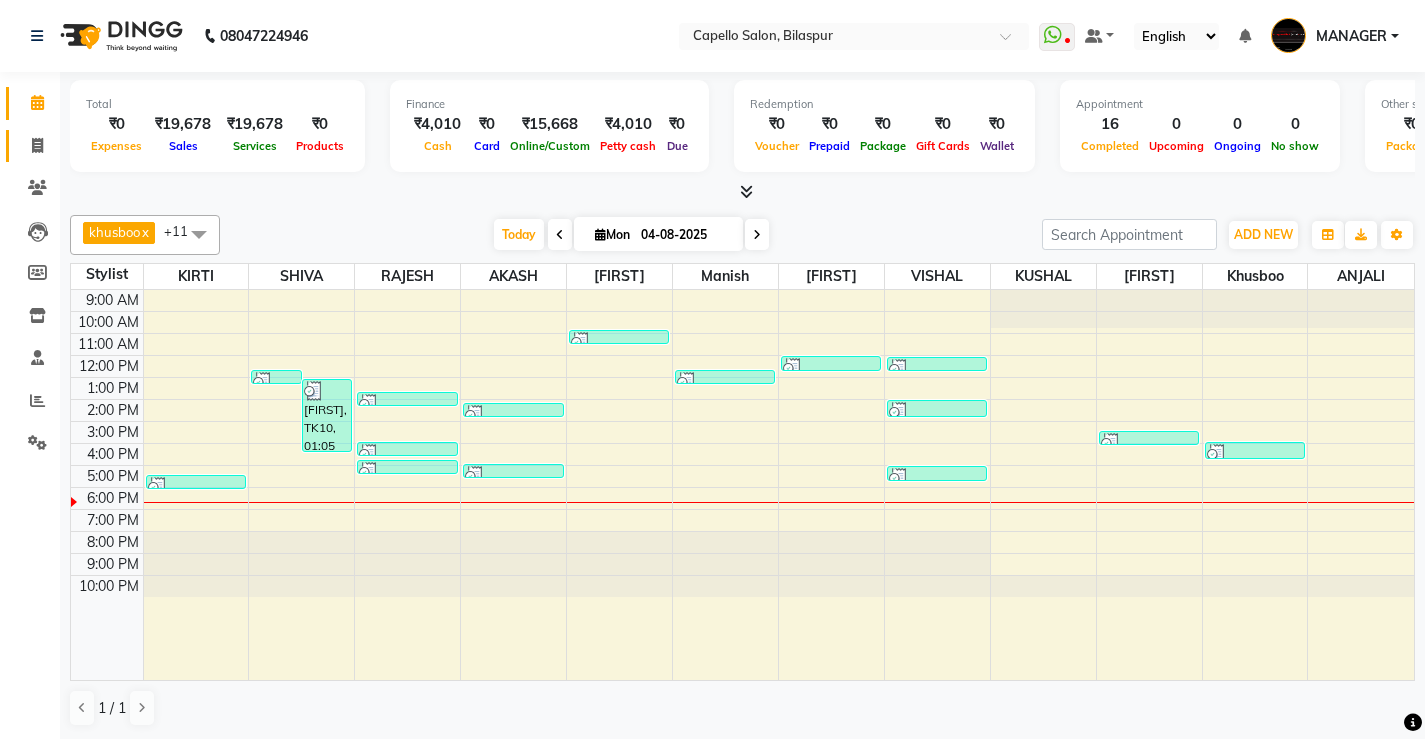 drag, startPoint x: 0, startPoint y: 0, endPoint x: 38, endPoint y: 142, distance: 146.9966 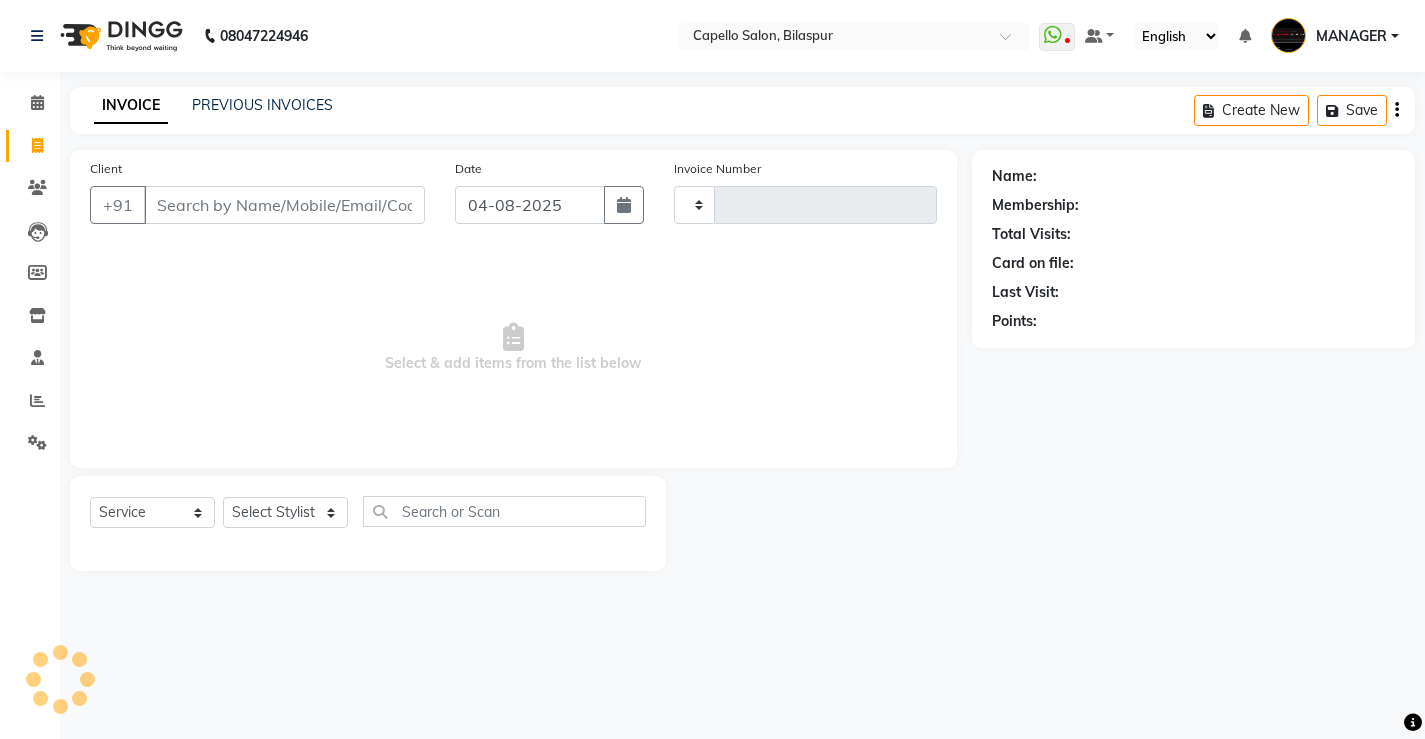 click on "Client +91" 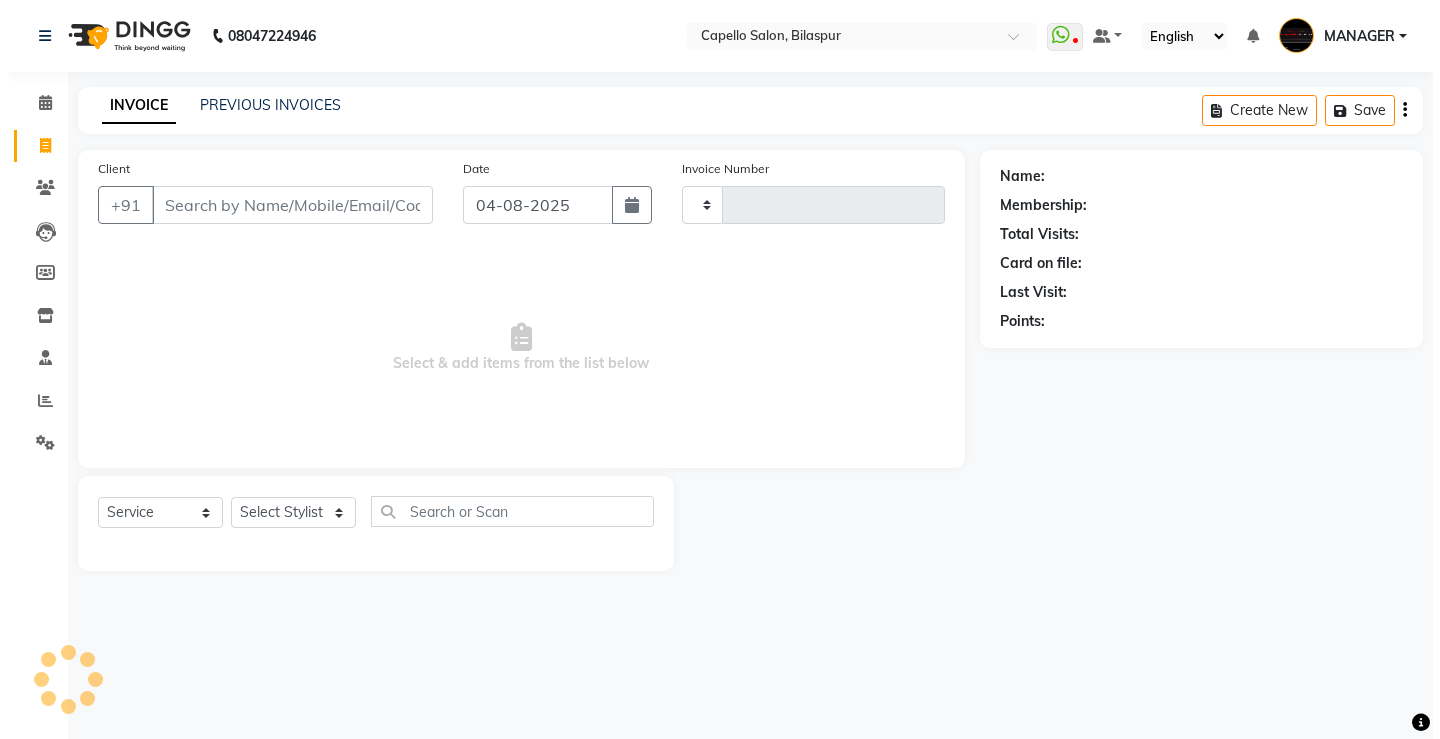 scroll, scrollTop: 0, scrollLeft: 0, axis: both 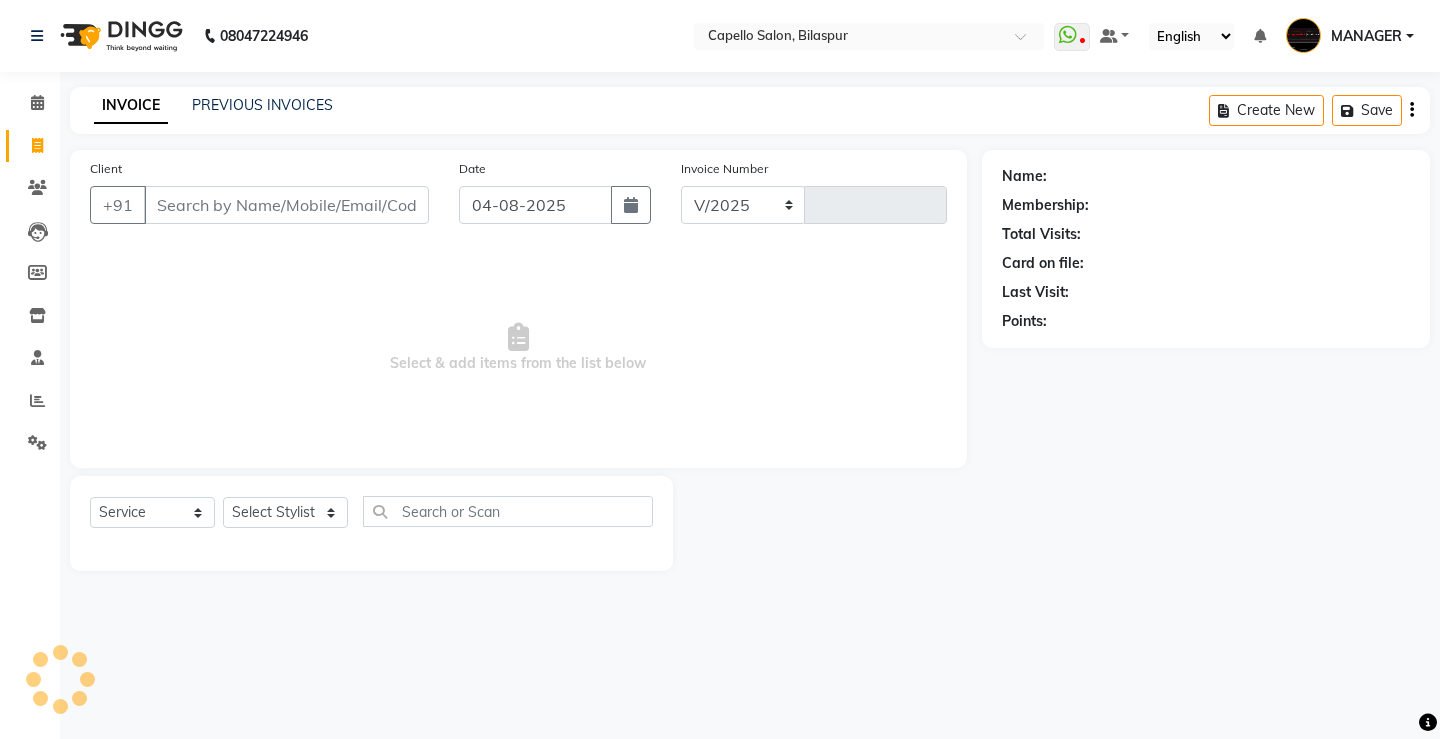 select on "857" 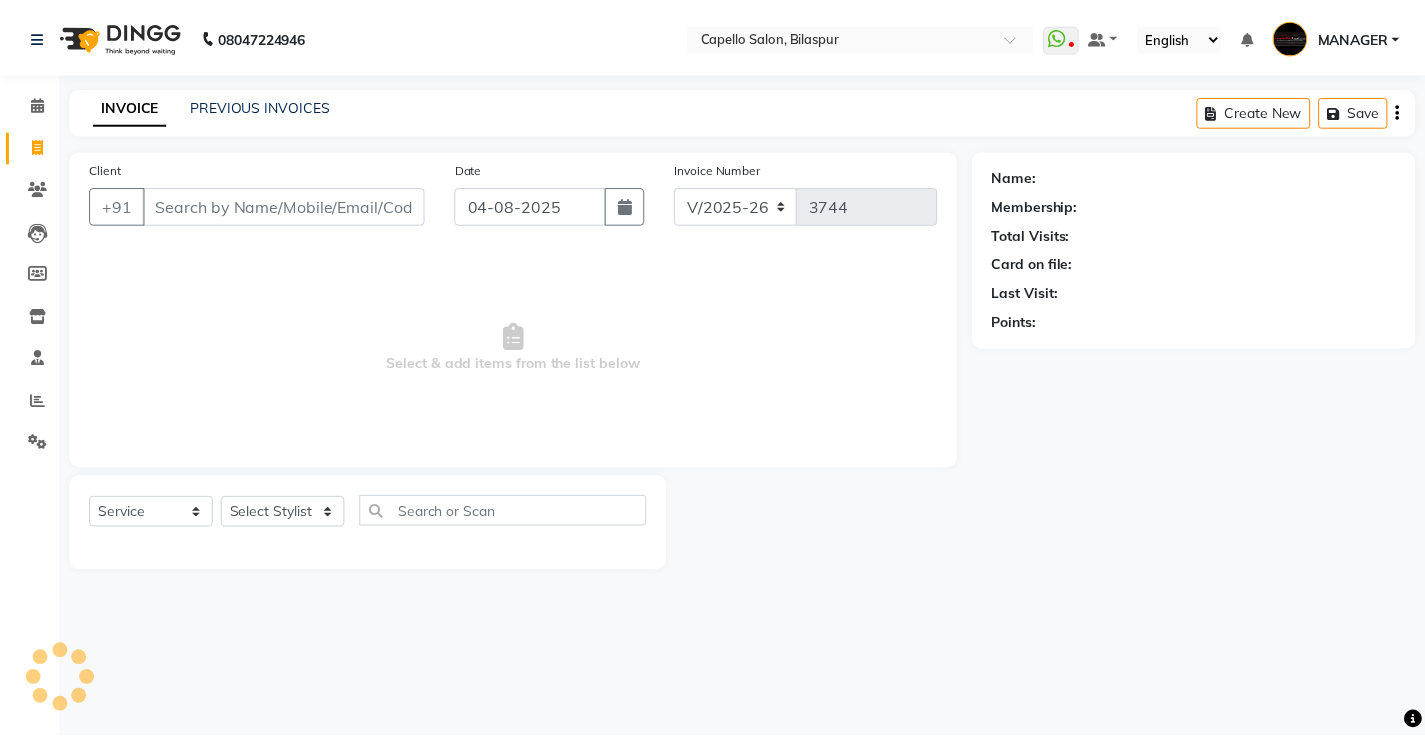 scroll, scrollTop: 0, scrollLeft: 0, axis: both 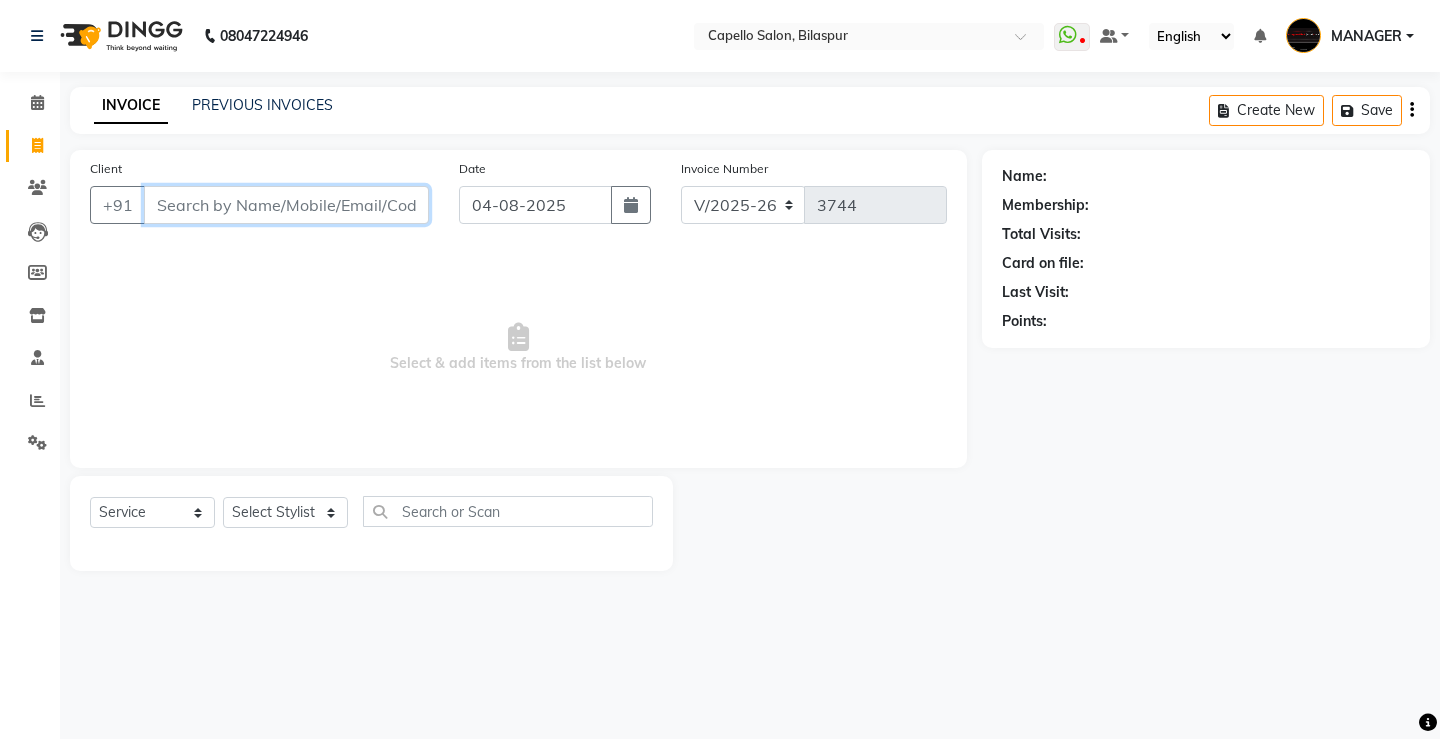 click on "Client" at bounding box center [286, 205] 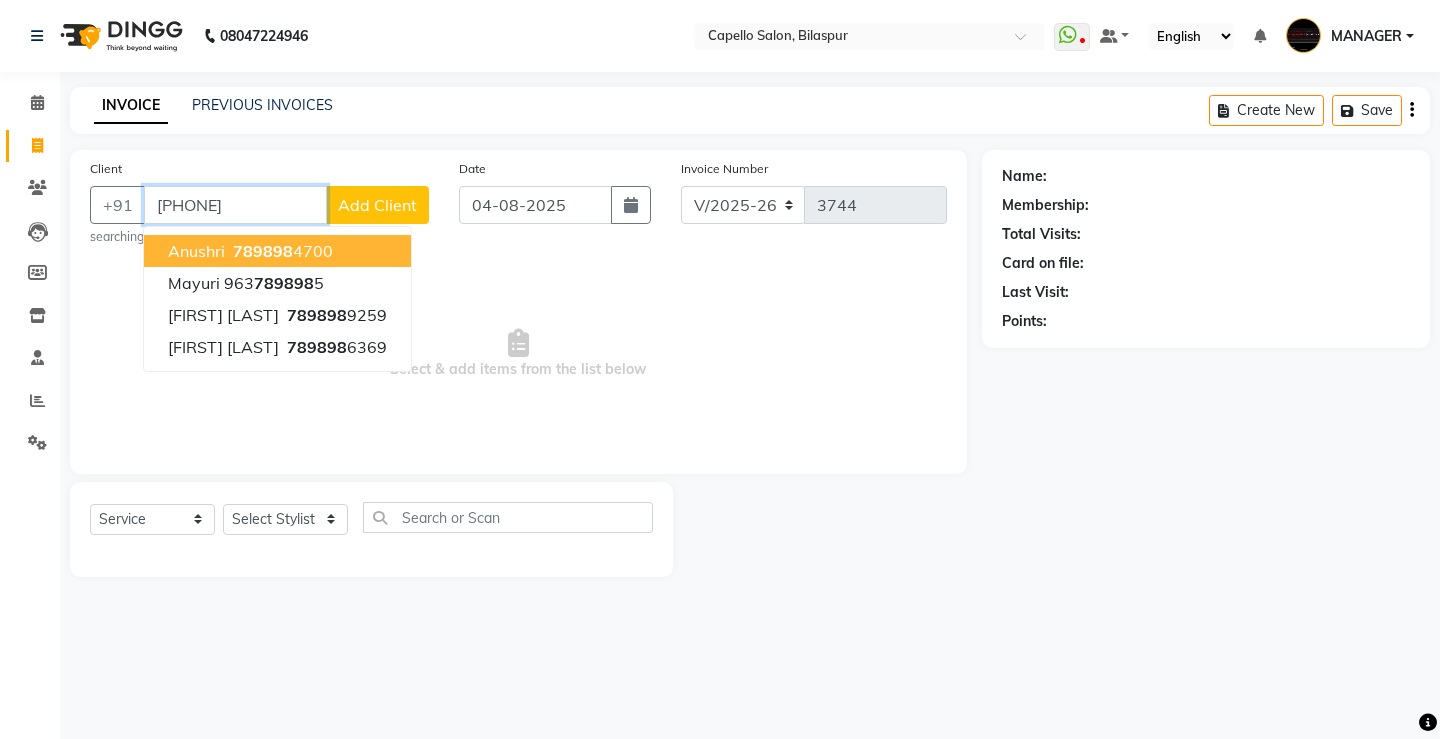 type on "[PHONE]" 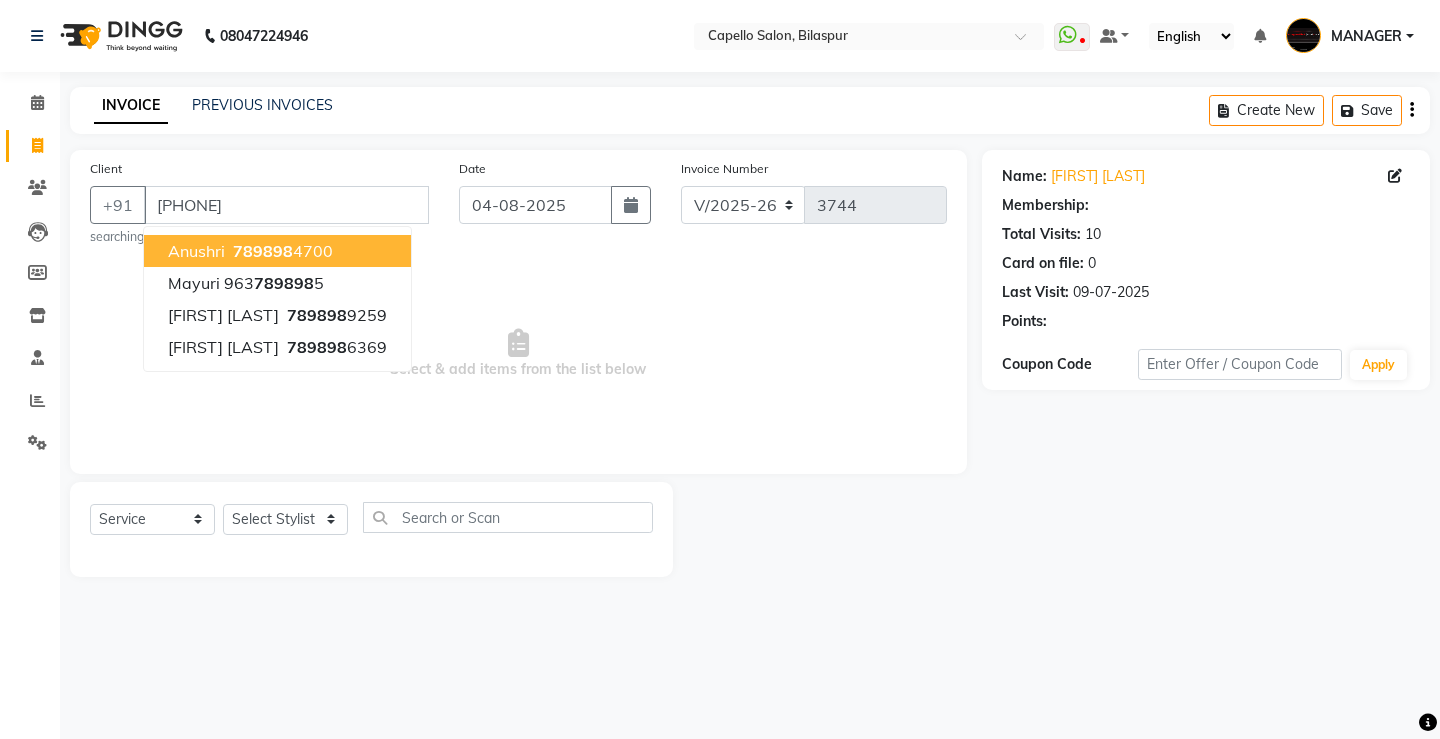 select on "1: Object" 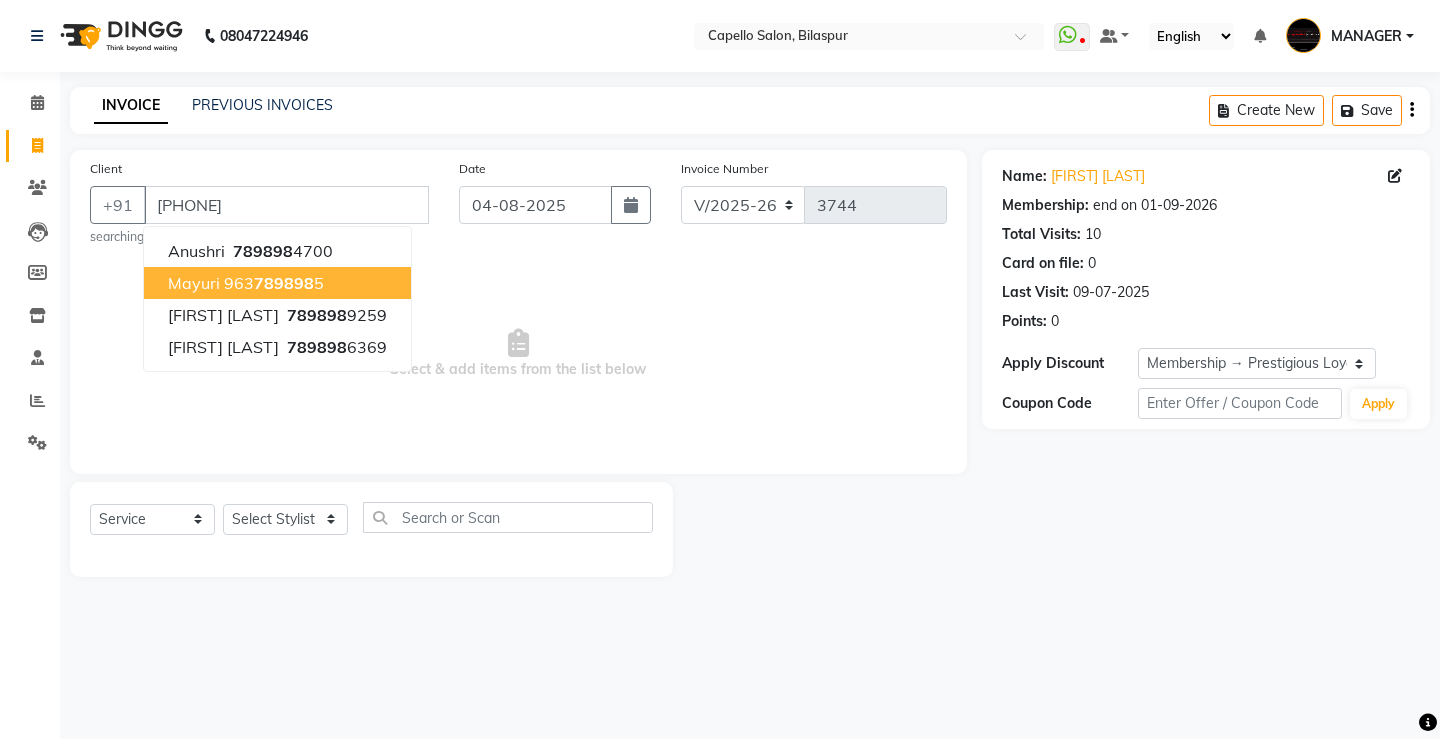 click on "Select & add items from the list below" at bounding box center [518, 354] 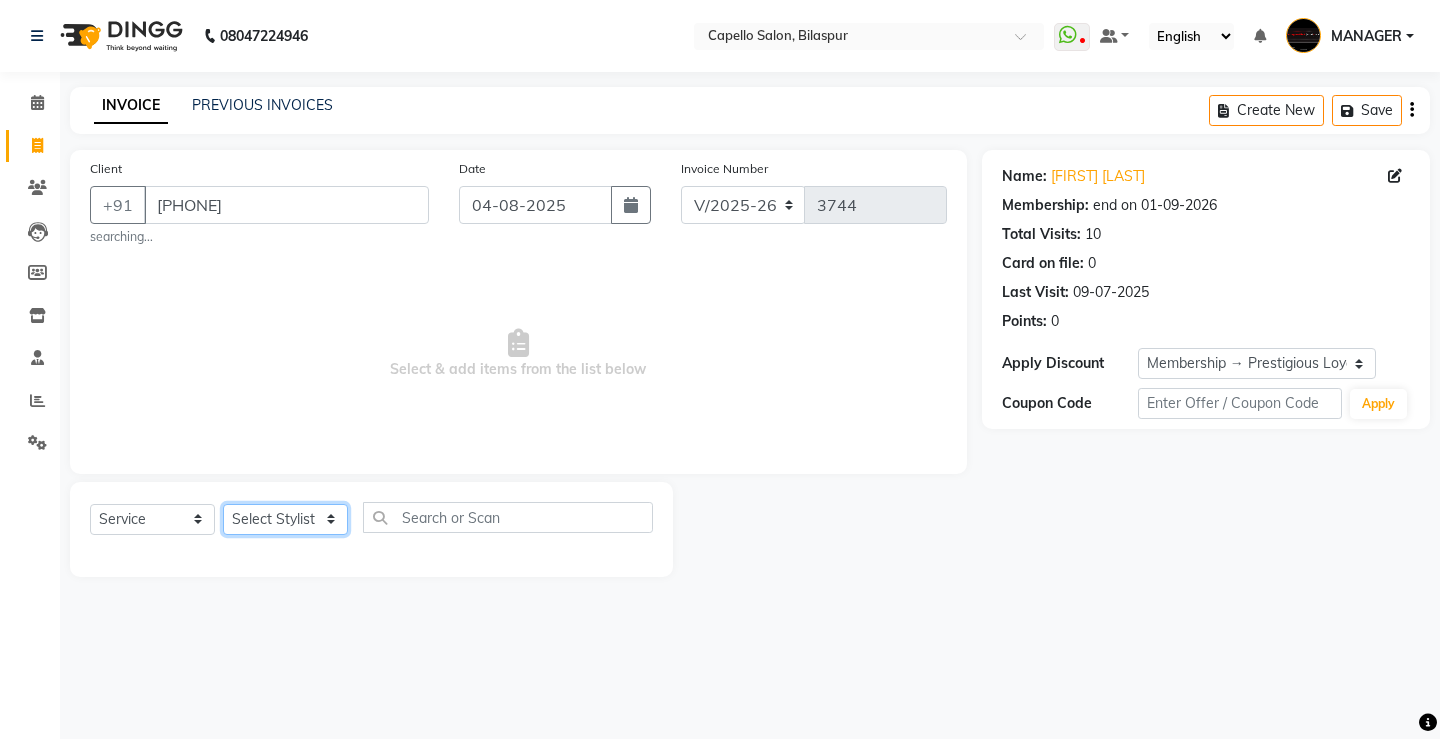 click on "Select Stylist ADMIN AKASH ANJALI khusboo KIRTI KUSHAL MANAGER Manish  RAJESH reshma ritee shailendra SHIVA VISHAL" 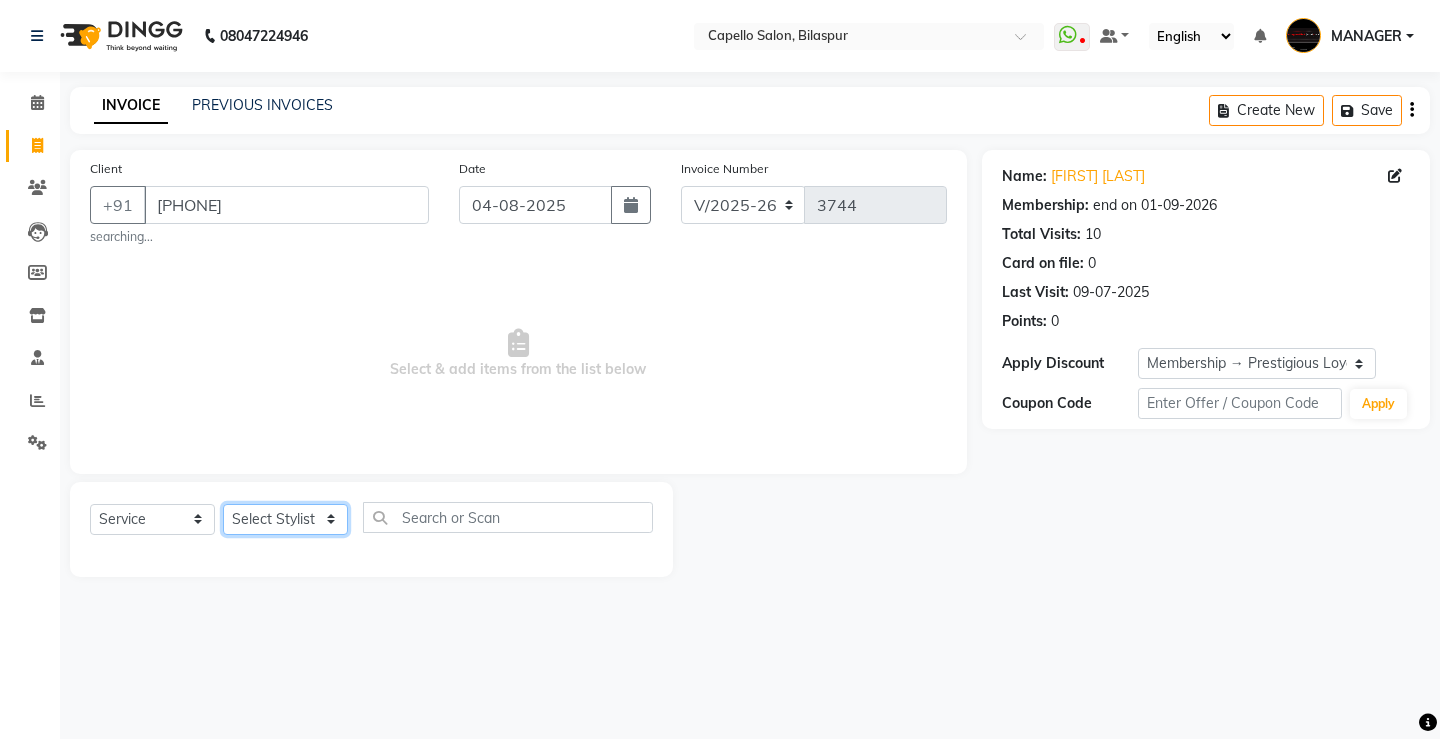 select on "50609" 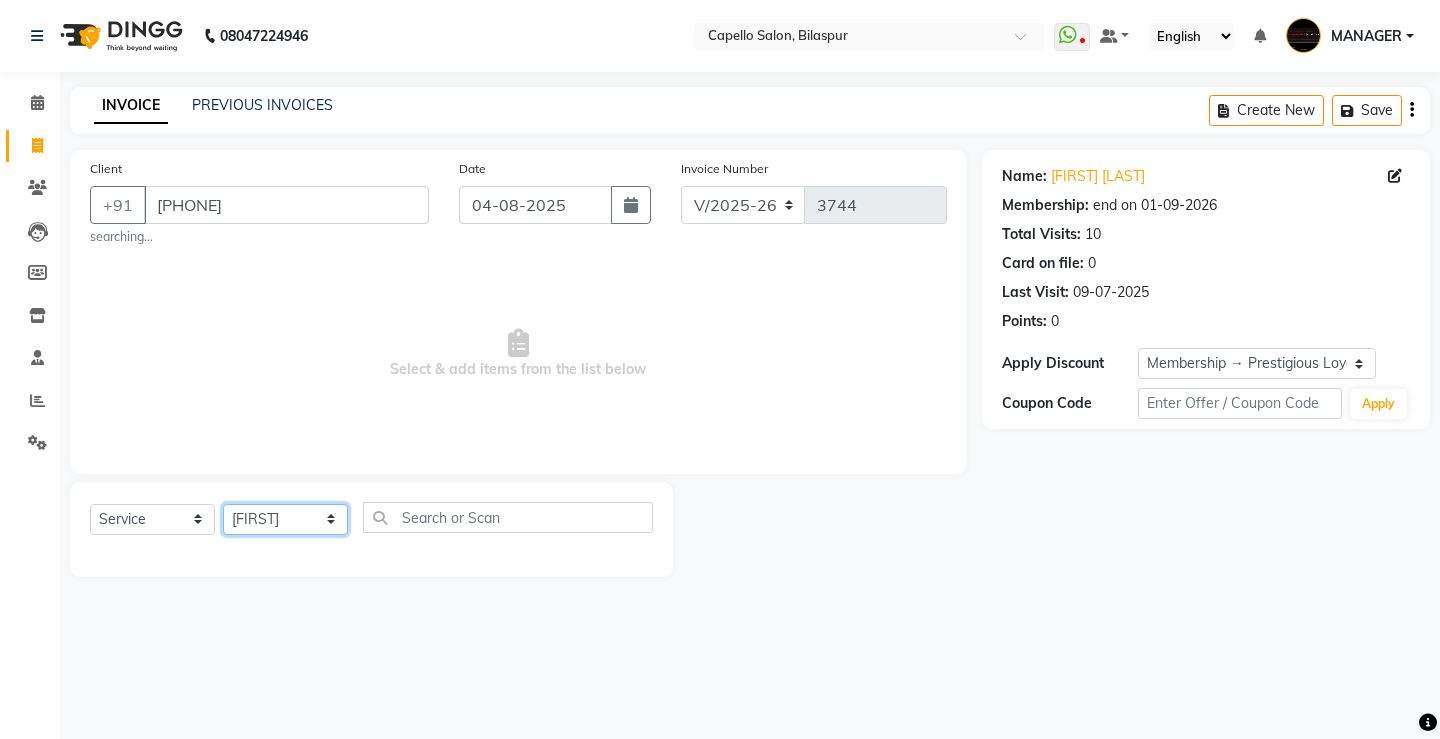 click on "Select Stylist ADMIN AKASH ANJALI khusboo KIRTI KUSHAL MANAGER Manish  RAJESH reshma ritee shailendra SHIVA VISHAL" 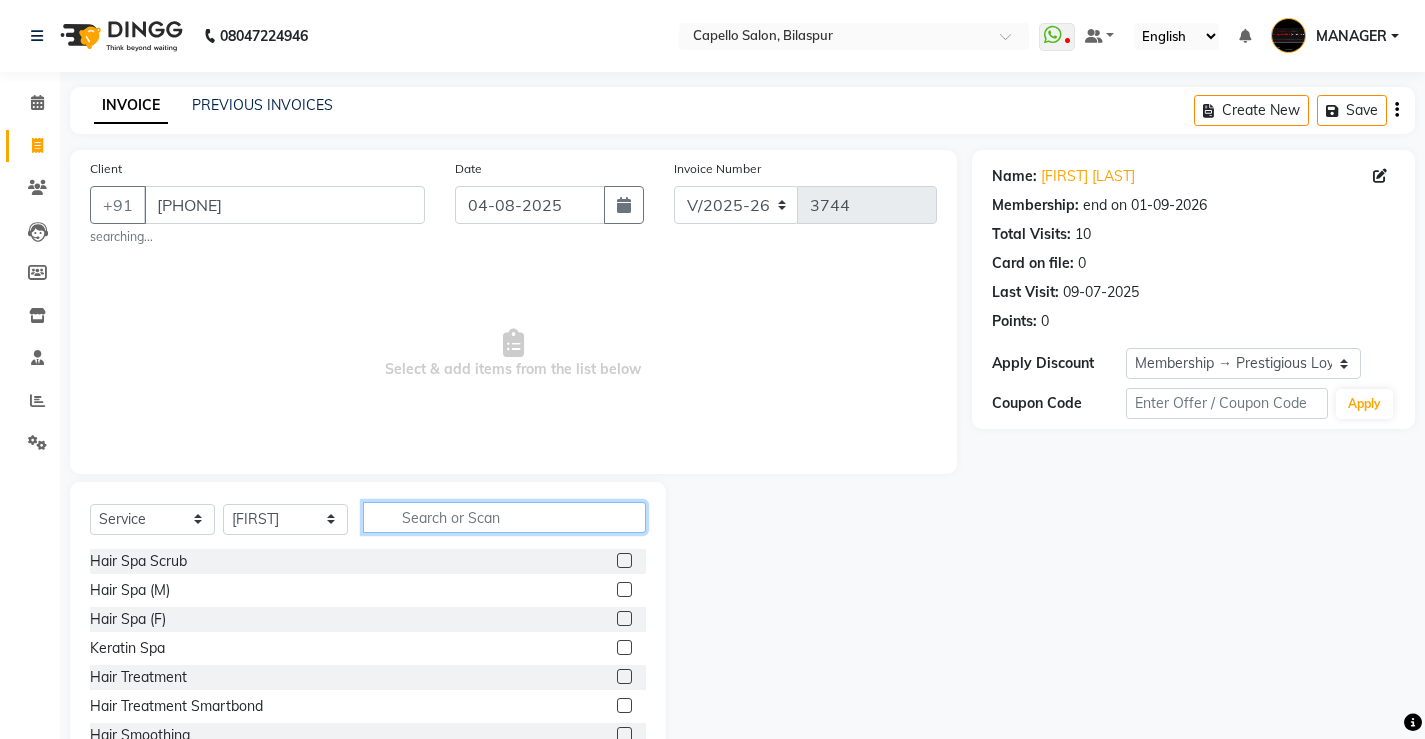 click 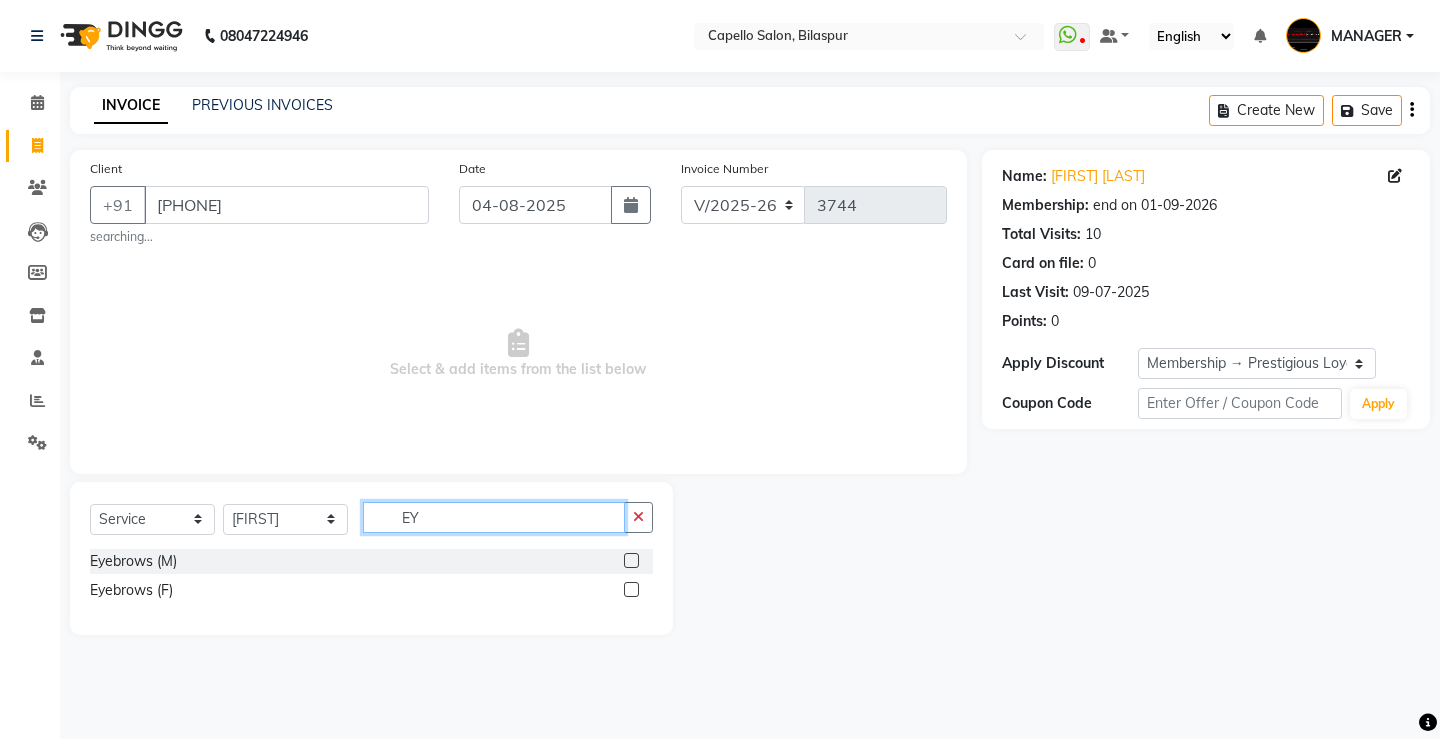 type on "EY" 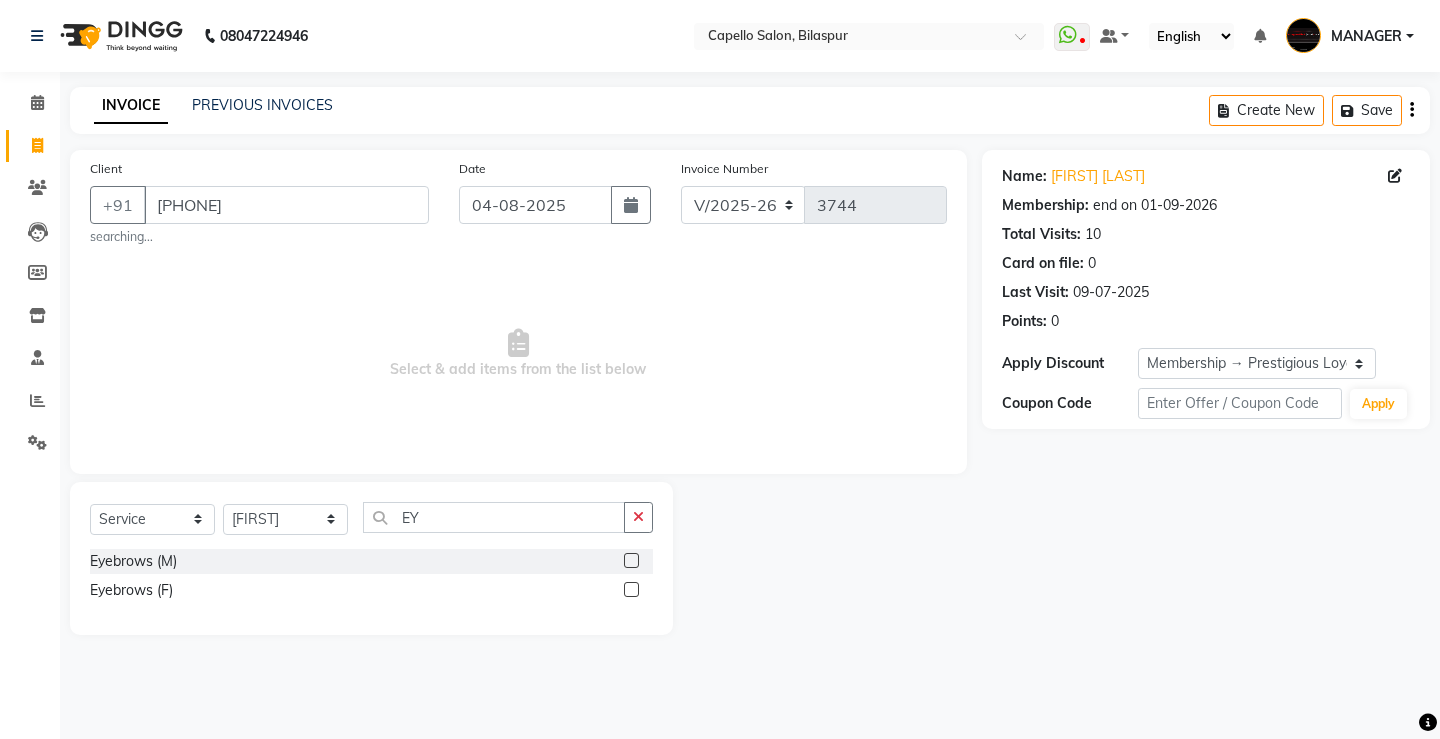 drag, startPoint x: 638, startPoint y: 590, endPoint x: 611, endPoint y: 584, distance: 27.658634 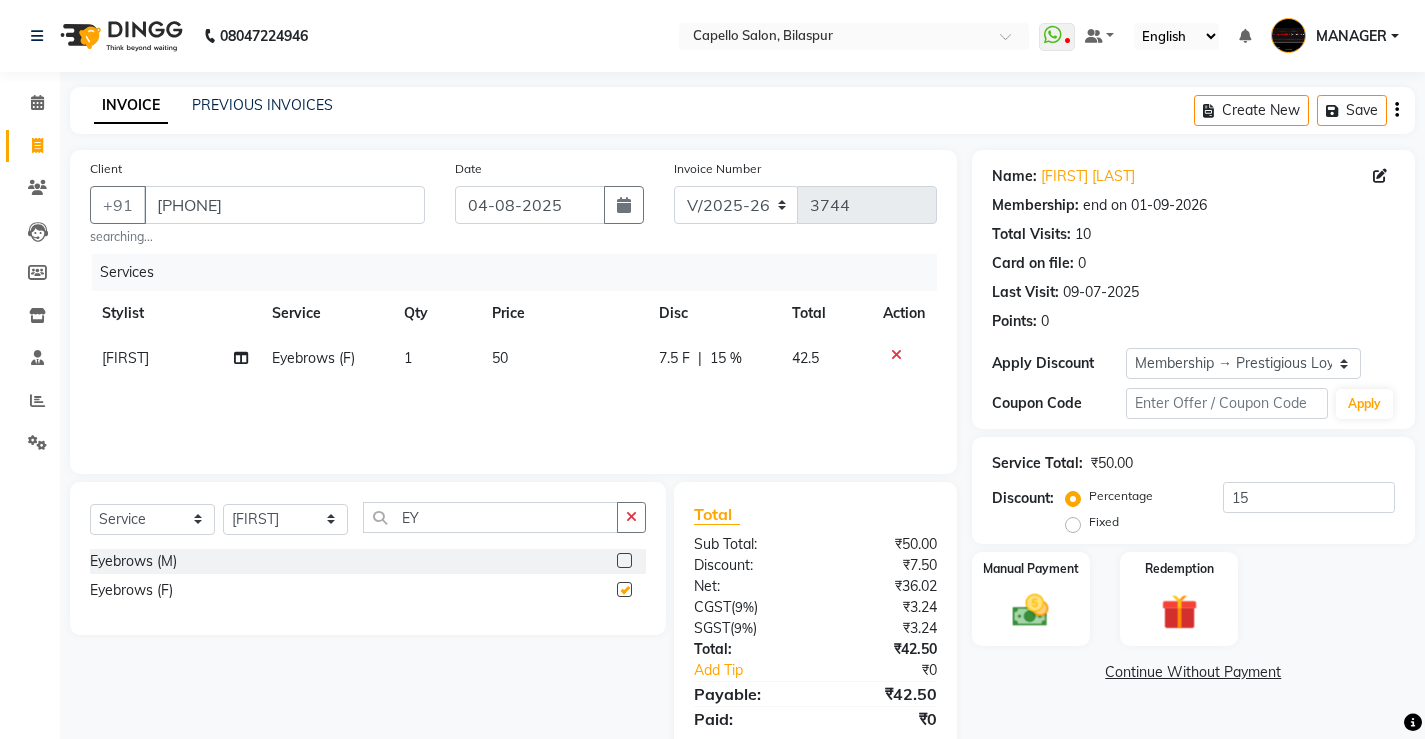 checkbox on "false" 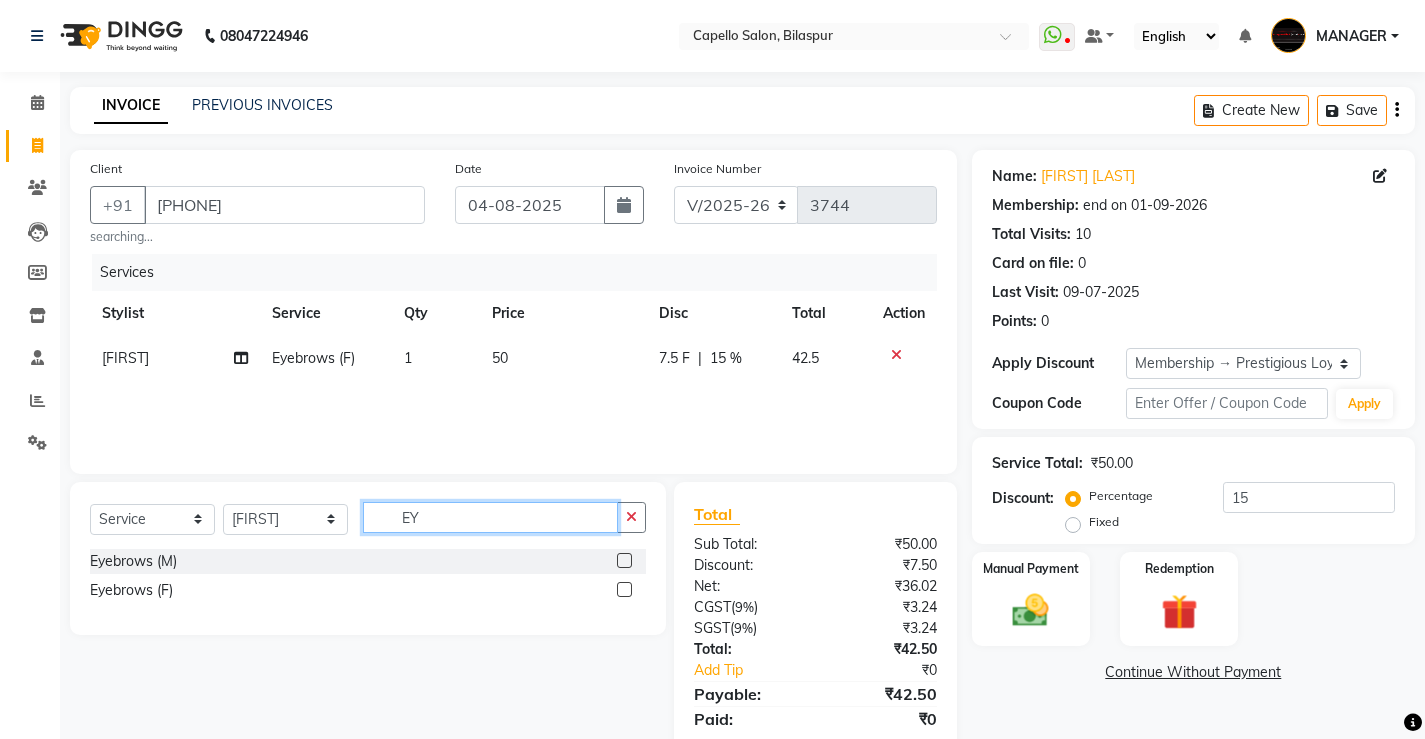 click on "EY" 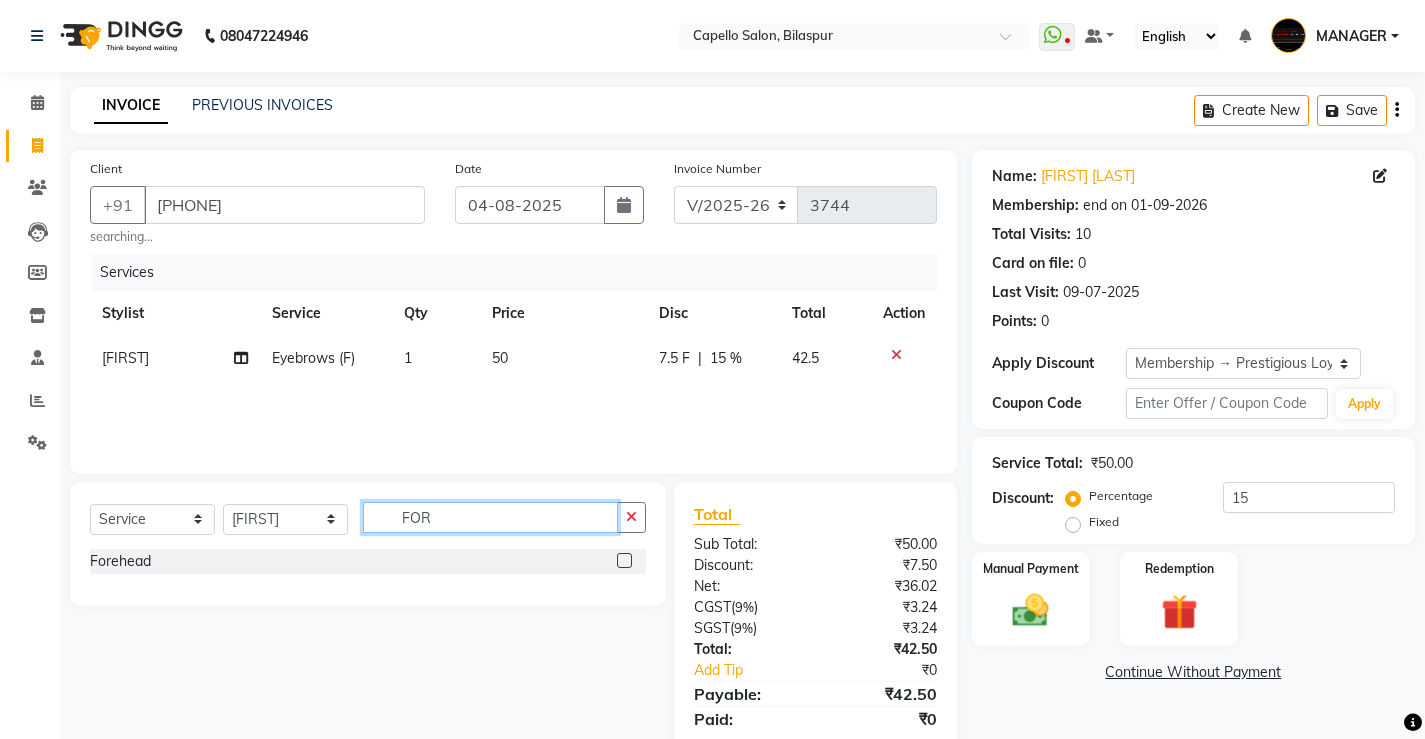 type on "FOR" 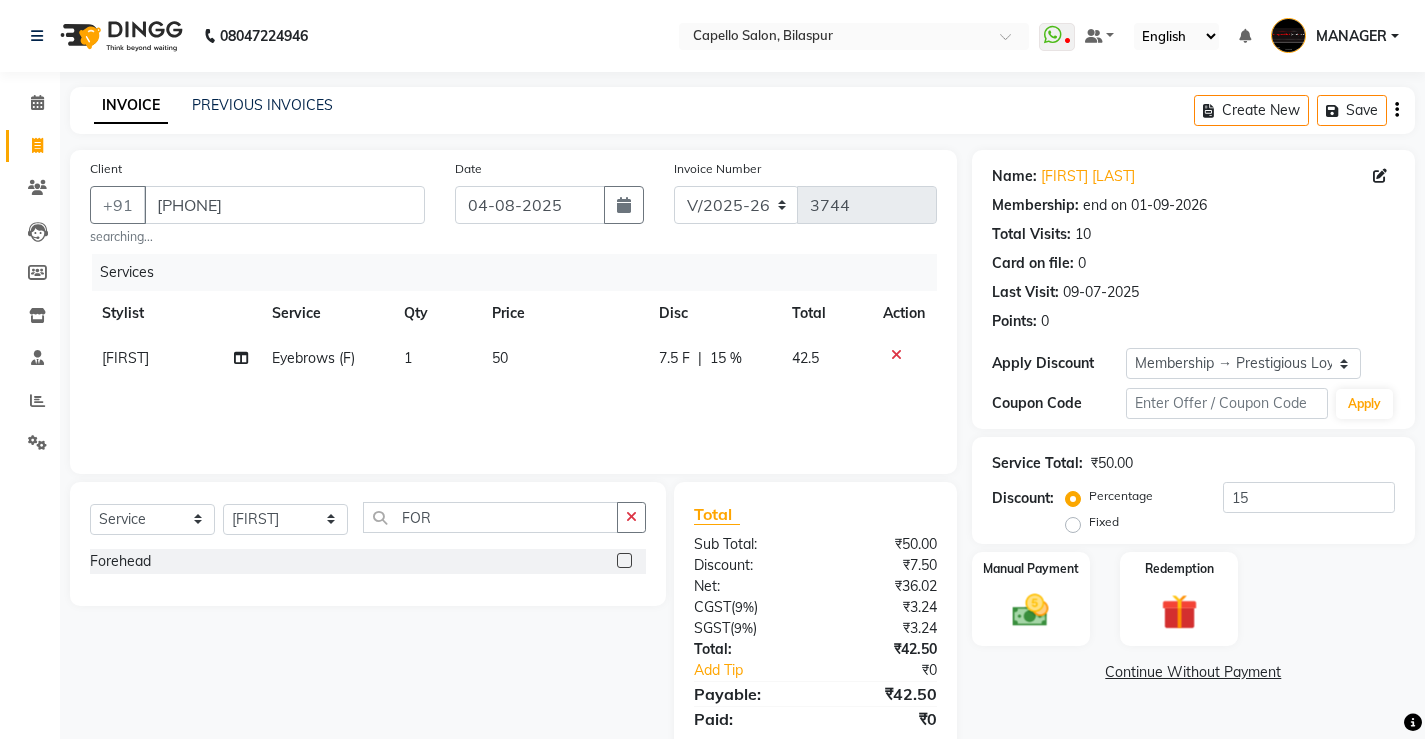 click 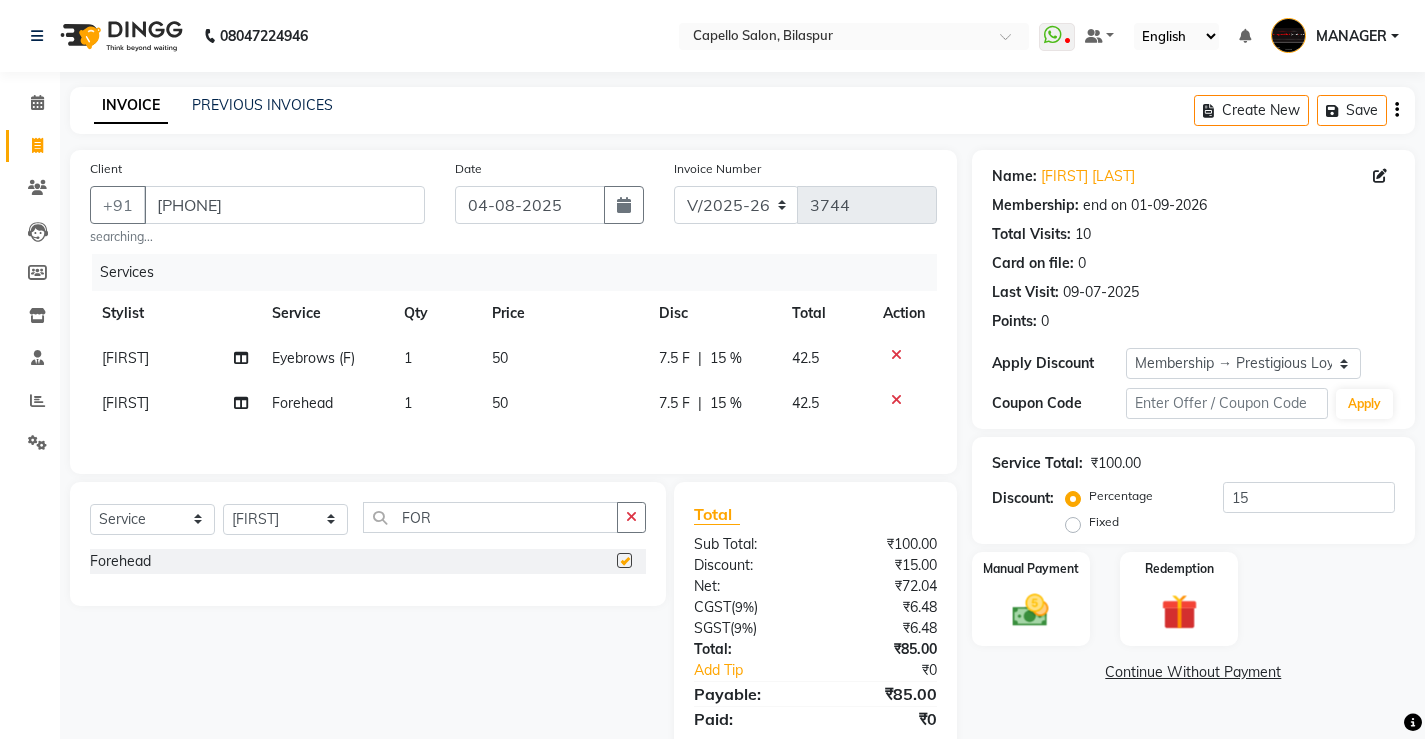 checkbox on "false" 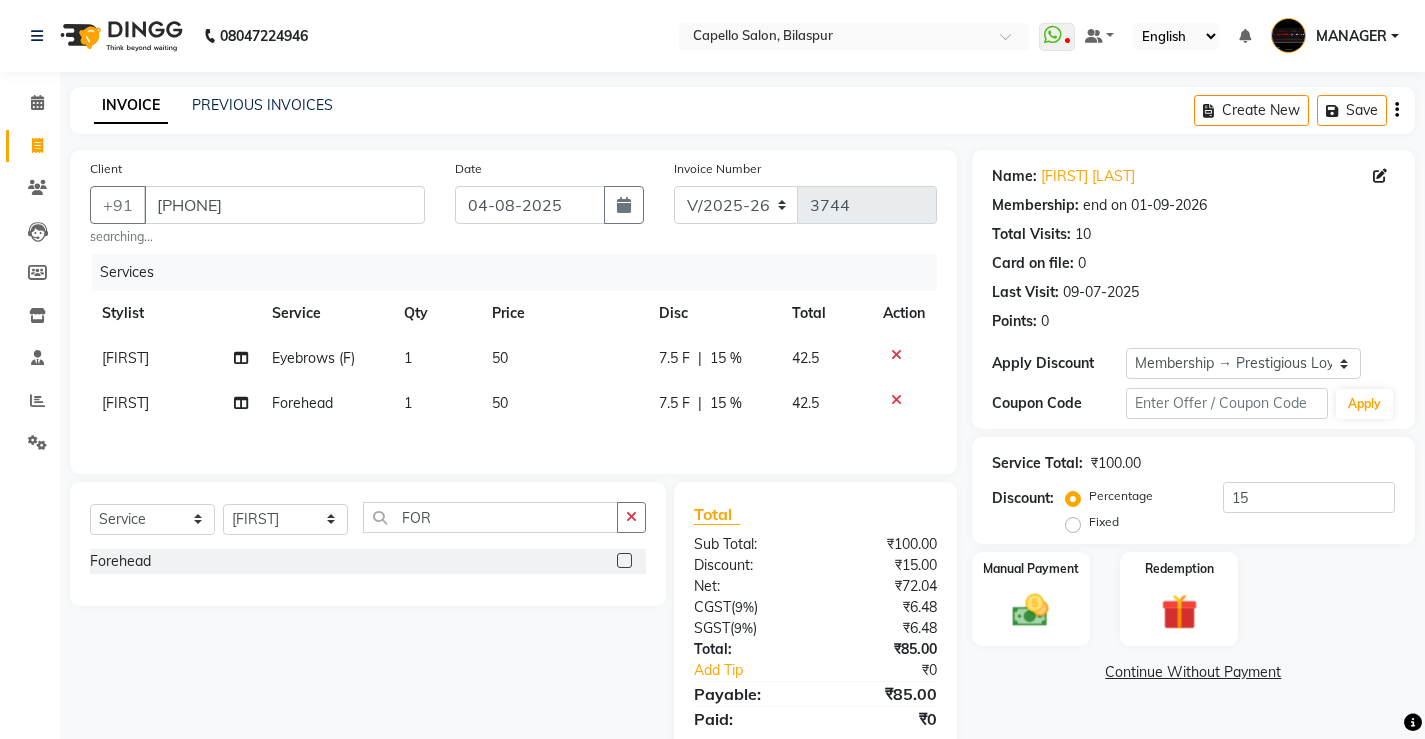 click on "Discount:  Percentage   Fixed  15" 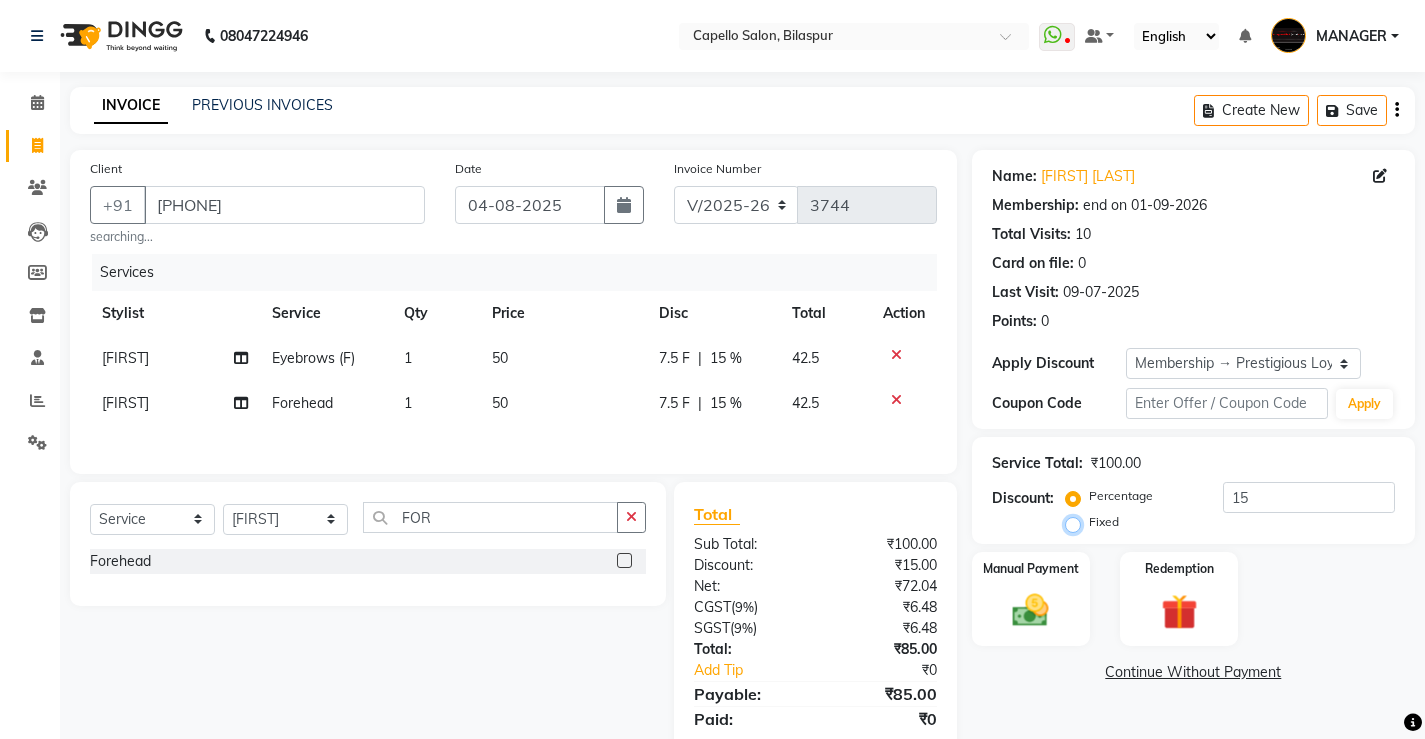 click on "Fixed" at bounding box center (1077, 522) 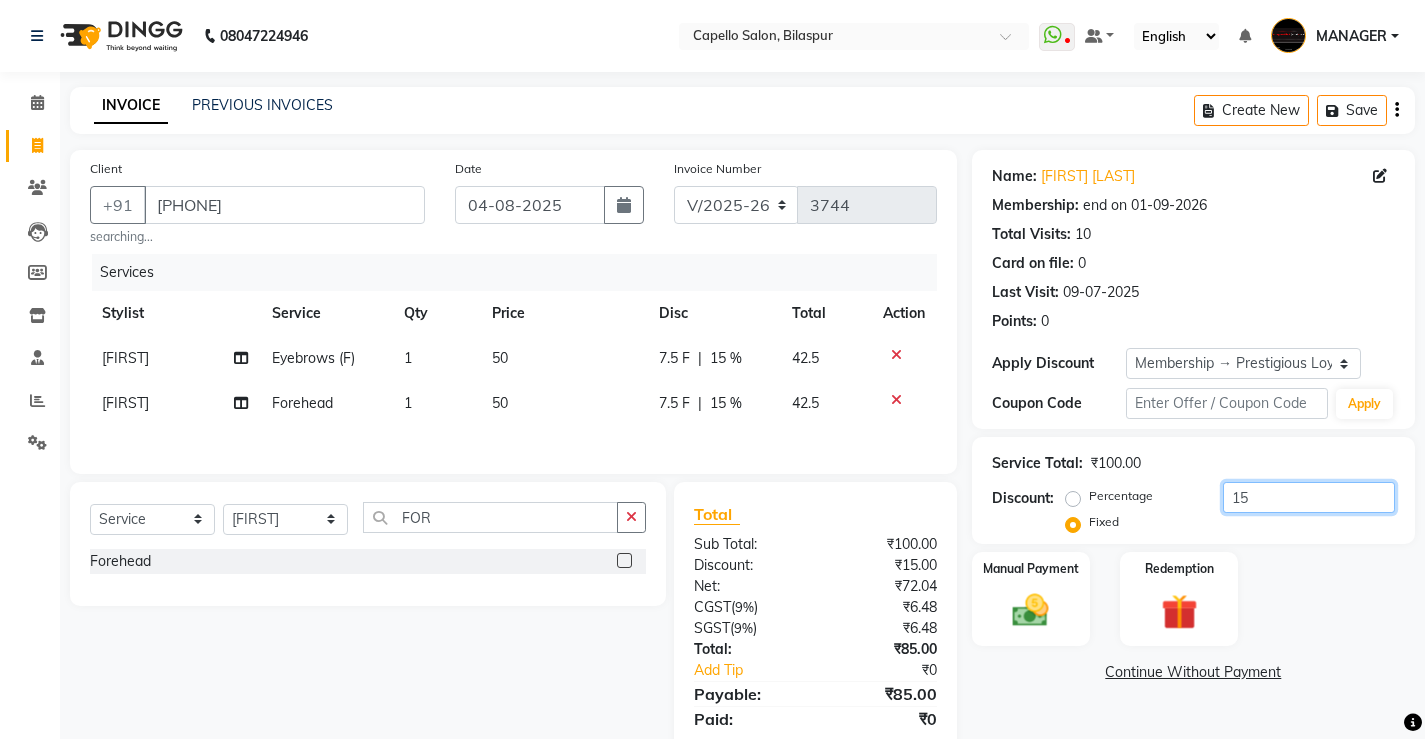 drag, startPoint x: 1312, startPoint y: 489, endPoint x: 906, endPoint y: 433, distance: 409.84387 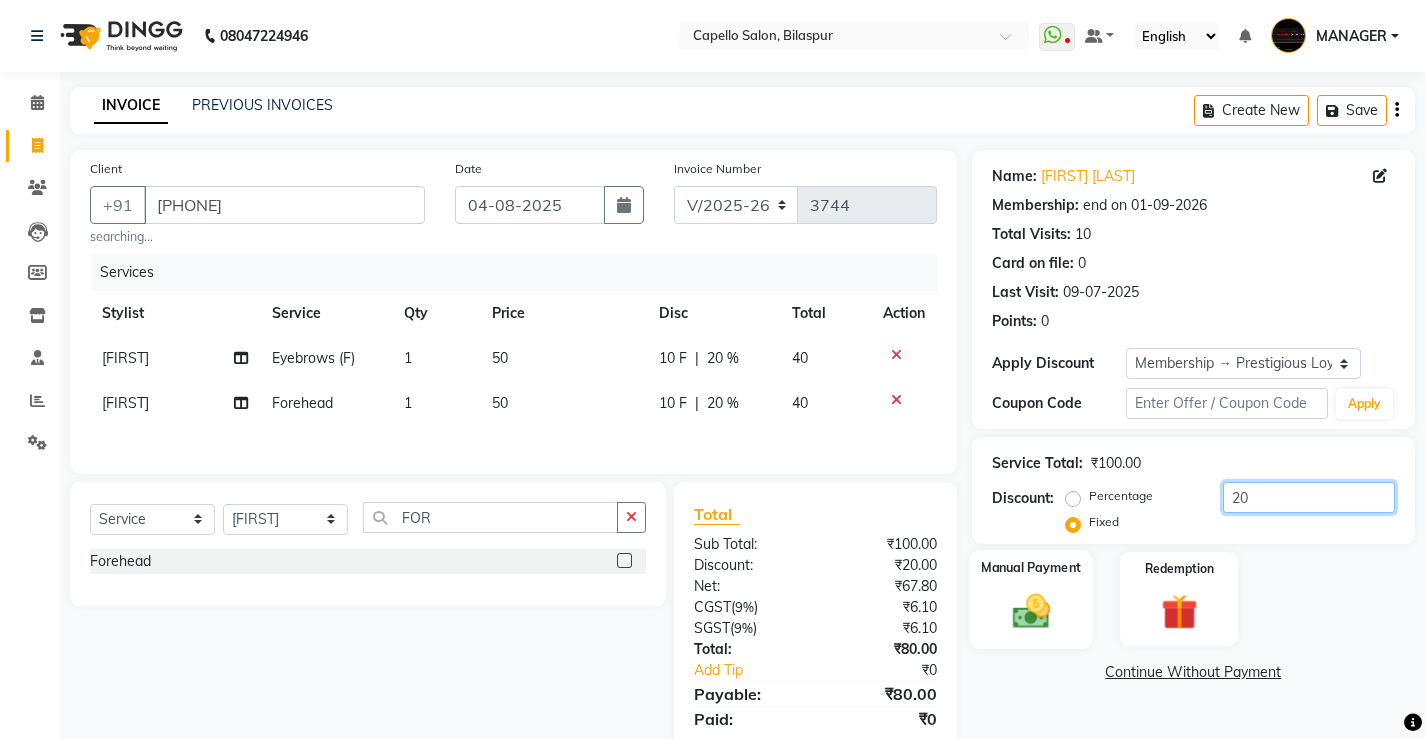 type on "20" 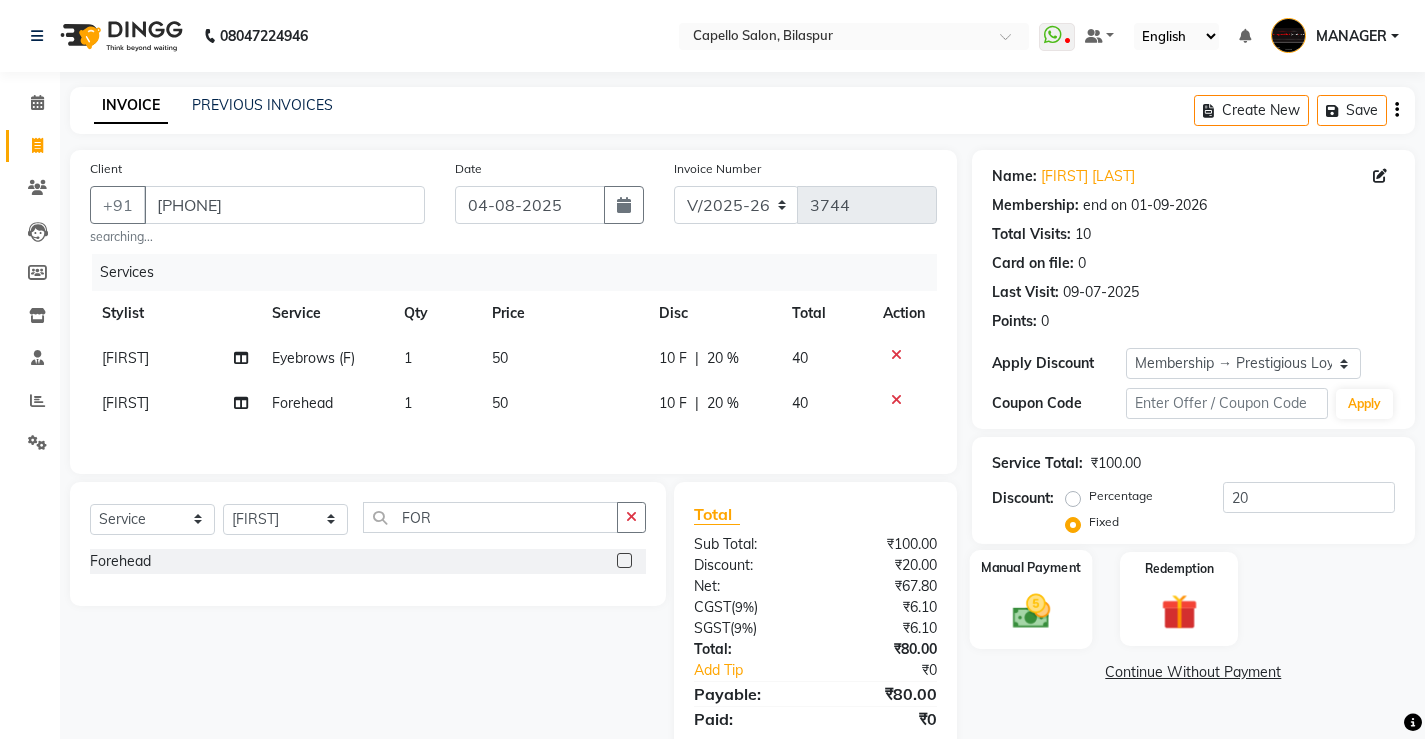 click on "Manual Payment" 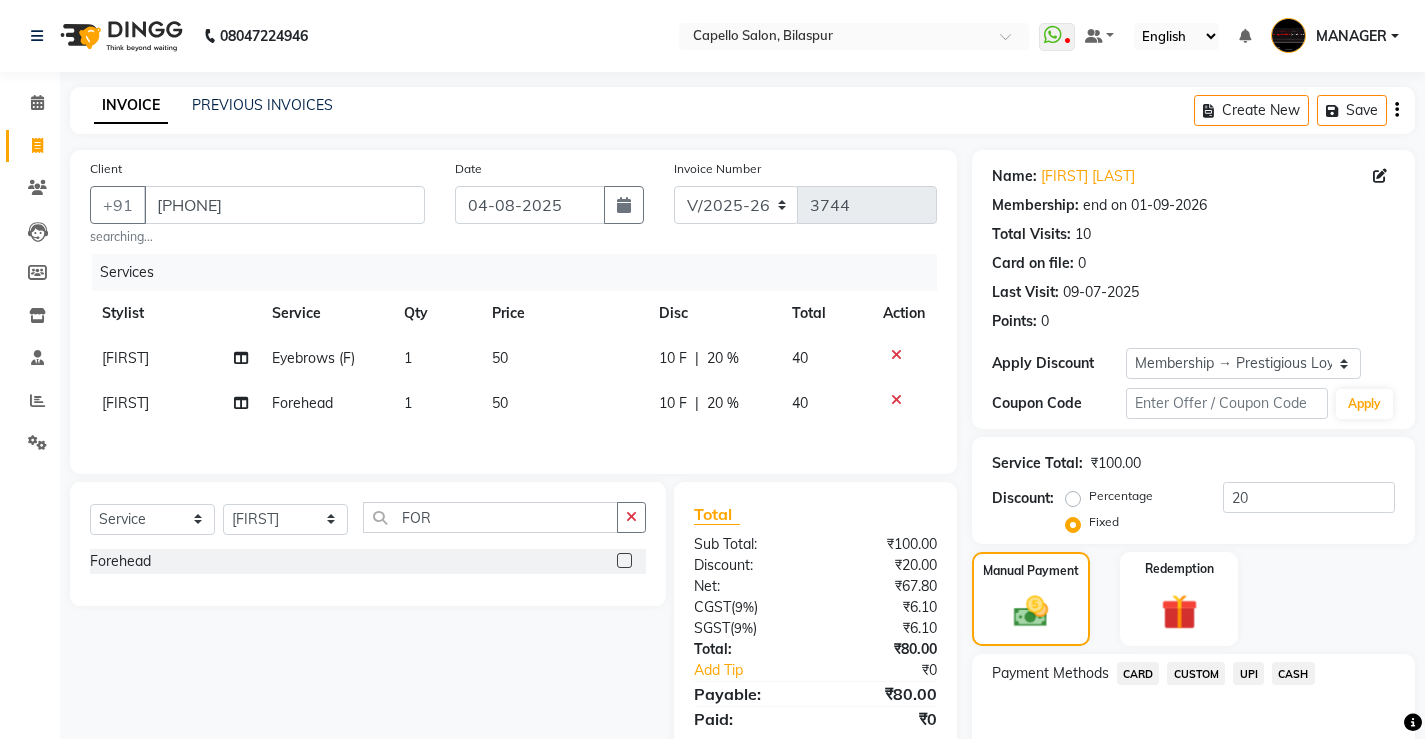 click on "Payment Methods  CARD   CUSTOM   UPI   CASH" 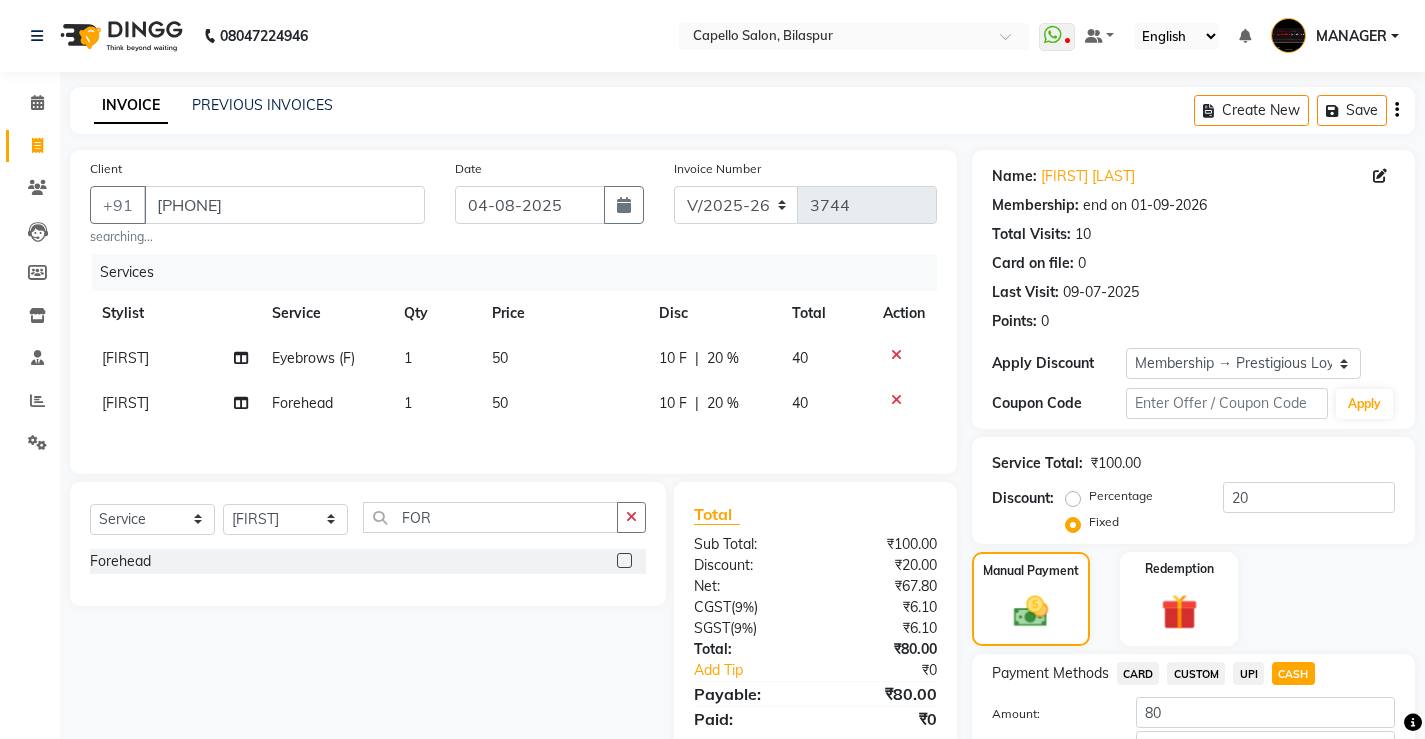 scroll, scrollTop: 135, scrollLeft: 0, axis: vertical 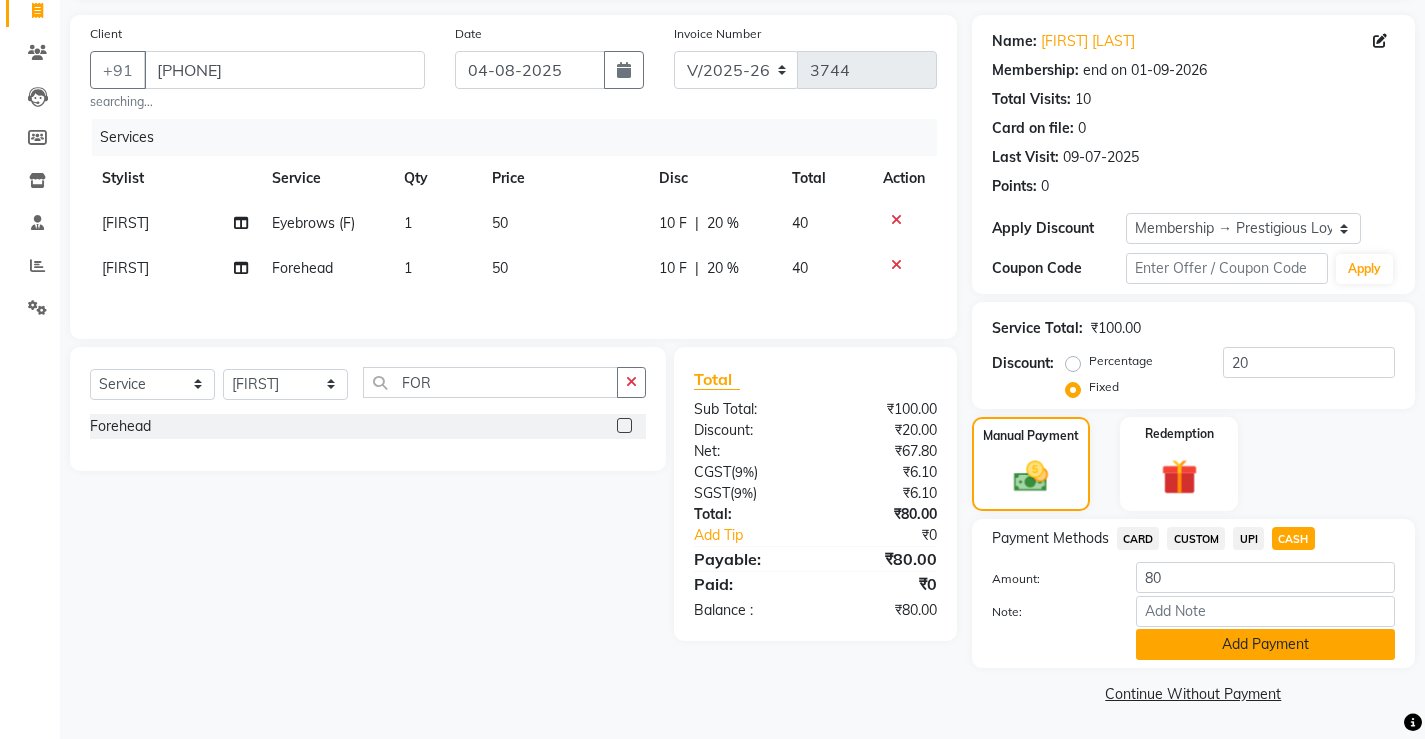 click on "Add Payment" 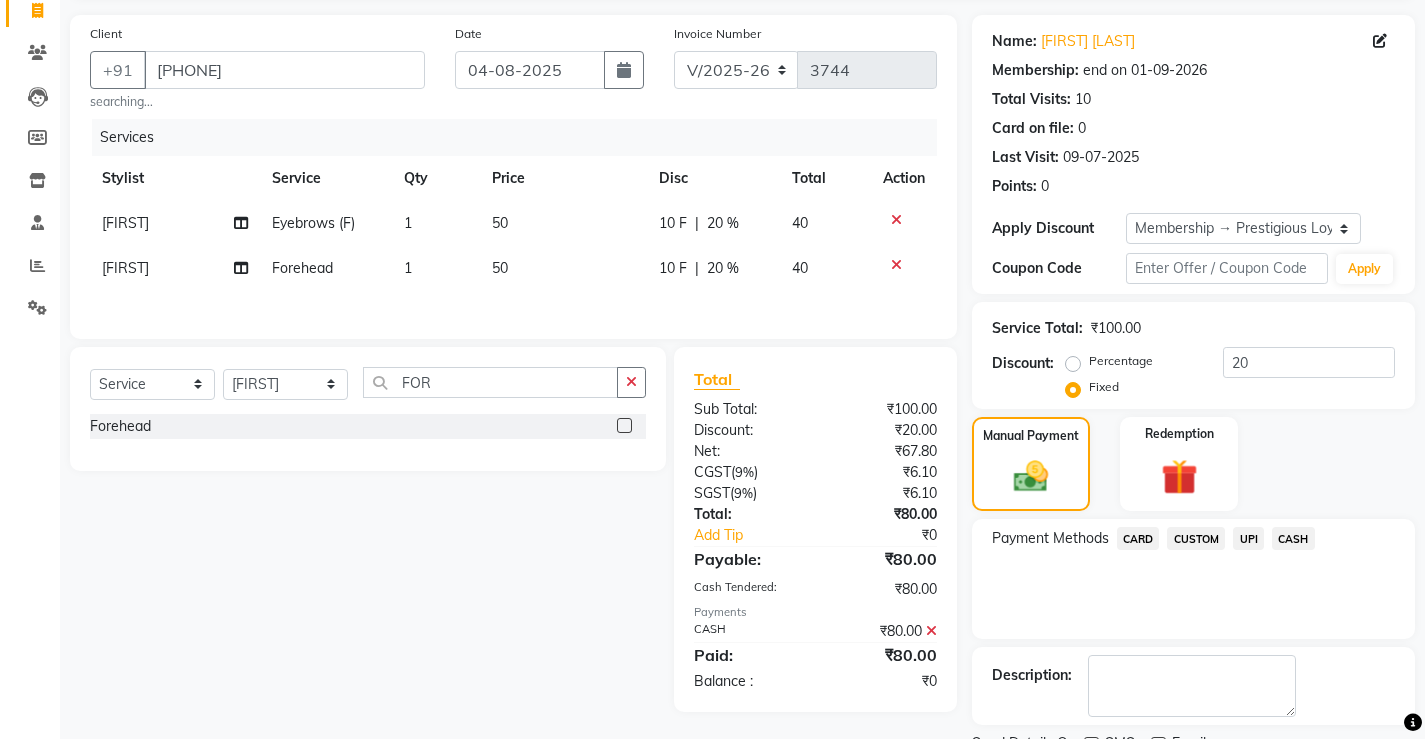scroll, scrollTop: 219, scrollLeft: 0, axis: vertical 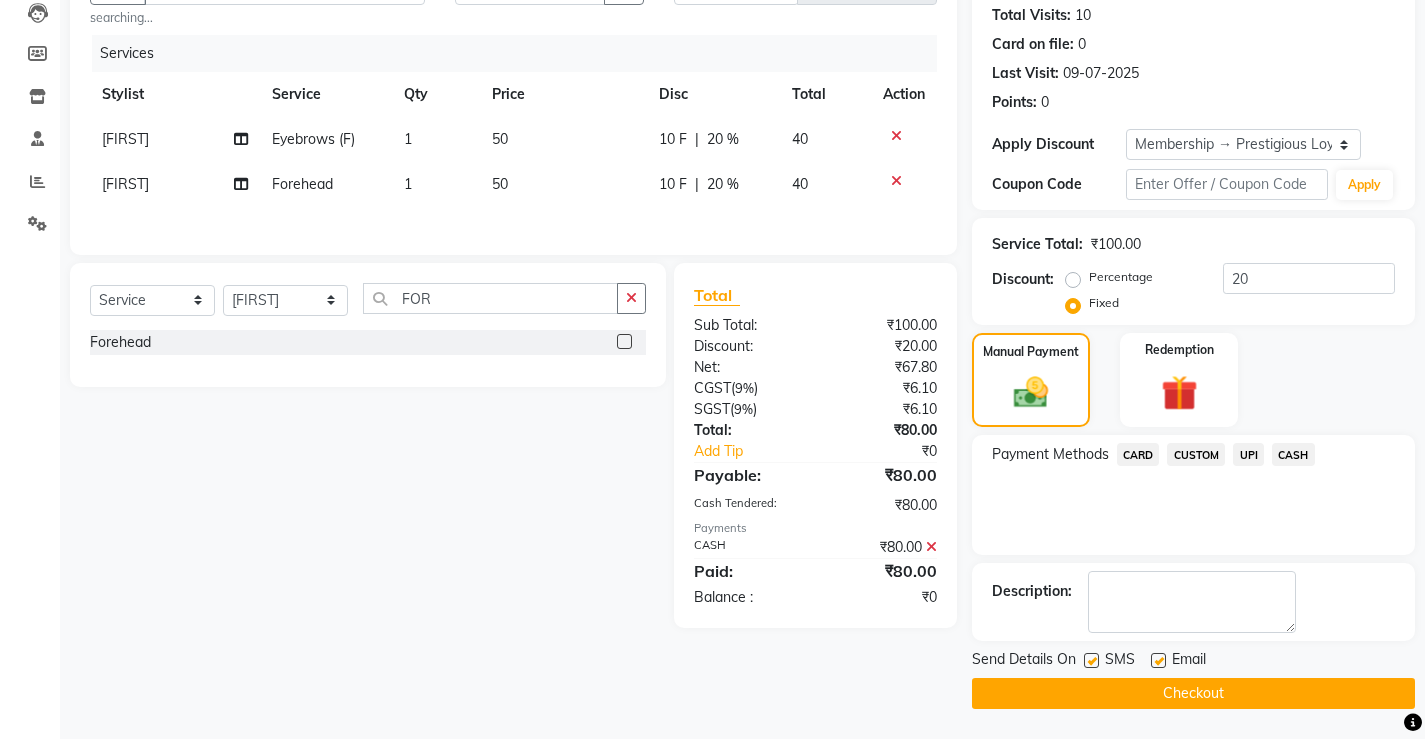 click on "Checkout" 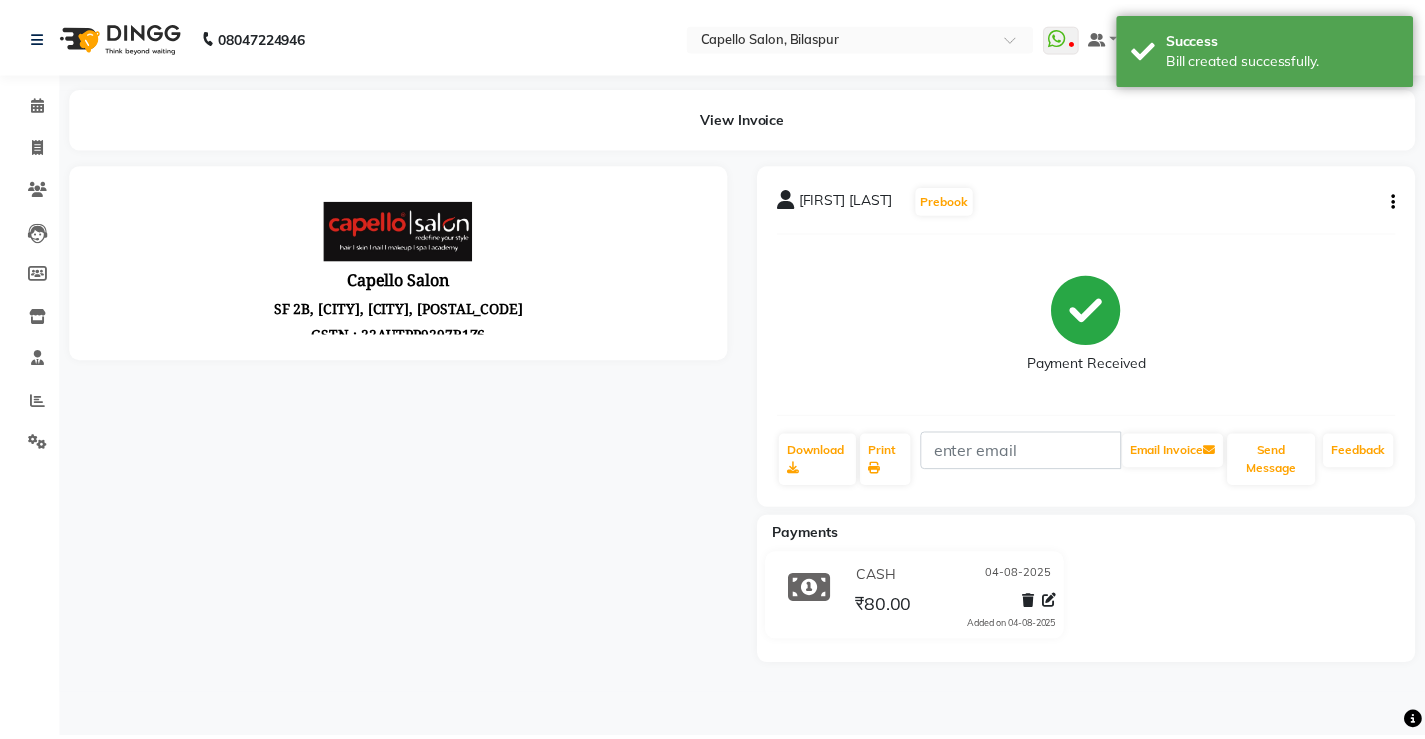 scroll, scrollTop: 0, scrollLeft: 0, axis: both 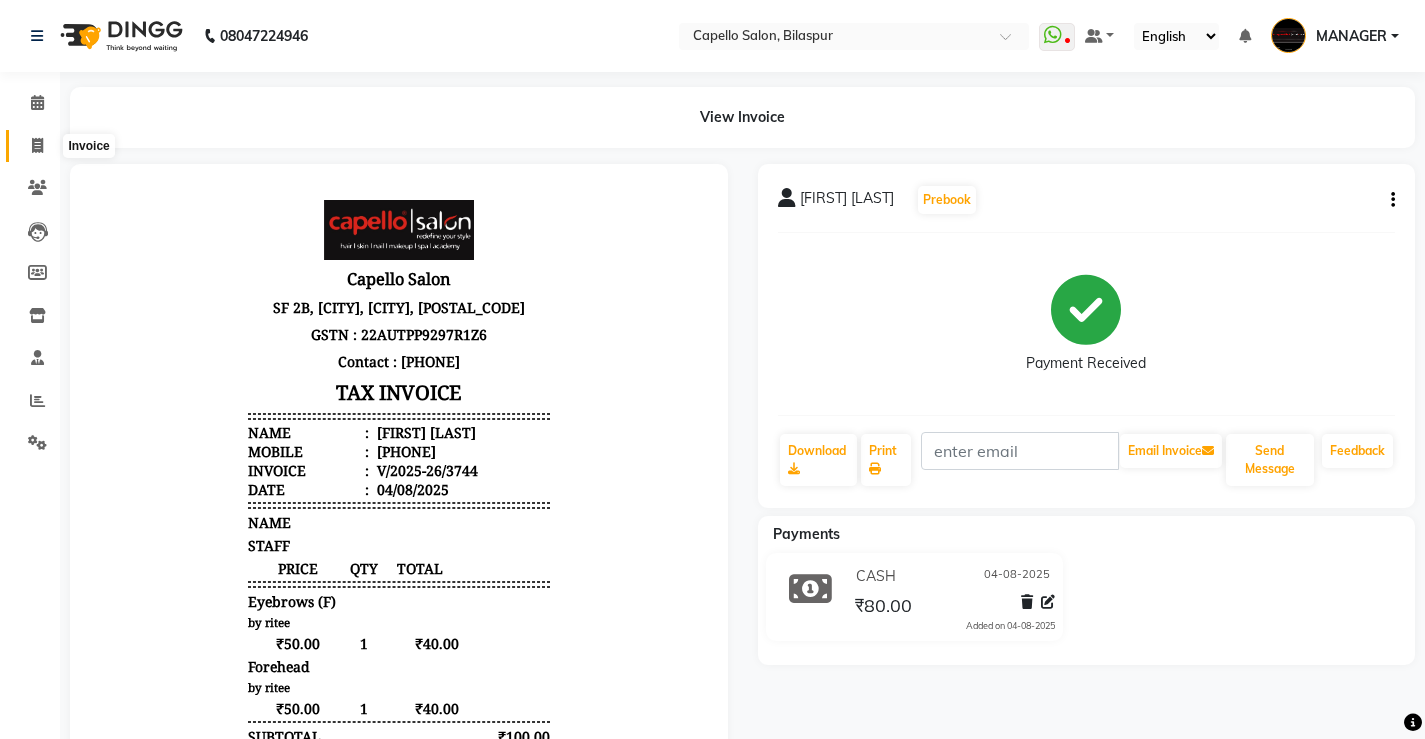 click 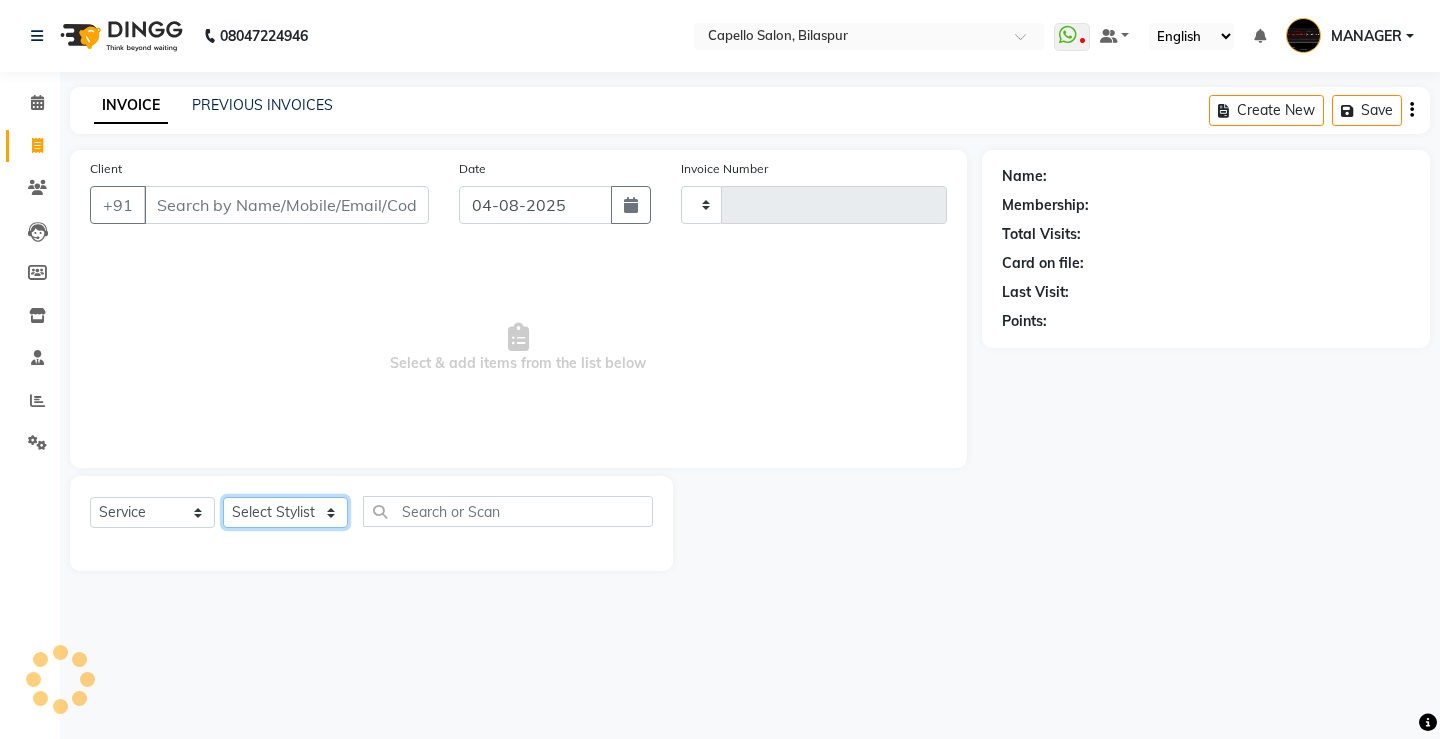 click on "Select Stylist" 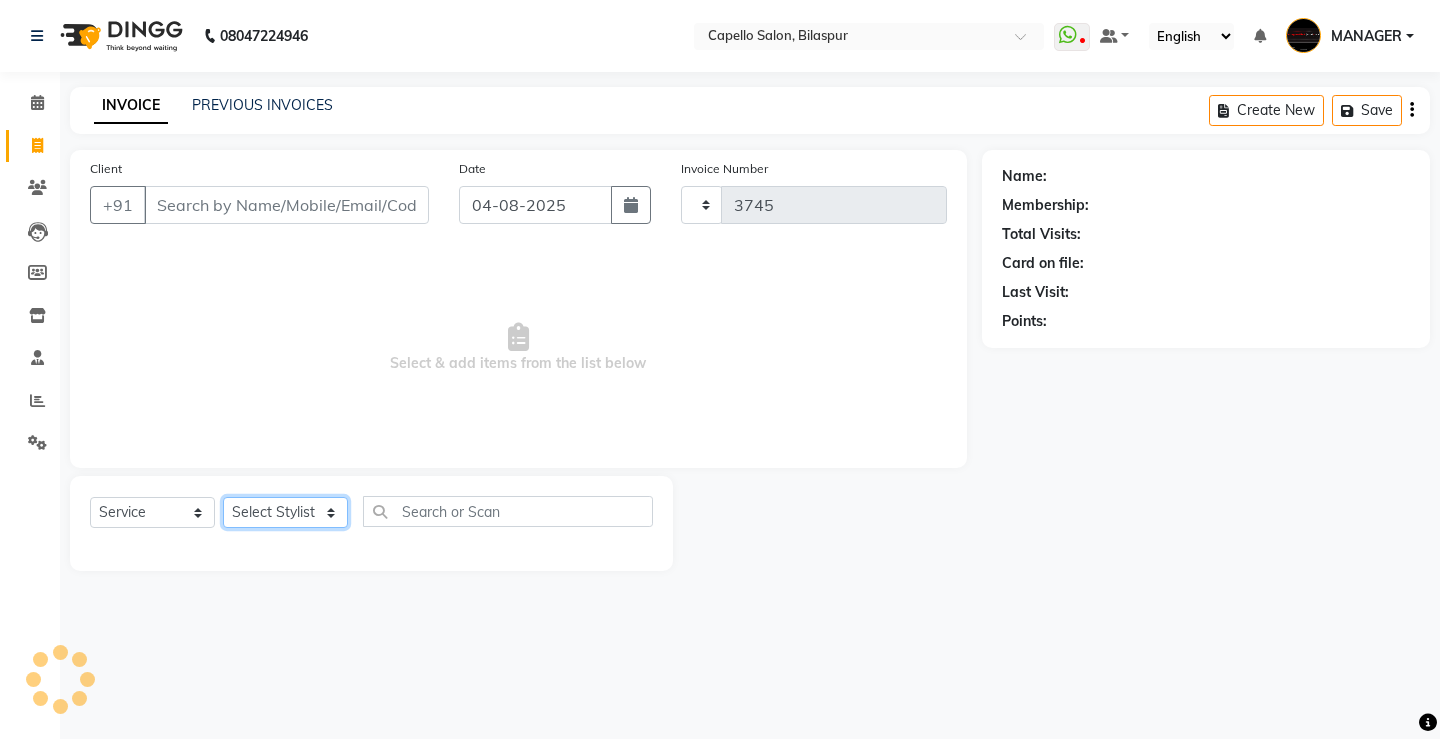 select on "857" 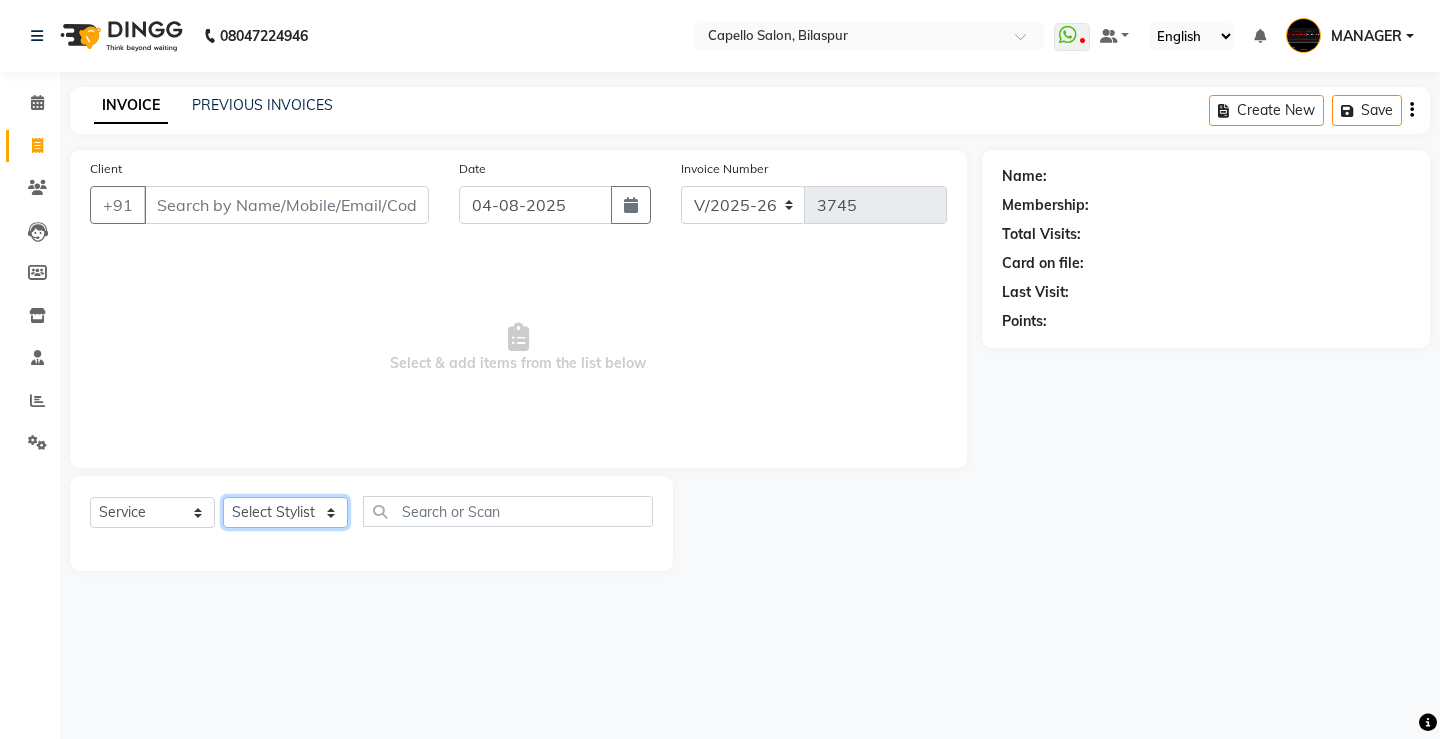 select on "26586" 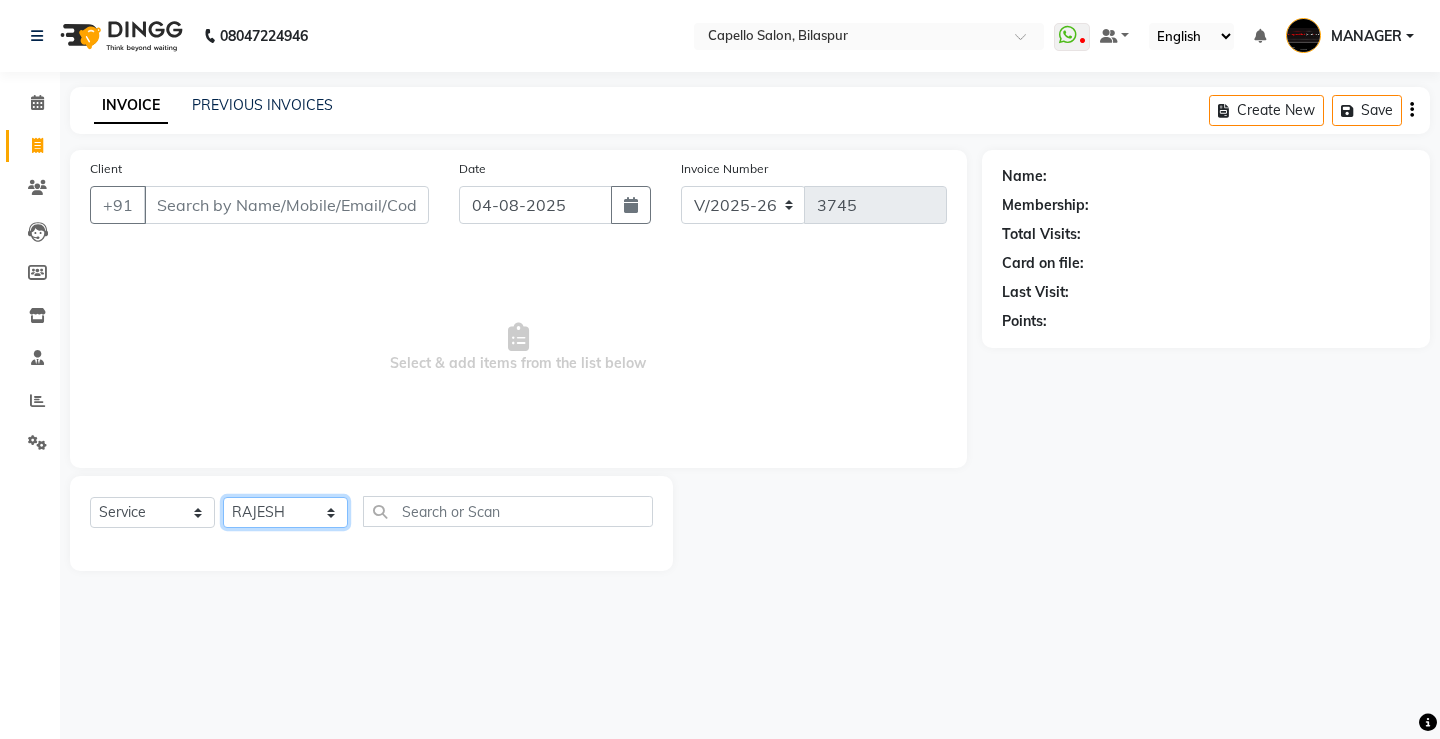 click on "Select Stylist ADMIN AKASH ANJALI khusboo KIRTI KUSHAL MANAGER Manish  RAJESH reshma ritee shailendra SHIVA VISHAL" 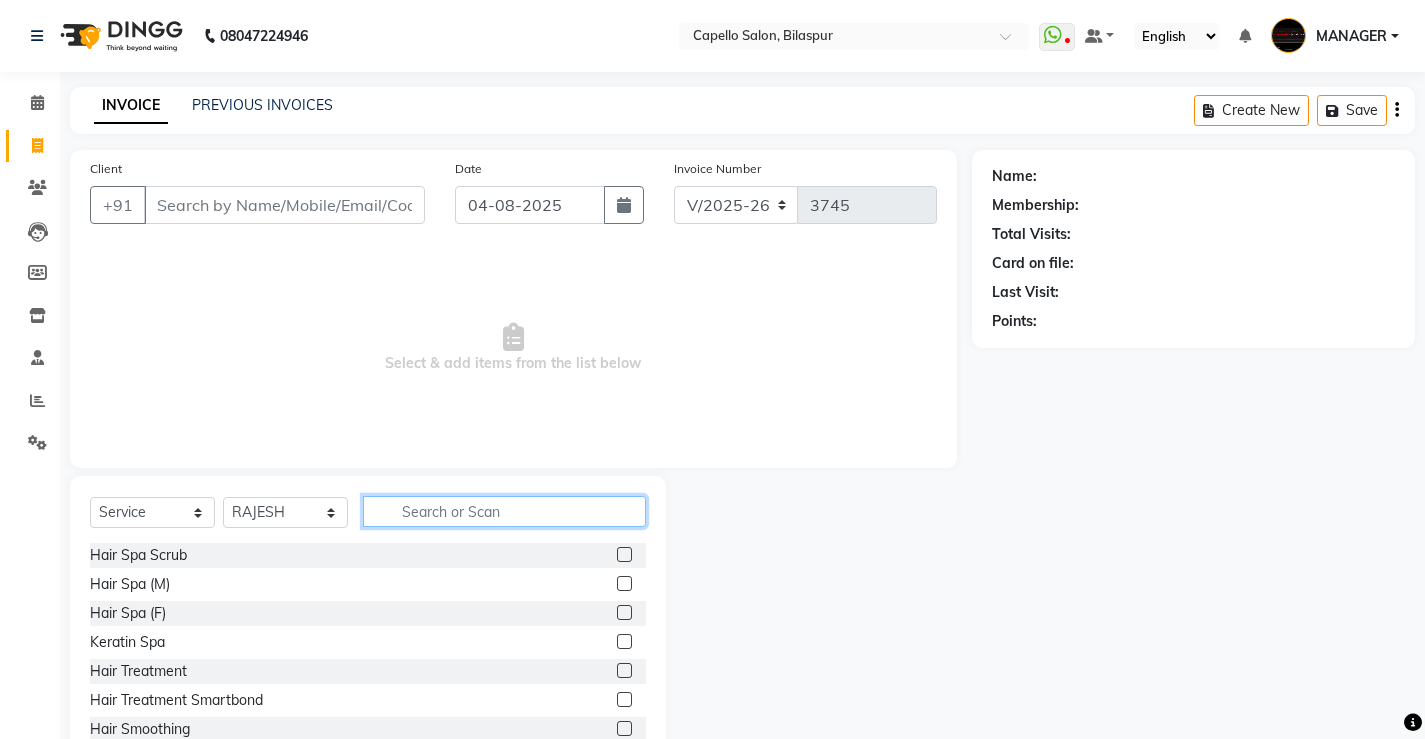 click 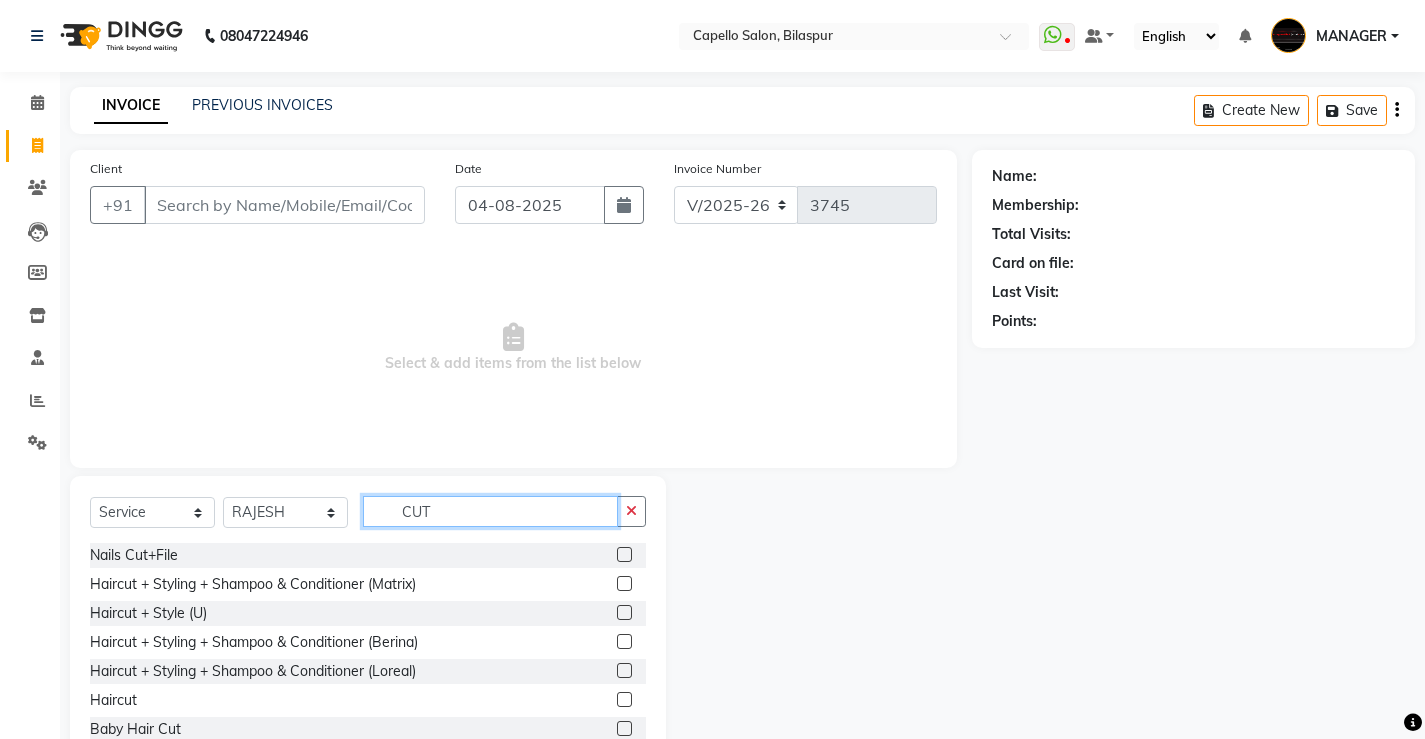 type on "CUT" 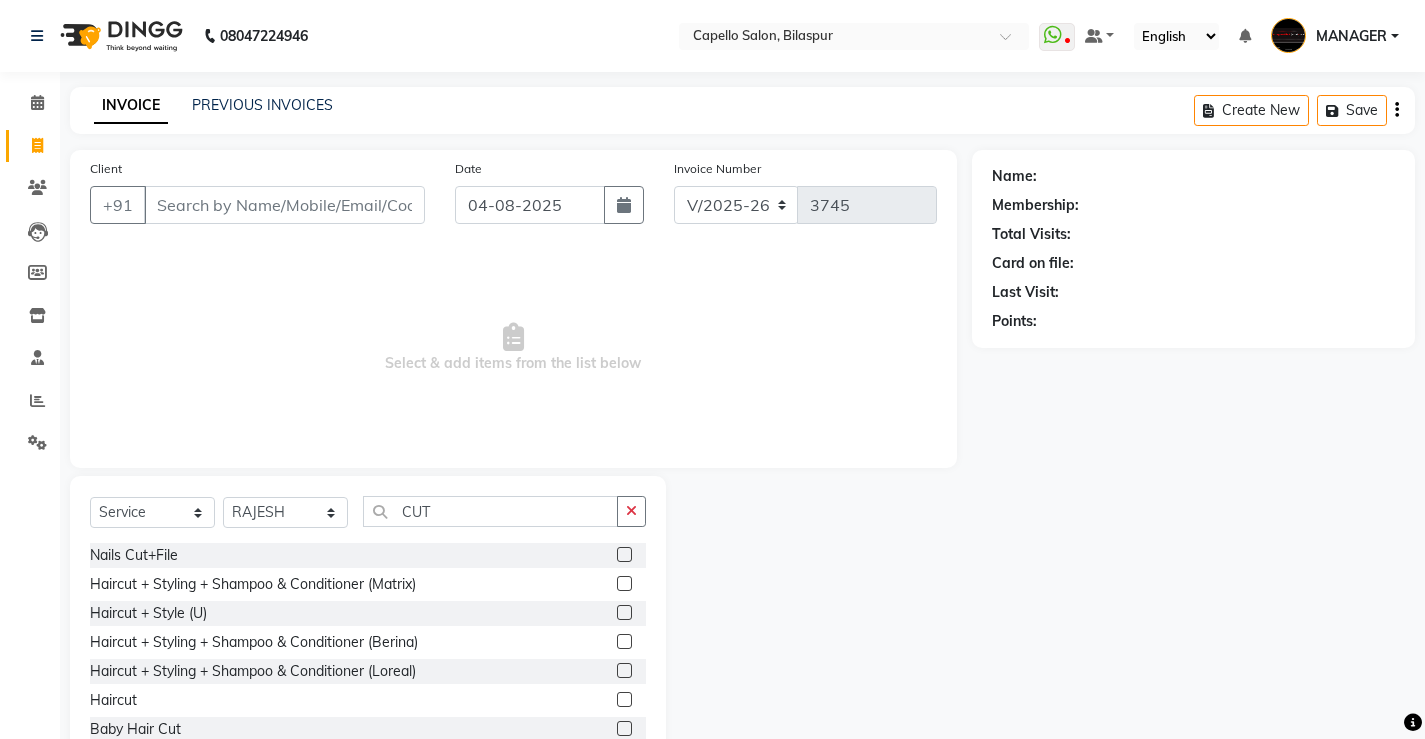 click 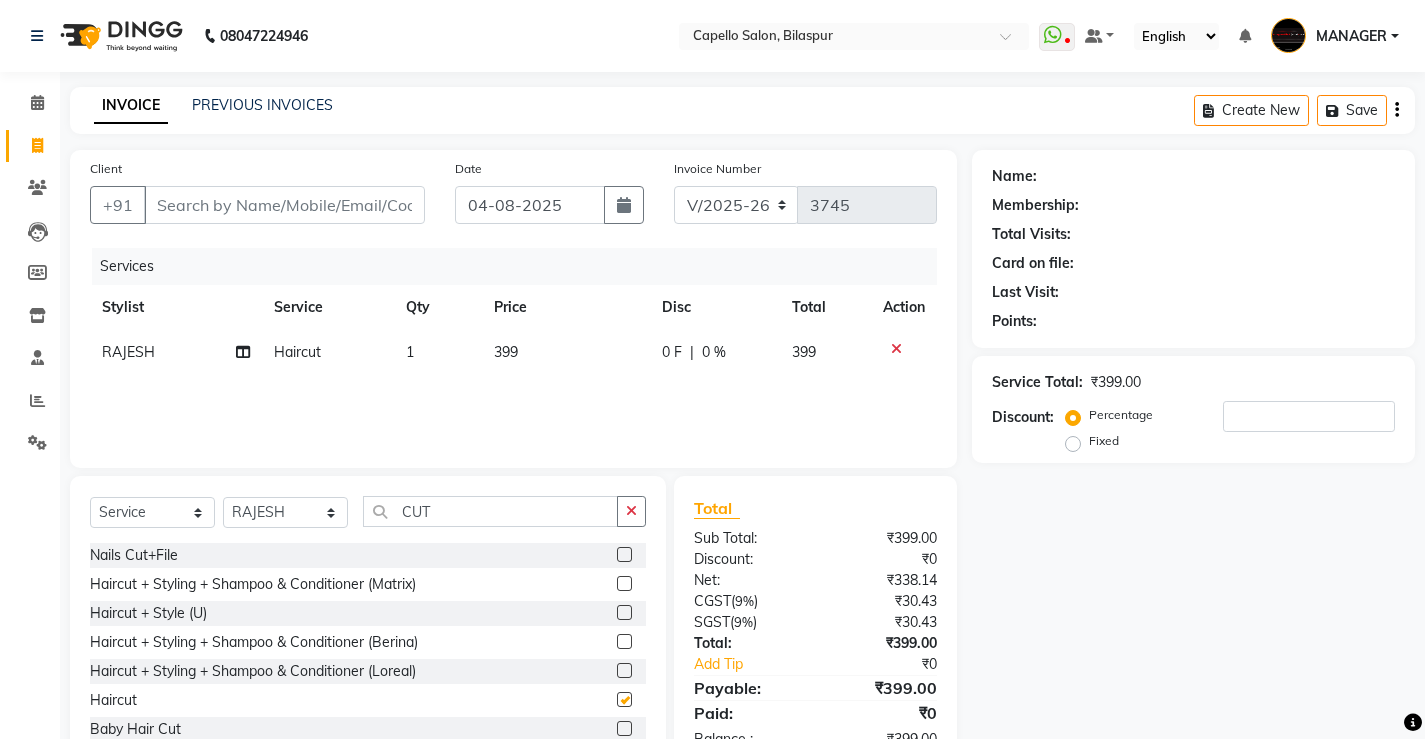checkbox on "false" 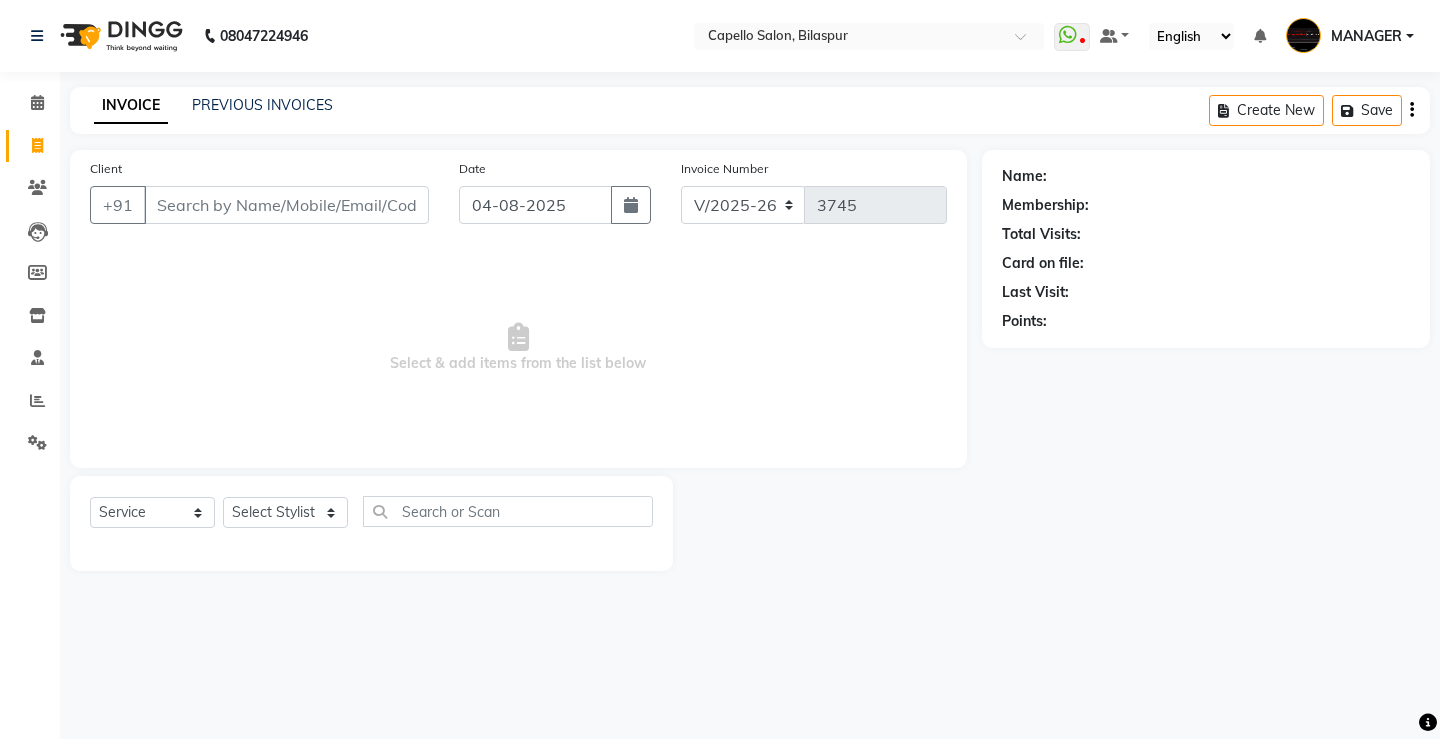 select on "857" 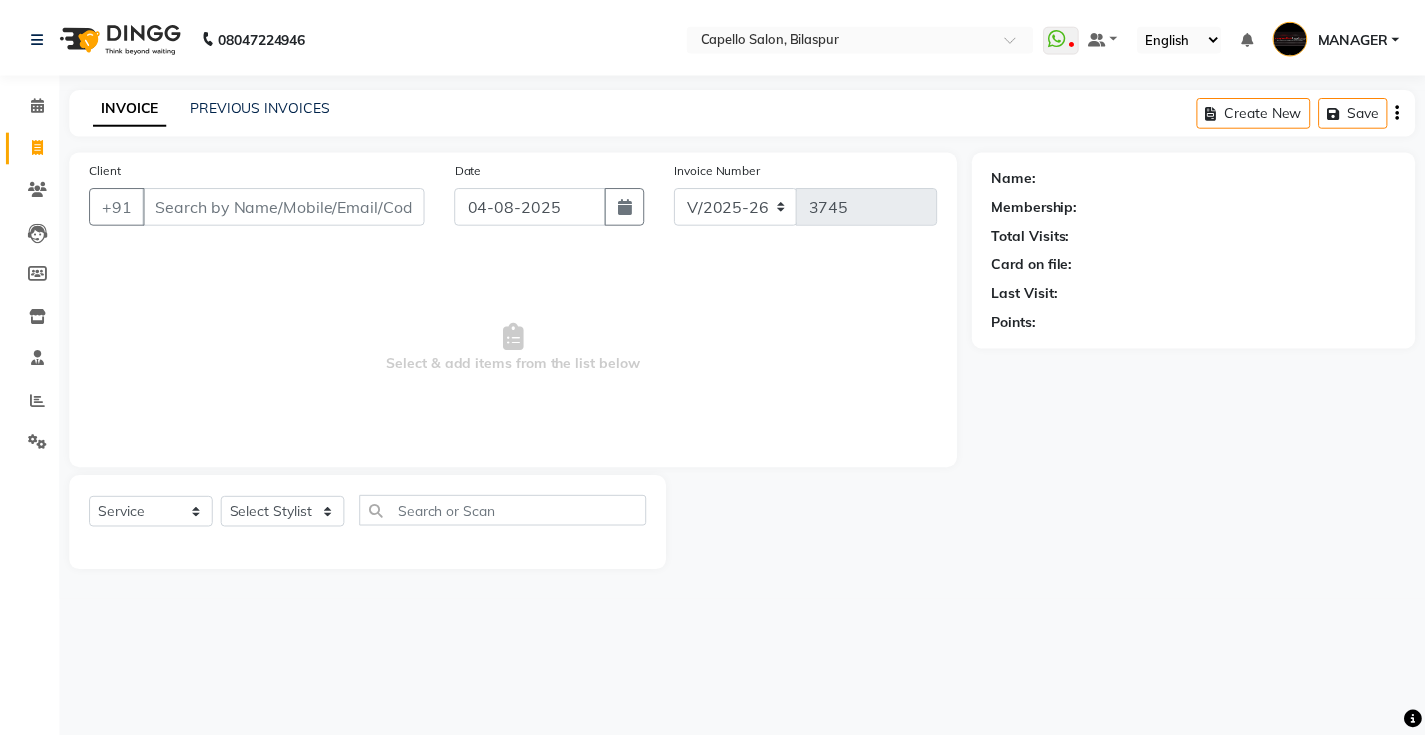 scroll, scrollTop: 0, scrollLeft: 0, axis: both 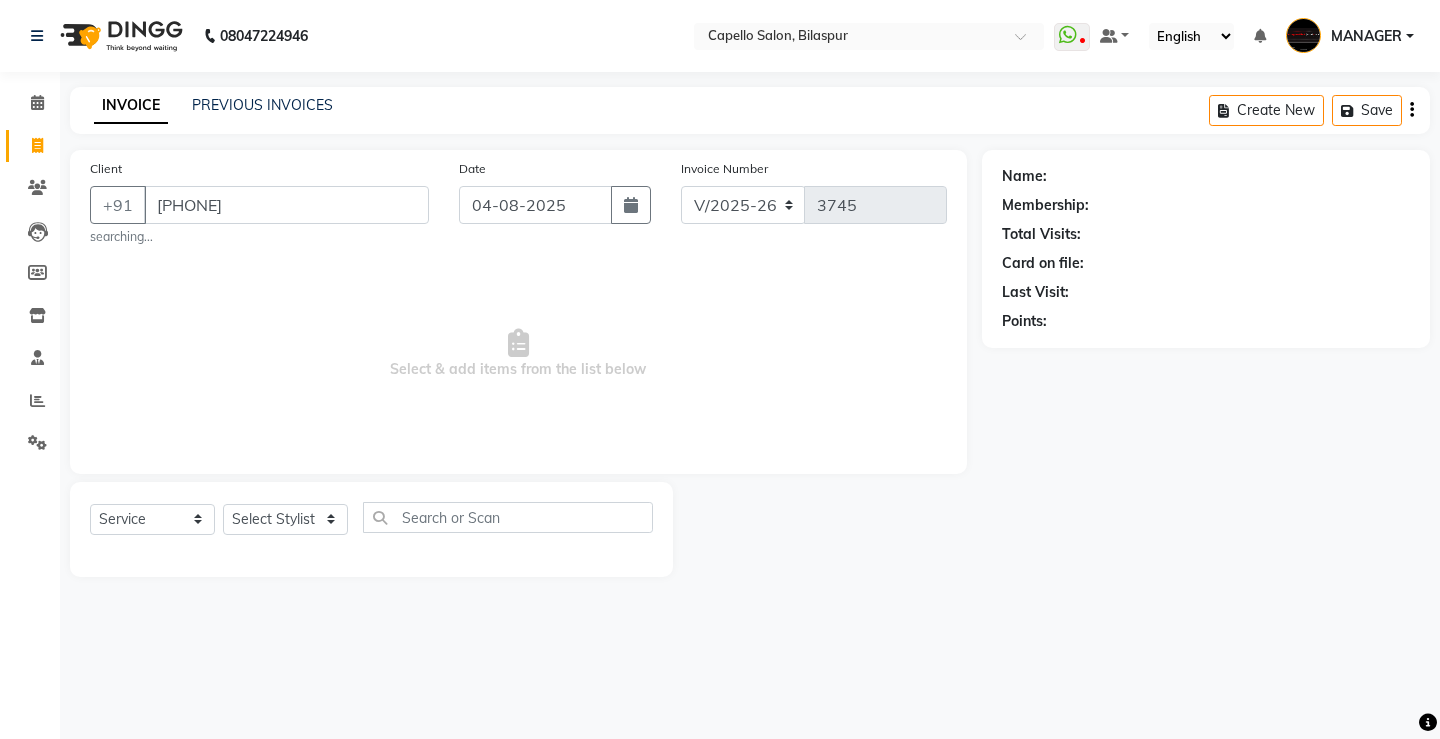 type on "[PHONE]" 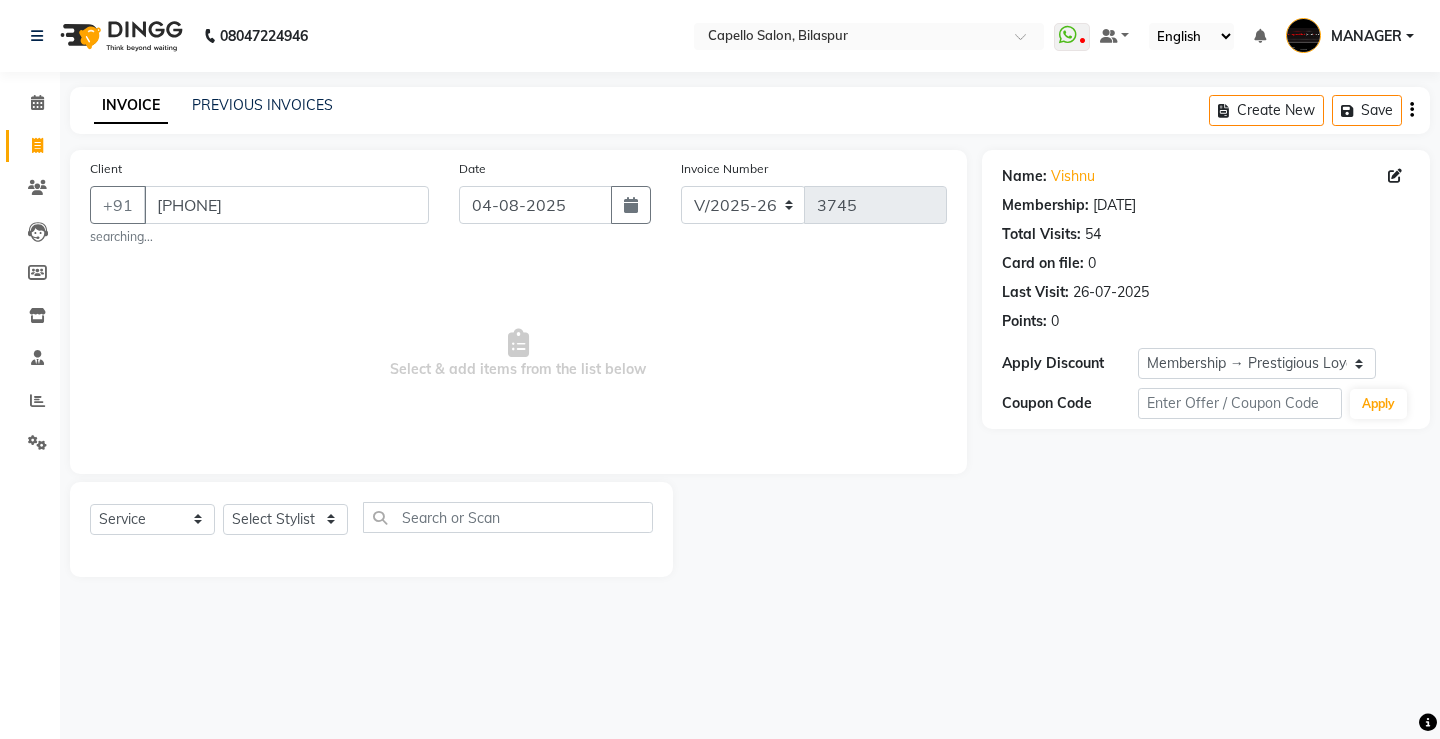 click on "[FIRST]" 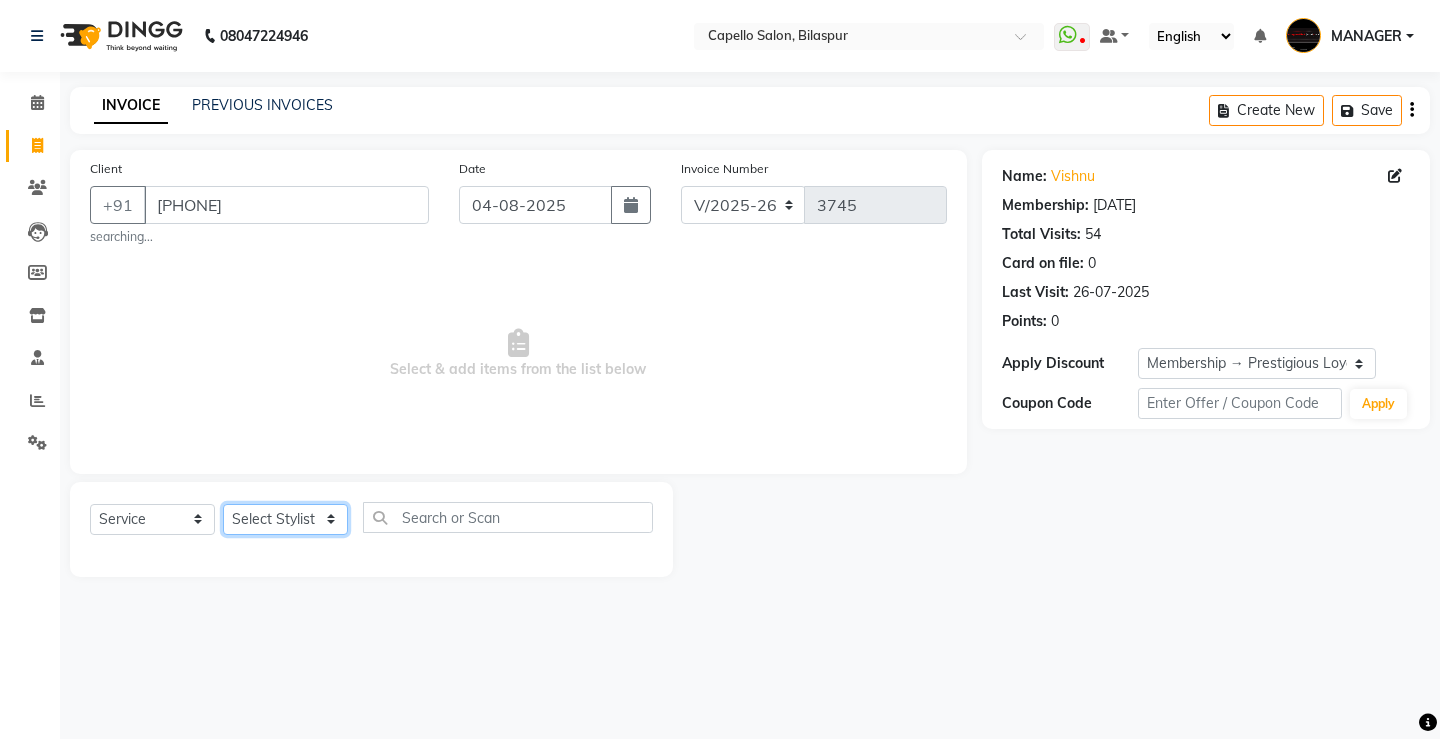 click on "Select Stylist ADMIN AKASH ANJALI khusboo KIRTI KUSHAL MANAGER Manish  RAJESH reshma ritee shailendra SHIVA VISHAL" 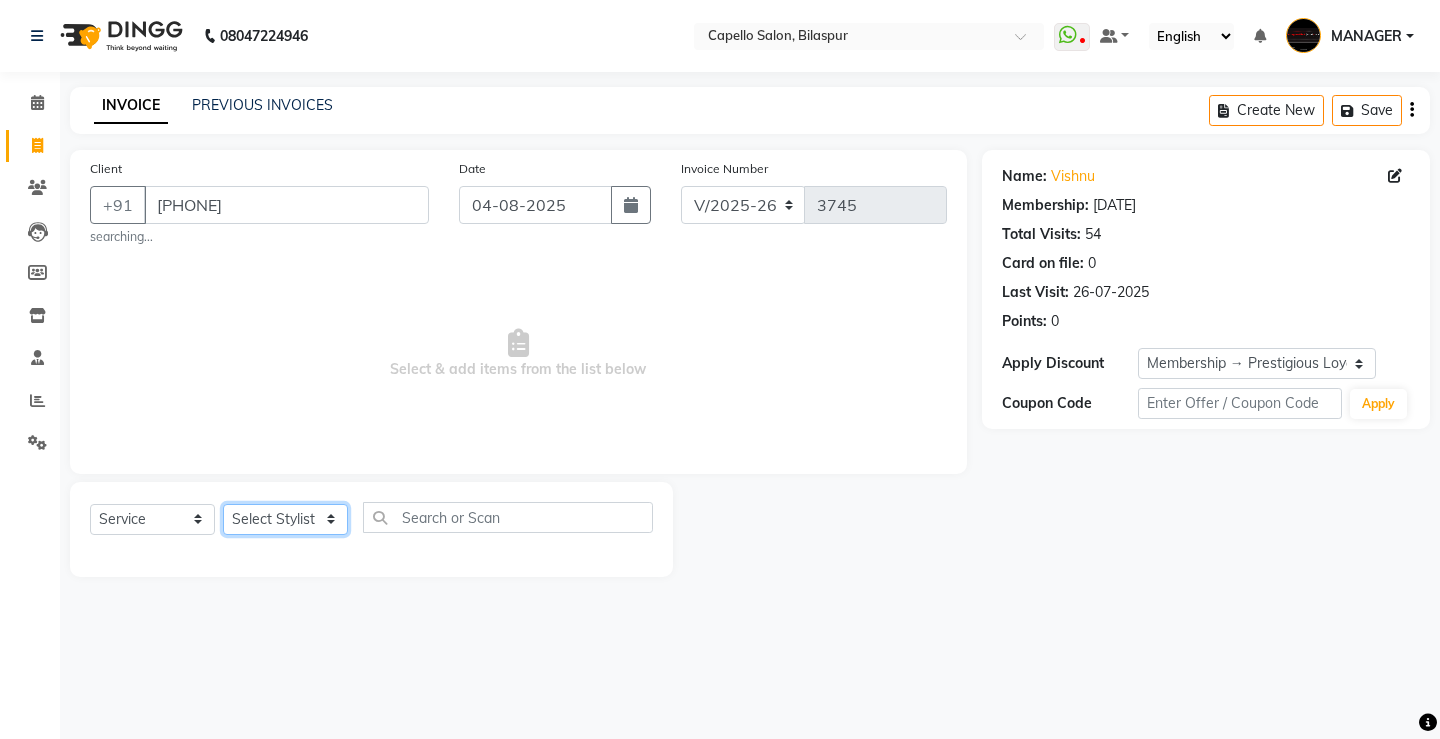 select on "26586" 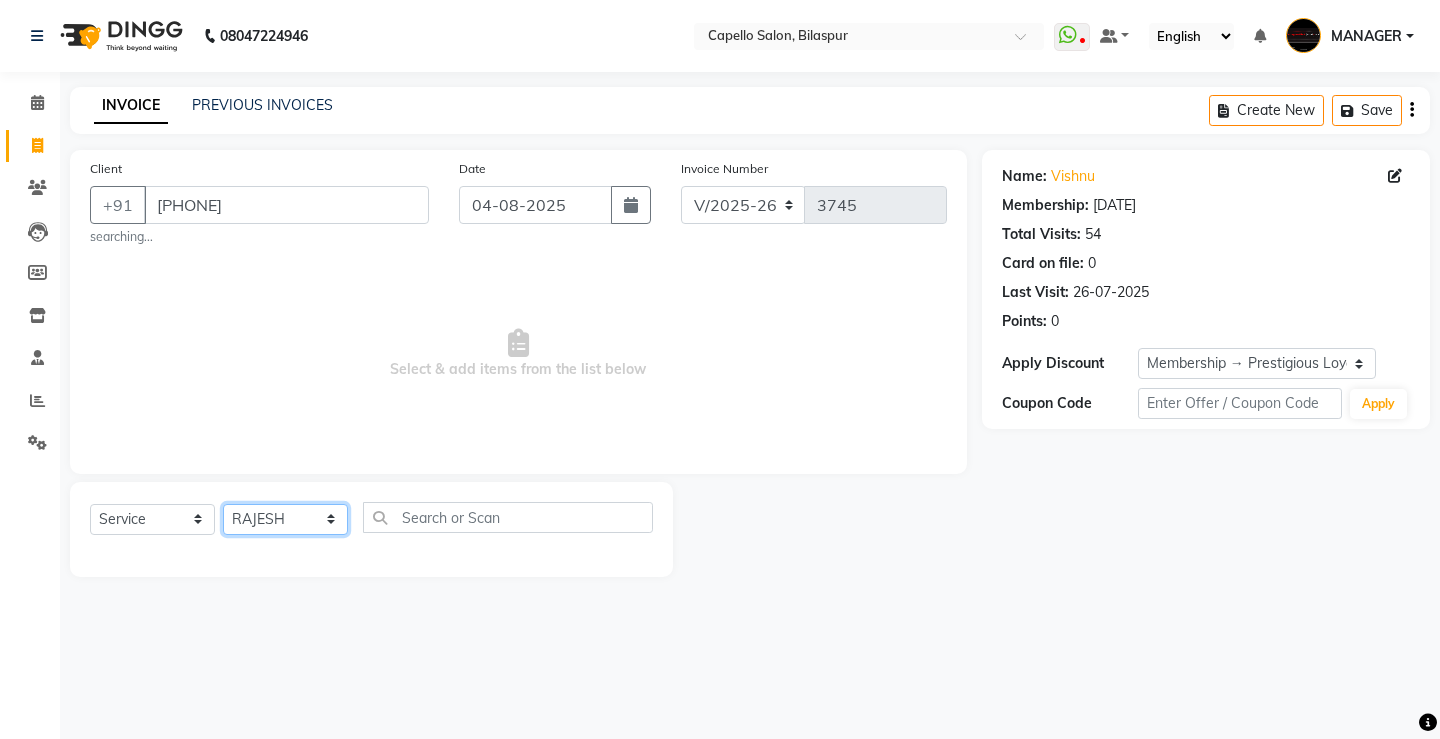 click on "Select Stylist ADMIN AKASH ANJALI khusboo KIRTI KUSHAL MANAGER Manish  RAJESH reshma ritee shailendra SHIVA VISHAL" 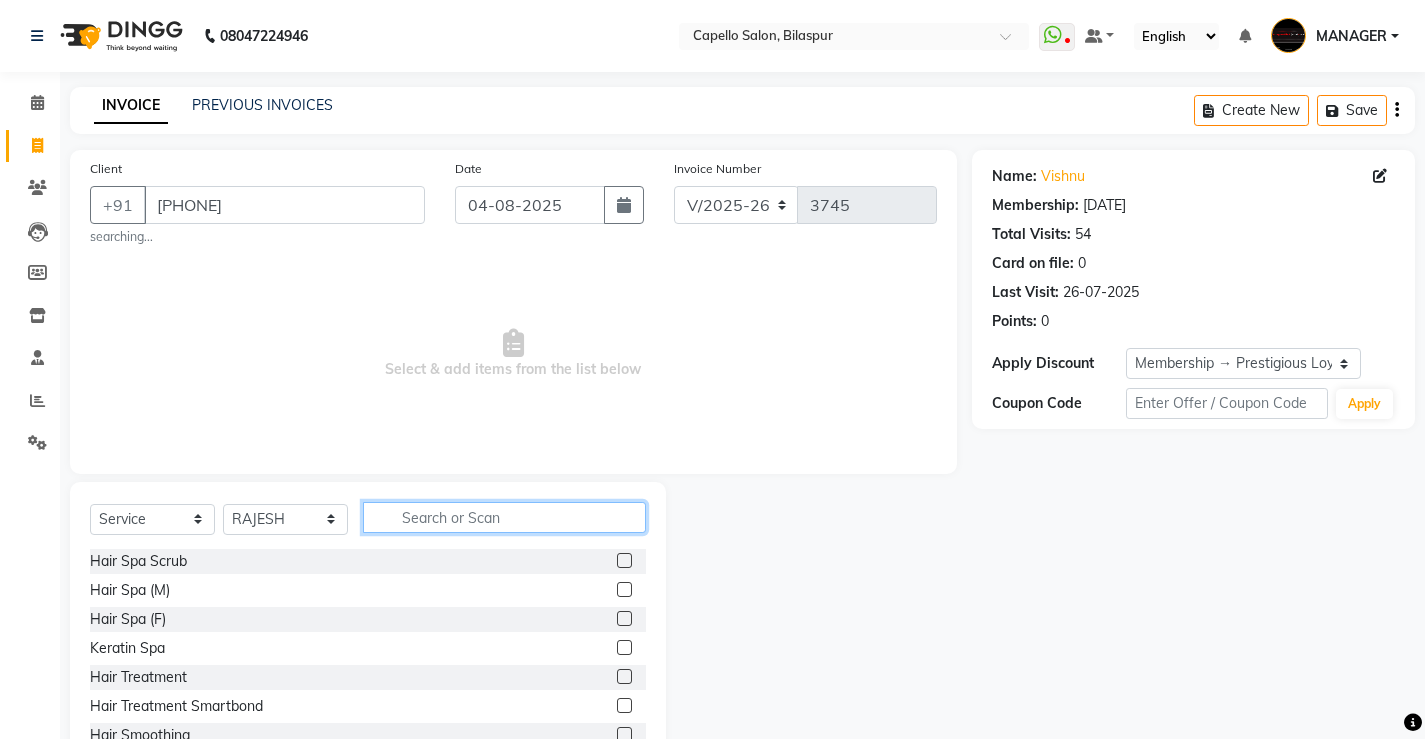 click 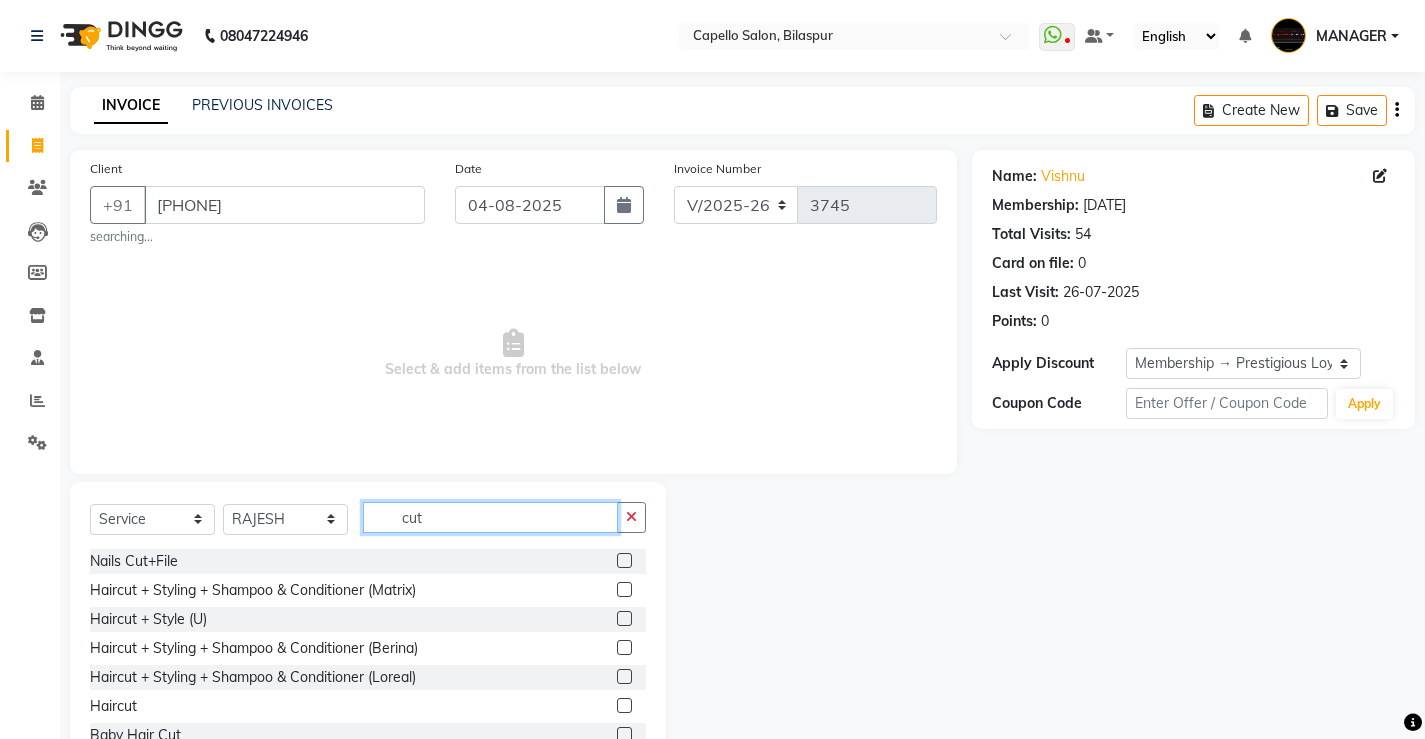 type on "cut" 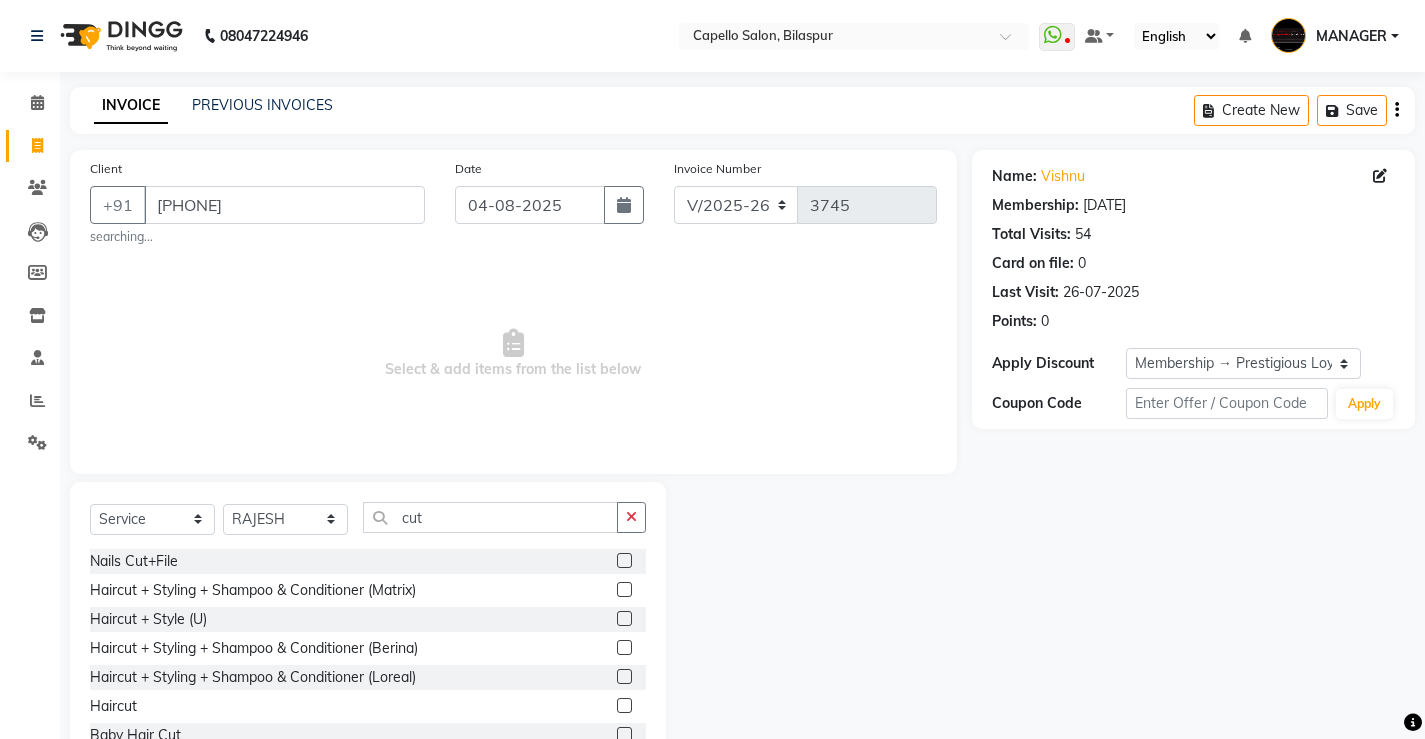 click 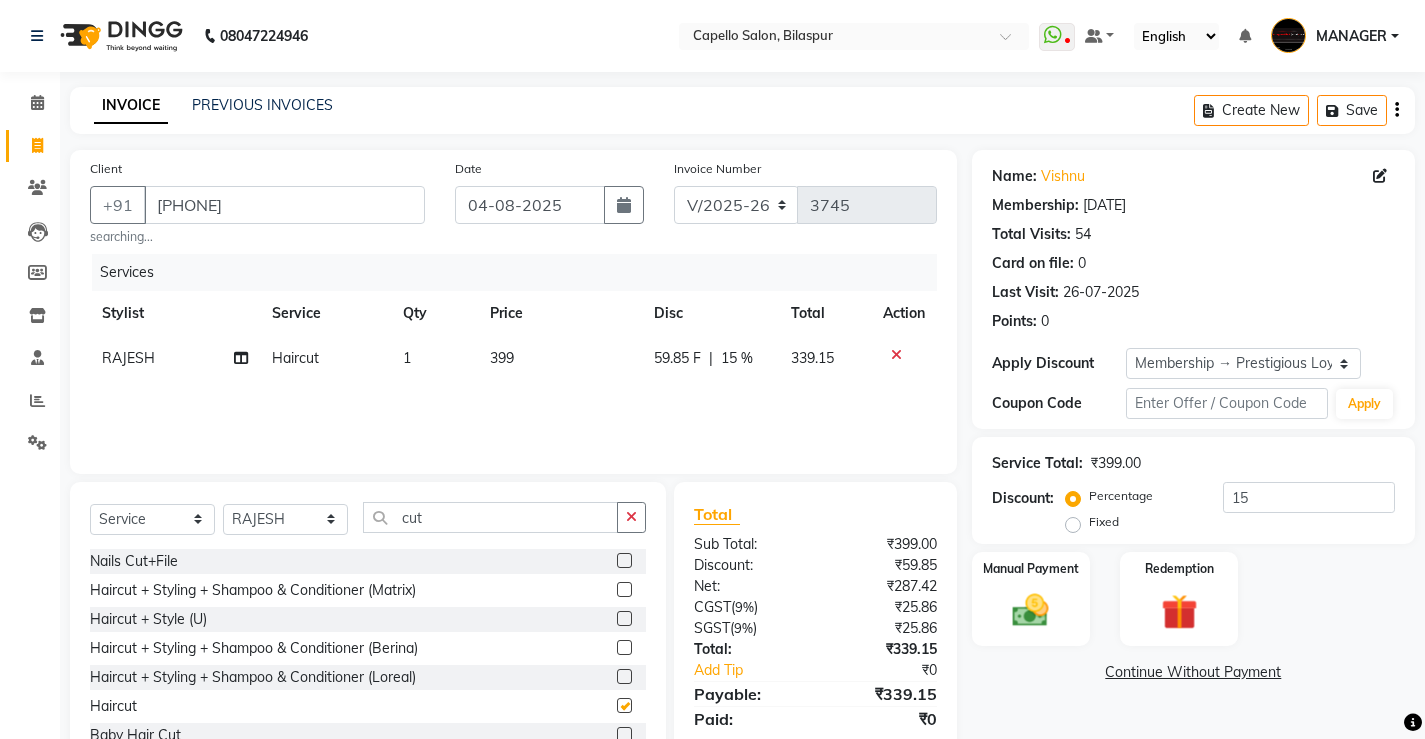 checkbox on "false" 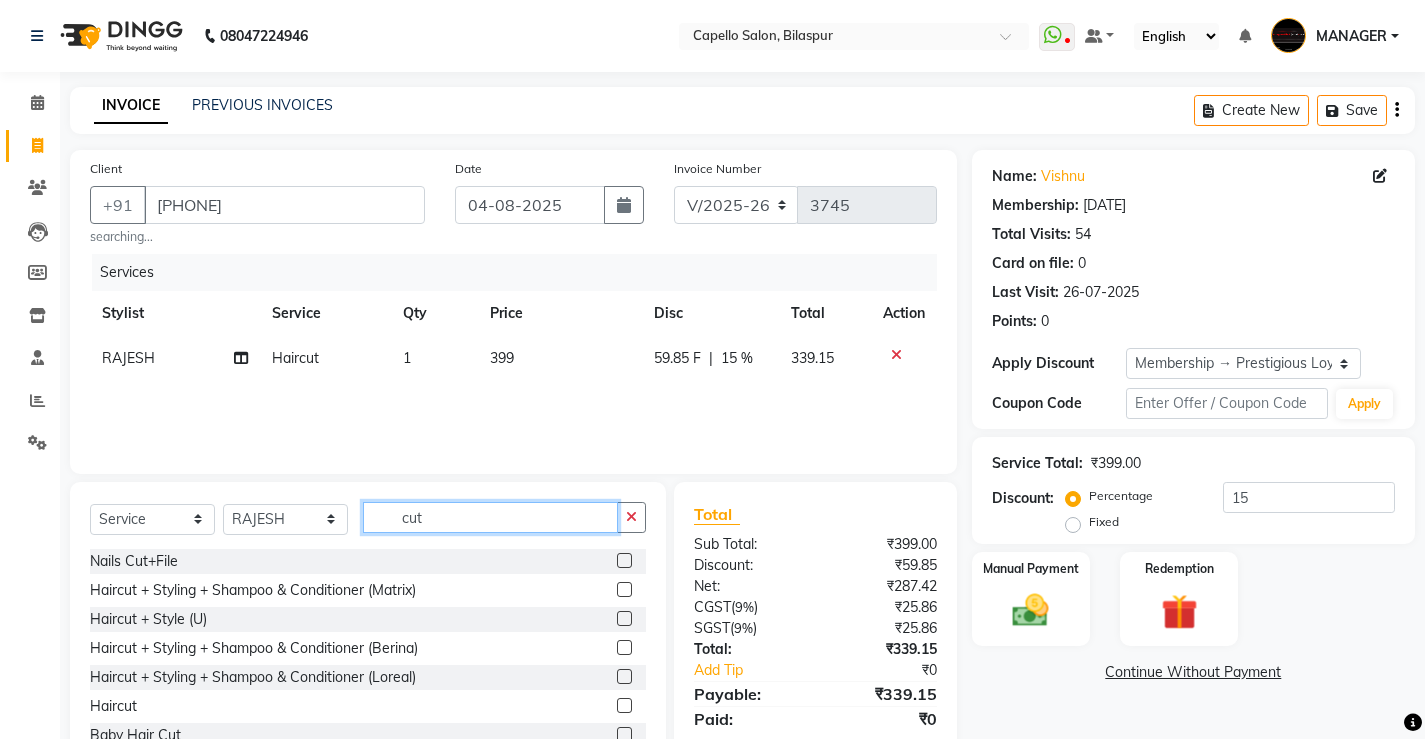 drag, startPoint x: 446, startPoint y: 518, endPoint x: 0, endPoint y: 517, distance: 446.00113 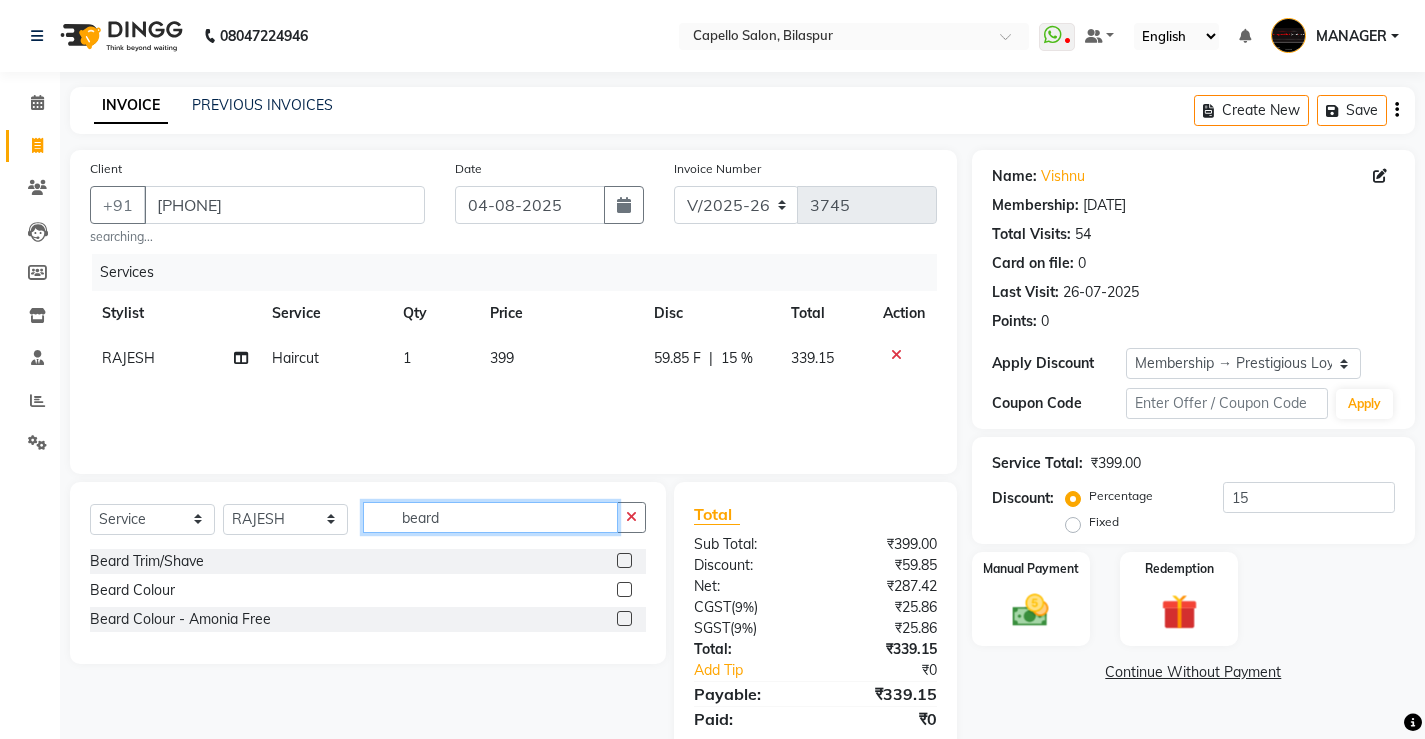 type on "beard" 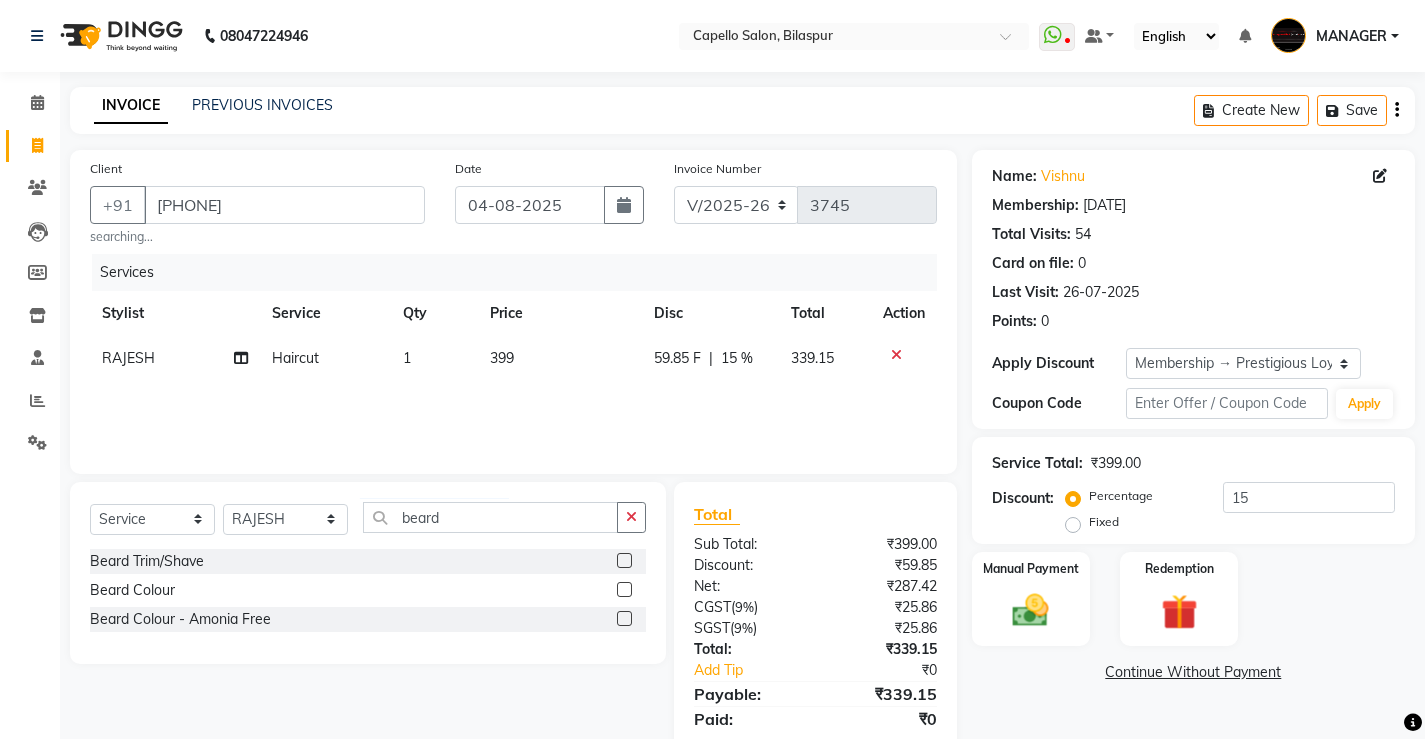 click 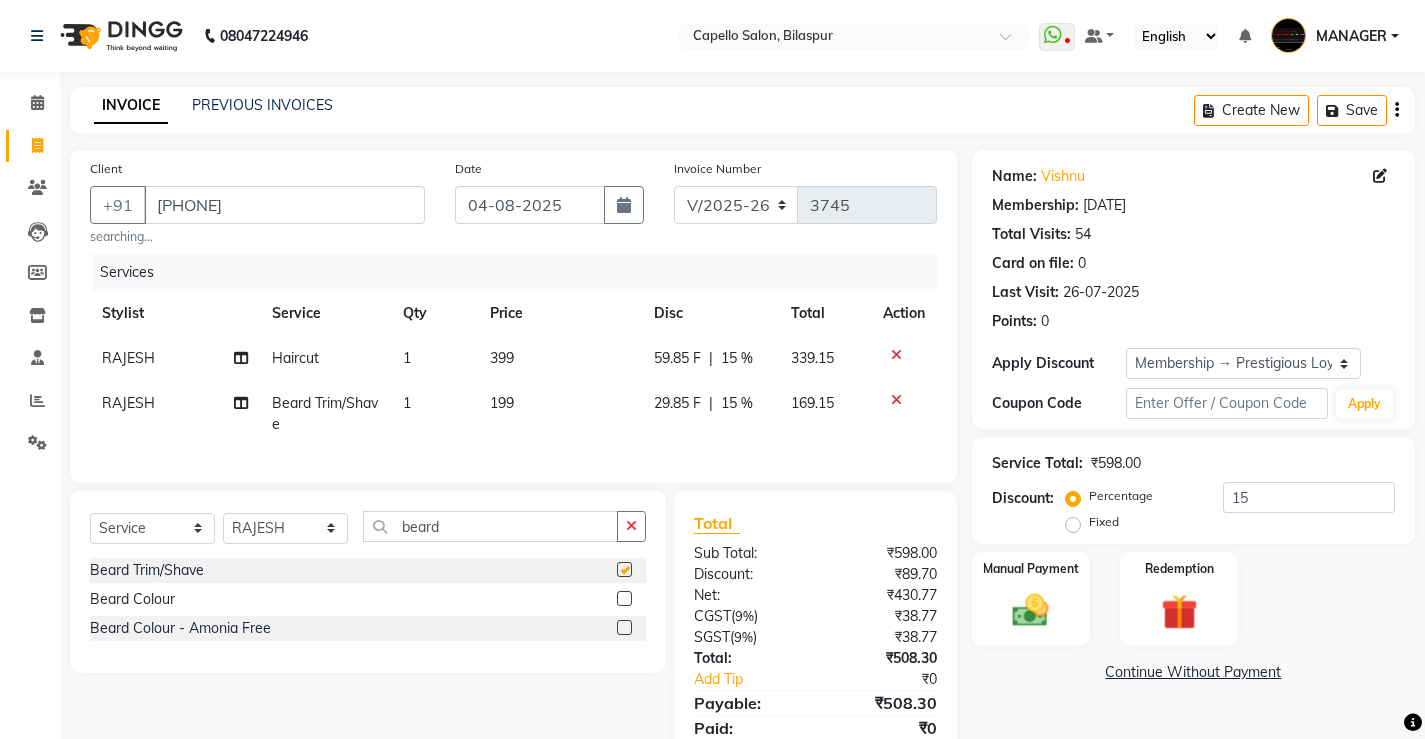 checkbox on "false" 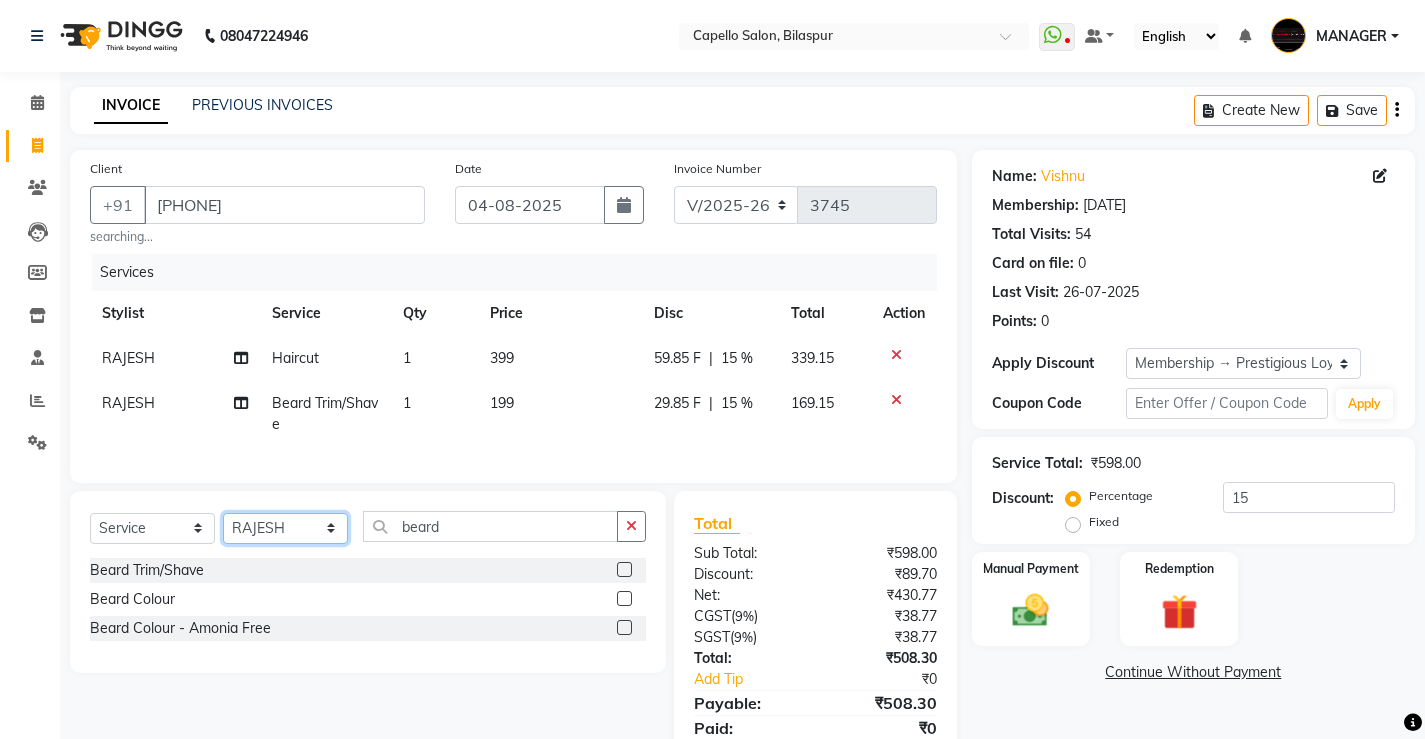 click on "Select Stylist ADMIN AKASH ANJALI khusboo KIRTI KUSHAL MANAGER Manish  RAJESH reshma ritee shailendra SHIVA VISHAL" 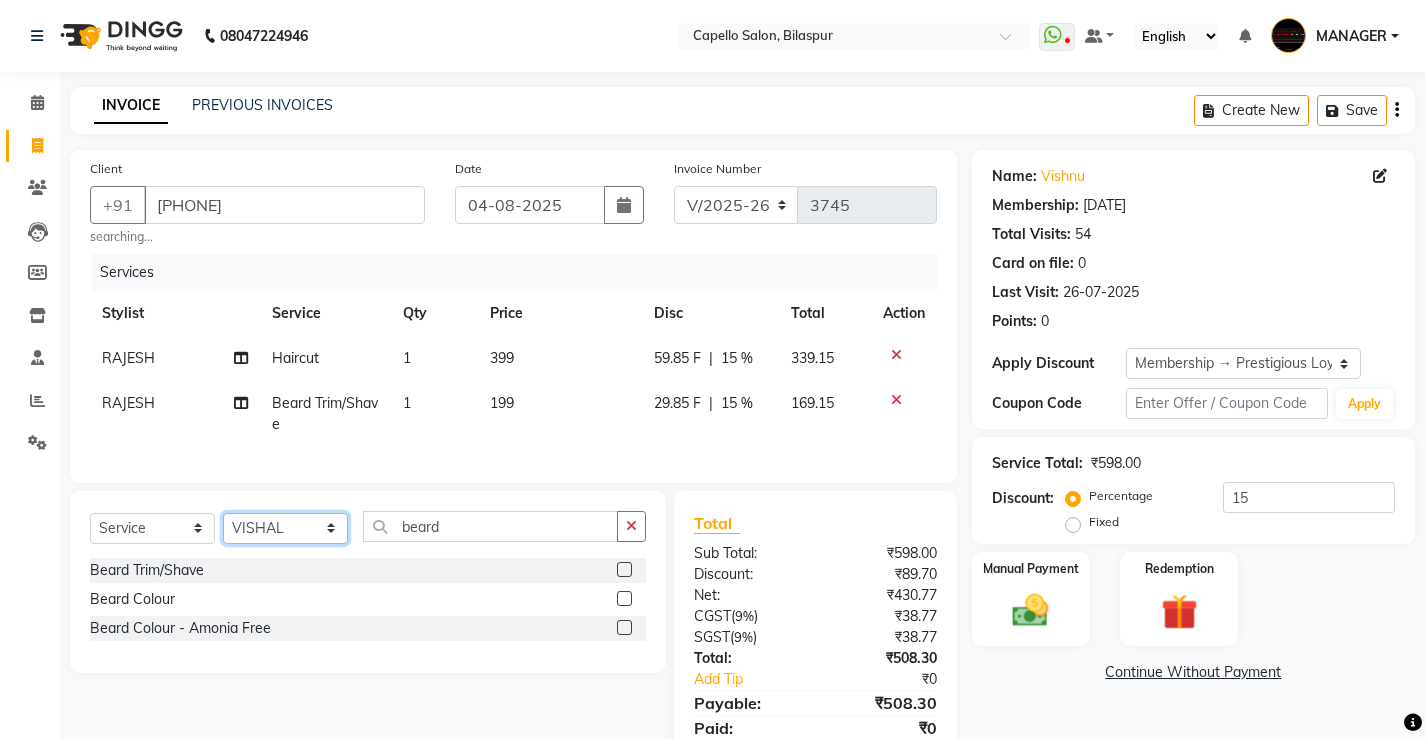 click on "Select Stylist ADMIN AKASH ANJALI khusboo KIRTI KUSHAL MANAGER Manish  RAJESH reshma ritee shailendra SHIVA VISHAL" 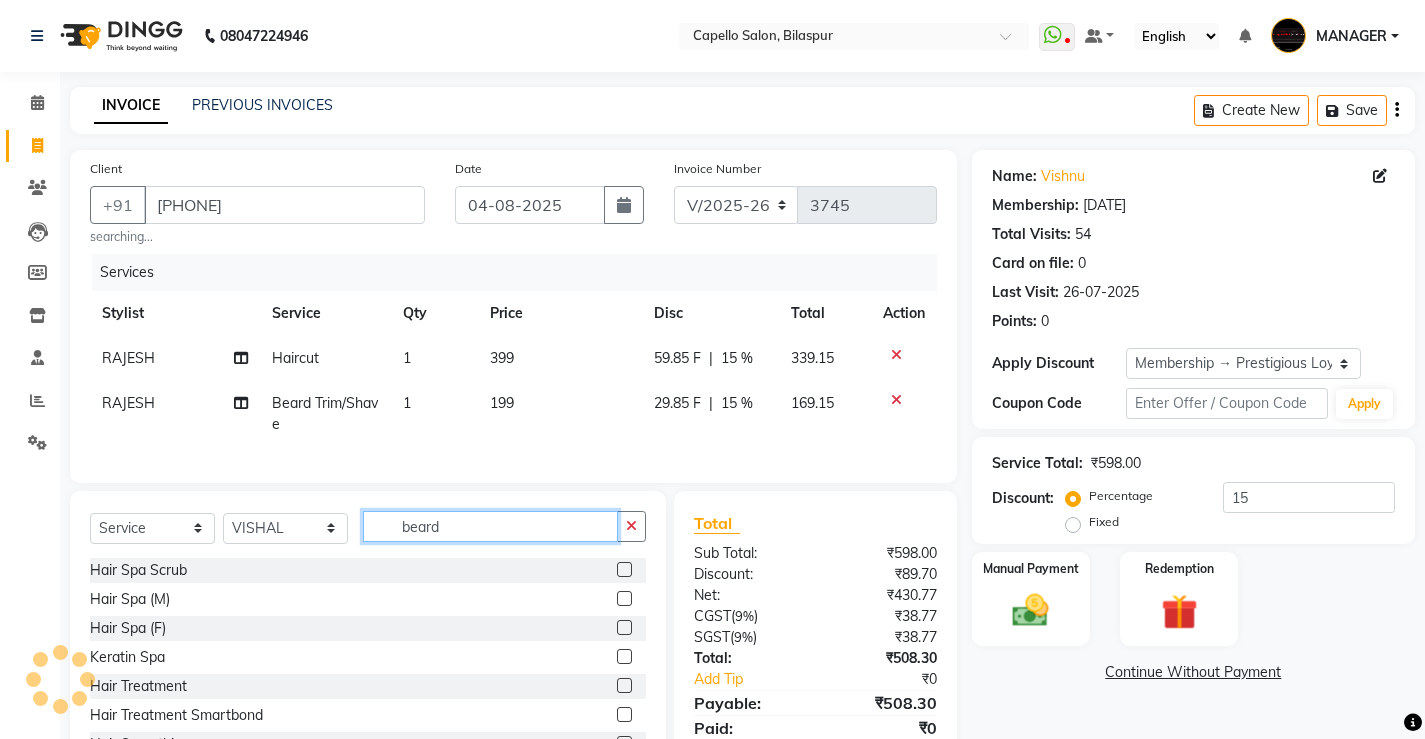 drag, startPoint x: 453, startPoint y: 540, endPoint x: 330, endPoint y: 571, distance: 126.84637 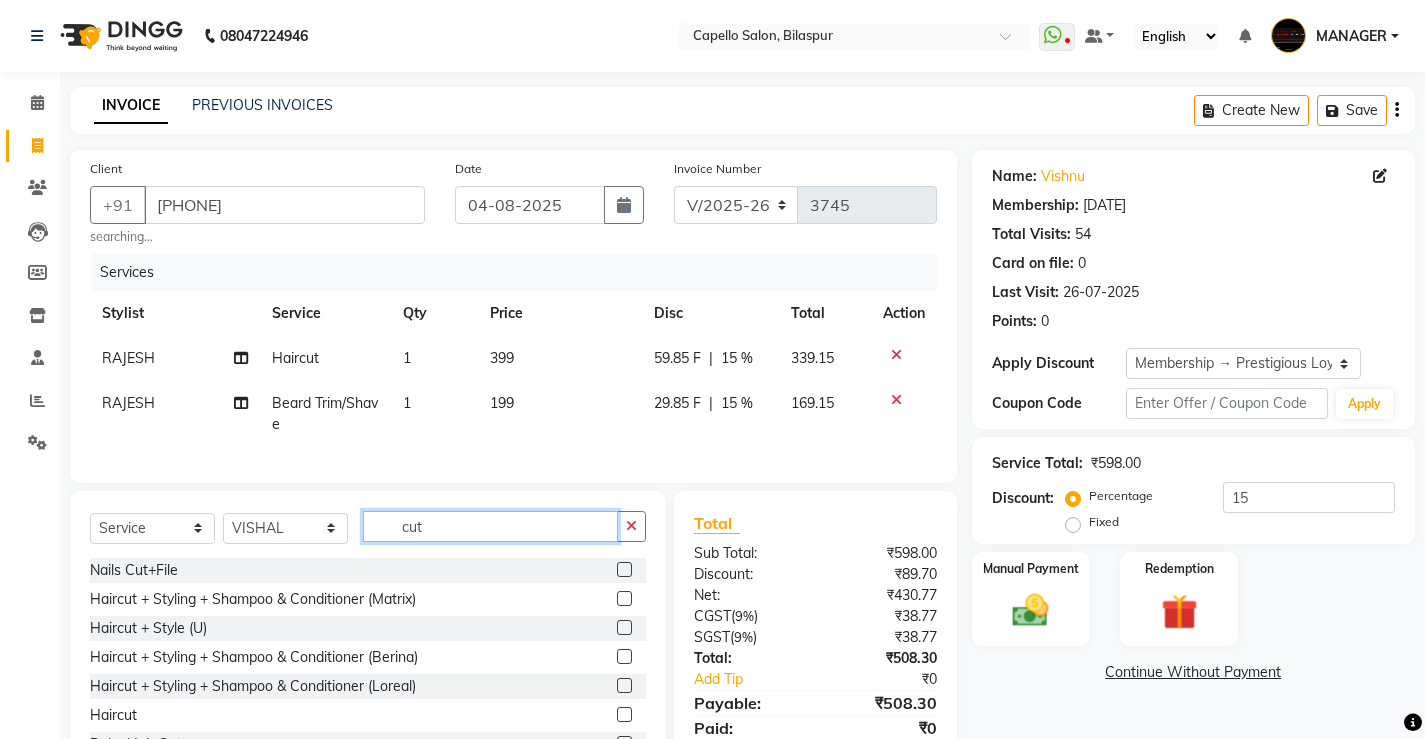 type on "cut" 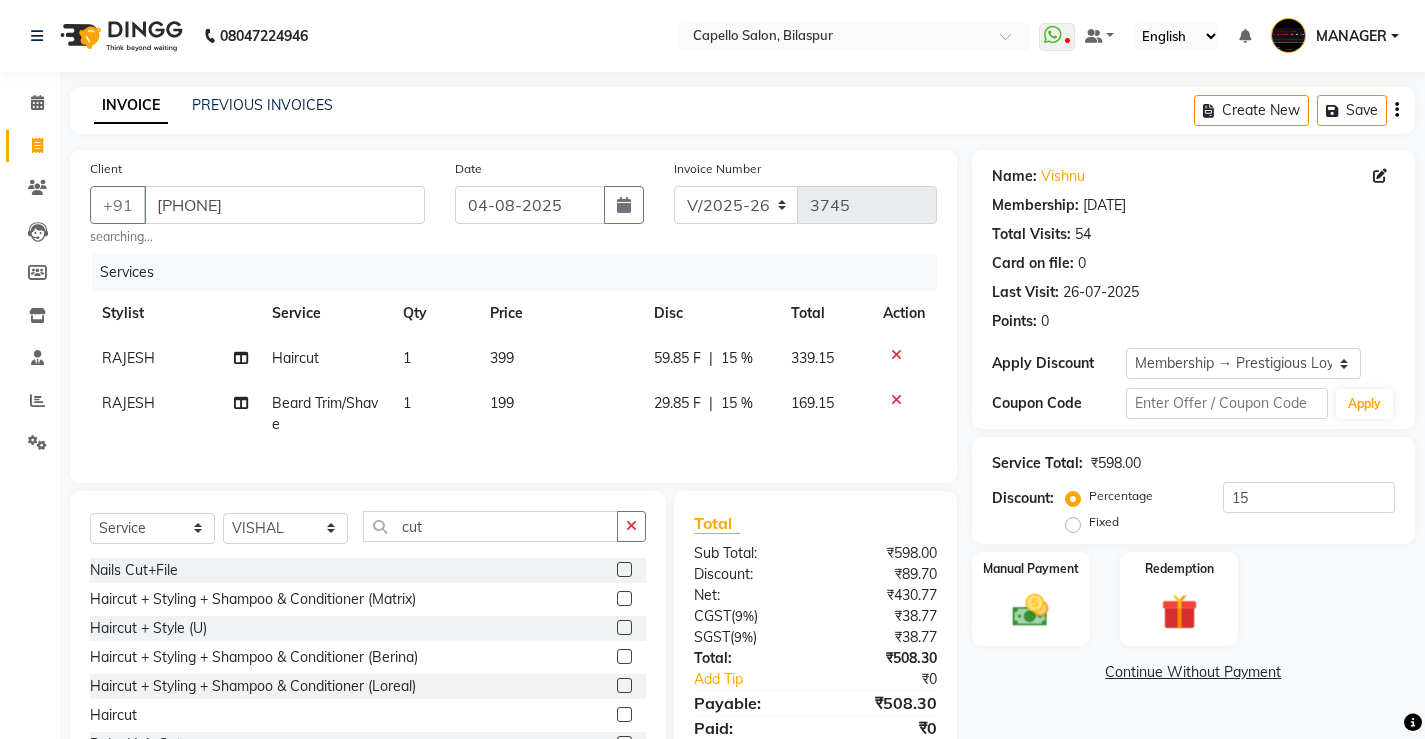 click 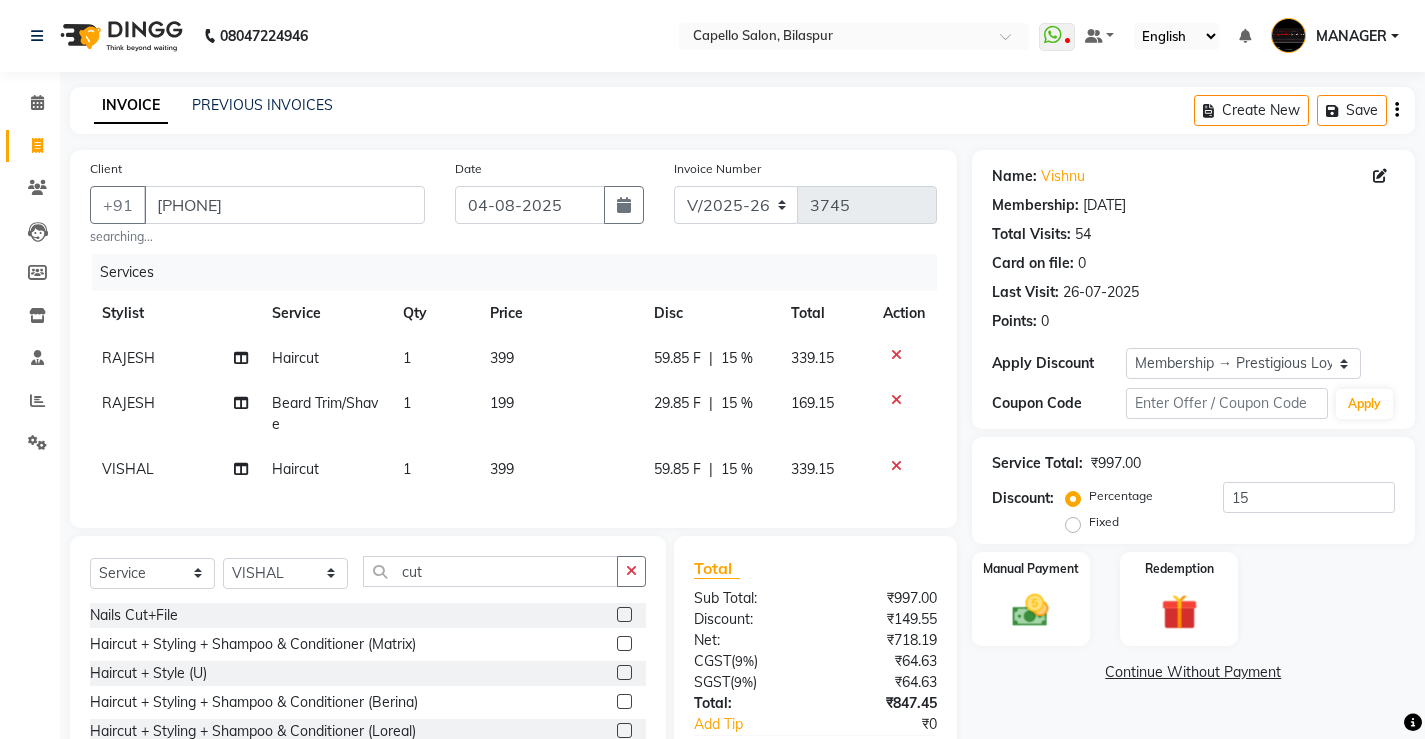 checkbox on "false" 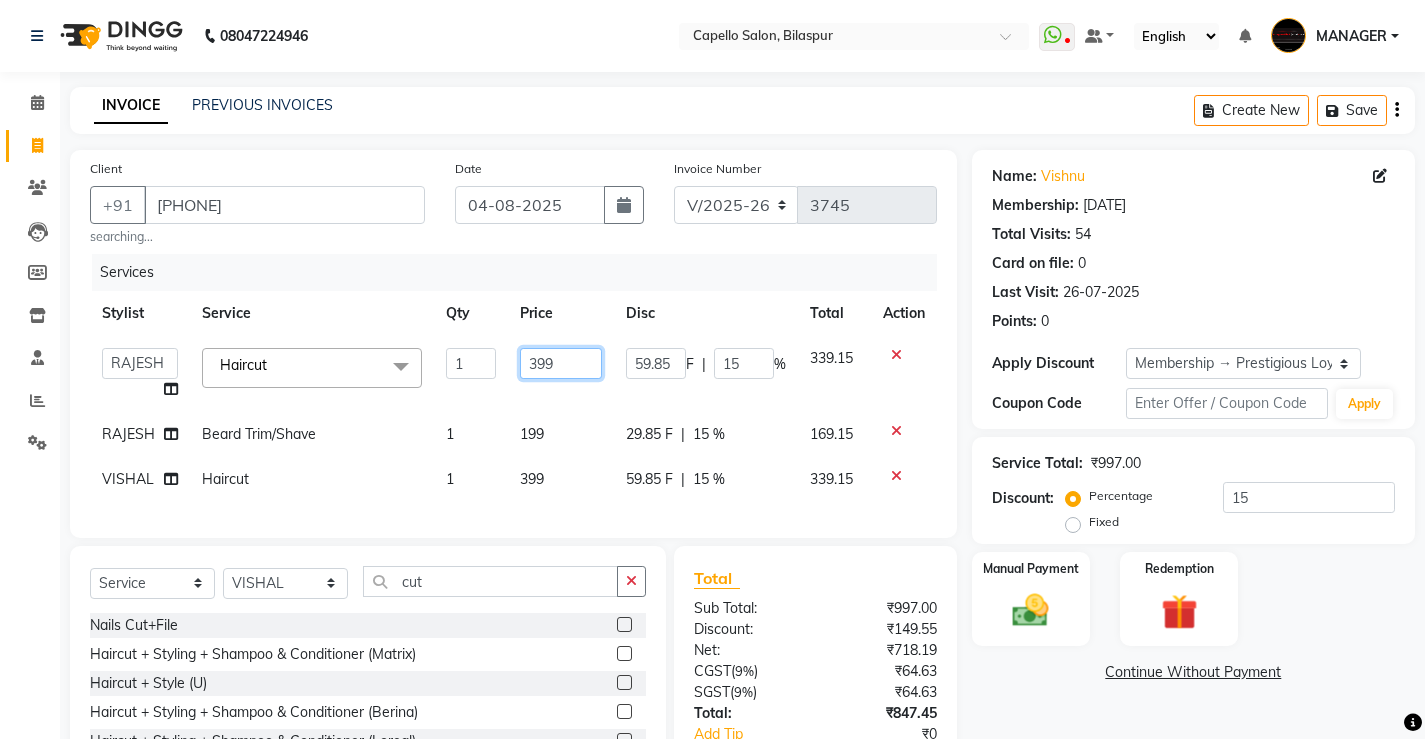 drag, startPoint x: 578, startPoint y: 362, endPoint x: 480, endPoint y: 387, distance: 101.13852 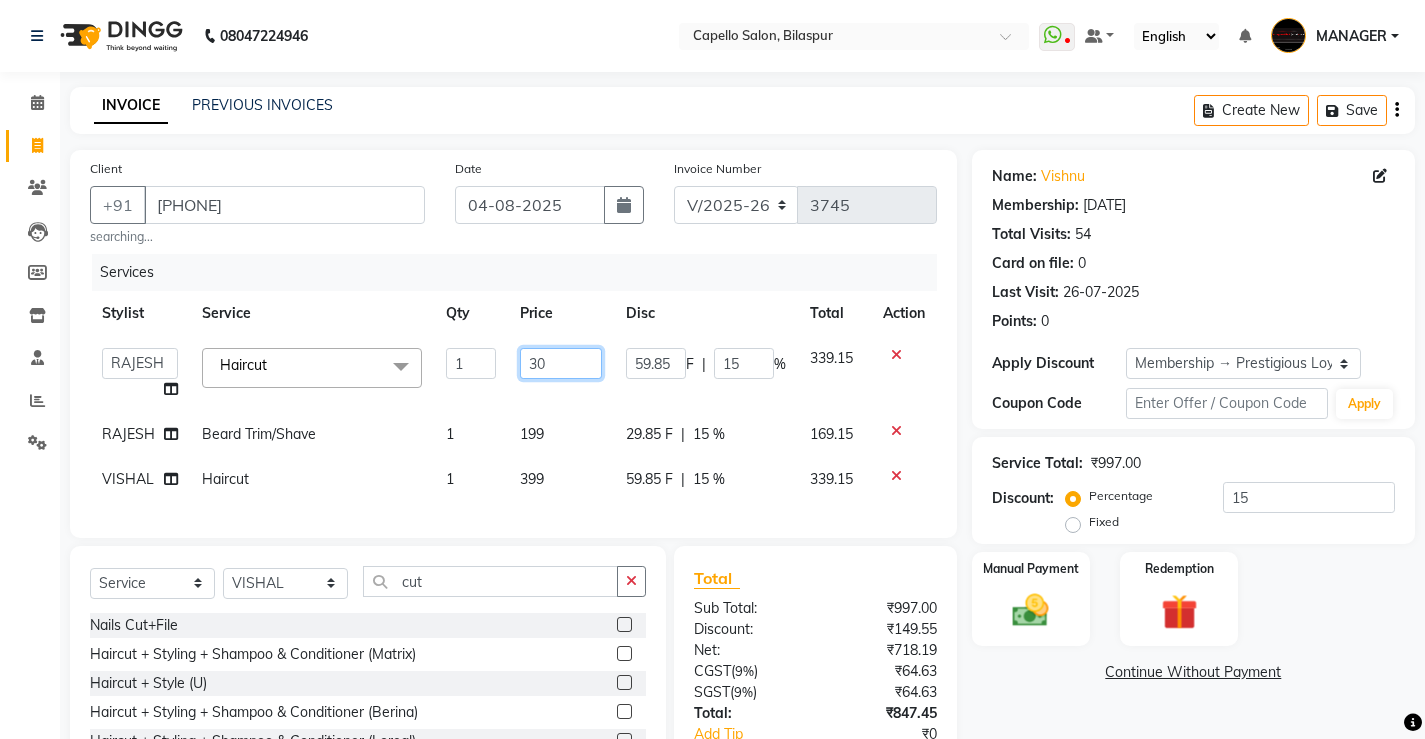 type on "300" 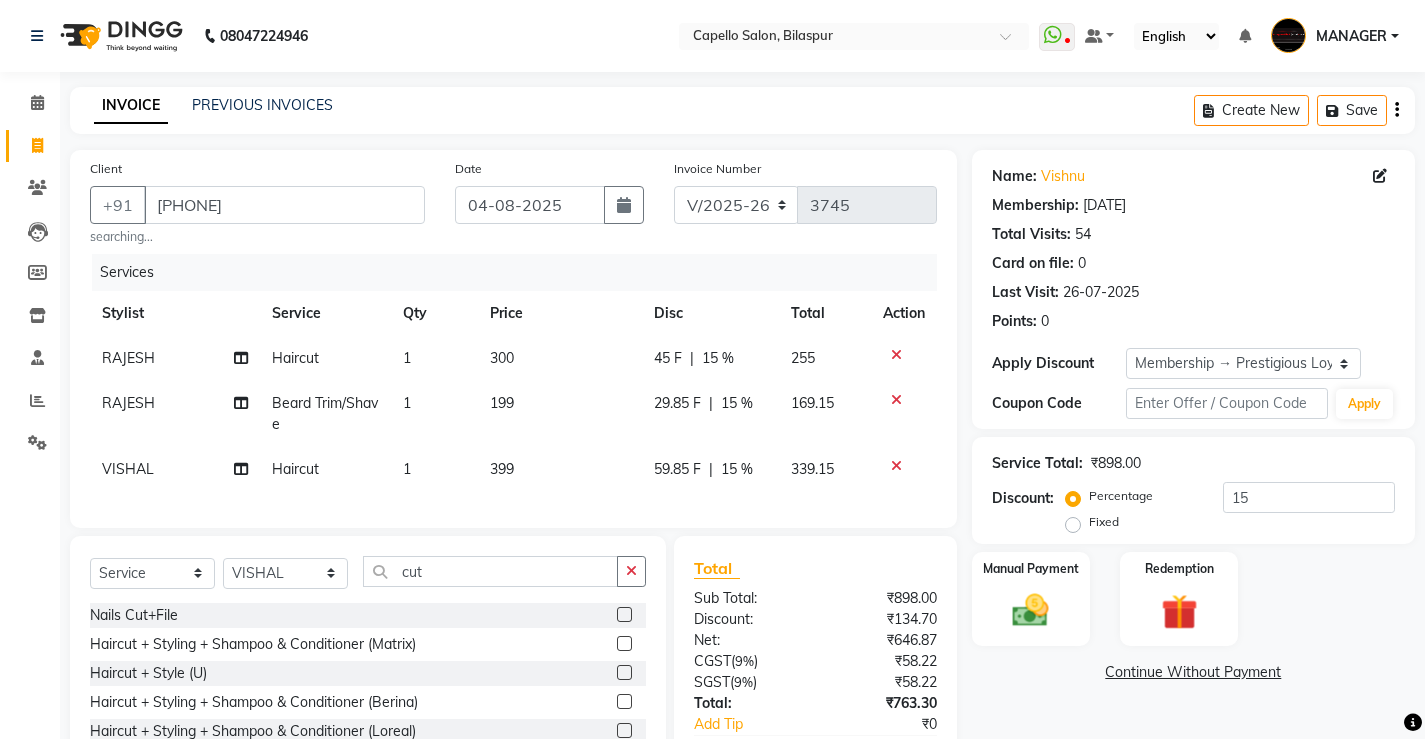 click on "199" 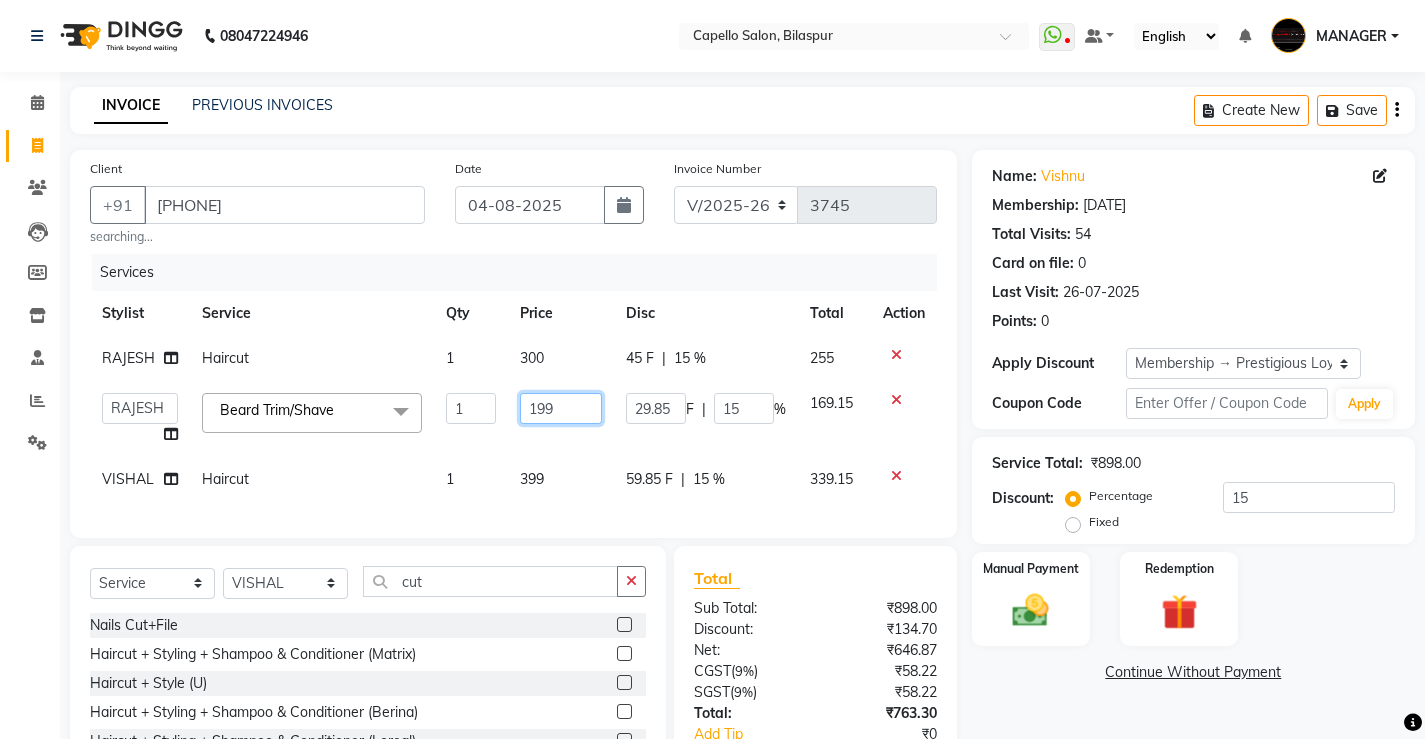 drag, startPoint x: 569, startPoint y: 411, endPoint x: 354, endPoint y: 431, distance: 215.92822 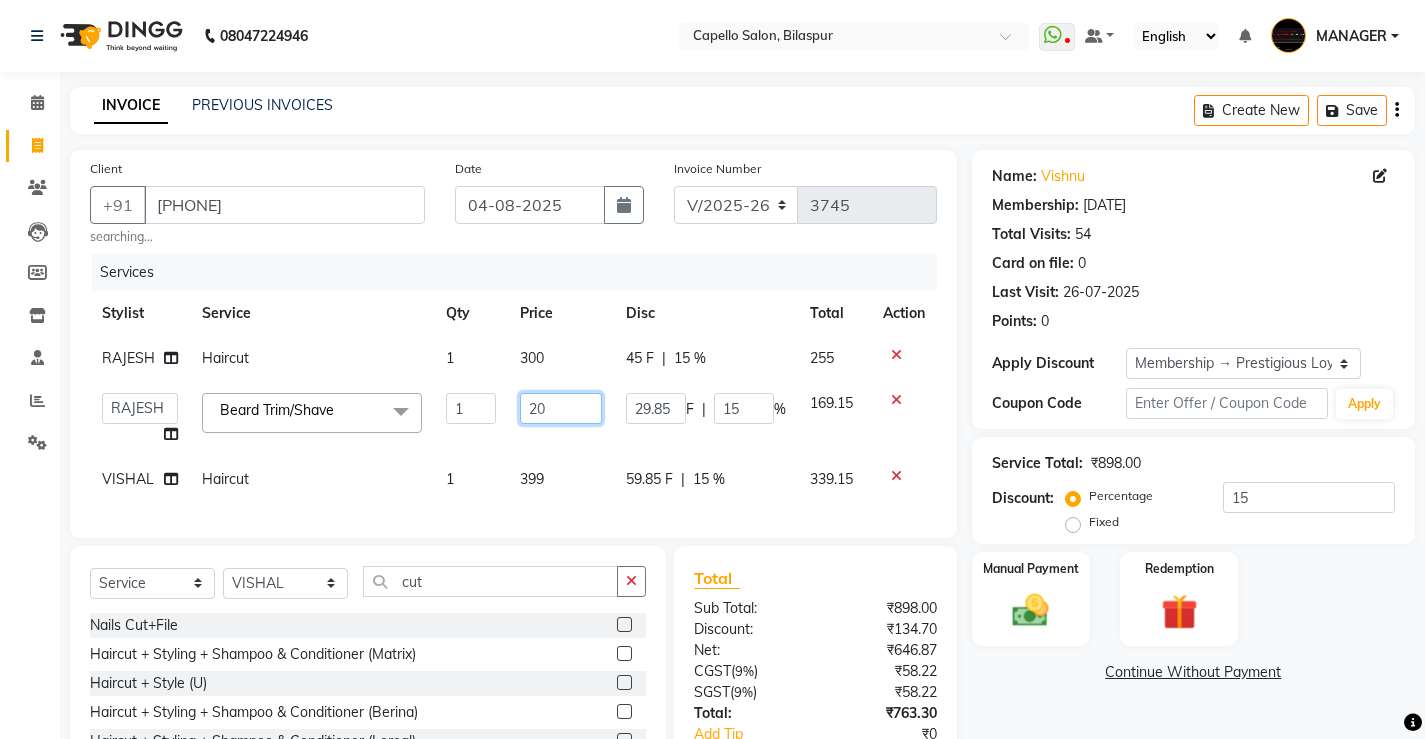 type on "200" 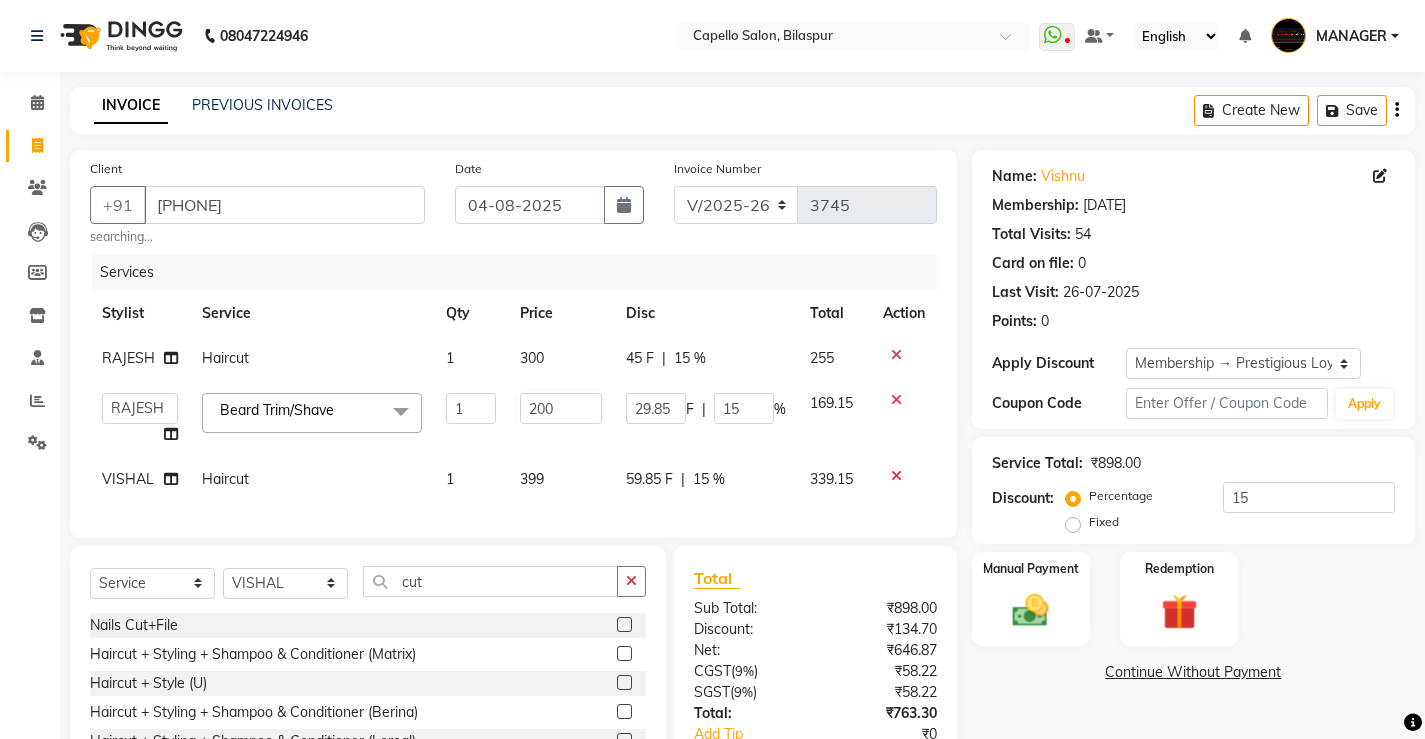 click on "399" 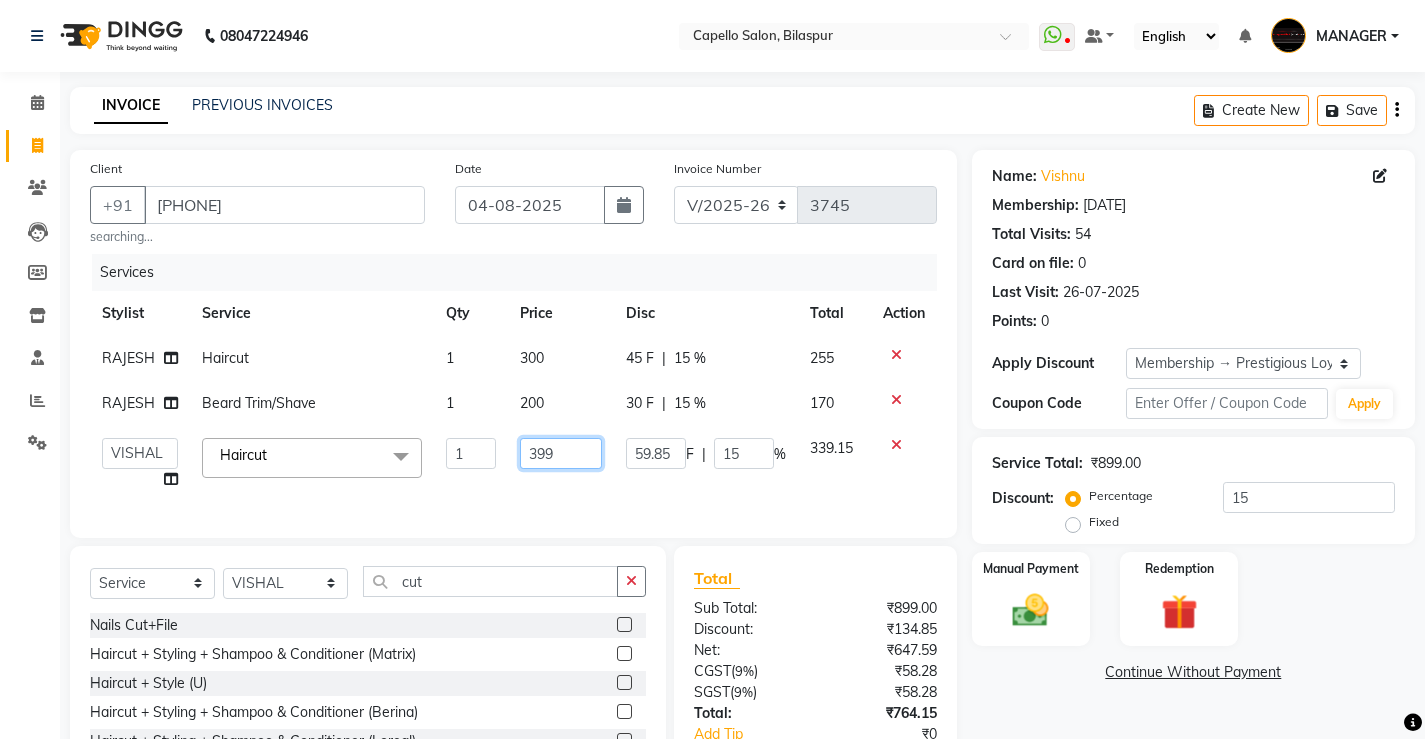 drag, startPoint x: 560, startPoint y: 452, endPoint x: 395, endPoint y: 527, distance: 181.2457 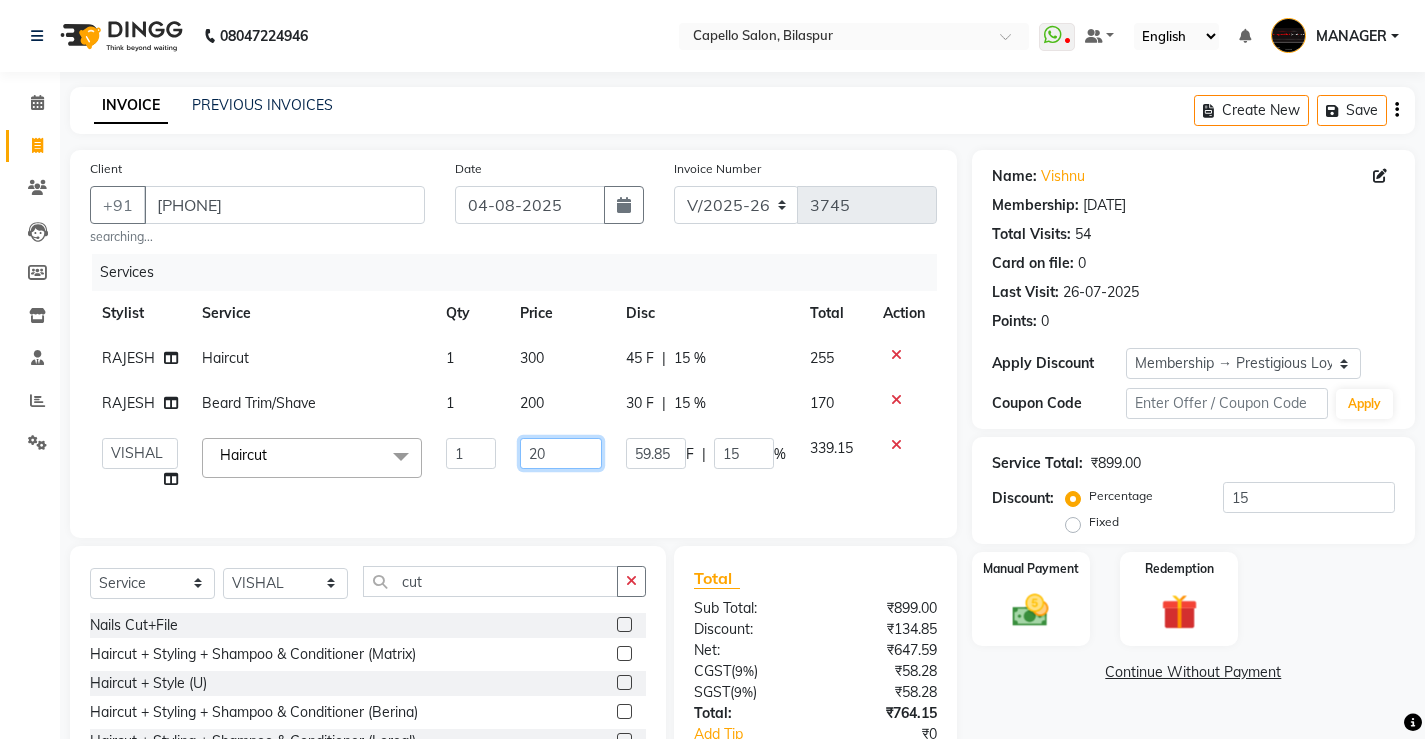 type on "200" 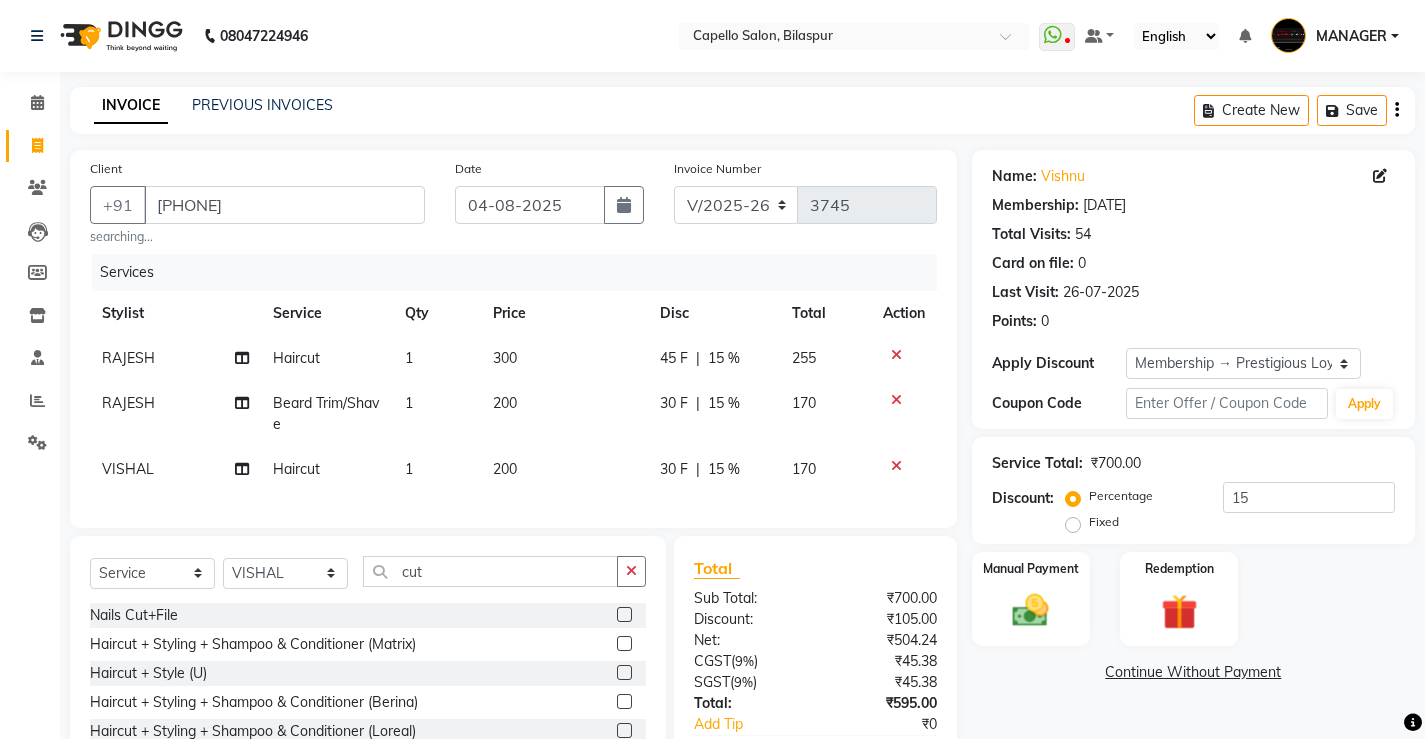 click on "30 F | 15 %" 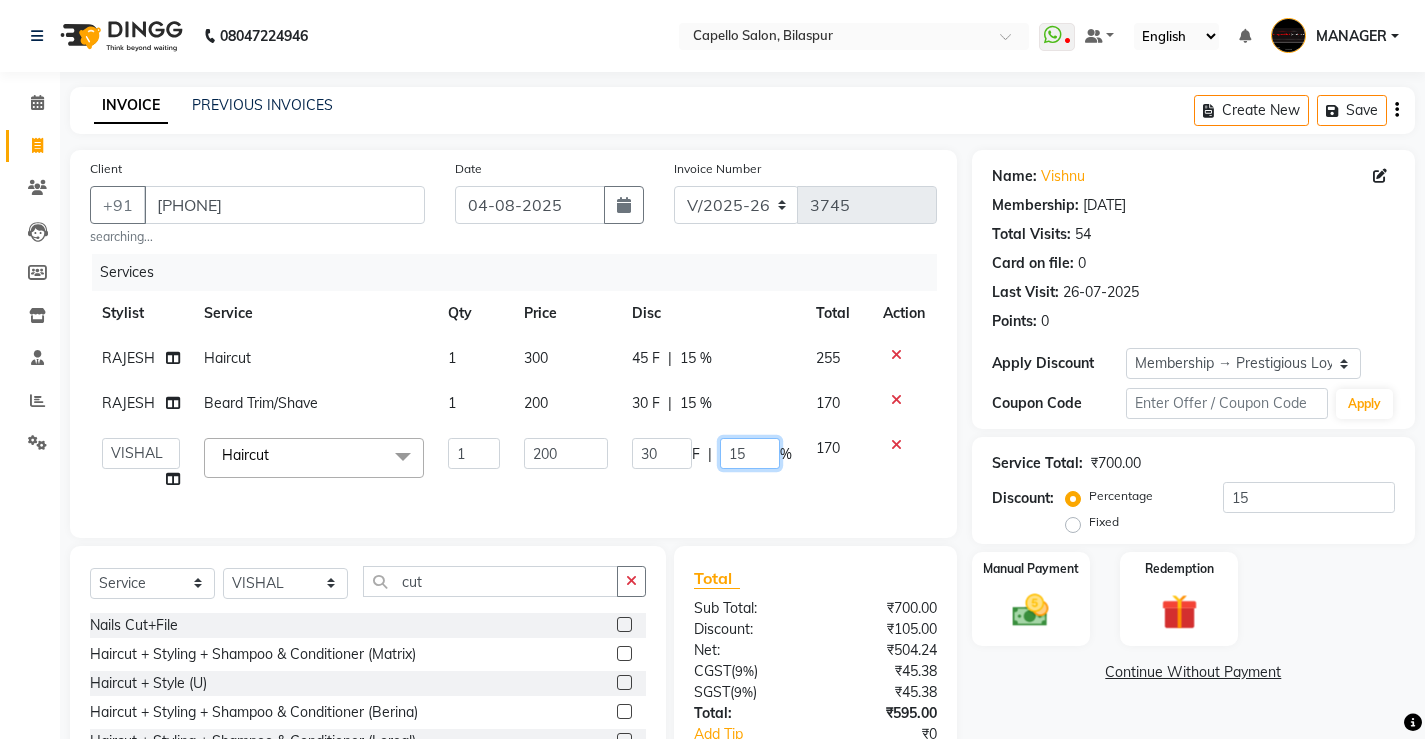 drag, startPoint x: 766, startPoint y: 452, endPoint x: 635, endPoint y: 496, distance: 138.1919 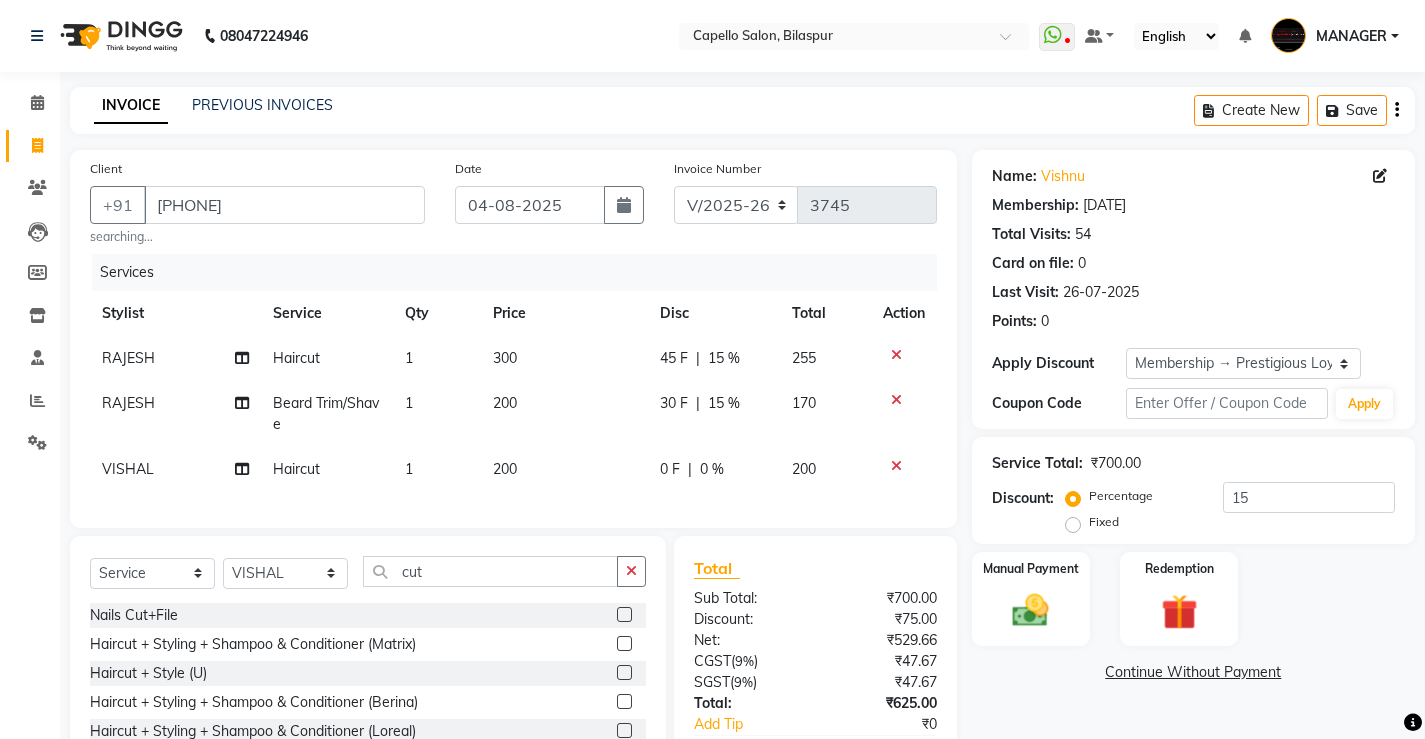 click on "Services Stylist Service Qty Price Disc Total Action RAJESH Haircut 1 300 45 F | 15 % 255 RAJESH Beard Trim/Shave 1 200 30 F | 15 % 170 VISHAL Haircut 1 200 0 F | 0 % 200" 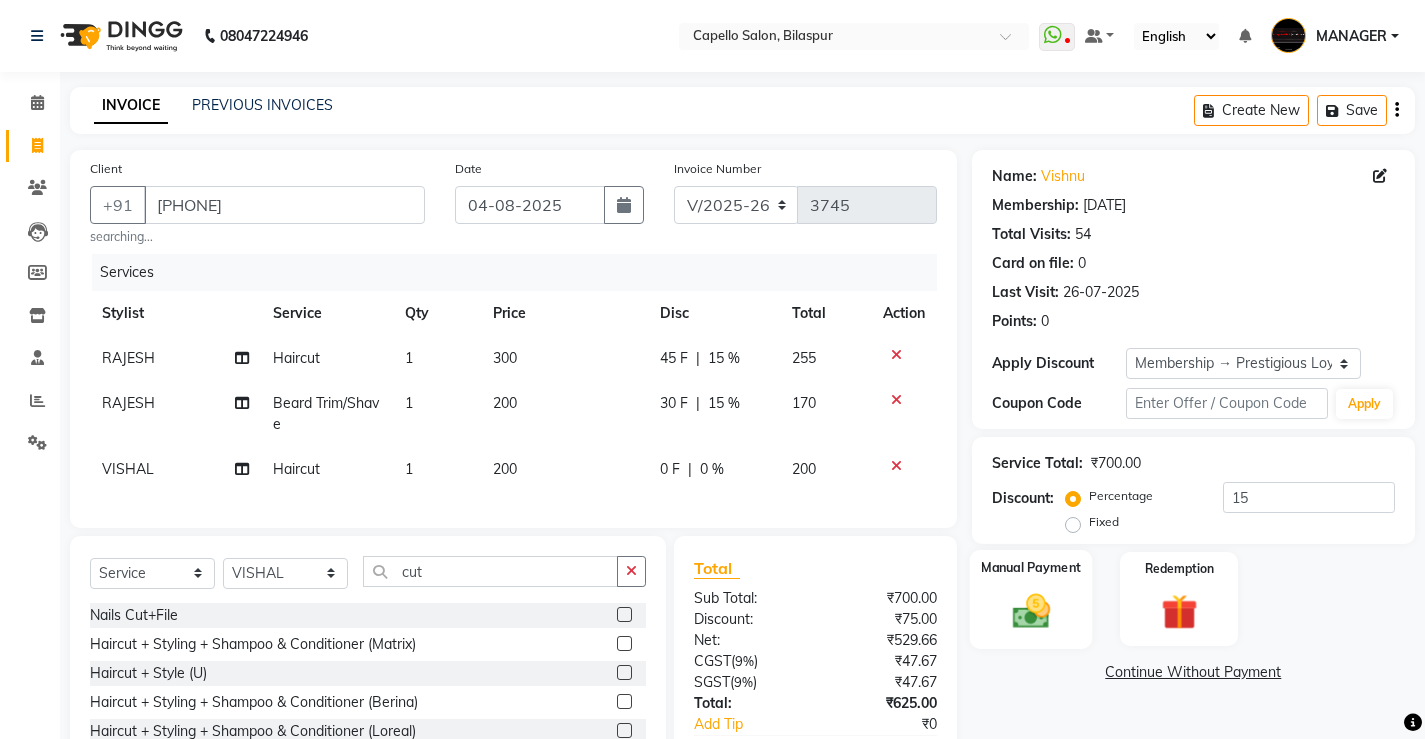click 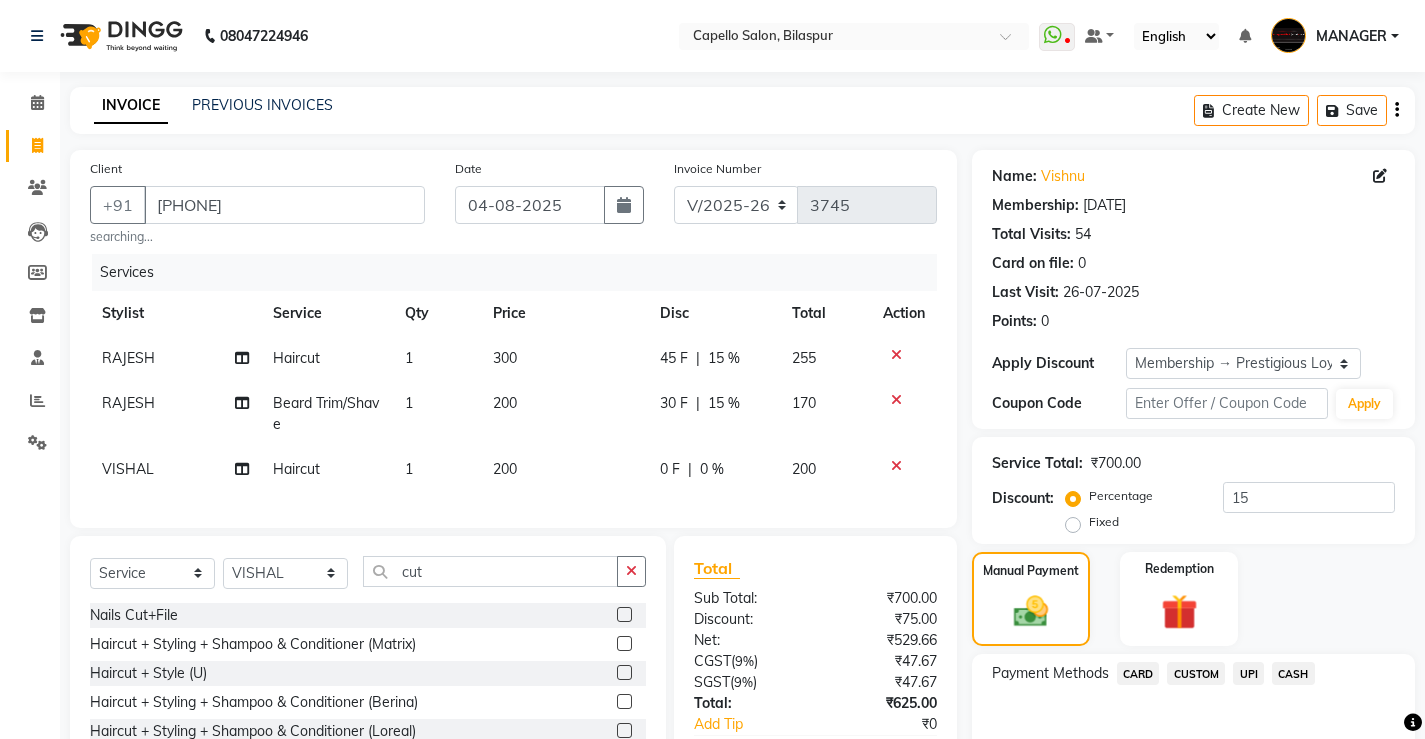 click on "UPI" 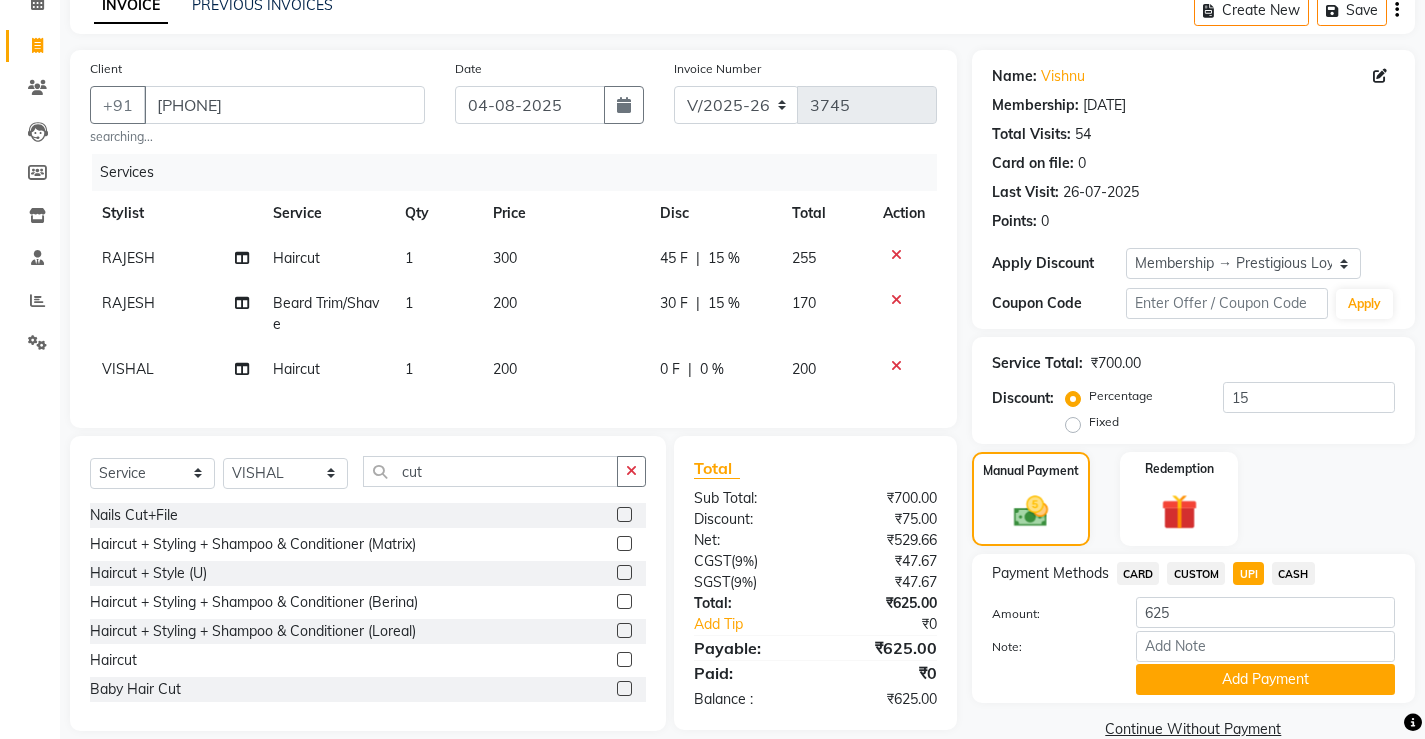 click on "Add Payment" 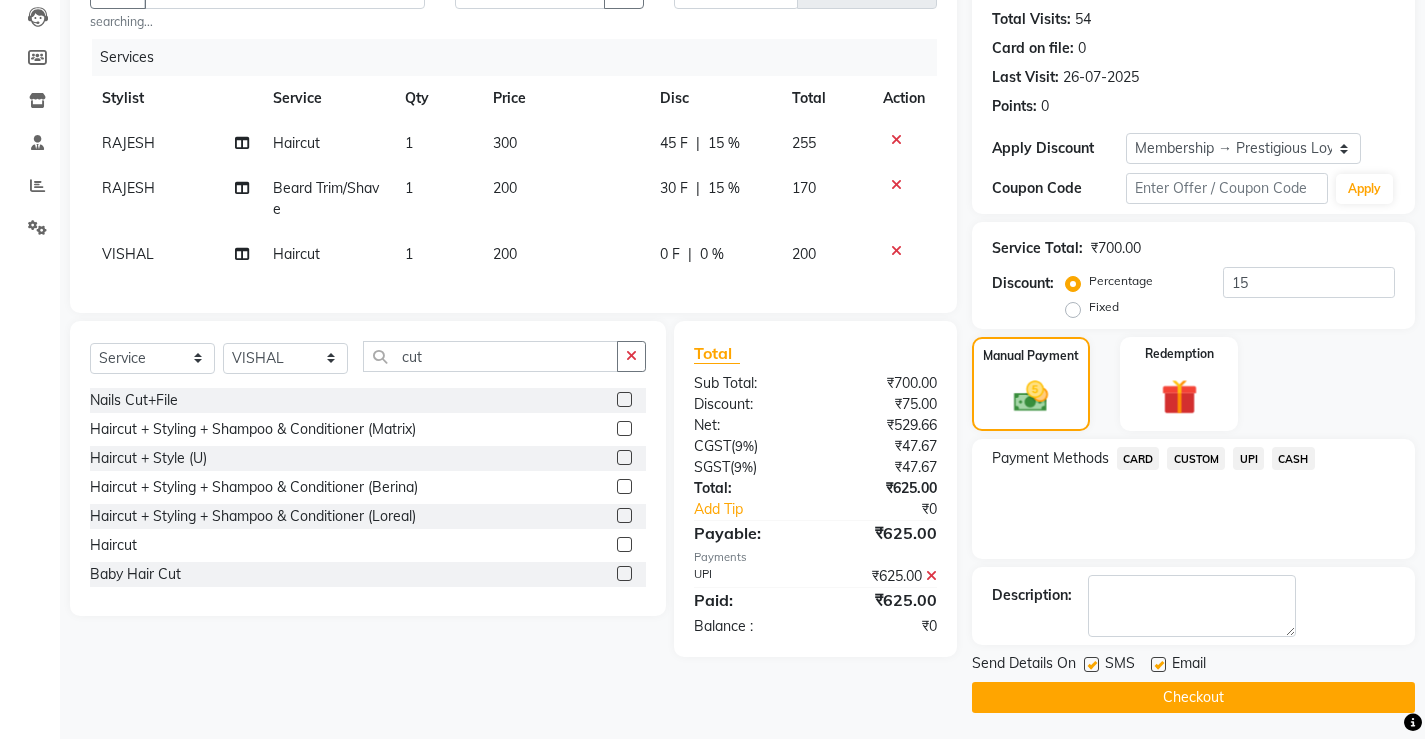scroll, scrollTop: 219, scrollLeft: 0, axis: vertical 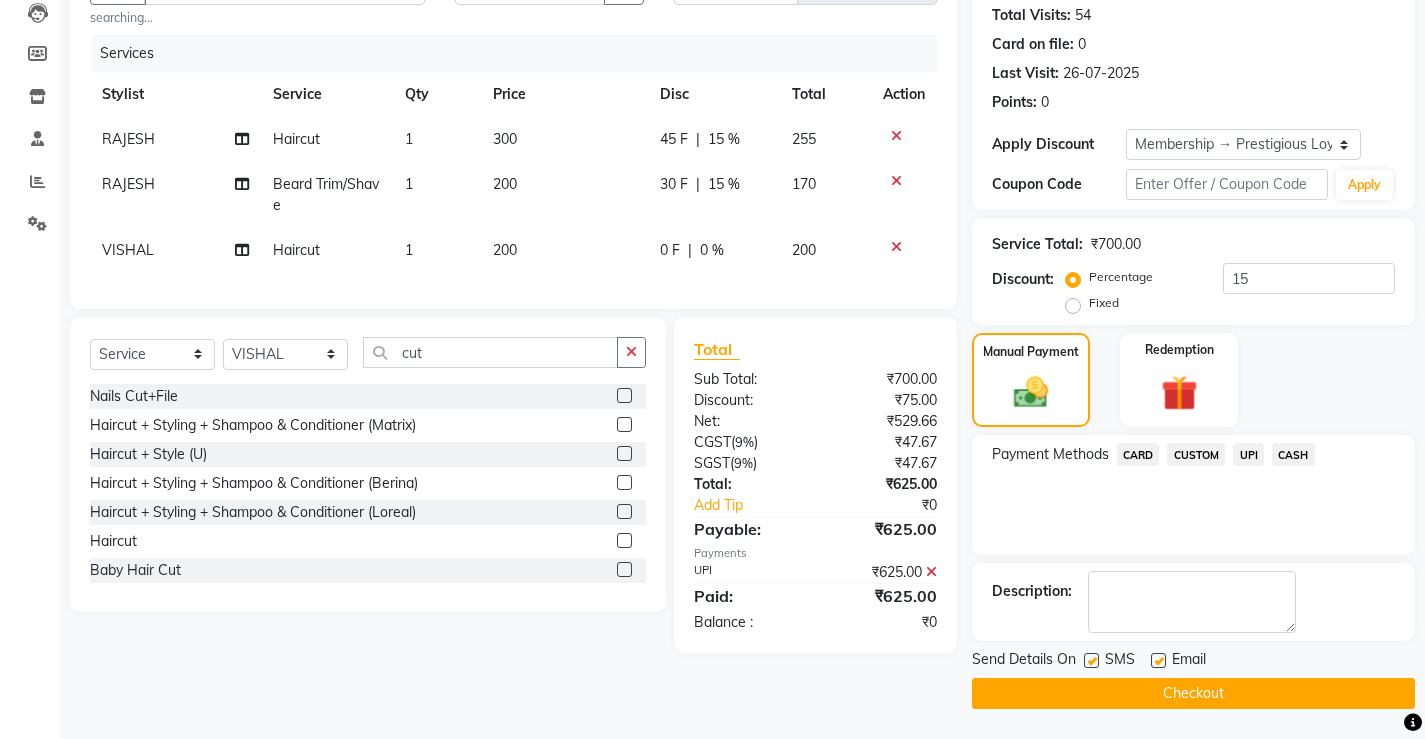click on "Checkout" 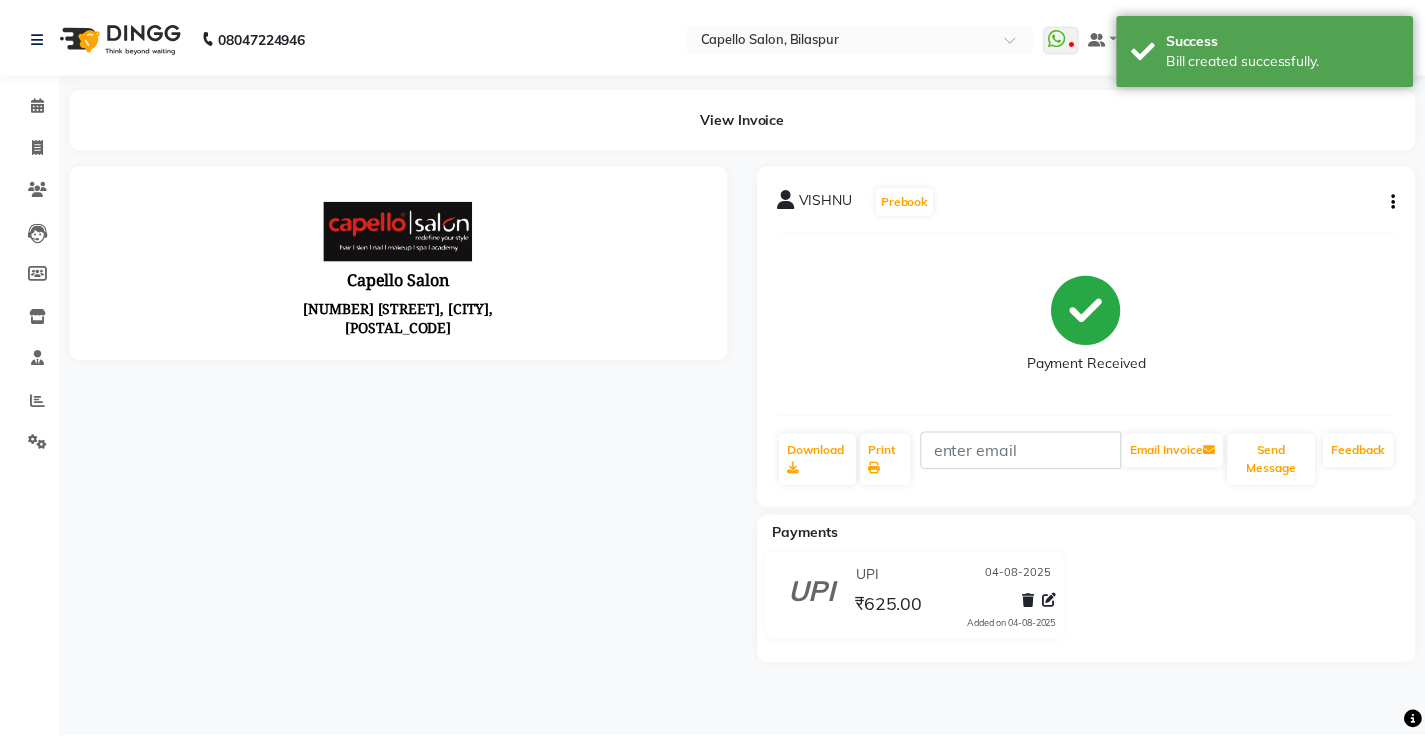 scroll, scrollTop: 0, scrollLeft: 0, axis: both 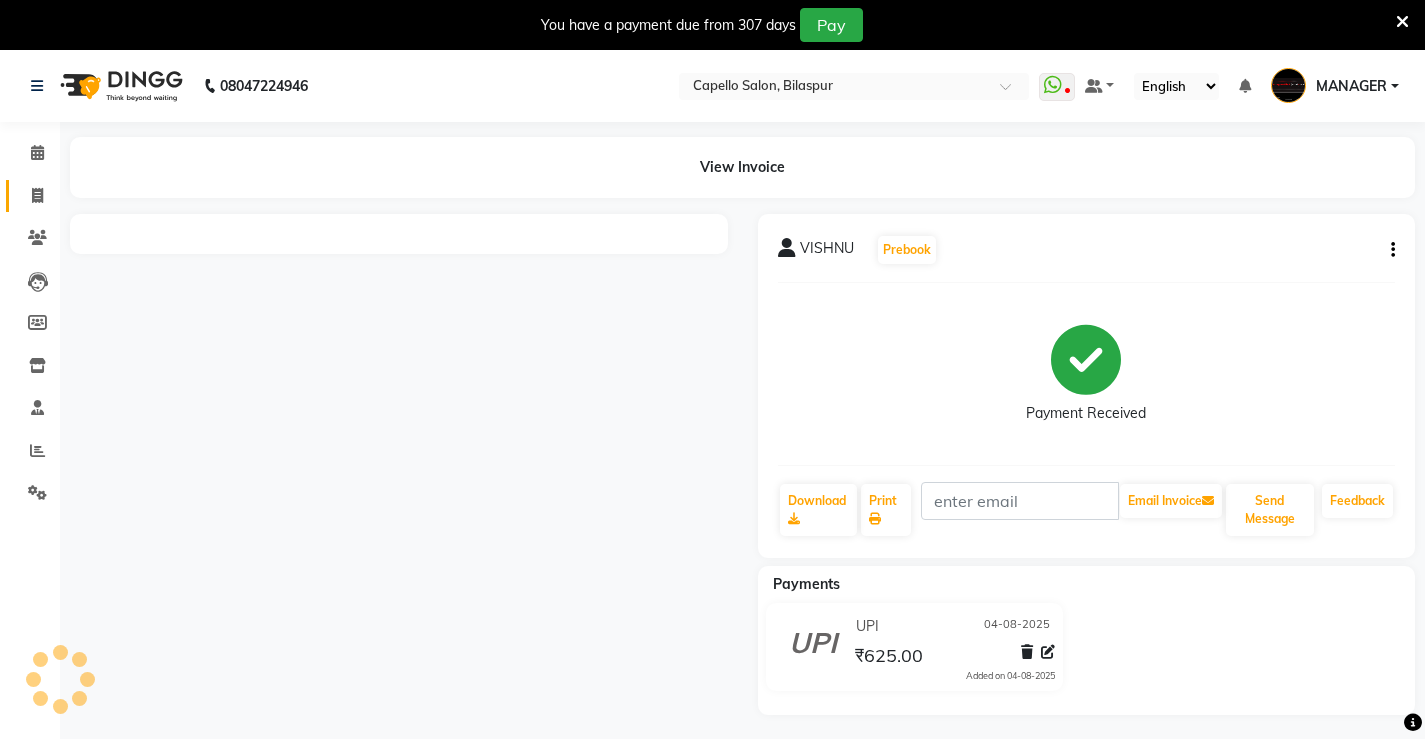 click 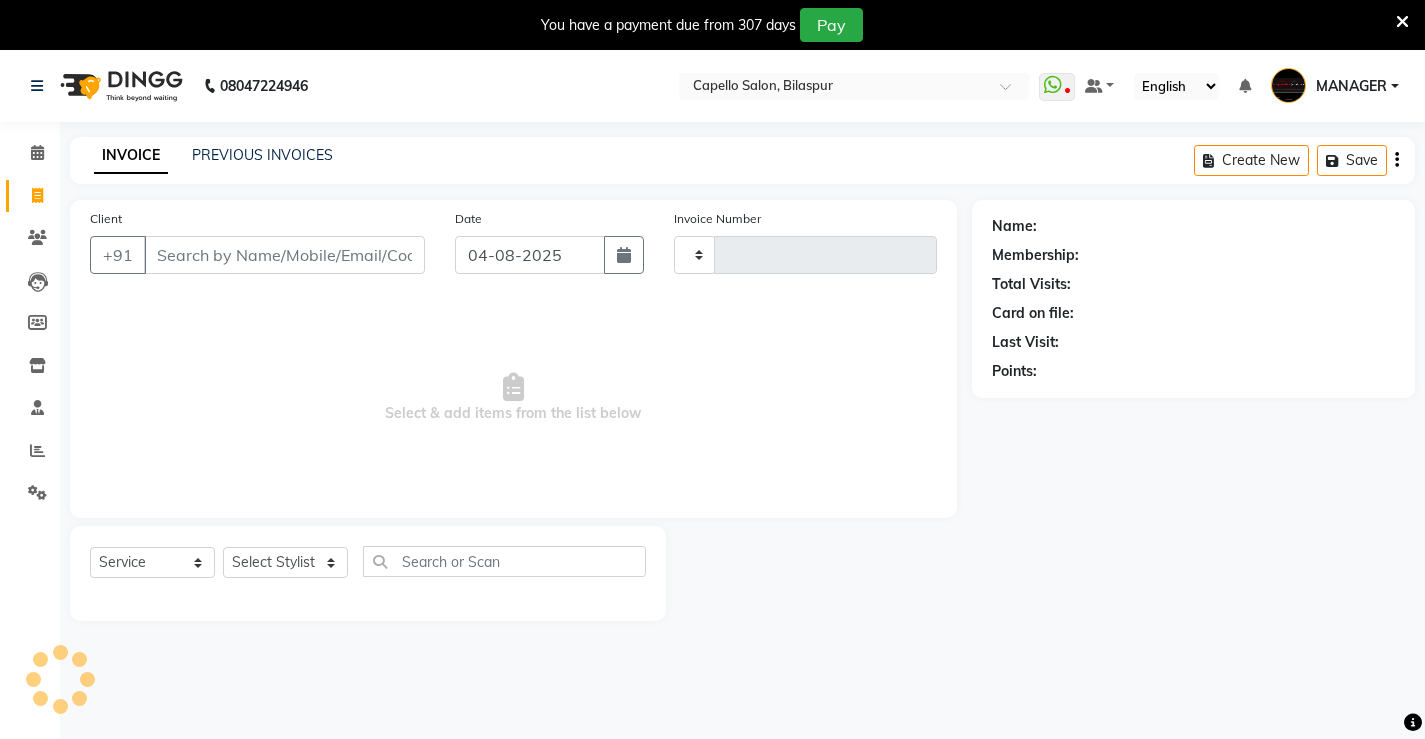 scroll, scrollTop: 50, scrollLeft: 0, axis: vertical 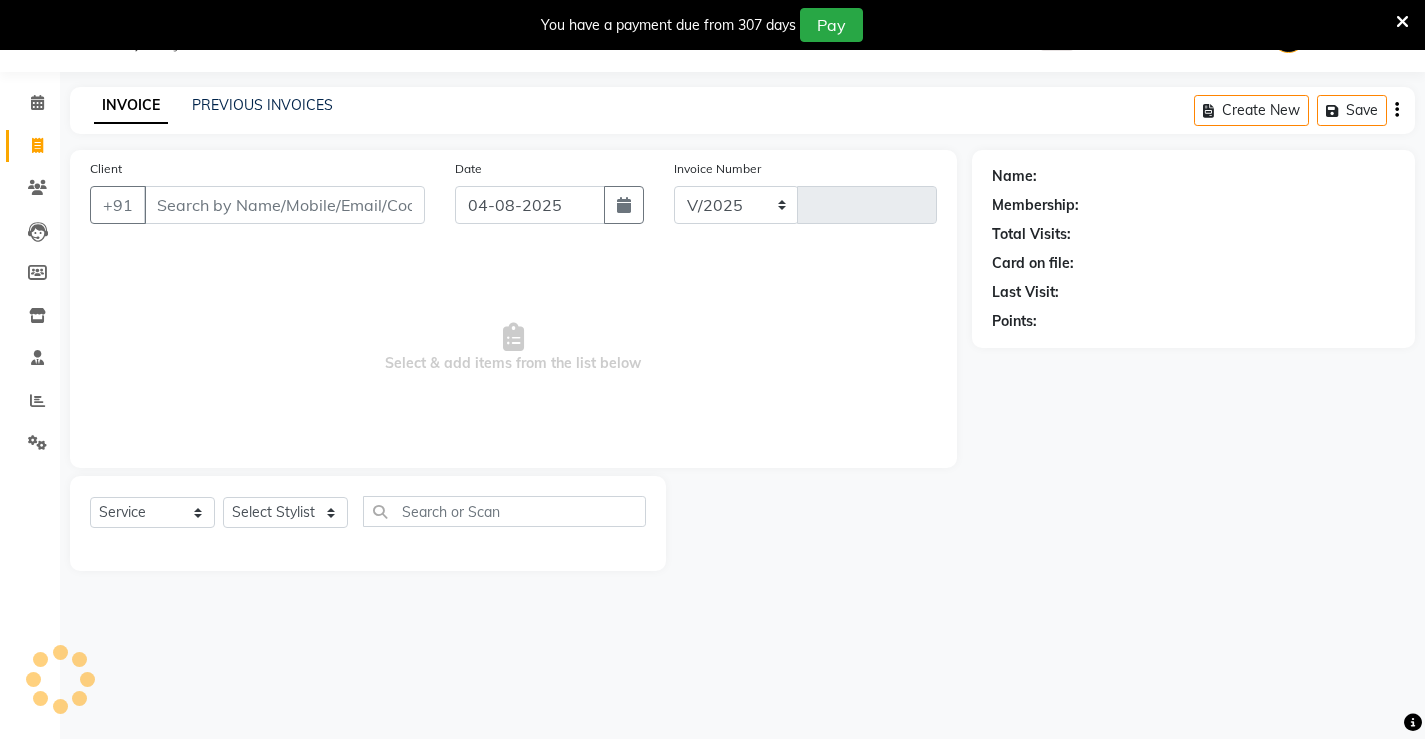 select on "857" 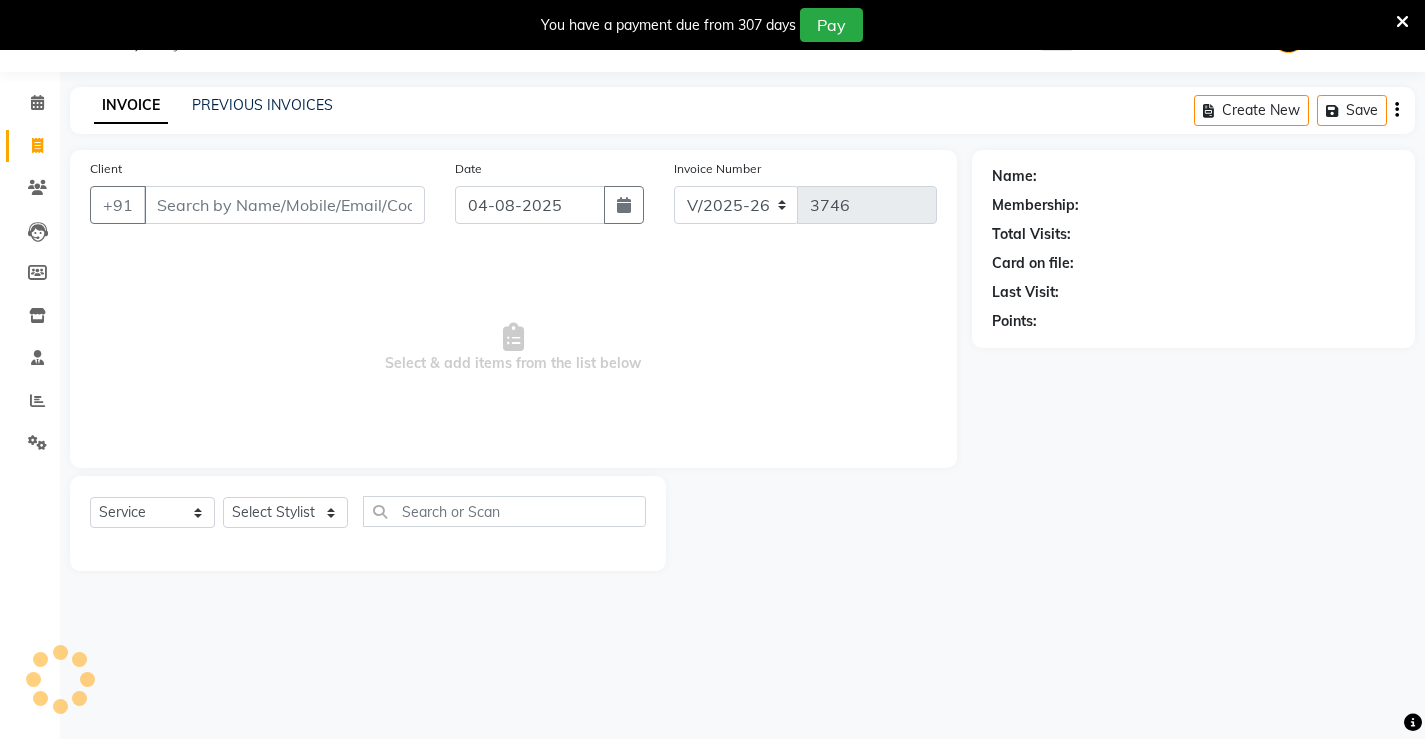 scroll, scrollTop: 0, scrollLeft: 0, axis: both 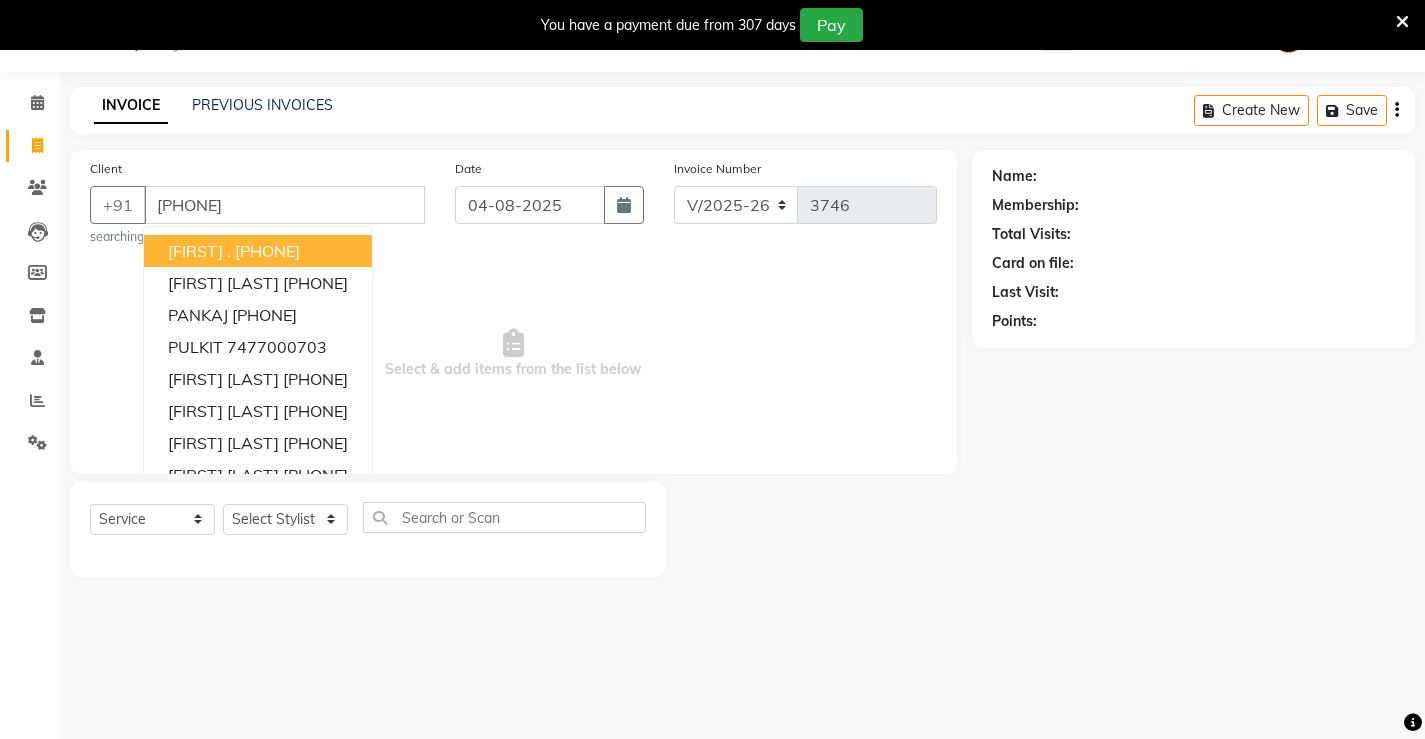 type on "[PHONE]" 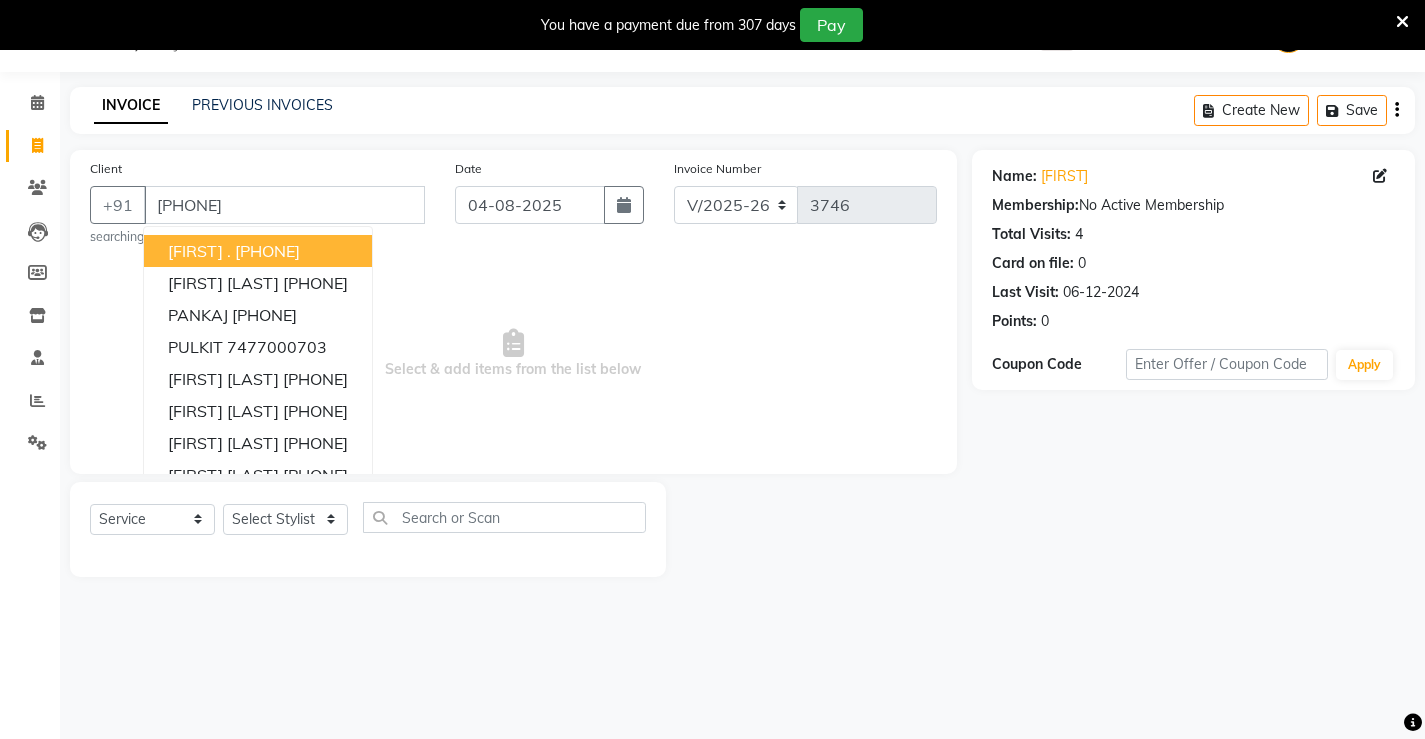 click on "Select & add items from the list below" at bounding box center [513, 354] 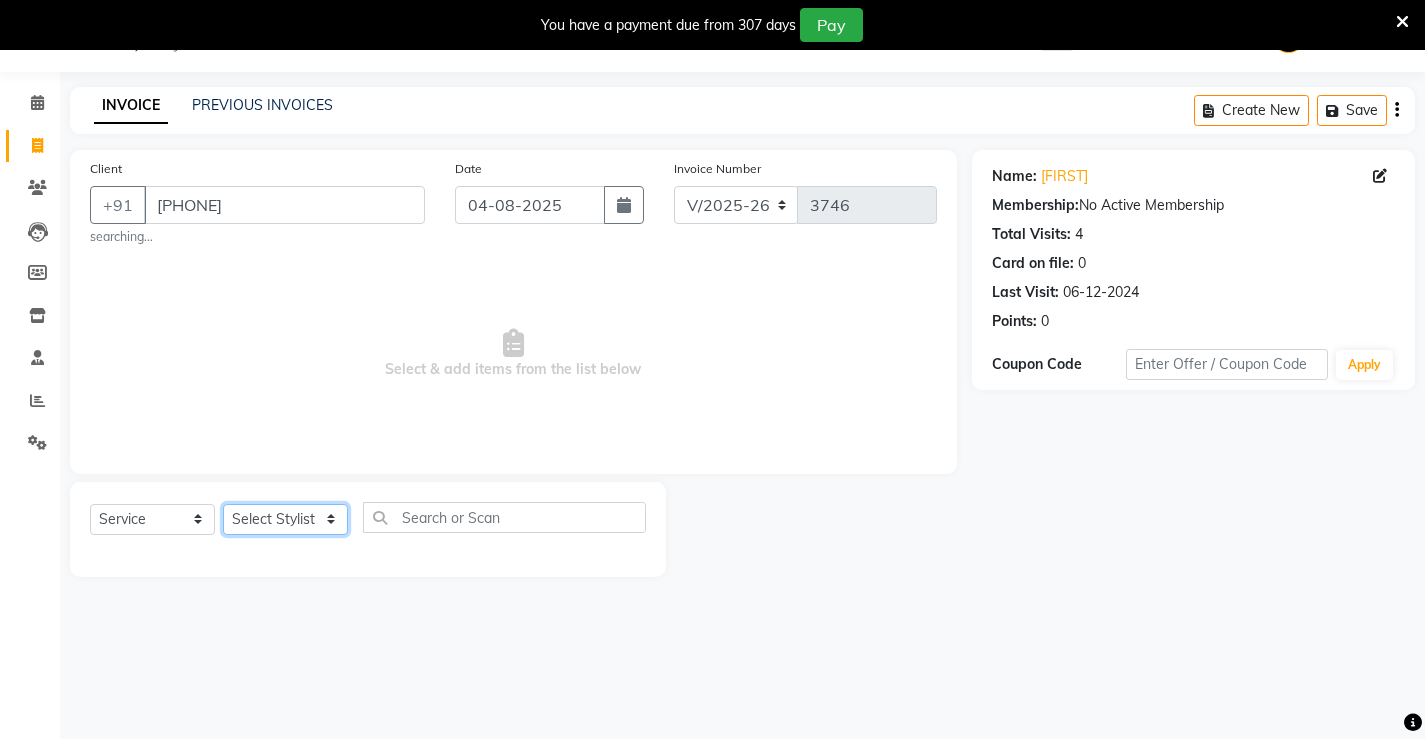 click on "Select Stylist ADMIN AKASH ANJALI khusboo KIRTI KUSHAL MANAGER Manish  RAJESH reshma ritee shailendra SHIVA VISHAL" 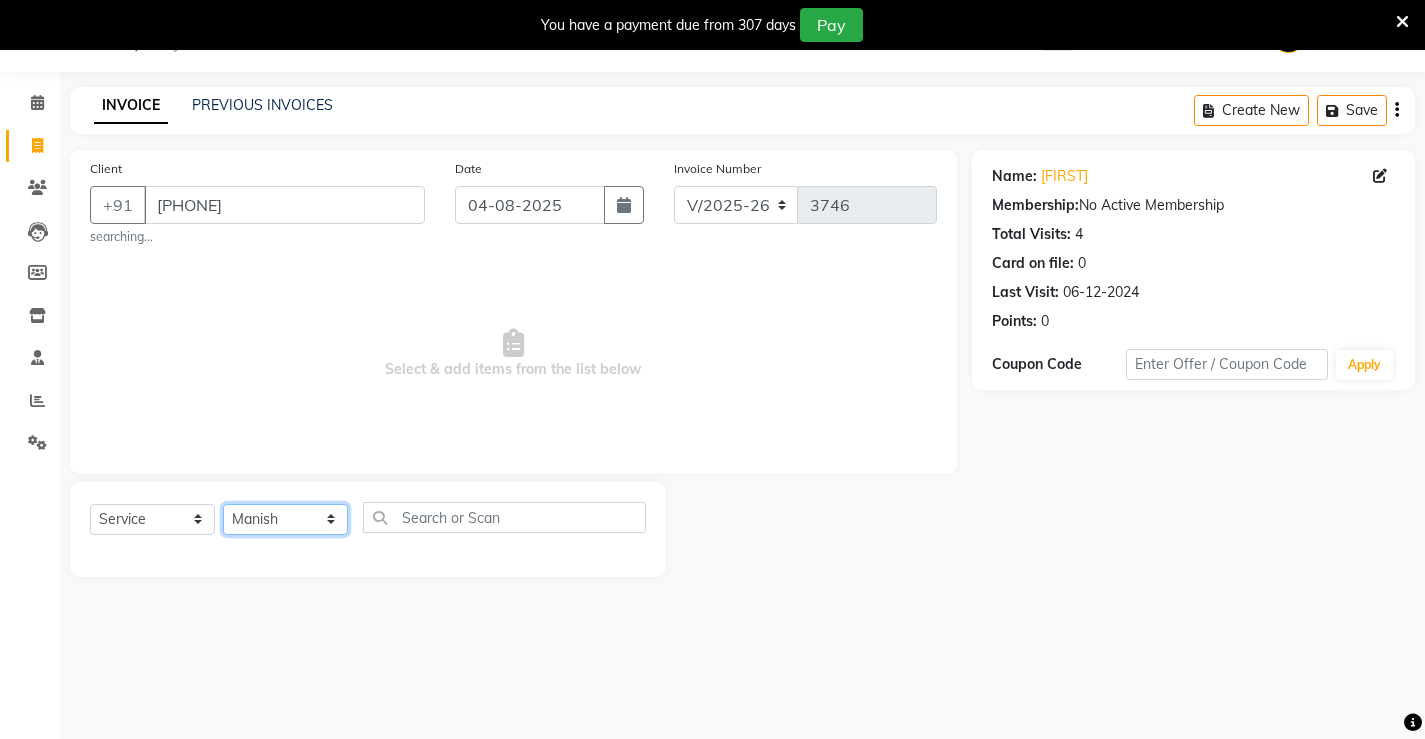 click on "Select Stylist ADMIN AKASH ANJALI khusboo KIRTI KUSHAL MANAGER Manish  RAJESH reshma ritee shailendra SHIVA VISHAL" 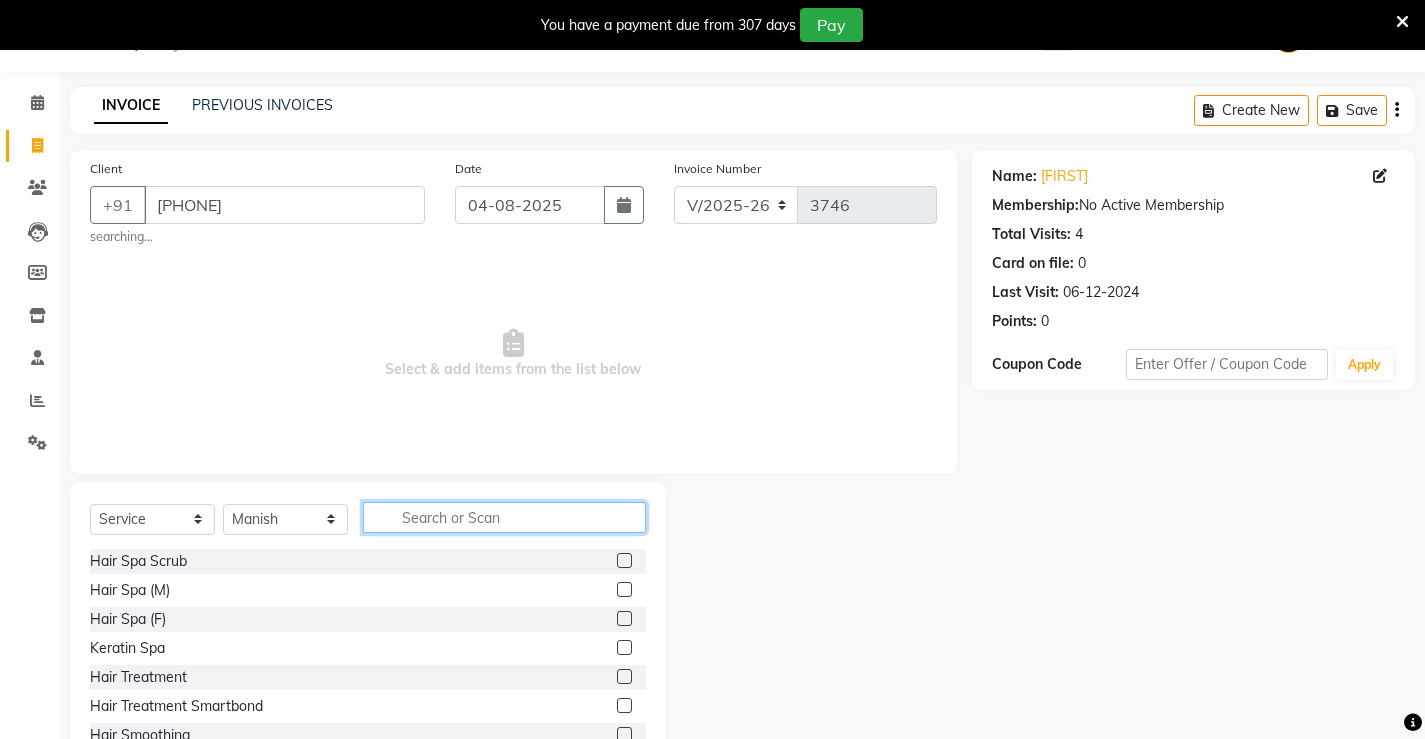 click 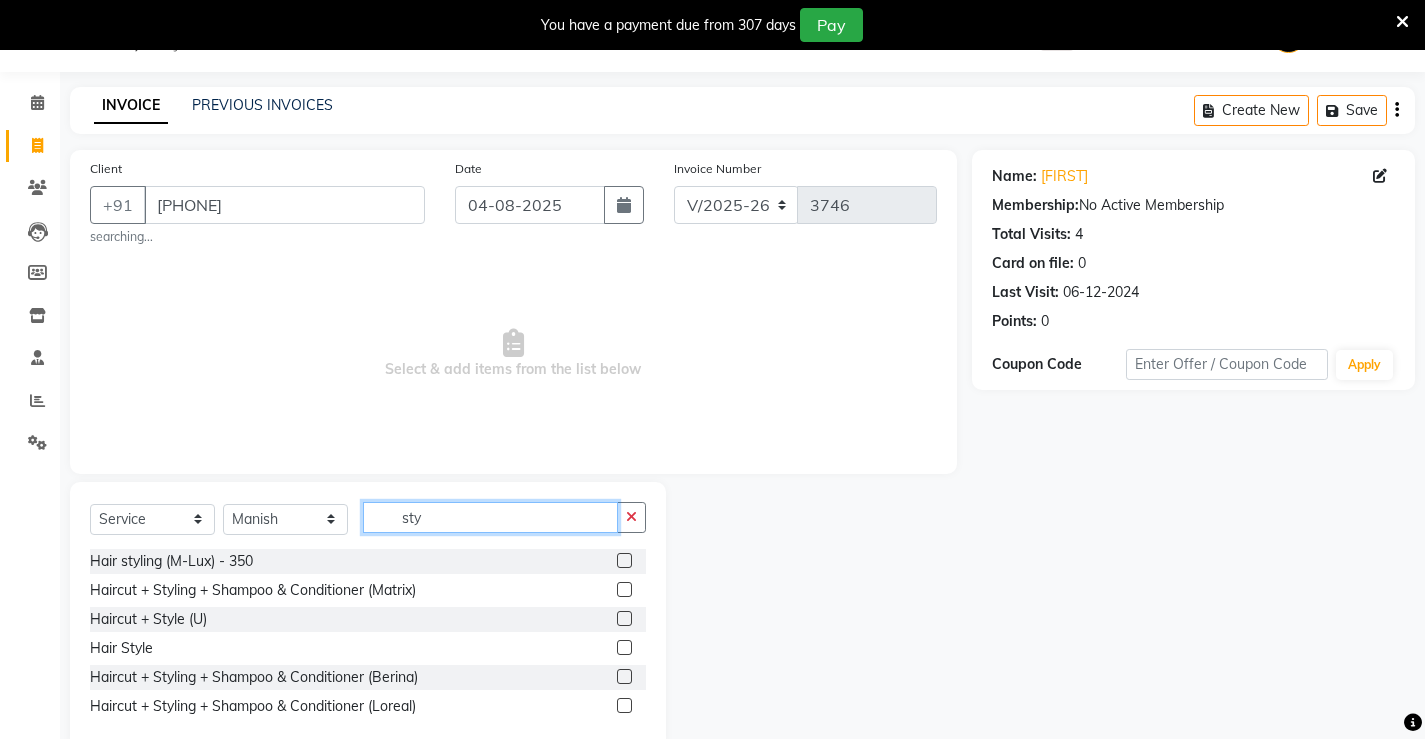 type on "sty" 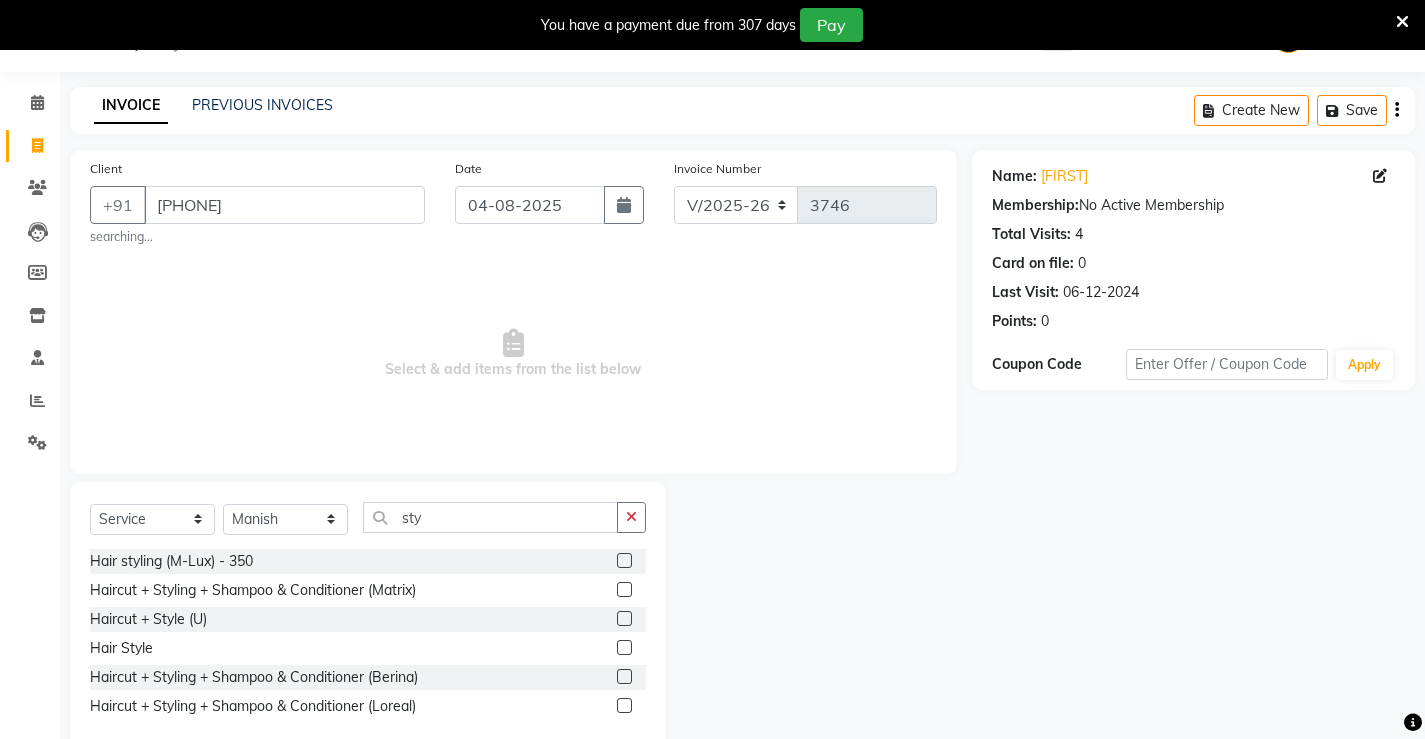 click 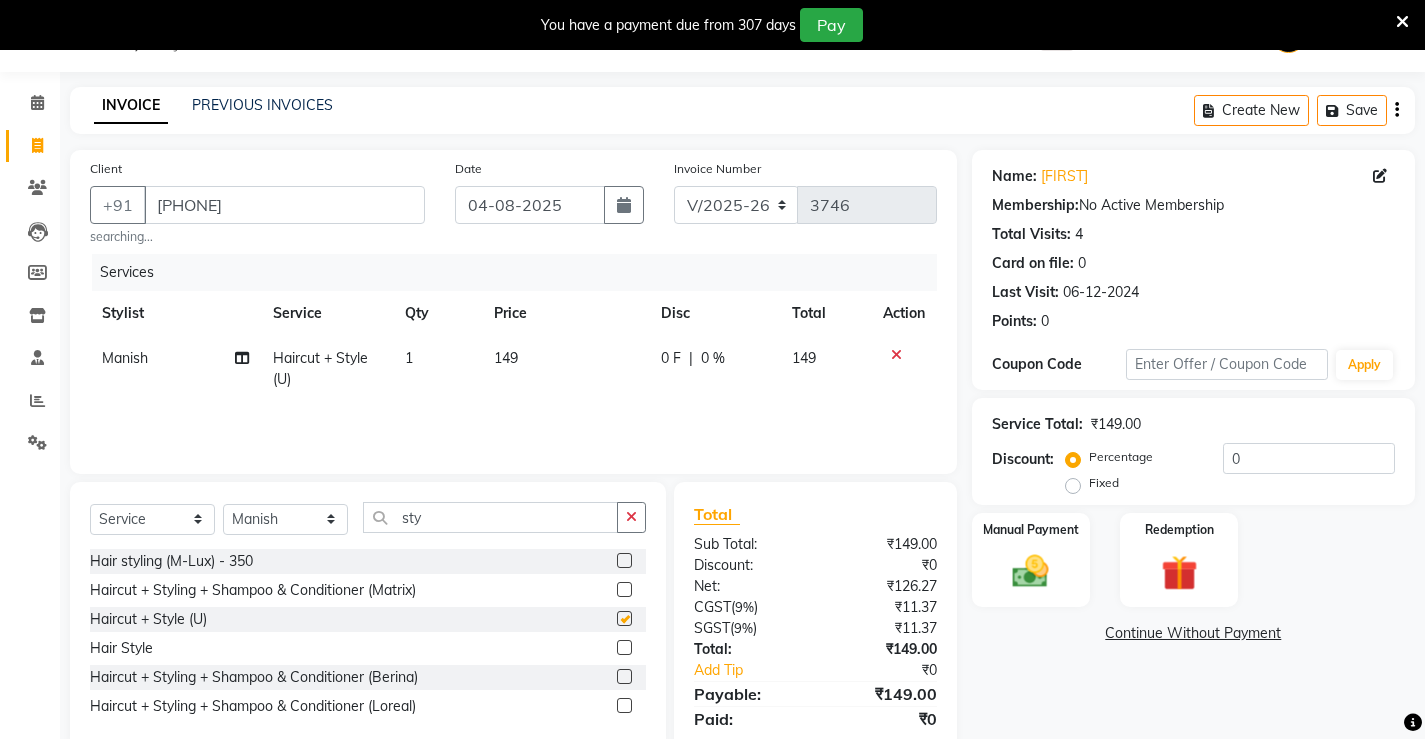 checkbox on "false" 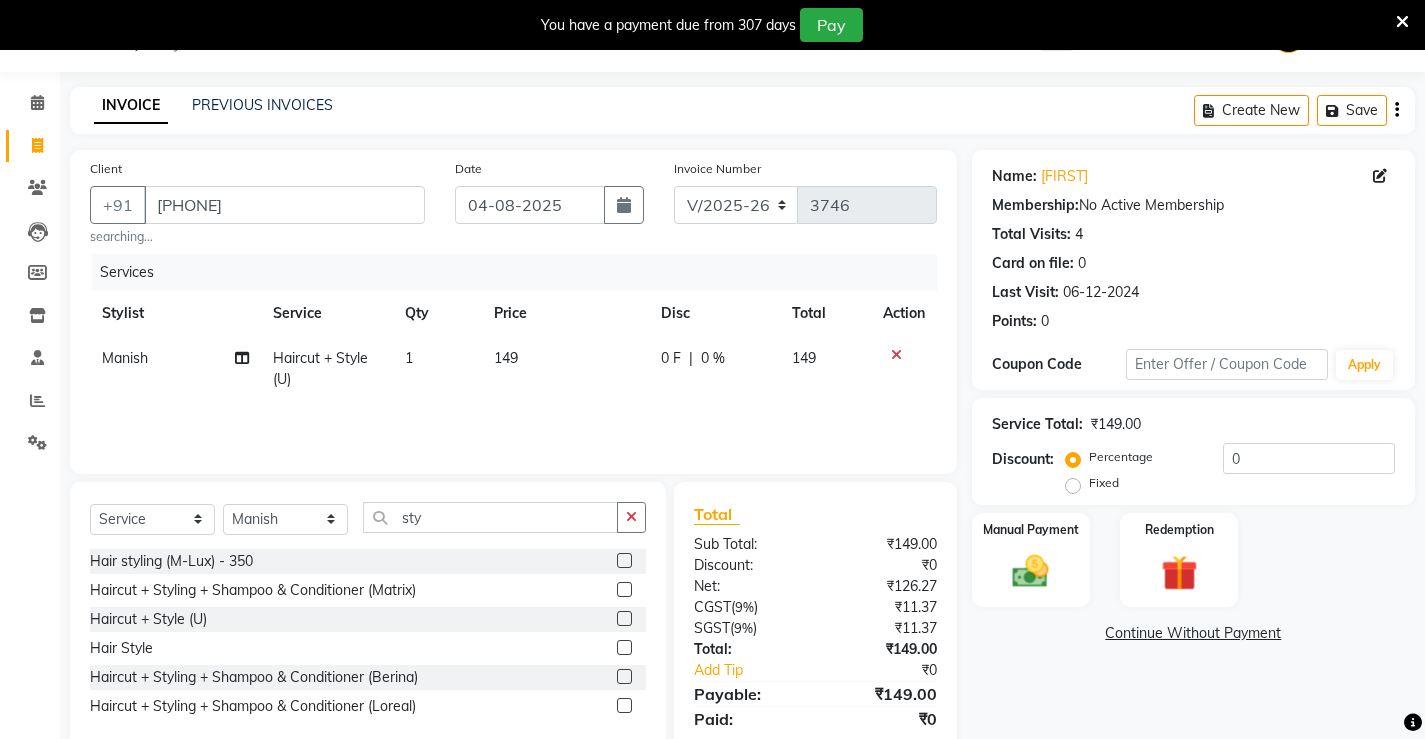 click on "149" 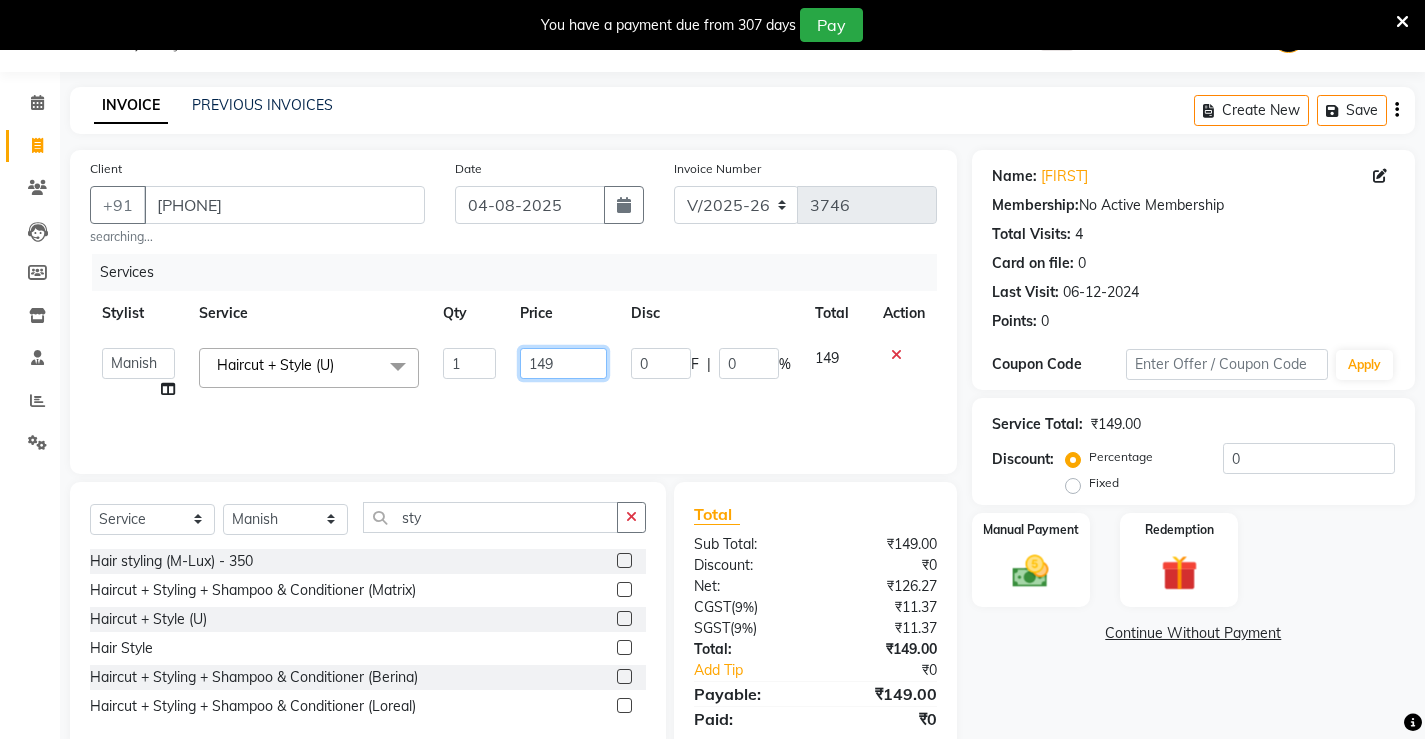 drag, startPoint x: 577, startPoint y: 352, endPoint x: 401, endPoint y: 399, distance: 182.16751 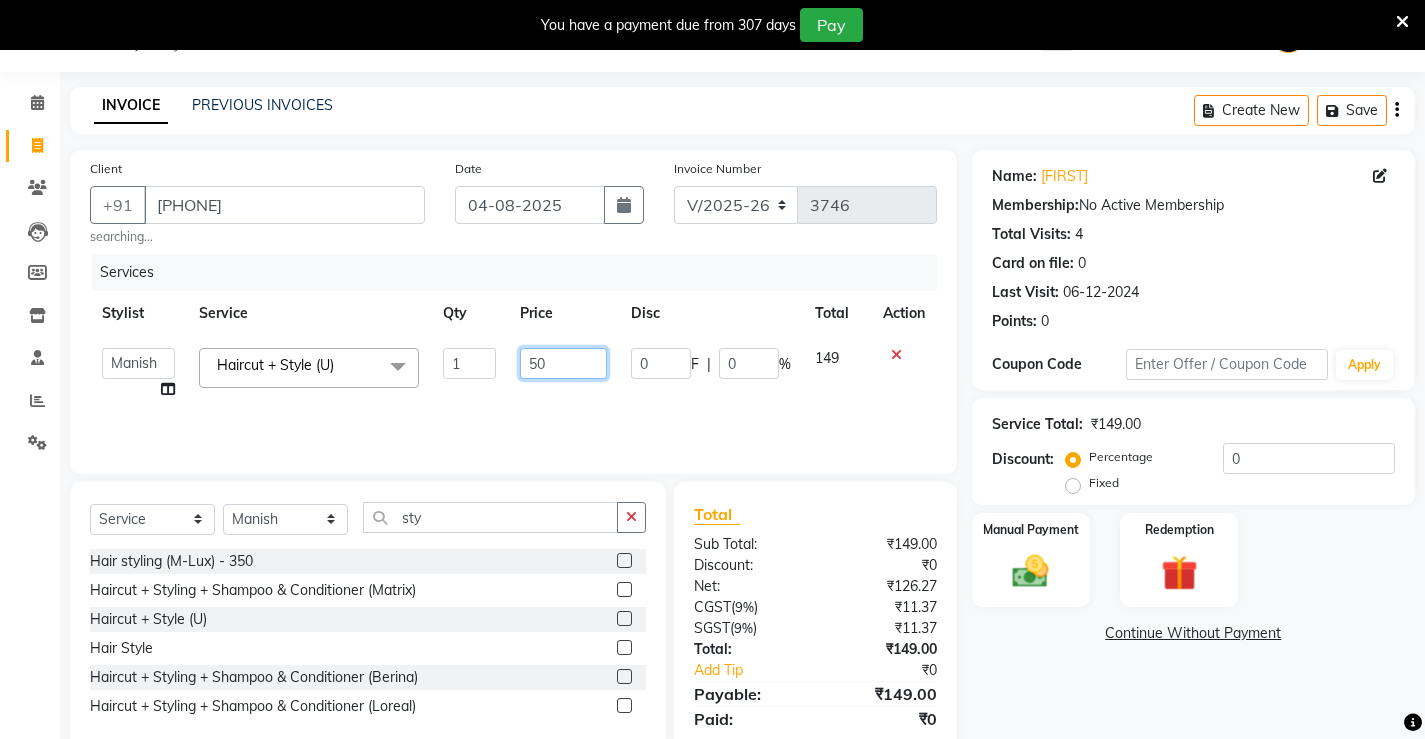 type on "500" 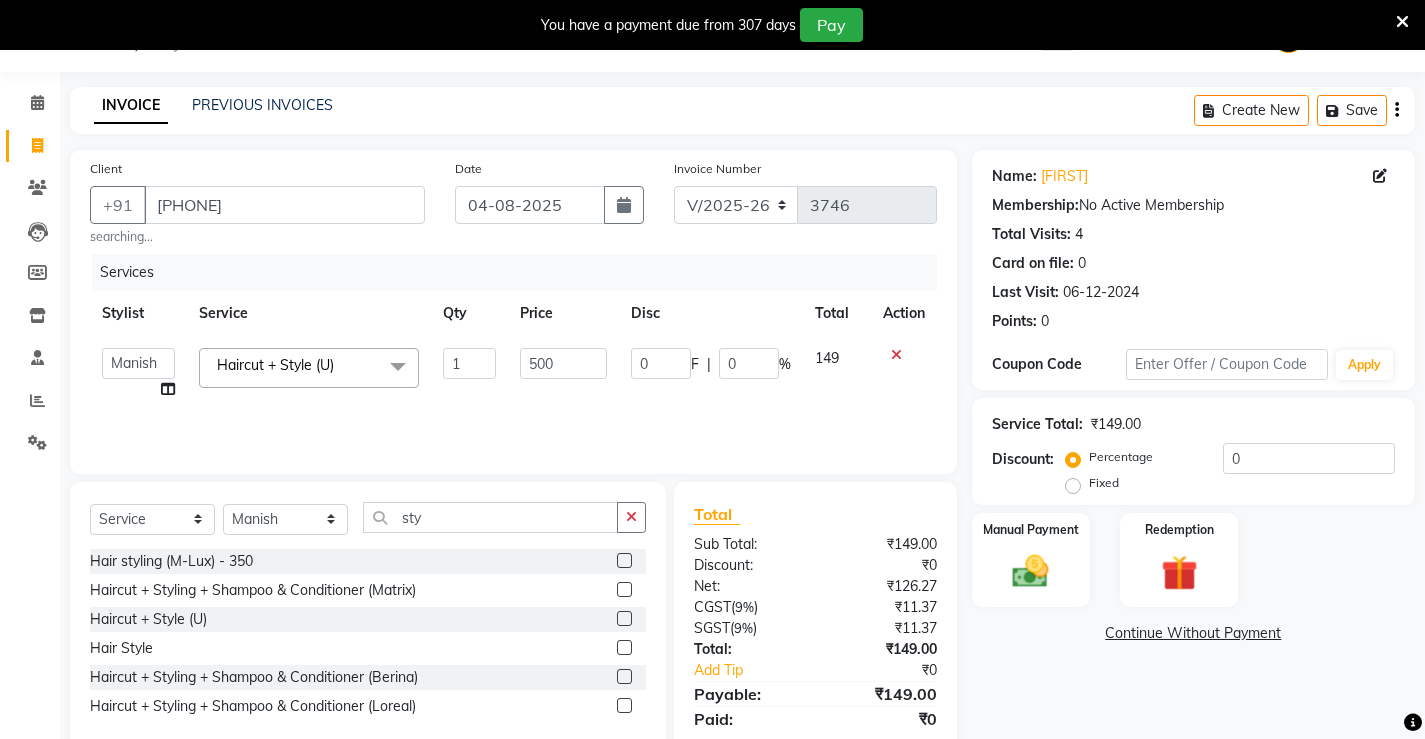 click on "ADMIN   AKASH   ANJALI   khusboo   KIRTI   KUSHAL   MANAGER   Manish    RAJESH   reshma   ritee   shailendra   SHIVA   VISHAL  Haircut + Style (U)  x Hair Spa Scrub Hair Spa (M) Hair Spa (F) Keratin Spa Hair Treatment Hair Treatment Smartbond Hair Smoothing Hair Straightening Hair Rebonding Hair Keratin Cadiveu Head Massage L Hair Keratin Keramelon Hair Botox Keramelon Scalp Advance (F) Scalp Advance (M) Brillare Anti-Dandruff oil (F) Nanoplastia treatment Brillare Hairfall Control oil (F) Brillare Hairfall Control oil (M) Brillare Anti-Dandruff oil (M) Reflexology (U lux) 1400 Face Bleach Face D-Tan Face Clean Up Clean-up (Shine beauty) Facial Actiblend Glass Facial Mask Signature Facial Deluxe Facial Luxury Facial Magical Facial Premium Facial Royal Treatment Skinora Age Control F Treatment ( Snow Algae&Saffron) Skinora Calming Treatment (Avacado & Oat) Skinora Hydra Treatment (Butter&Coconut Milk) Skinora Mattifying Treatment ( Citron&Seabuck) Skinora Radiance Treatment ( Kakadu& Lakadong) Nails Cut+File" 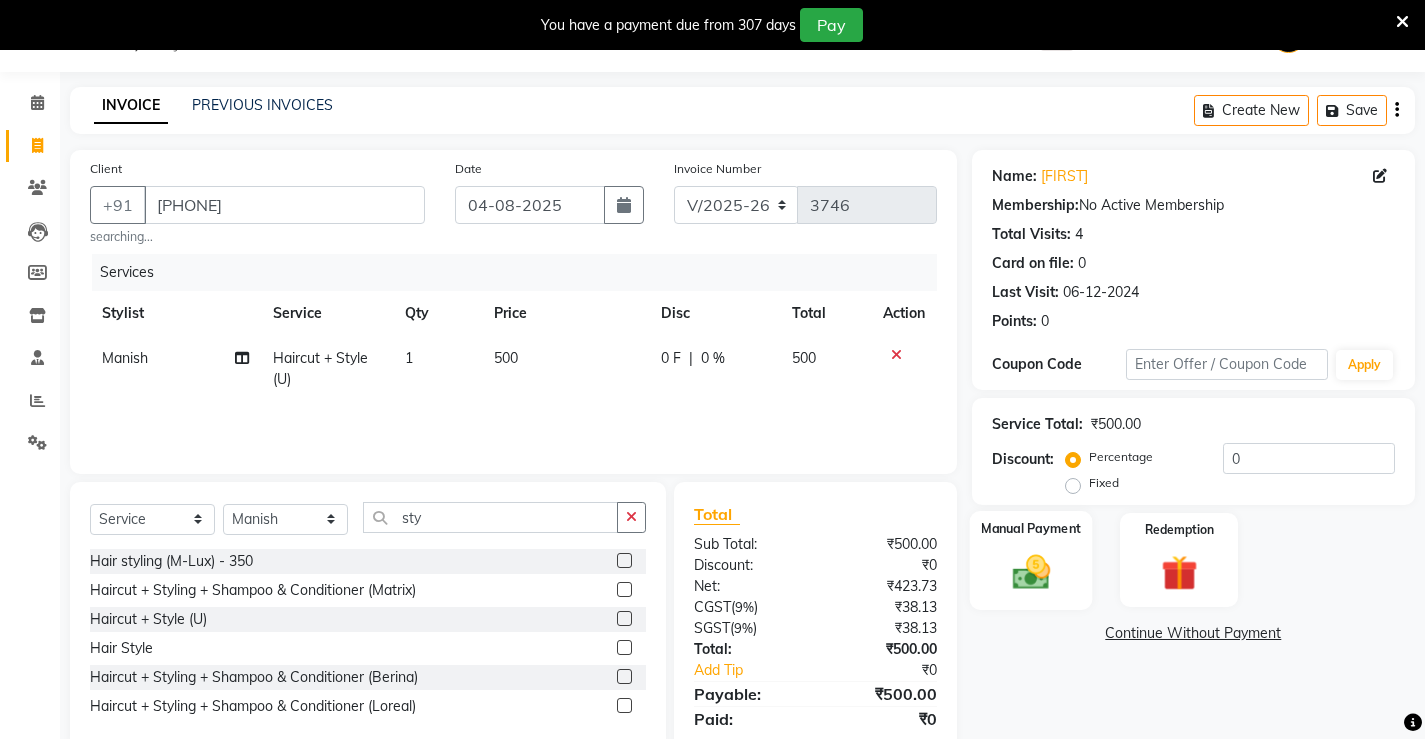 click 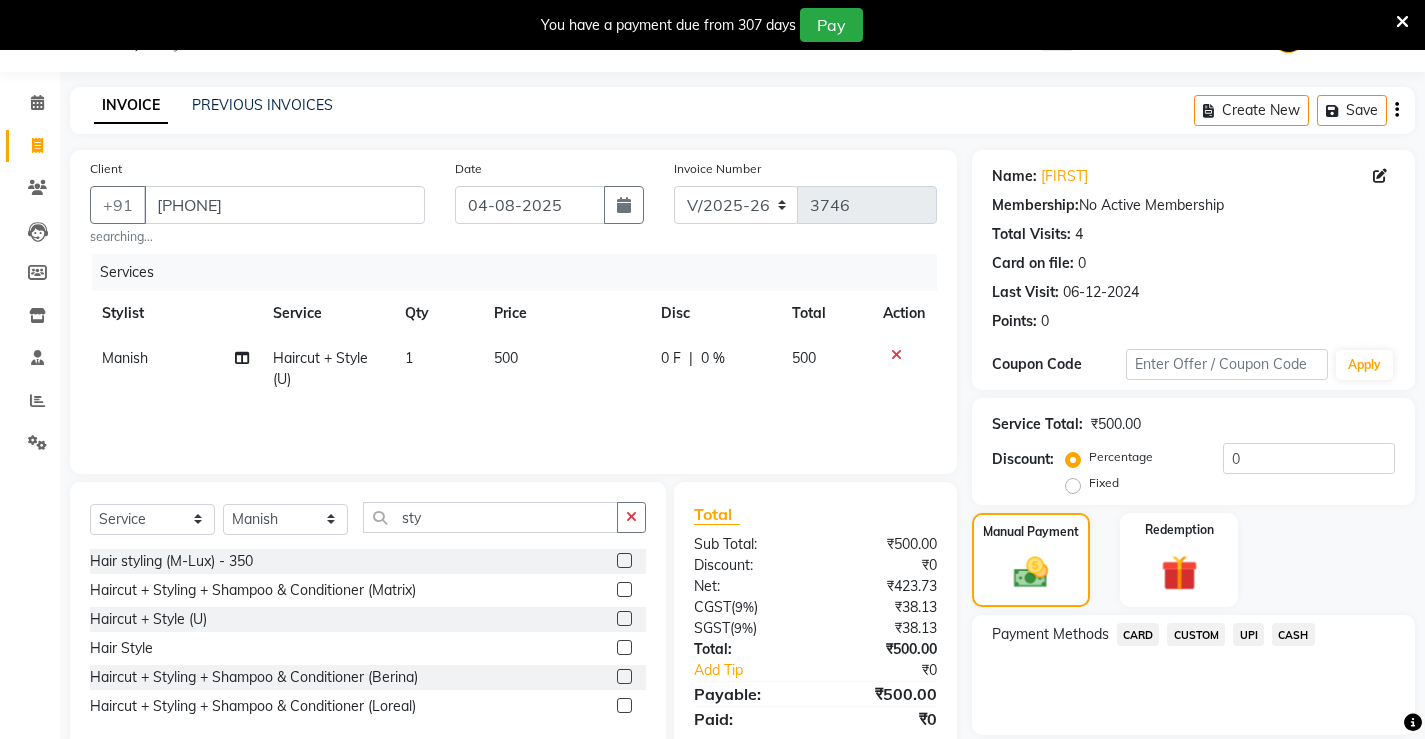 click on "UPI" 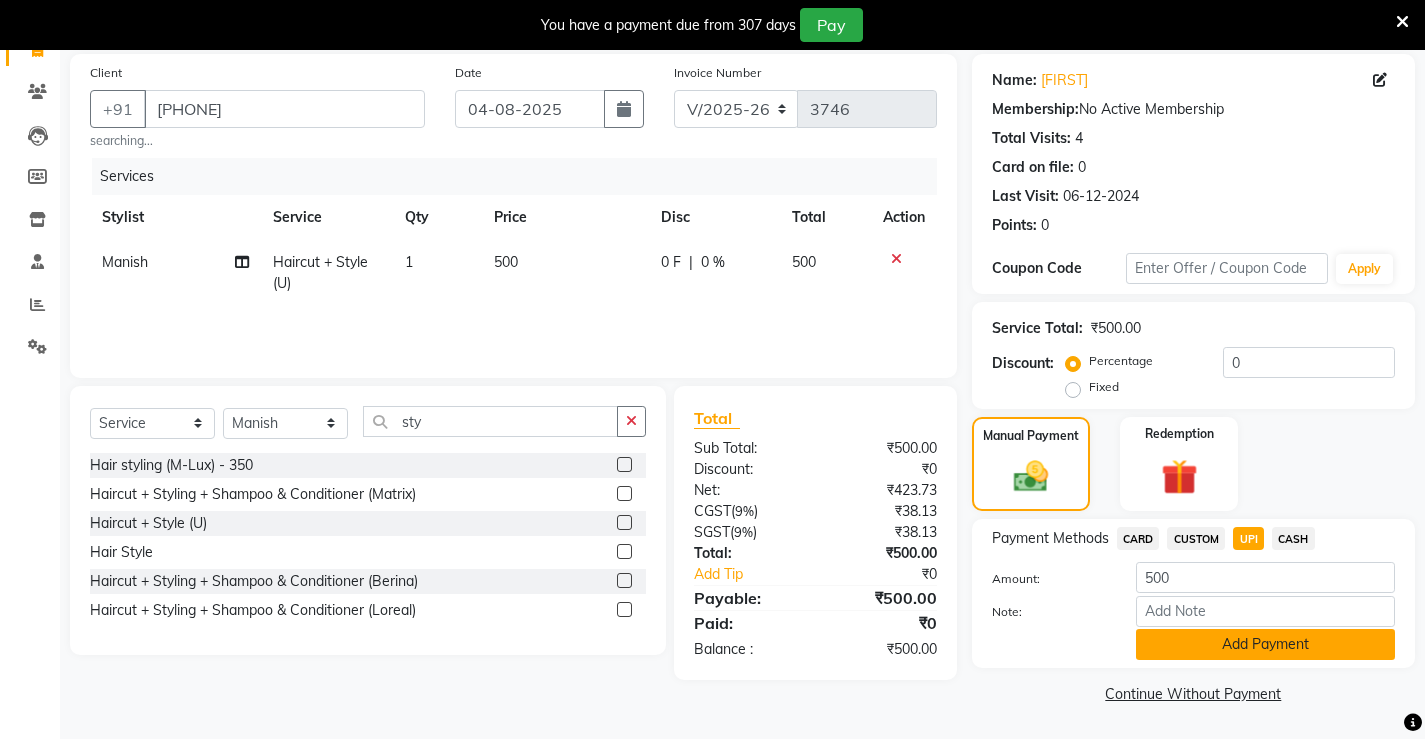 click on "Add Payment" 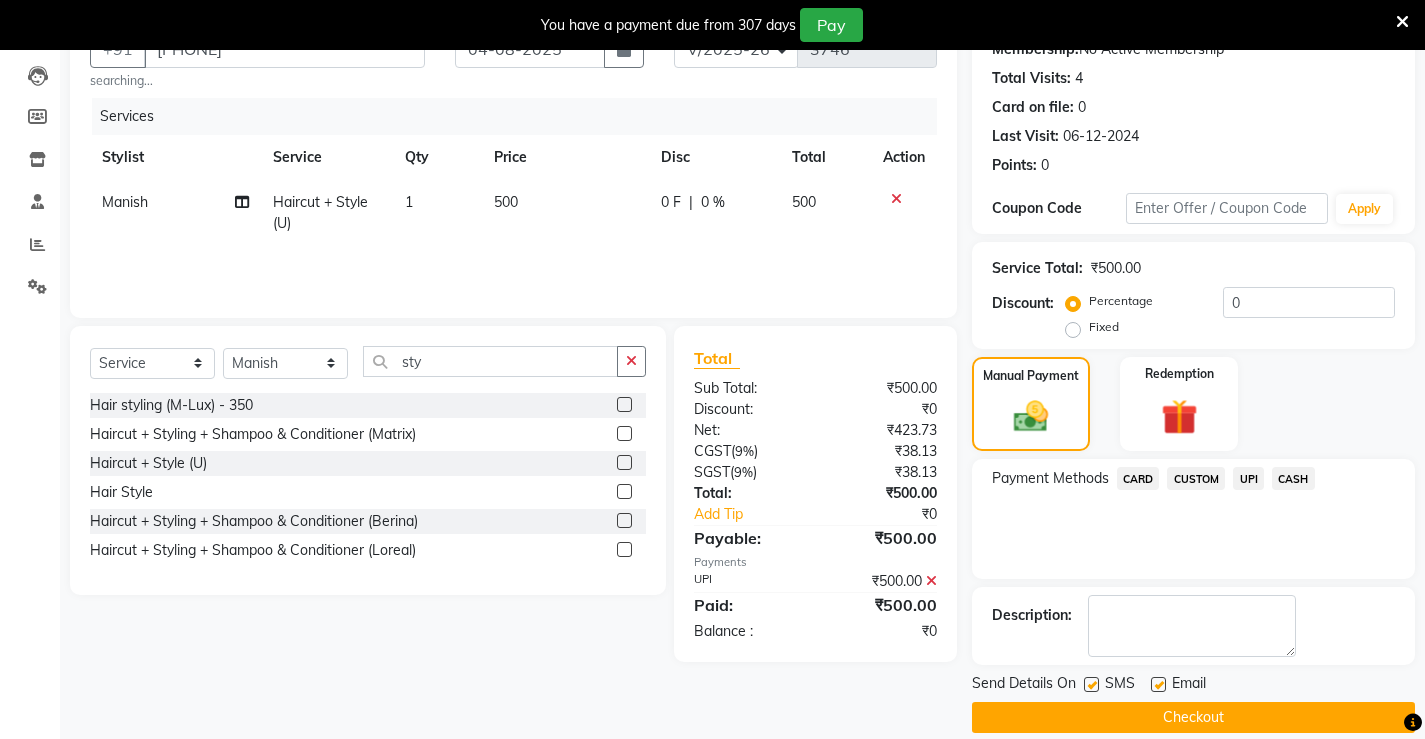 scroll, scrollTop: 230, scrollLeft: 0, axis: vertical 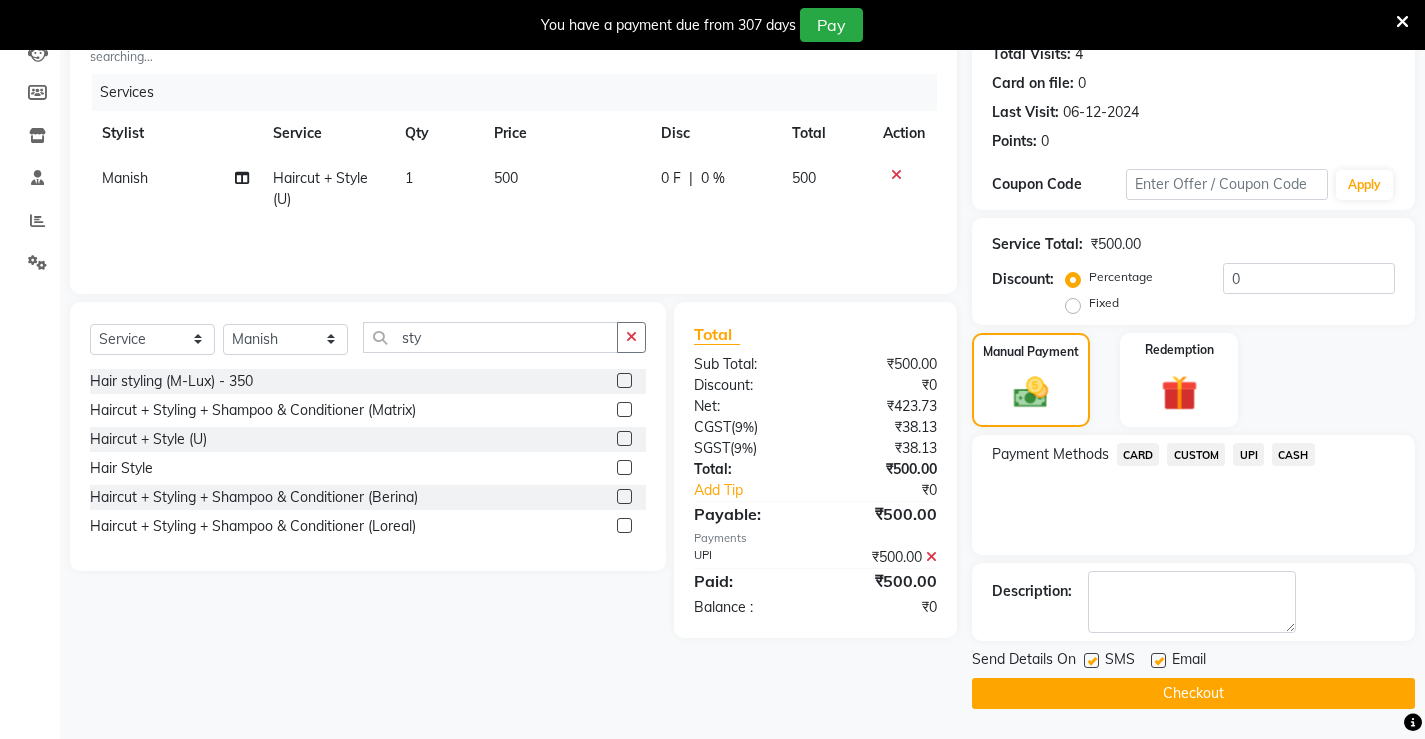 click on "Checkout" 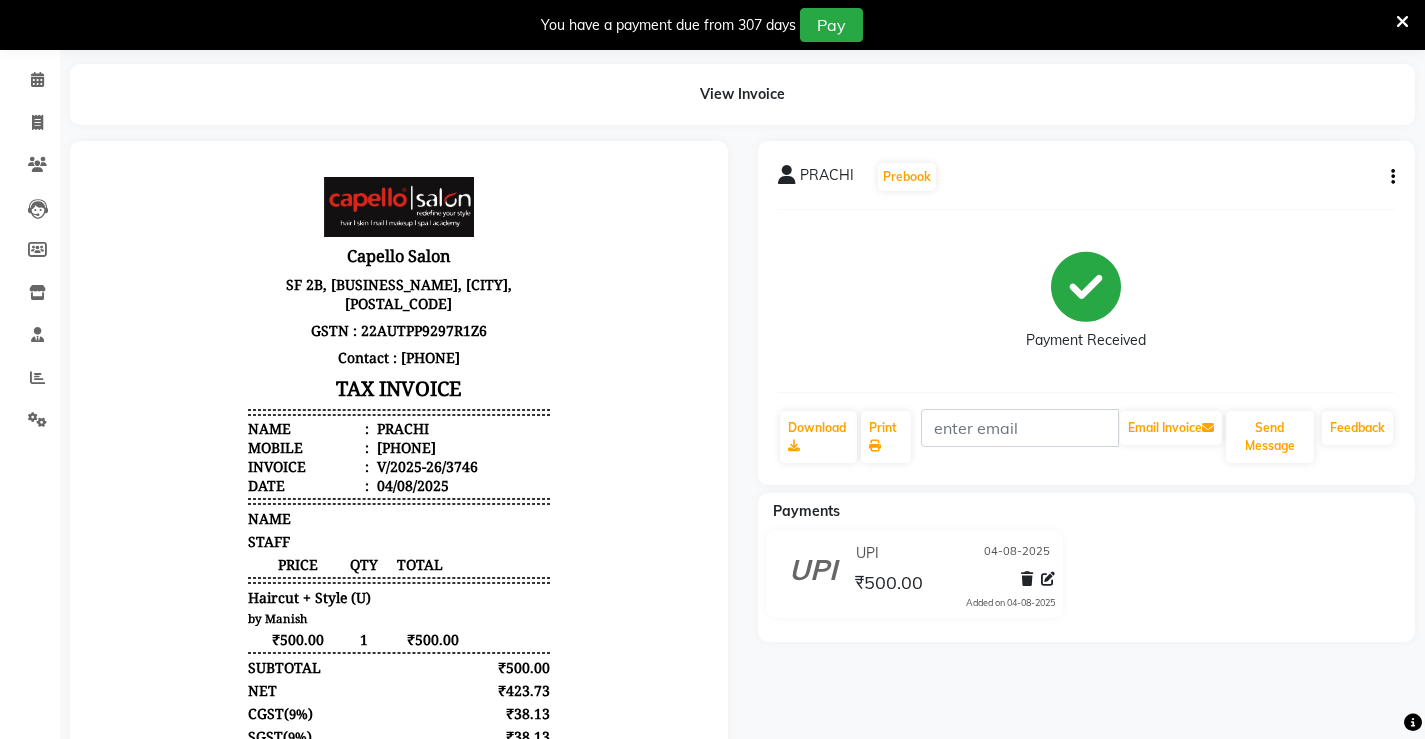 scroll, scrollTop: 0, scrollLeft: 0, axis: both 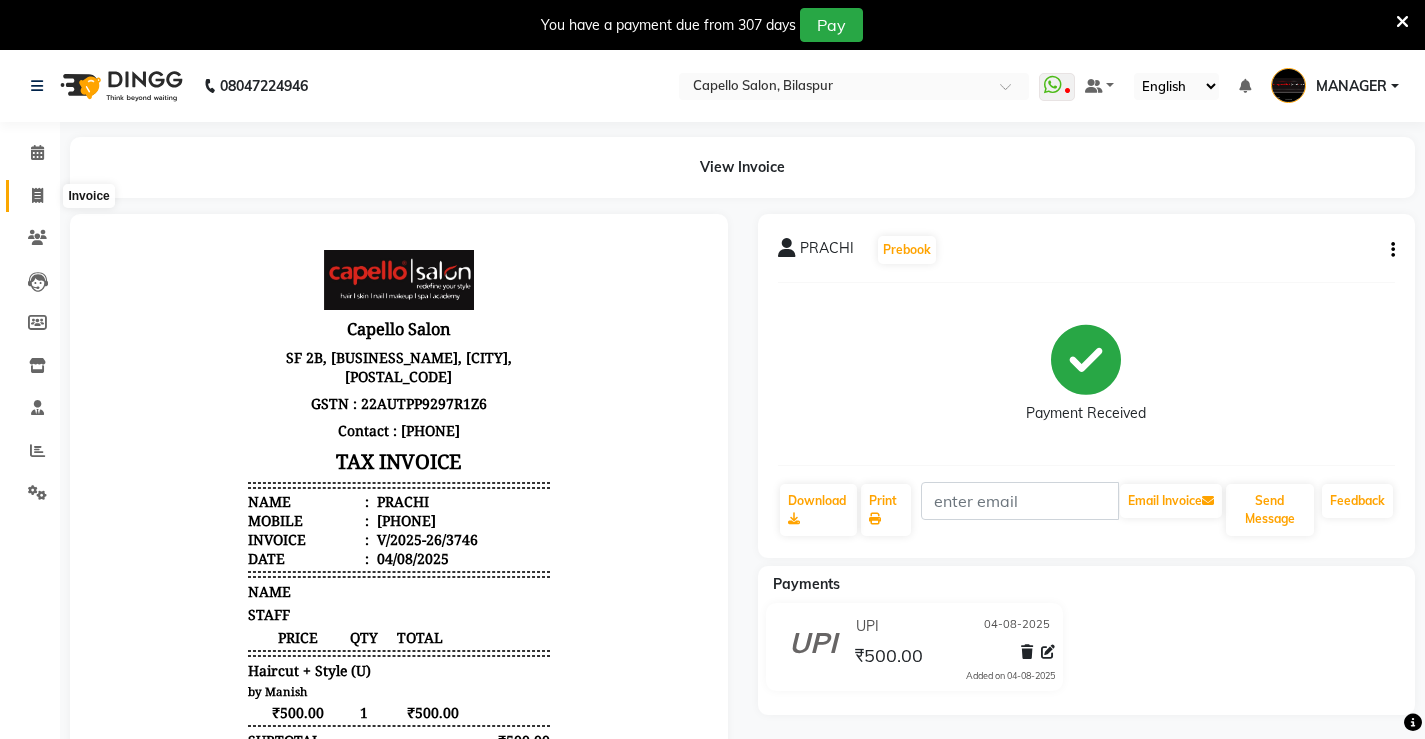 click 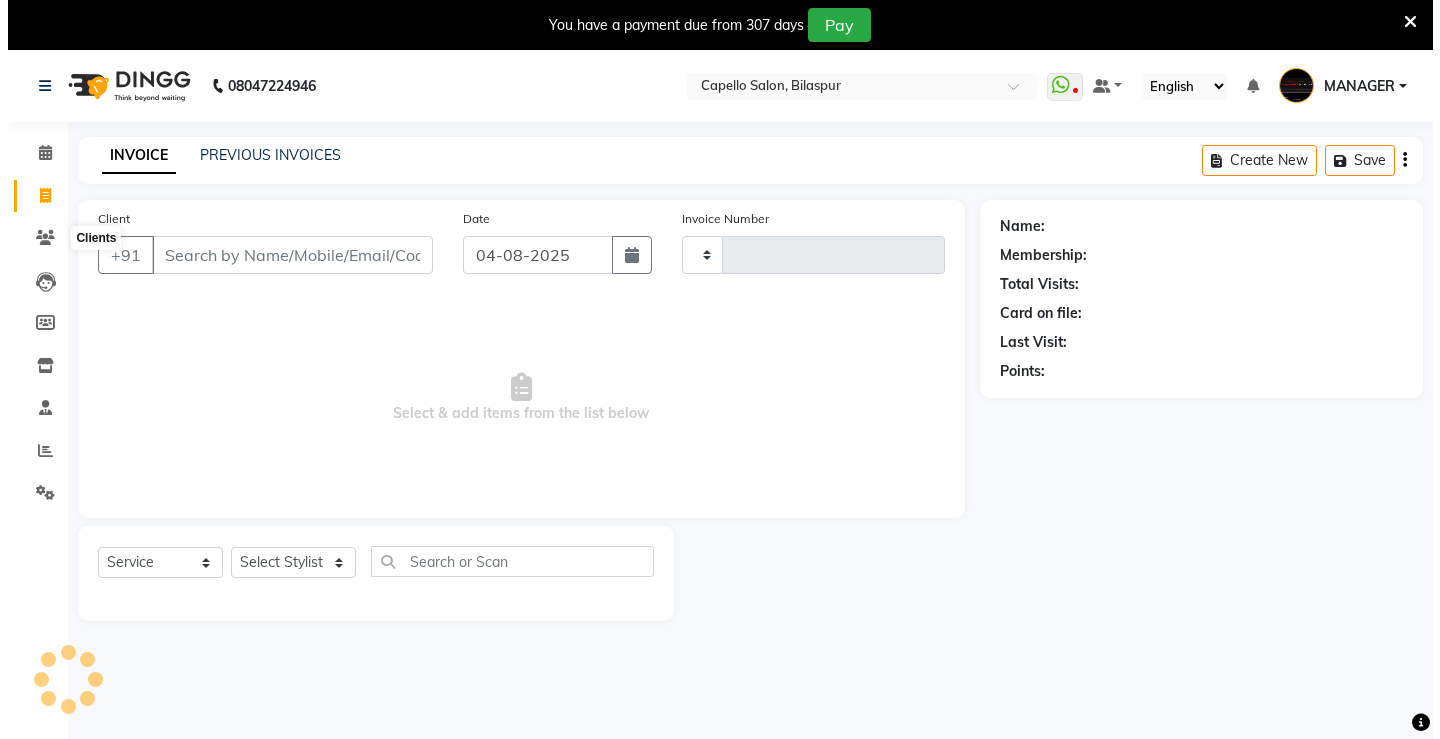 scroll, scrollTop: 50, scrollLeft: 0, axis: vertical 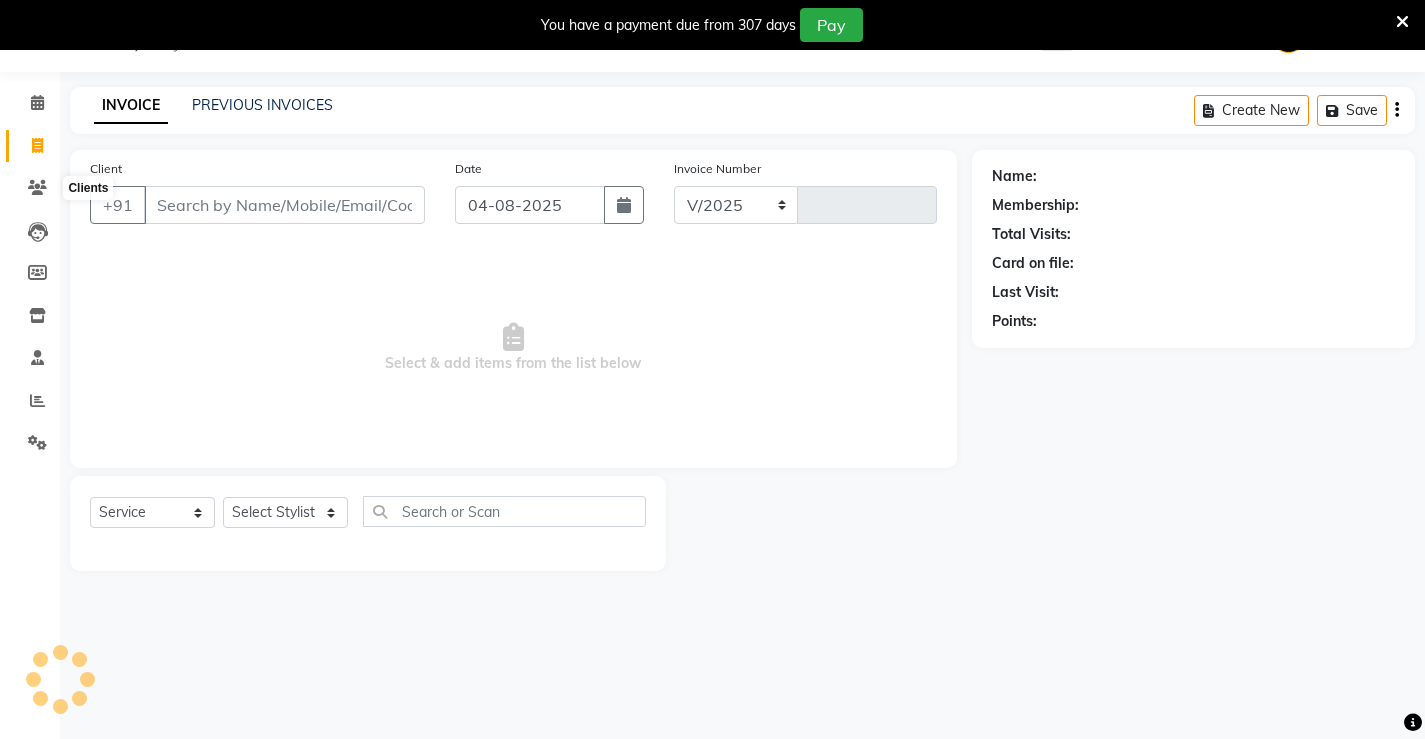 select on "857" 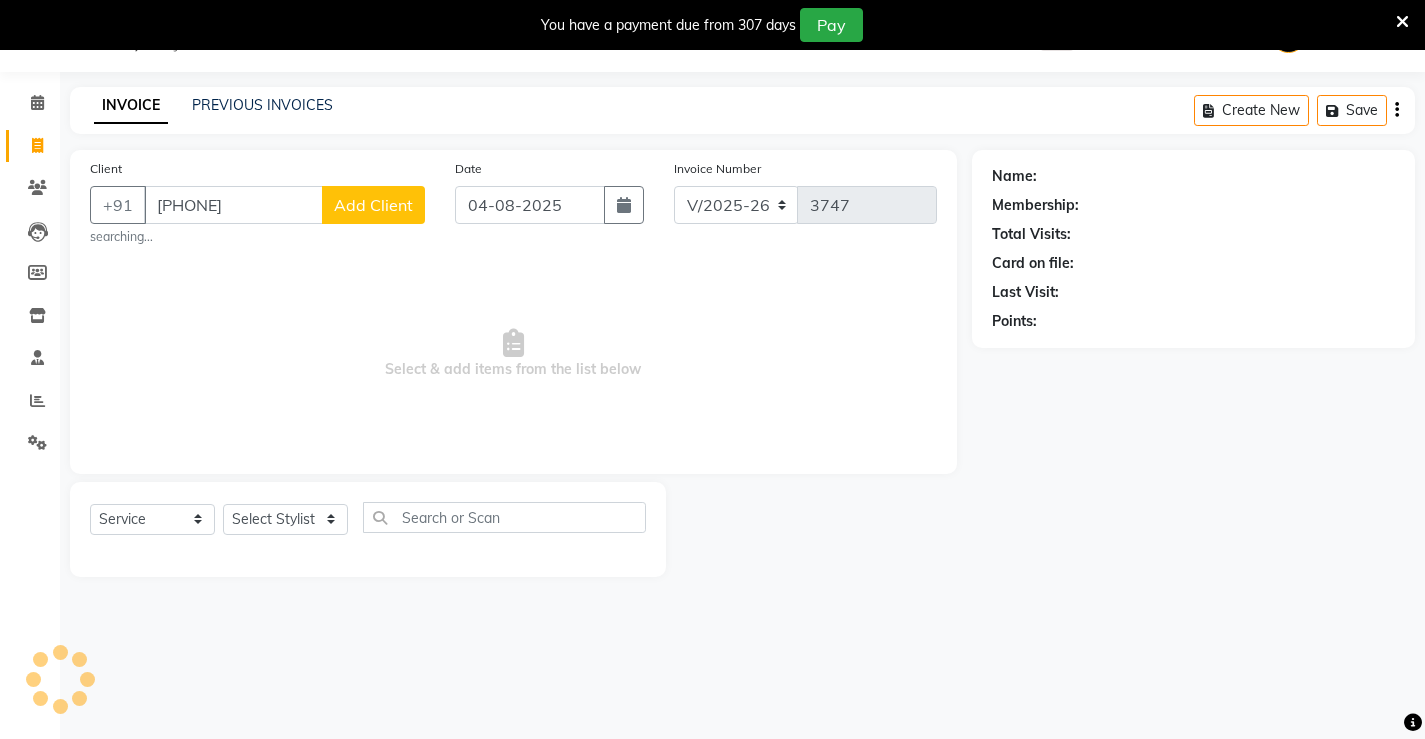 type on "[PHONE]" 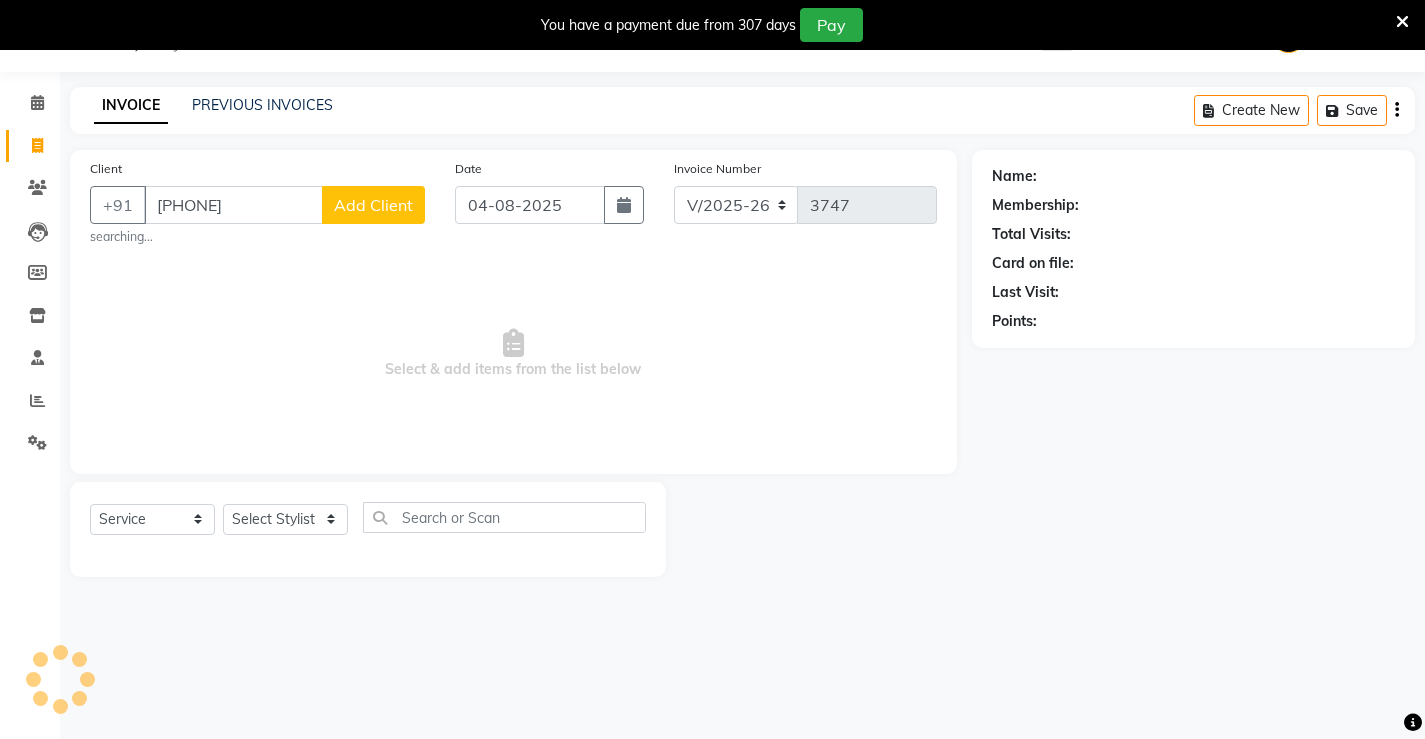 click on "Add Client" 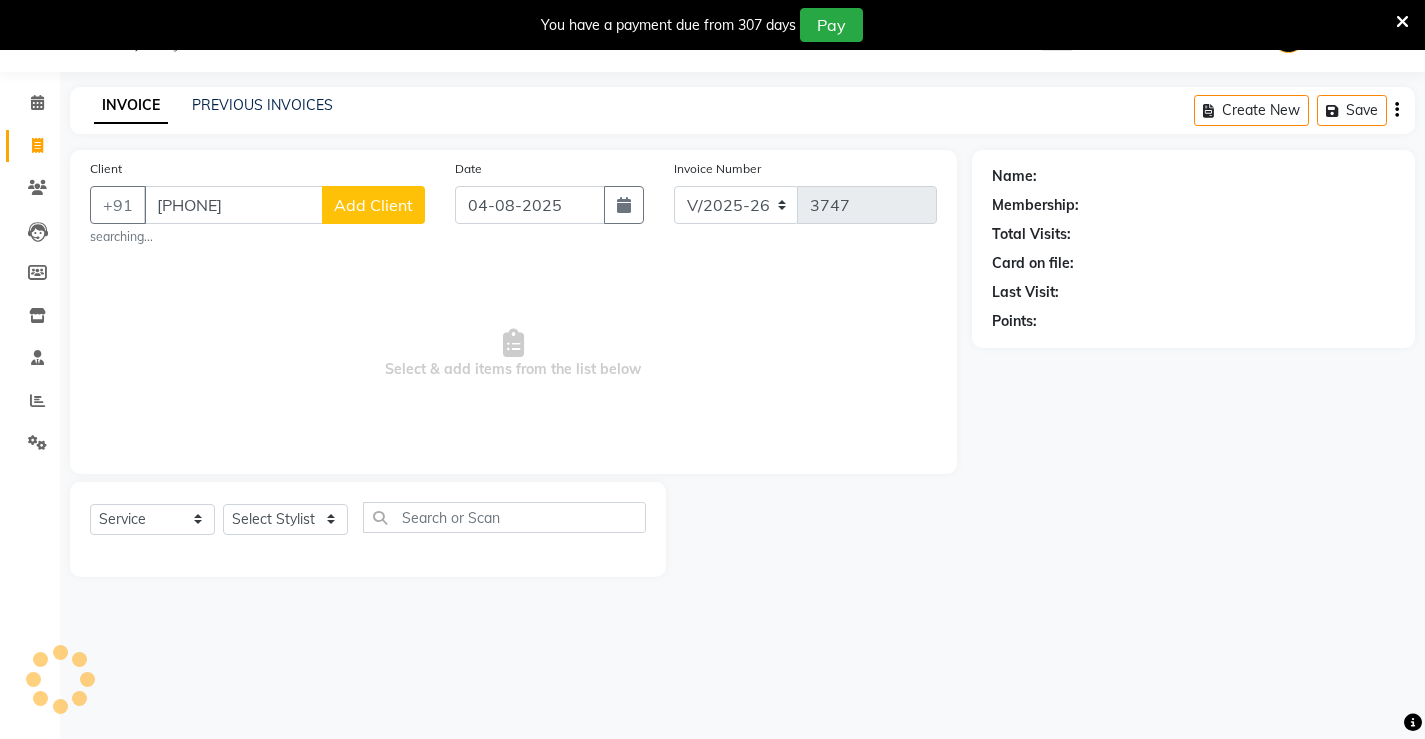select 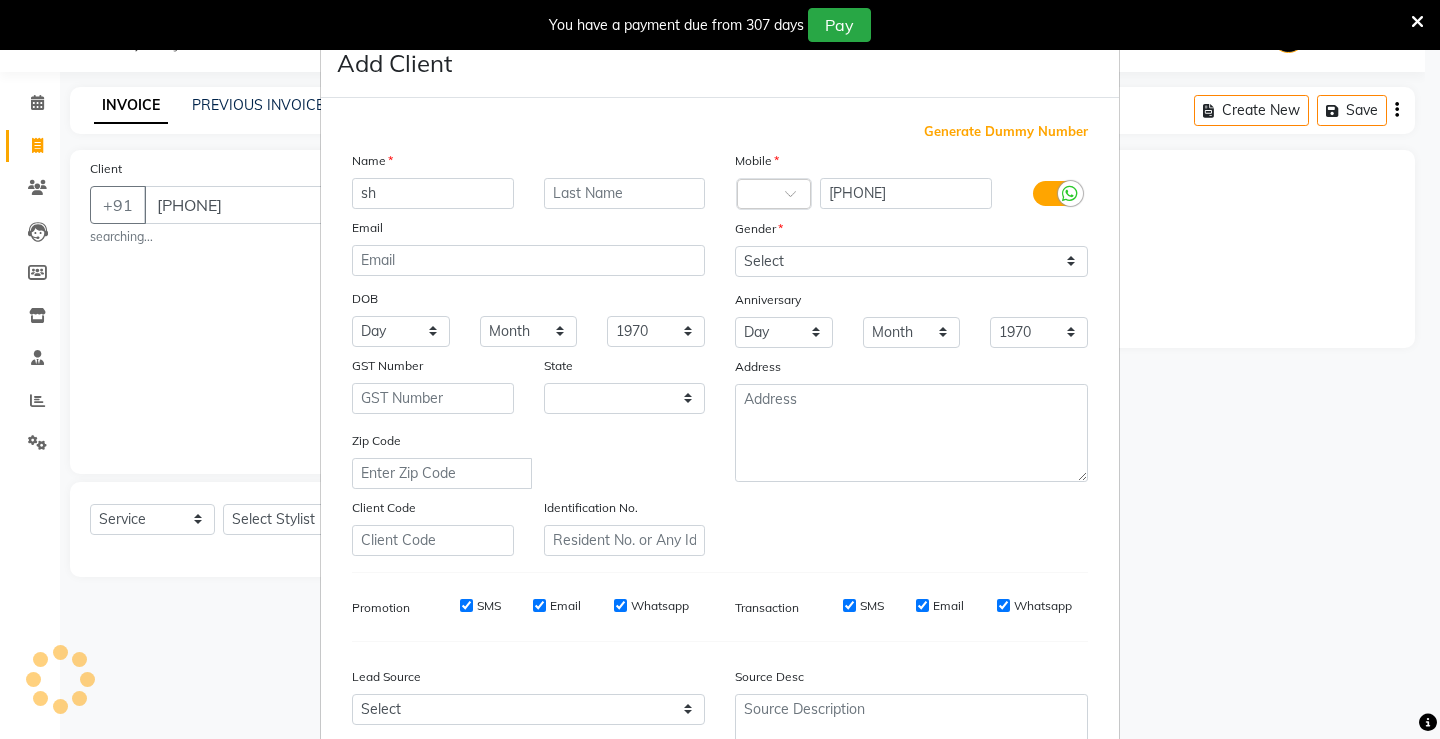type on "shr" 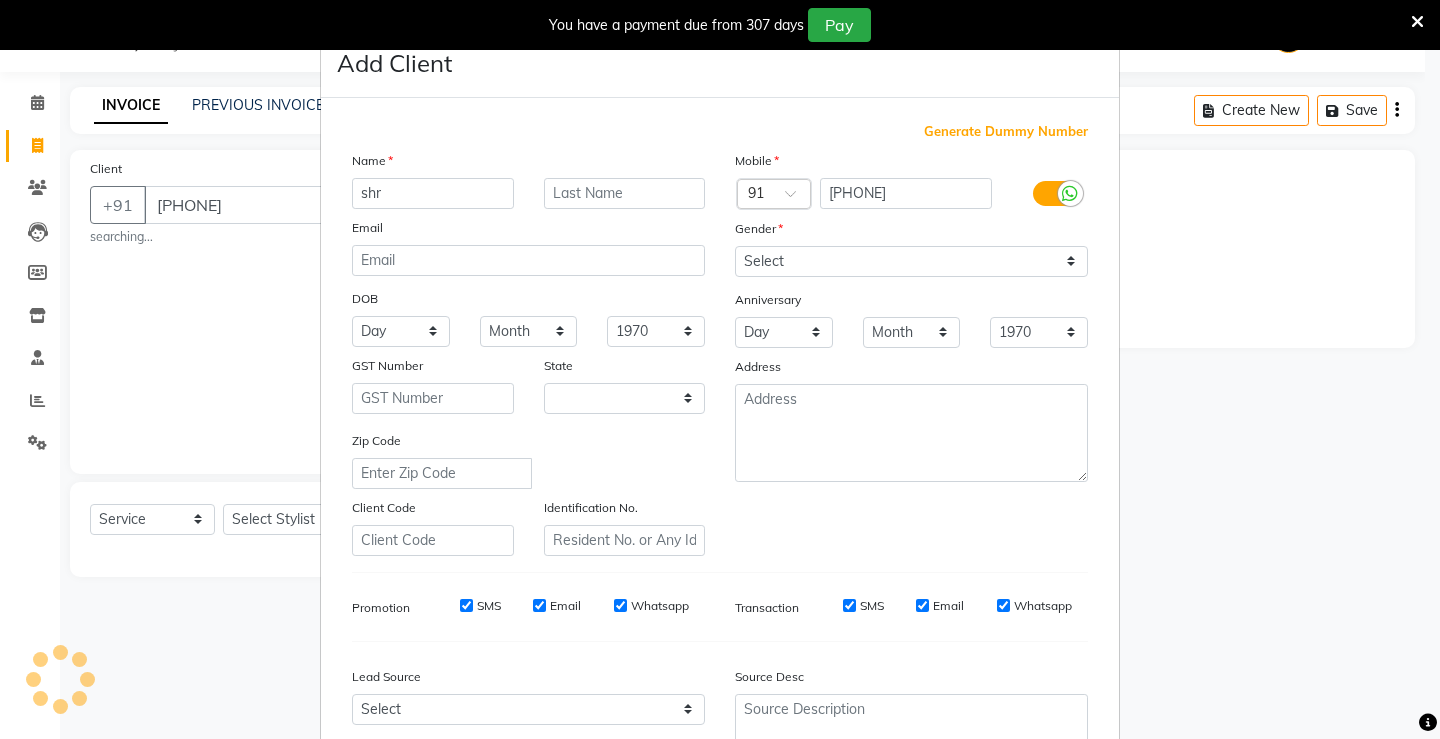 select on "7" 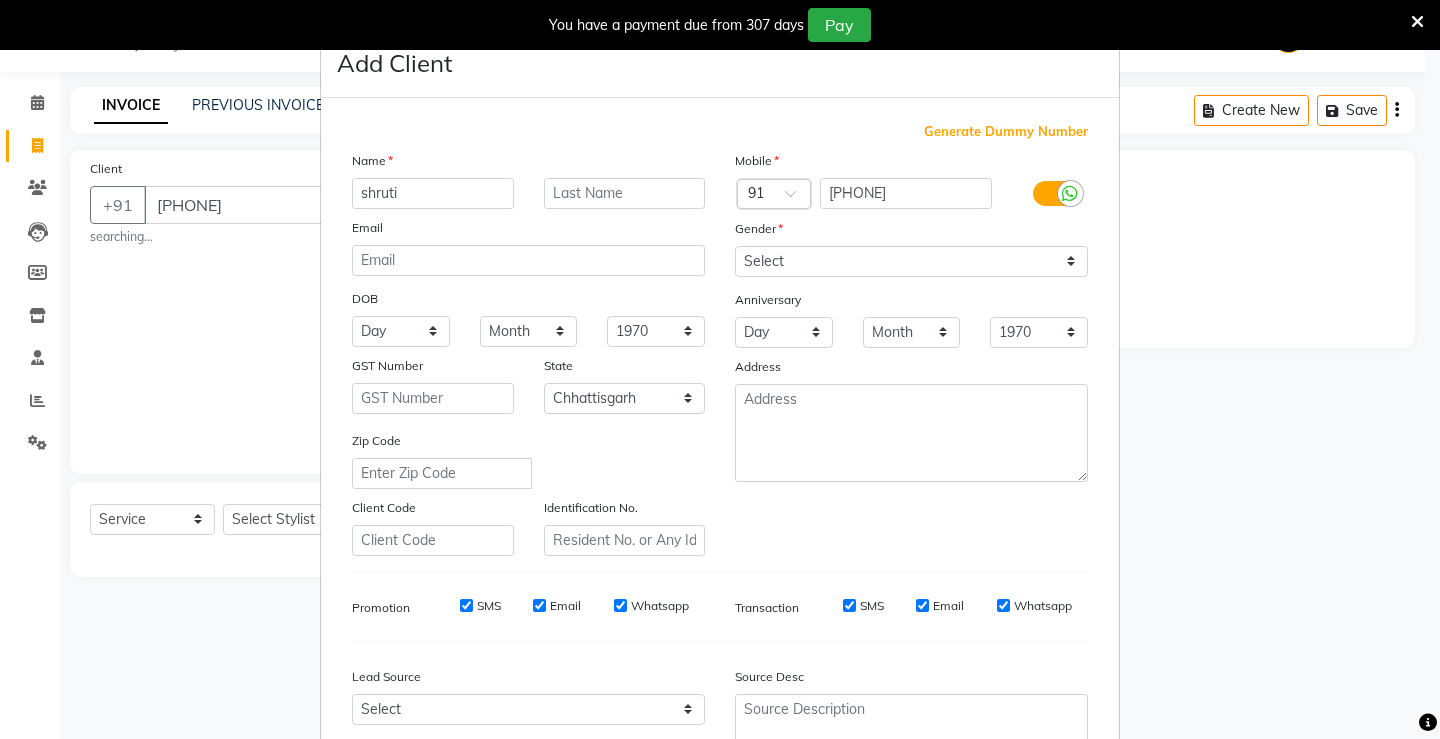 type on "shruti" 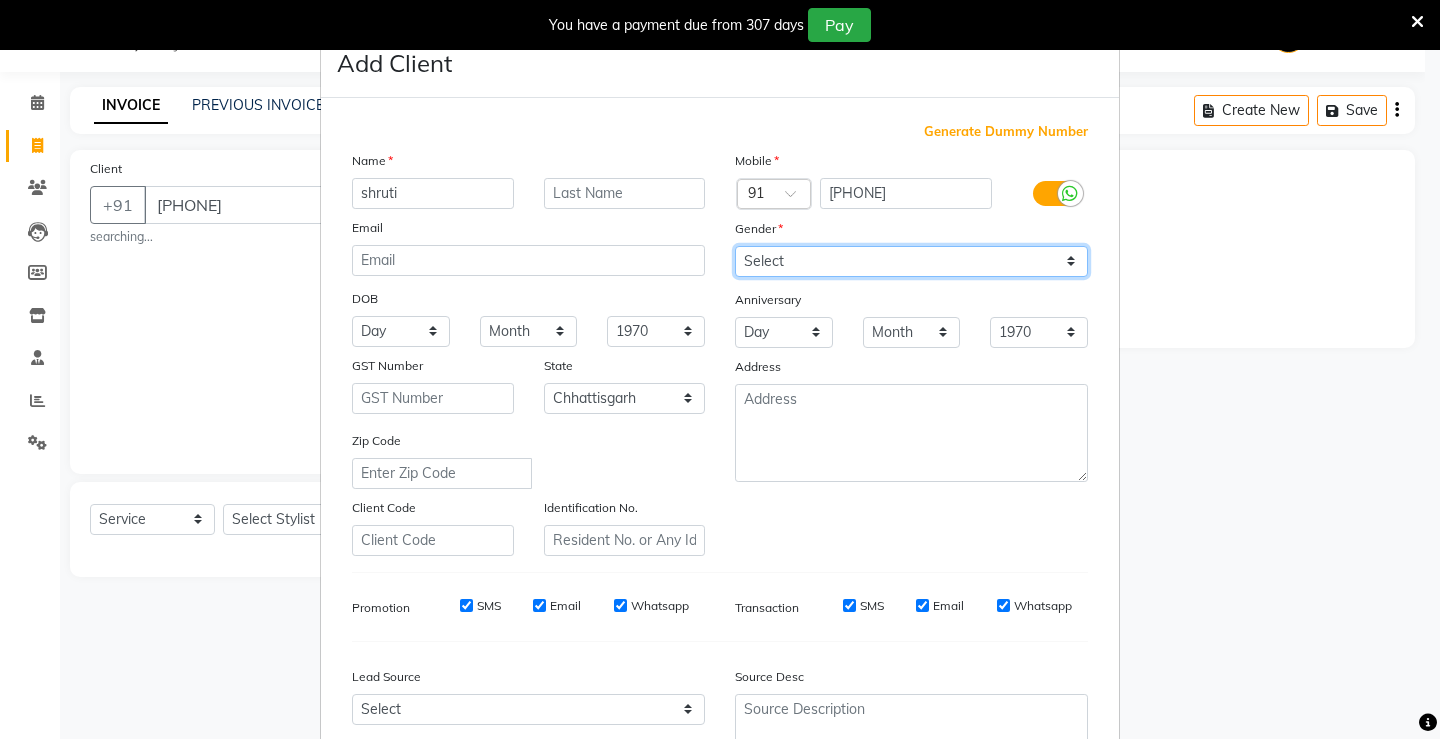 click on "Select Male Female Other Prefer Not To Say" at bounding box center [911, 261] 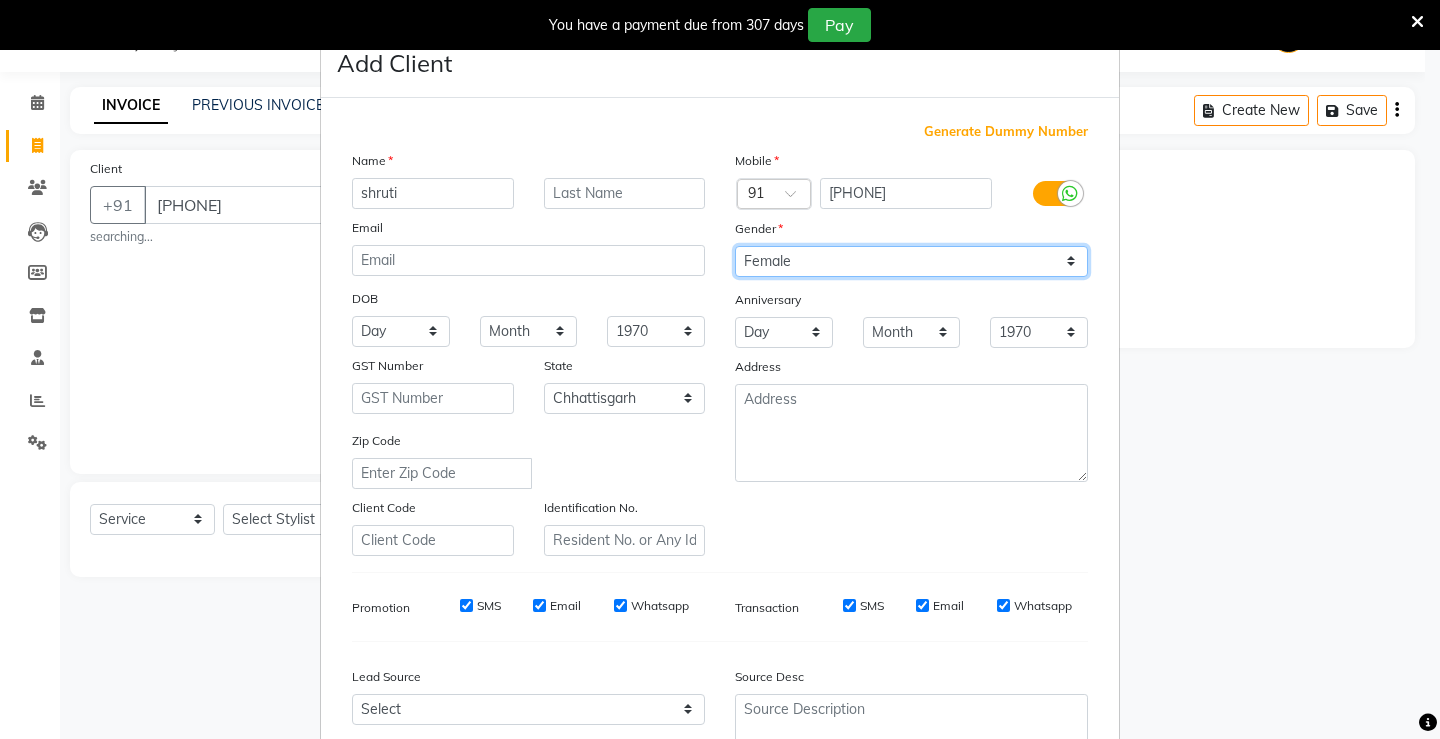 click on "Select Male Female Other Prefer Not To Say" at bounding box center [911, 261] 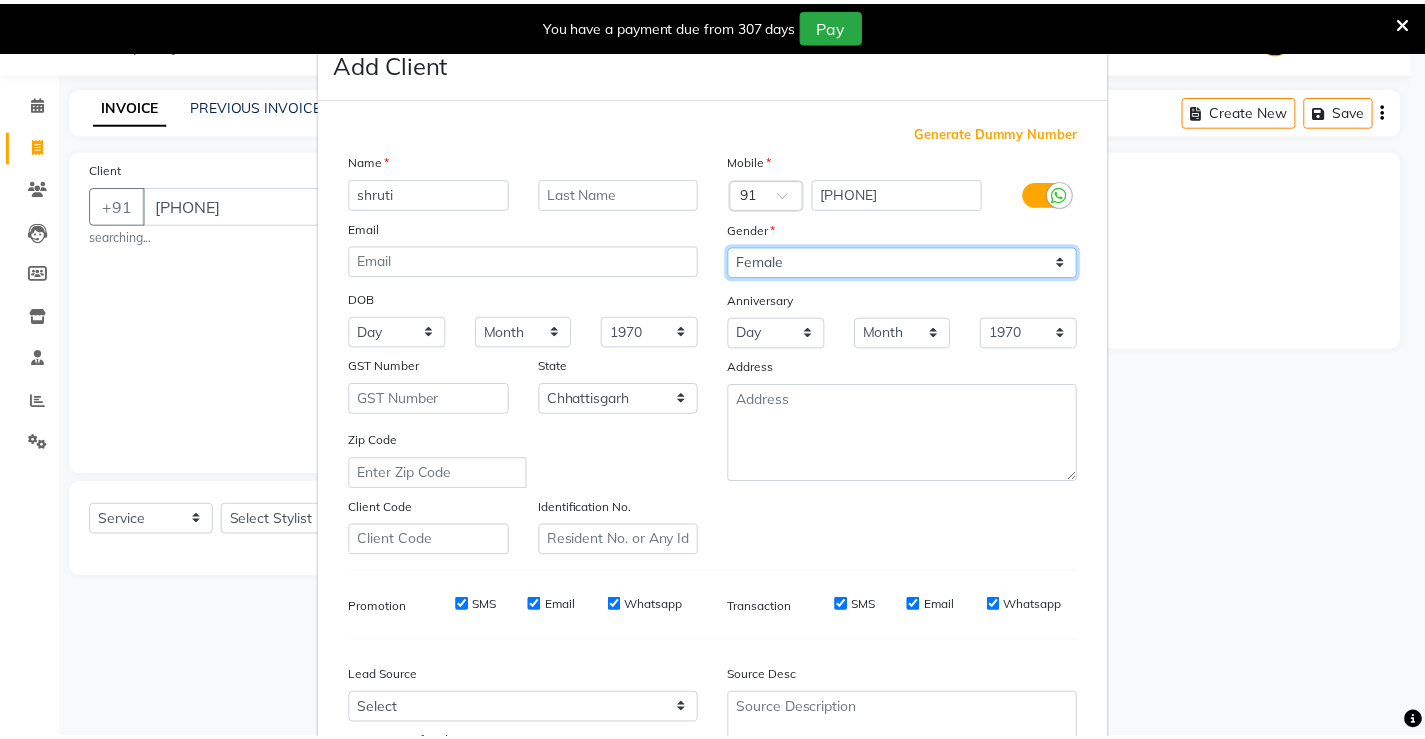 scroll, scrollTop: 184, scrollLeft: 0, axis: vertical 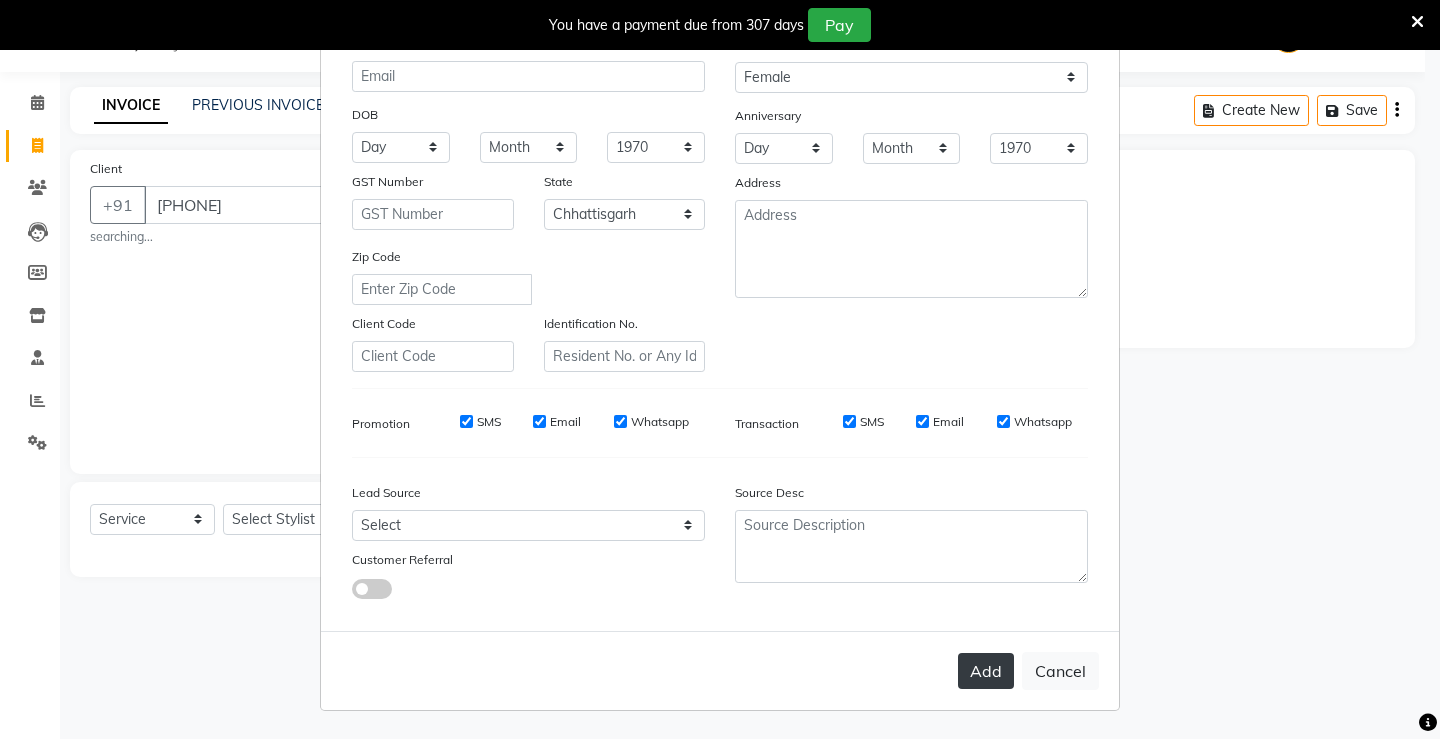 click on "Add" at bounding box center (986, 671) 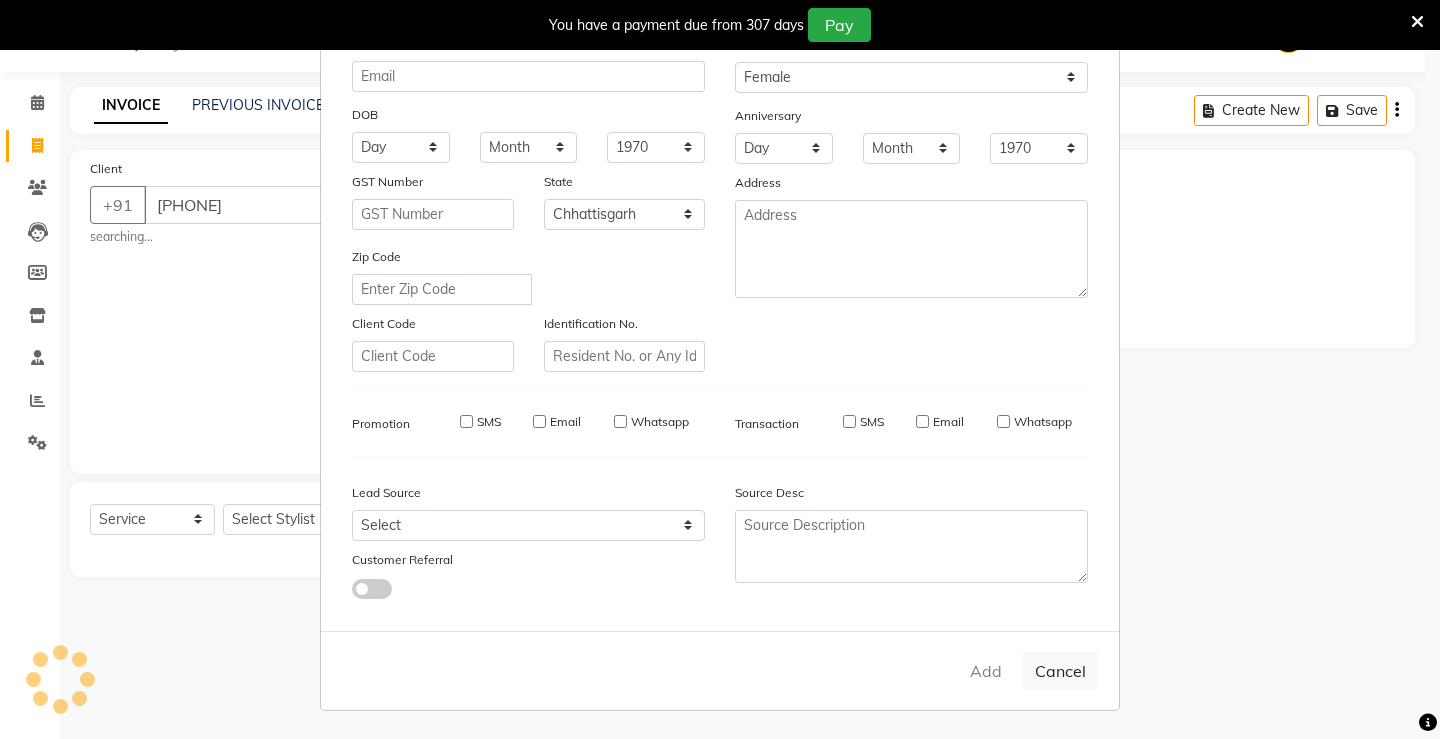 type 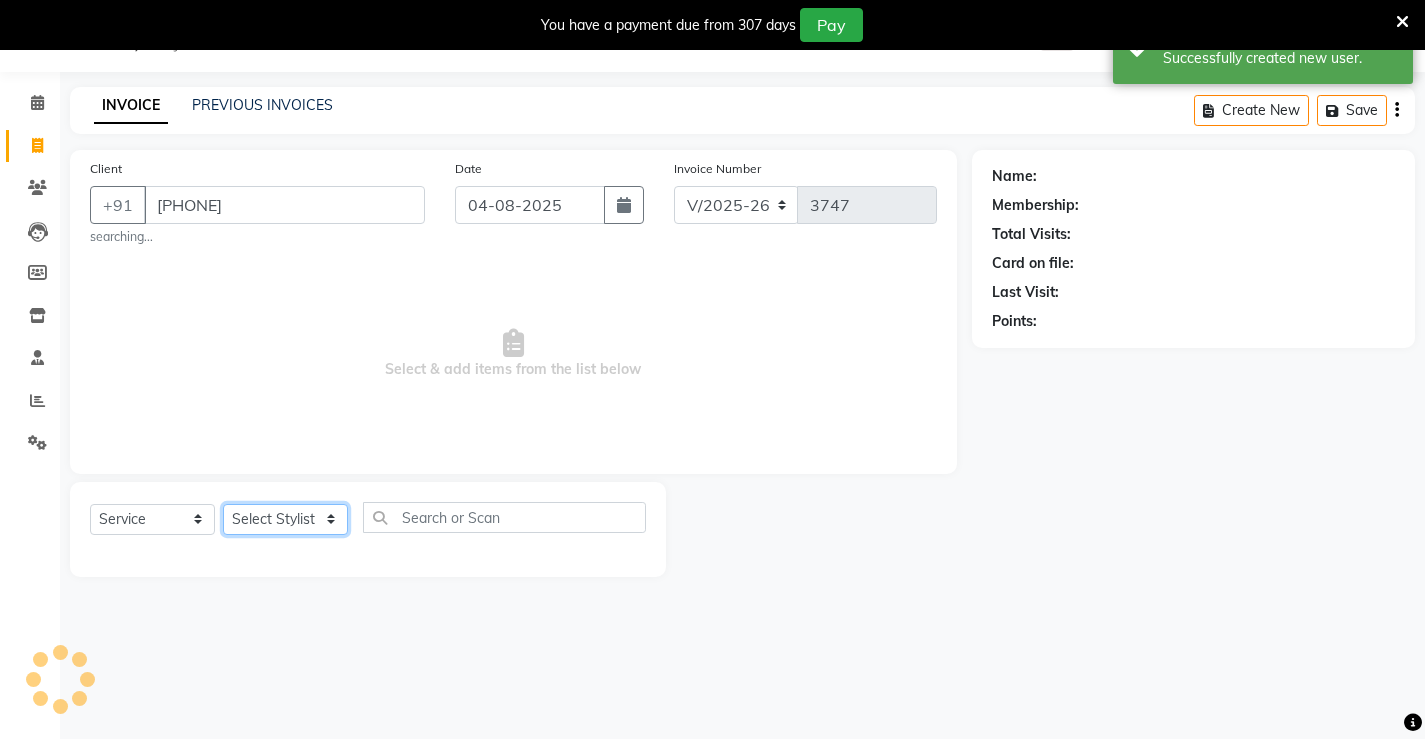 click on "Select Stylist ADMIN AKASH ANJALI khusboo KIRTI KUSHAL MANAGER Manish  RAJESH reshma ritee shailendra SHIVA VISHAL" 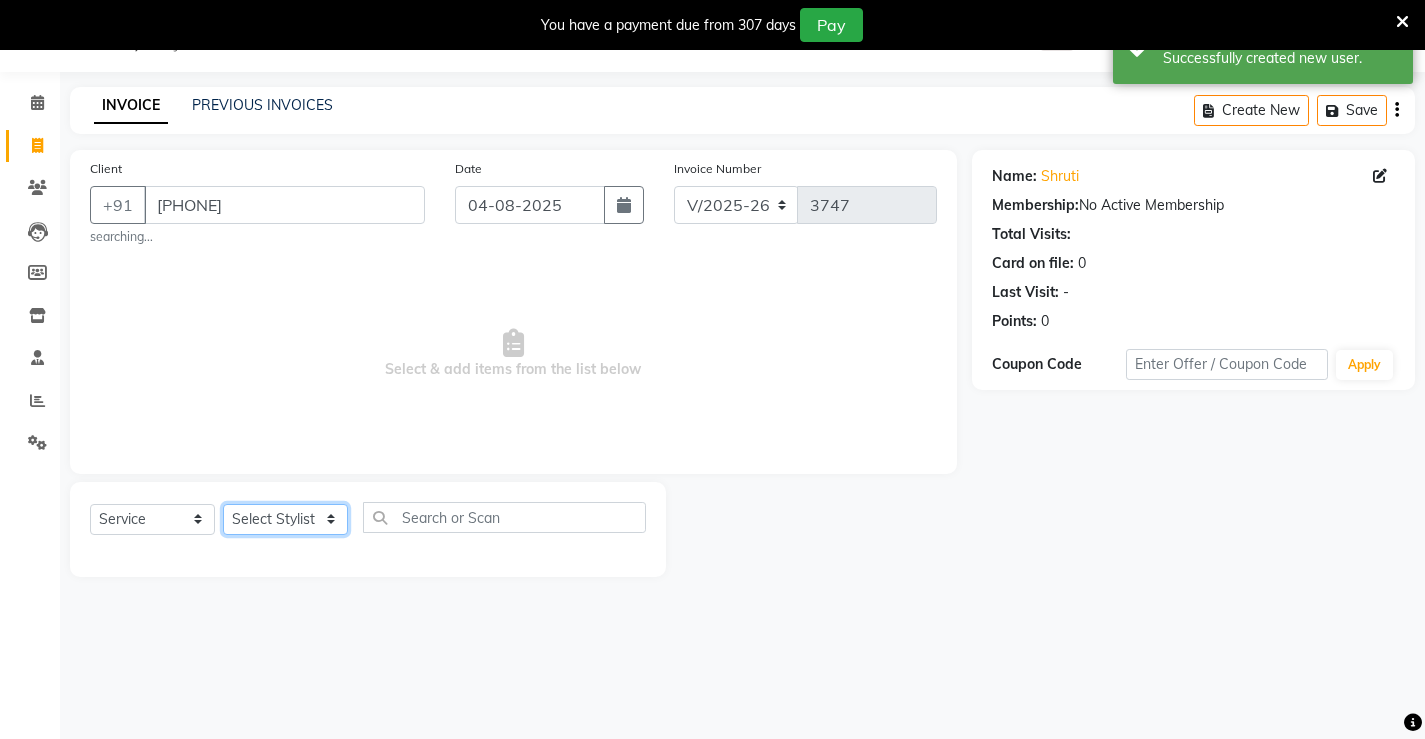 select on "87846" 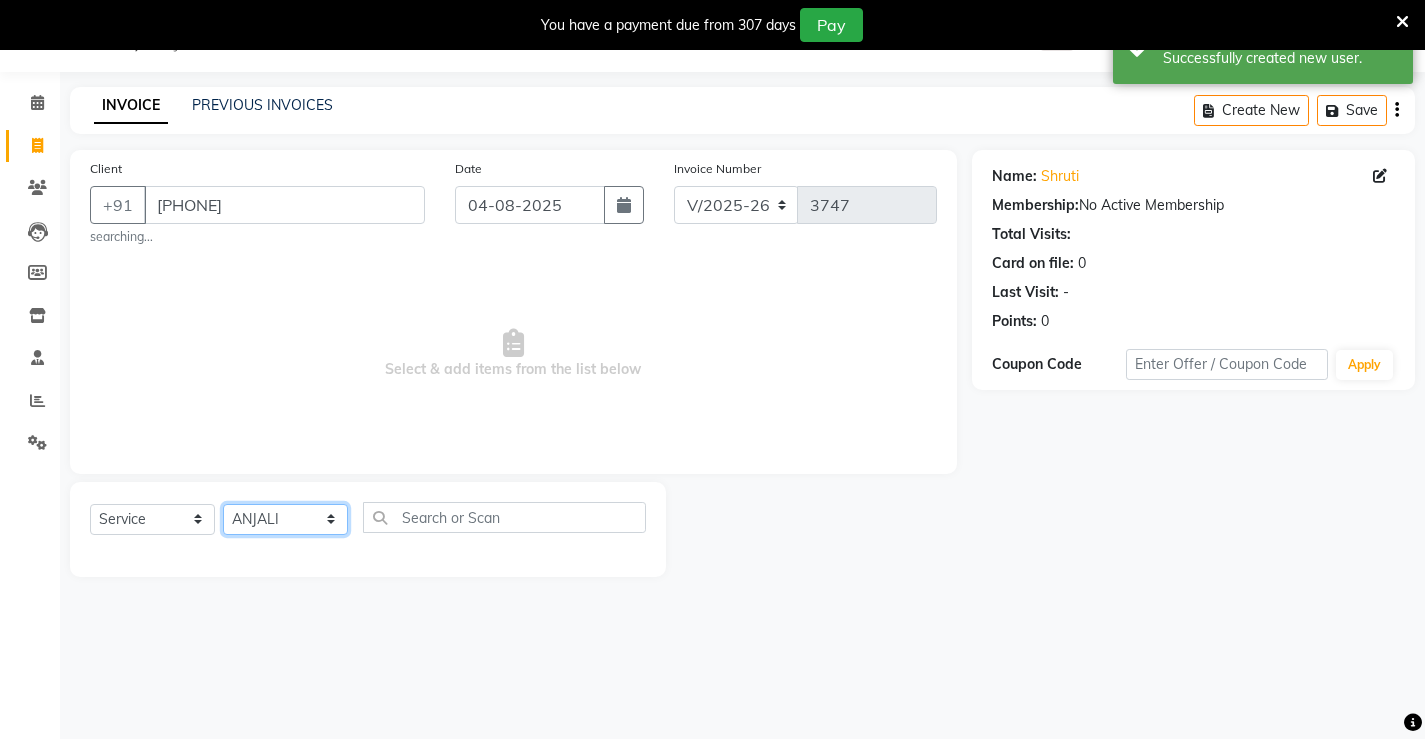 click on "Select Stylist ADMIN AKASH ANJALI khusboo KIRTI KUSHAL MANAGER Manish  RAJESH reshma ritee shailendra SHIVA VISHAL" 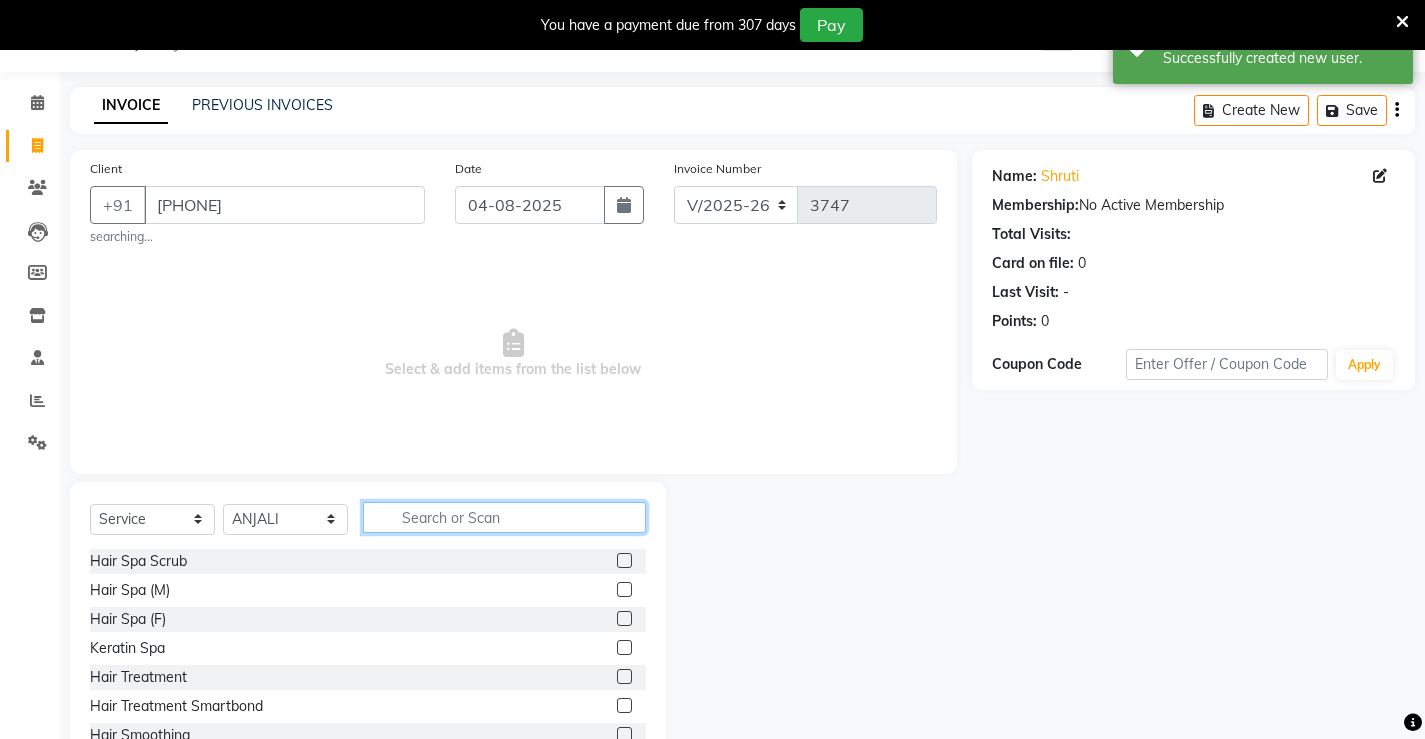 click 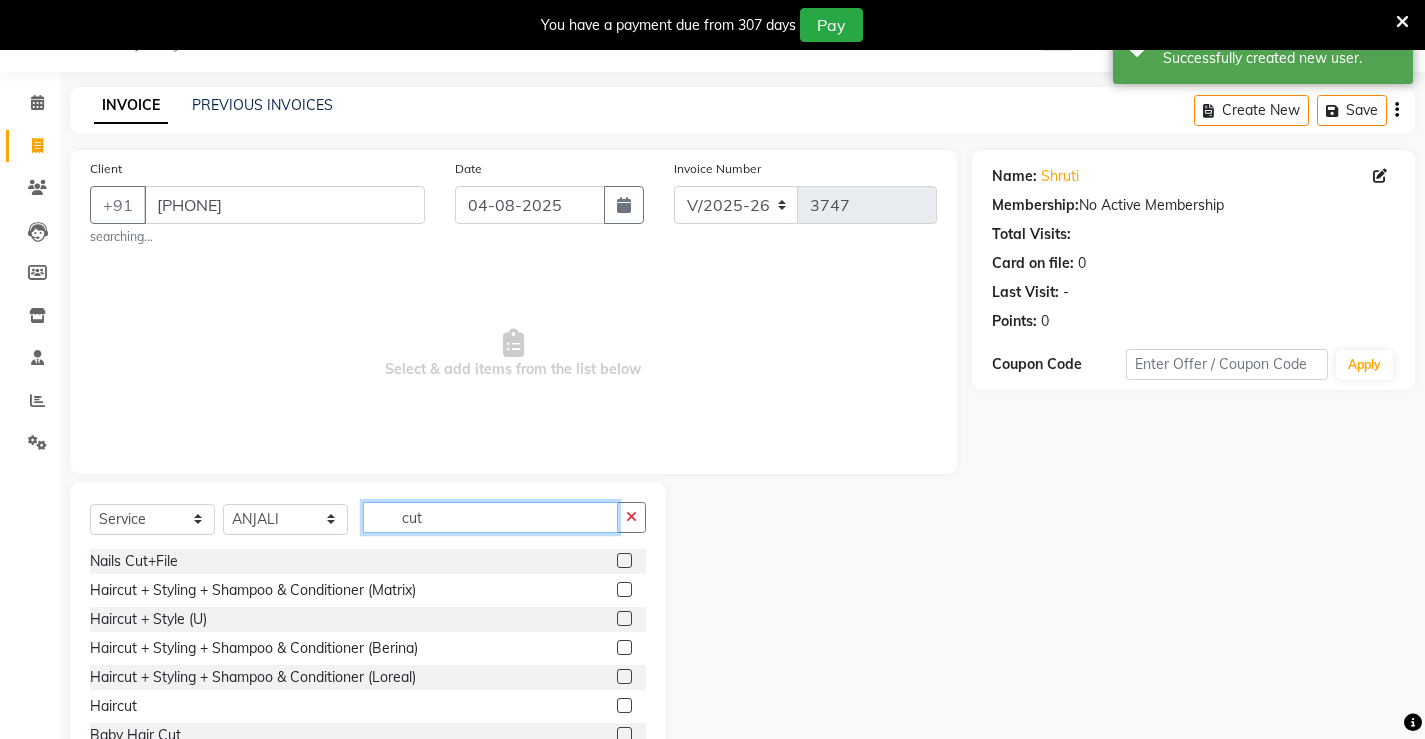 type on "cut" 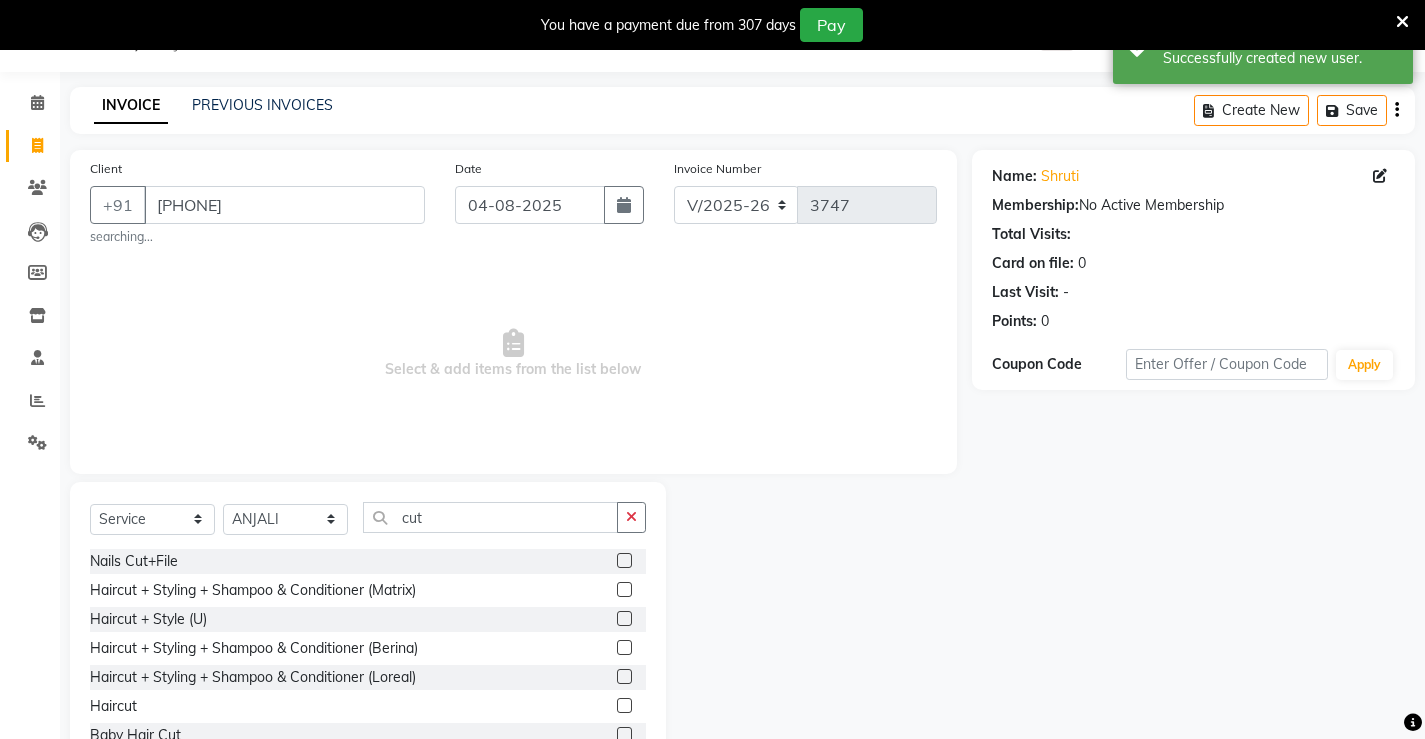 click 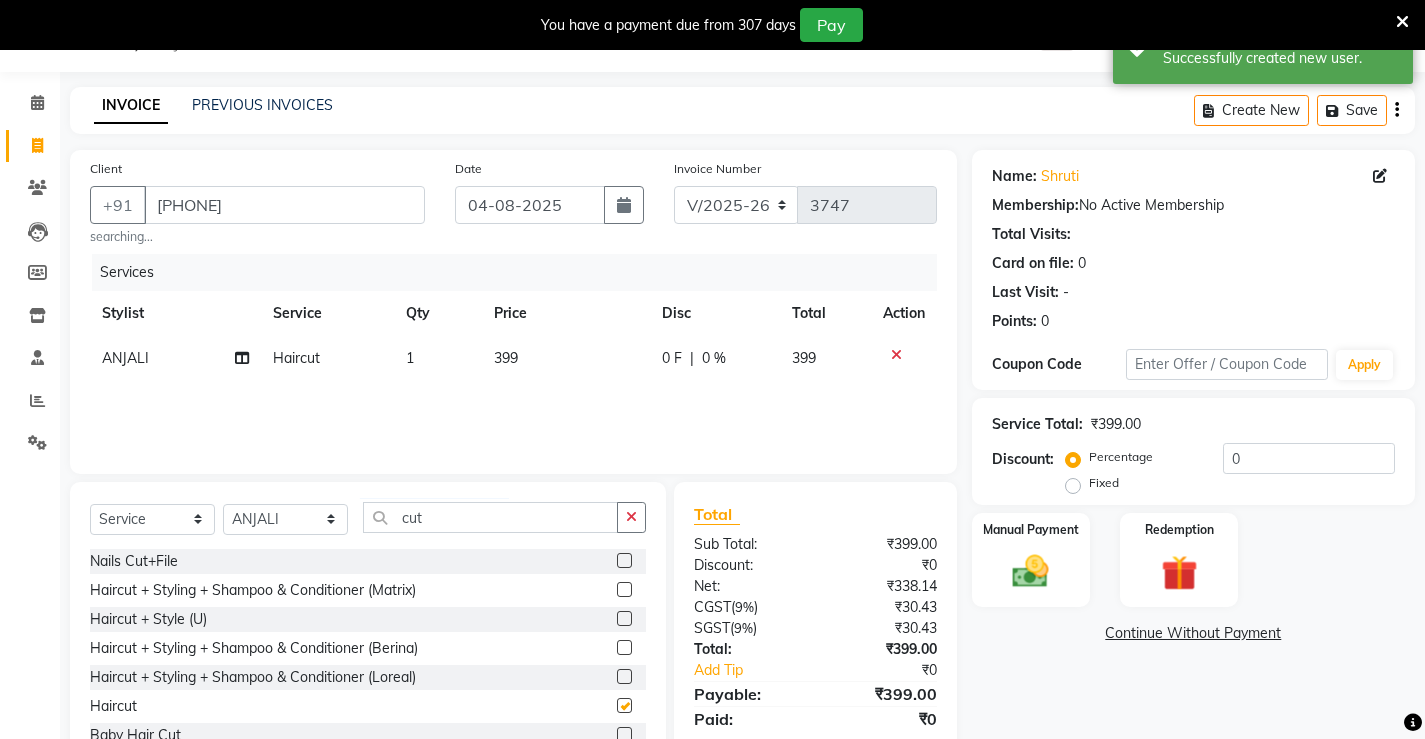 checkbox on "false" 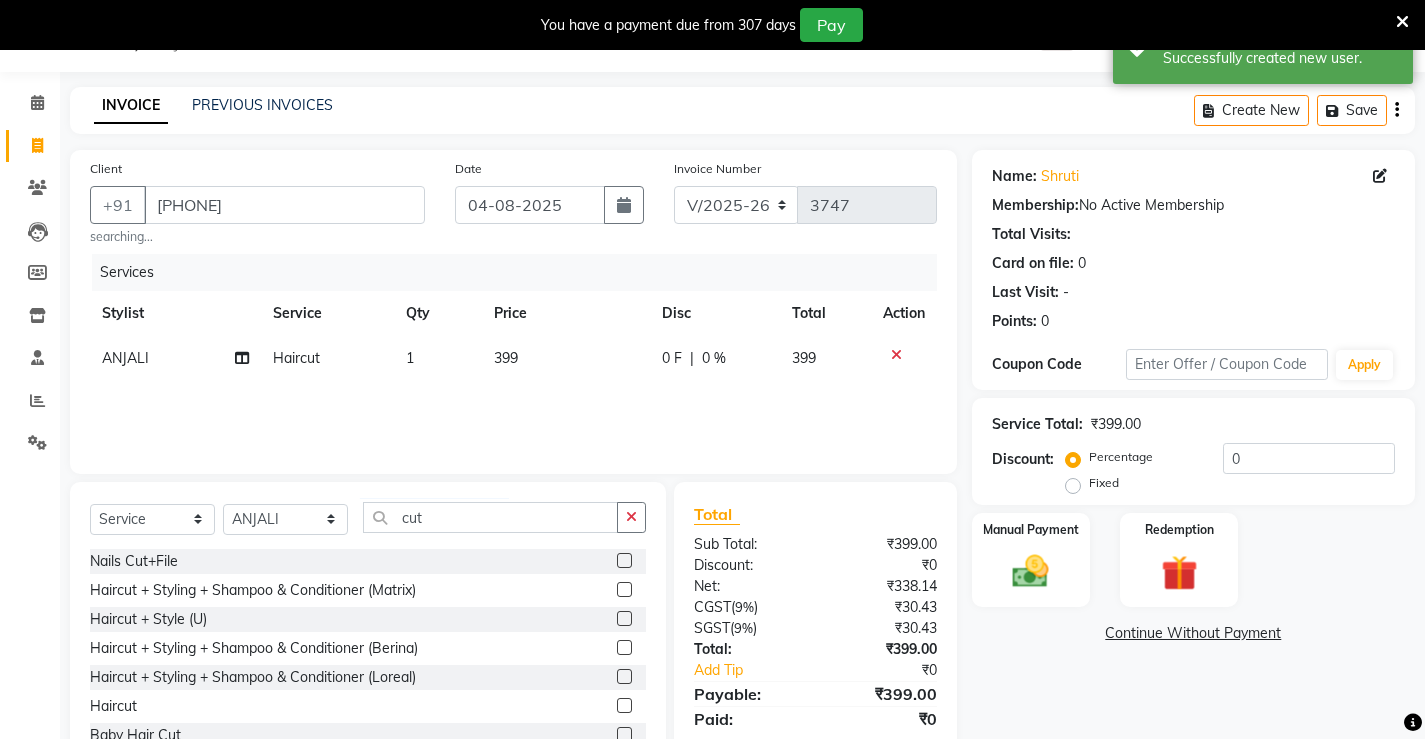 click on "399" 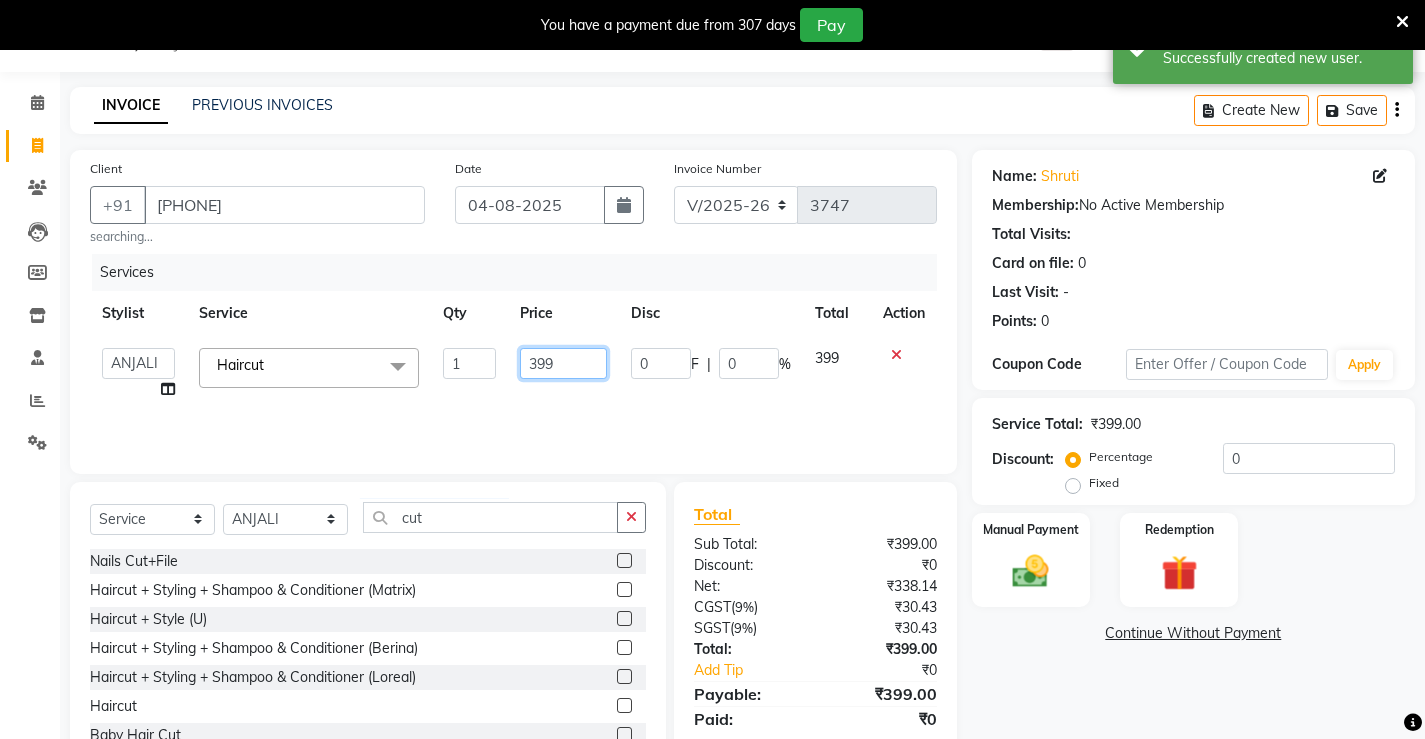 drag, startPoint x: 557, startPoint y: 357, endPoint x: 437, endPoint y: 382, distance: 122.57651 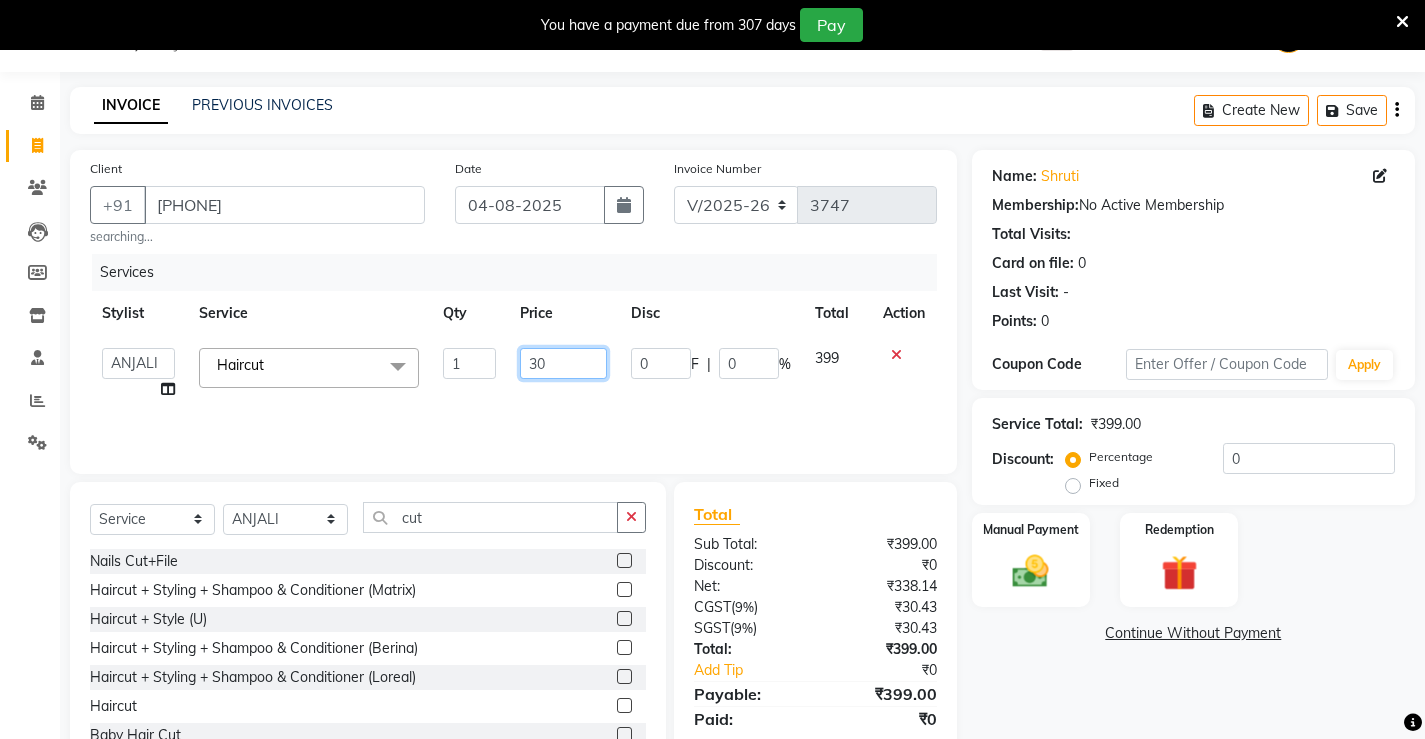 type on "300" 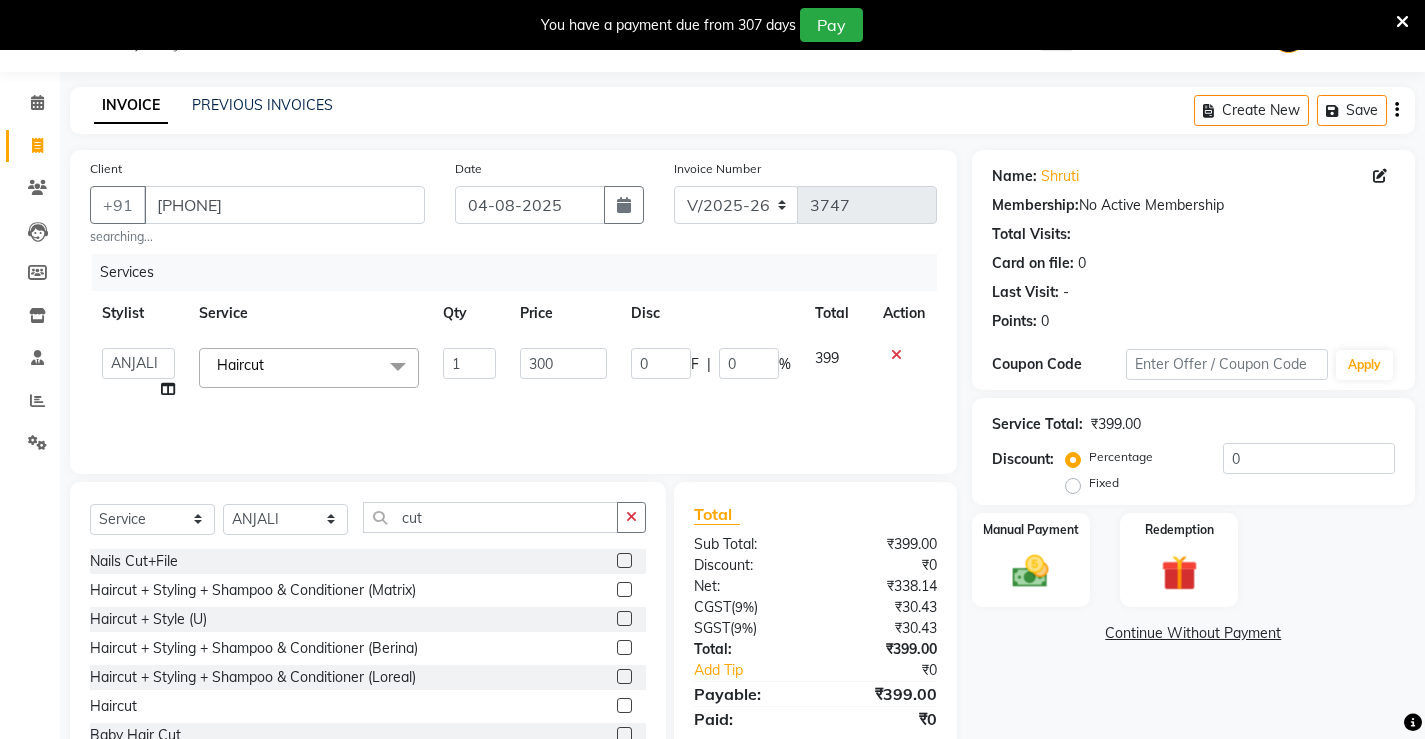 click on "Services Stylist Service Qty Price Disc Total Action  ADMIN   AKASH   ANJALI   khusboo   KIRTI   KUSHAL   MANAGER   Manish    RAJESH   reshma   ritee   shailendra   SHIVA   VISHAL  Haircut  x Hair Spa Scrub Hair Spa (M) Hair Spa (F) Keratin Spa Hair Treatment Hair Treatment Smartbond Hair Smoothing Hair Straightening Hair Rebonding Hair Keratin Cadiveu Head Massage L Hair Keratin Keramelon Hair Botox Keramelon Scalp Advance (F) Scalp Advance (M) Brillare Anti-Dandruff oil (F) Nanoplastia treatment Brillare Hairfall Control oil (F) Brillare Hairfall Control oil (M) Brillare Anti-Dandruff oil (M) Reflexology (U lux) 1400 Face Bleach Face D-Tan Face Clean Up Clean-up (Shine beauty) Facial Actiblend Glass Facial Mask Signature Facial Deluxe Facial Luxury Facial Magical Facial Premium Facial Royal Treatment Skinora Age Control F Treatment ( Snow Algae&Saffron) Skinora Calming Treatment (Avacado & Oat) Skinora Hydra Treatment (Butter&Coconut Milk) Skinora Mattifying Treatment ( Citron&Seabuck) Classic Manicure 1 0" 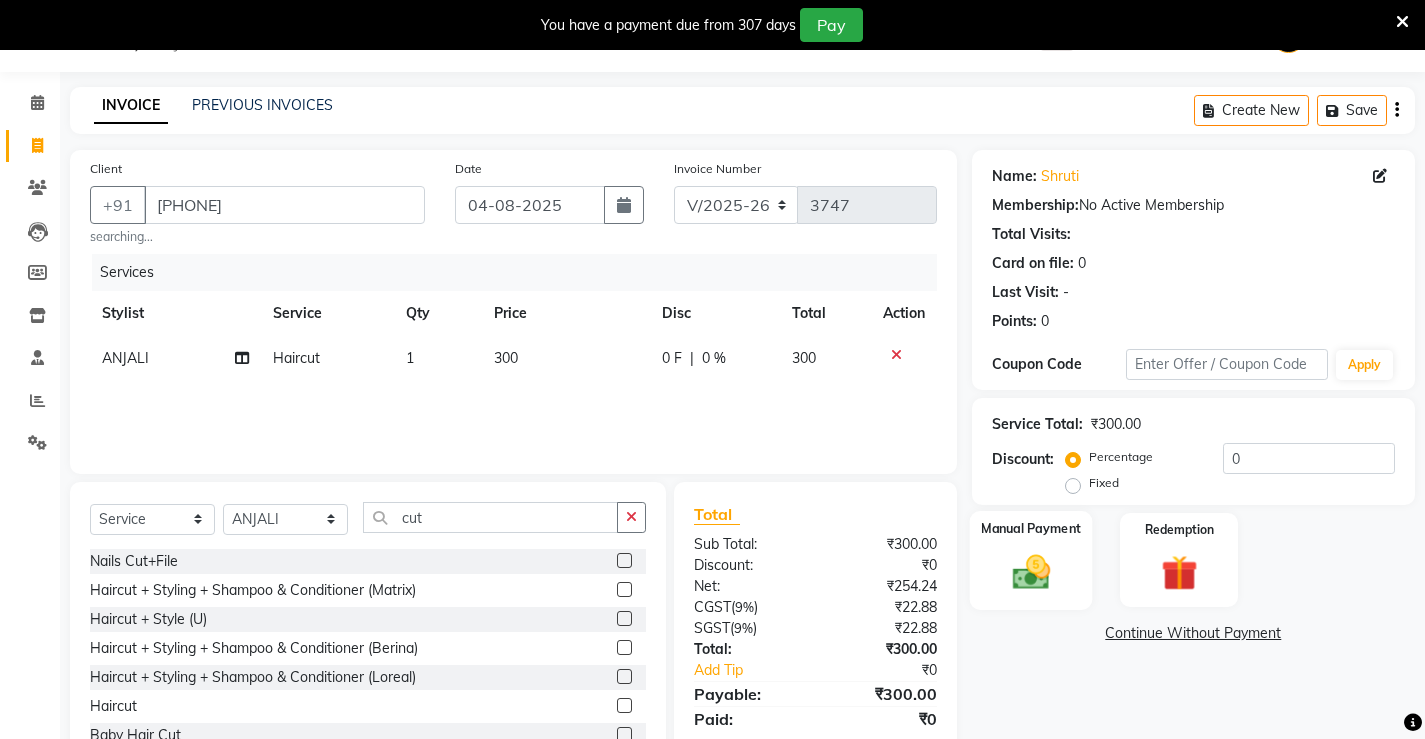click on "Manual Payment" 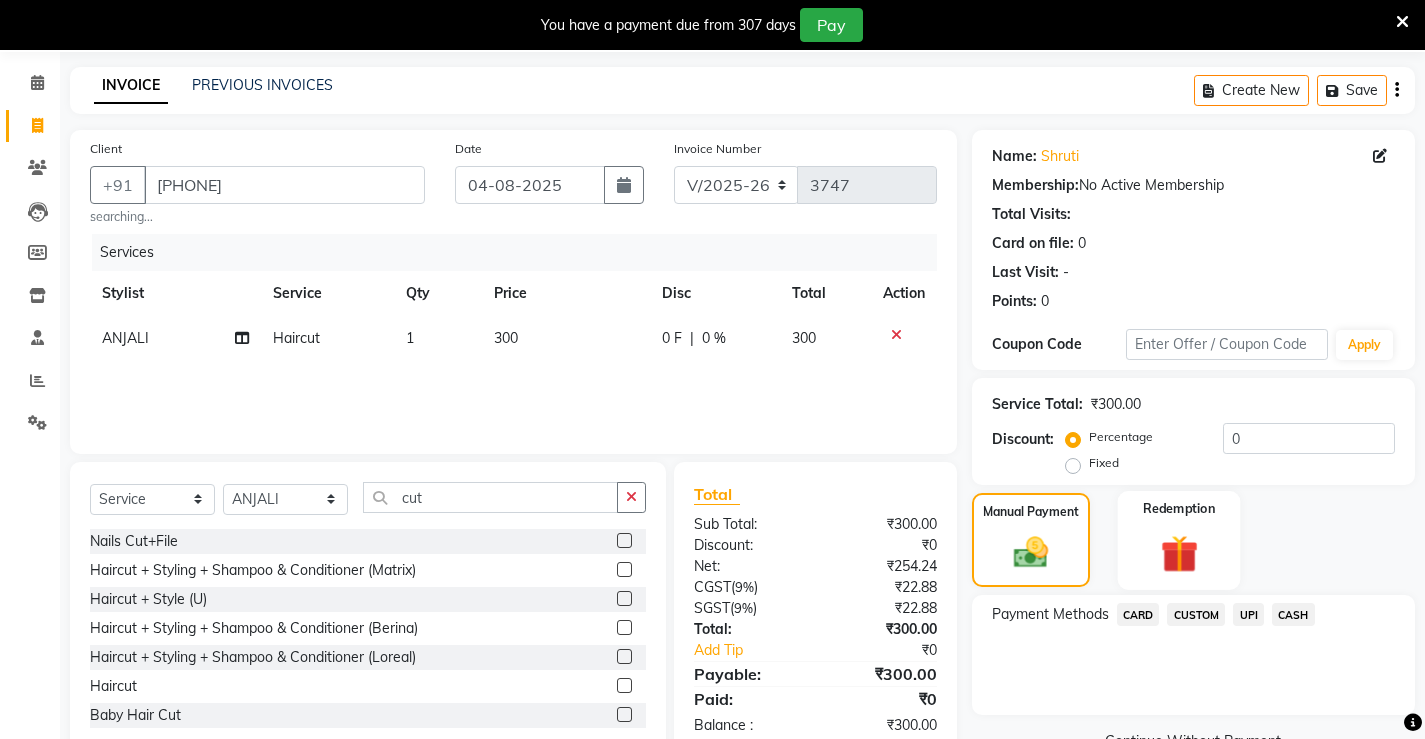 scroll, scrollTop: 118, scrollLeft: 0, axis: vertical 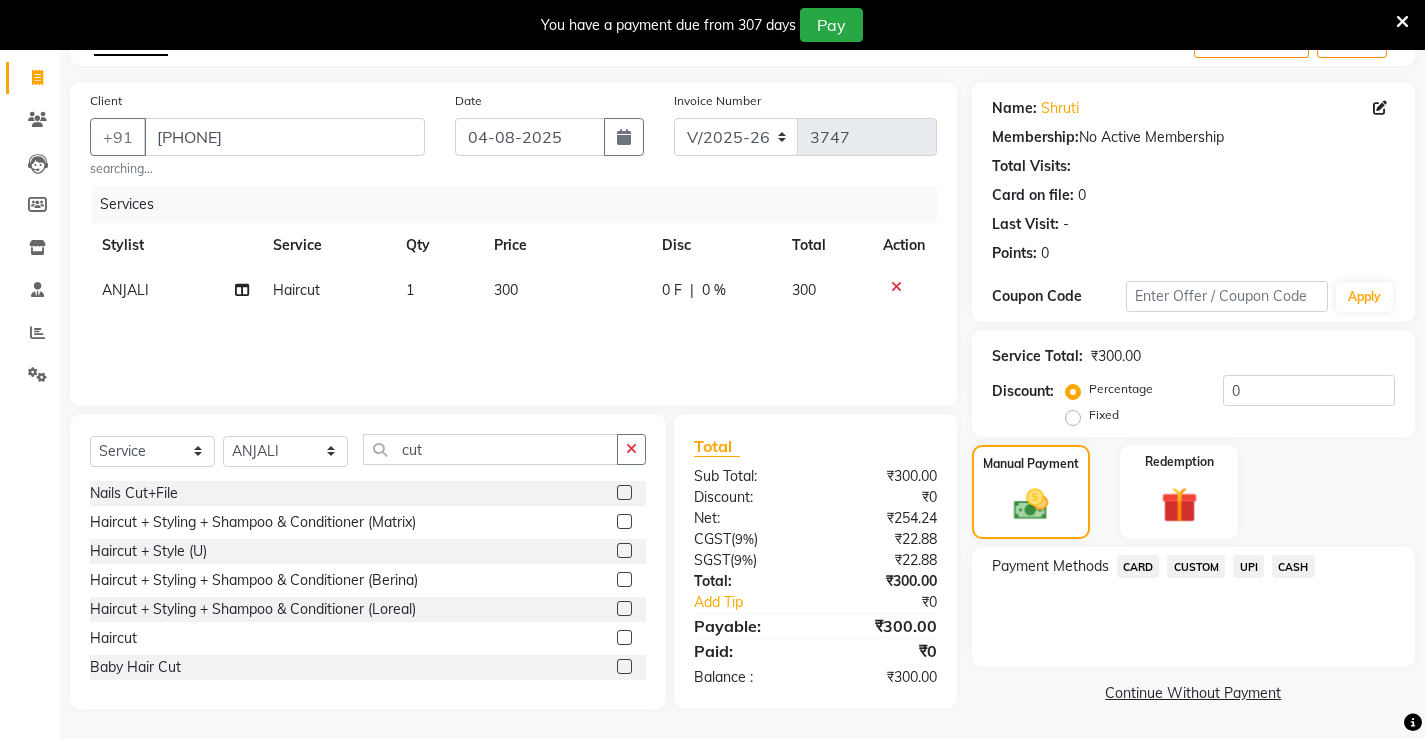 click on "CASH" 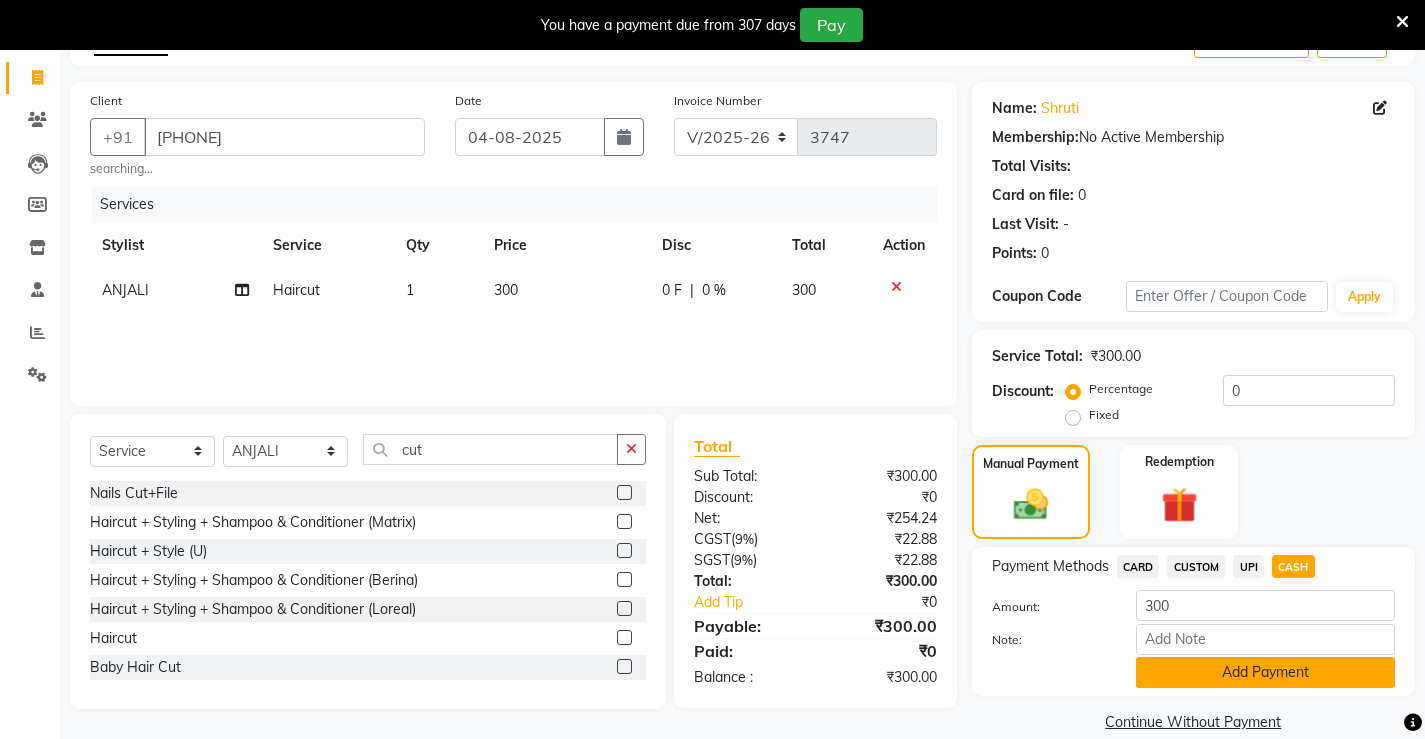 click on "Add Payment" 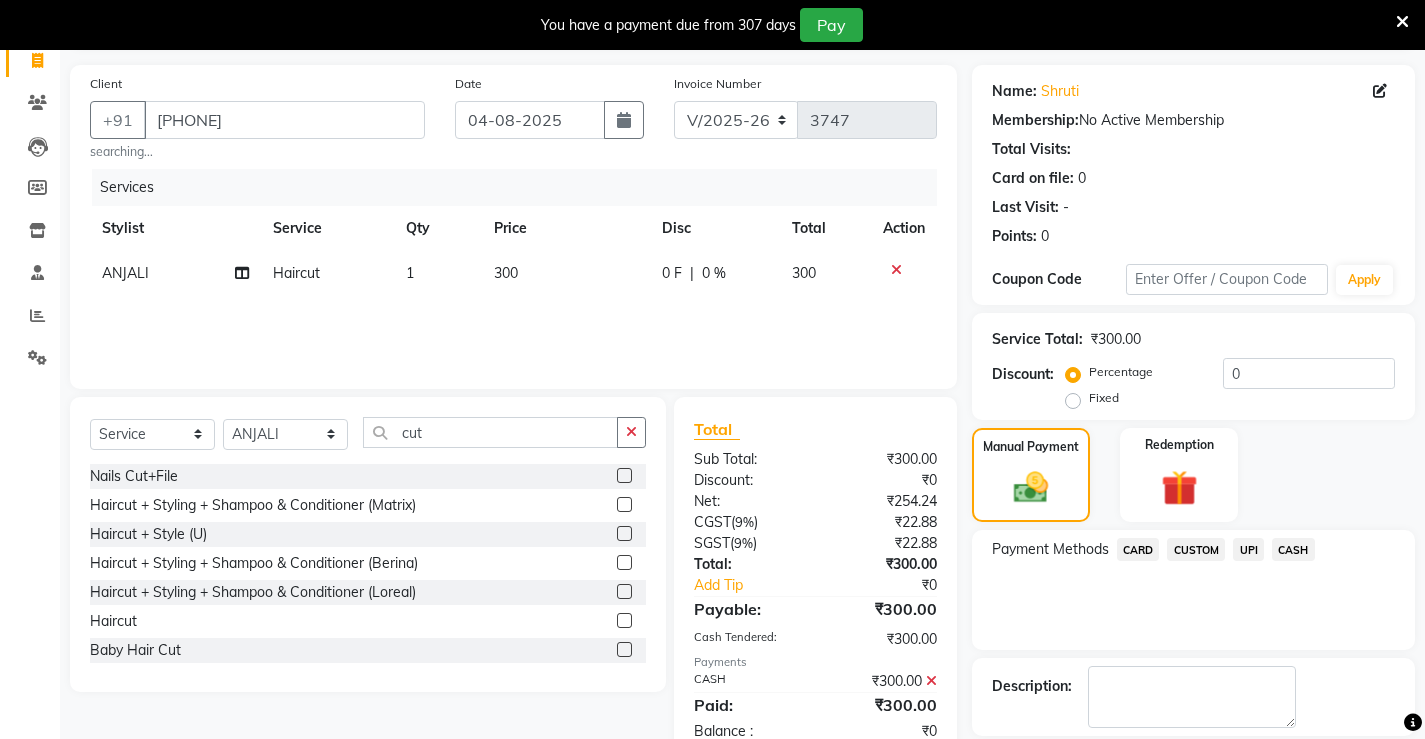scroll, scrollTop: 230, scrollLeft: 0, axis: vertical 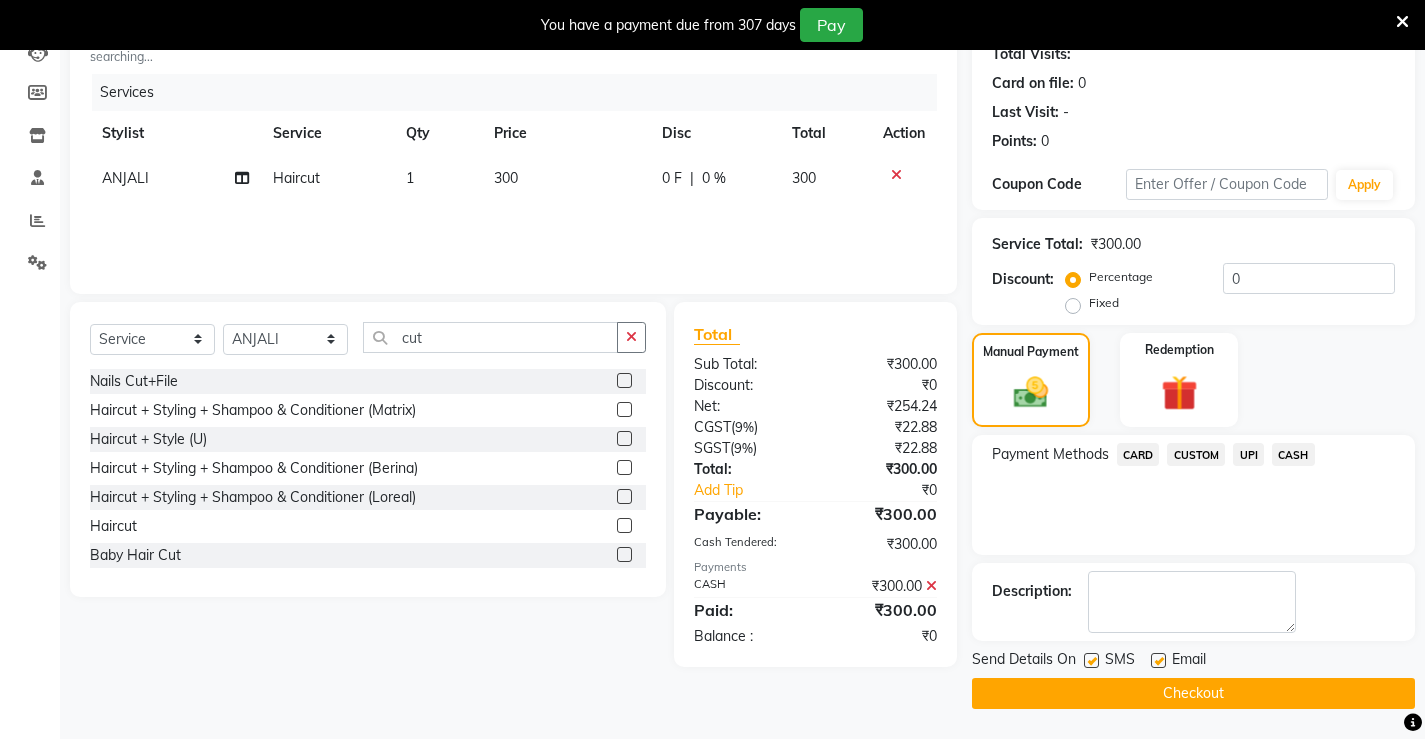 click on "Checkout" 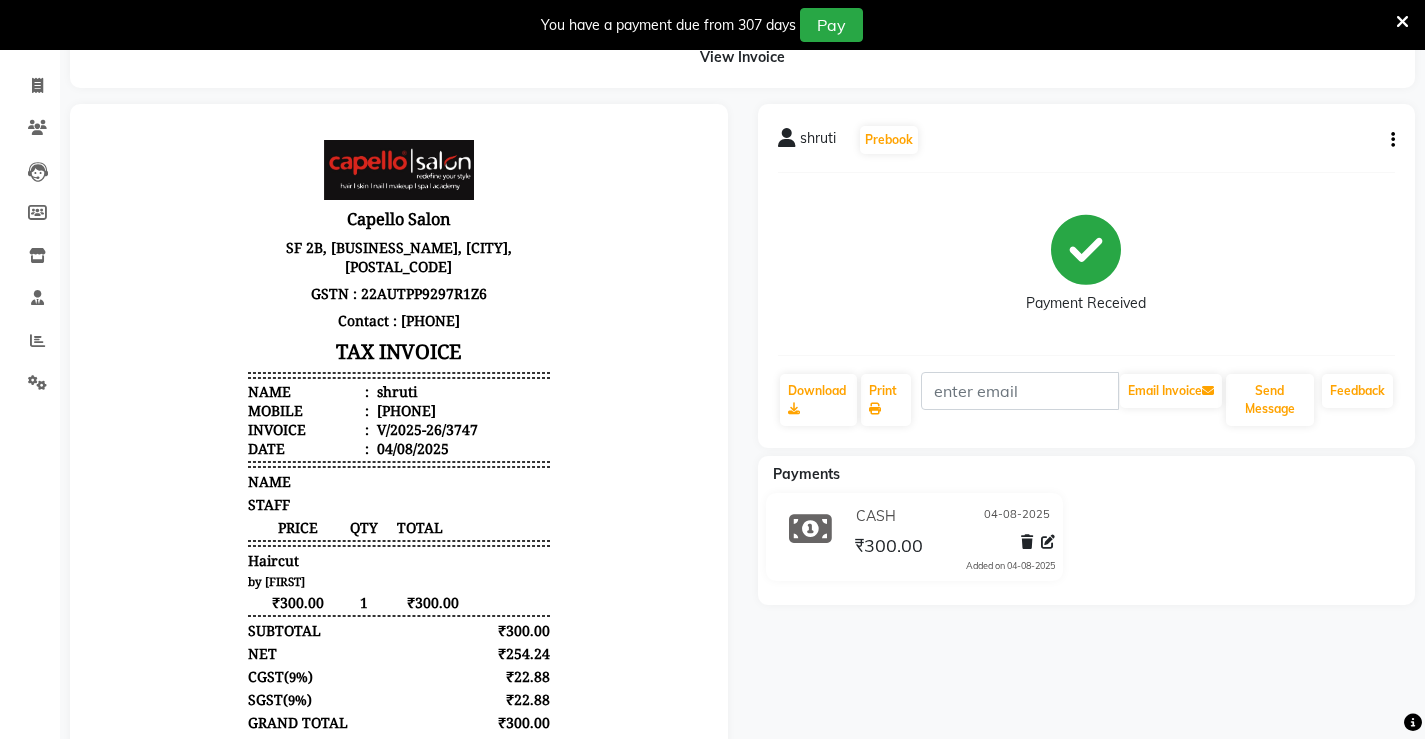 scroll, scrollTop: 0, scrollLeft: 0, axis: both 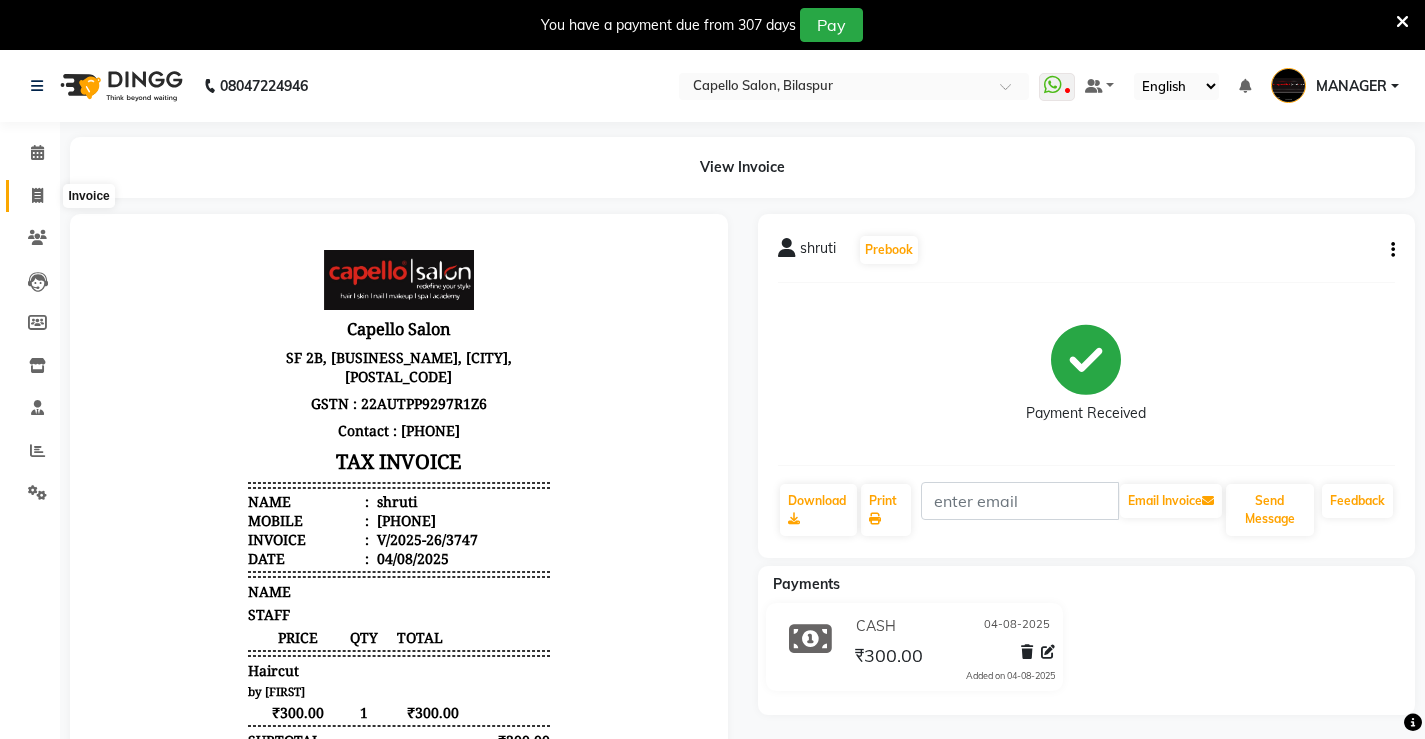 click 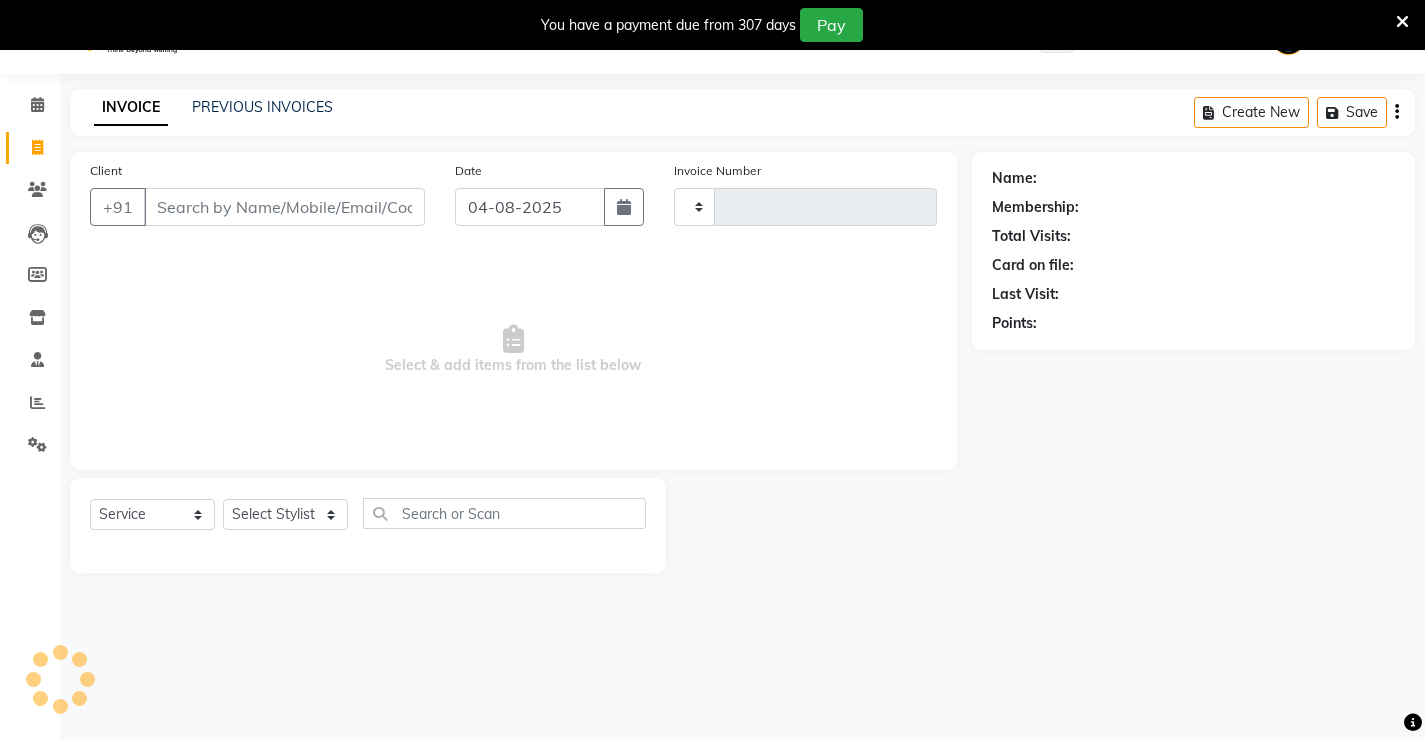 scroll, scrollTop: 50, scrollLeft: 0, axis: vertical 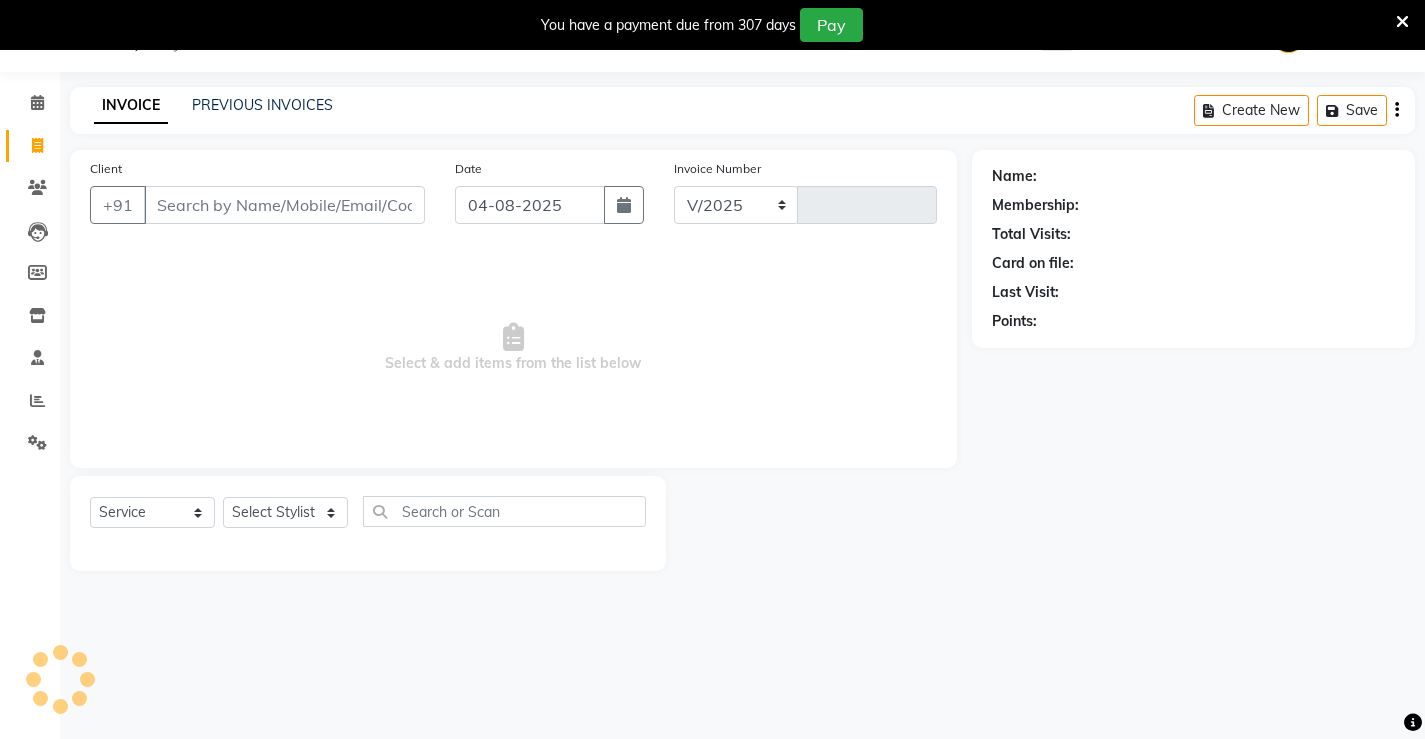 select on "857" 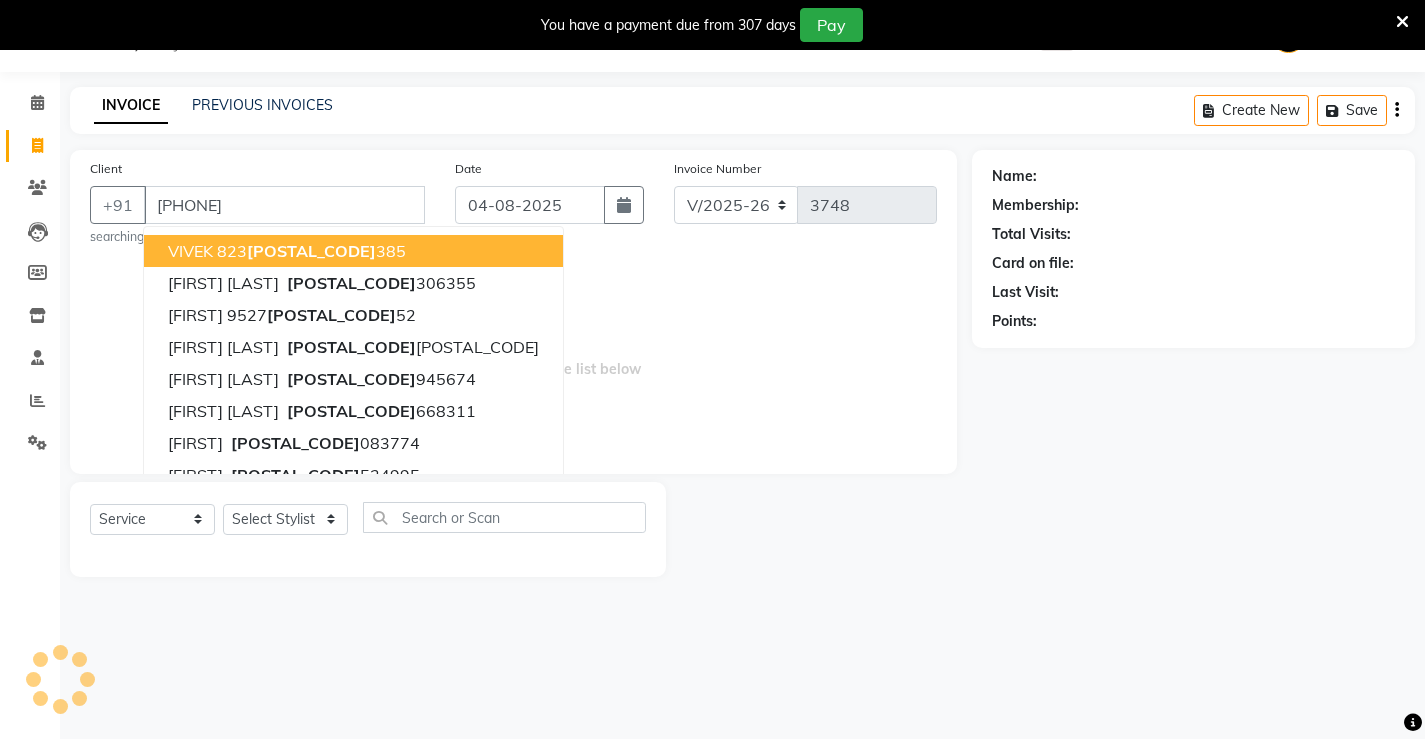 type on "[PHONE]" 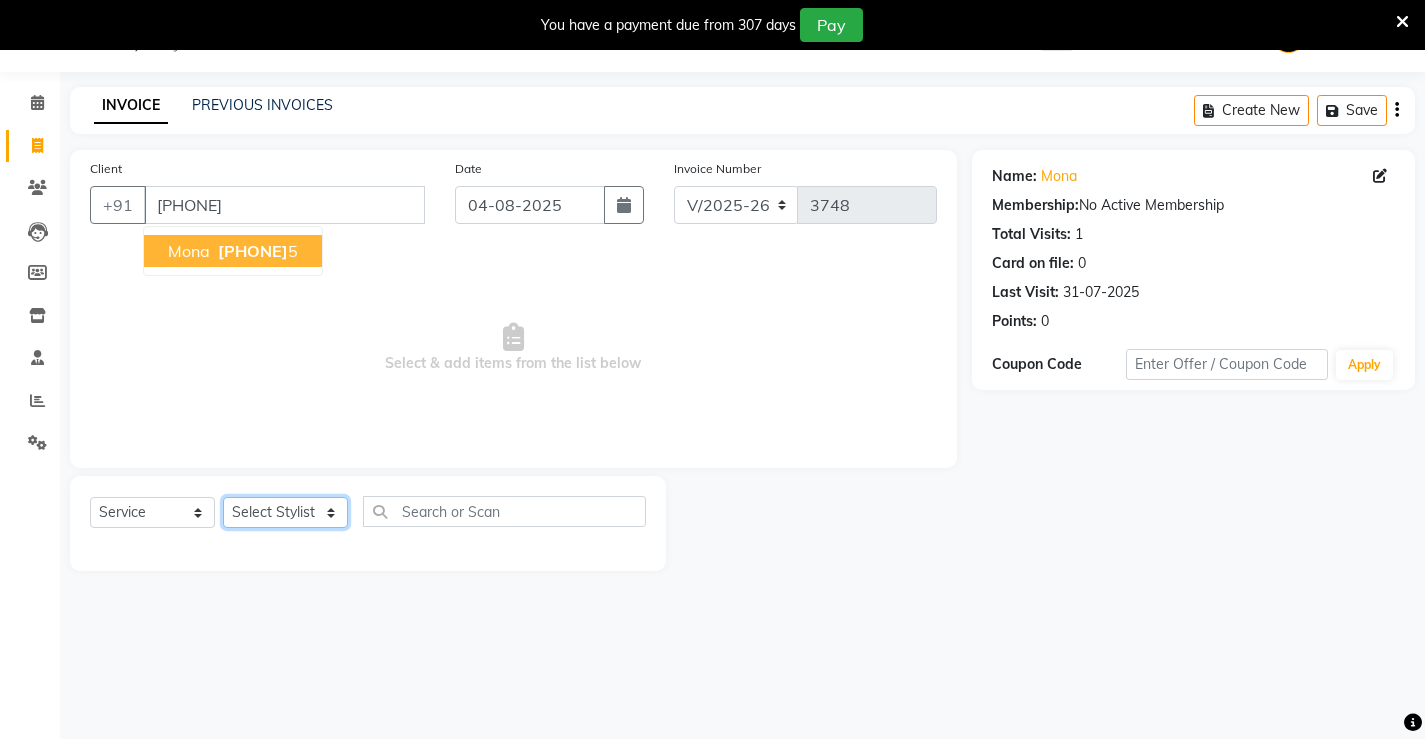 click on "Select Stylist ADMIN AKASH ANJALI khusboo KIRTI KUSHAL MANAGER Manish  RAJESH reshma ritee shailendra SHIVA VISHAL" 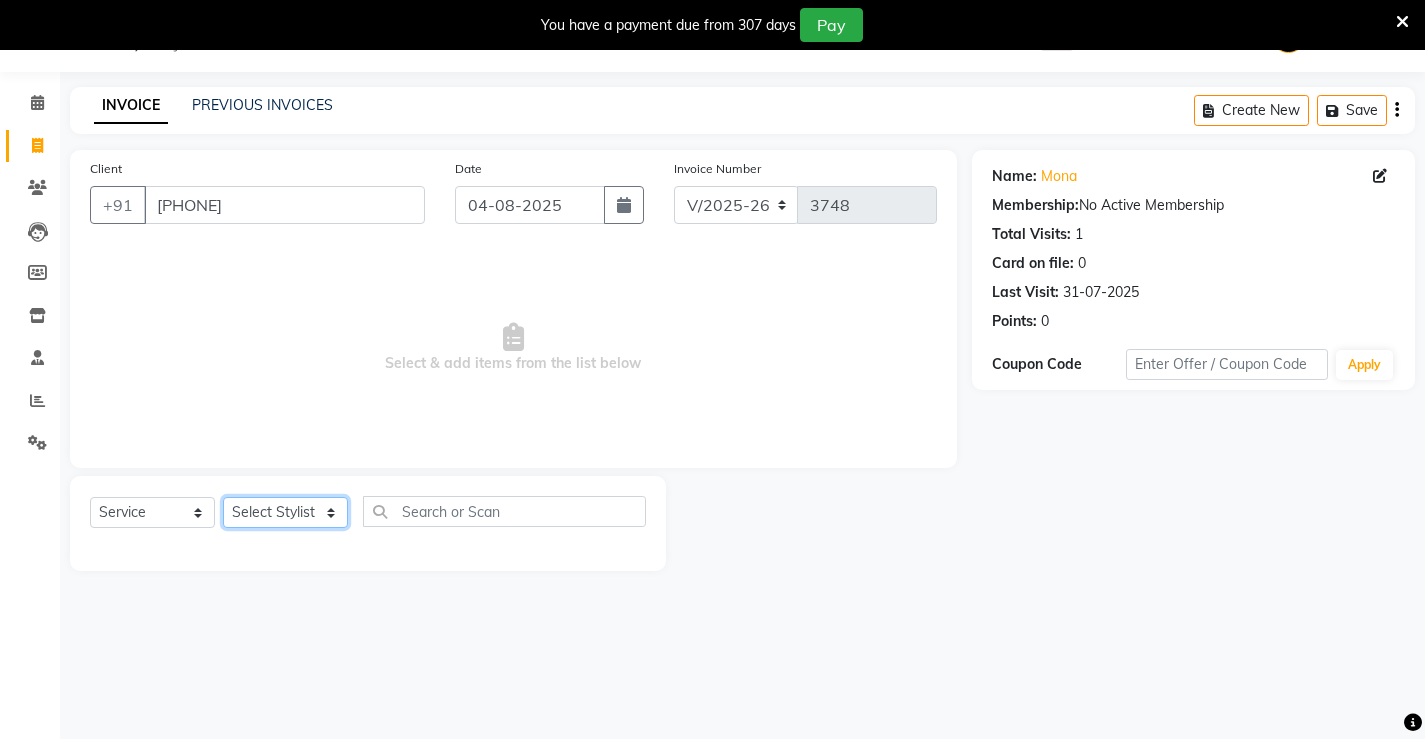 select on "28984" 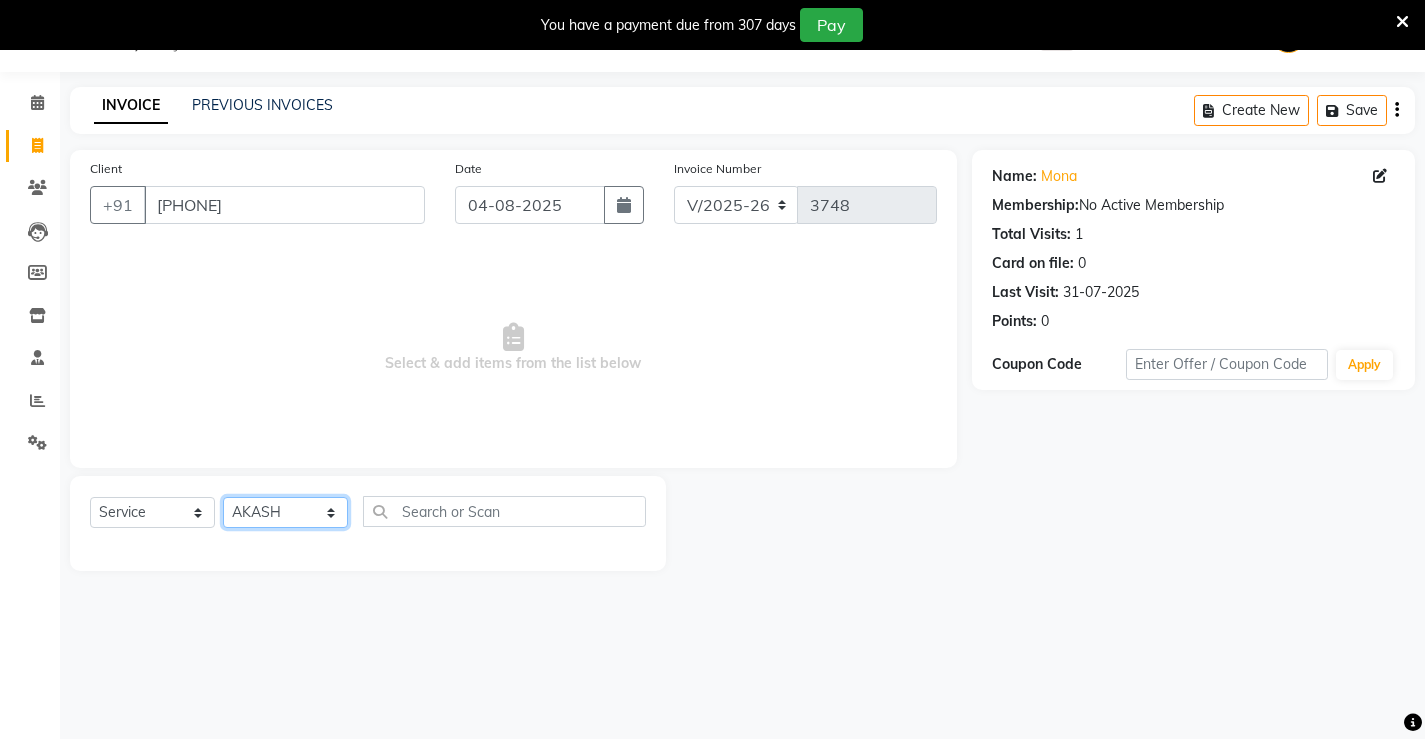 click on "Select Stylist ADMIN AKASH ANJALI khusboo KIRTI KUSHAL MANAGER Manish  RAJESH reshma ritee shailendra SHIVA VISHAL" 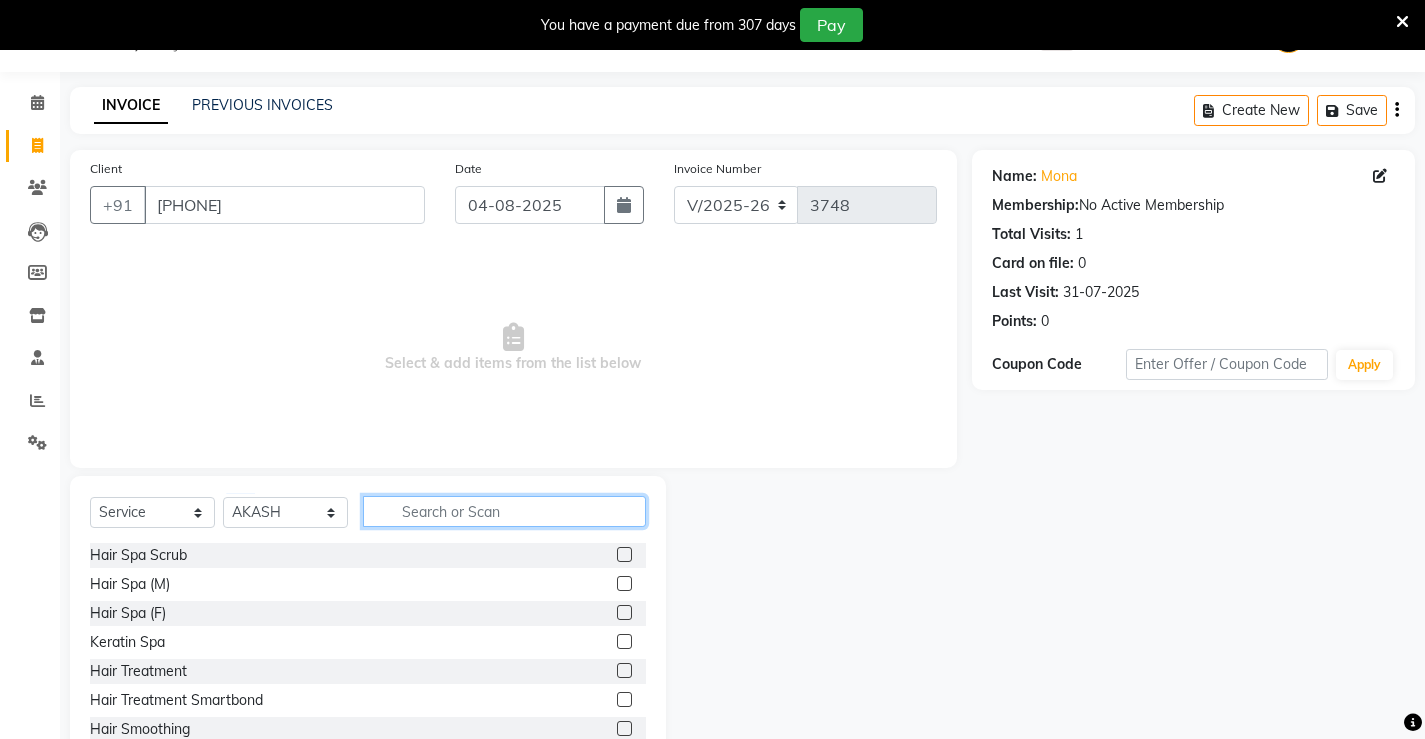 click 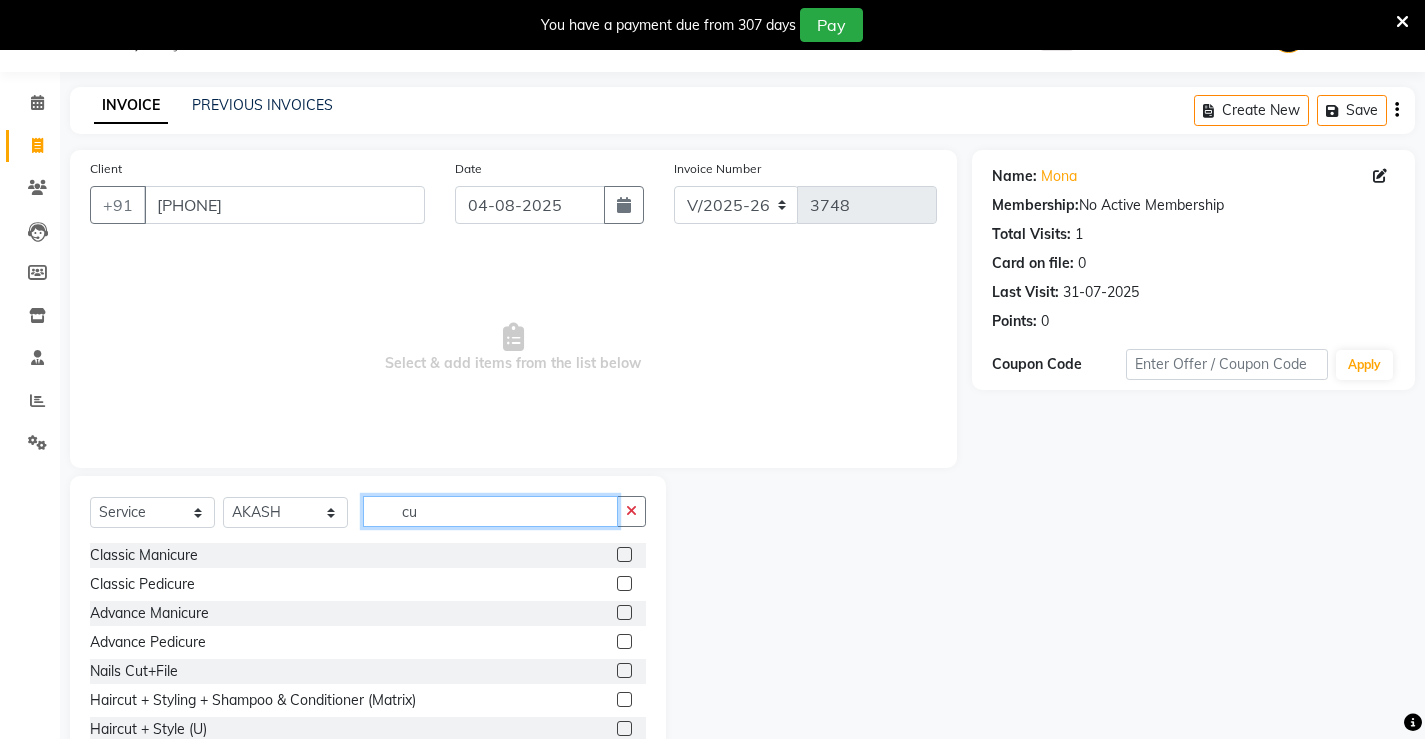type on "c" 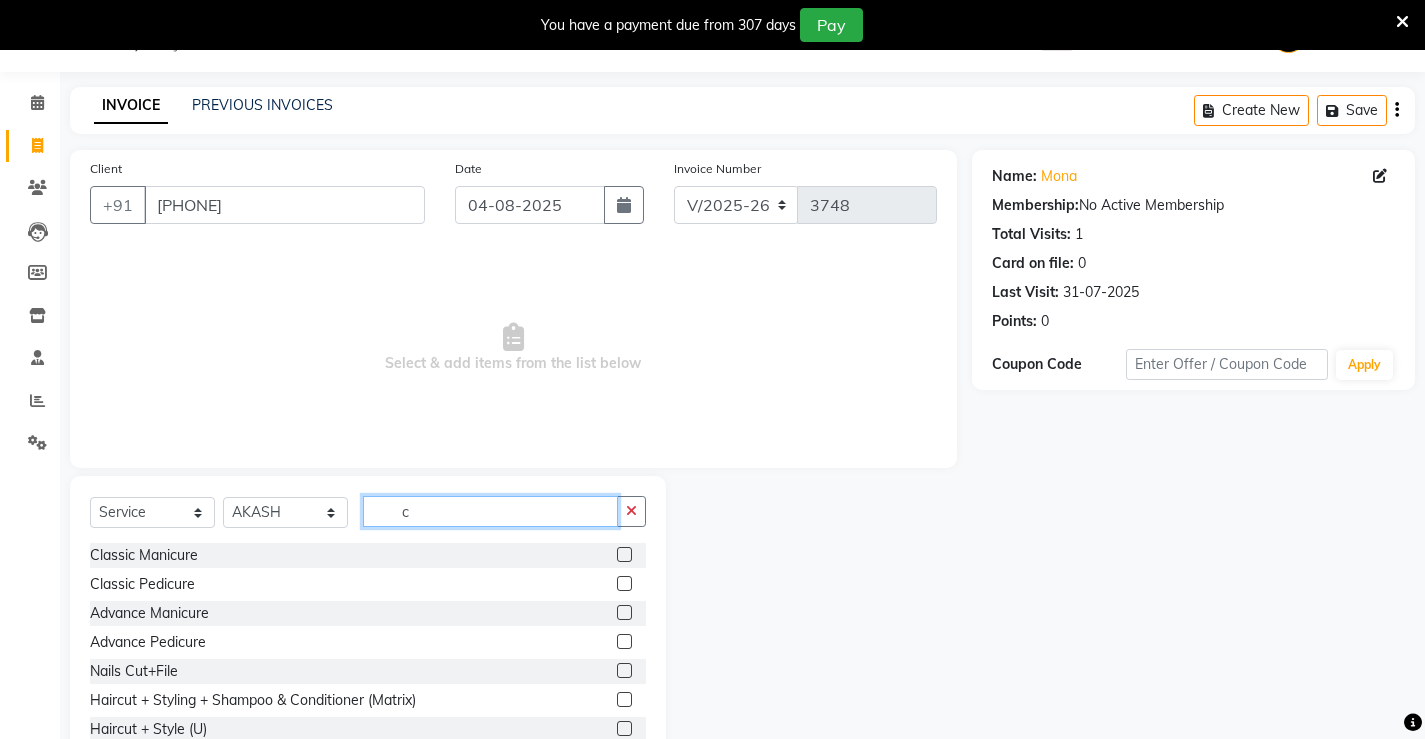 type 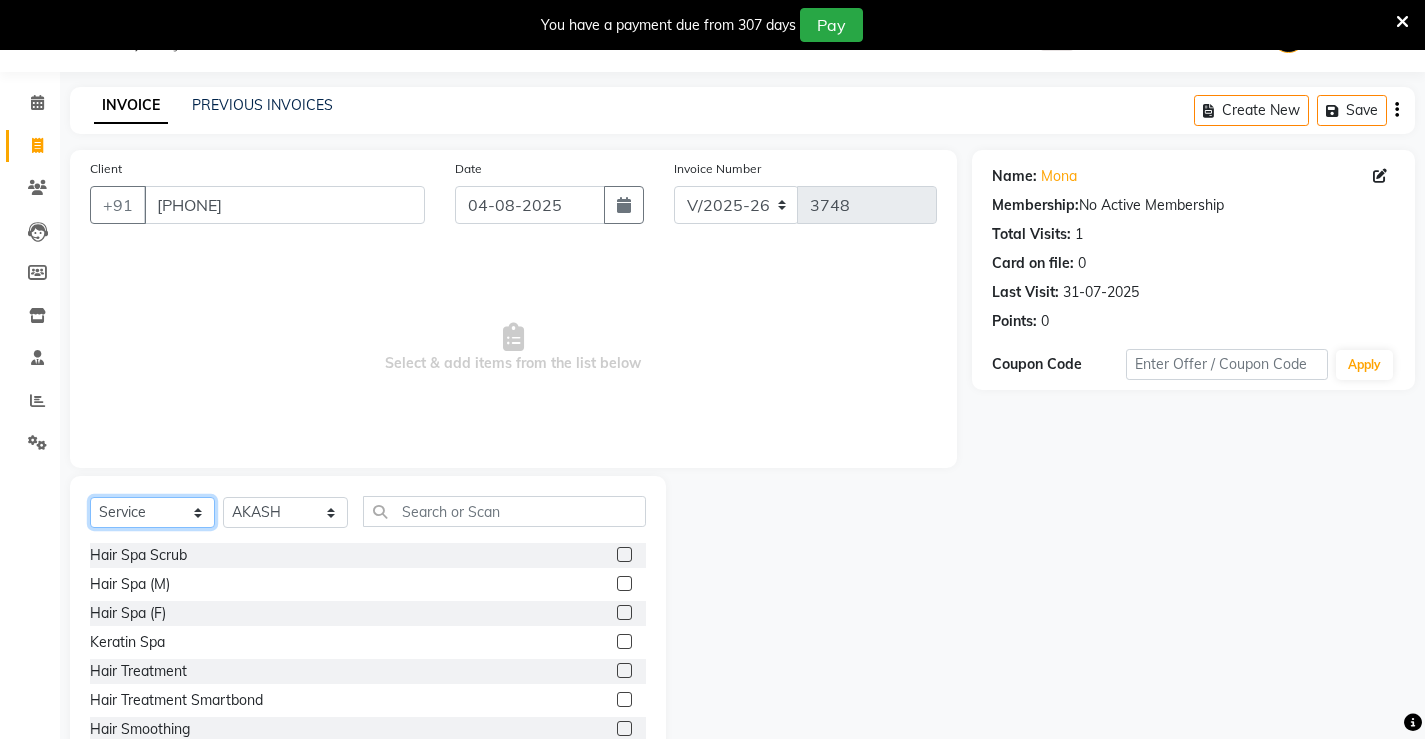 click on "Select  Service  Product  Membership  Package Voucher Prepaid Gift Card" 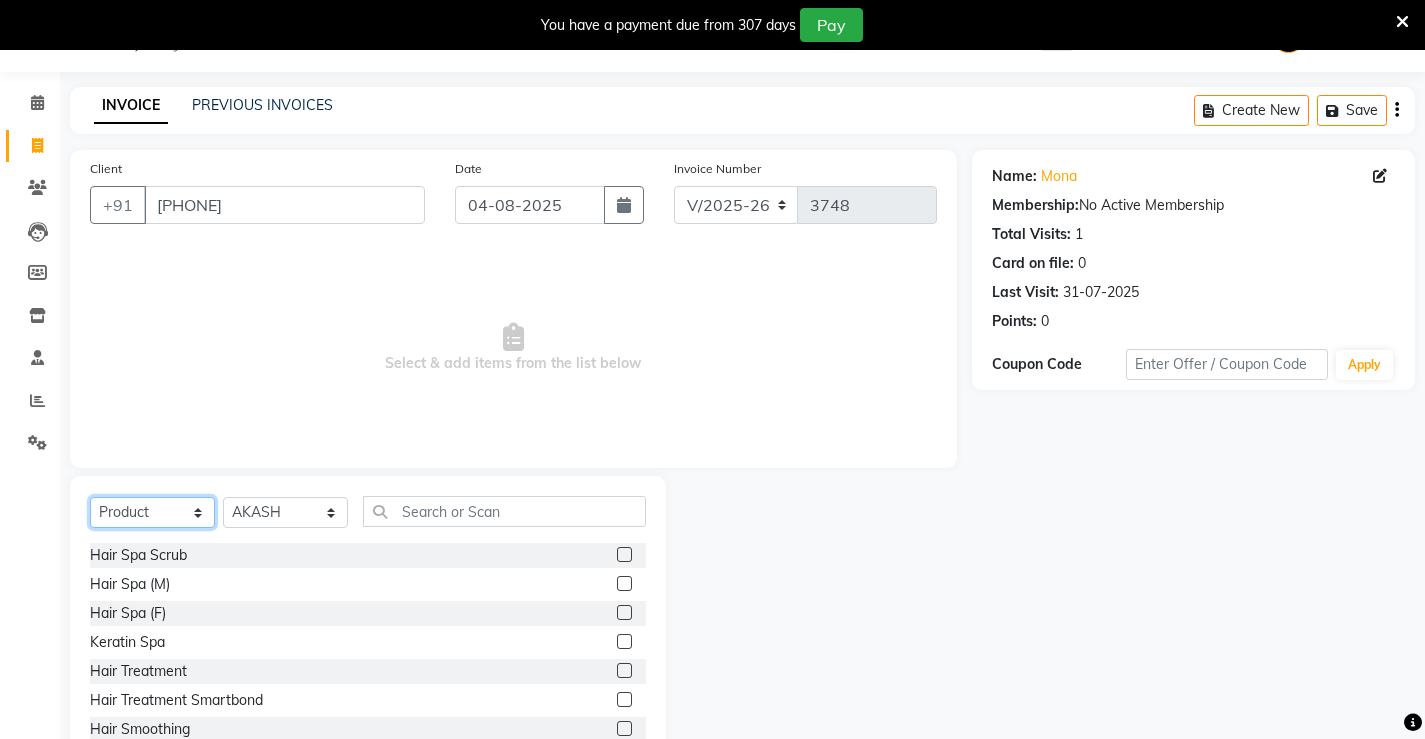 click on "Select  Service  Product  Membership  Package Voucher Prepaid Gift Card" 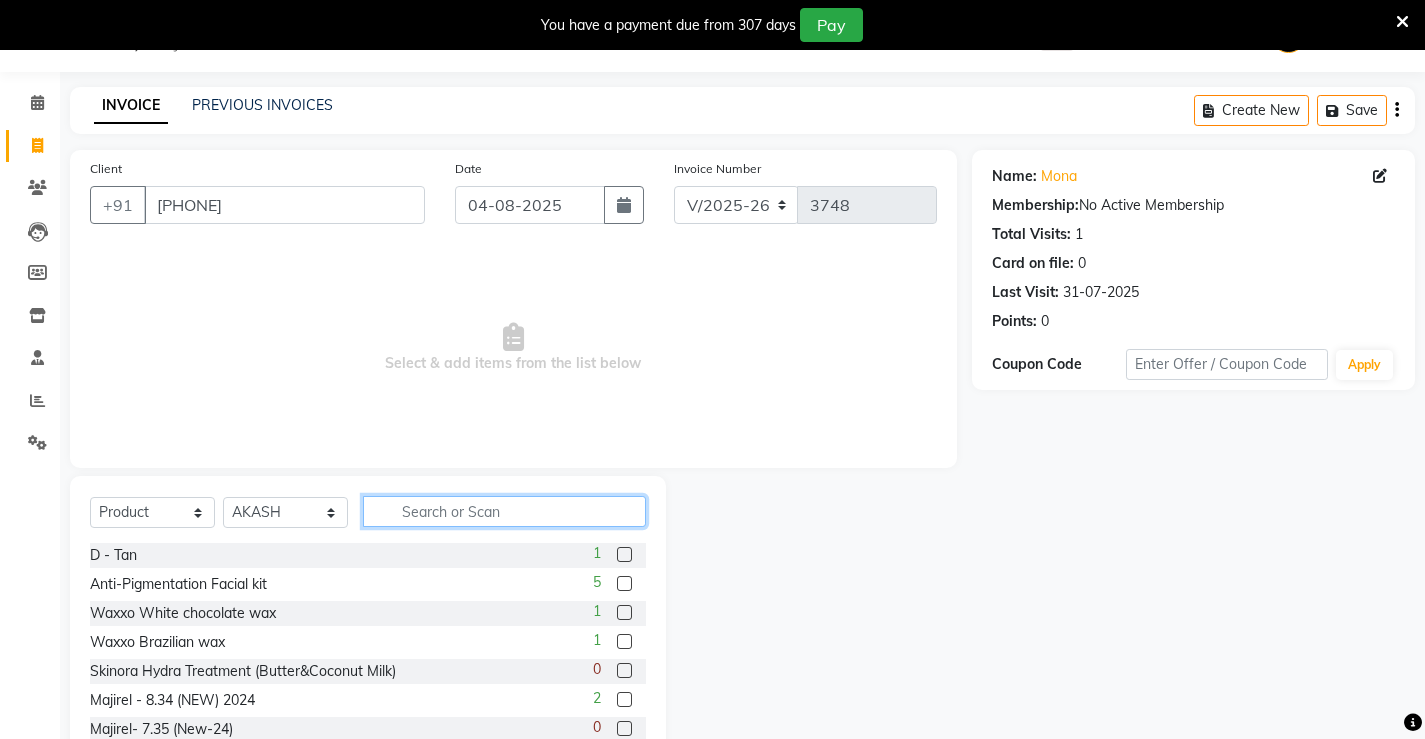 click 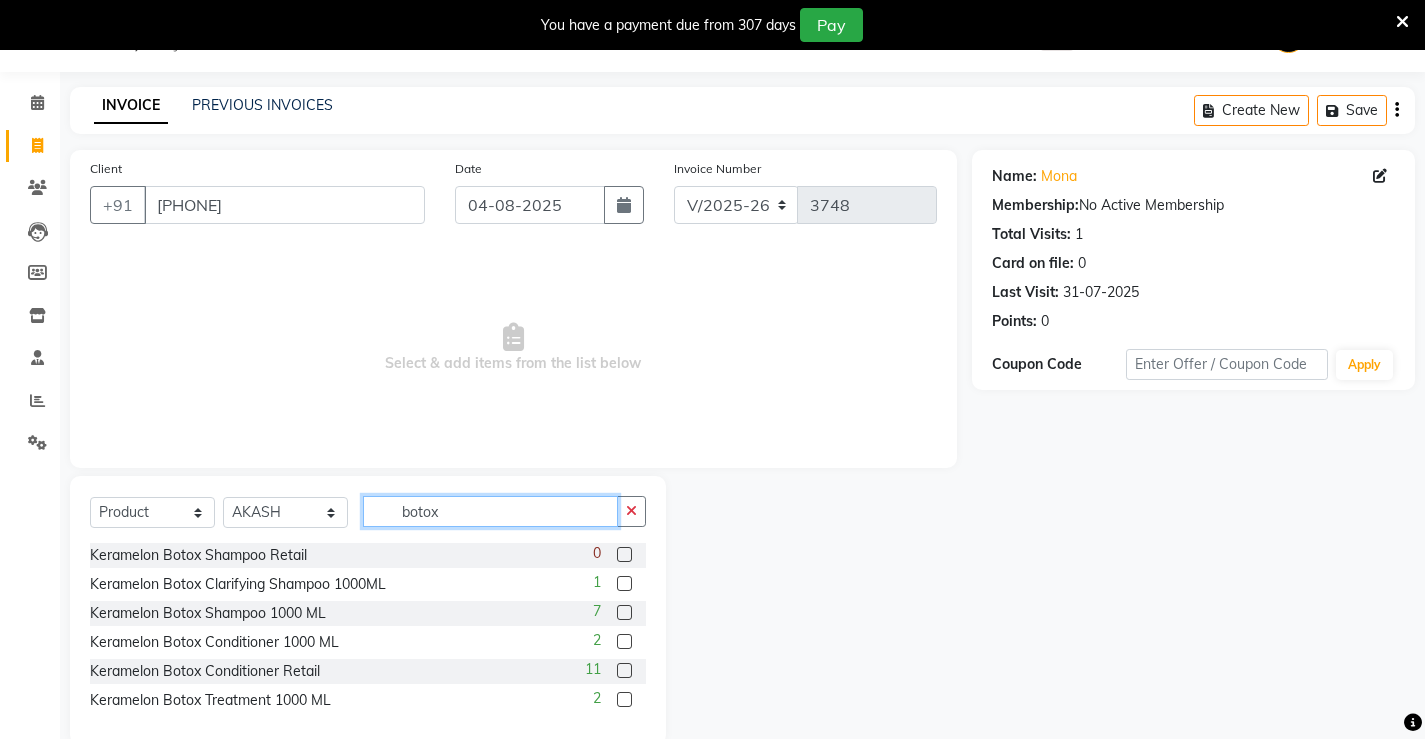 type on "botox" 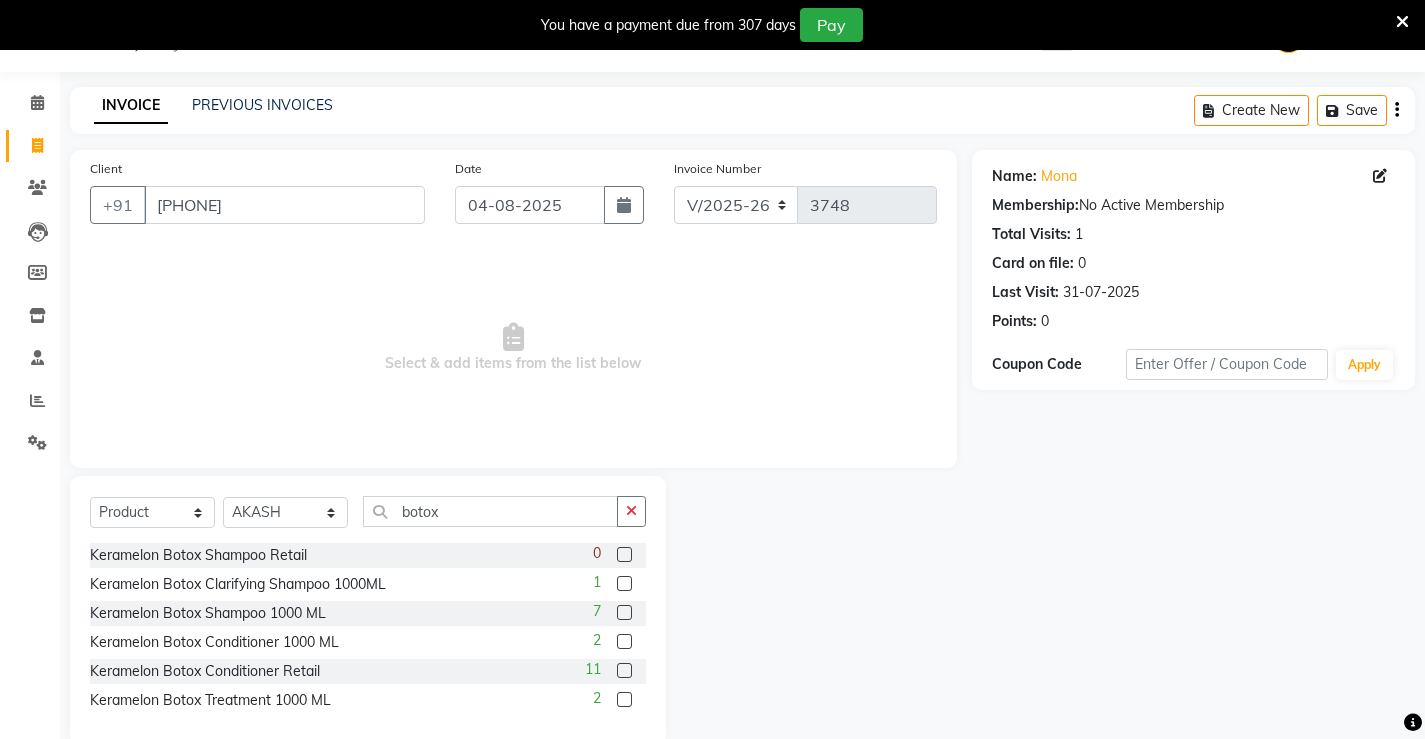 click 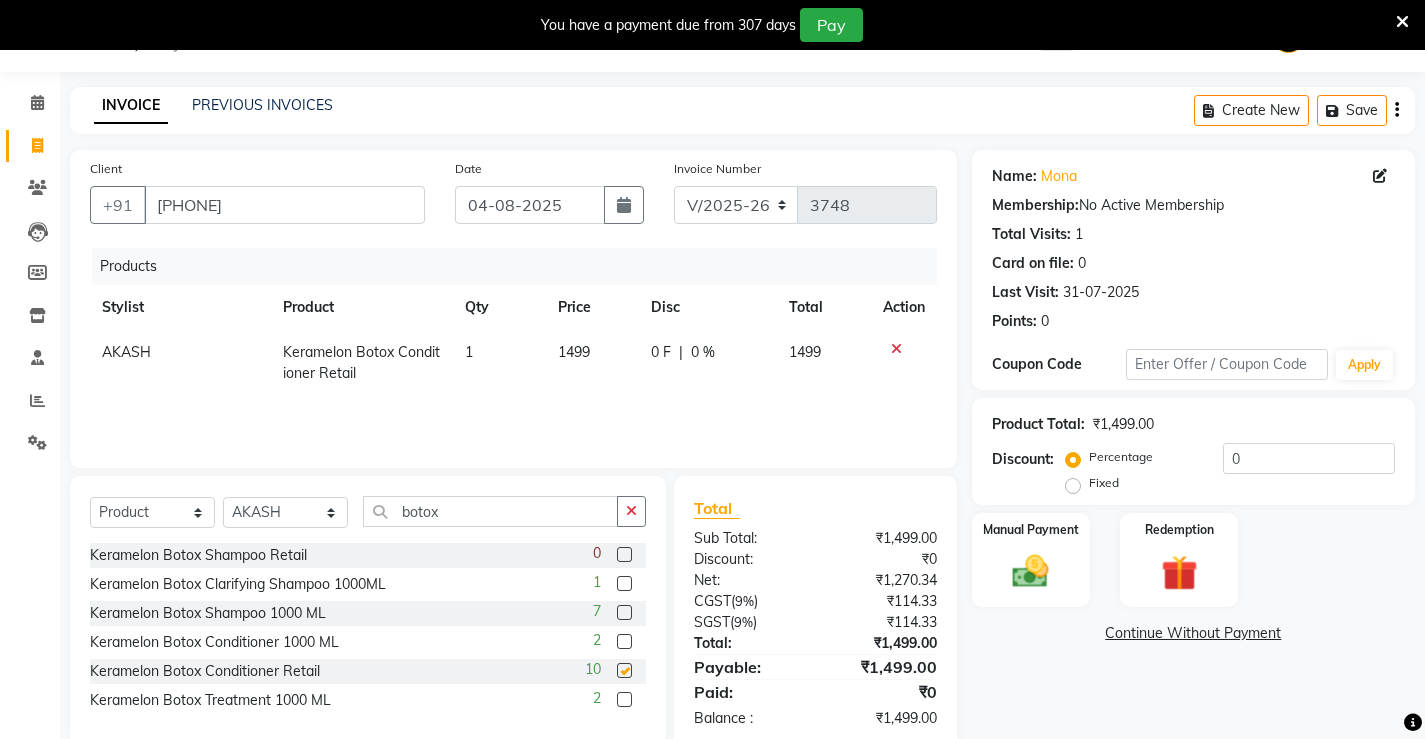 checkbox on "false" 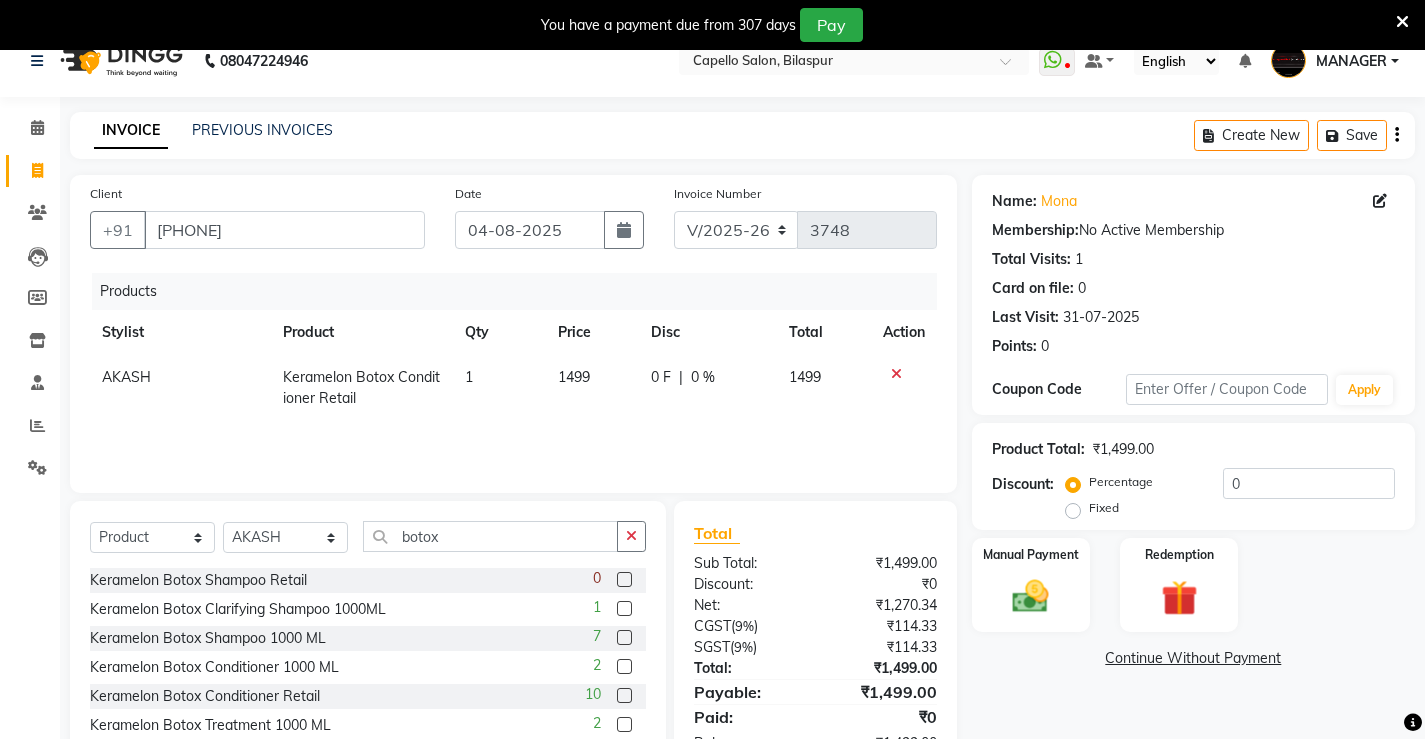 scroll, scrollTop: 0, scrollLeft: 0, axis: both 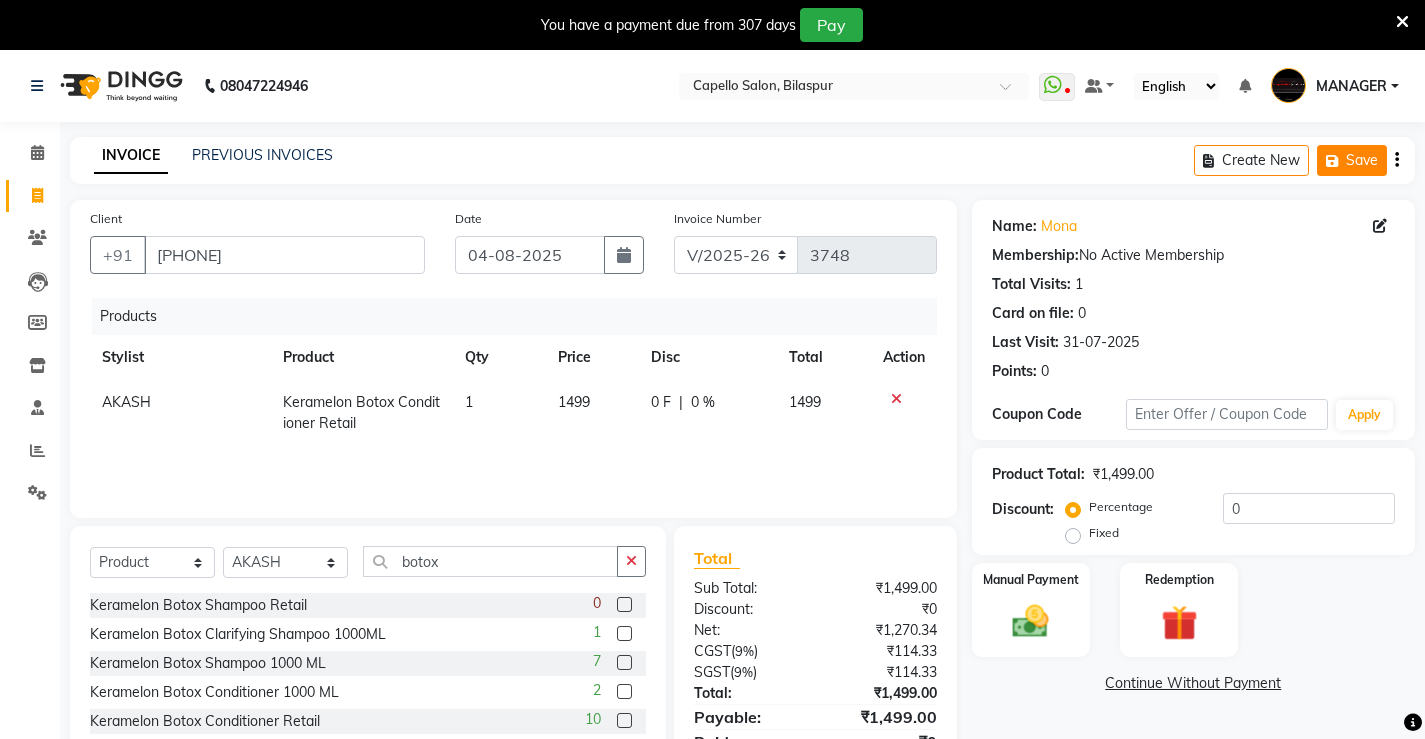 click on "Save" 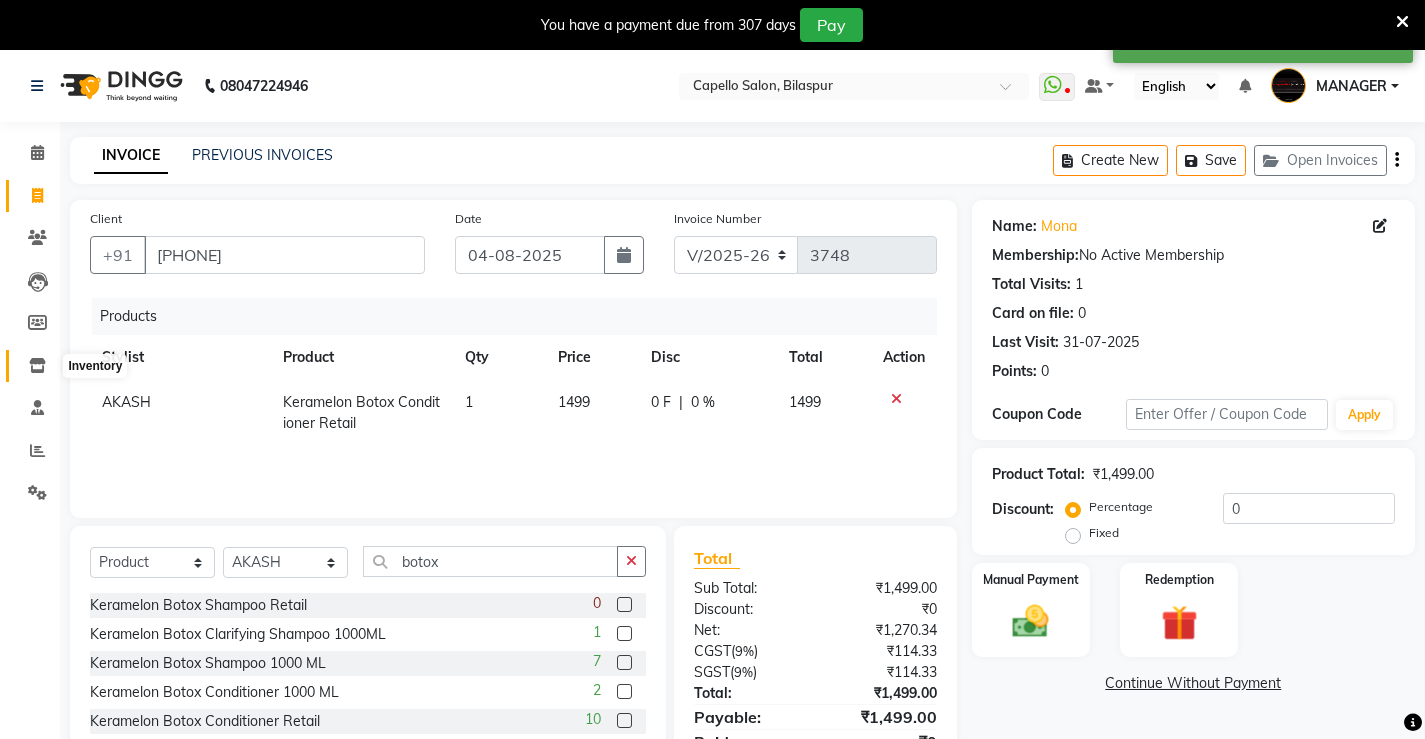 click 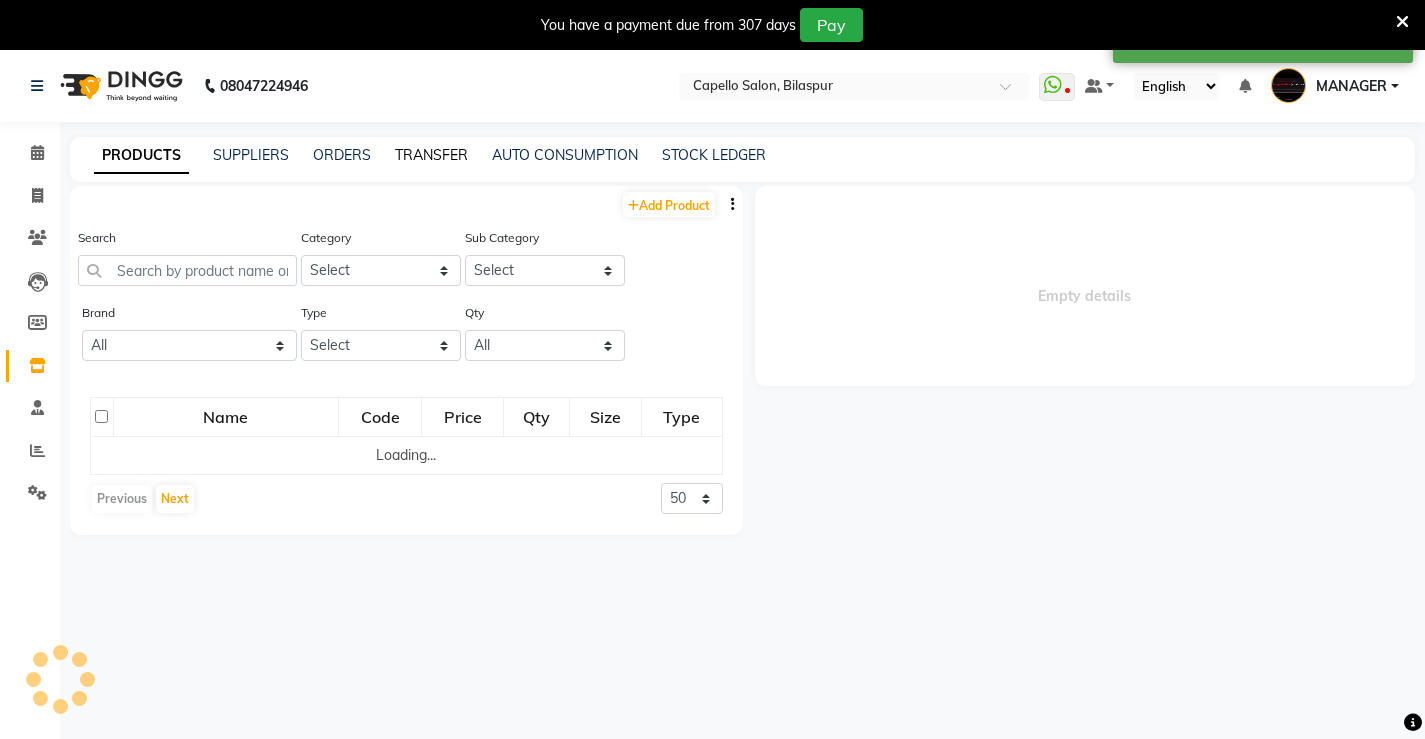 click on "TRANSFER" 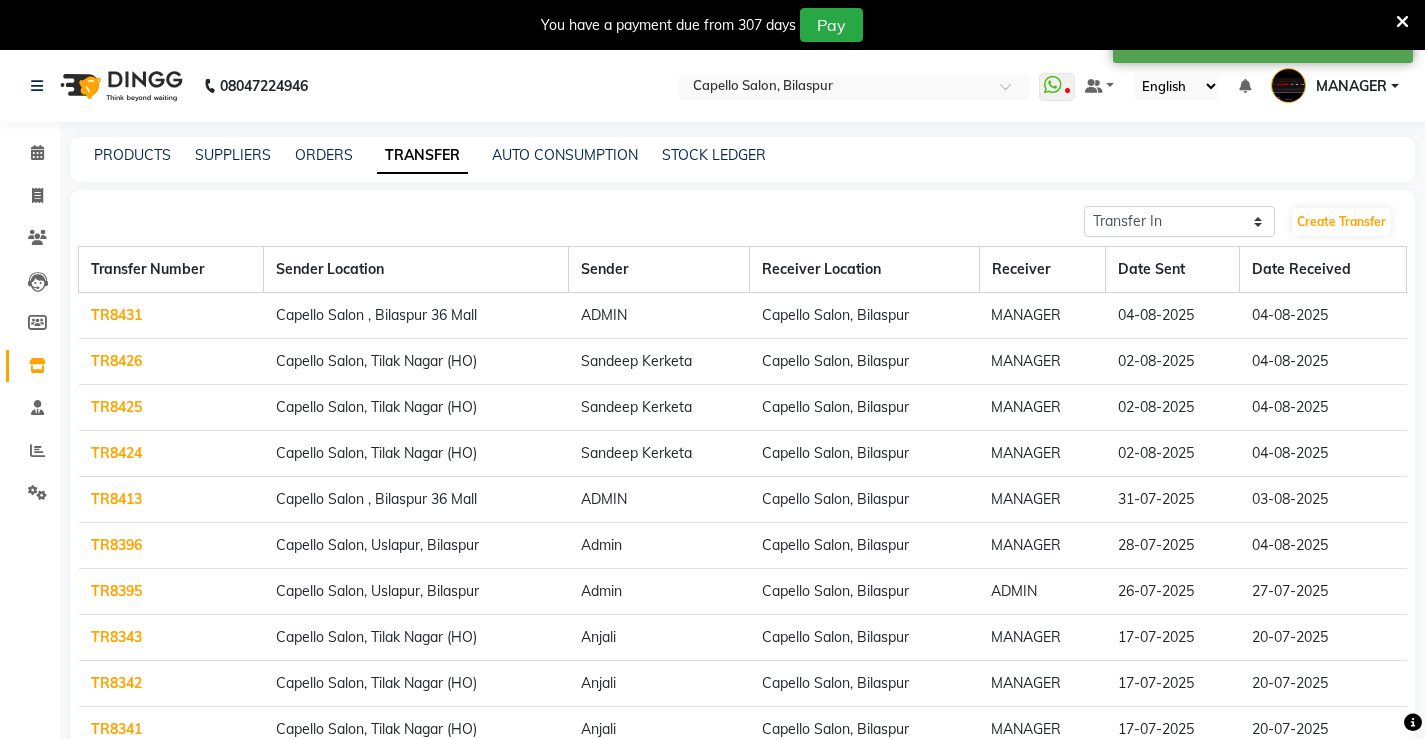 click on "TR8426" 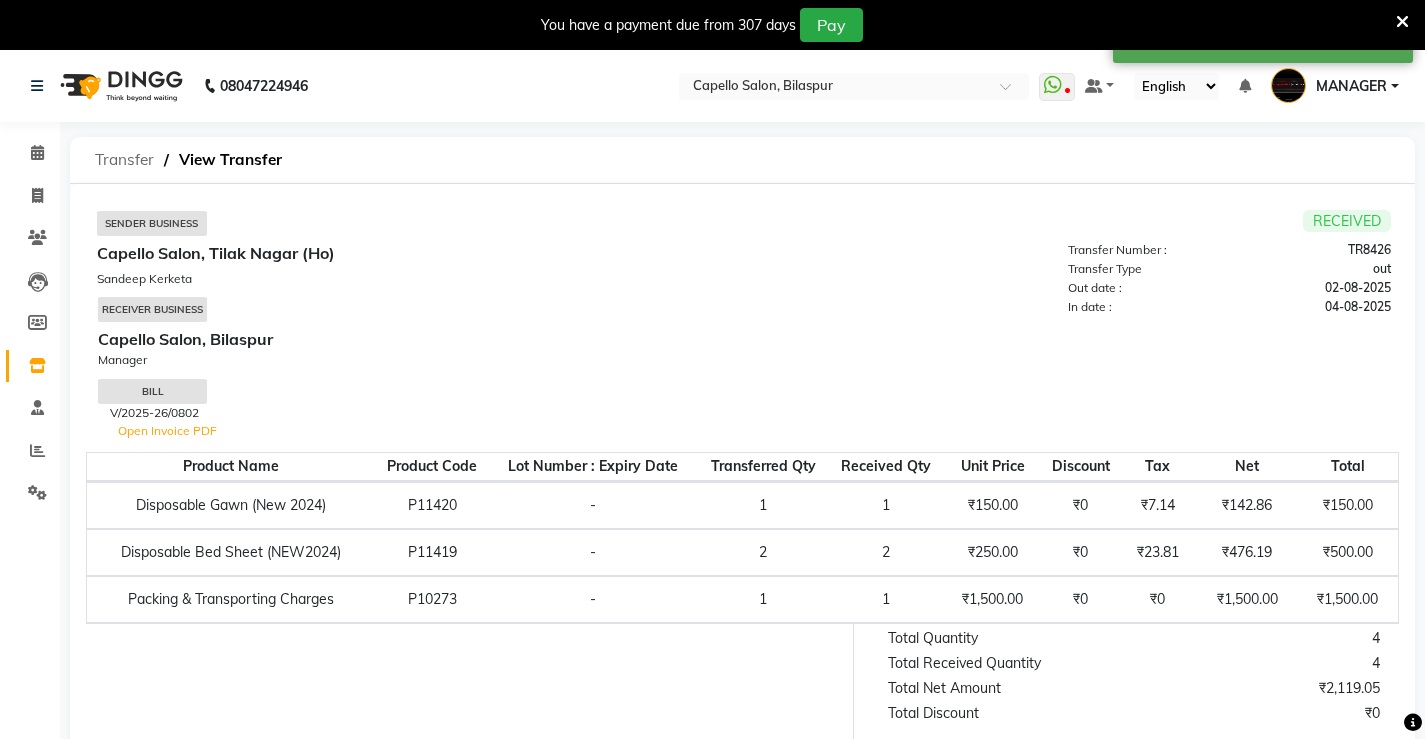 click on "Transfer" 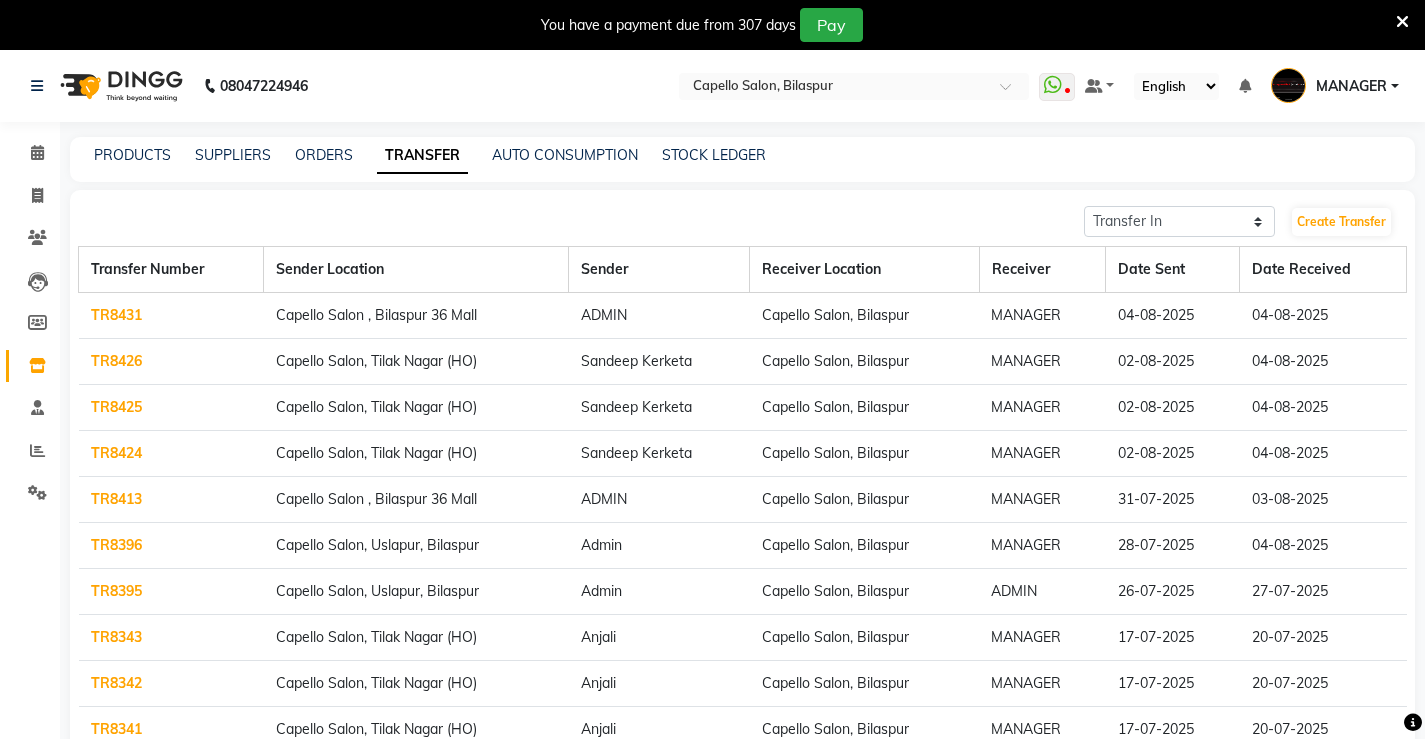 click on "TR8425" 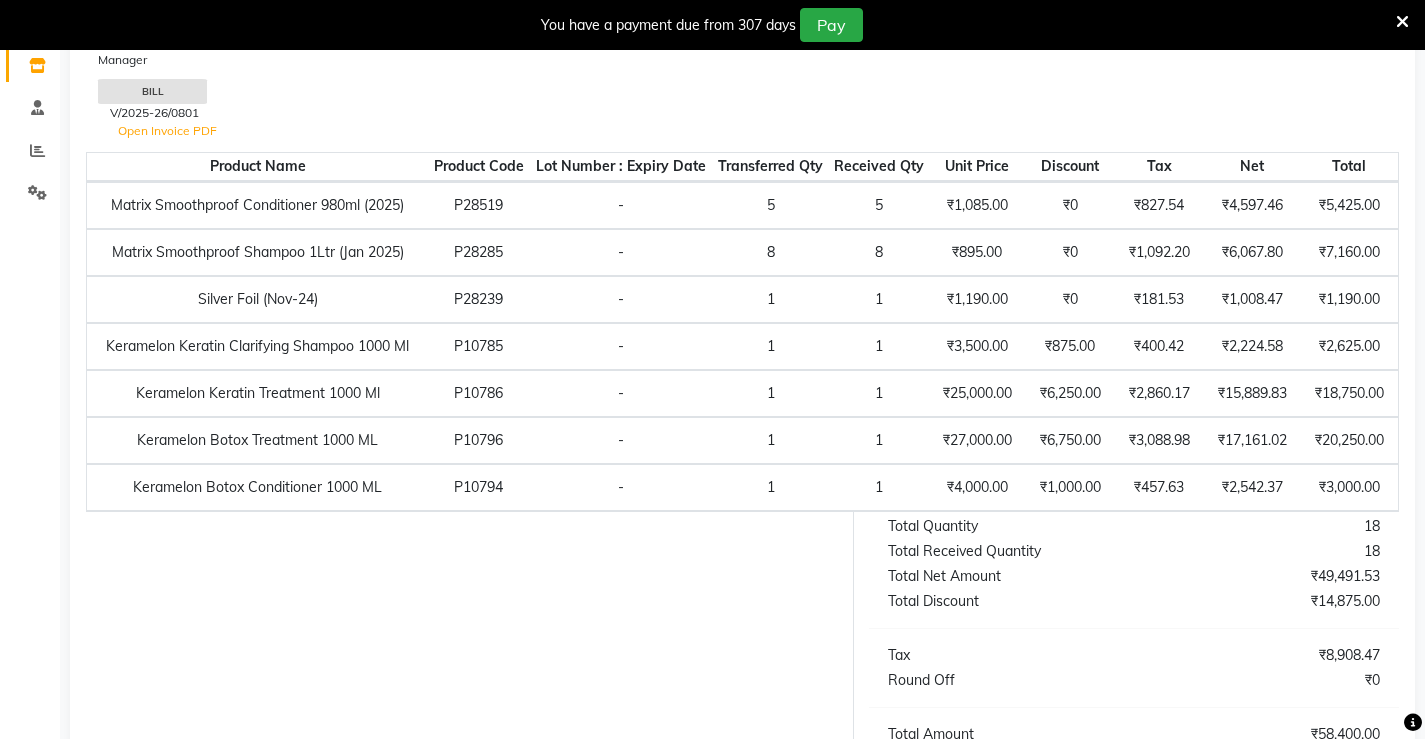 scroll, scrollTop: 0, scrollLeft: 0, axis: both 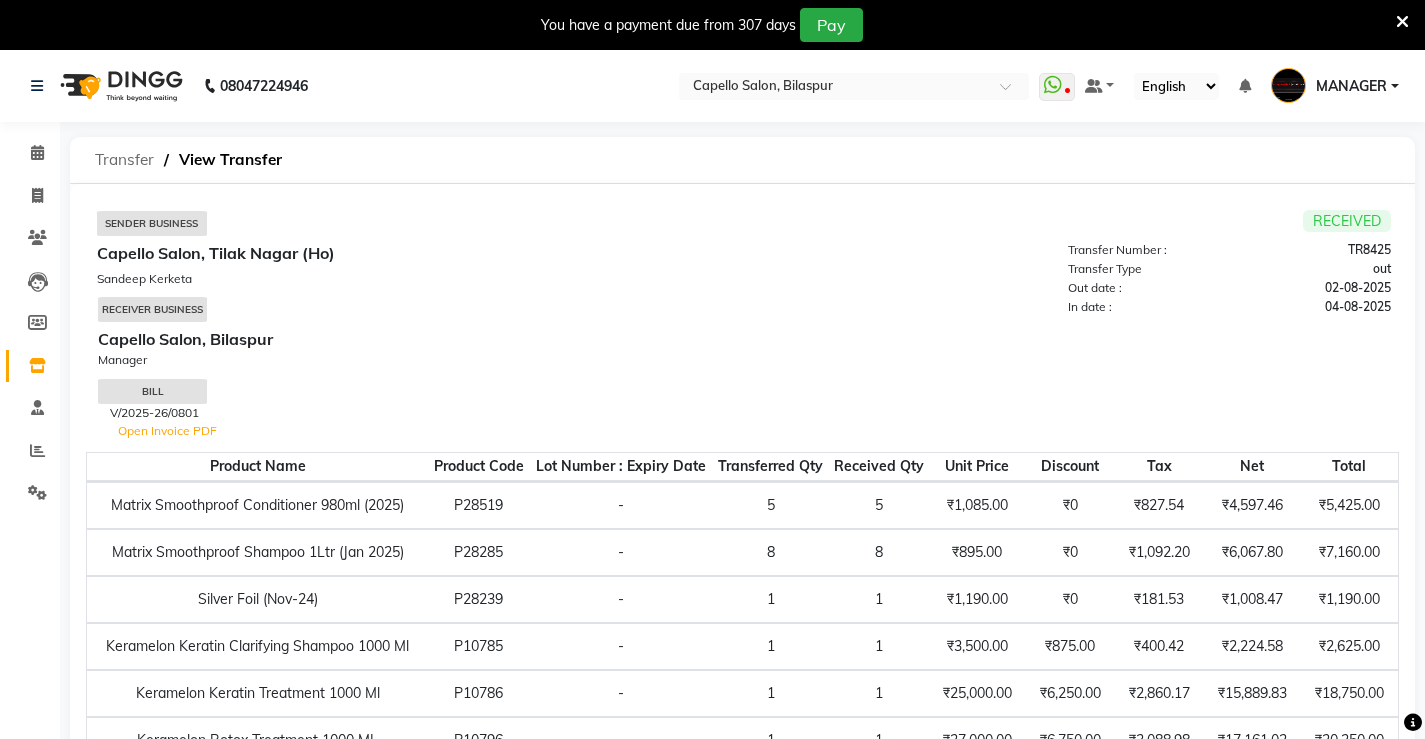 click on "Transfer" 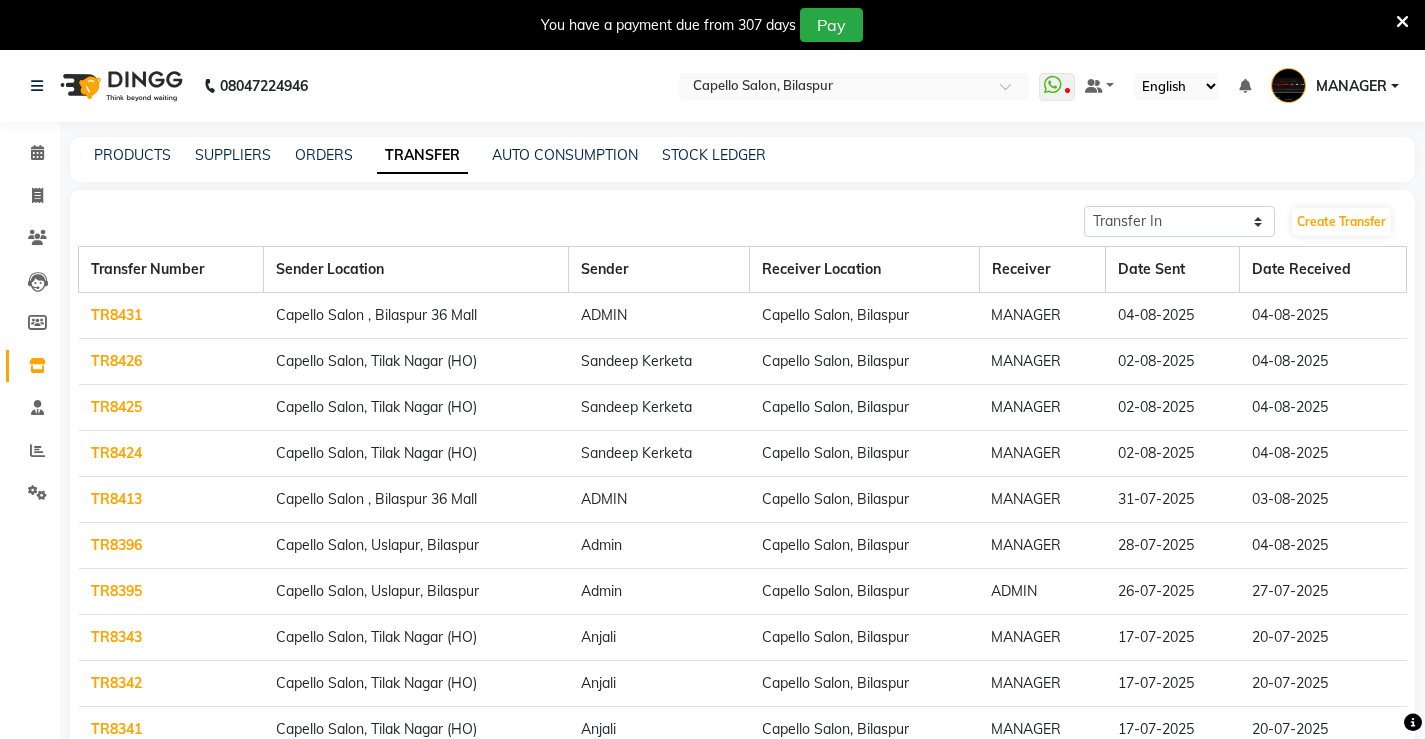 click on "TR8424" 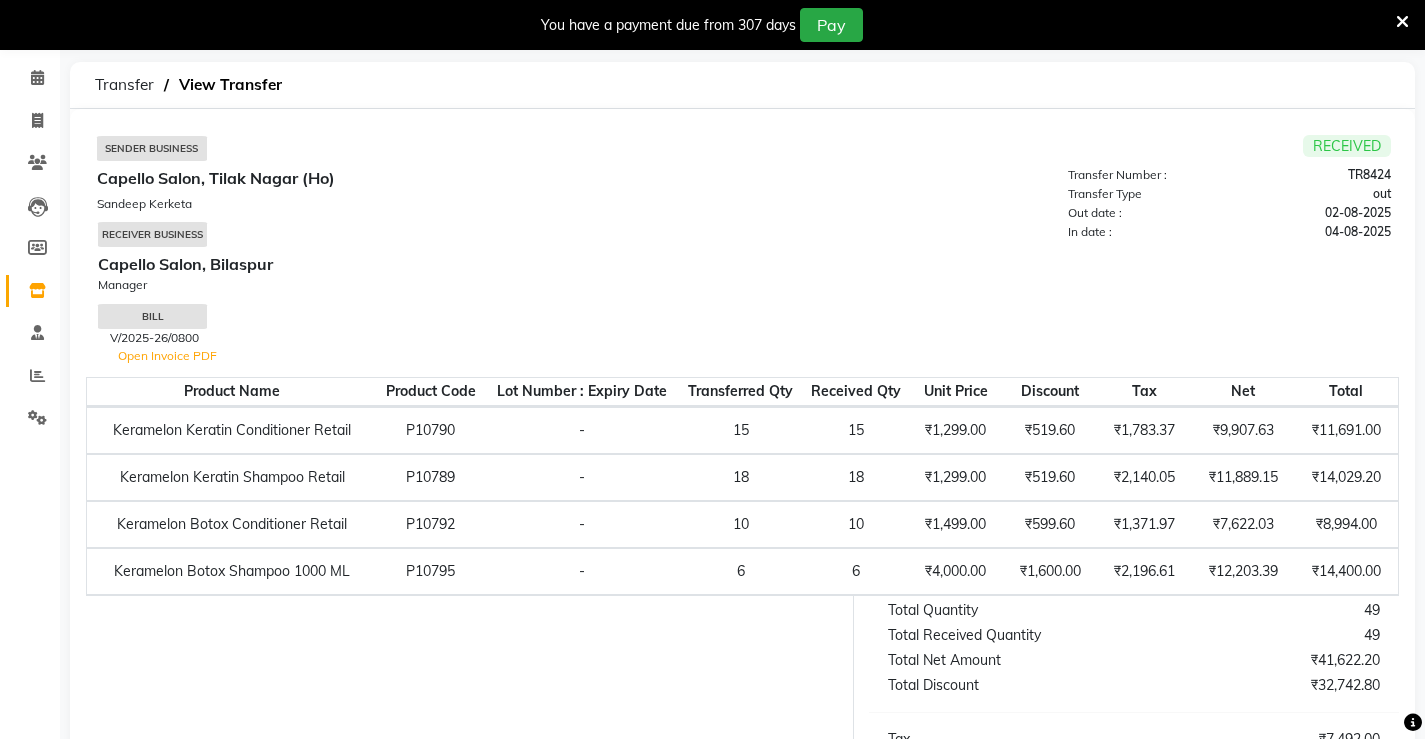 scroll, scrollTop: 100, scrollLeft: 0, axis: vertical 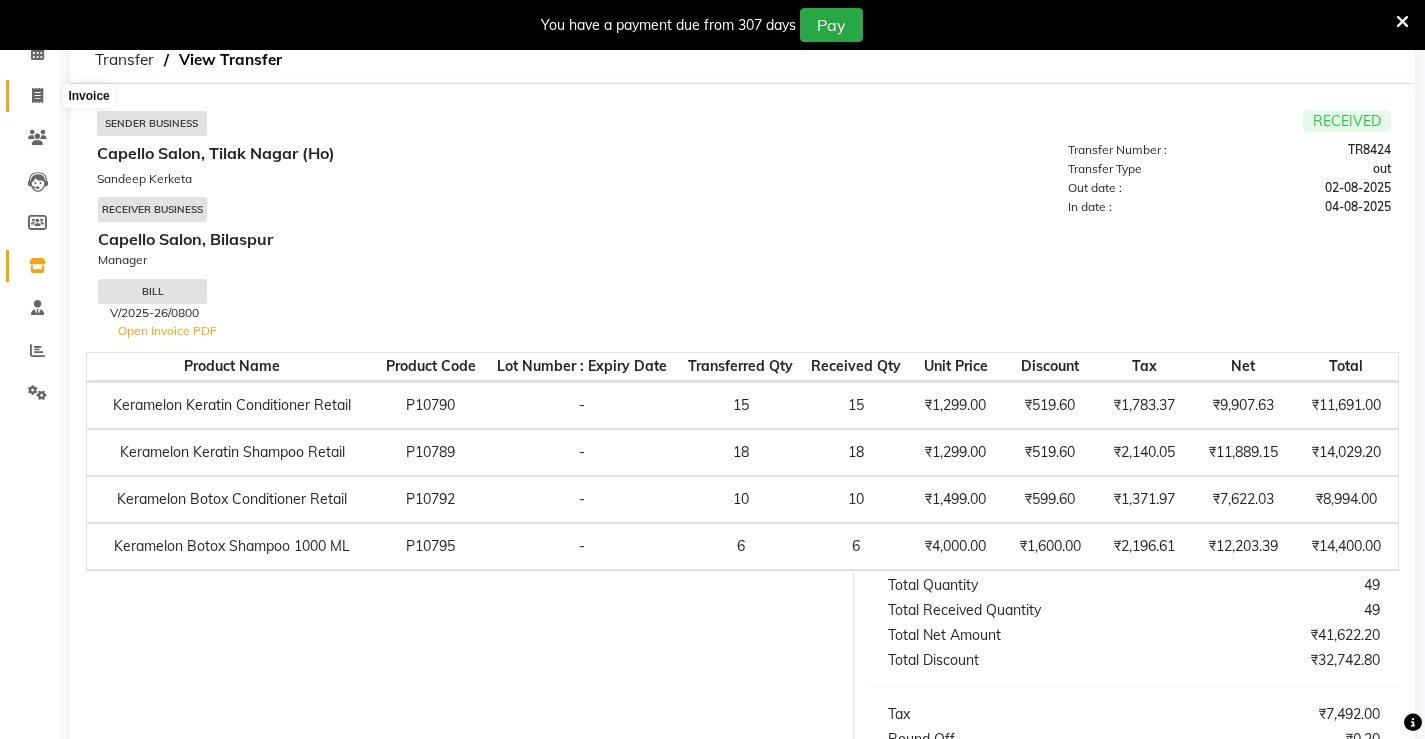 click 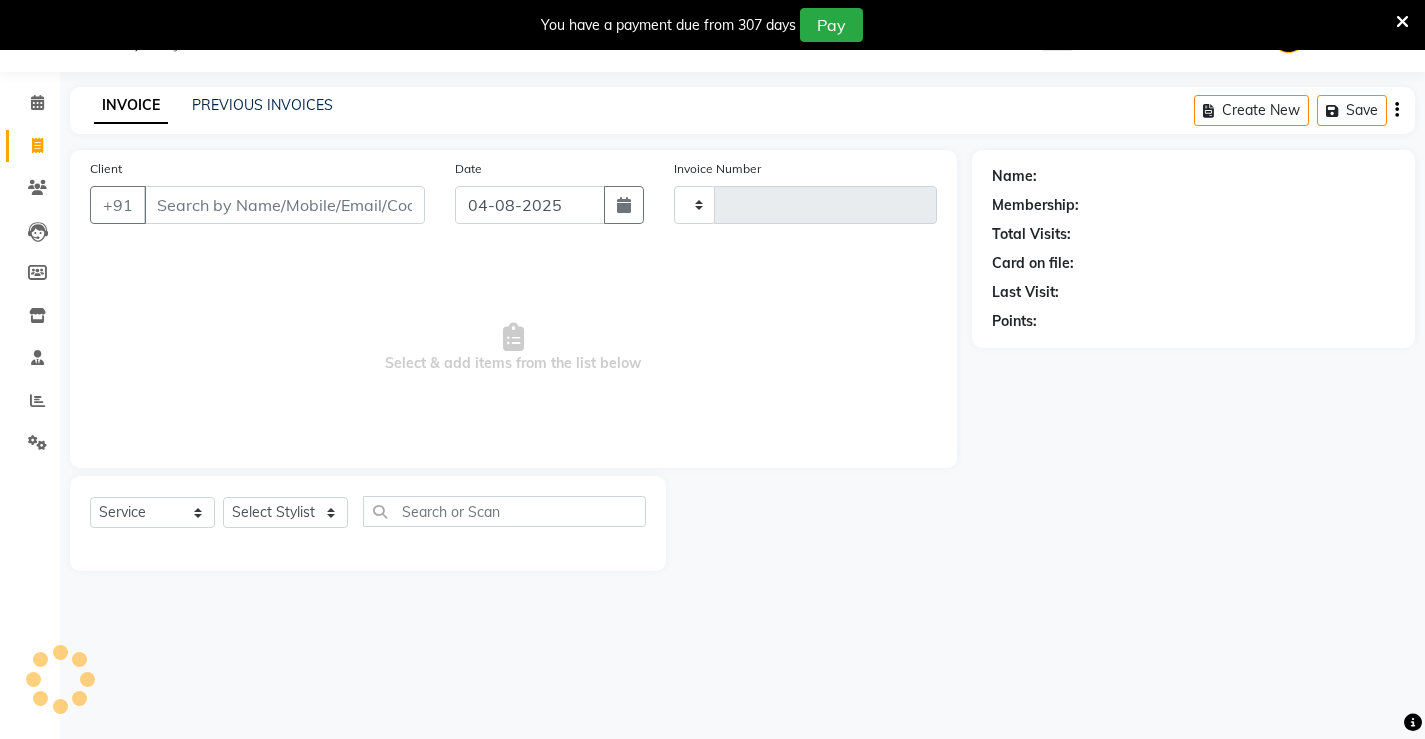 scroll, scrollTop: 50, scrollLeft: 0, axis: vertical 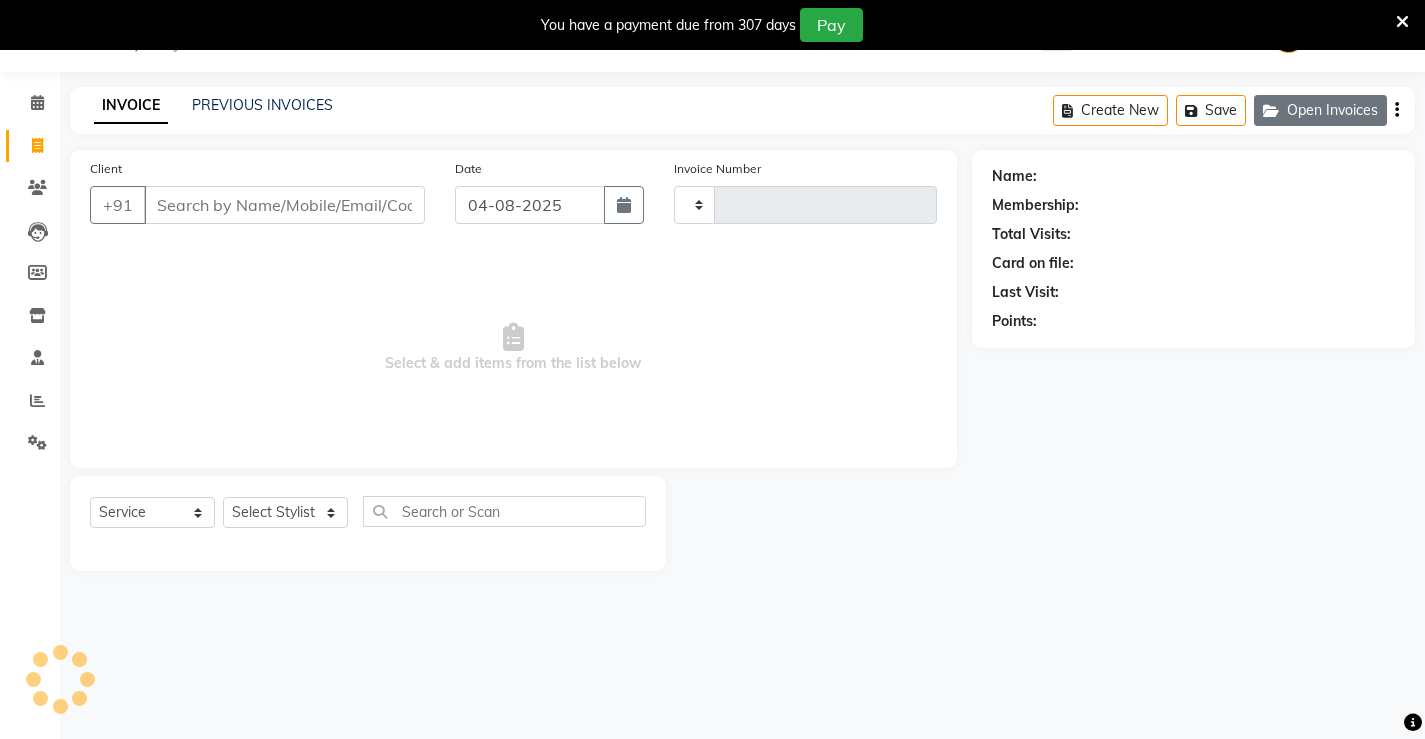 type on "3748" 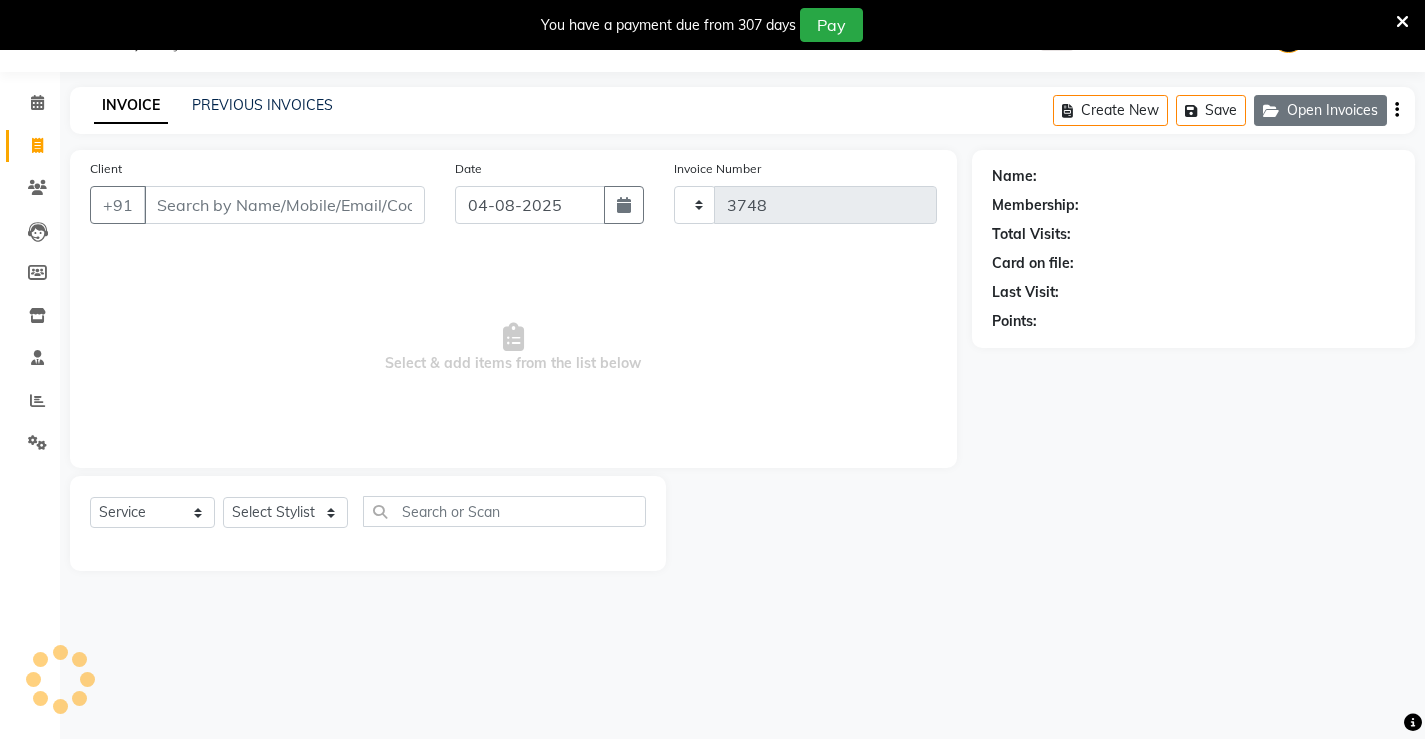 select on "857" 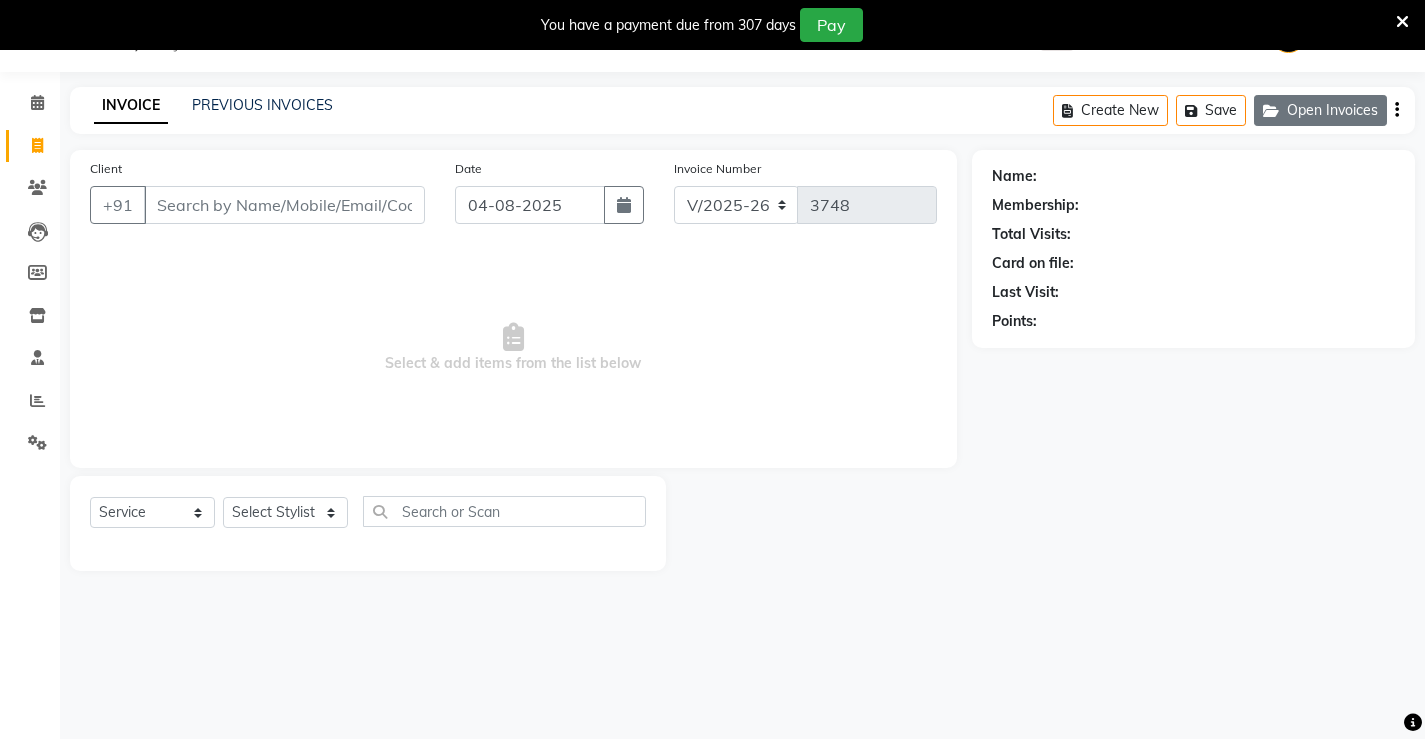 click on "Open Invoices" 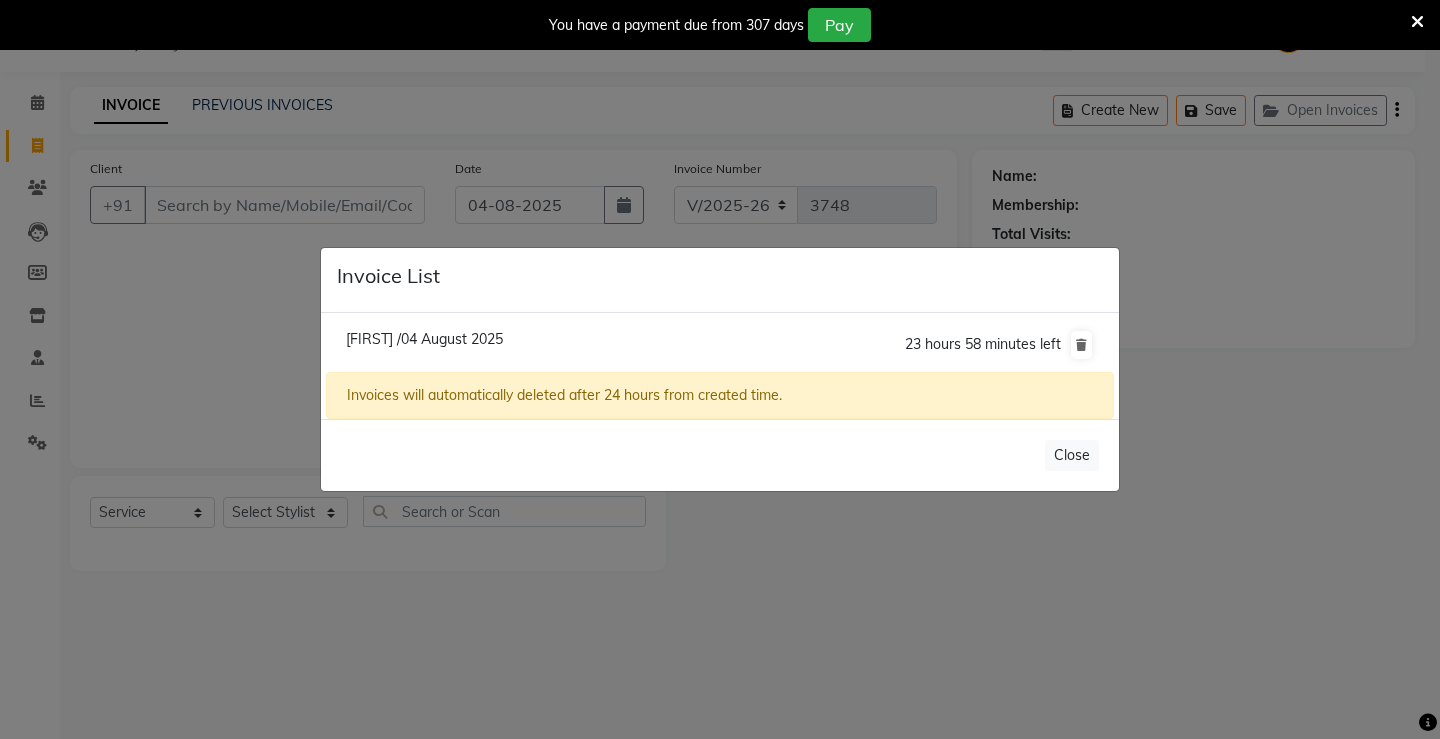click on "[FIRST] /04 August 2025" 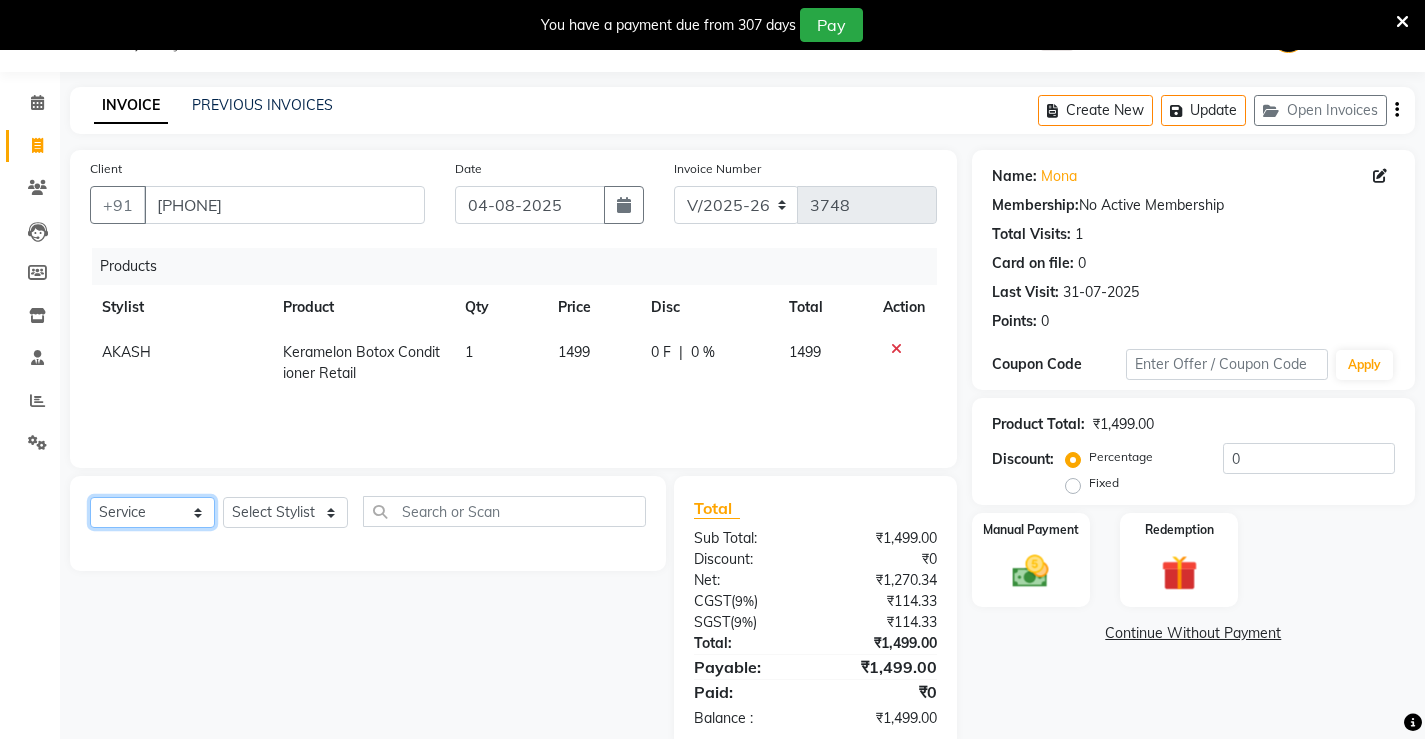 click on "Select  Service  Product  Membership  Package Voucher Prepaid Gift Card" 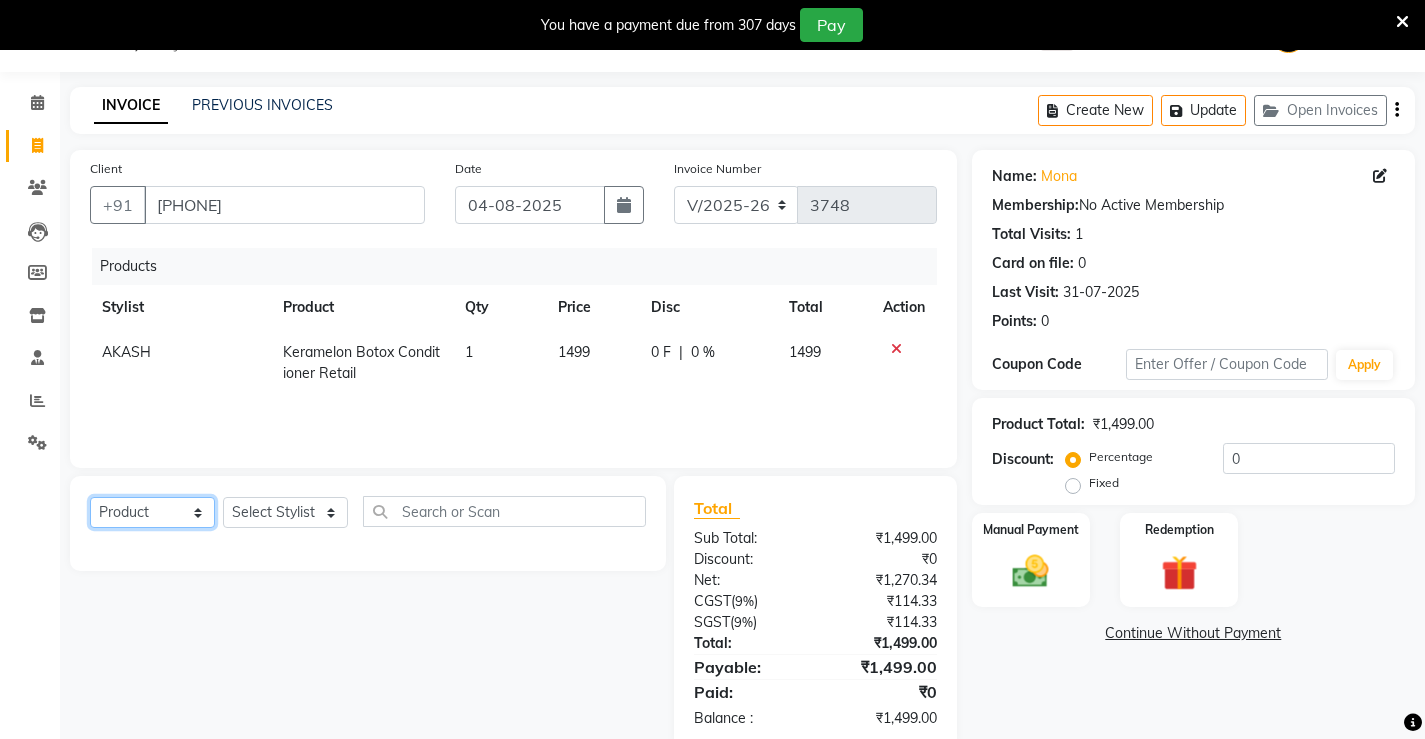 click on "Select  Service  Product  Membership  Package Voucher Prepaid Gift Card" 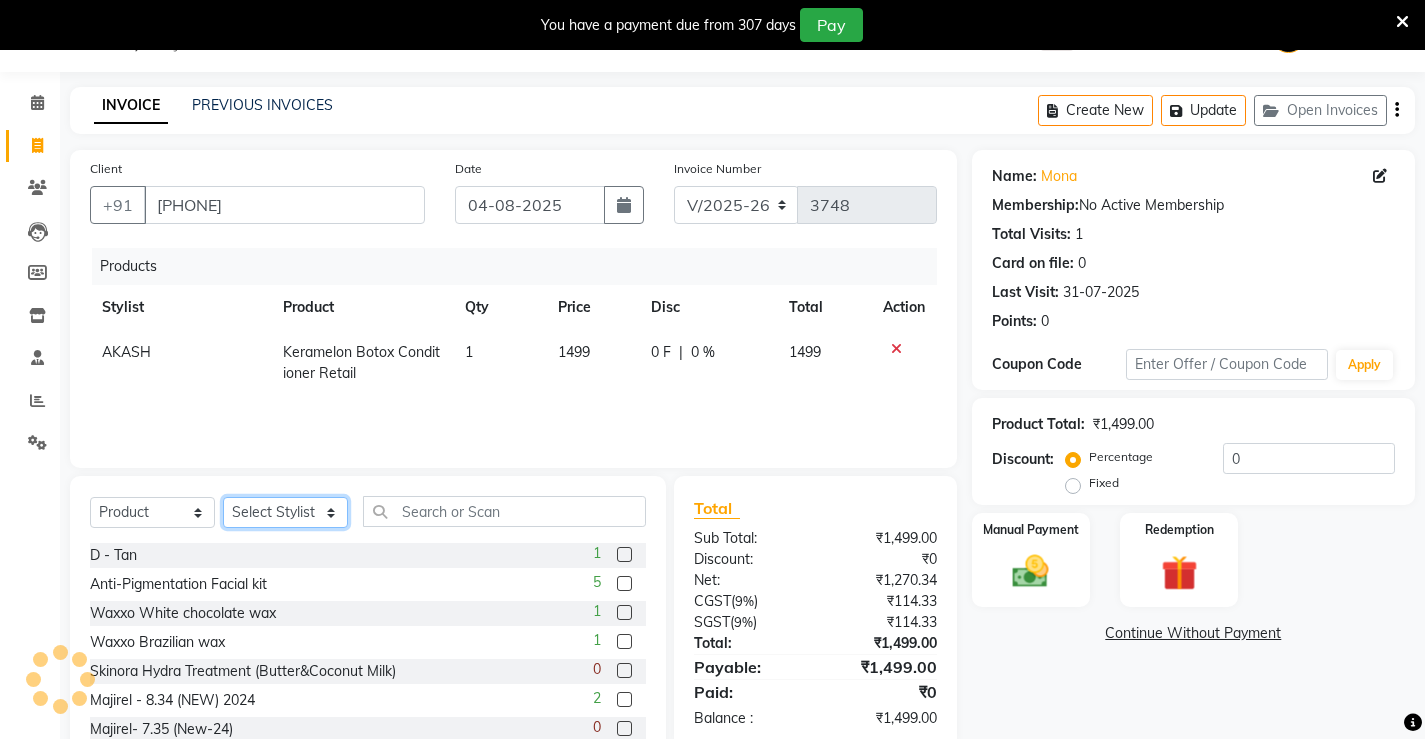 click on "Select Stylist ADMIN AKASH ANJALI khusboo KIRTI KUSHAL MANAGER Manish  RAJESH reshma ritee shailendra SHIVA VISHAL" 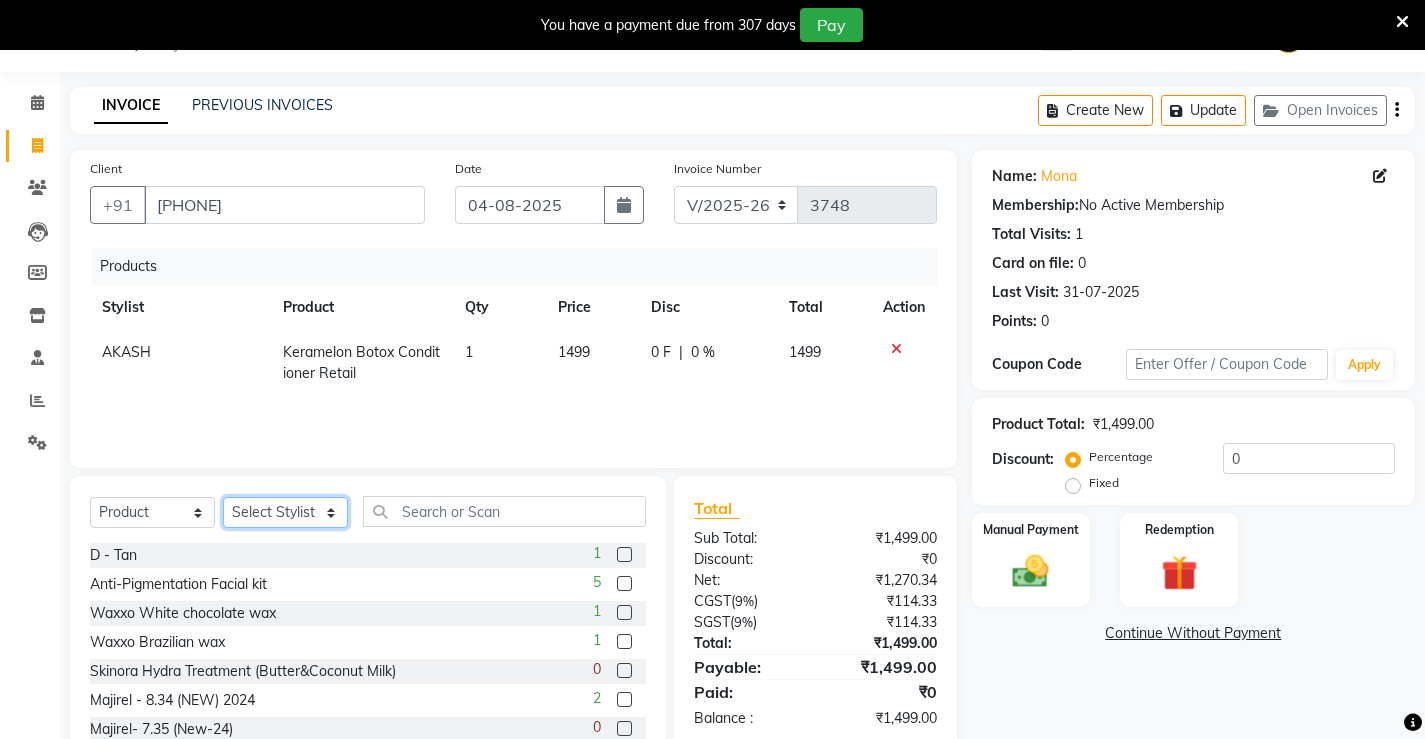 select on "28984" 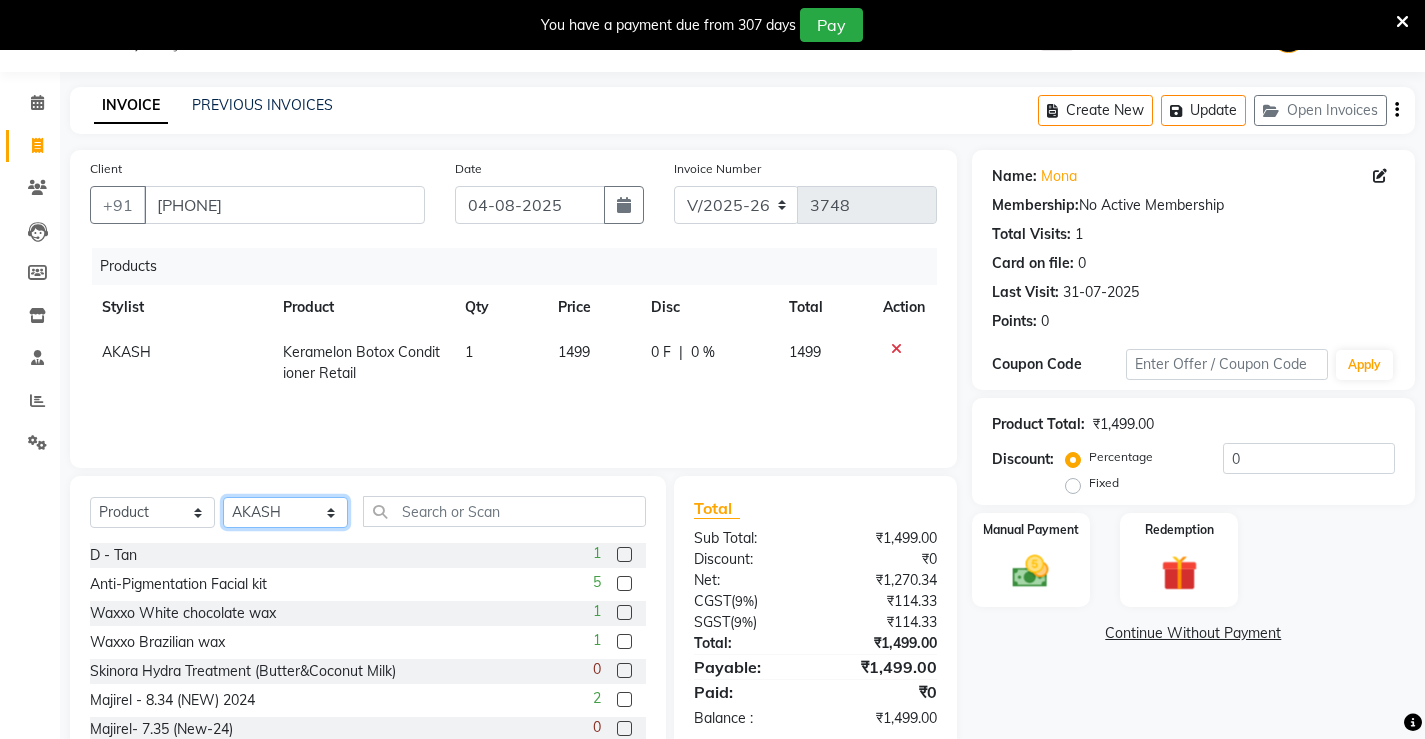 click on "Select Stylist ADMIN AKASH ANJALI khusboo KIRTI KUSHAL MANAGER Manish  RAJESH reshma ritee shailendra SHIVA VISHAL" 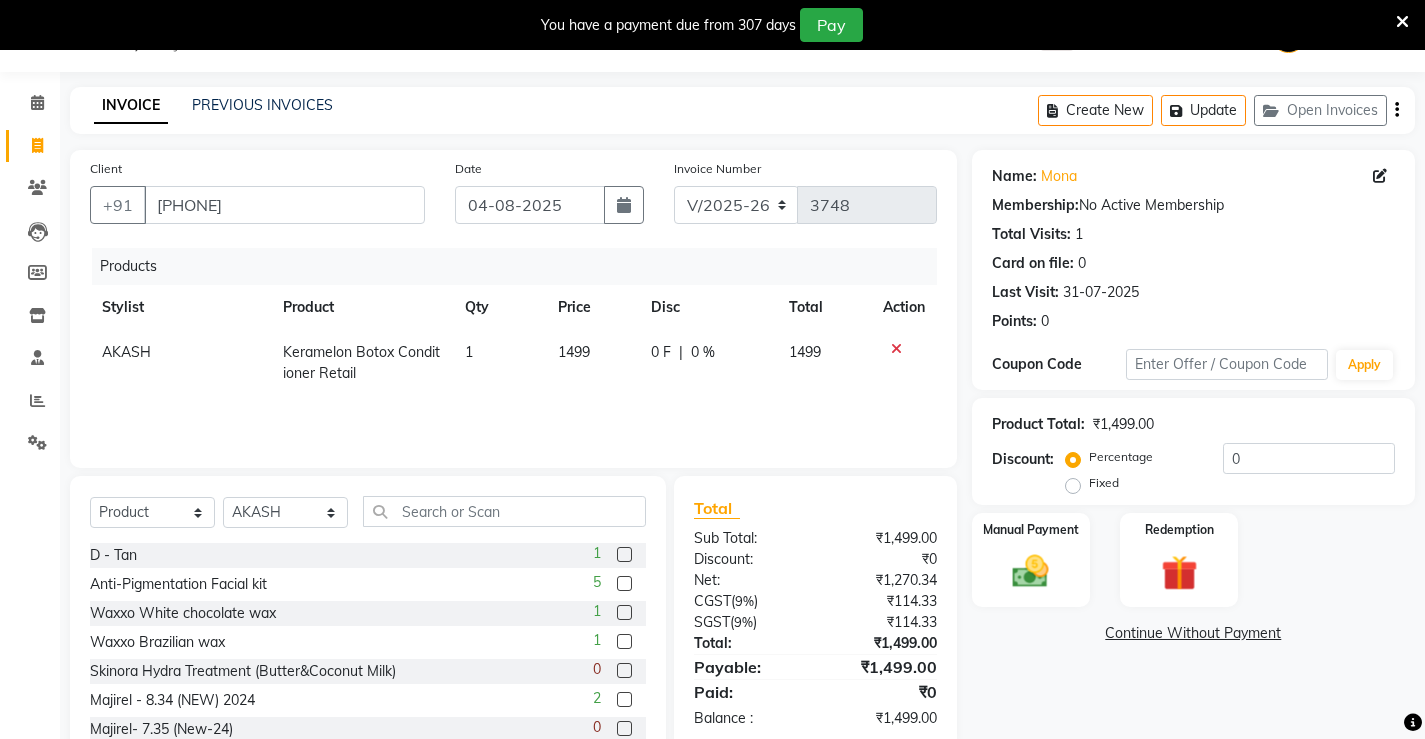 click on "Select  Service  Product  Membership  Package Voucher Prepaid Gift Card  Select Stylist ADMIN [FIRST] [FIRST] [FIRST] KIRTI KUSHAL MANAGER Manish  [FIRST] reshma [FIRST] [FIRST] SHIVA VISHAL" 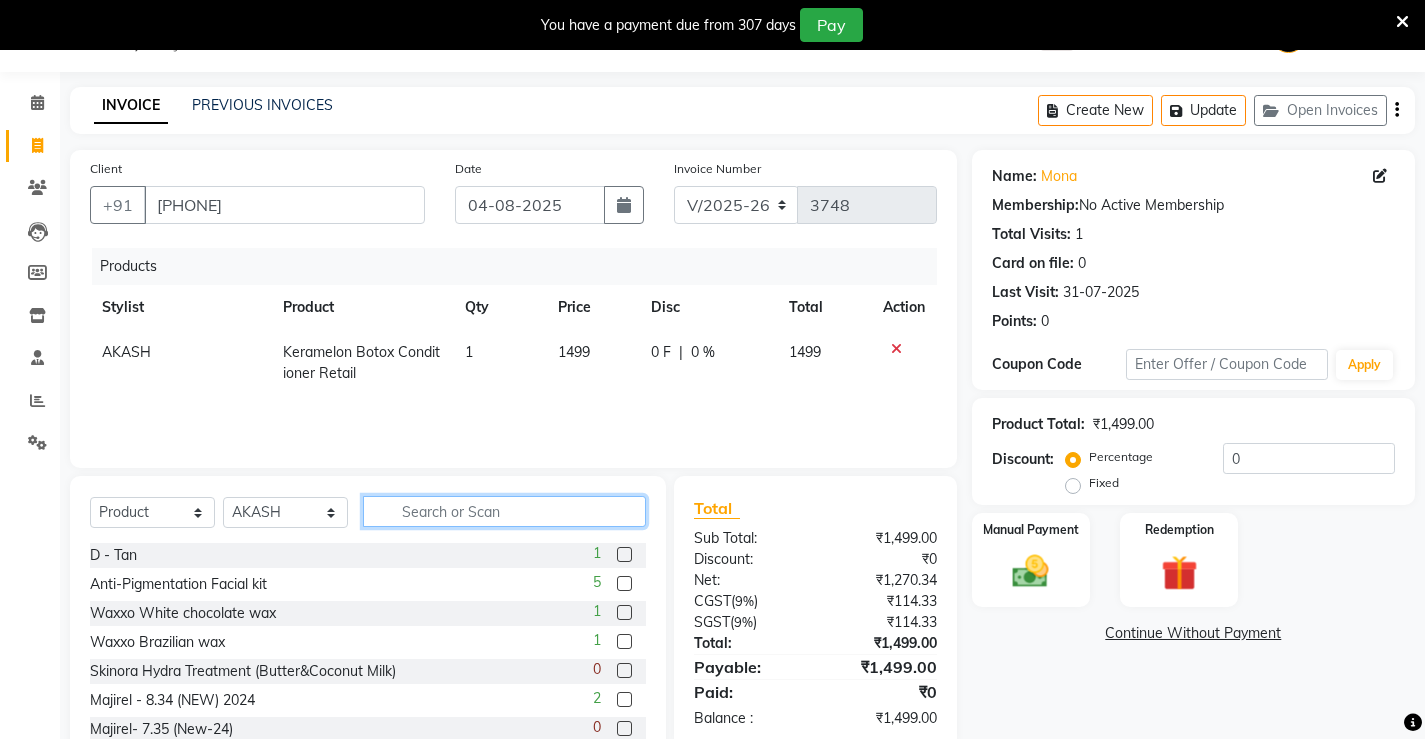 click 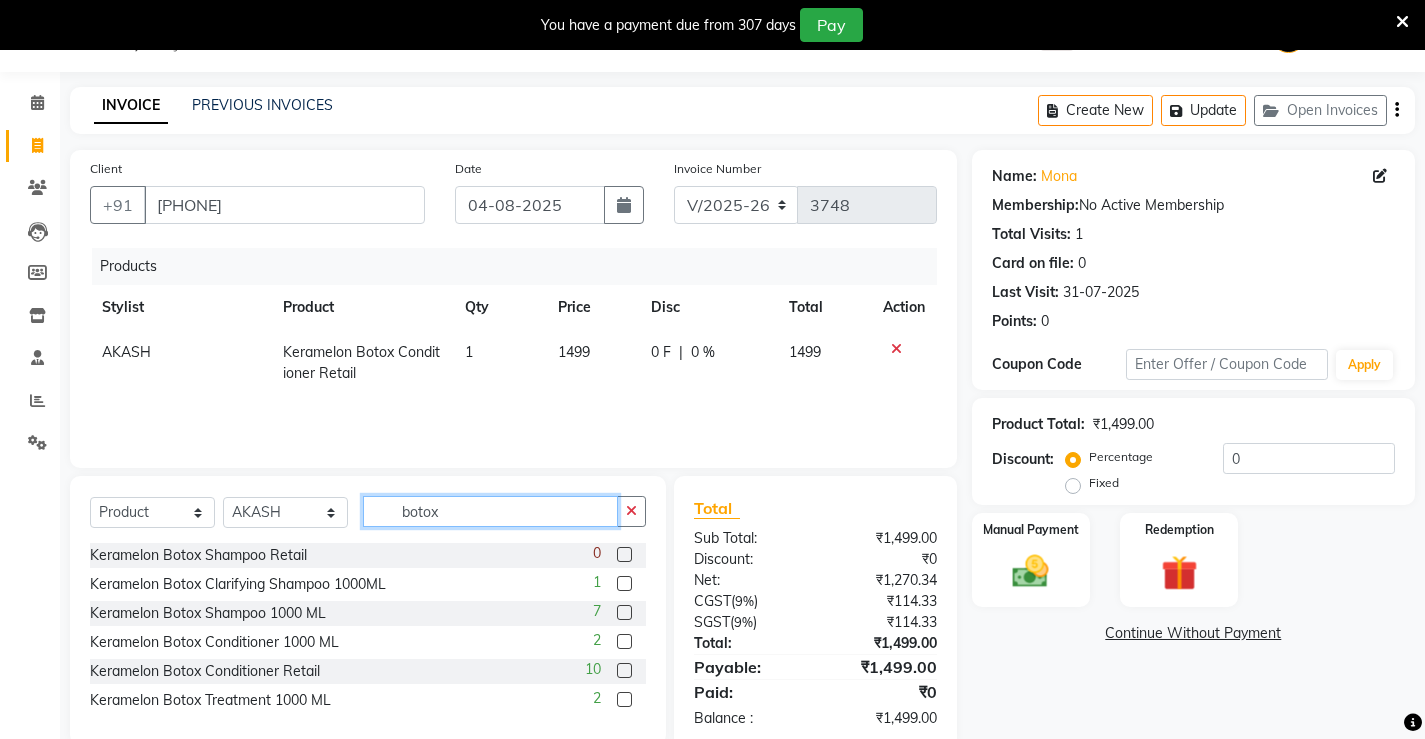 type on "botox" 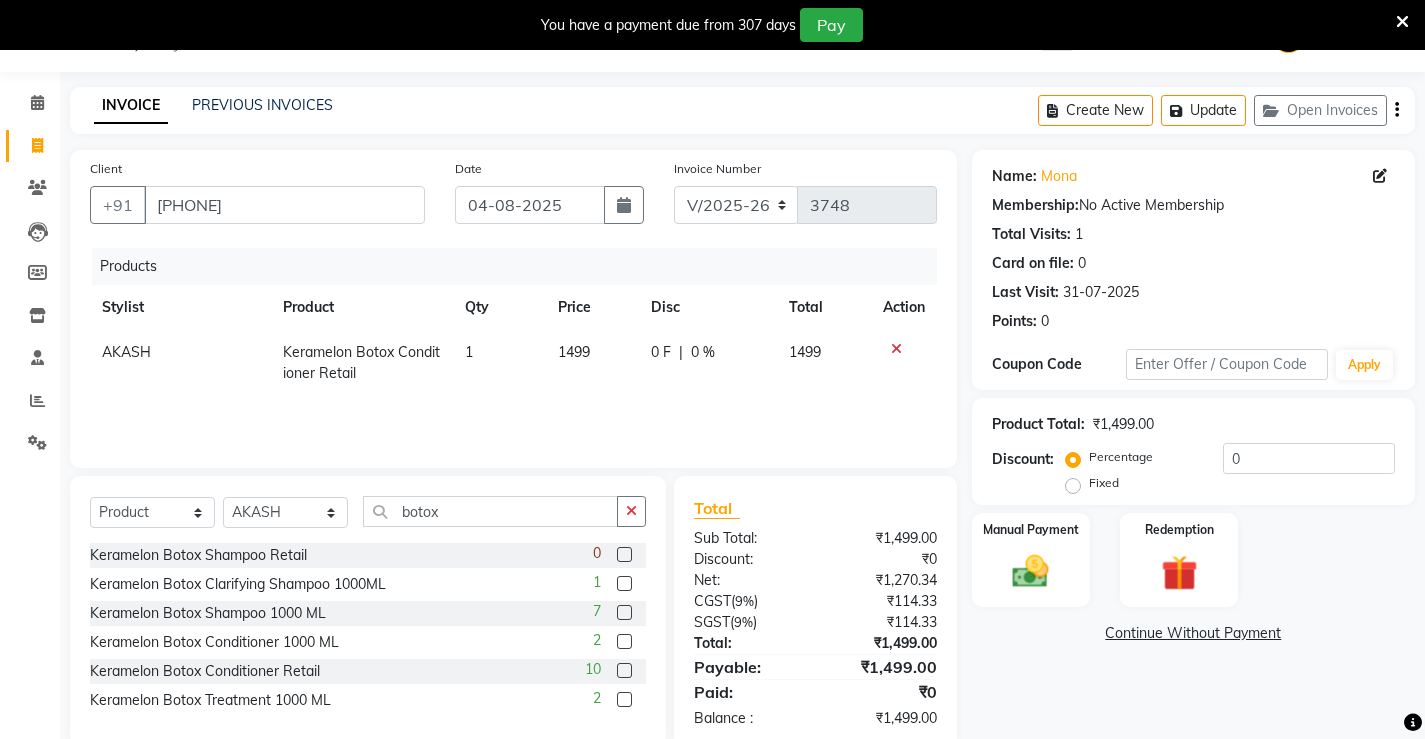 click 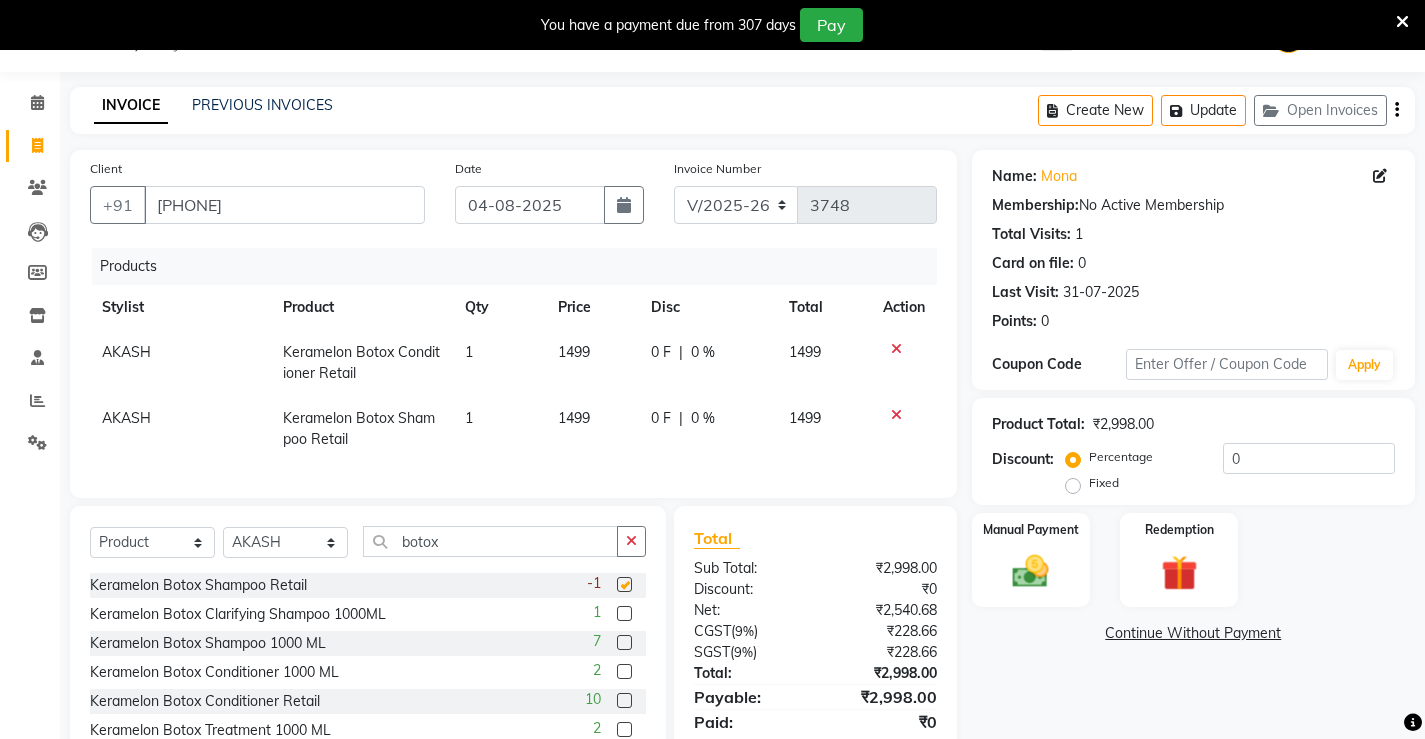 checkbox on "false" 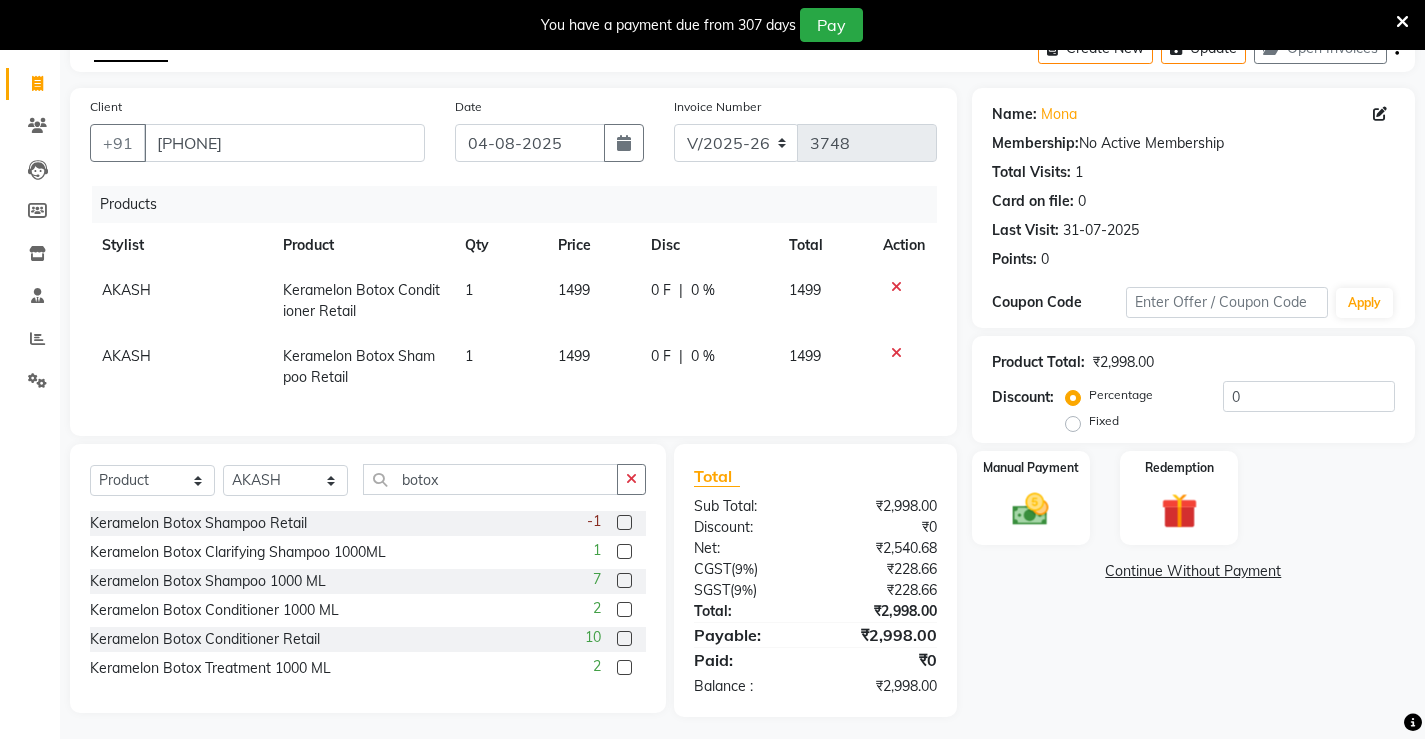scroll, scrollTop: 135, scrollLeft: 0, axis: vertical 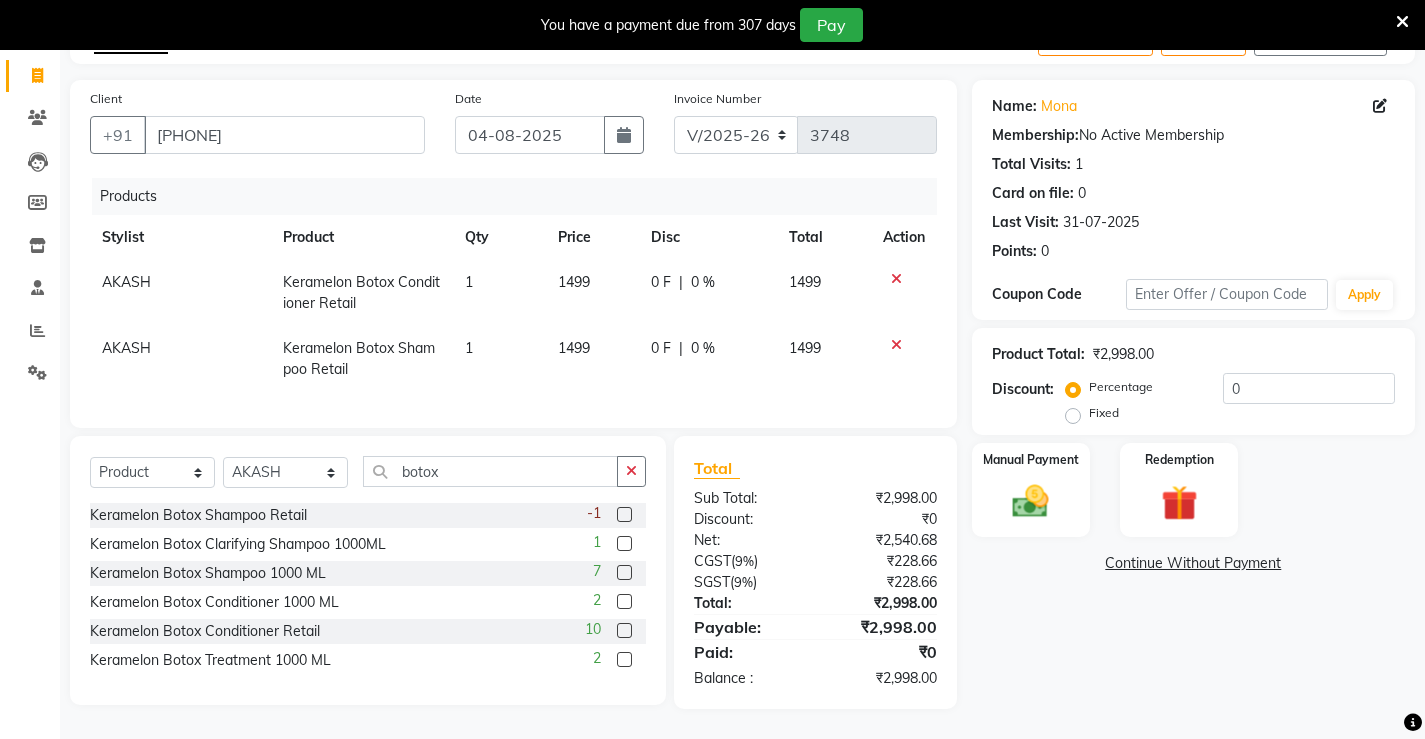 click on "Fixed" 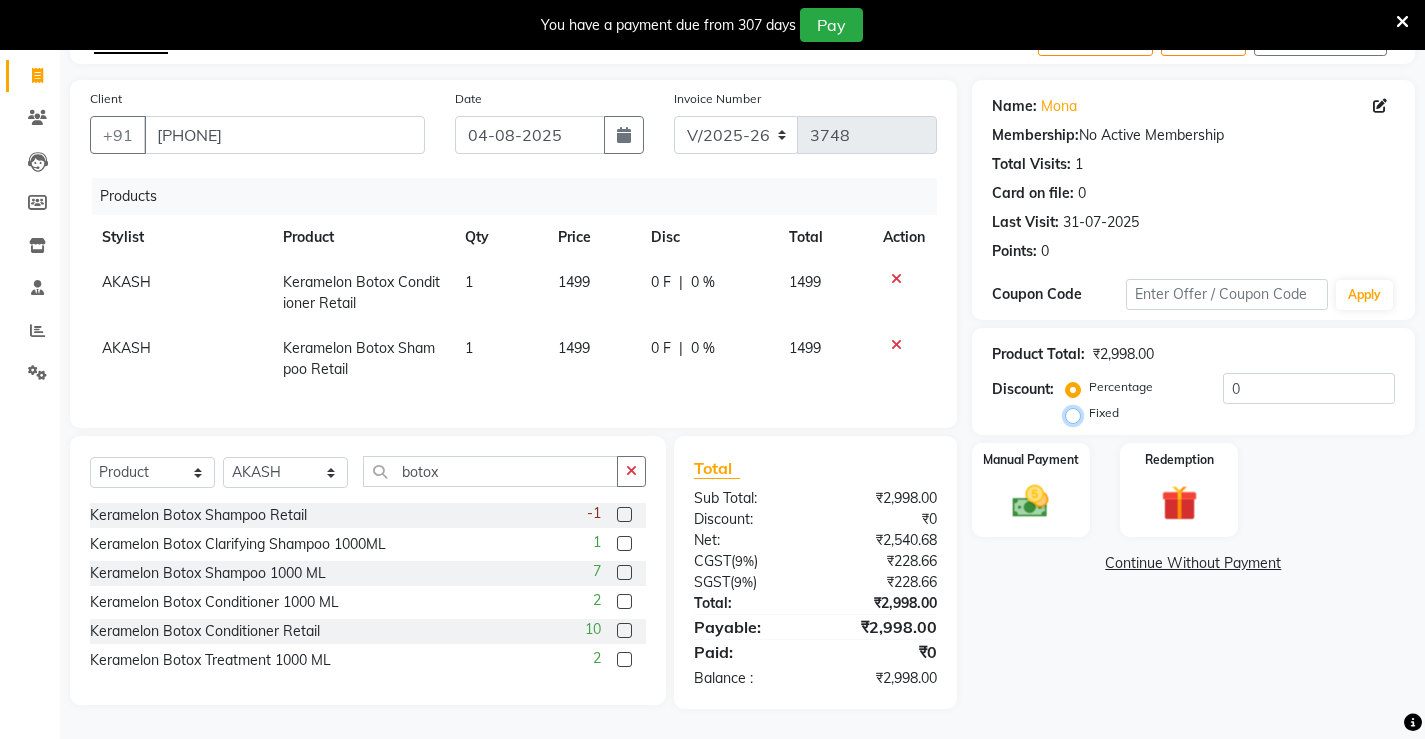 click on "Fixed" at bounding box center [1077, 413] 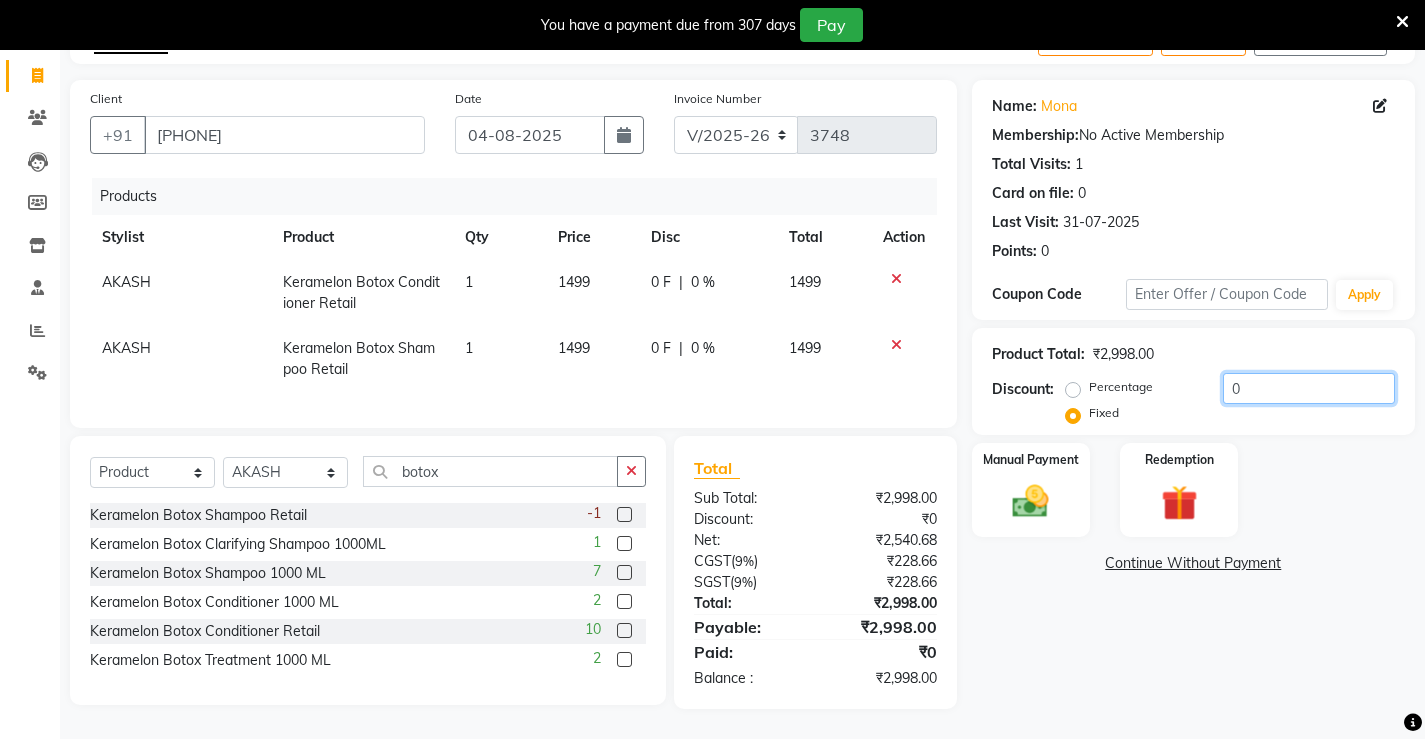 drag, startPoint x: 1278, startPoint y: 365, endPoint x: 1157, endPoint y: 394, distance: 124.42668 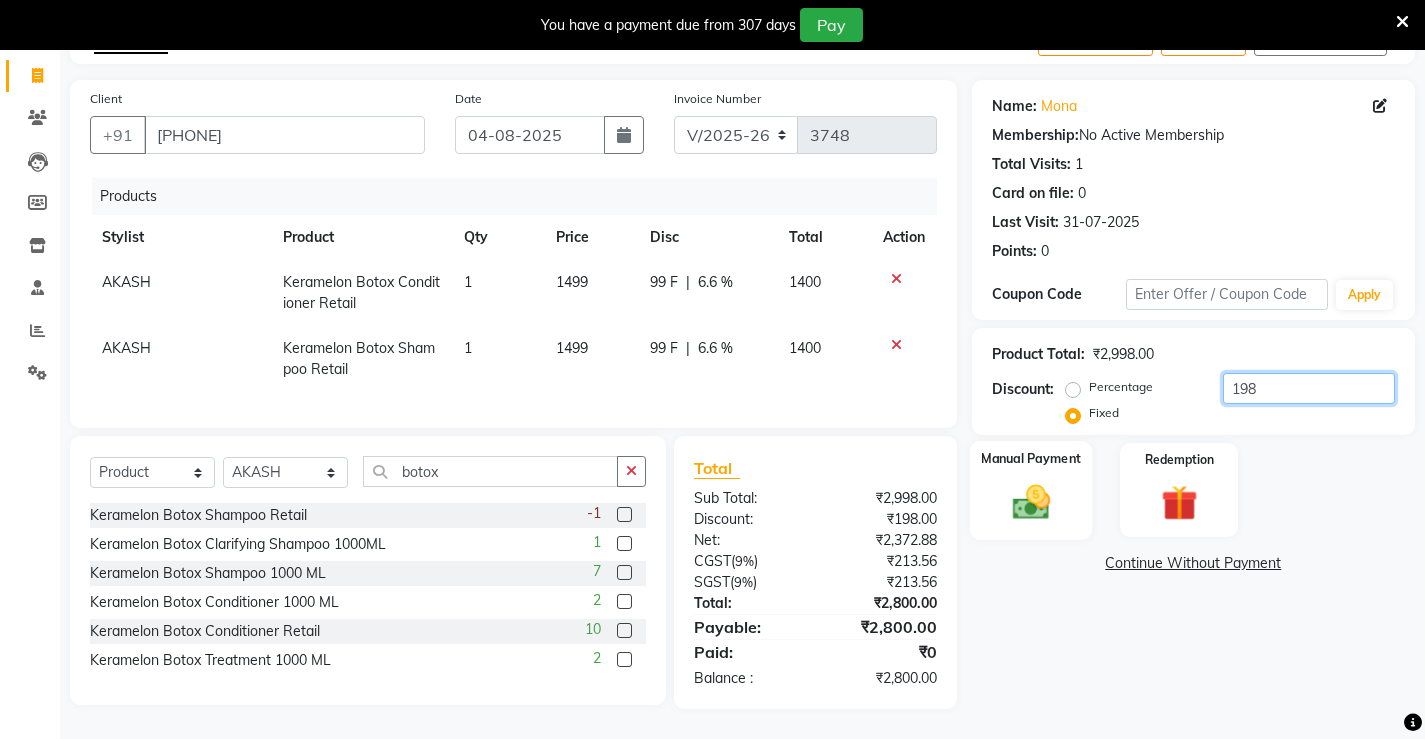 type on "198" 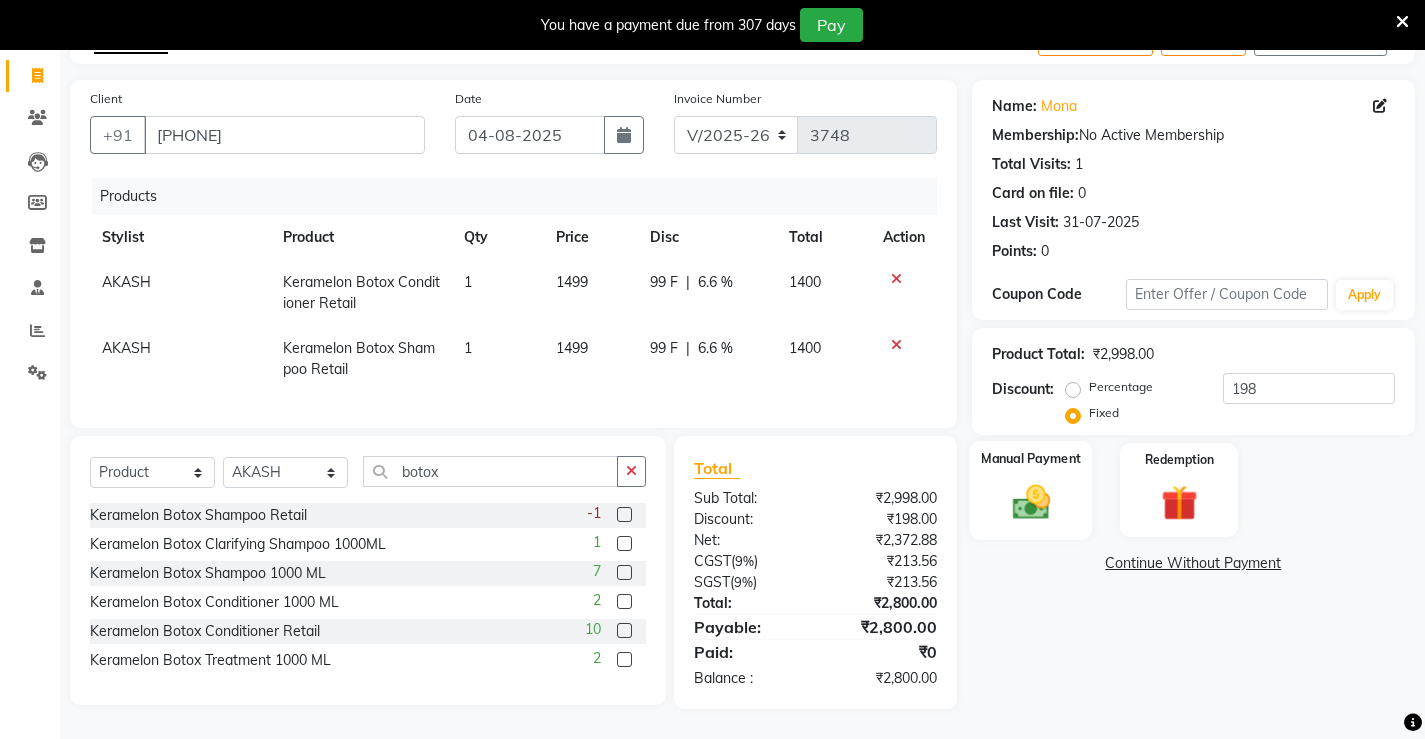 click 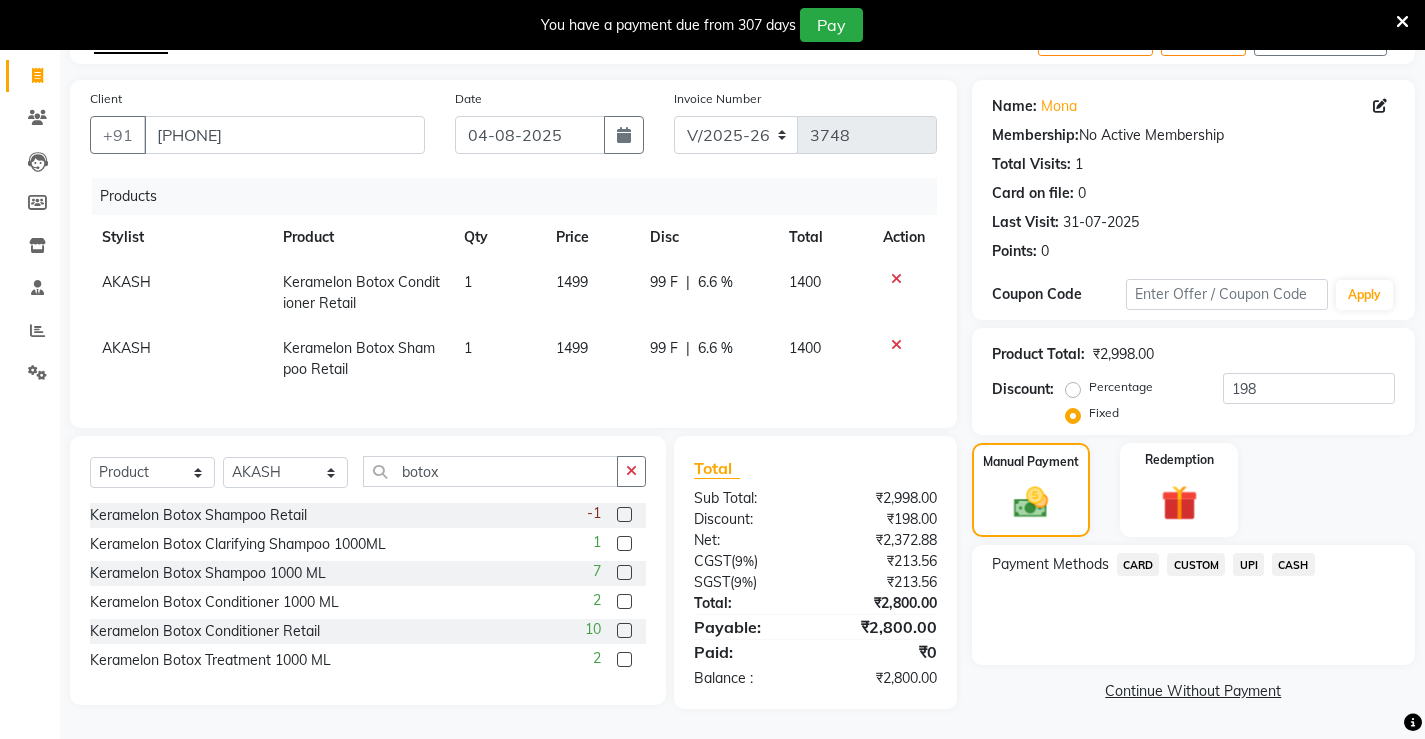 click on "UPI" 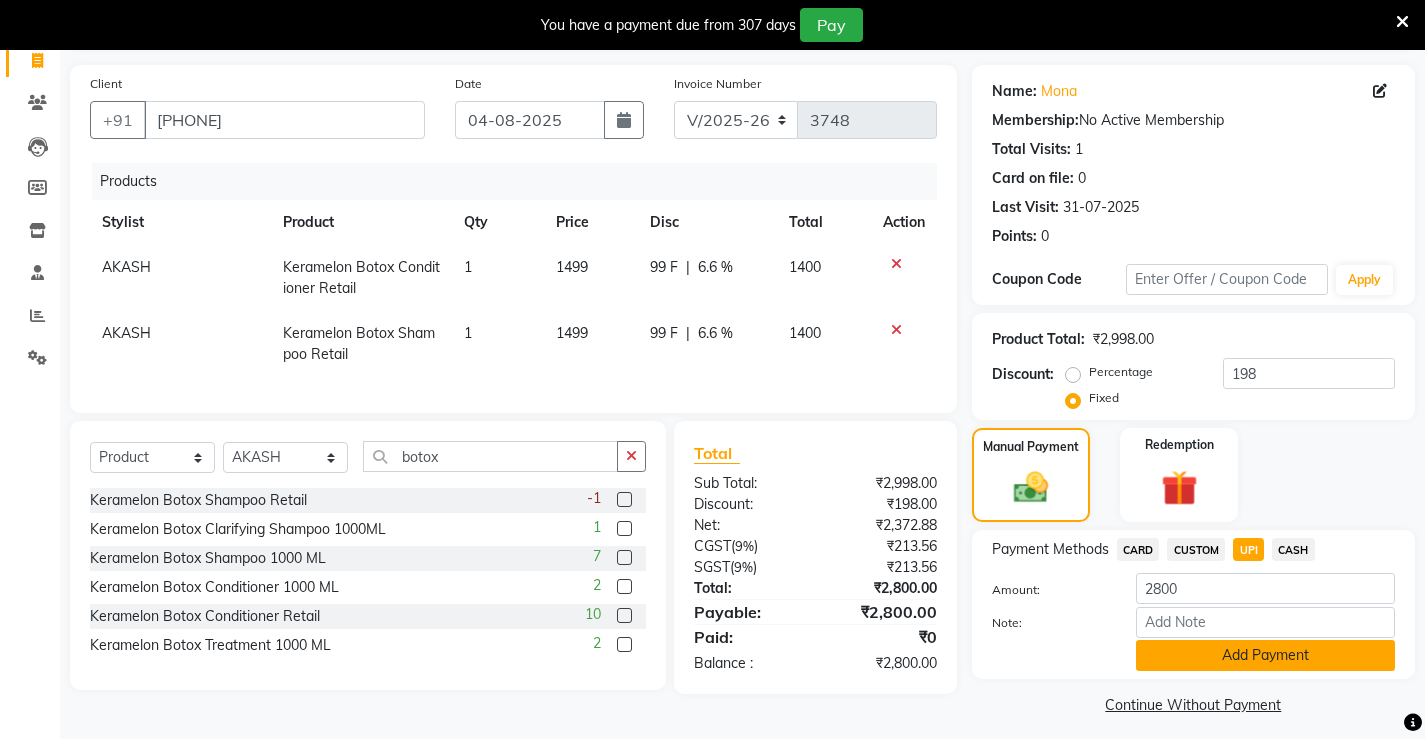 click on "Add Payment" 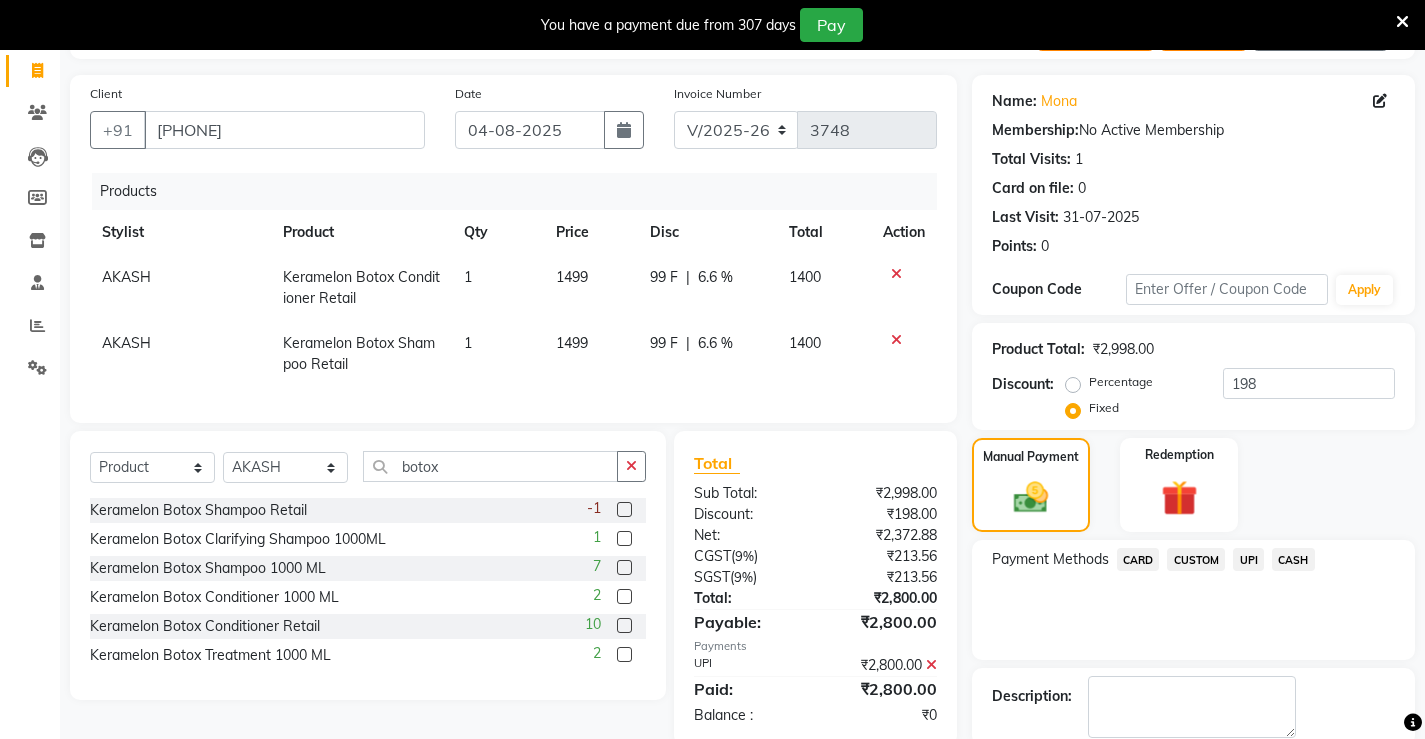 scroll, scrollTop: 0, scrollLeft: 0, axis: both 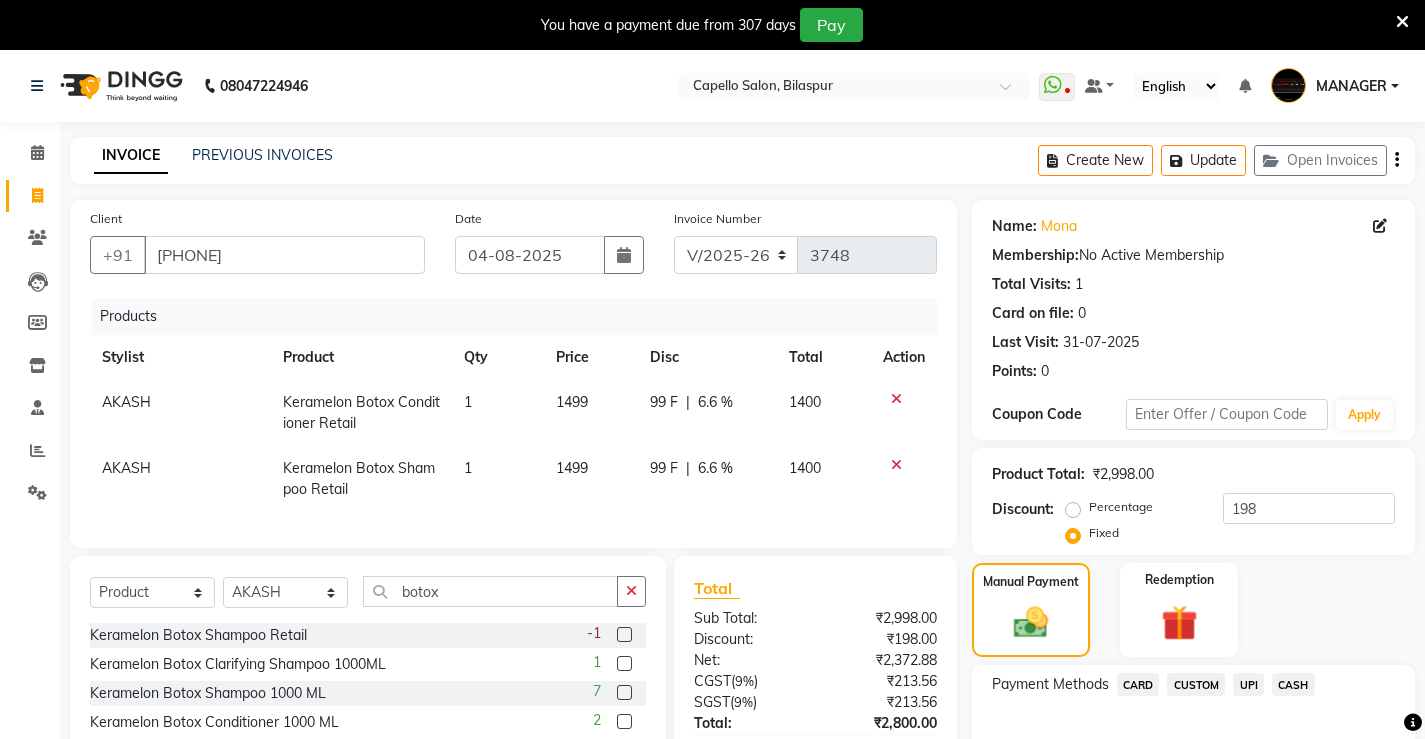 drag, startPoint x: 1182, startPoint y: 155, endPoint x: 1139, endPoint y: 140, distance: 45.54119 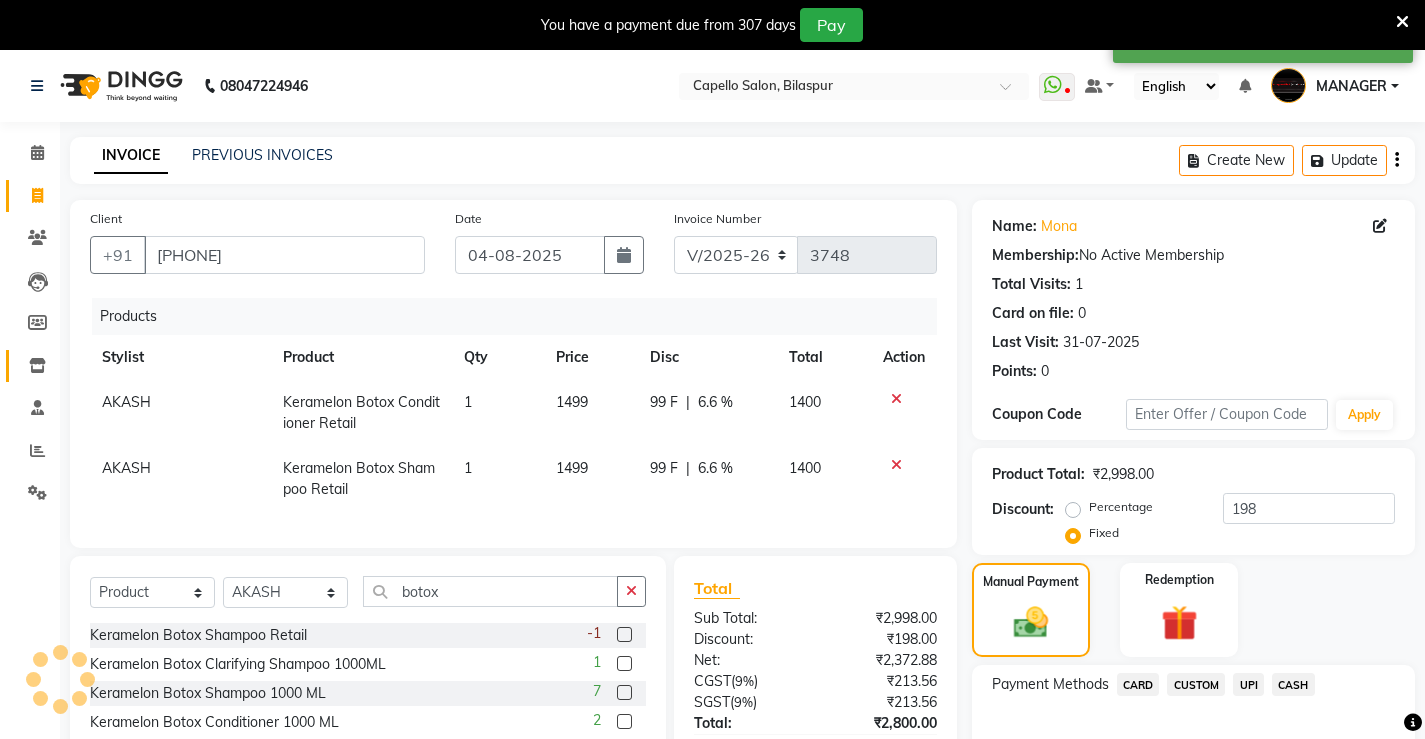 click 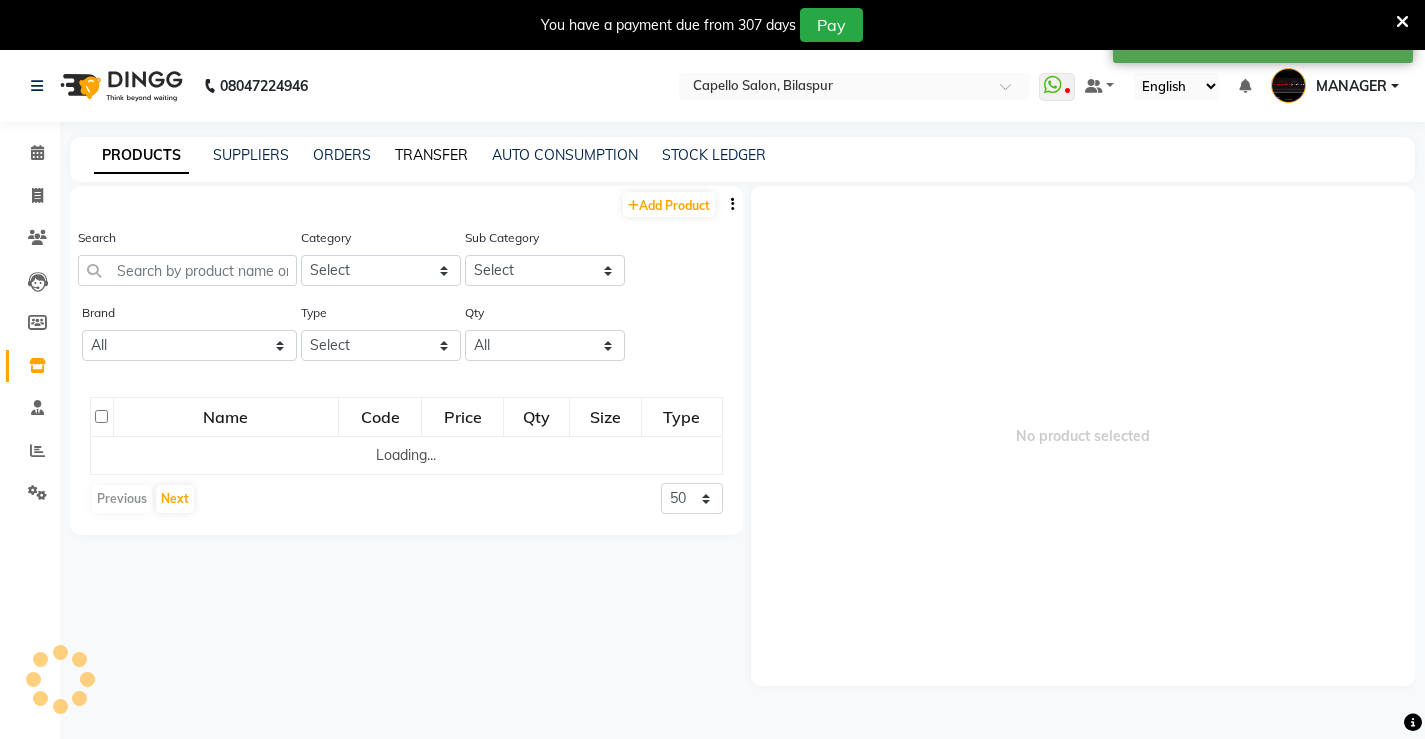 click on "TRANSFER" 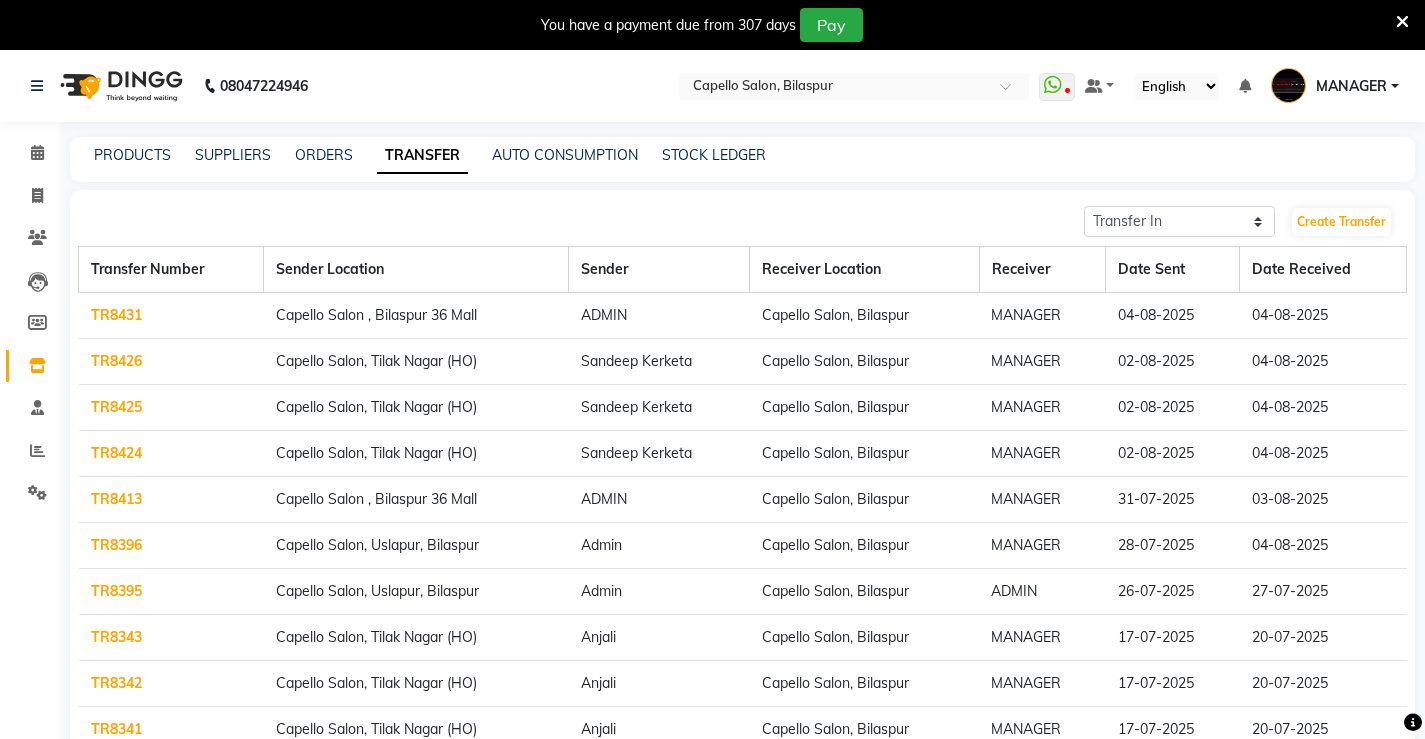 click on "TR8424" 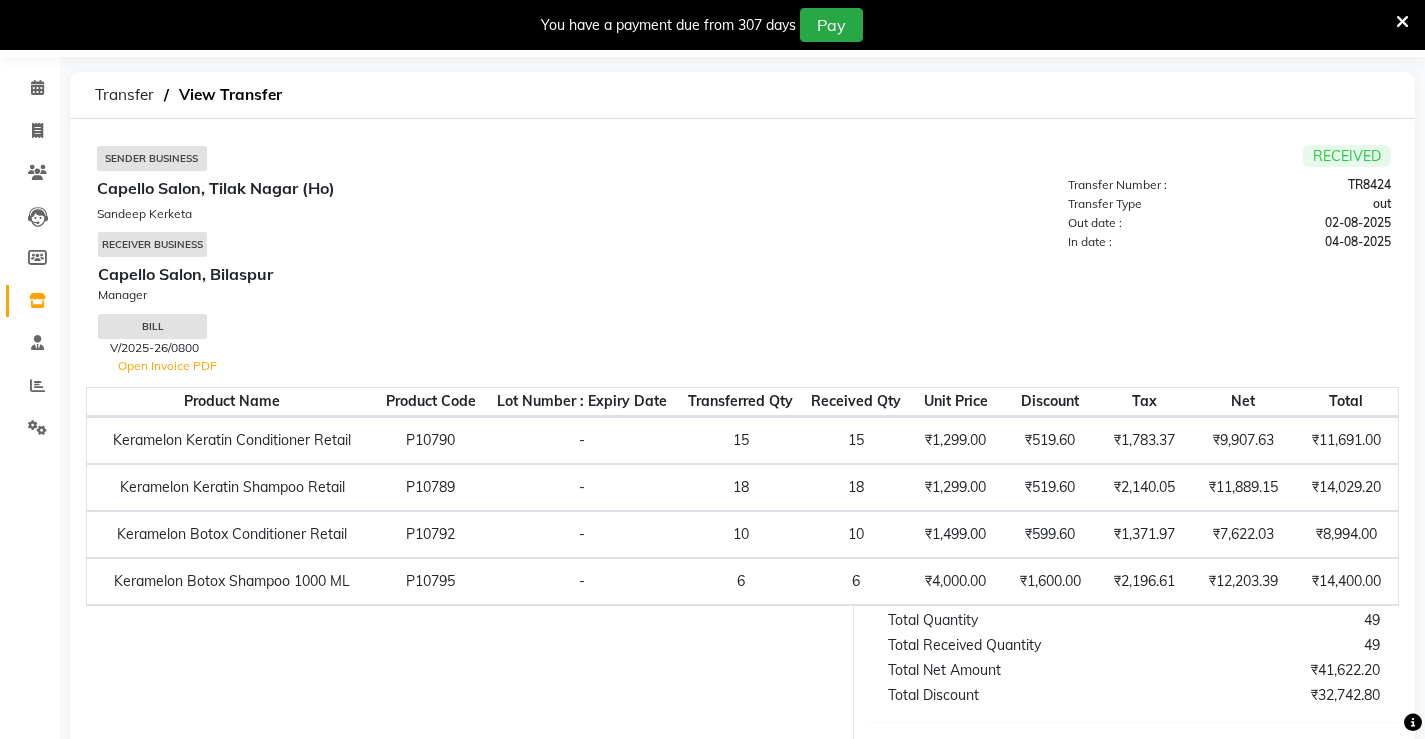 scroll, scrollTop: 100, scrollLeft: 0, axis: vertical 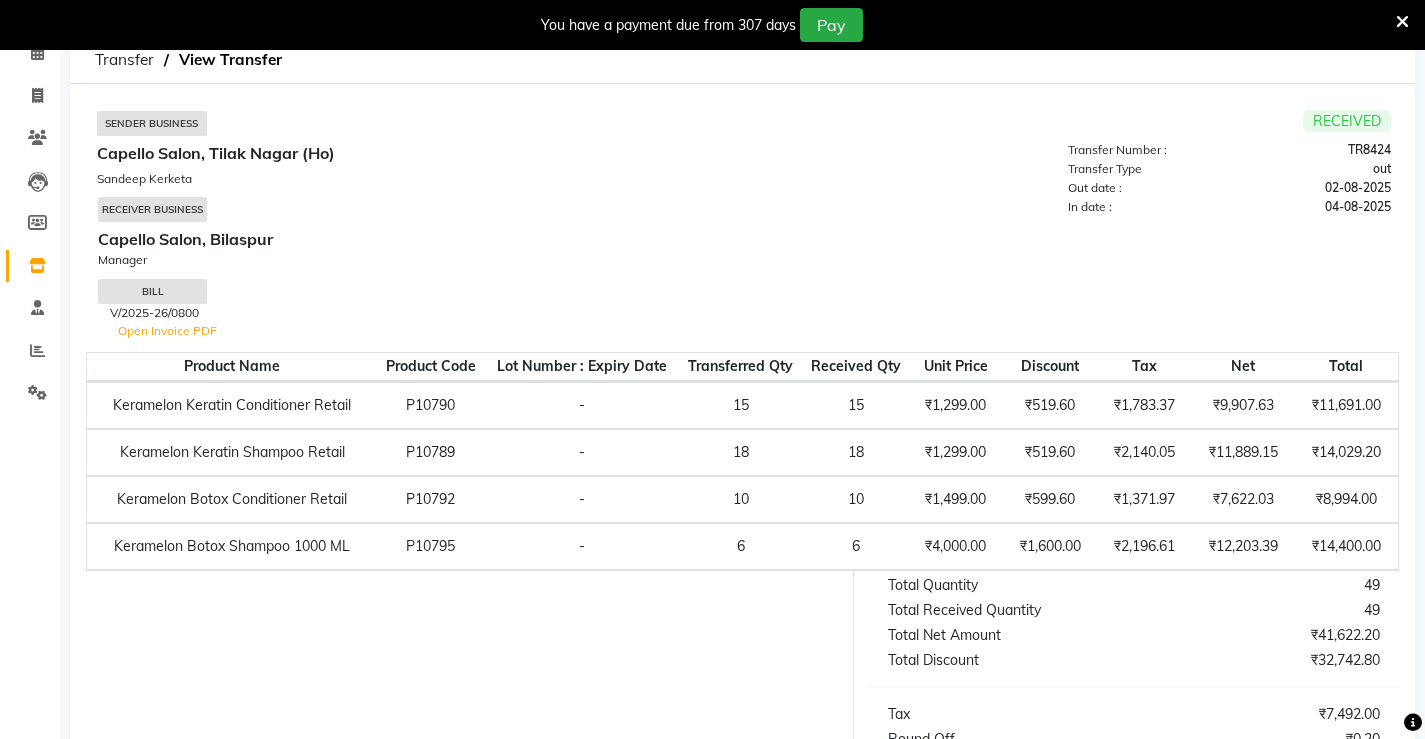 click at bounding box center [1402, 22] 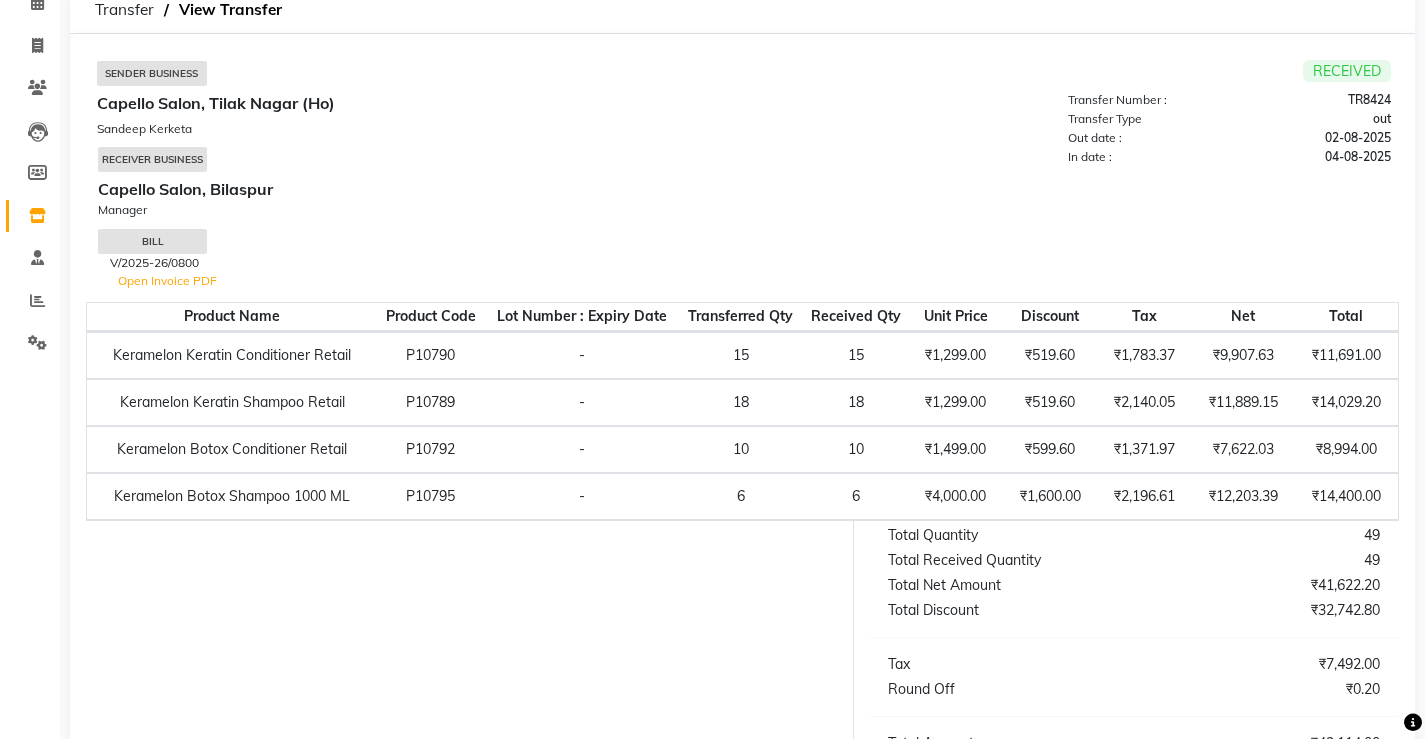 scroll, scrollTop: 0, scrollLeft: 0, axis: both 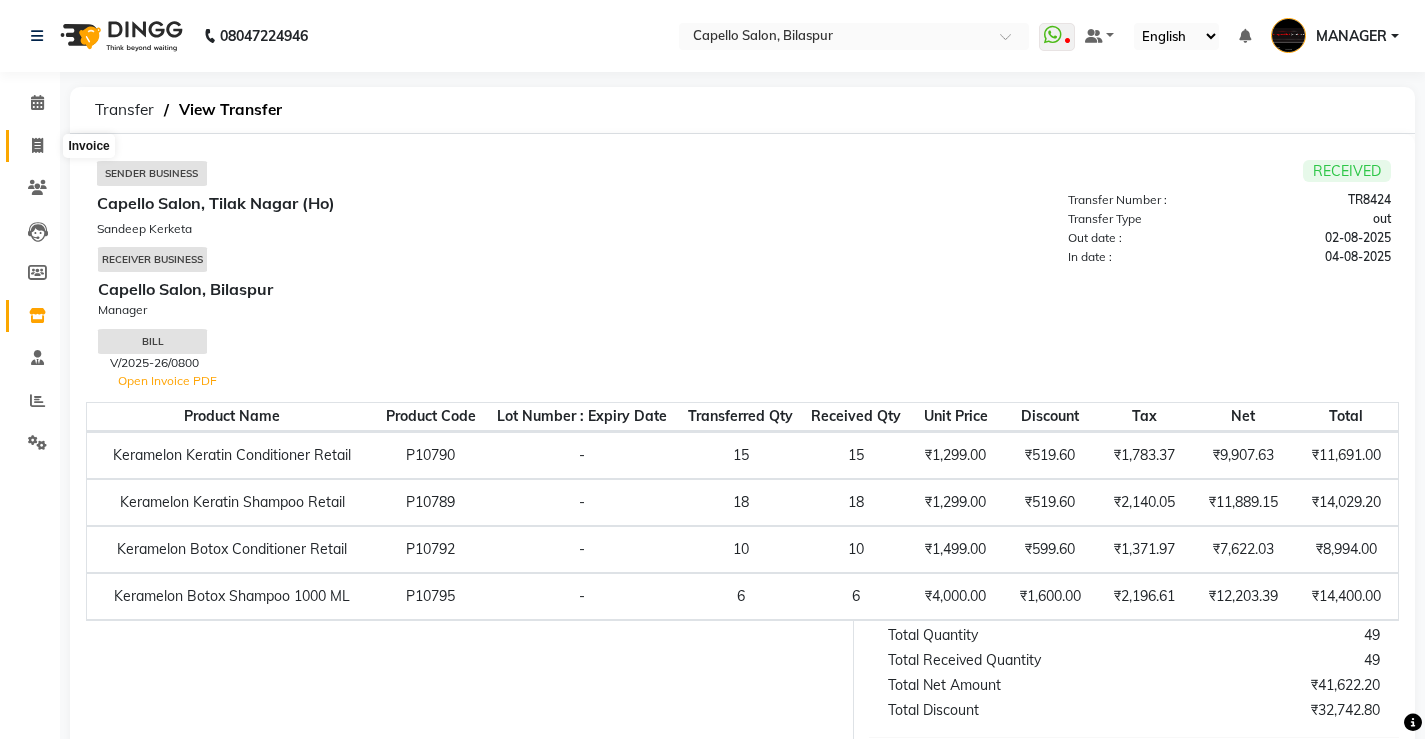 click 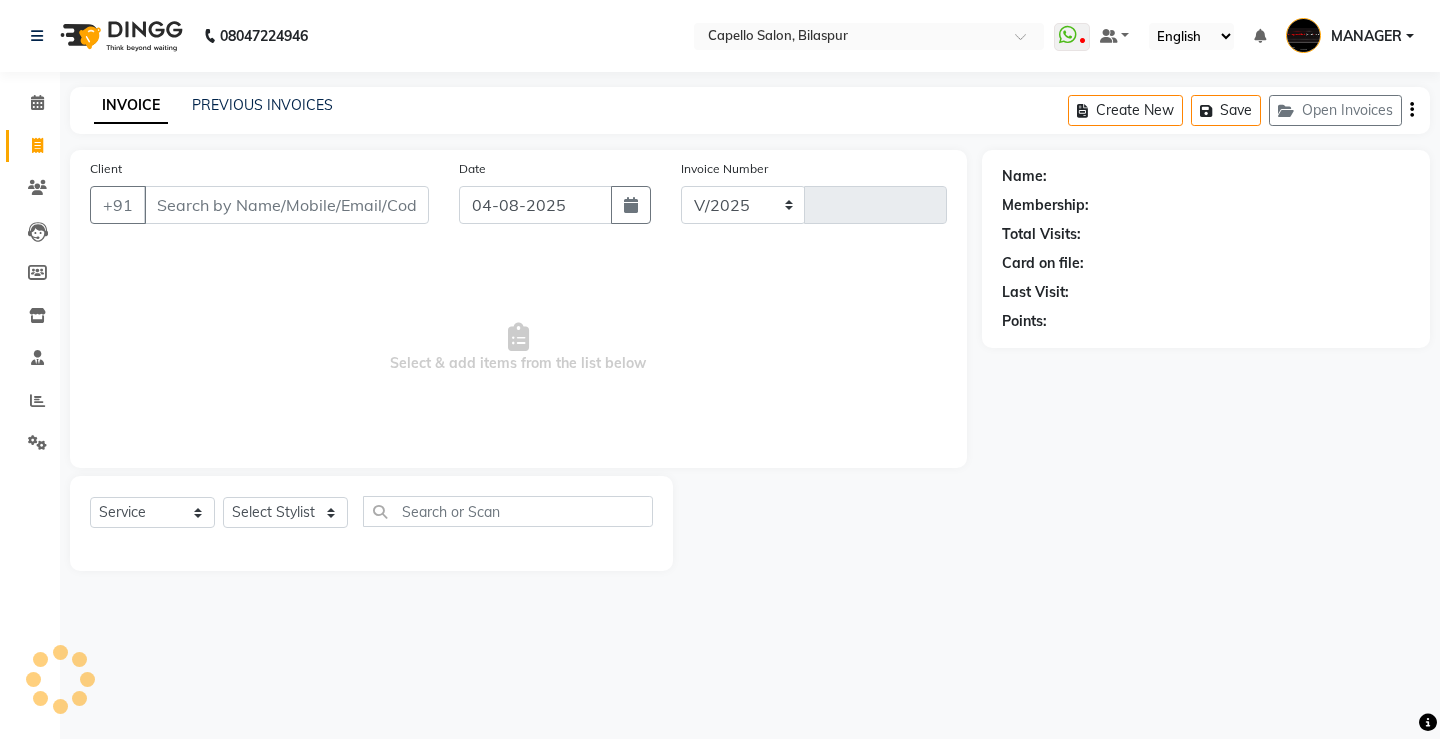 select on "857" 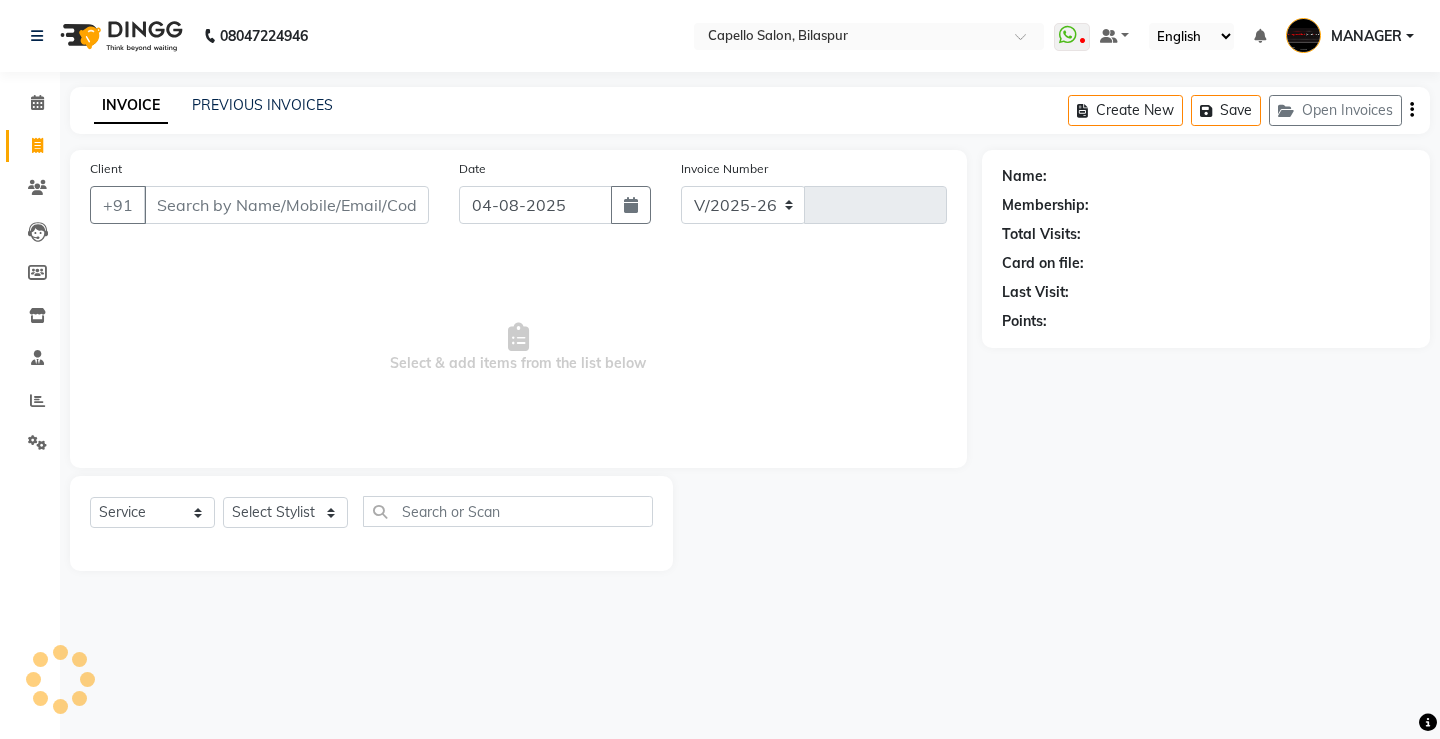type on "3748" 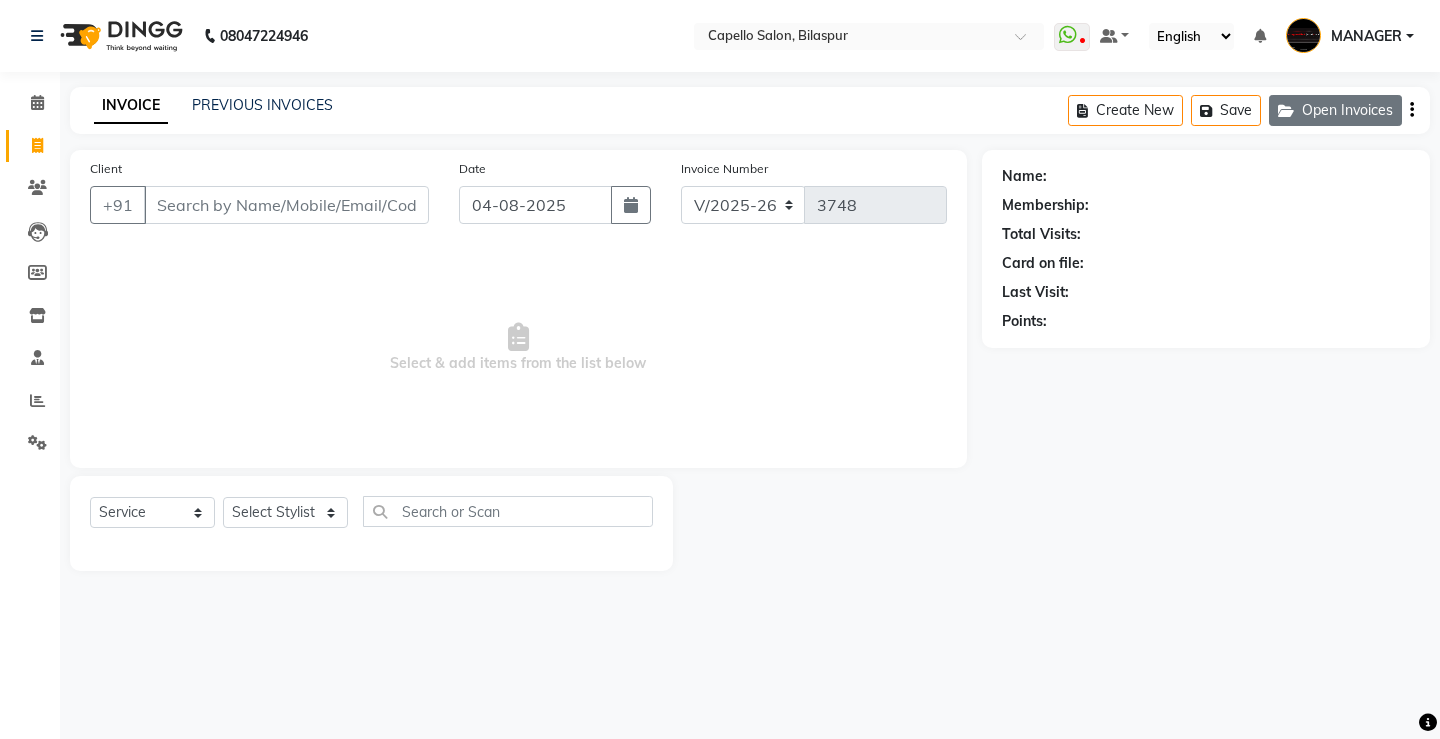 click on "Open Invoices" 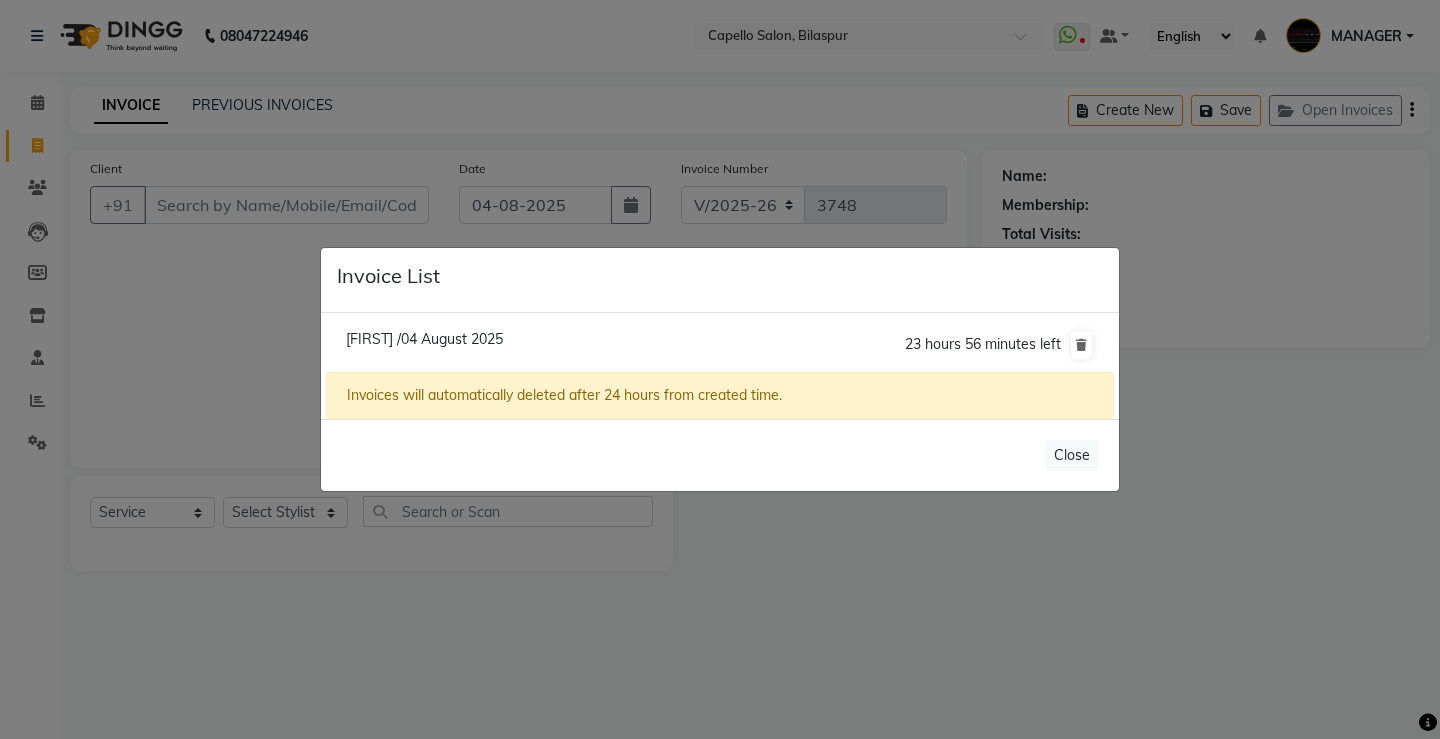 click on "[FIRST] /04 August 2025" 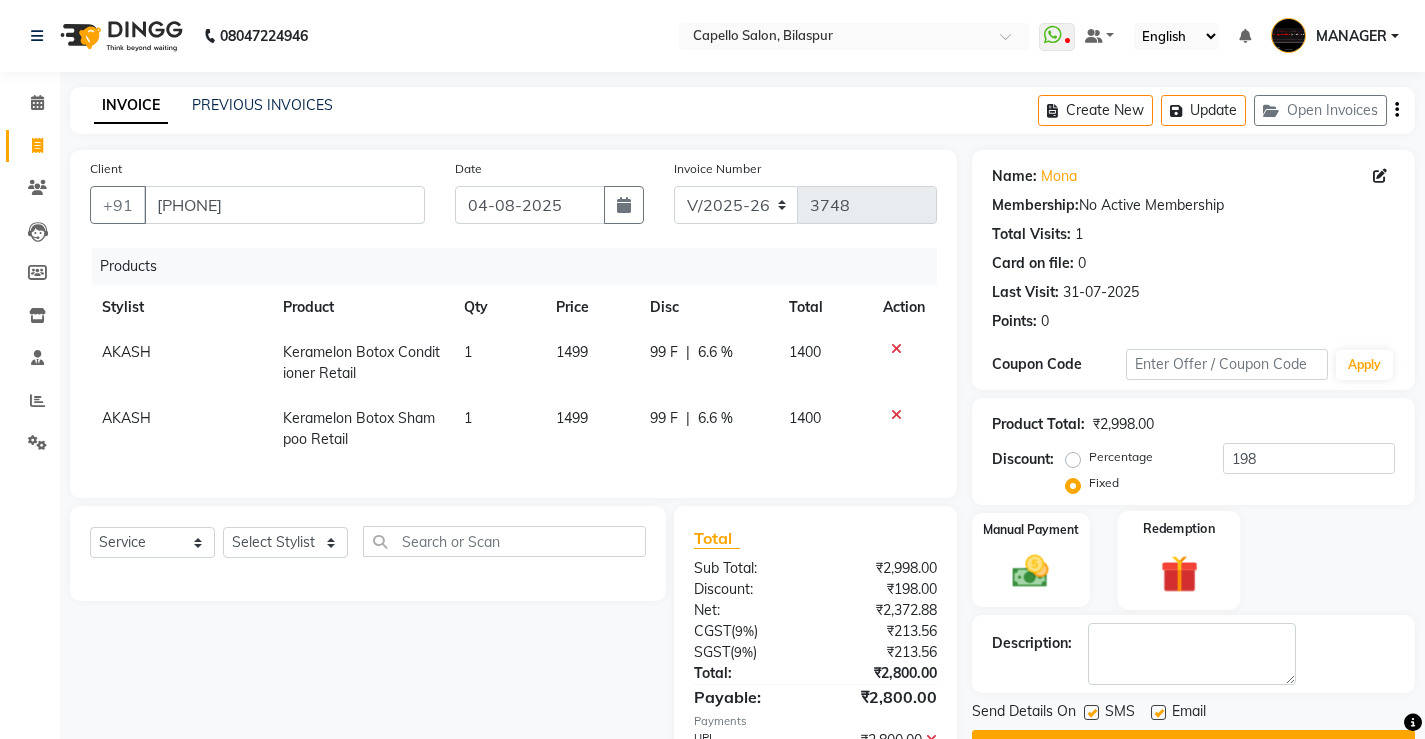 scroll, scrollTop: 127, scrollLeft: 0, axis: vertical 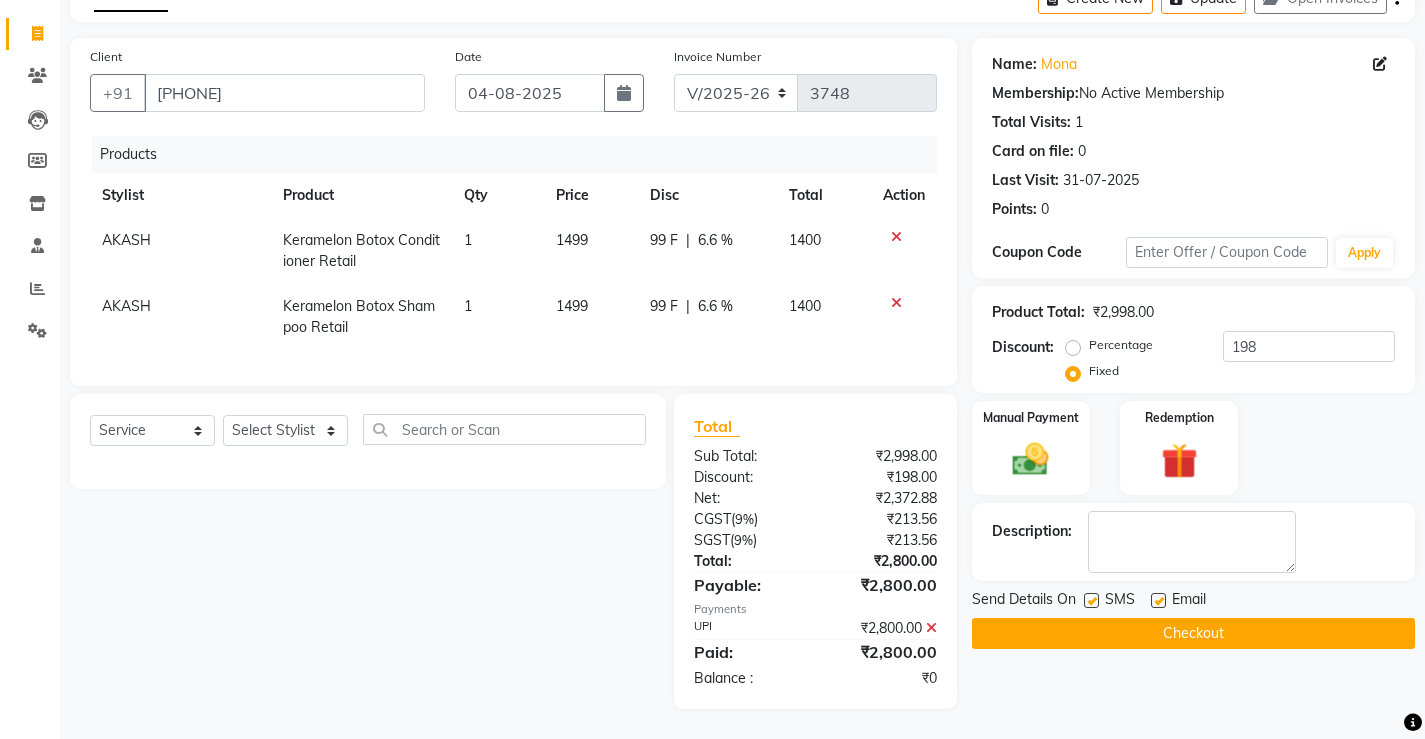 click on "Checkout" 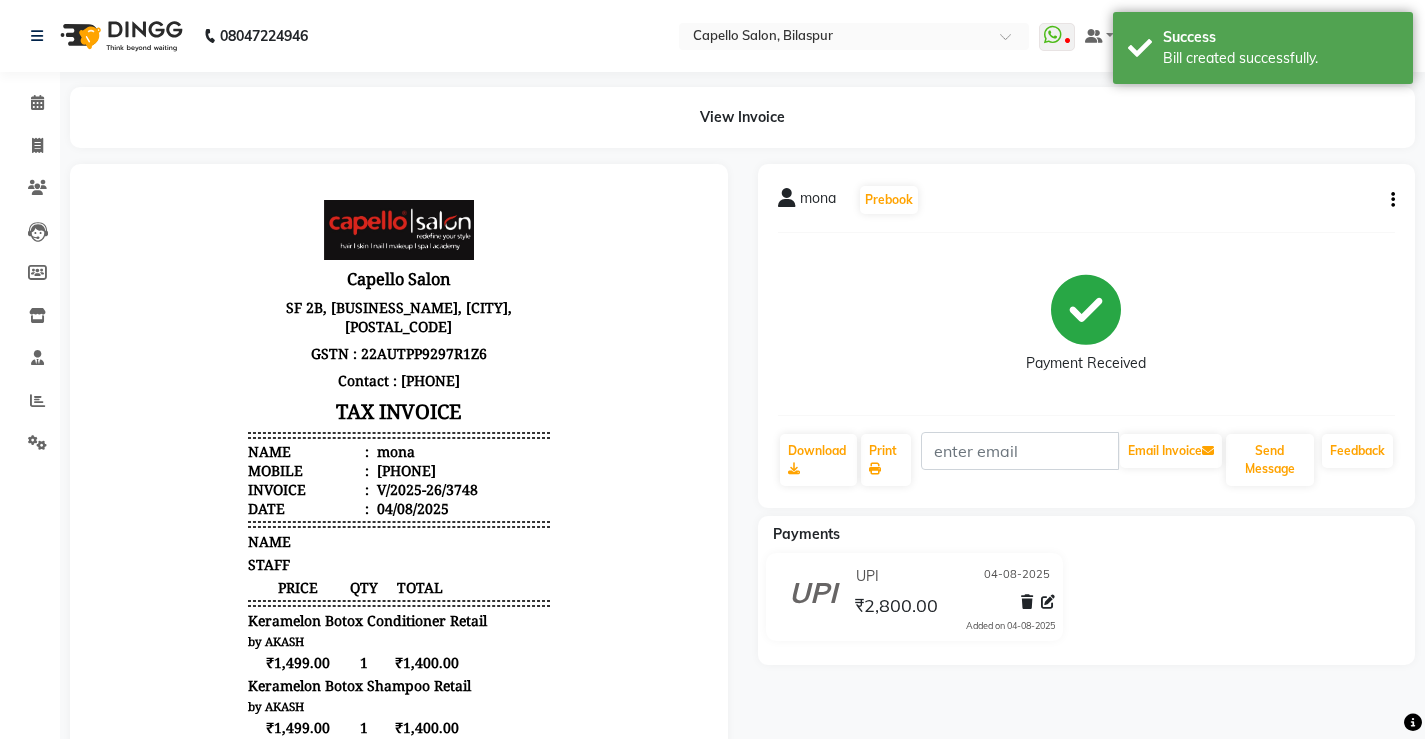 scroll, scrollTop: 0, scrollLeft: 0, axis: both 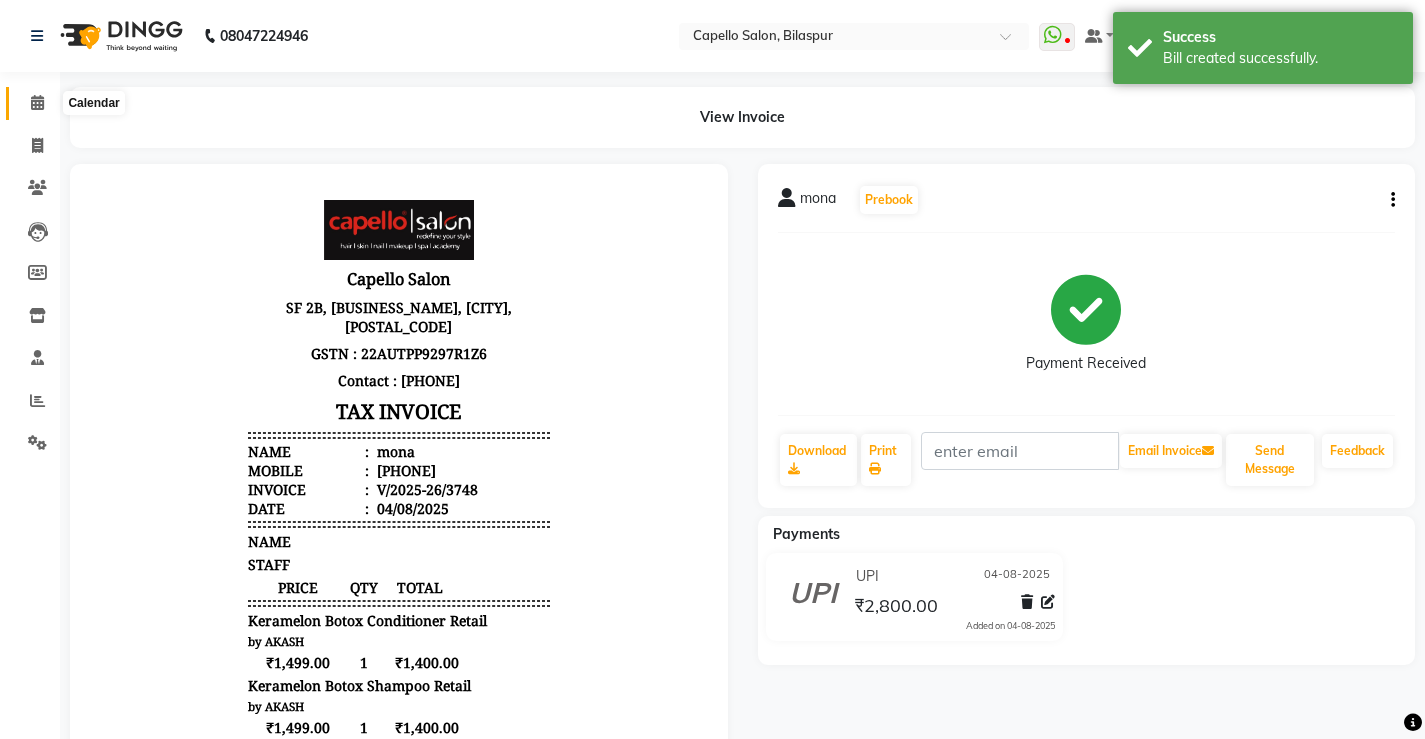 click 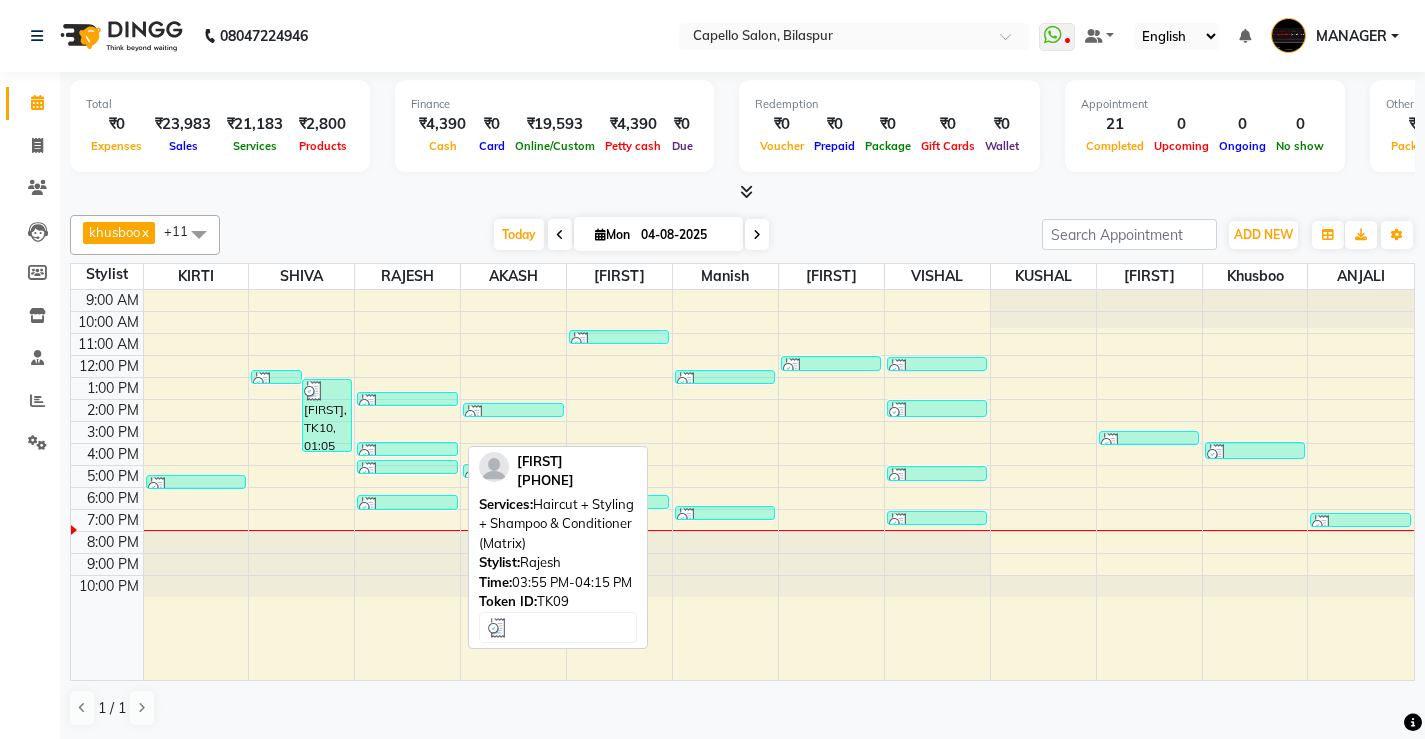 click at bounding box center (407, 454) 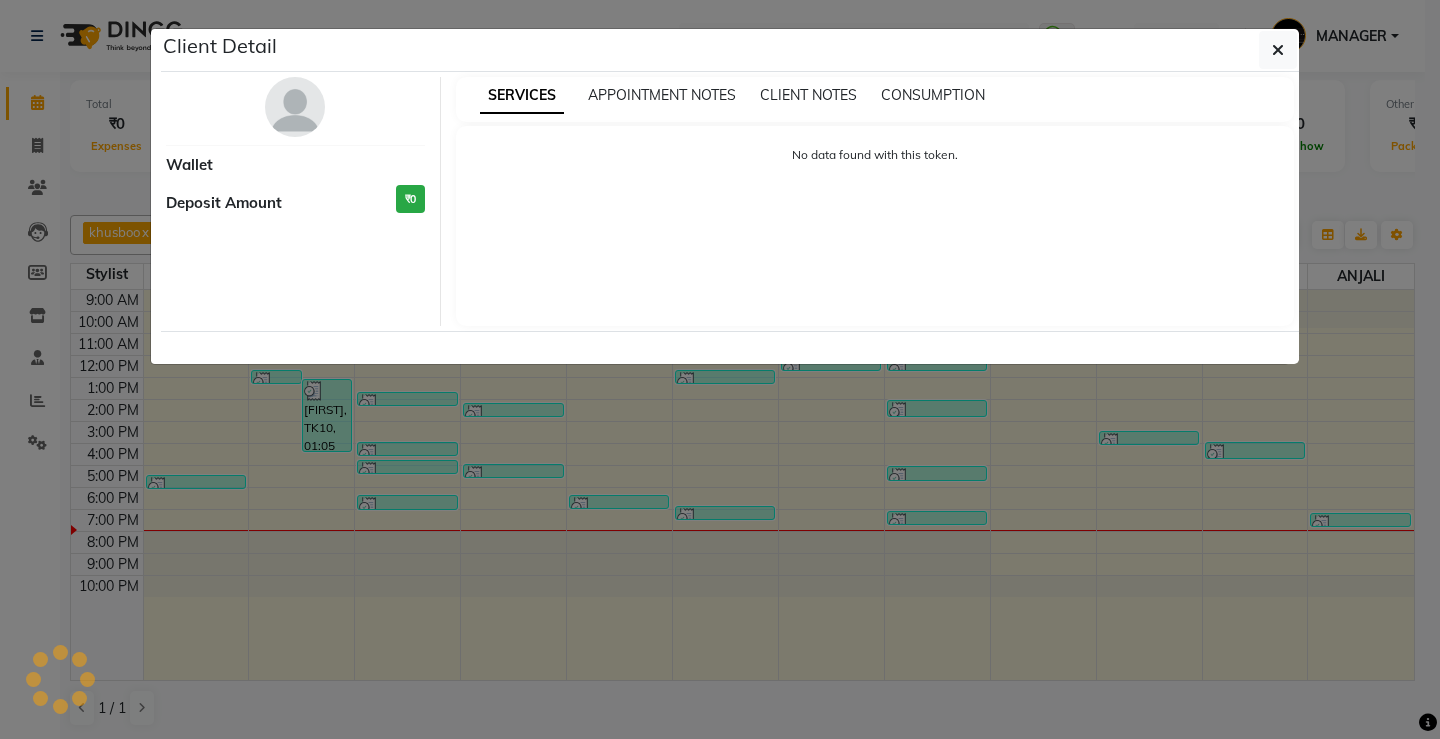 select on "3" 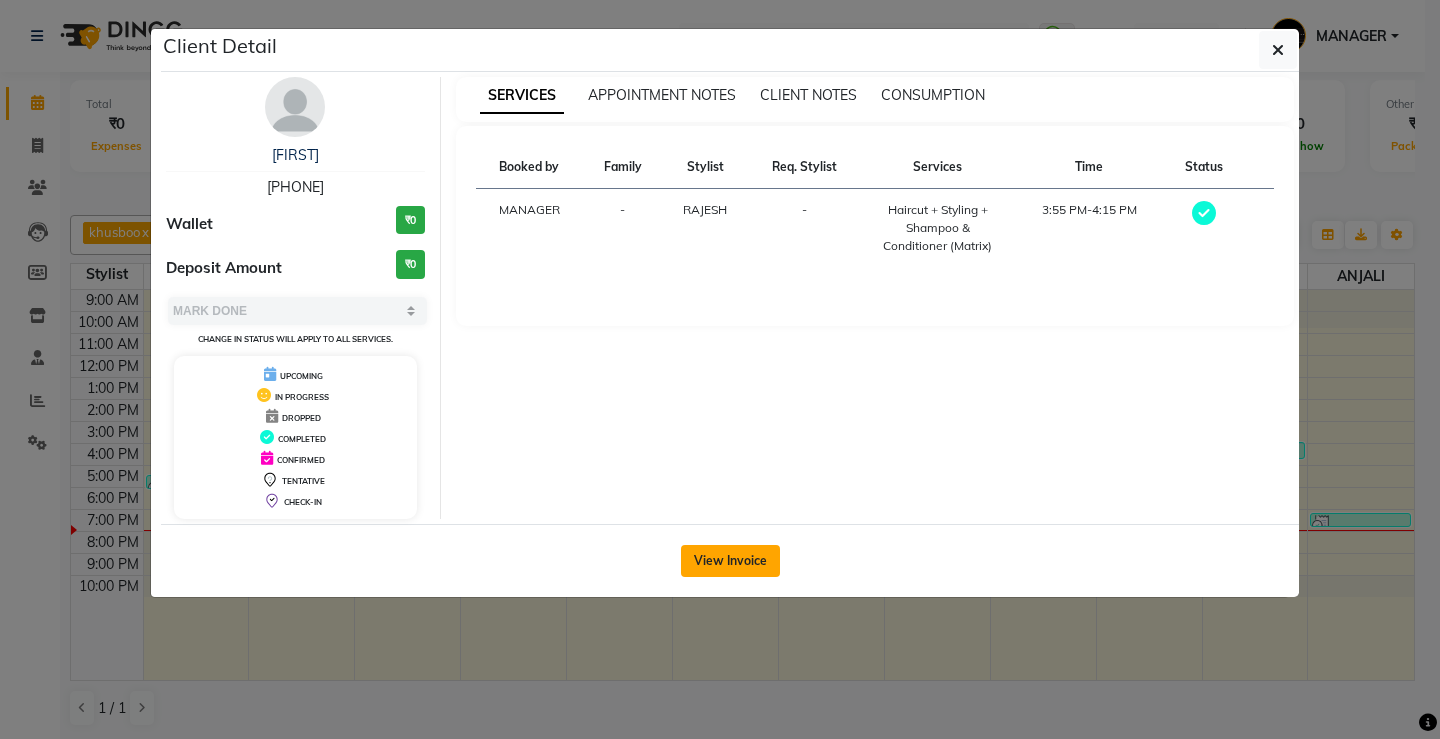 click on "View Invoice" 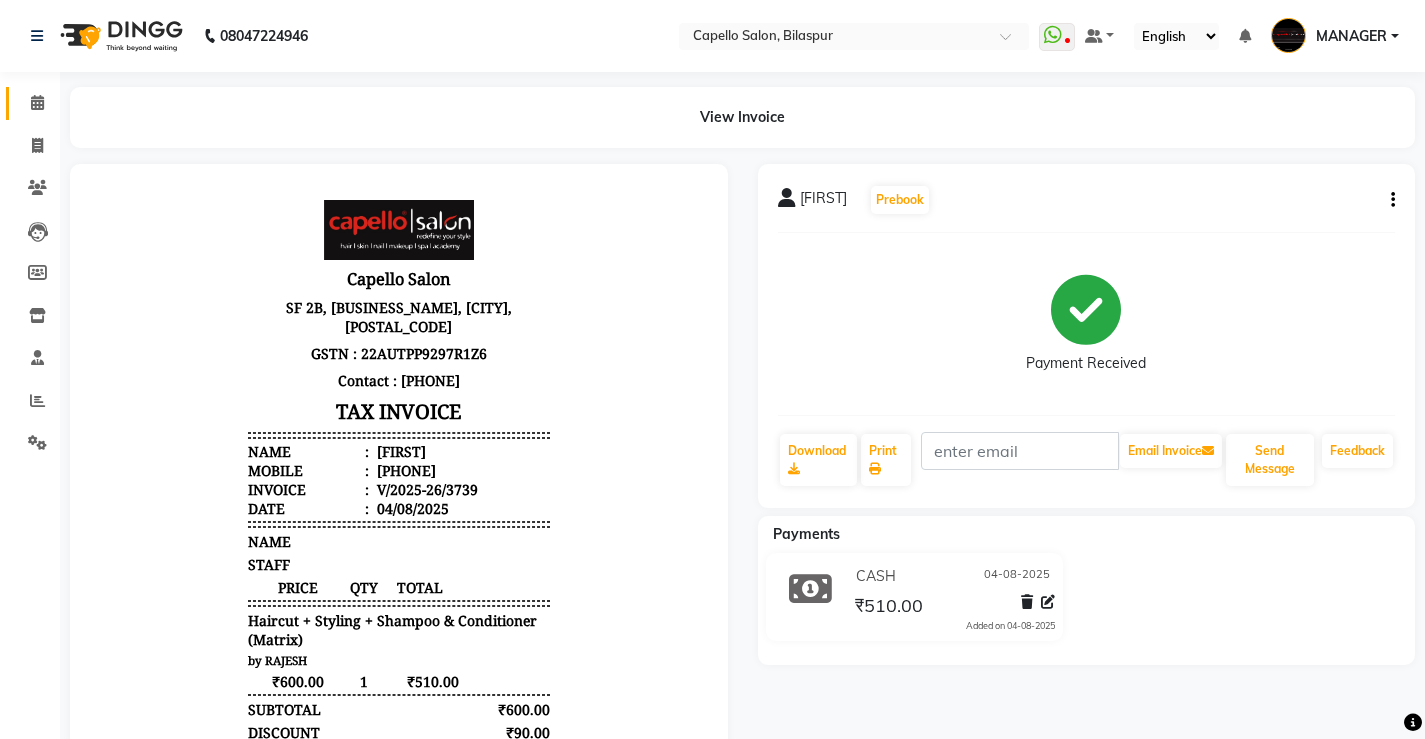 scroll, scrollTop: 0, scrollLeft: 0, axis: both 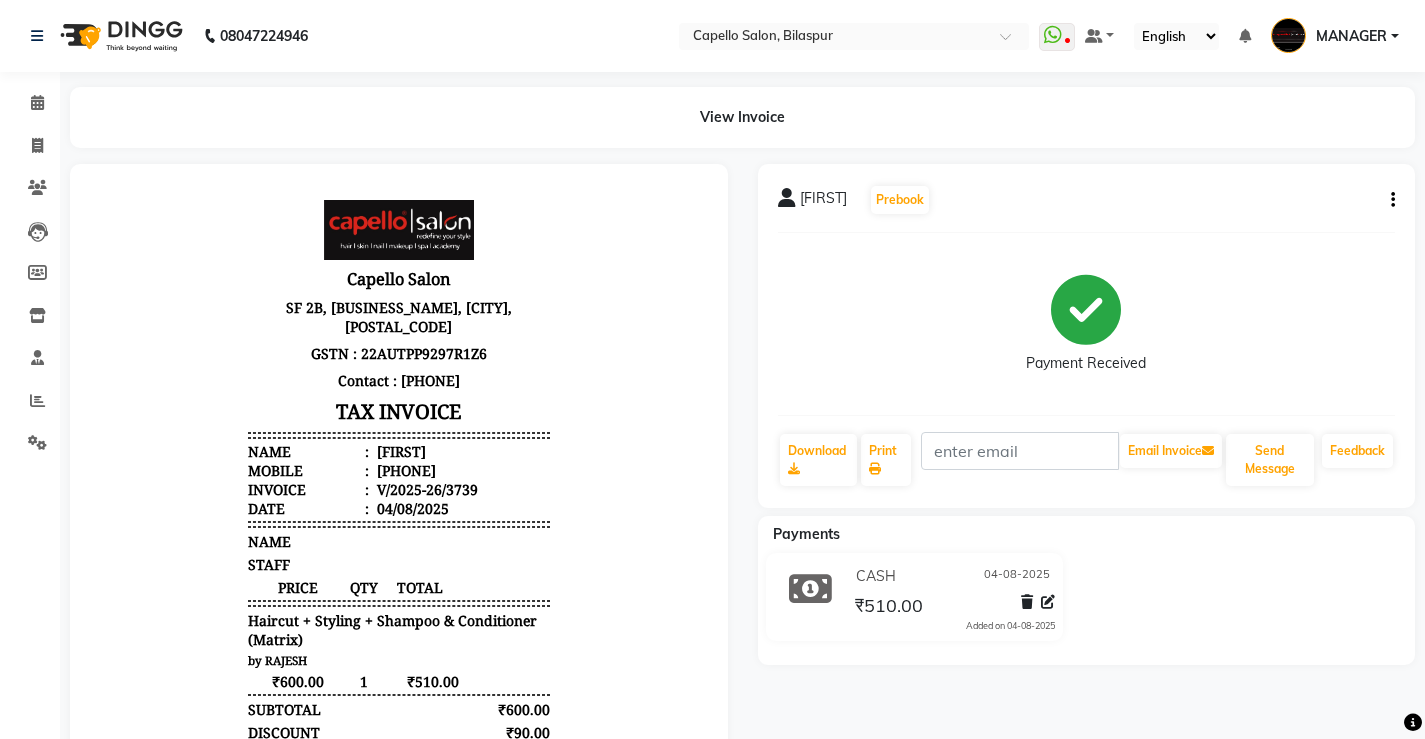 click on "[FIRST]   Prebook   Payment Received  Download  Print   Email Invoice   Send Message Feedback" 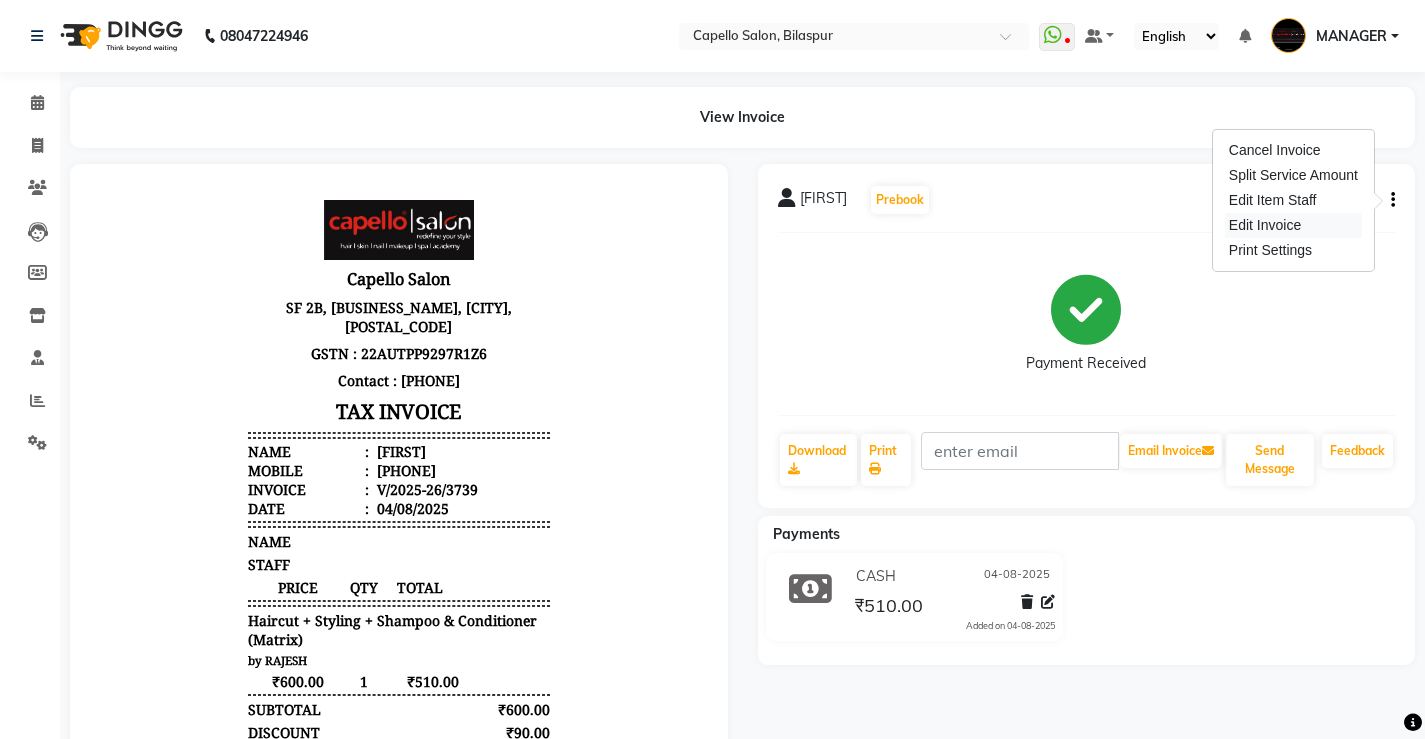 click on "Edit Invoice" at bounding box center [1293, 225] 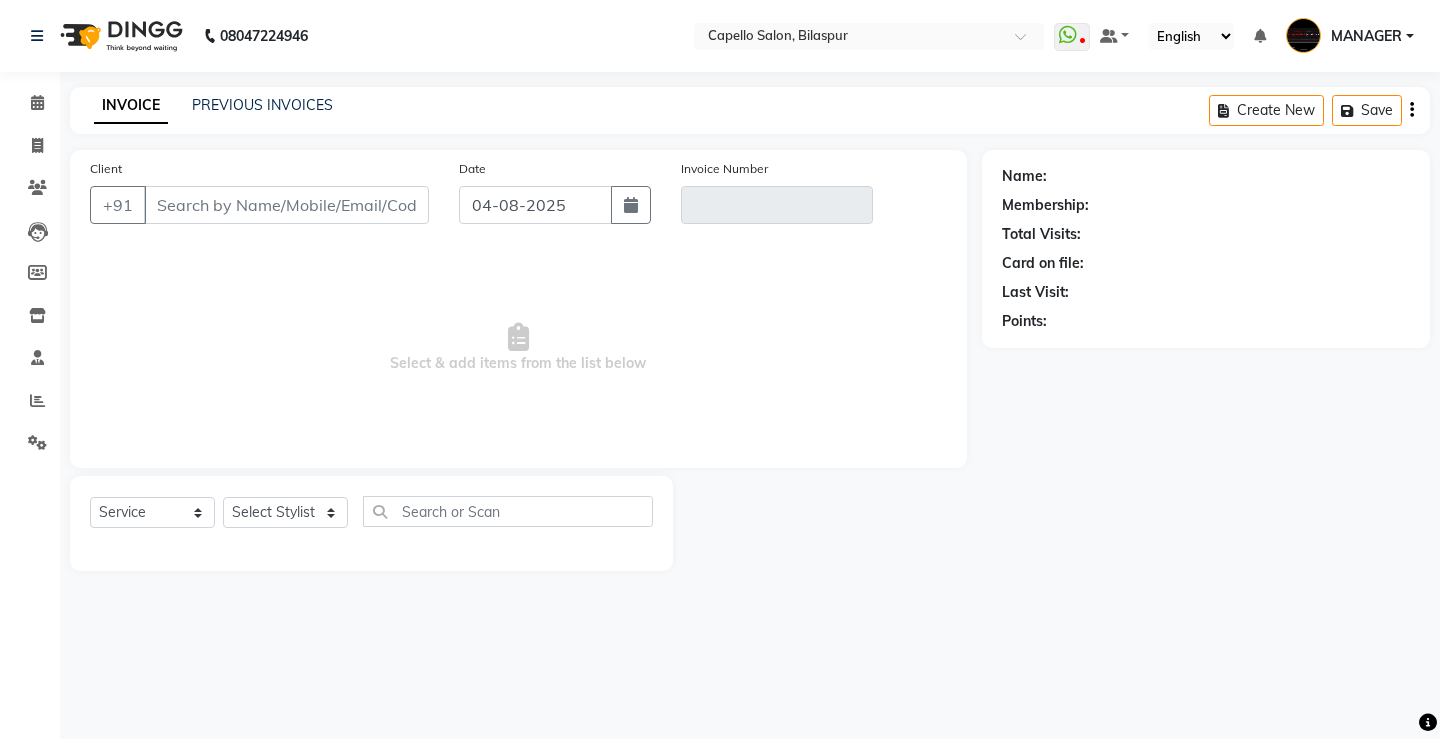 type on "[PHONE]" 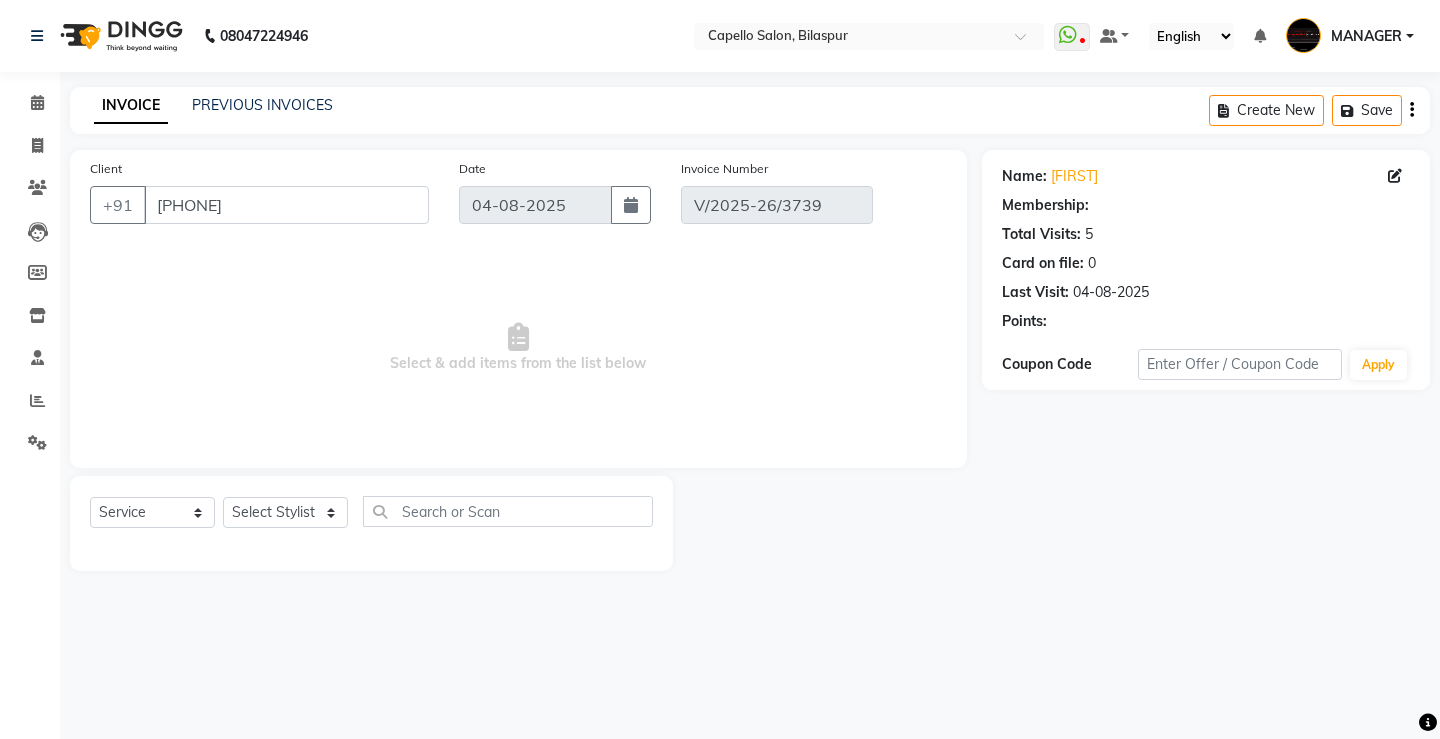select on "1: Object" 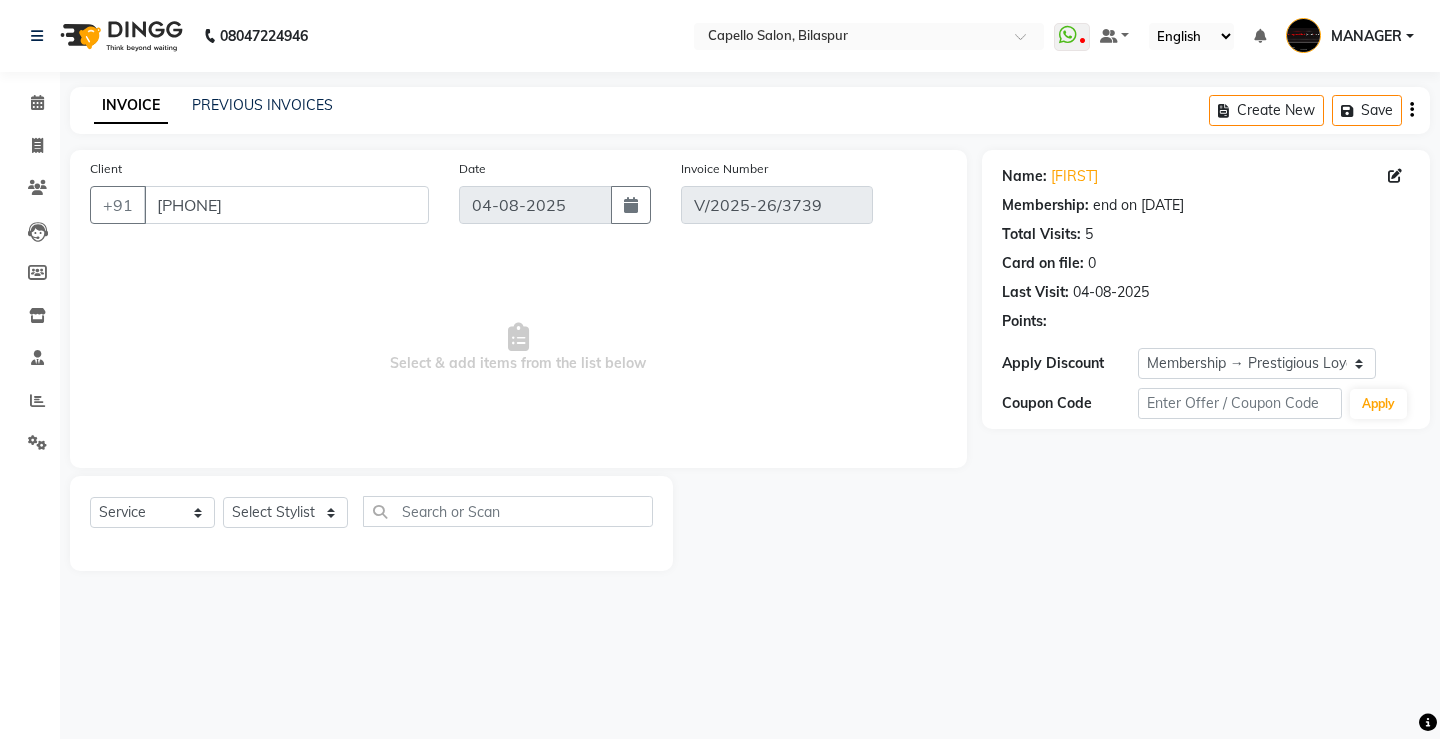 select on "select" 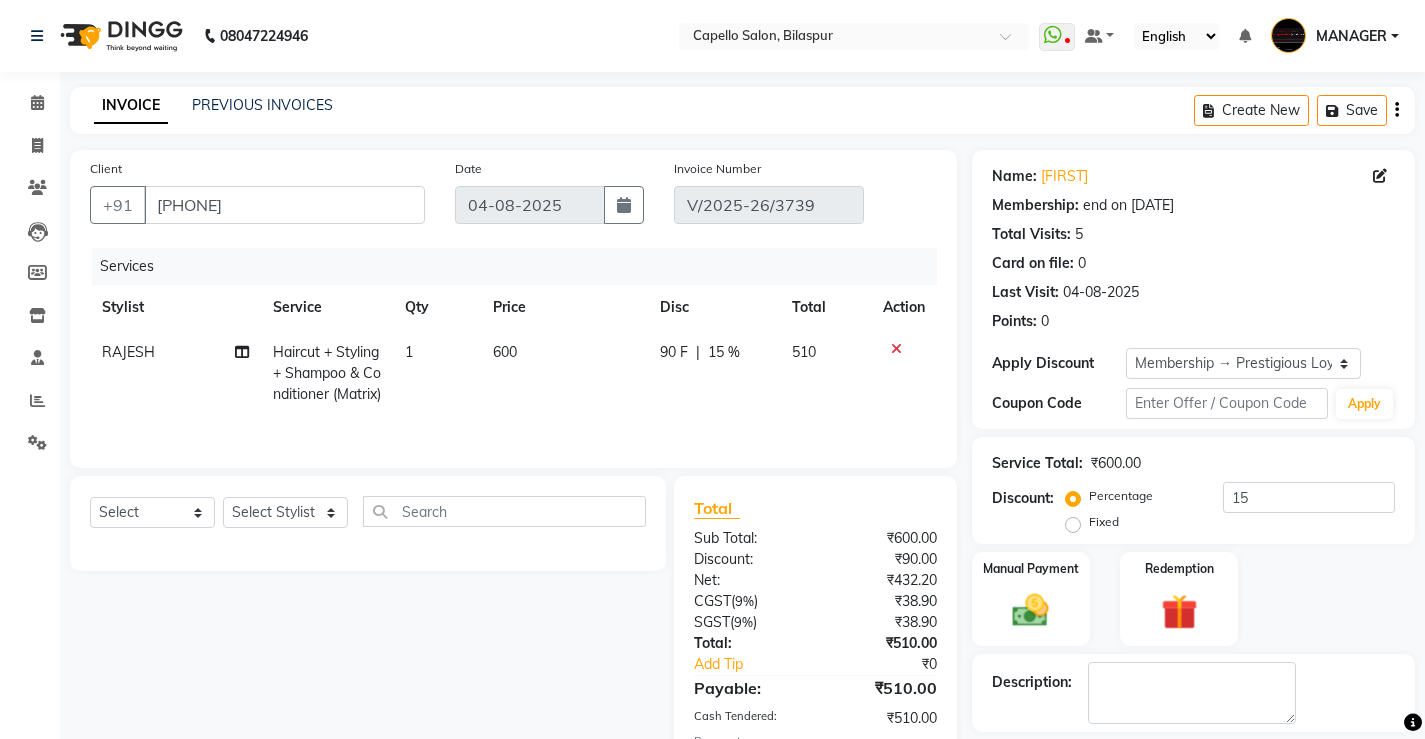 click on "RAJESH" 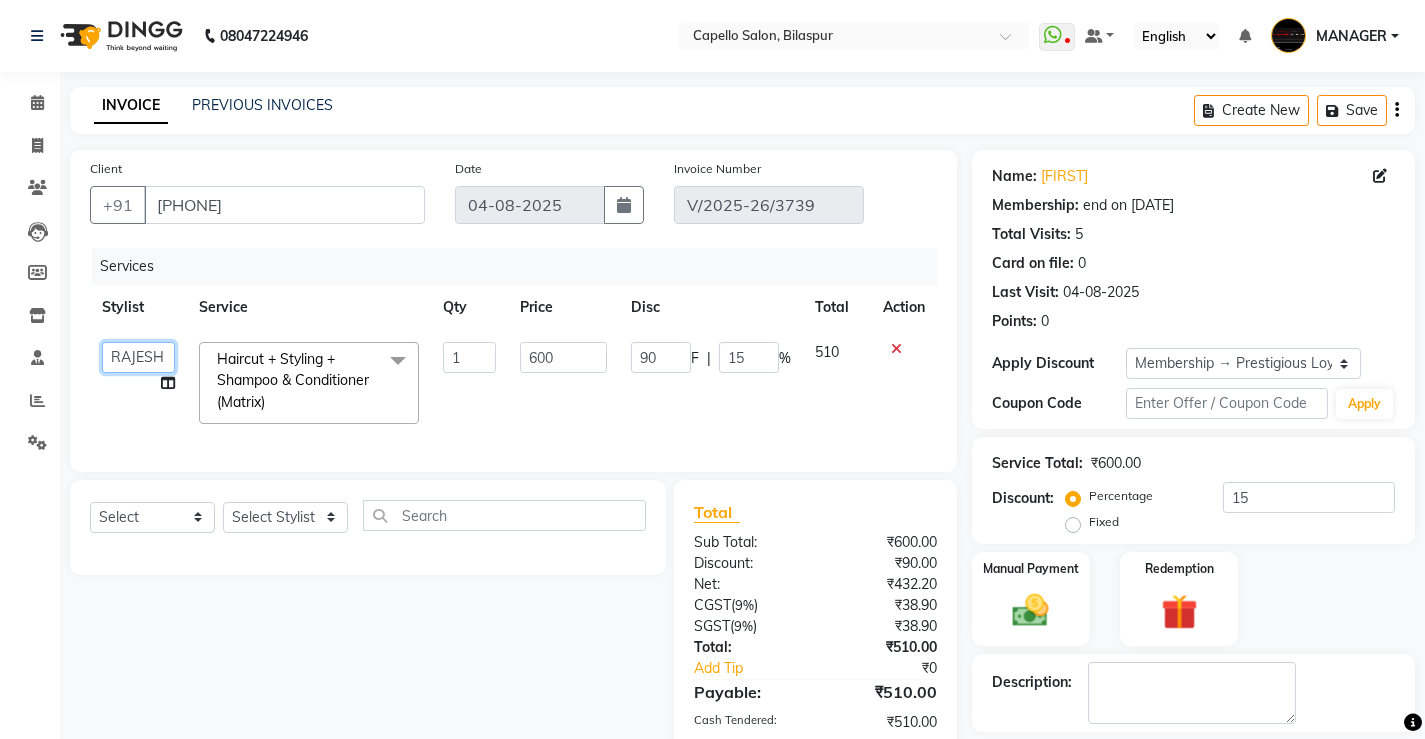 click on "ADMIN   AKASH   ANJALI   khusboo   KIRTI   KUSHAL   MANAGER   Manish    RAJESH   reshma   ritee   shailendra   SHIVA   VISHAL" 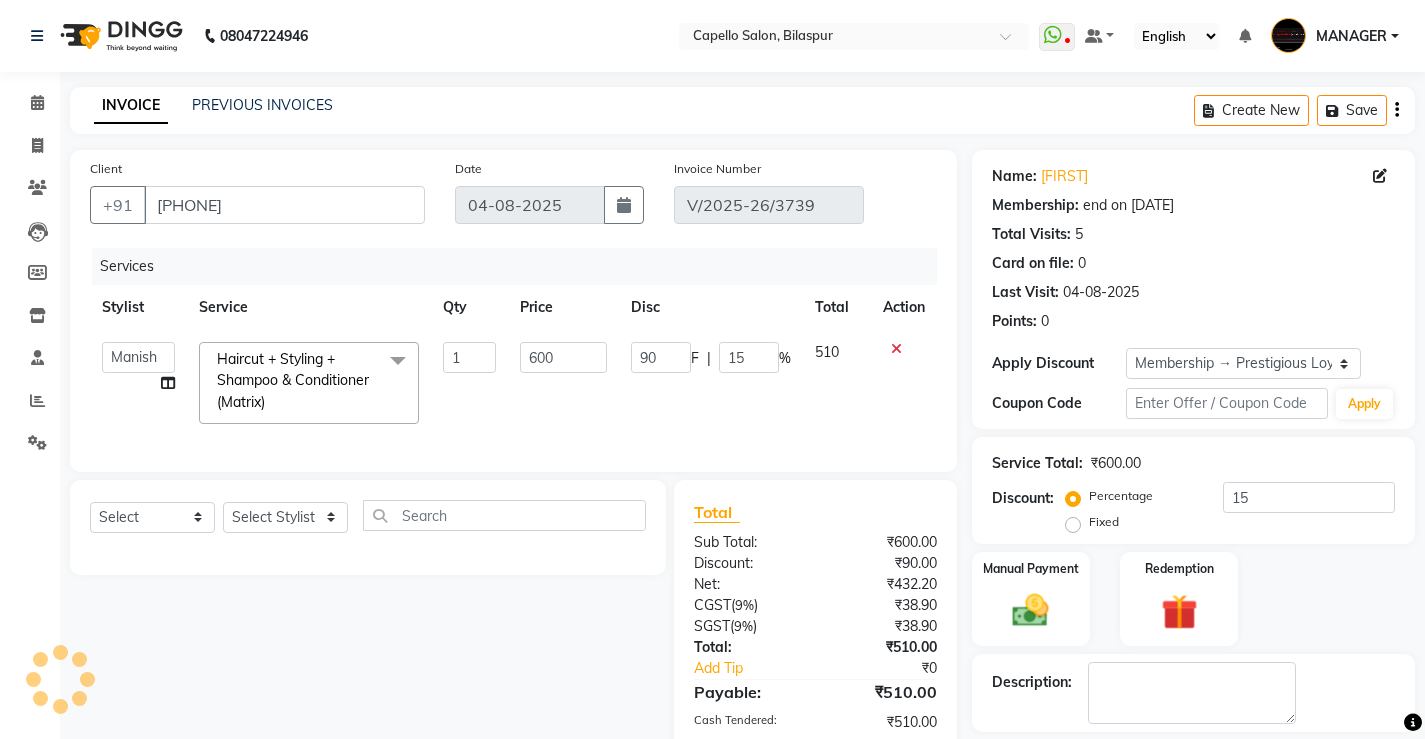 select on "60457" 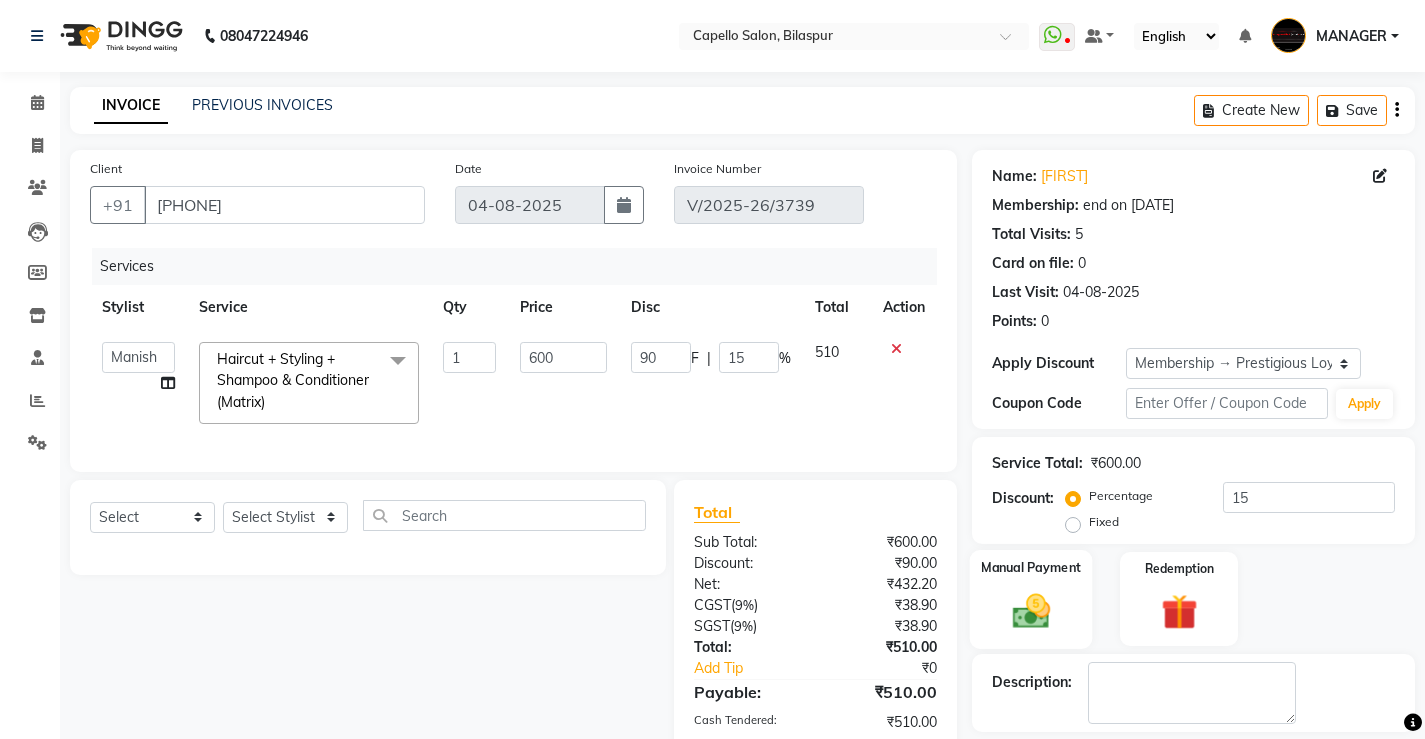 scroll, scrollTop: 151, scrollLeft: 0, axis: vertical 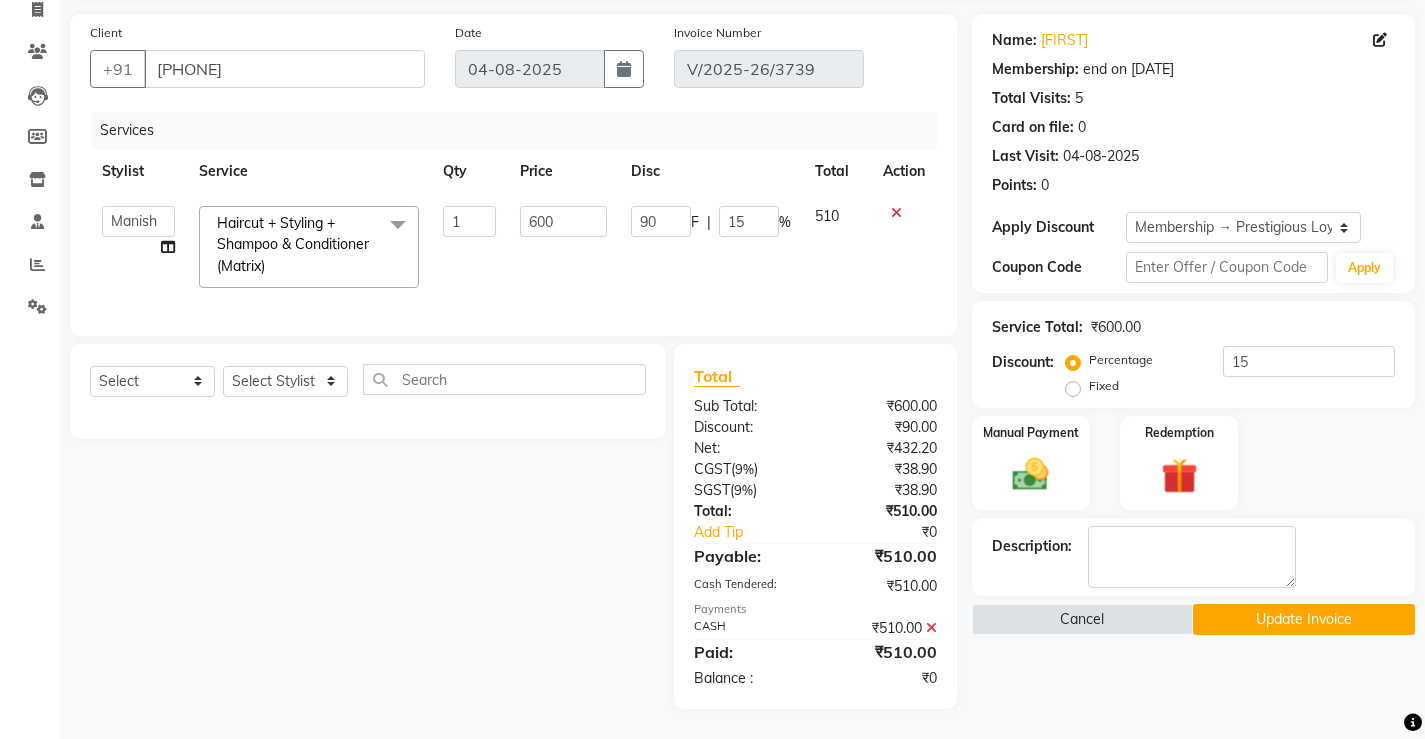 click 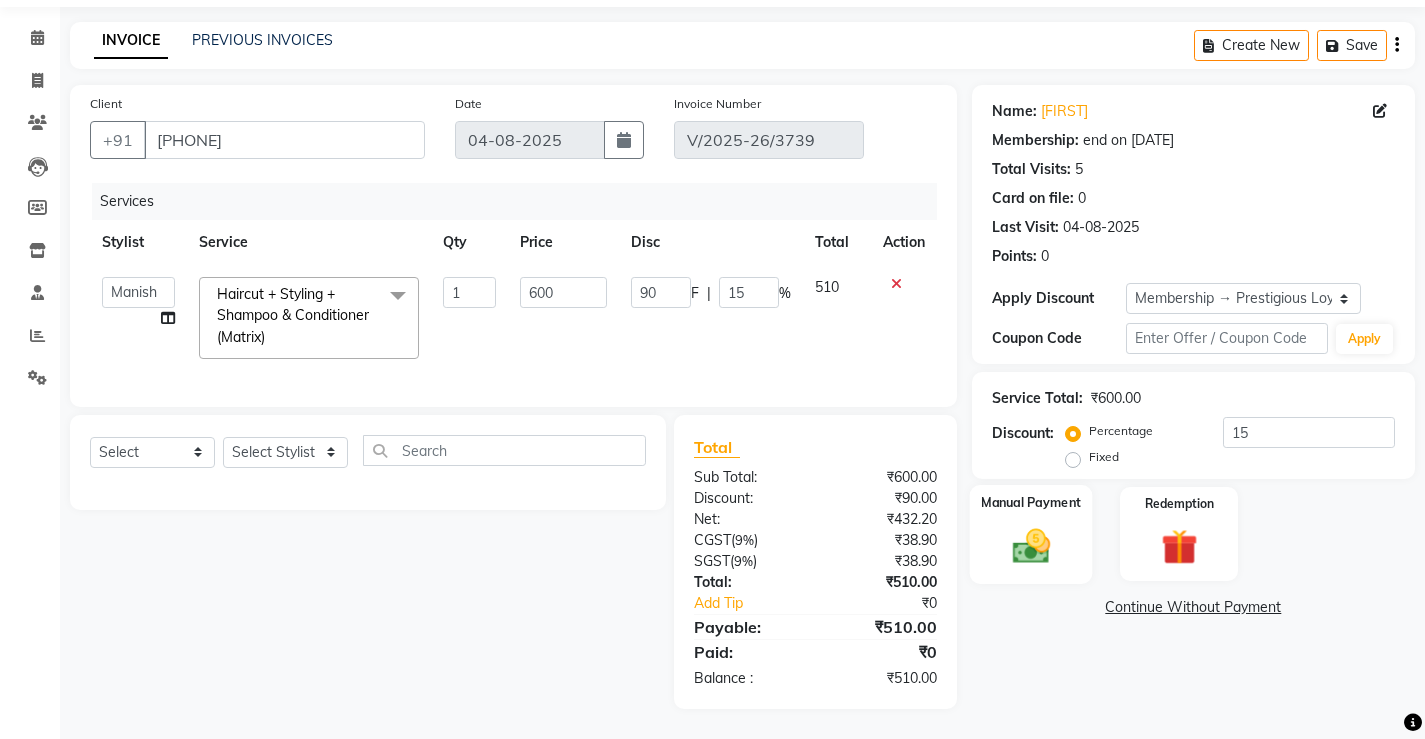 click 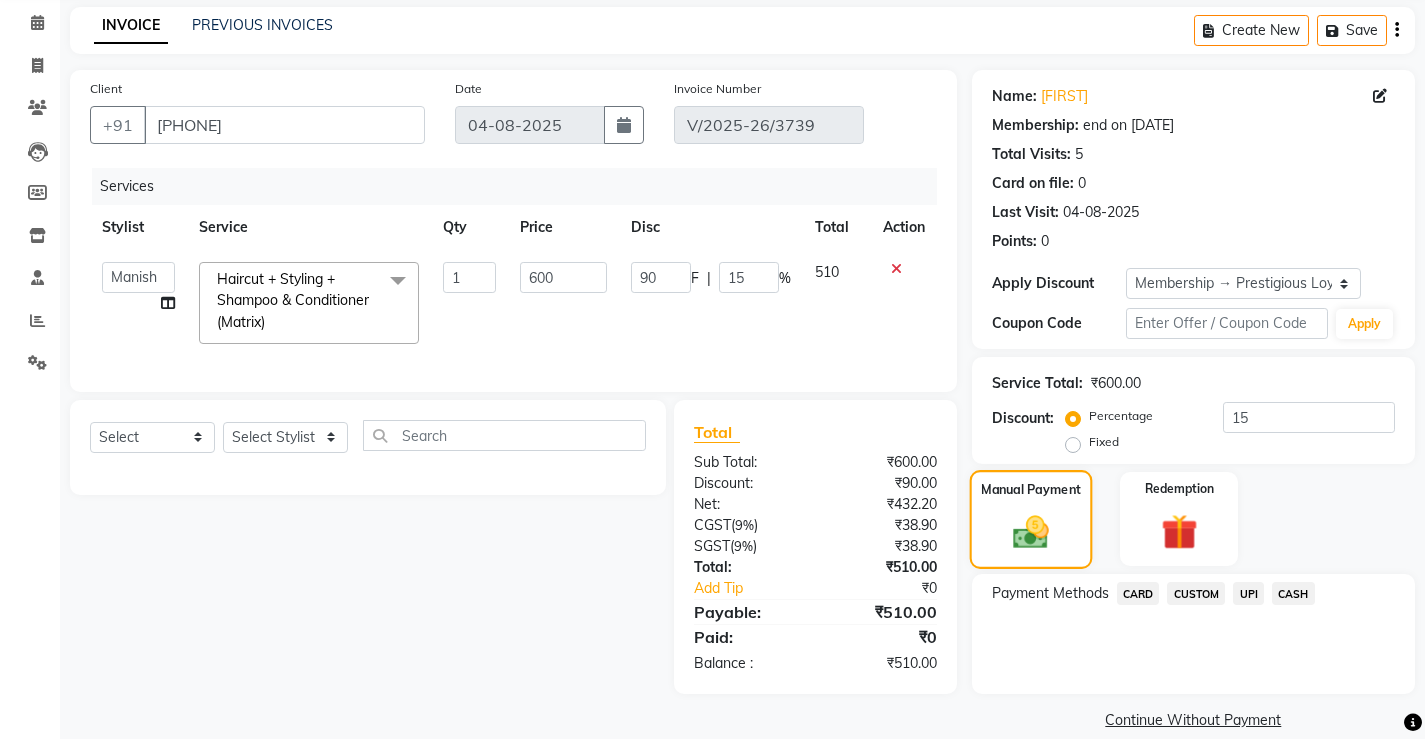 scroll, scrollTop: 106, scrollLeft: 0, axis: vertical 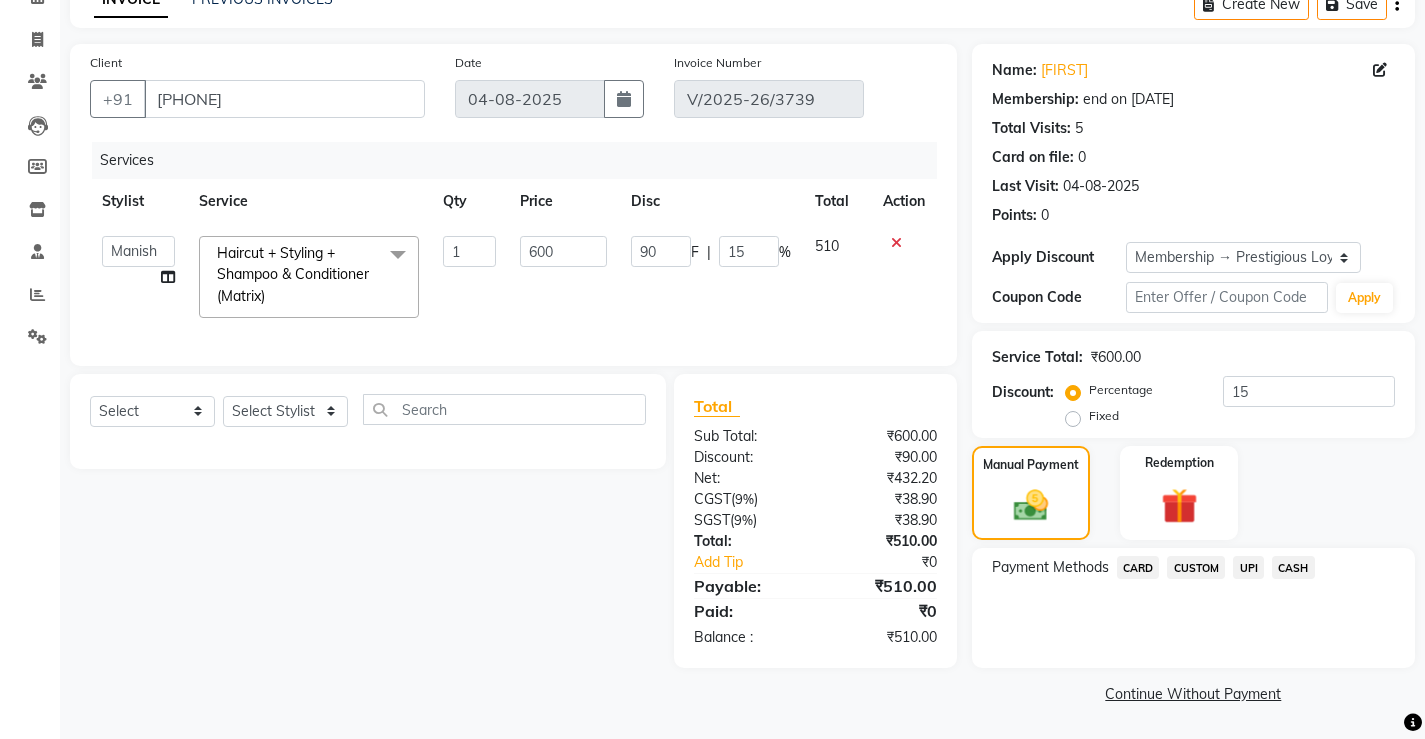 click on "UPI" 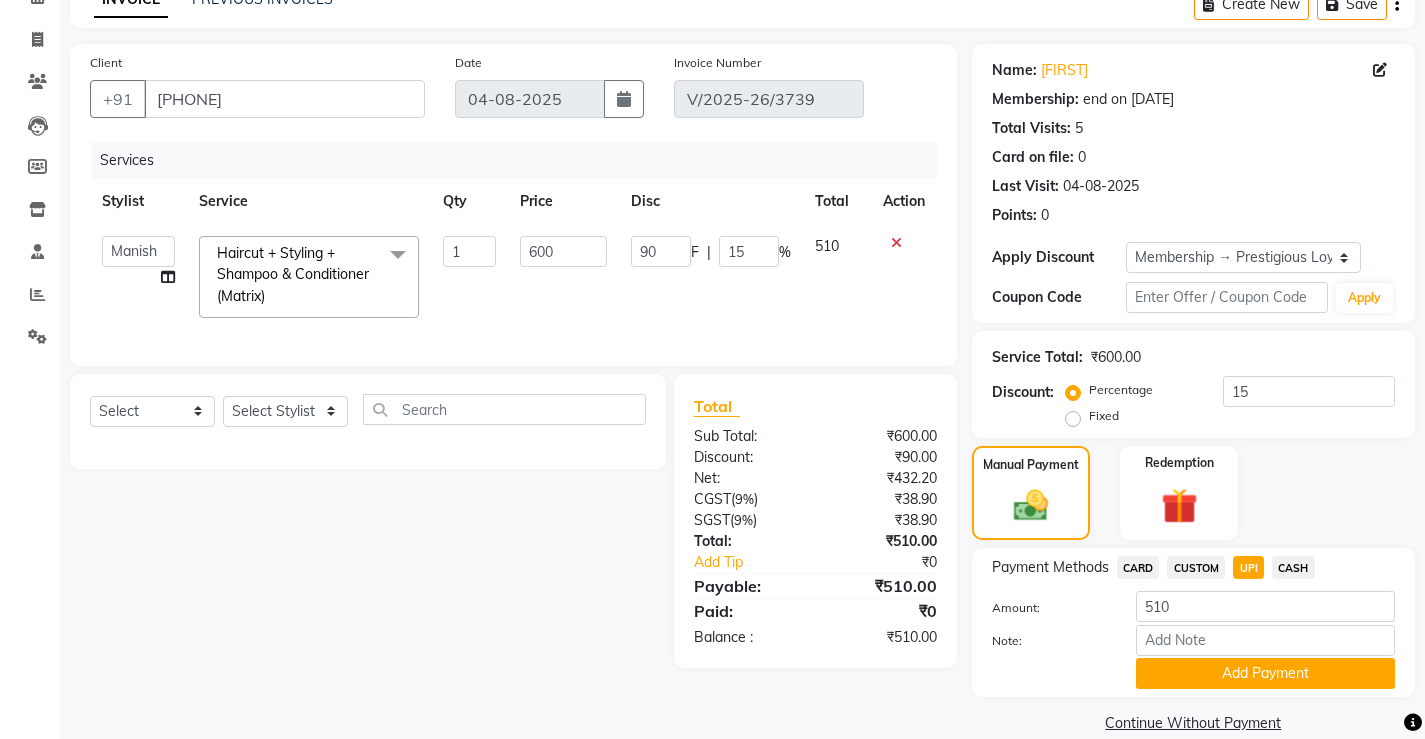 scroll, scrollTop: 135, scrollLeft: 0, axis: vertical 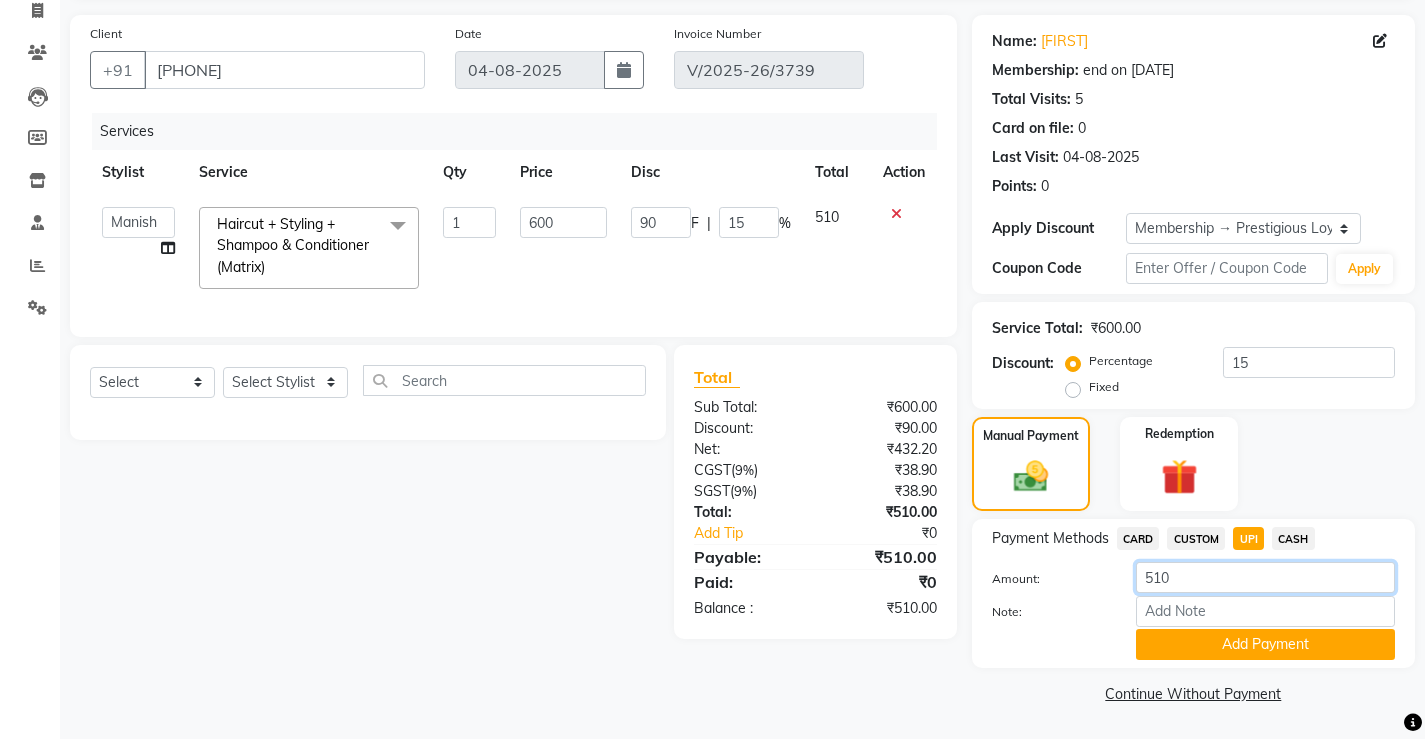 drag, startPoint x: 1237, startPoint y: 569, endPoint x: 923, endPoint y: 615, distance: 317.35153 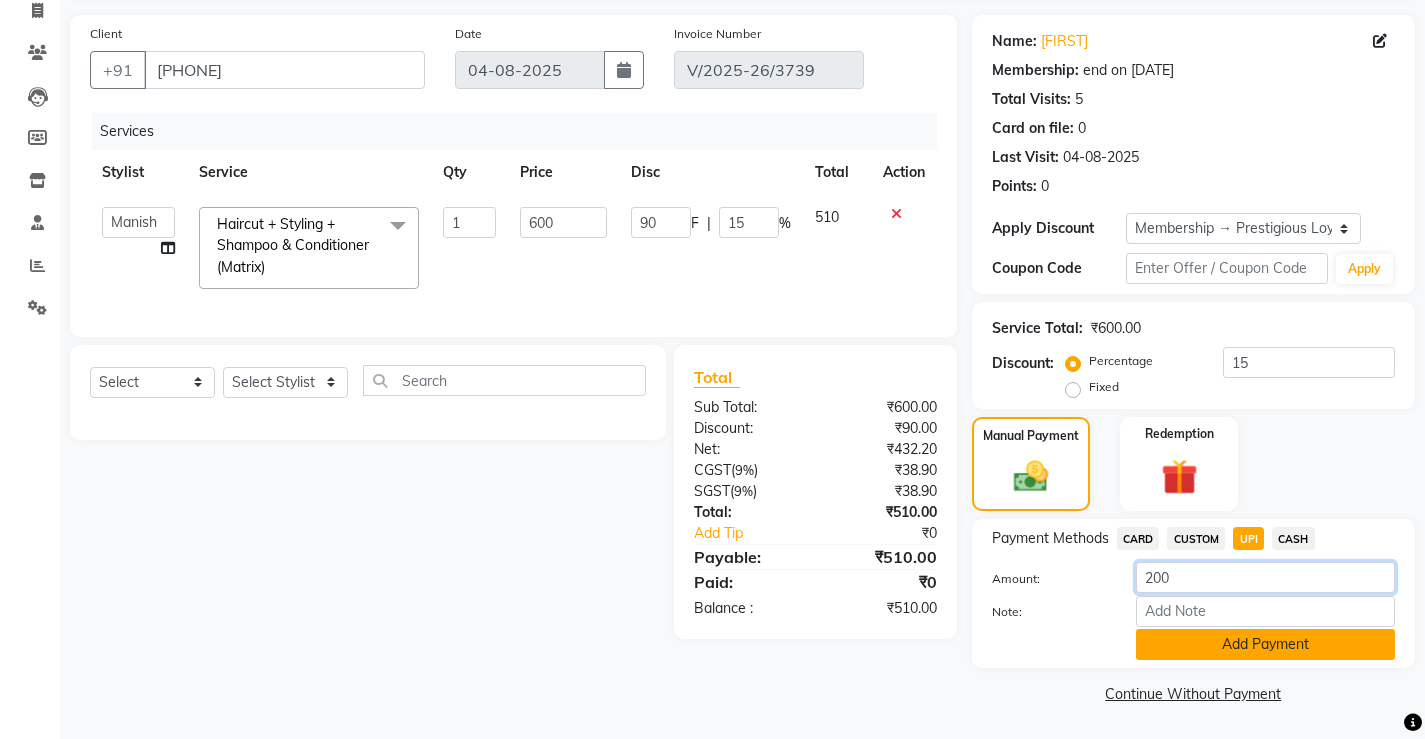 type on "200" 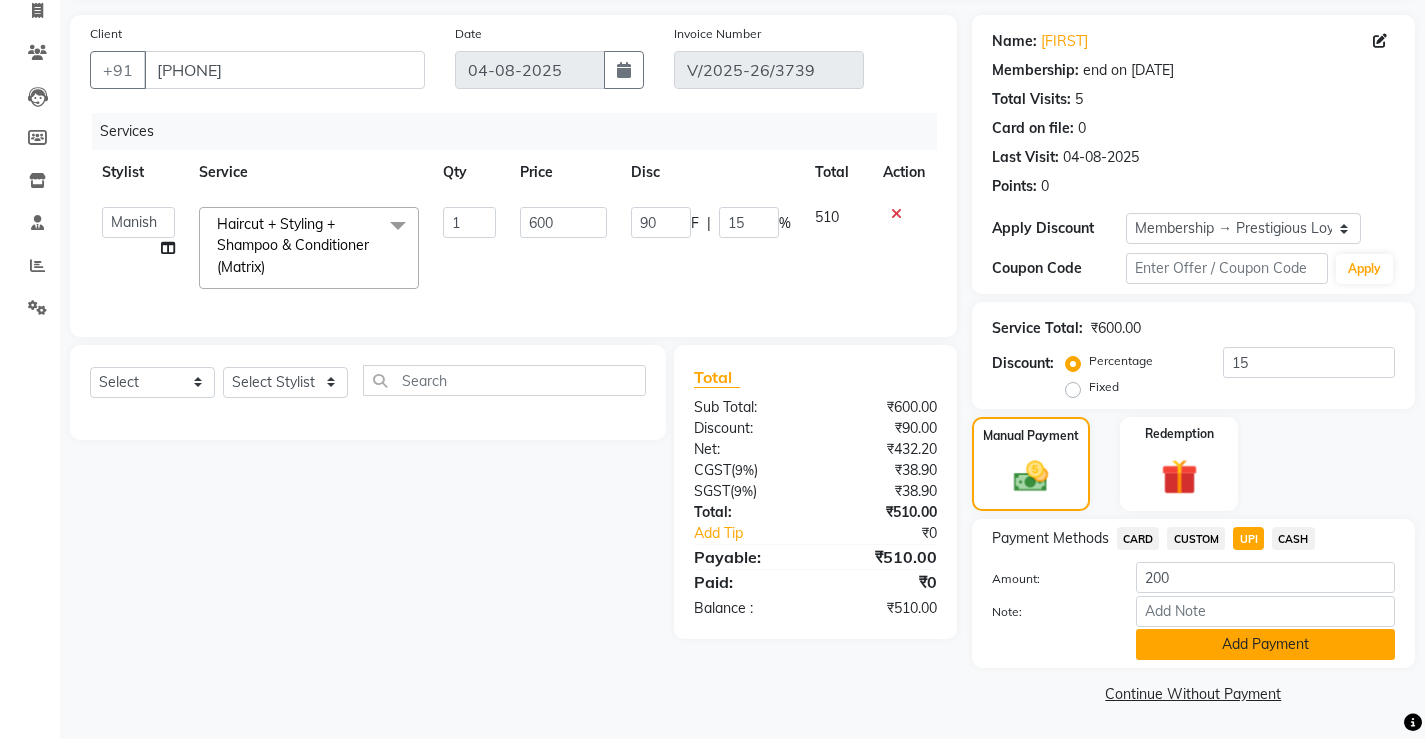 click on "Add Payment" 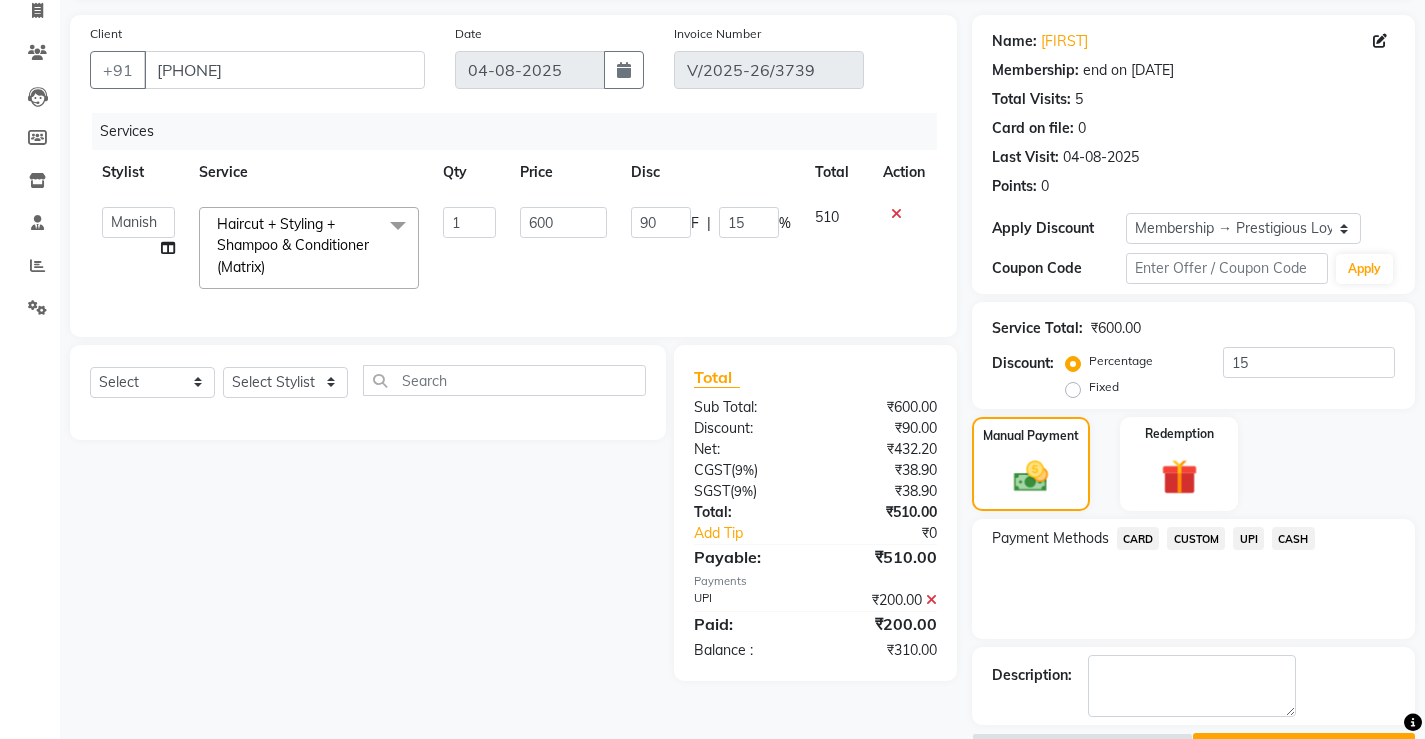 click on "CASH" 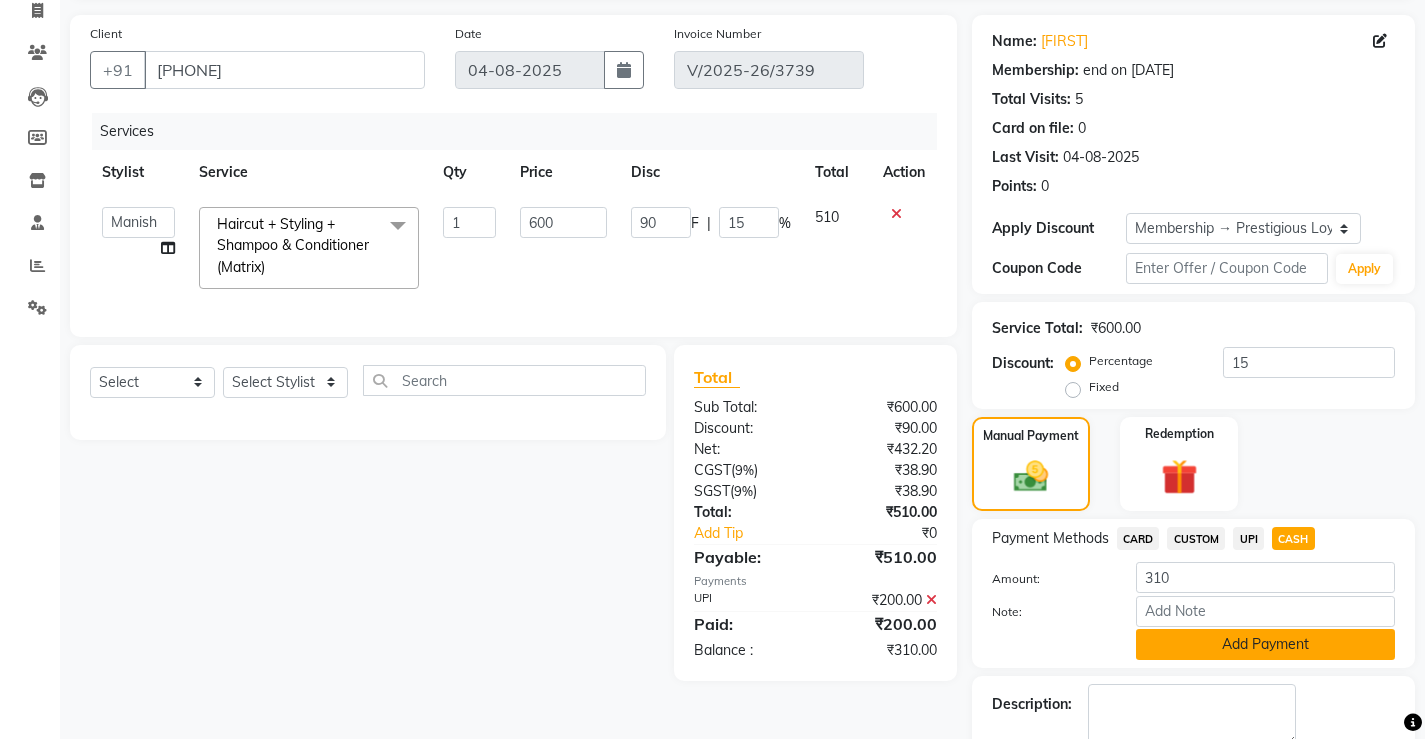 click on "Add Payment" 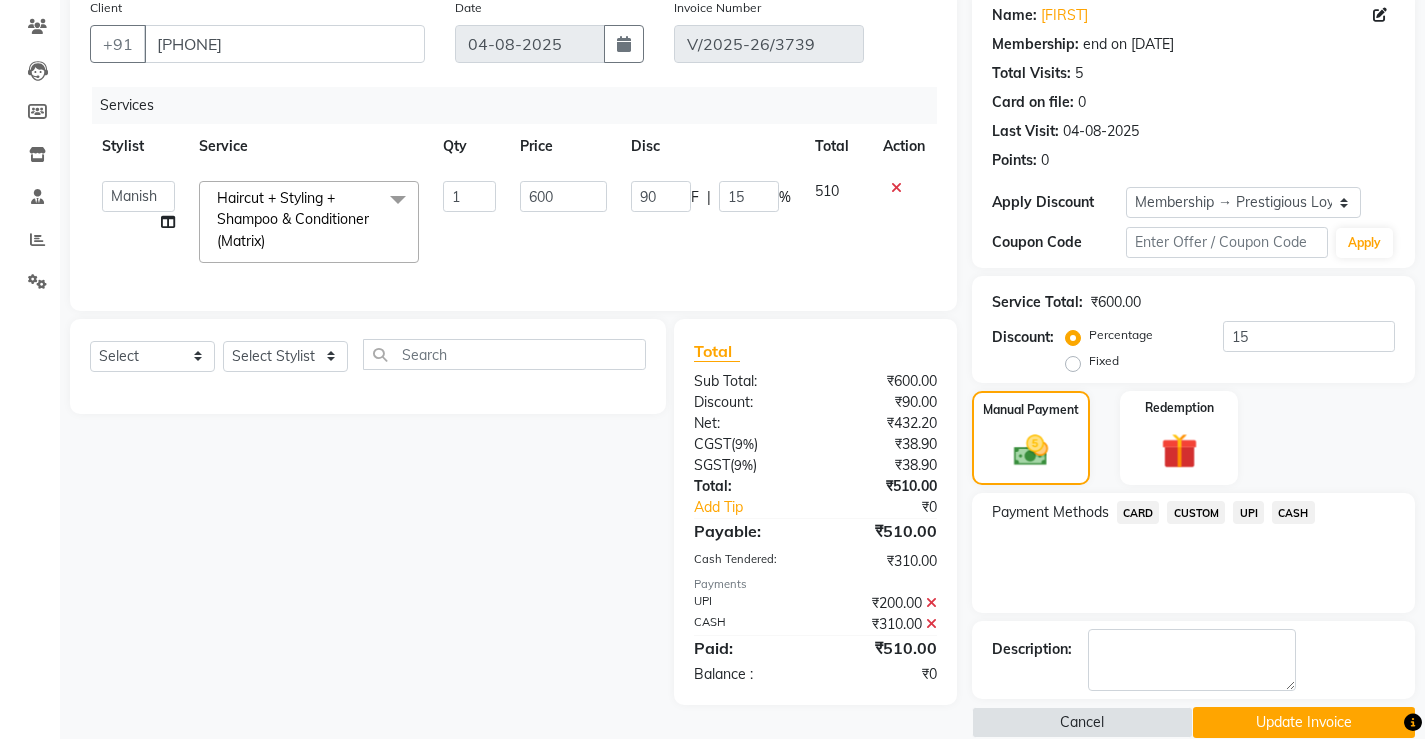 scroll, scrollTop: 190, scrollLeft: 0, axis: vertical 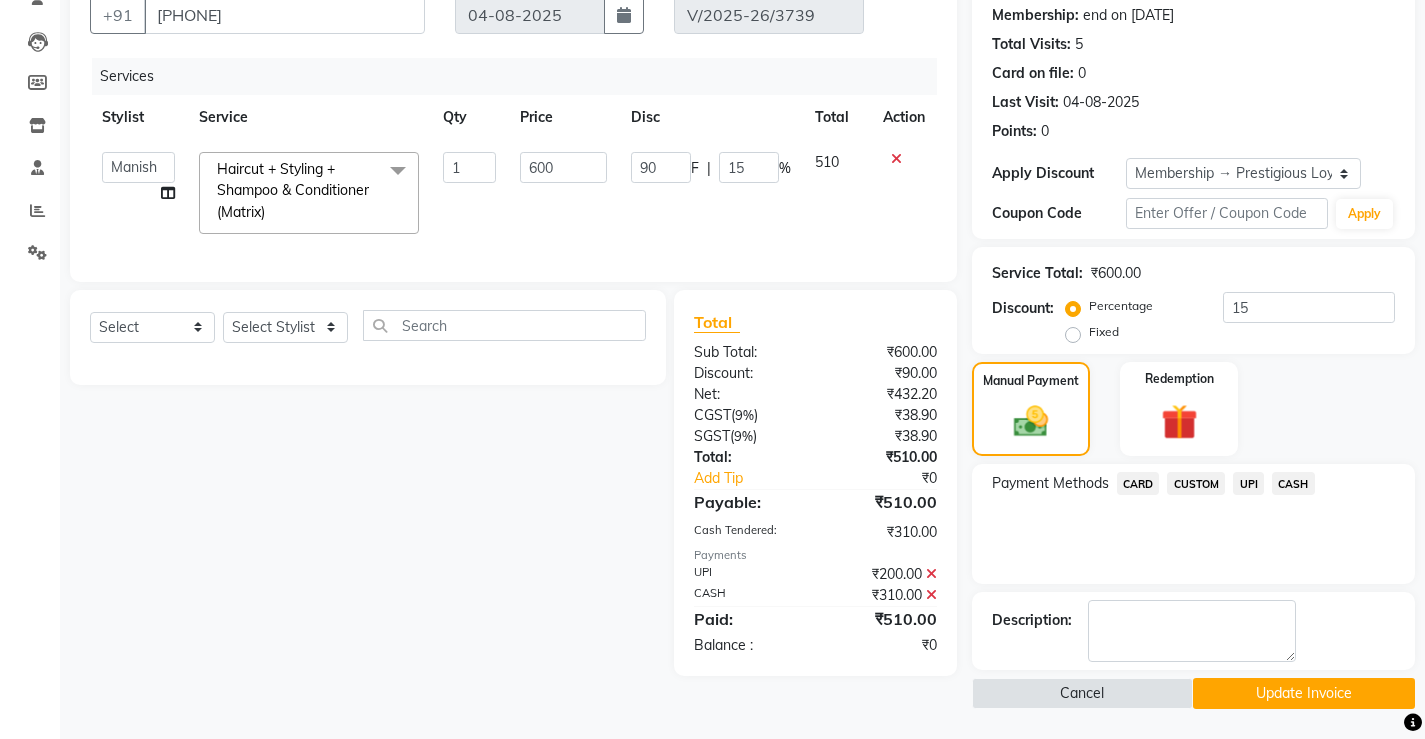 click on "Update Invoice" 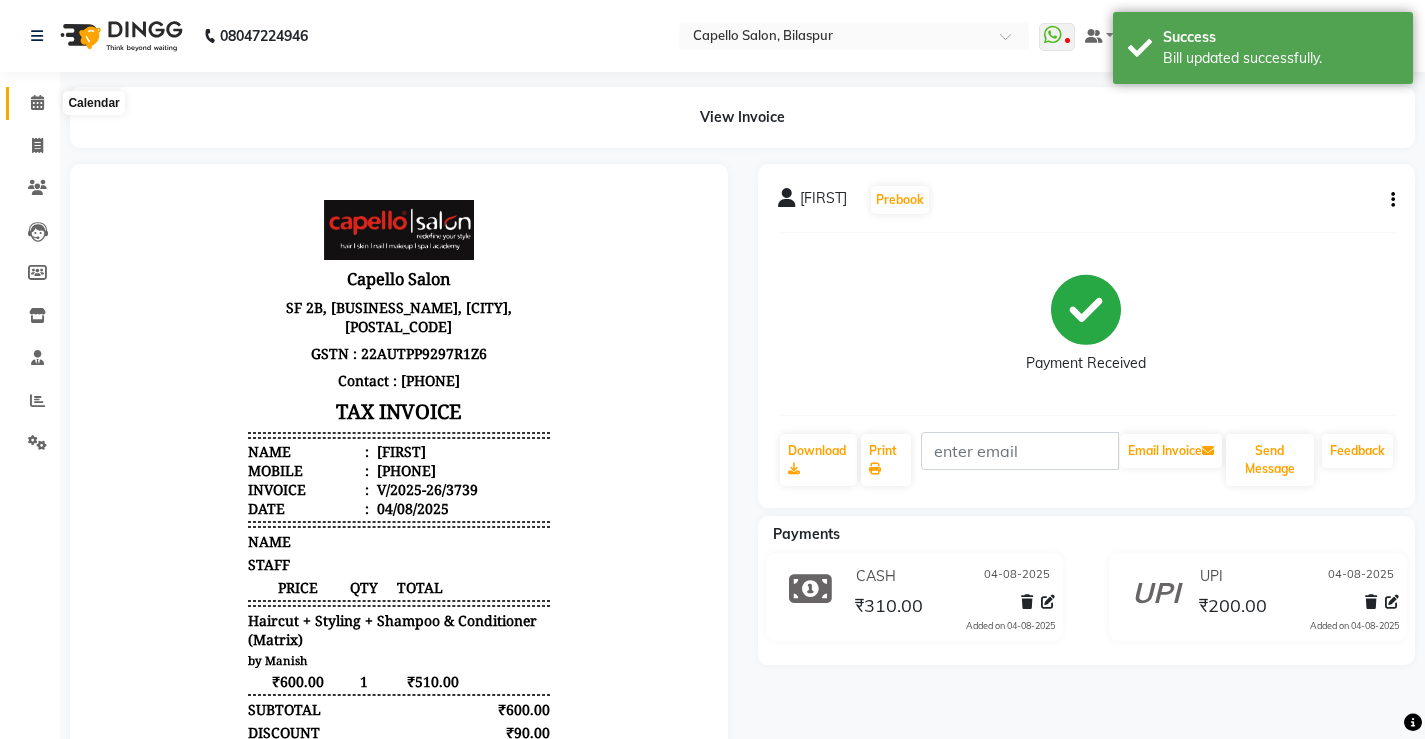 scroll, scrollTop: 0, scrollLeft: 0, axis: both 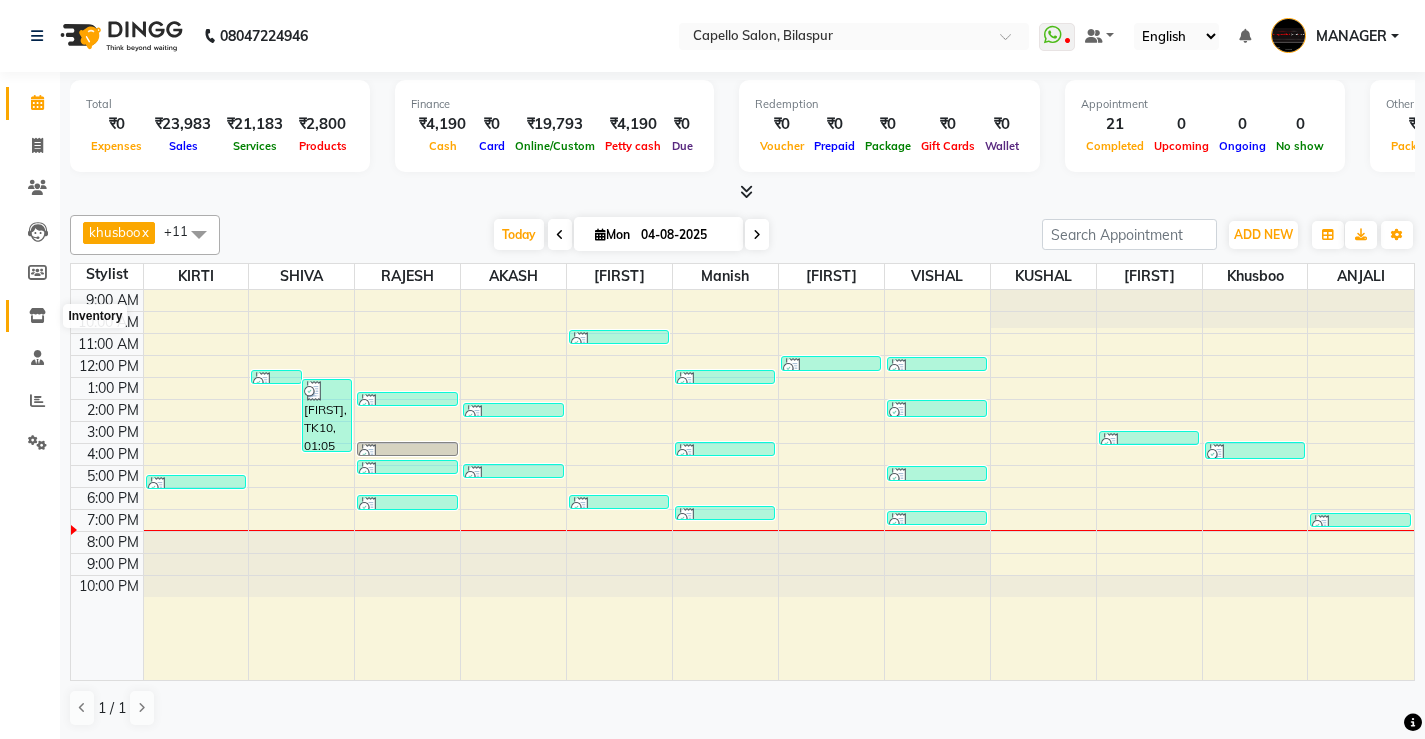 click 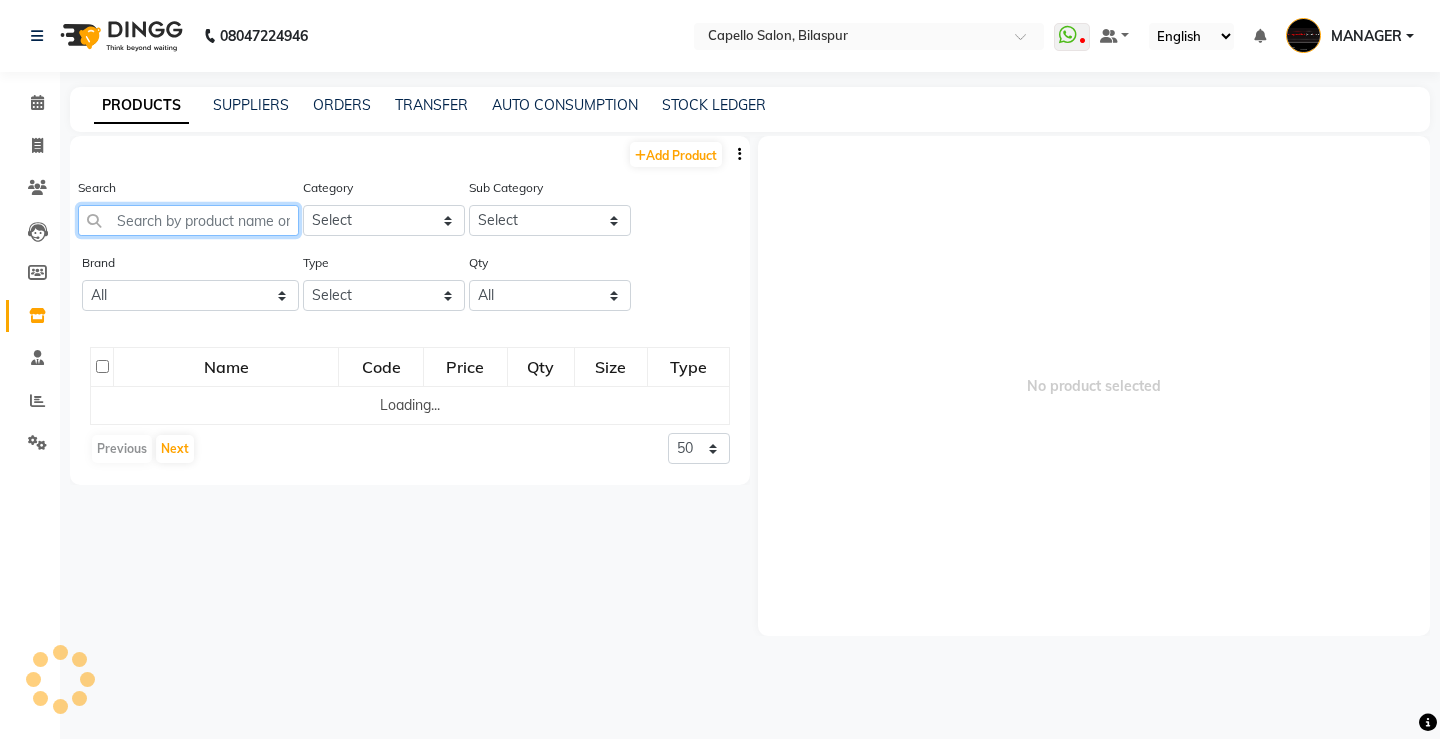 click 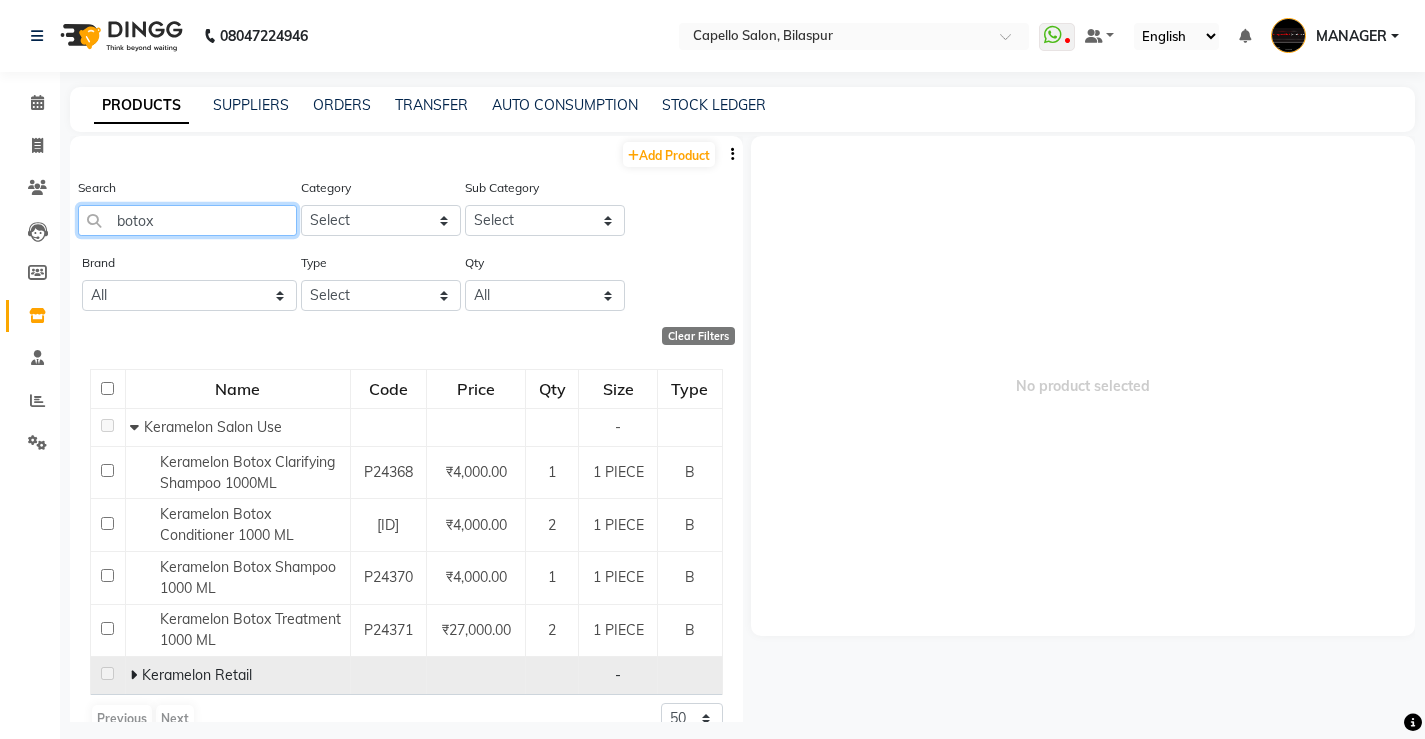 type on "botox" 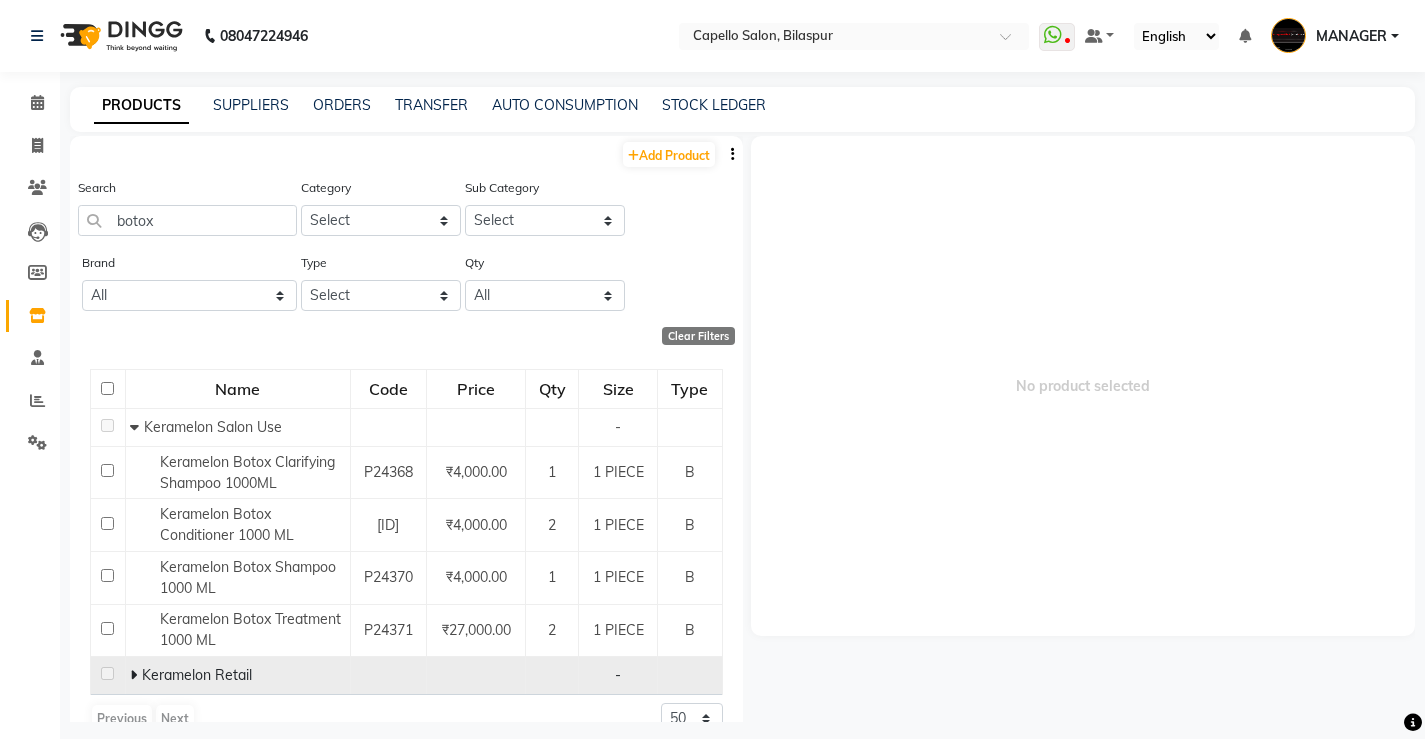click 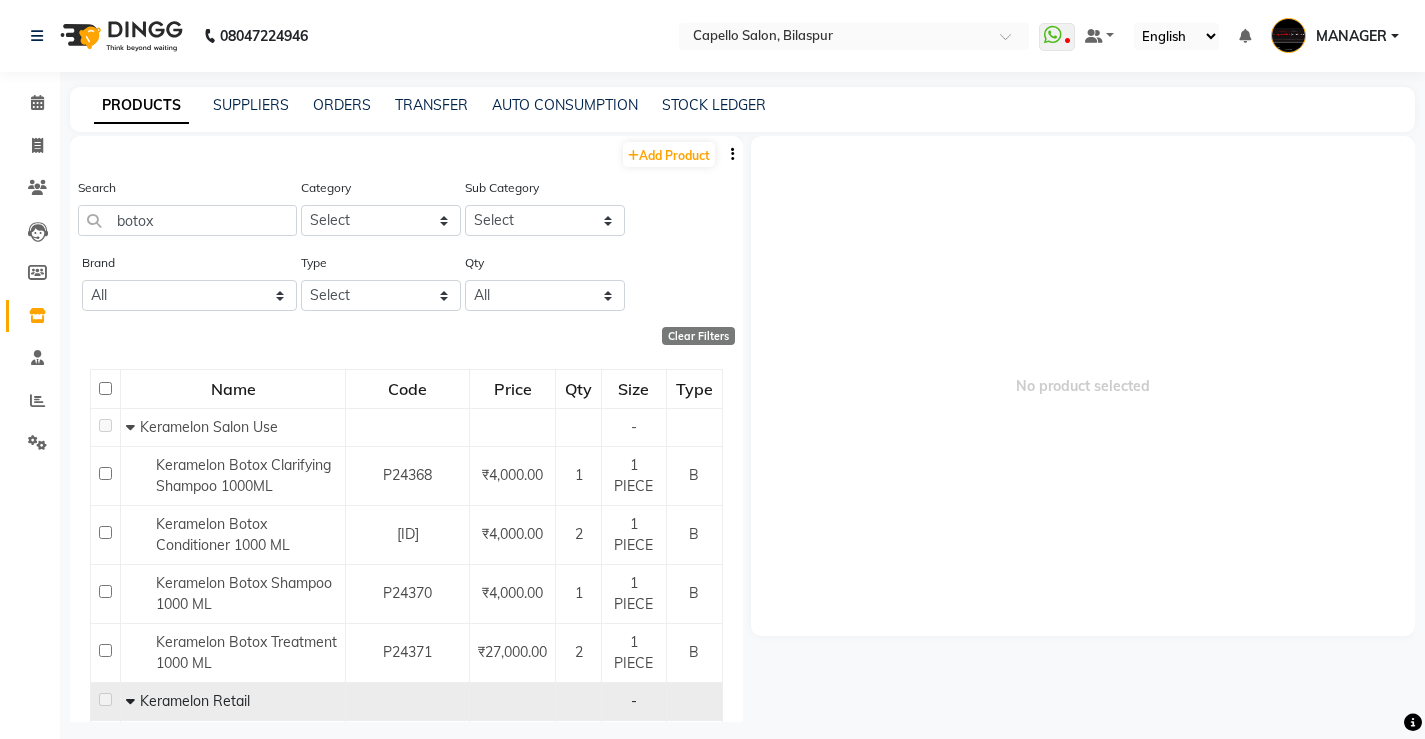 scroll, scrollTop: 138, scrollLeft: 0, axis: vertical 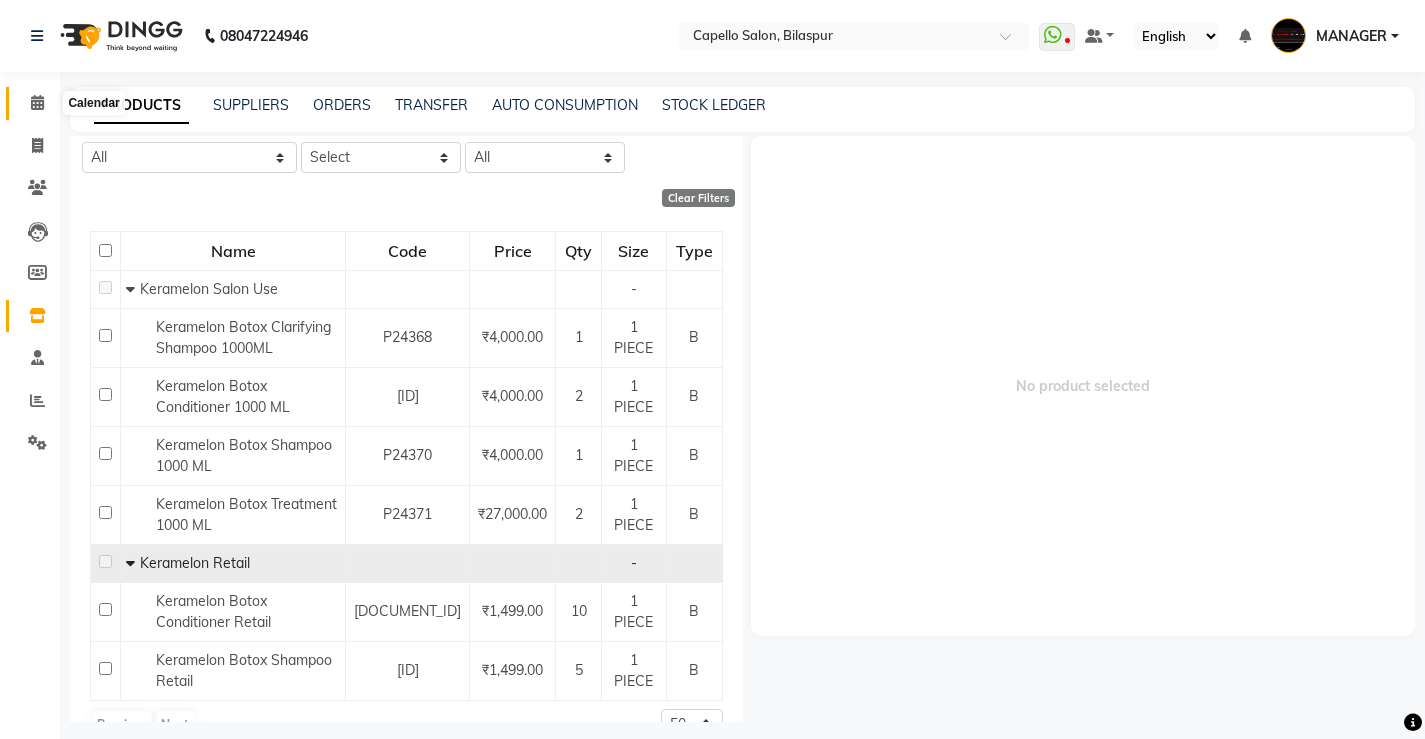 click 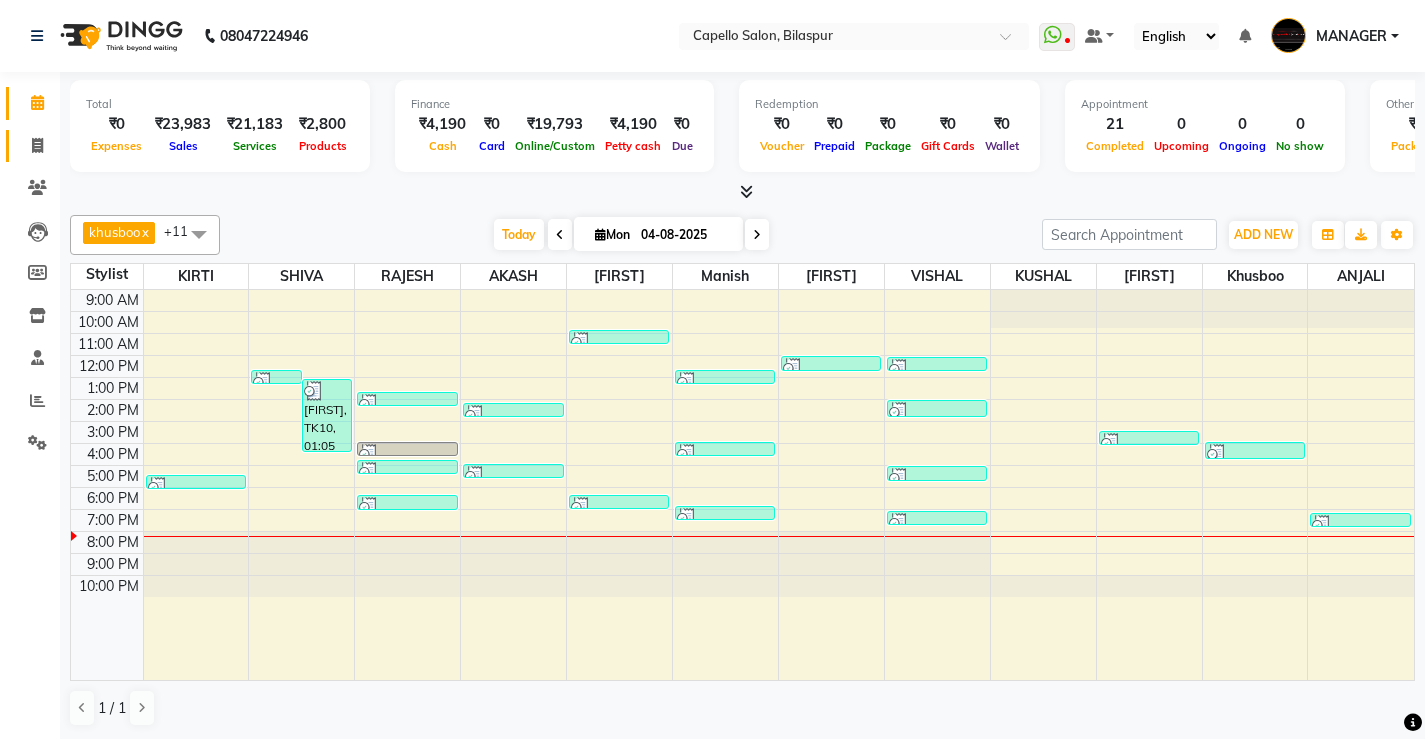 click 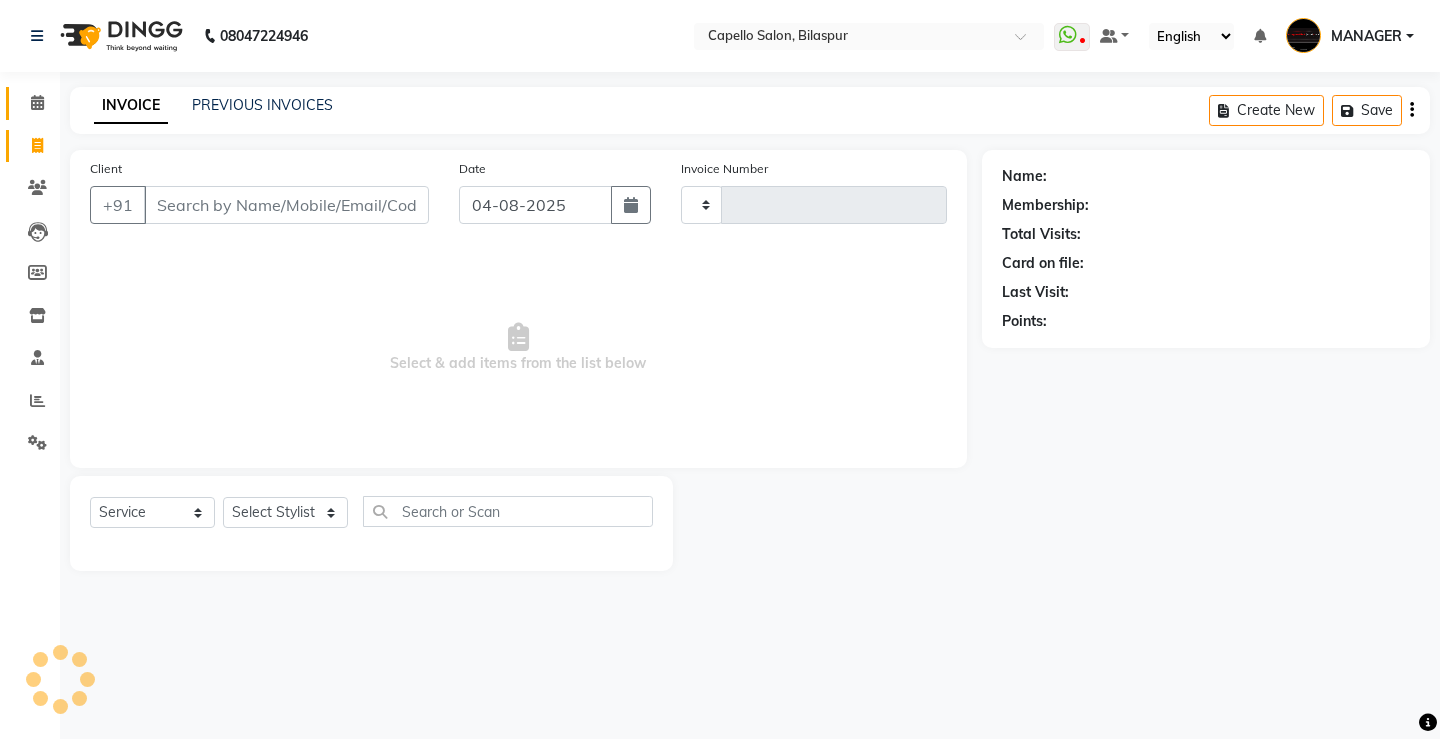 type on "3749" 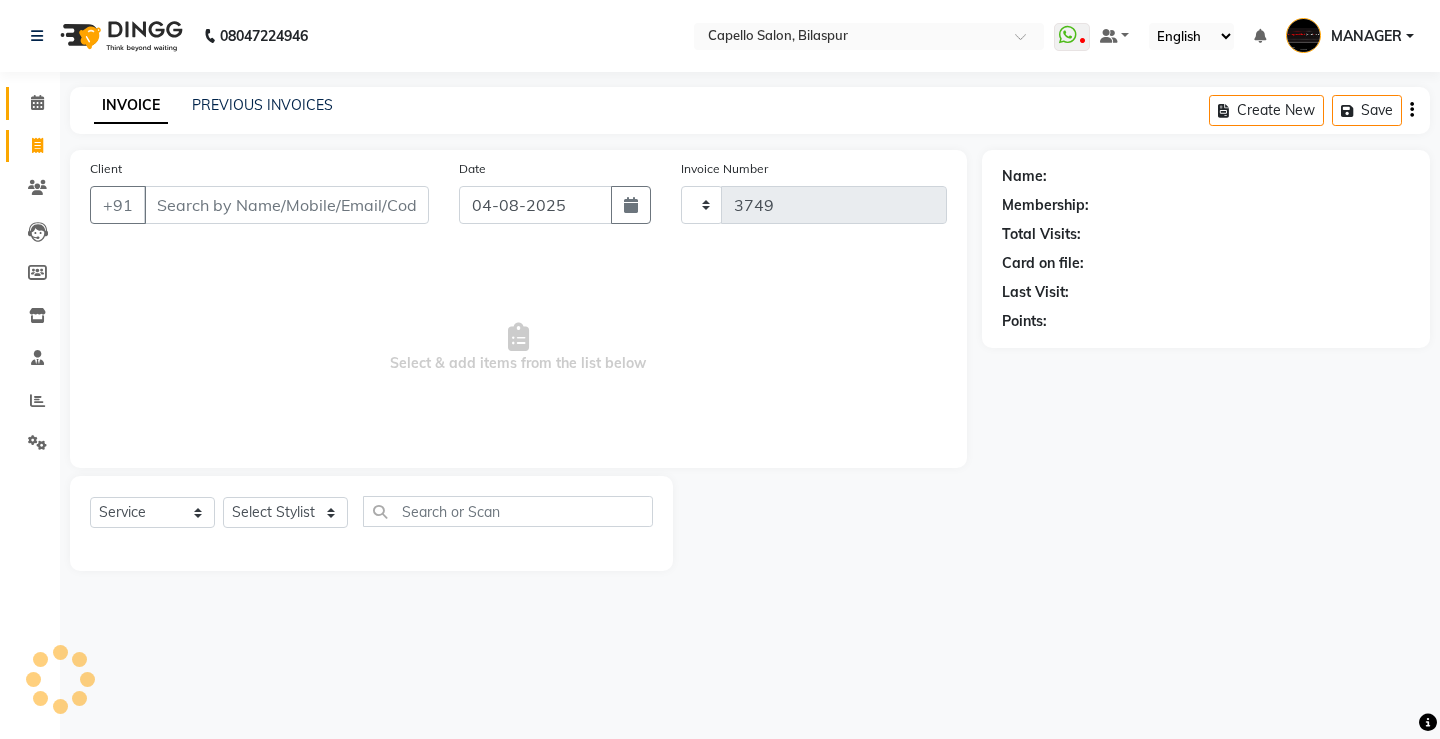 select on "857" 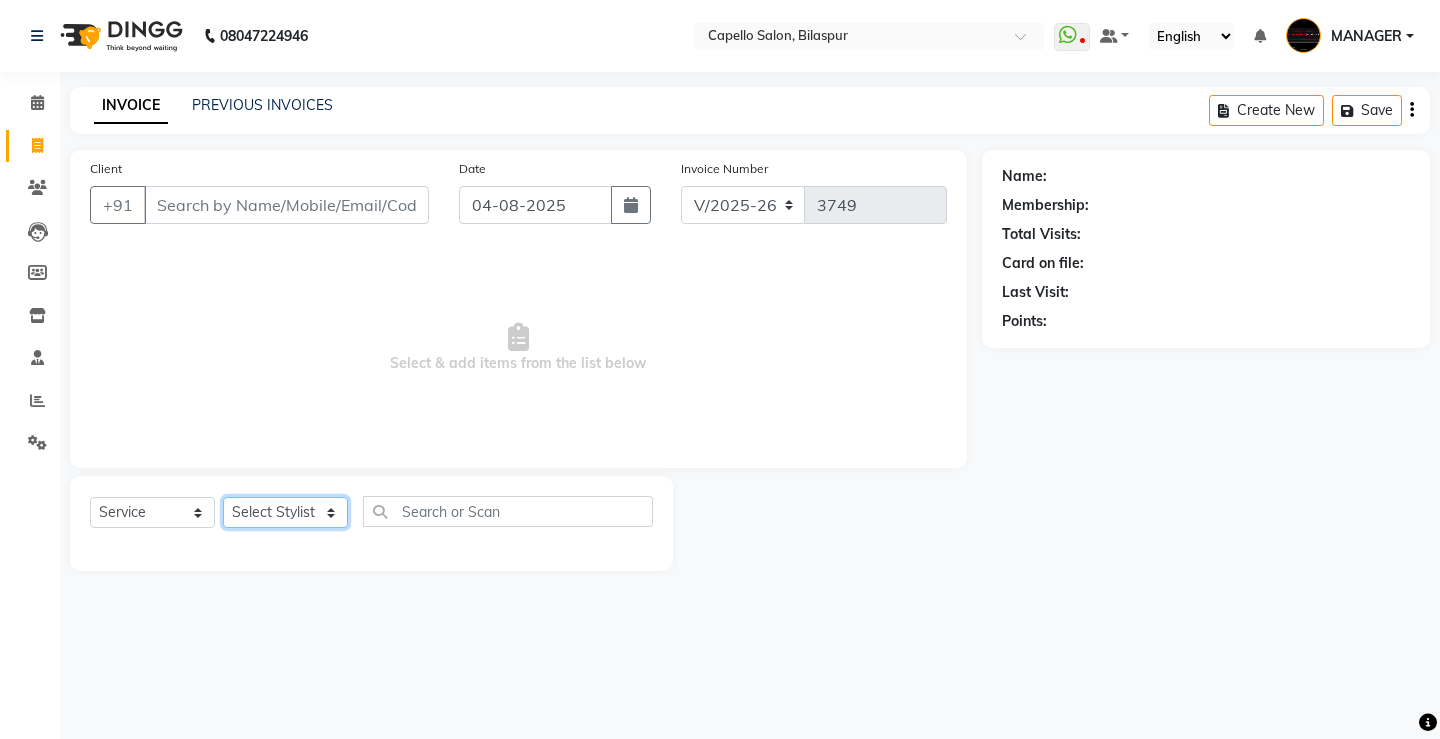 click on "Select Stylist ADMIN AKASH ANJALI khusboo KIRTI KUSHAL MANAGER Manish  RAJESH reshma ritee shailendra SHIVA VISHAL" 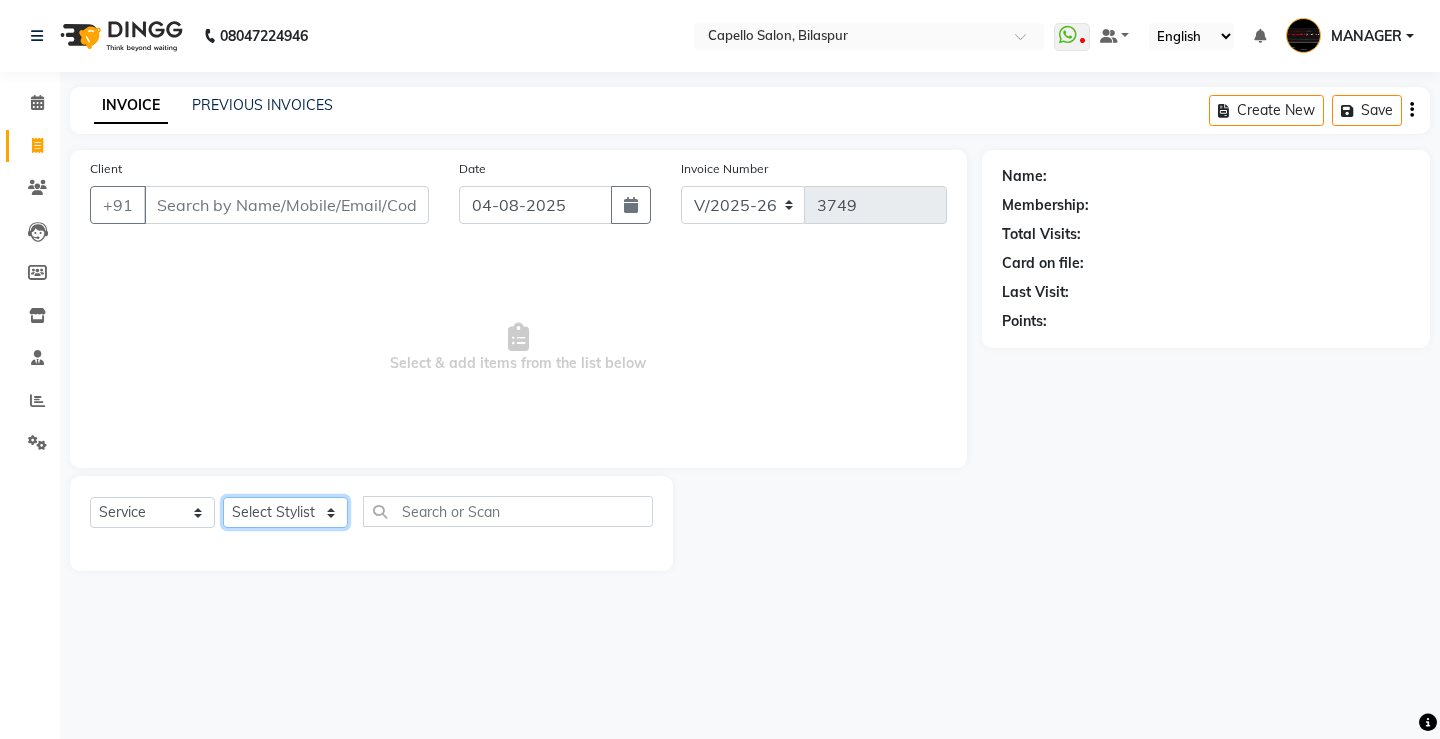 select on "23507" 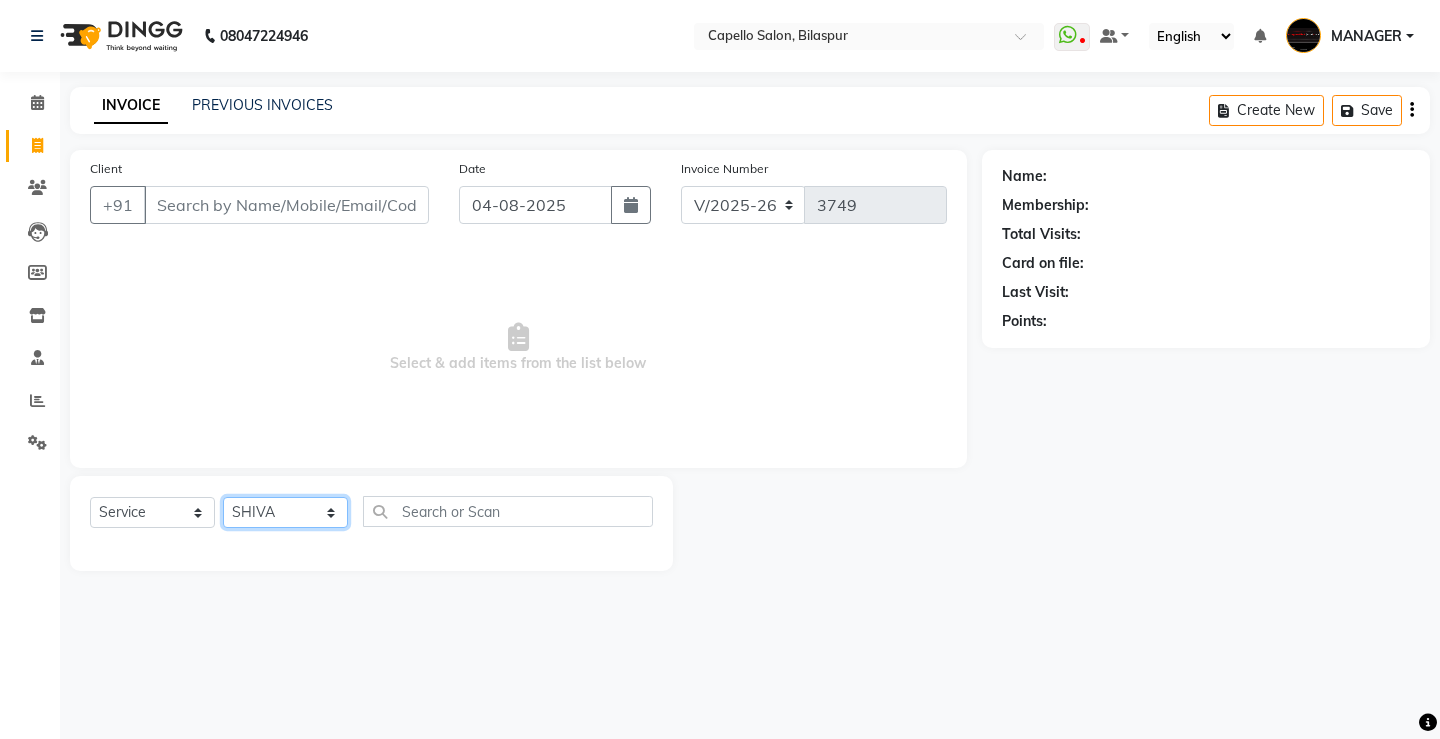 click on "Select Stylist ADMIN AKASH ANJALI khusboo KIRTI KUSHAL MANAGER Manish  RAJESH reshma ritee shailendra SHIVA VISHAL" 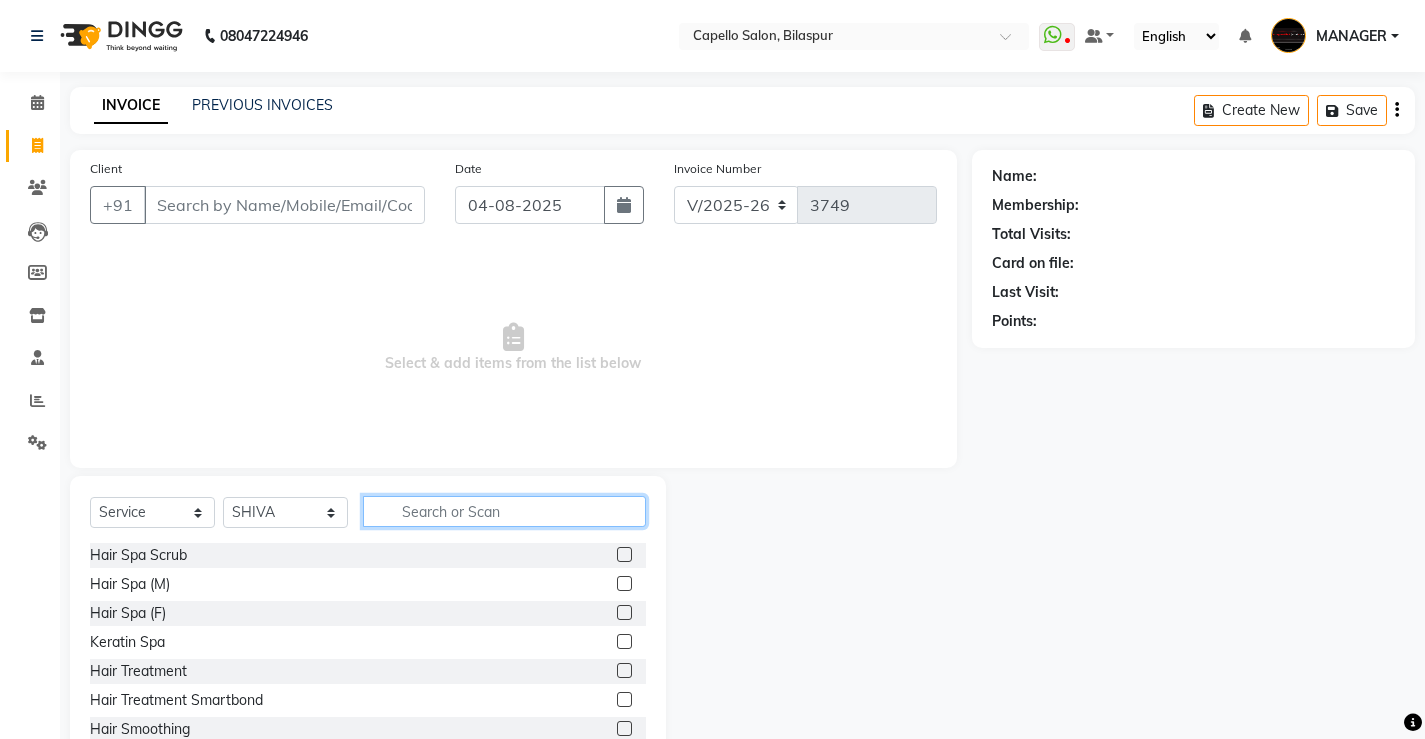 click 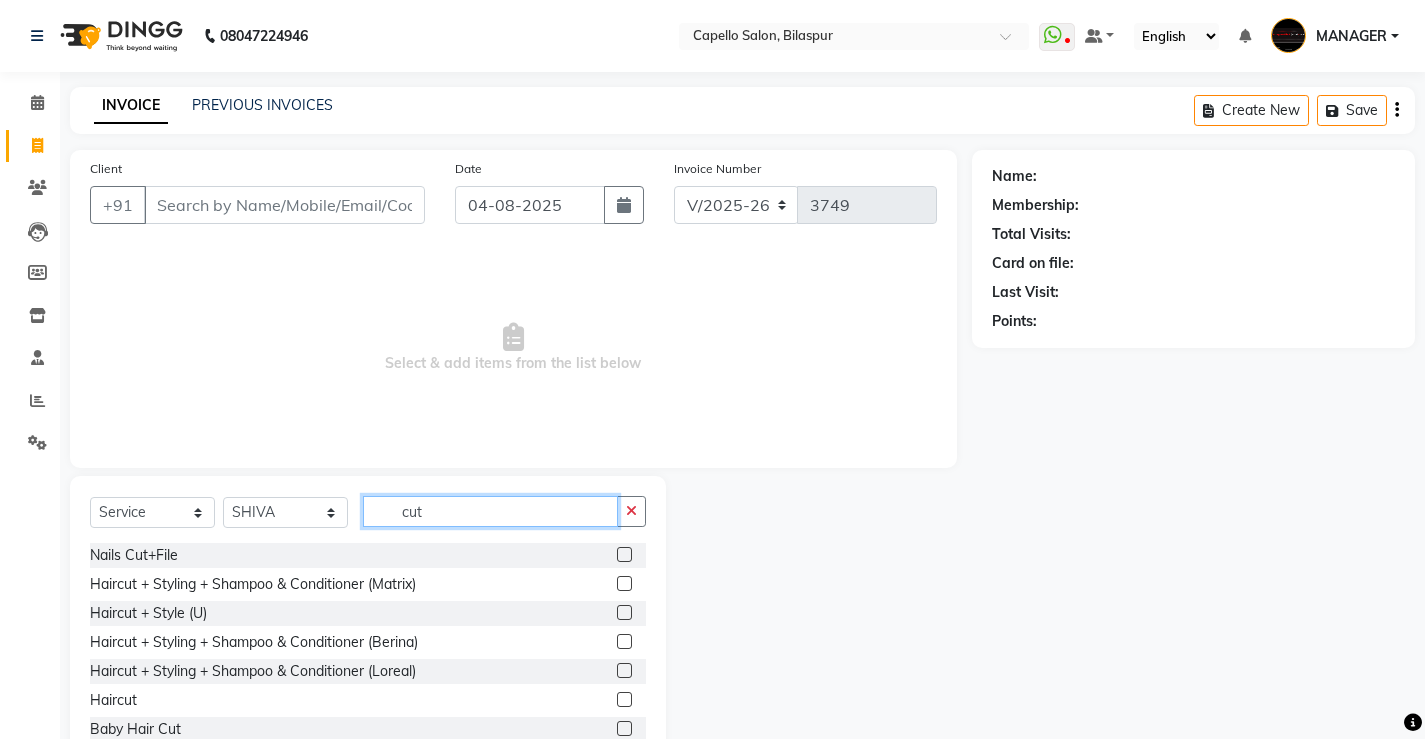 type on "cut" 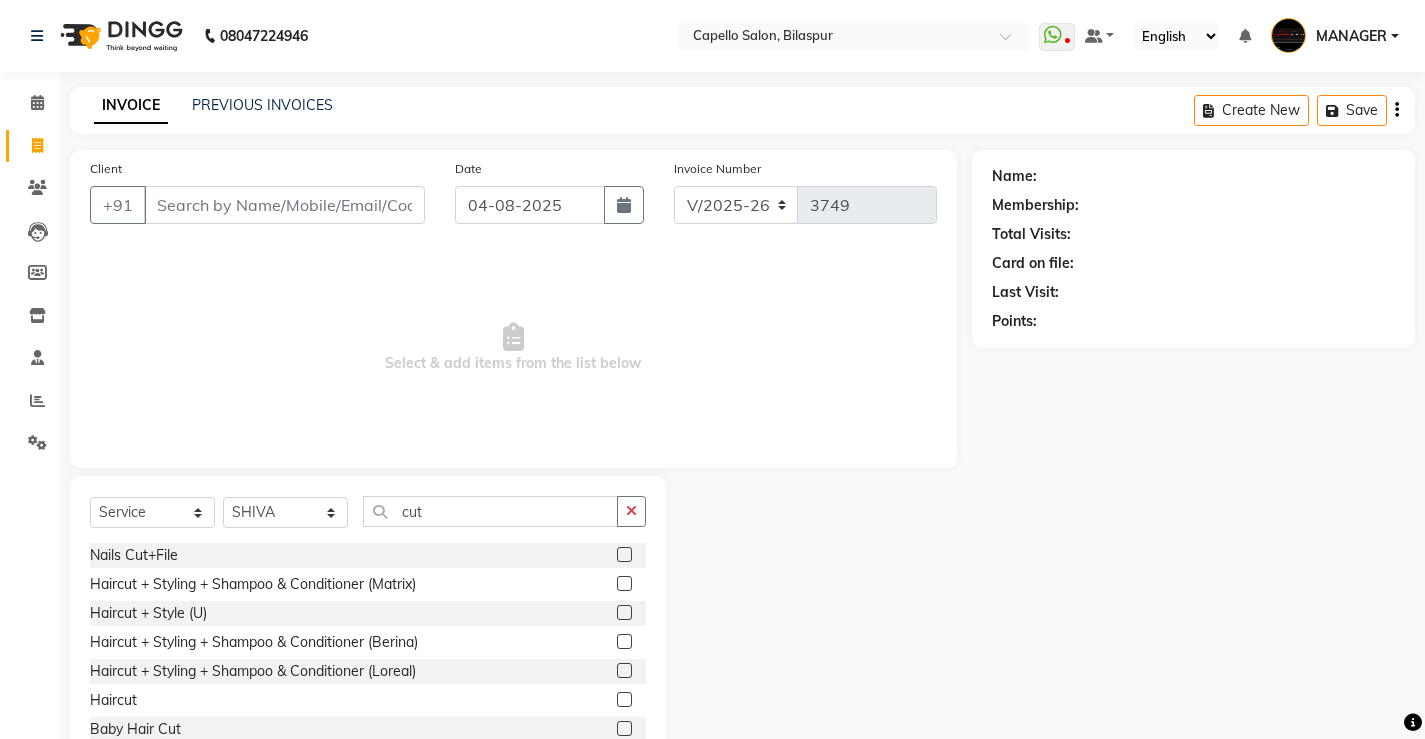 click 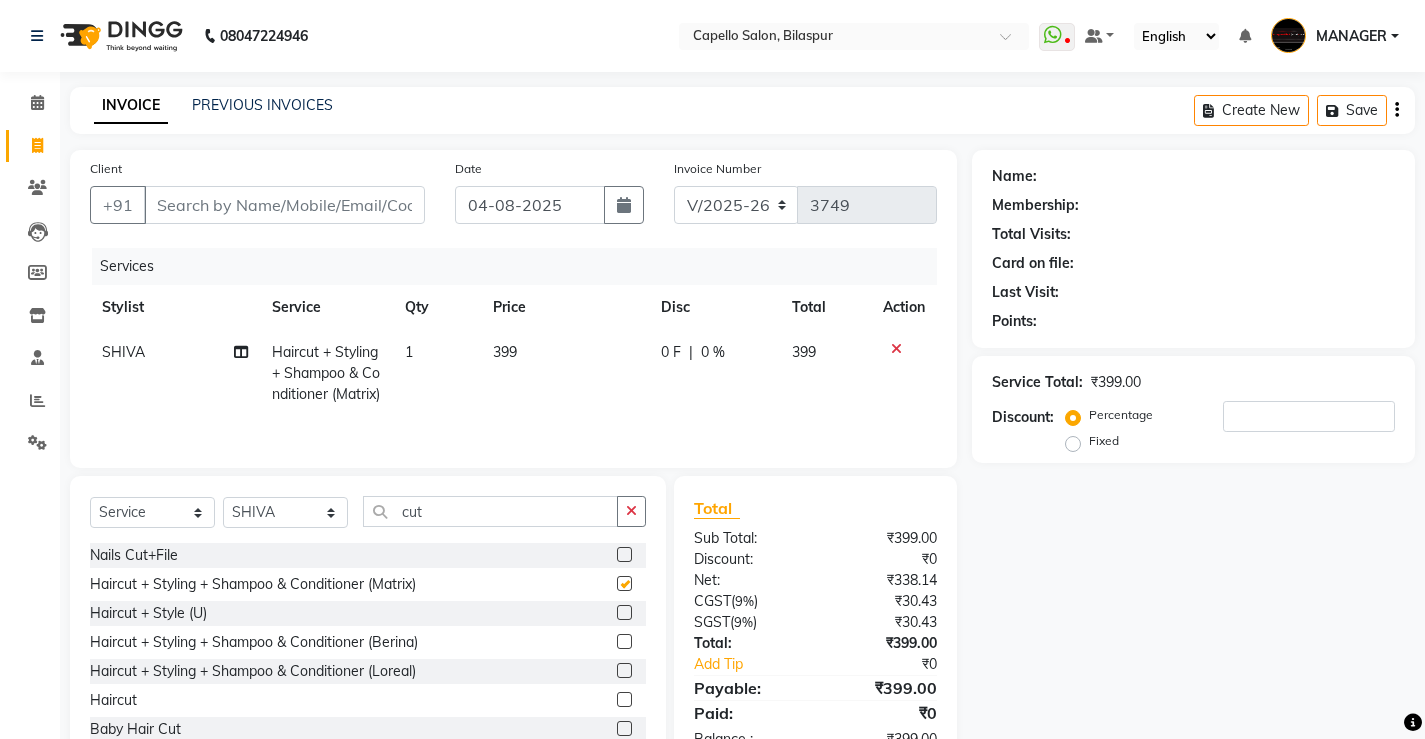 checkbox on "false" 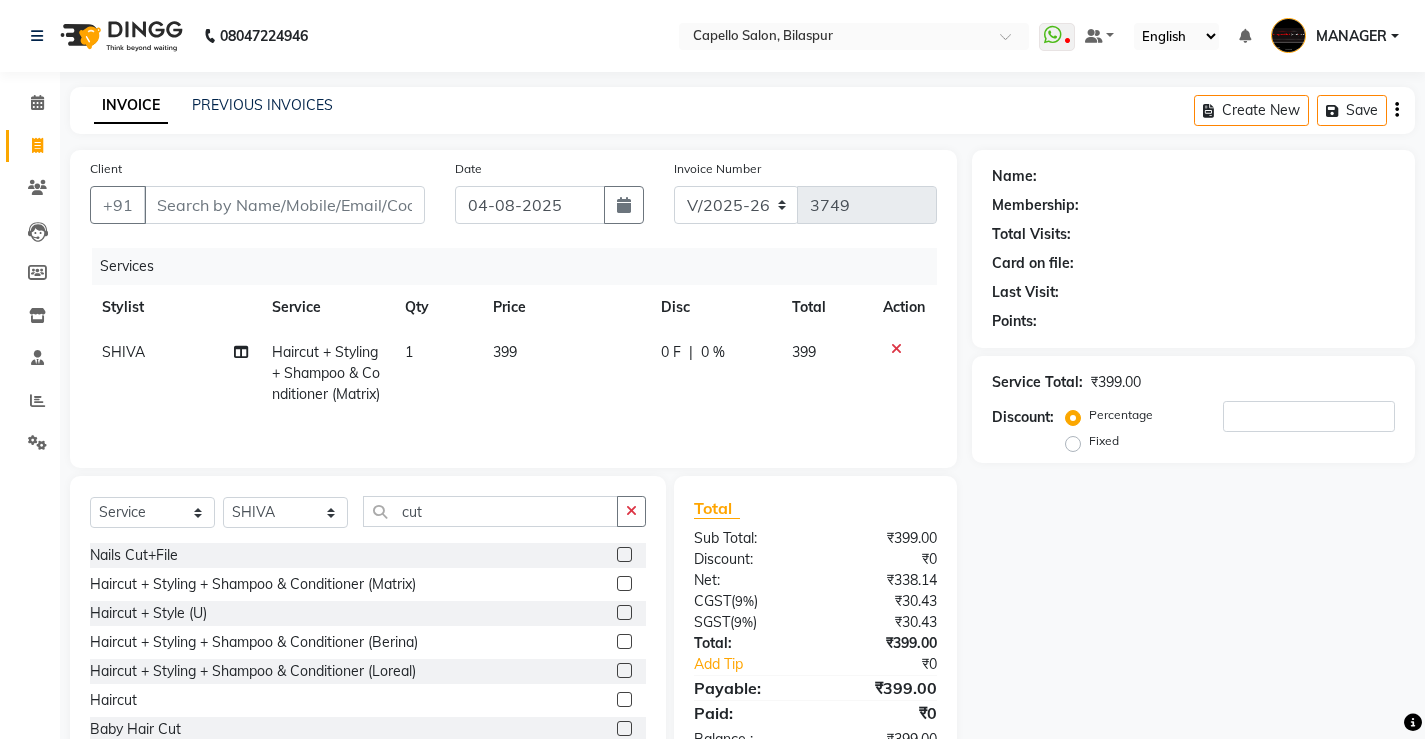 click on "399" 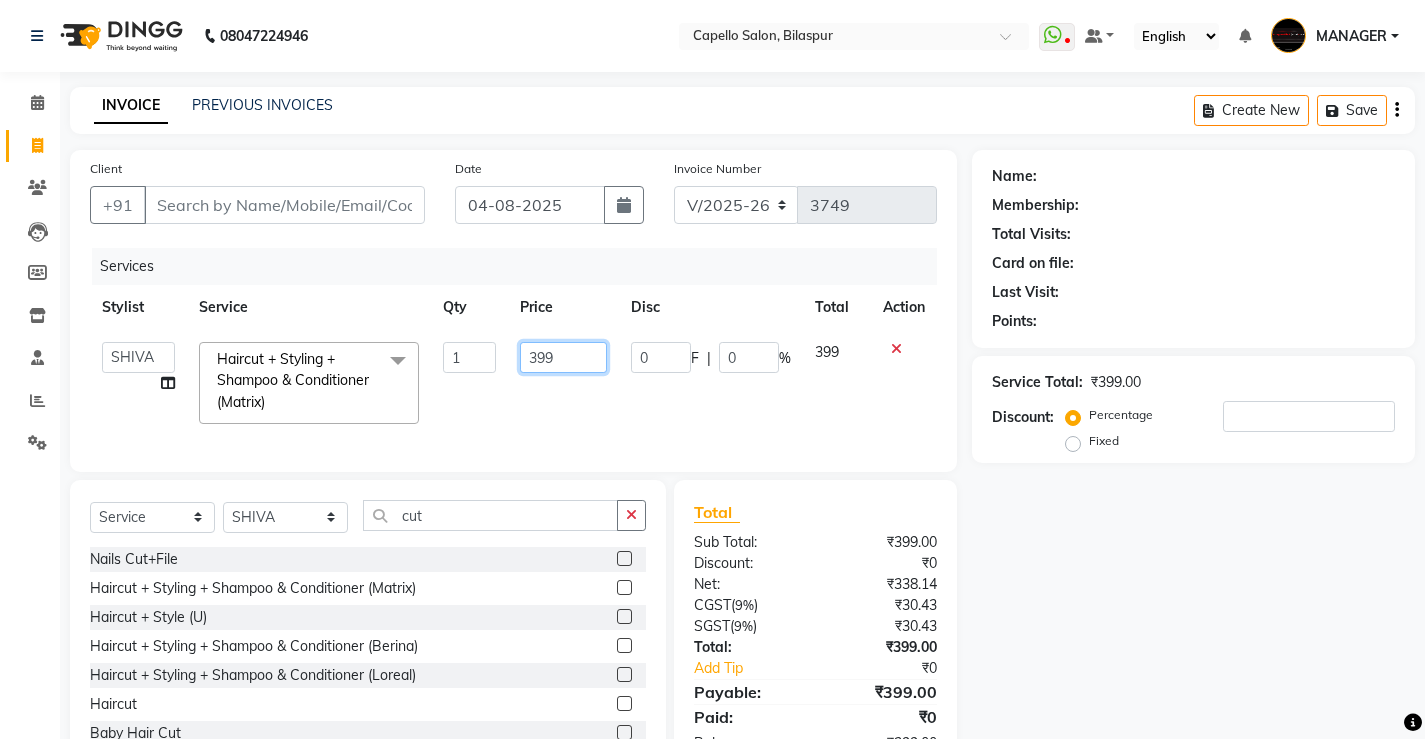 click on "399" 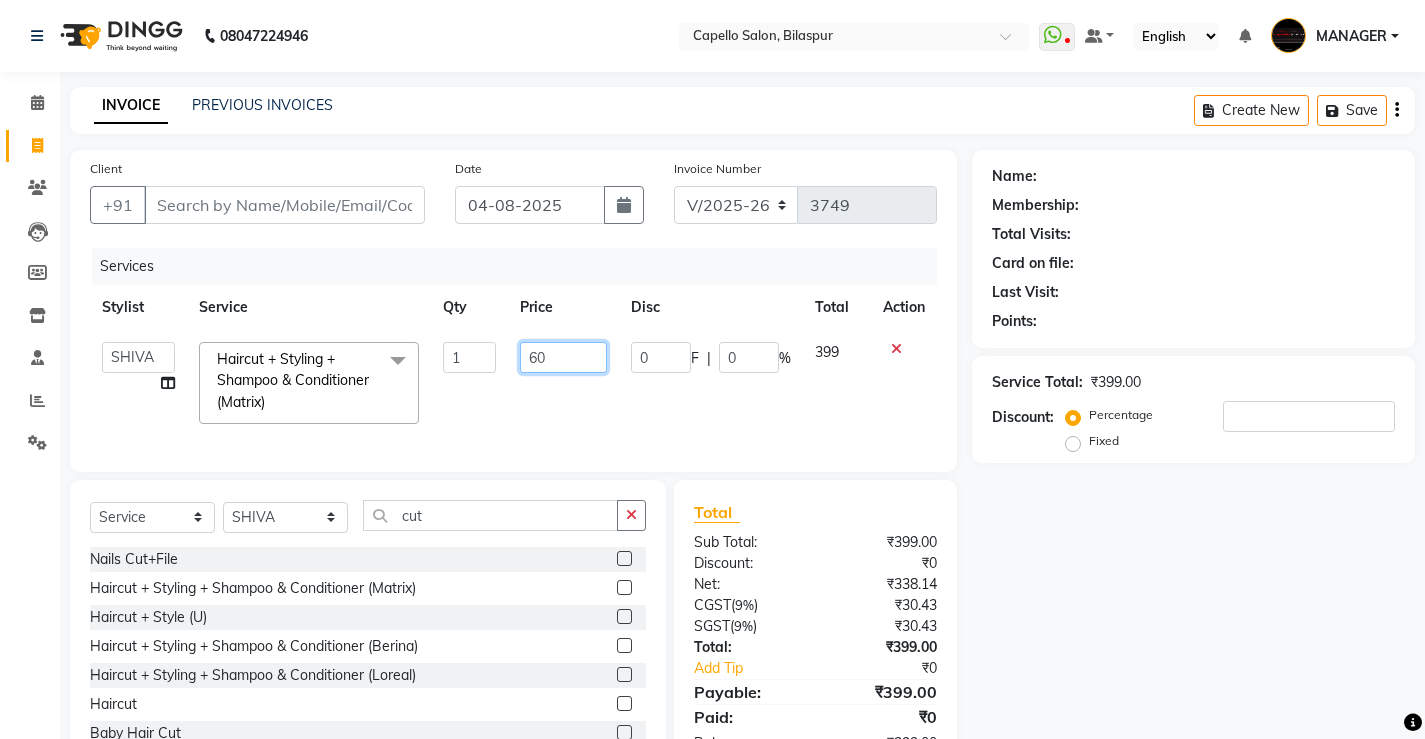 type on "600" 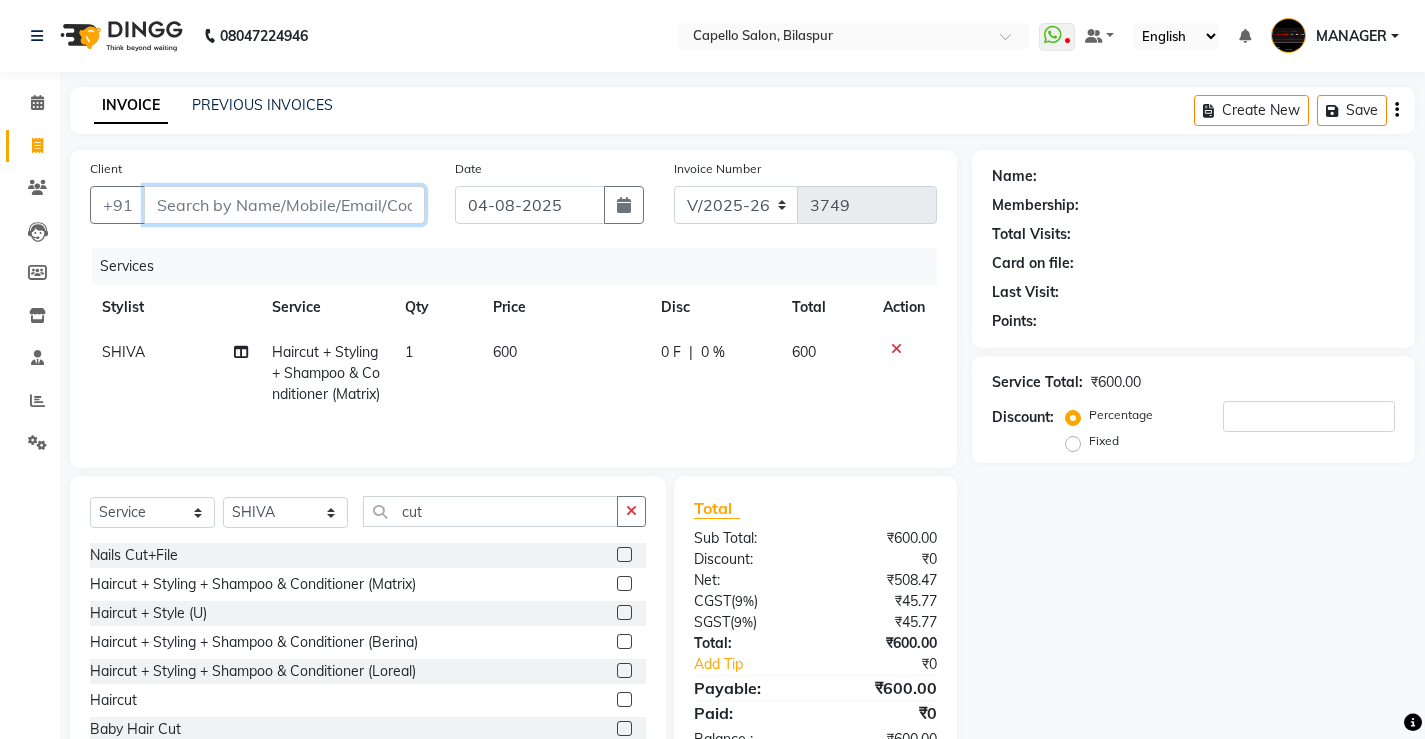 click on "Client" at bounding box center [284, 205] 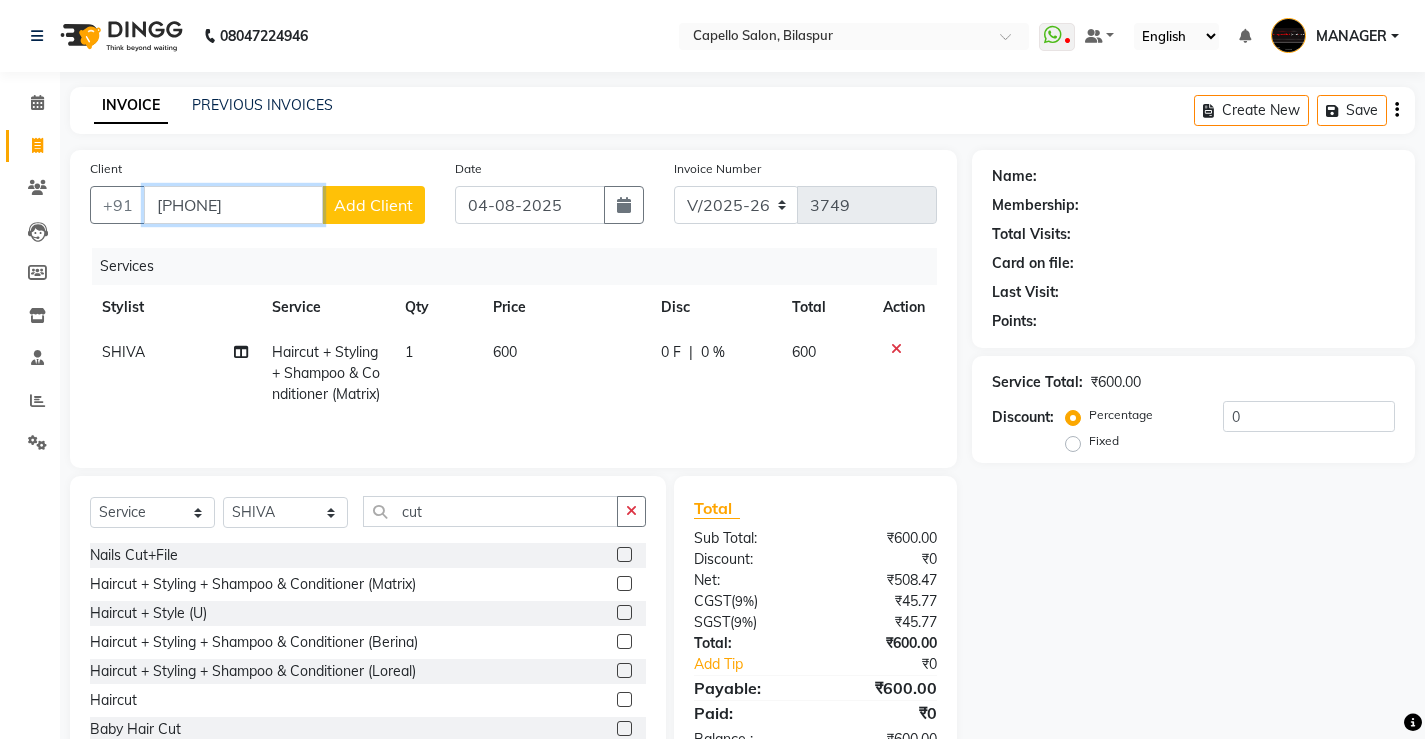 click on "[PHONE]" at bounding box center [233, 205] 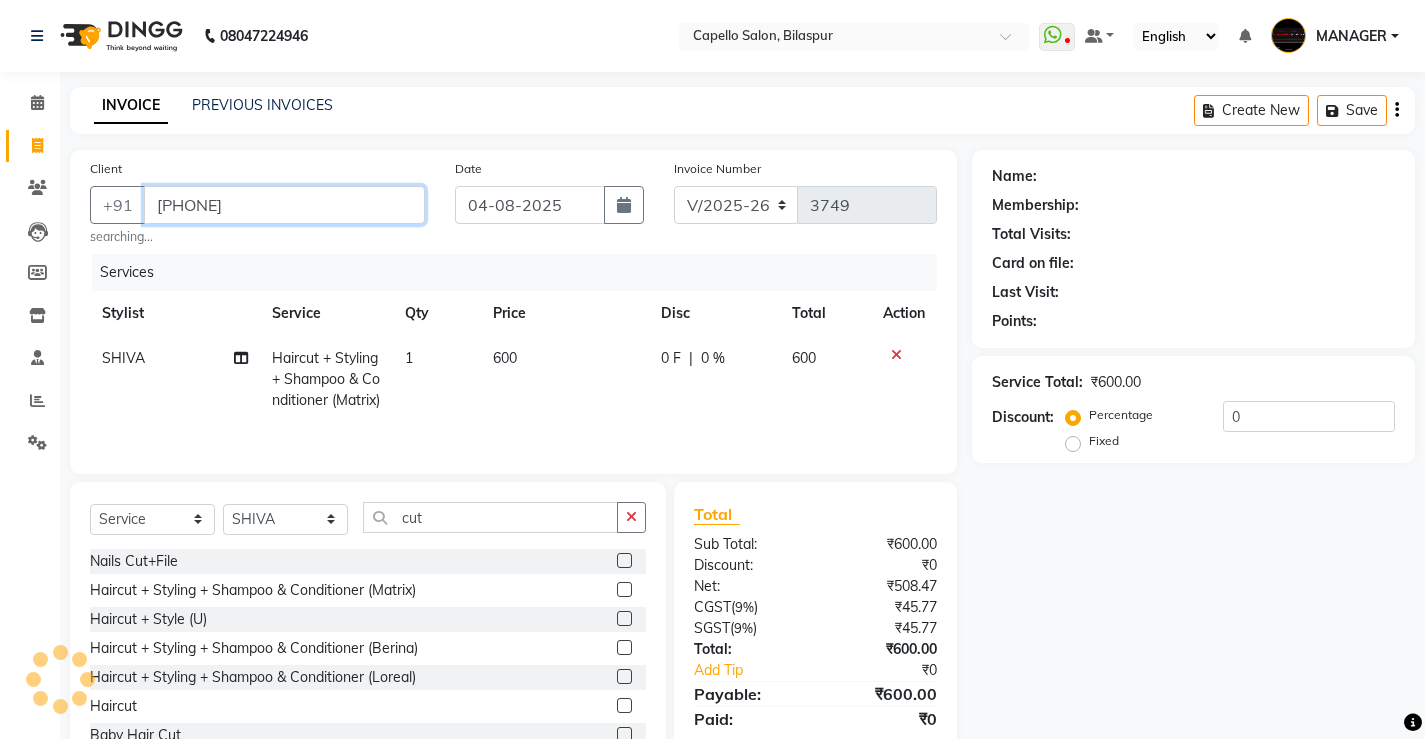type on "[PHONE]" 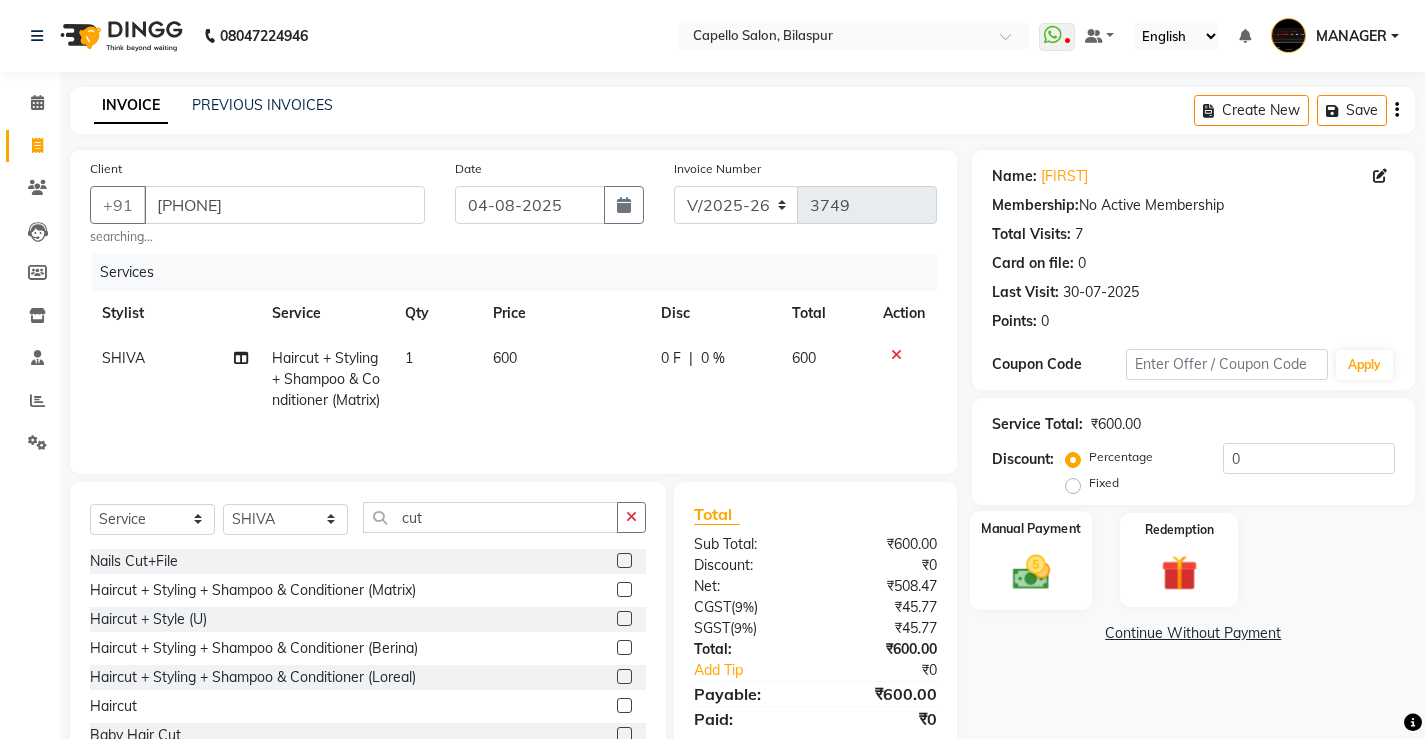 click 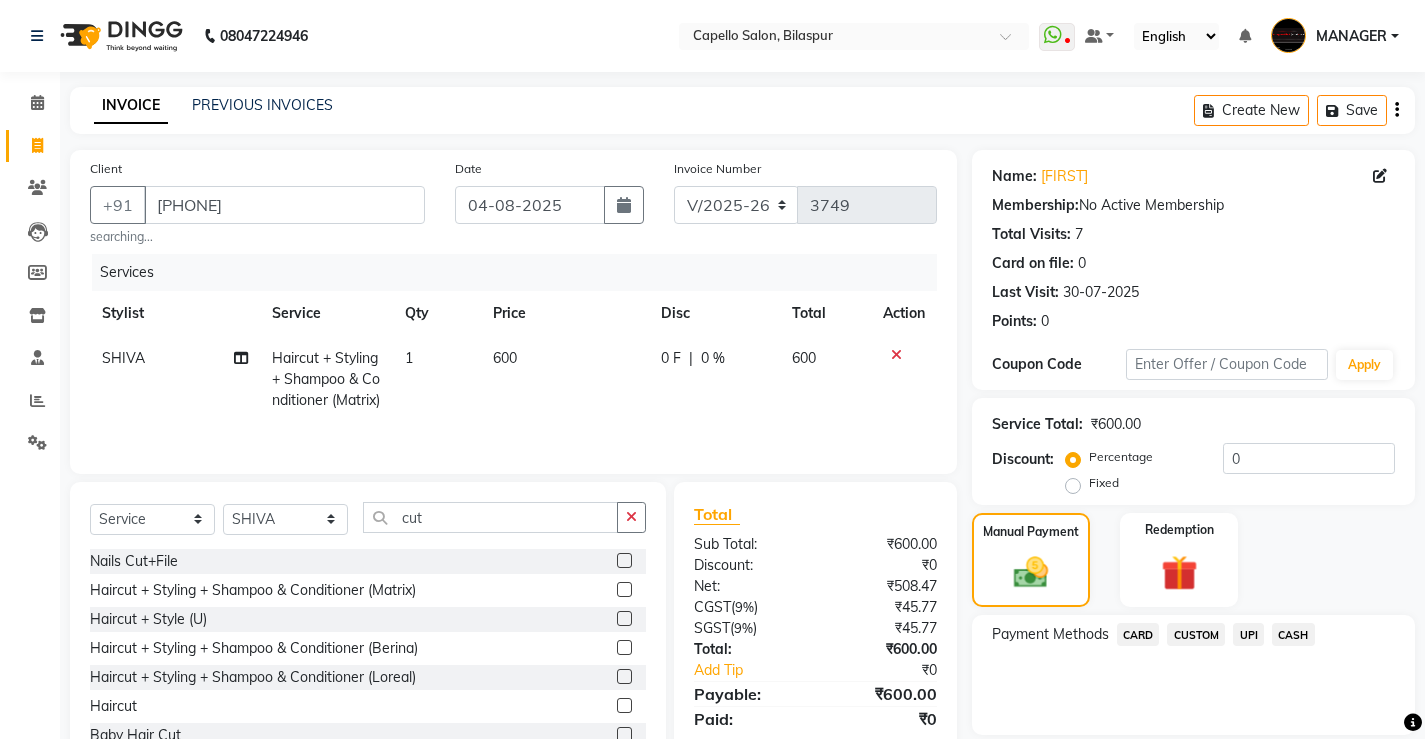 click on "UPI" 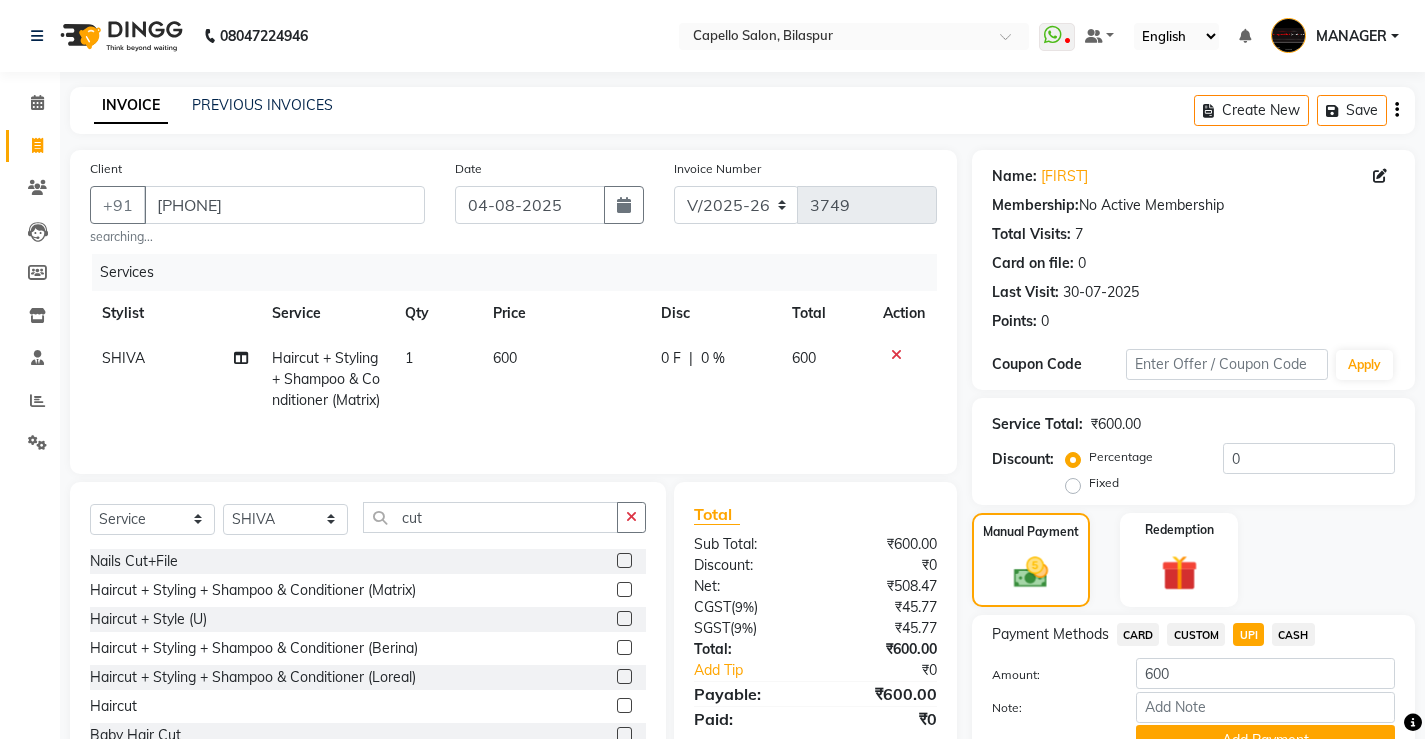 scroll, scrollTop: 96, scrollLeft: 0, axis: vertical 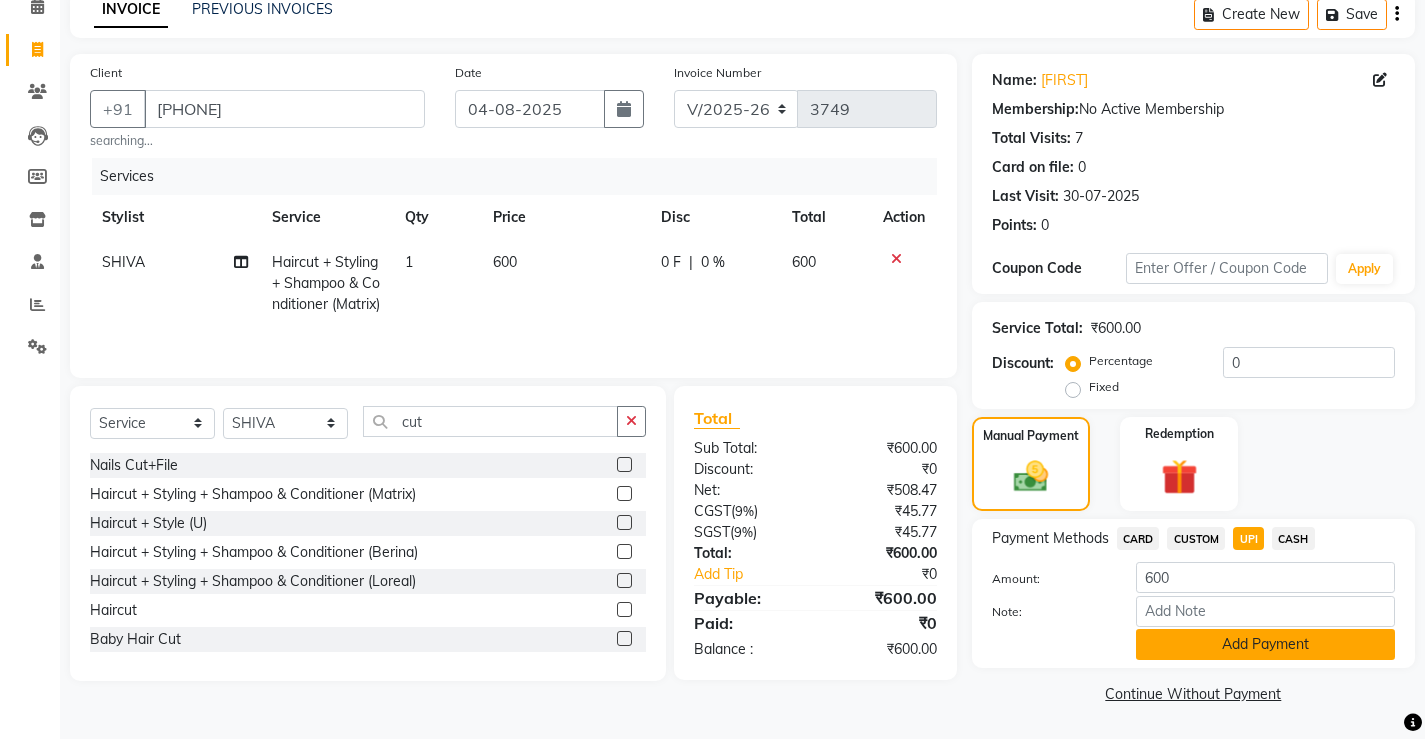 click on "Add Payment" 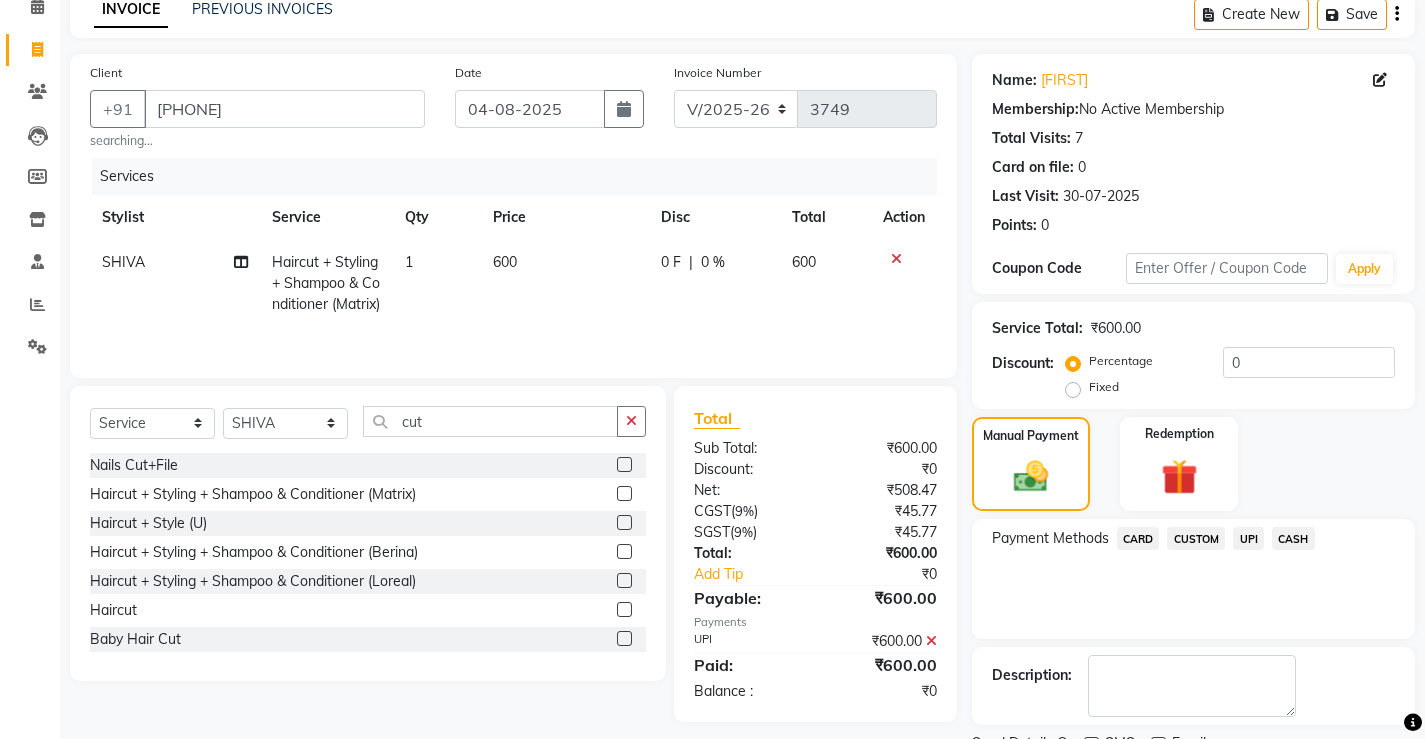 scroll, scrollTop: 180, scrollLeft: 0, axis: vertical 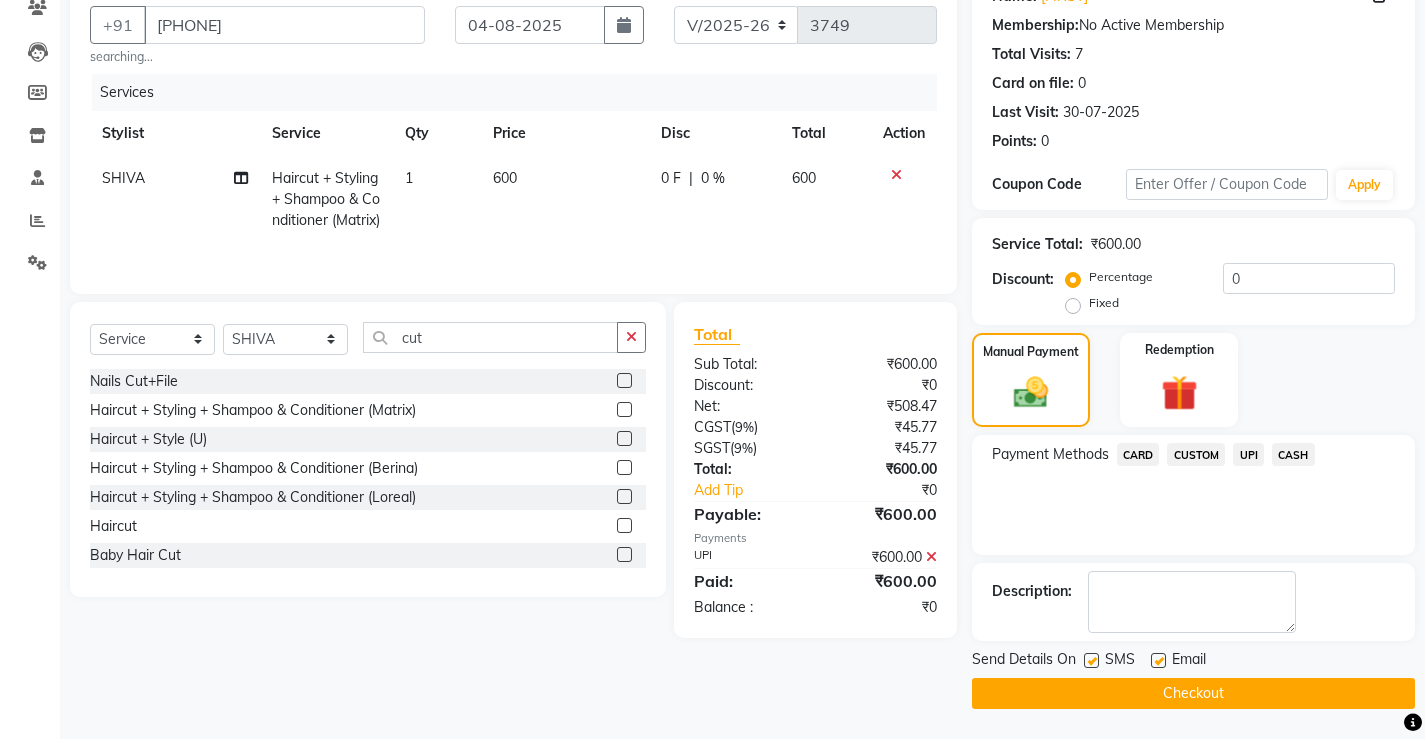 click on "Checkout" 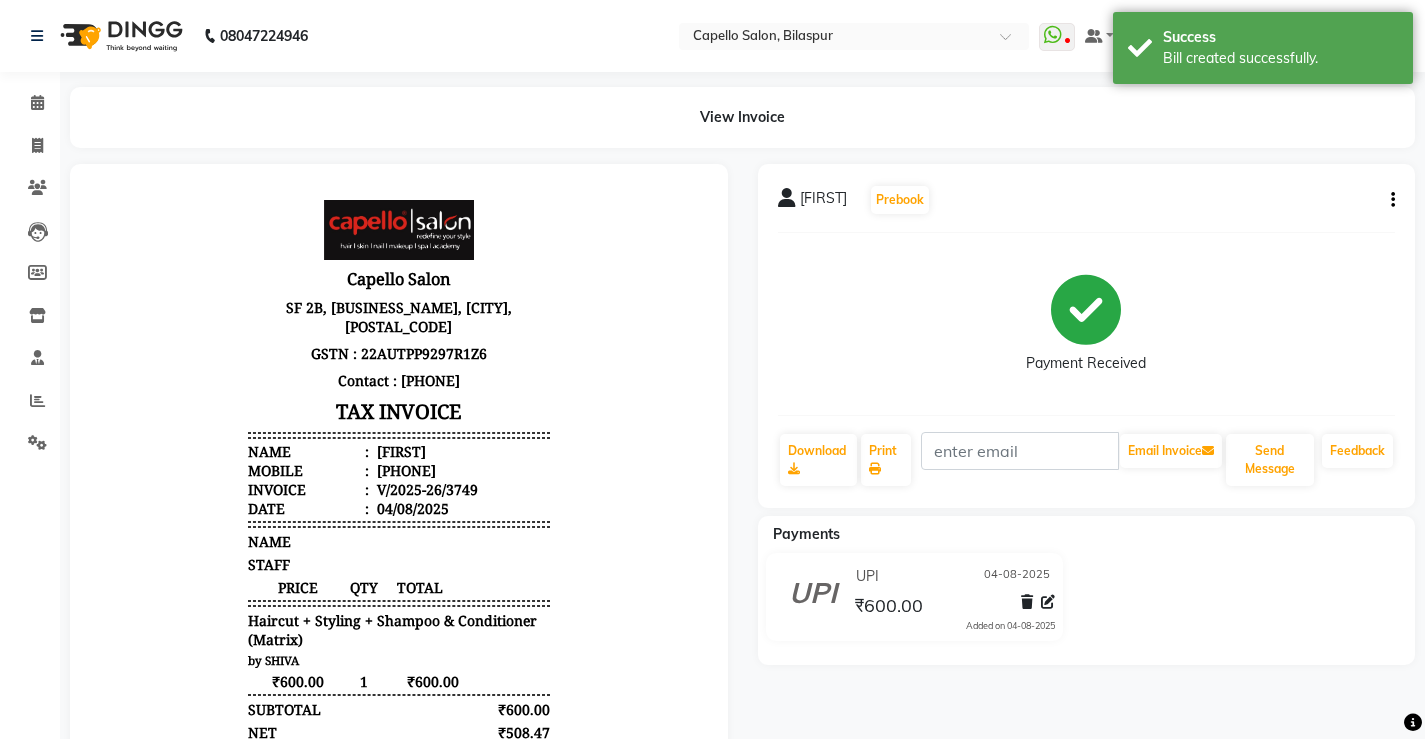 scroll, scrollTop: 0, scrollLeft: 0, axis: both 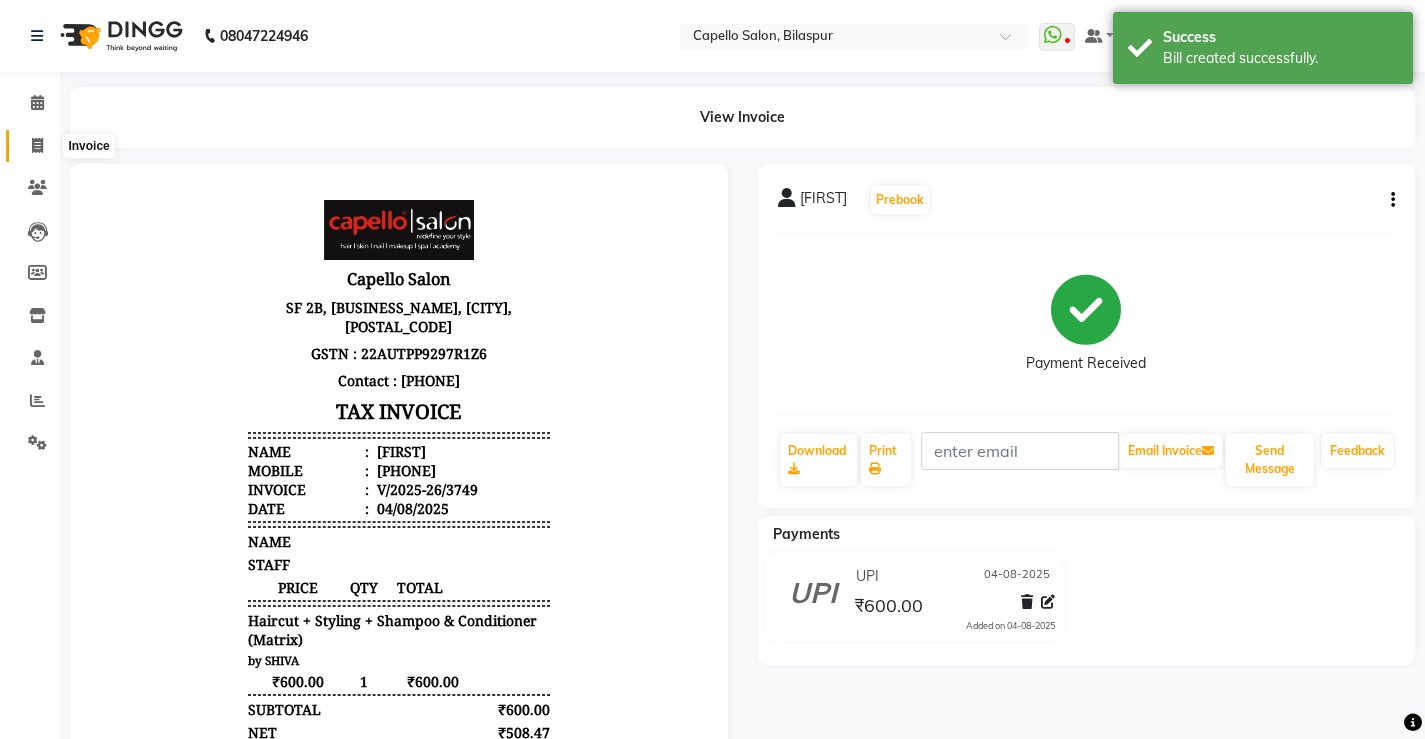 click 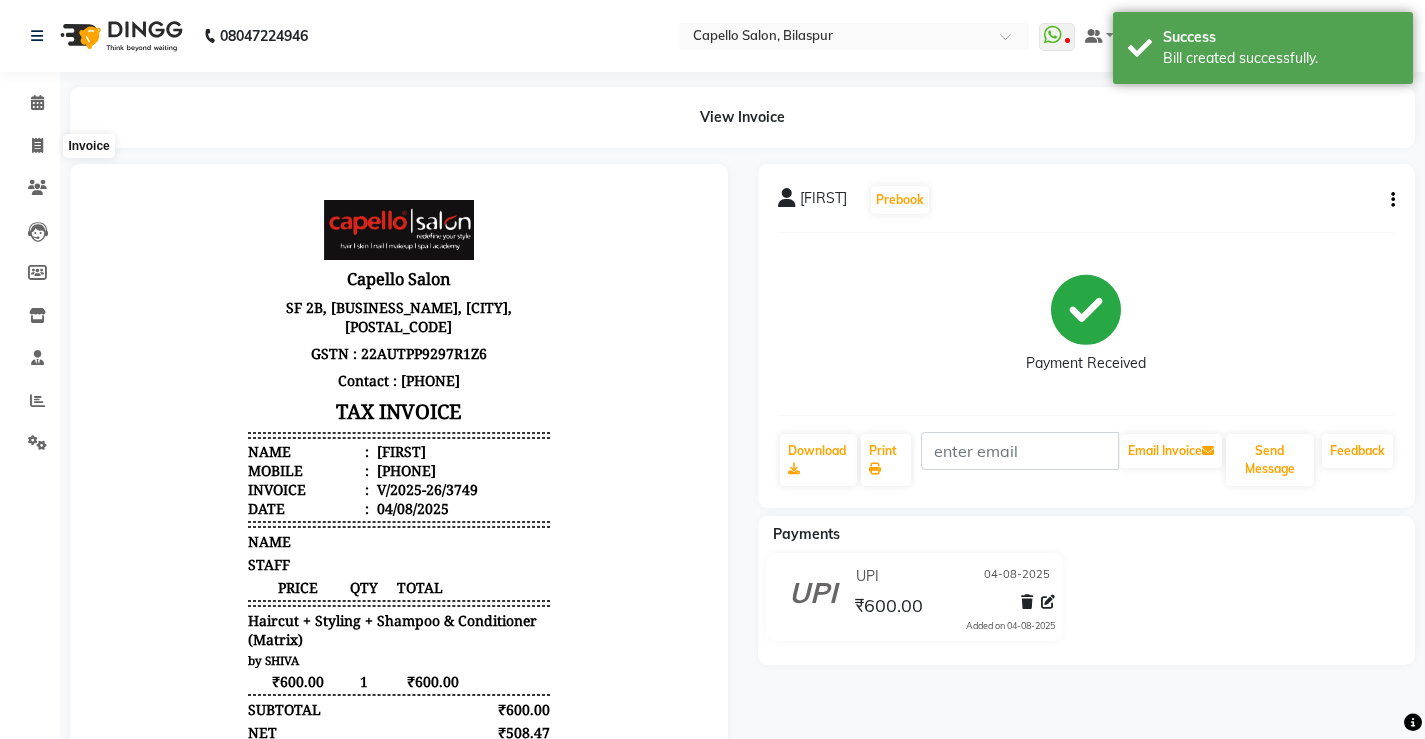 select on "service" 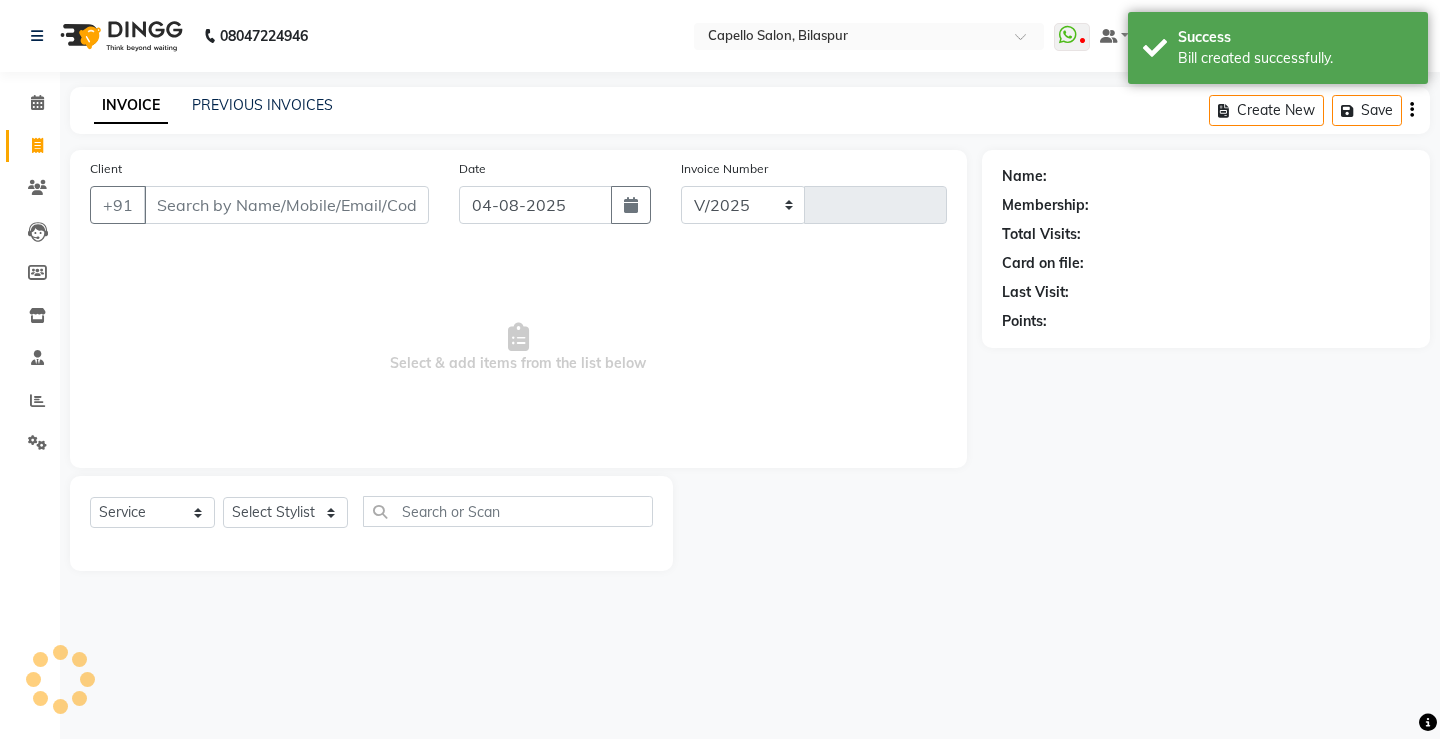 select on "857" 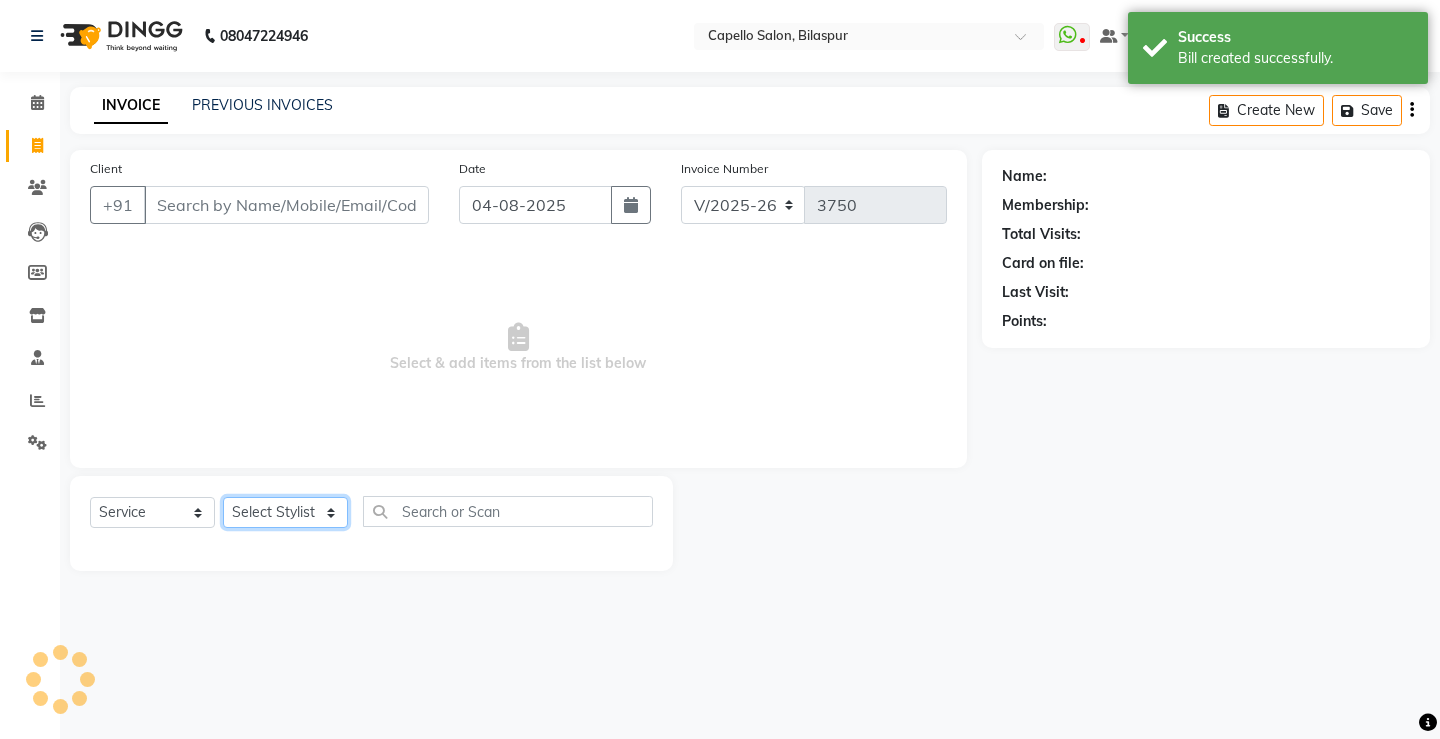 drag, startPoint x: 296, startPoint y: 515, endPoint x: 279, endPoint y: 480, distance: 38.910152 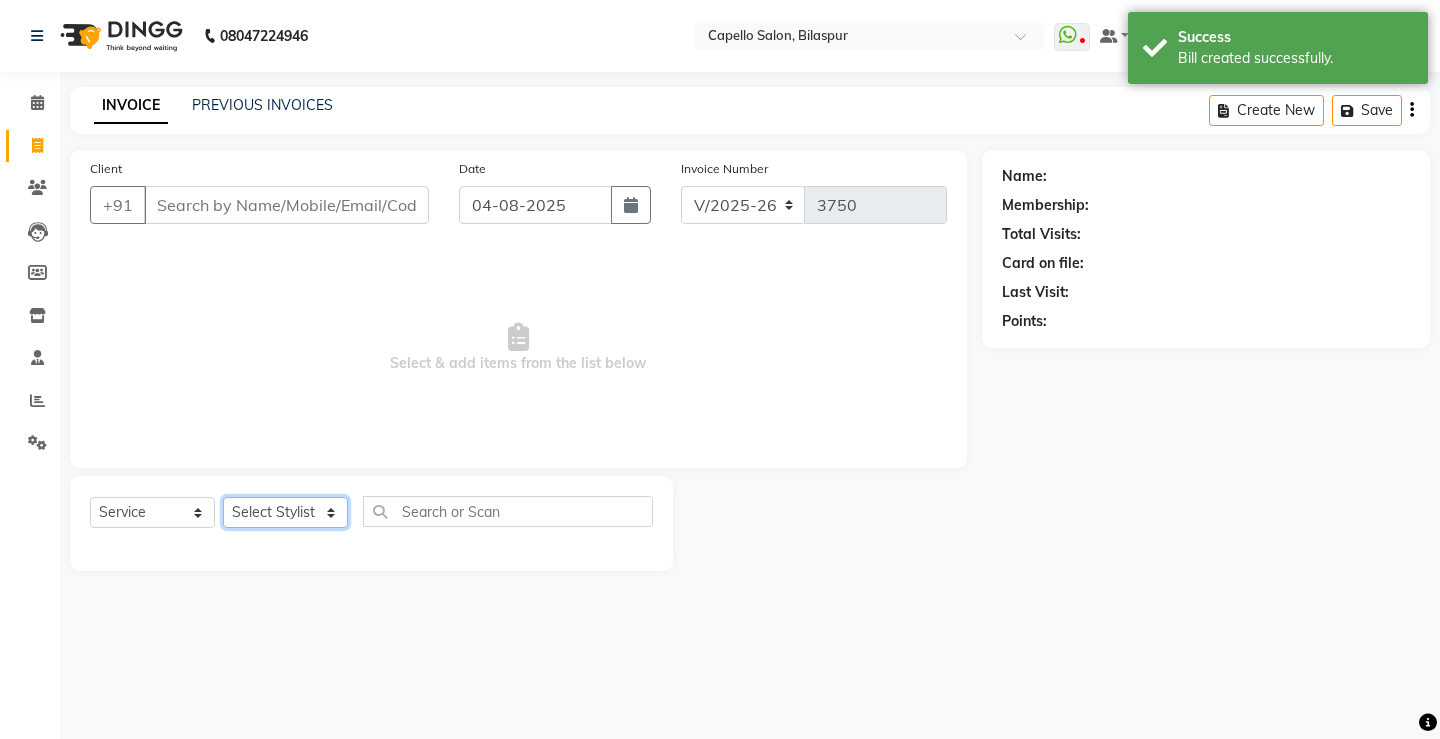 select on "26586" 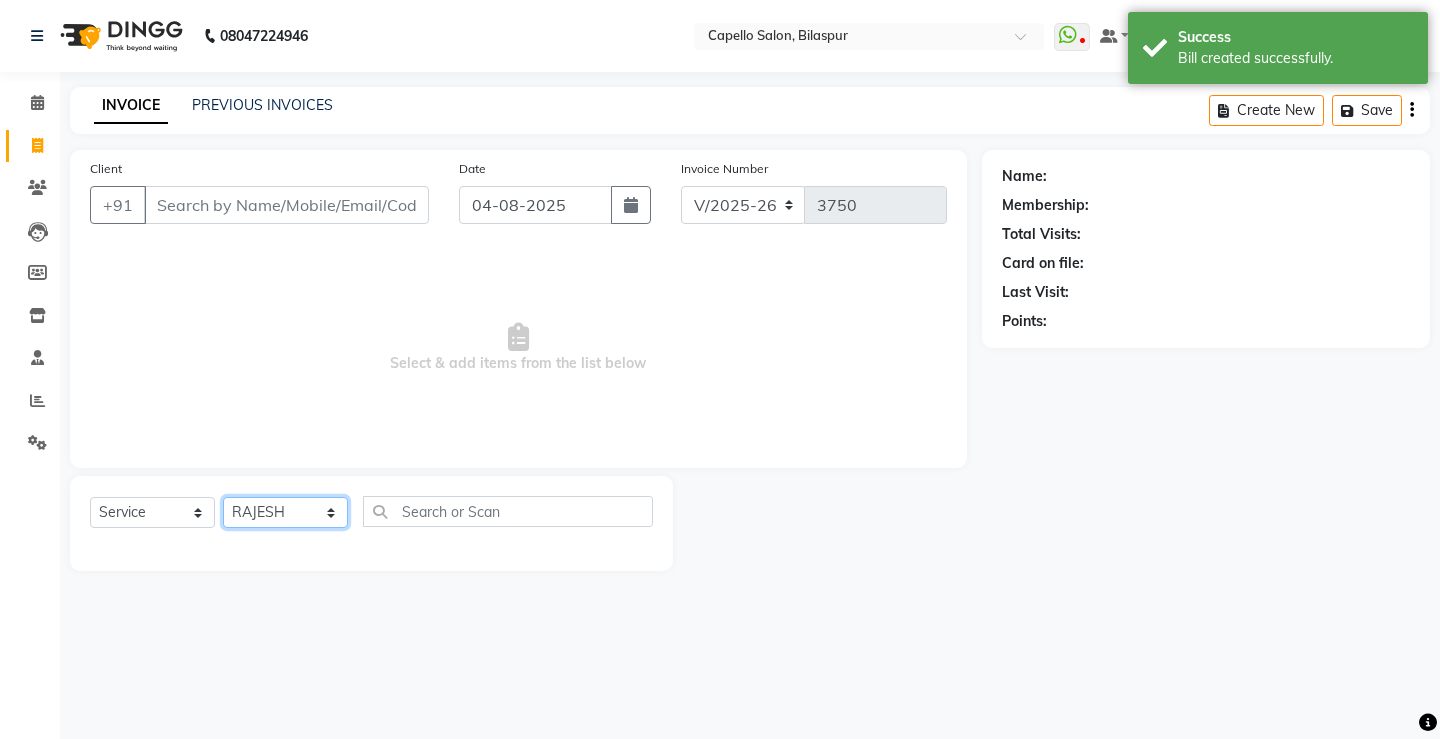 click on "Select Stylist ADMIN AKASH ANJALI khusboo KIRTI KUSHAL MANAGER Manish  RAJESH reshma ritee shailendra SHIVA VISHAL" 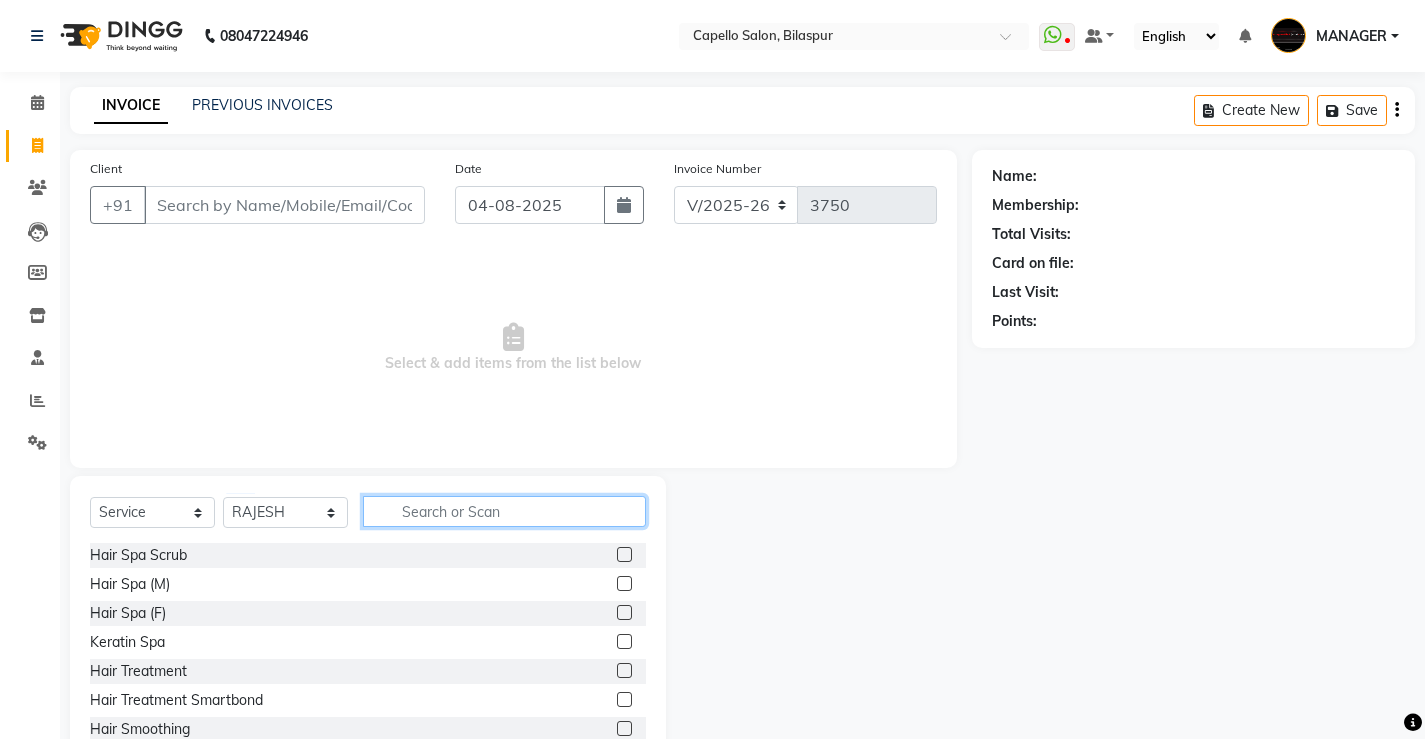 click 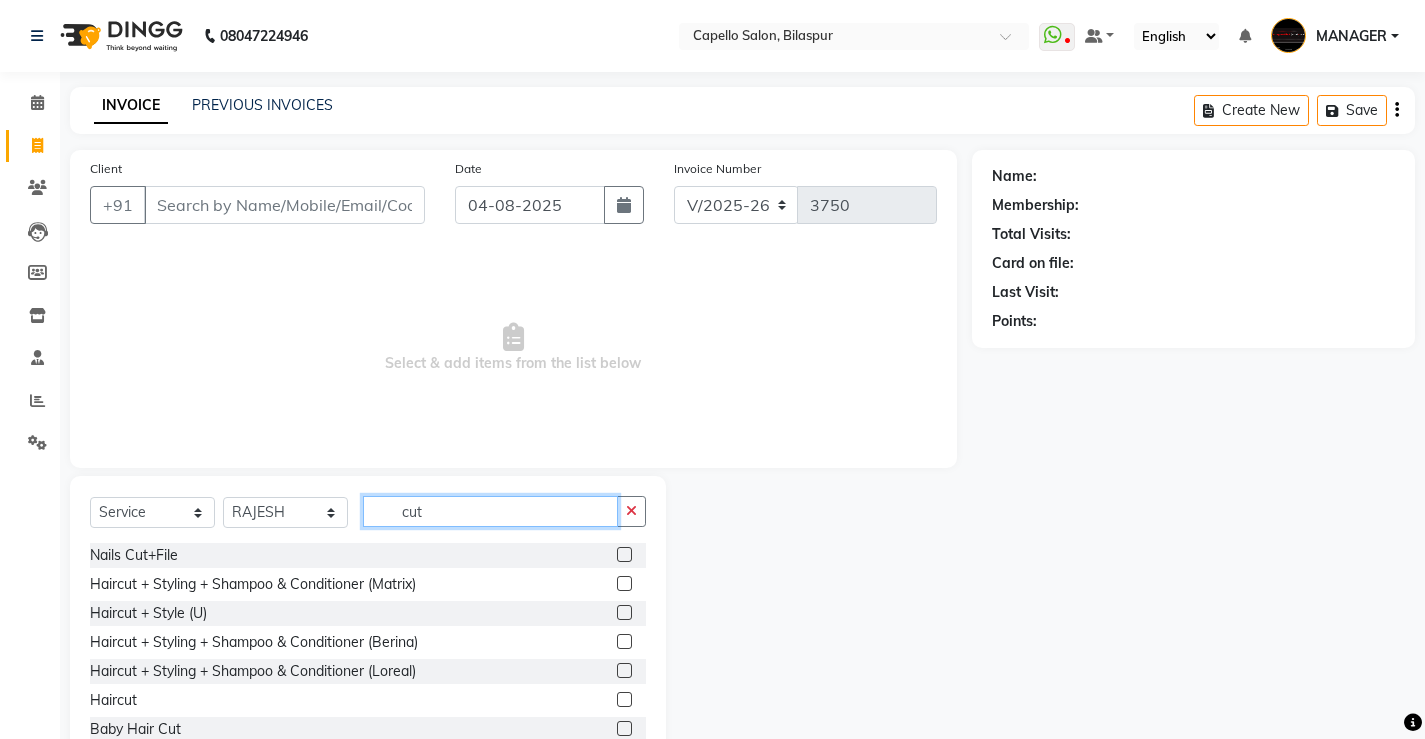 type on "cut" 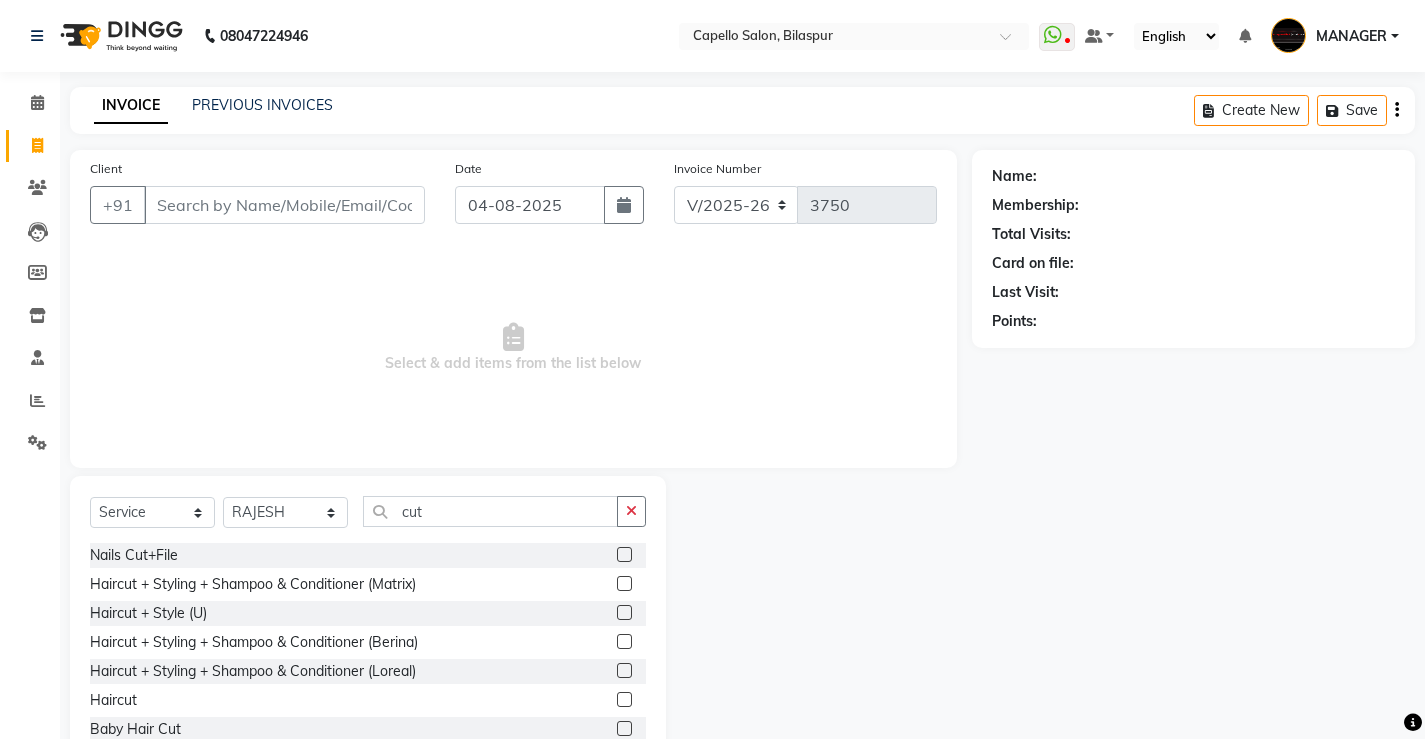 click 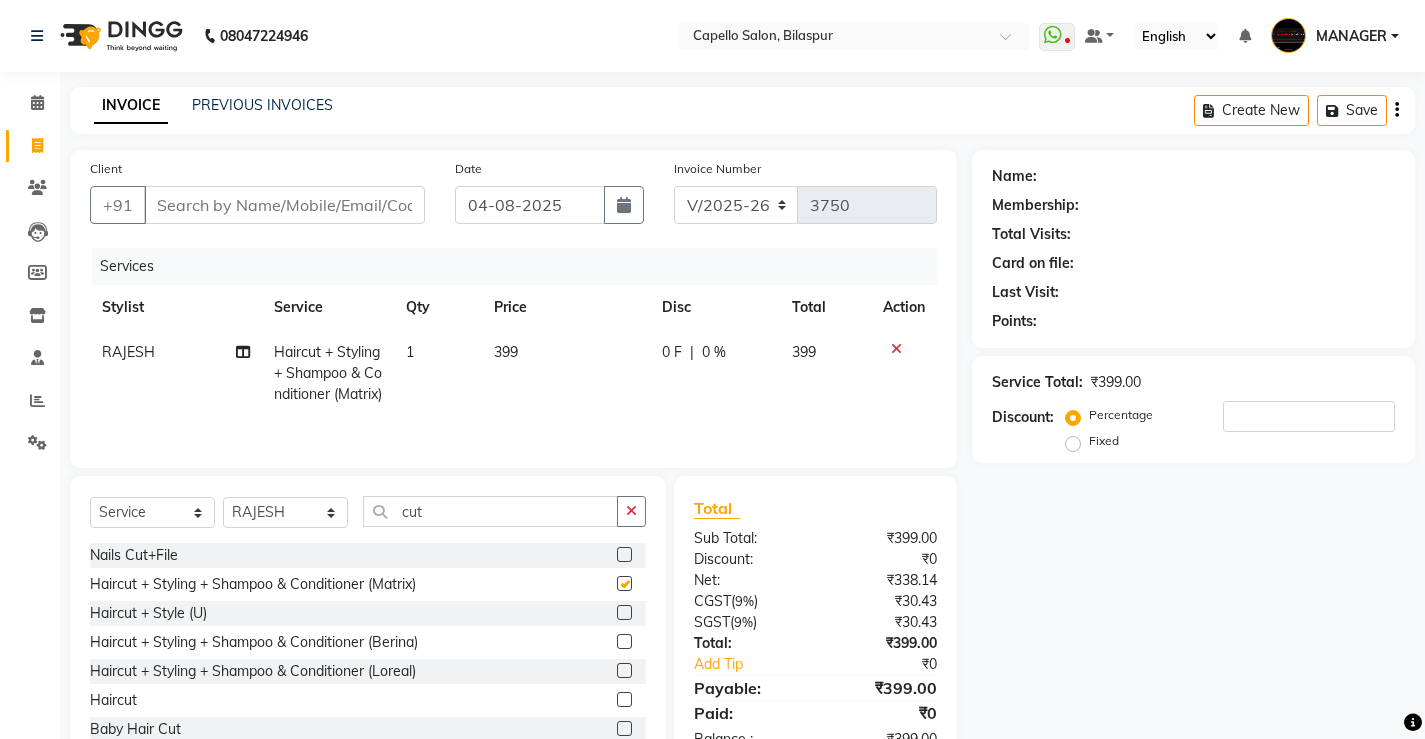 checkbox on "false" 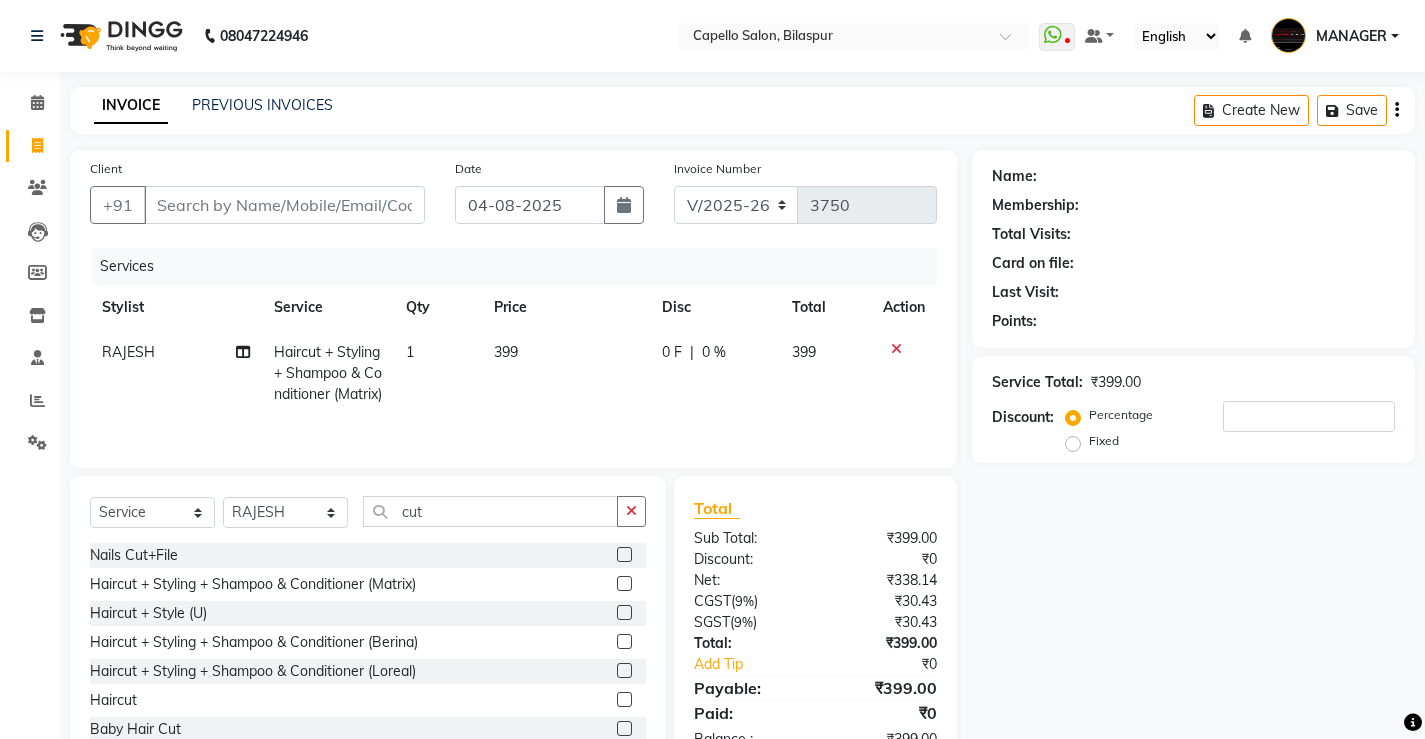 click on "399" 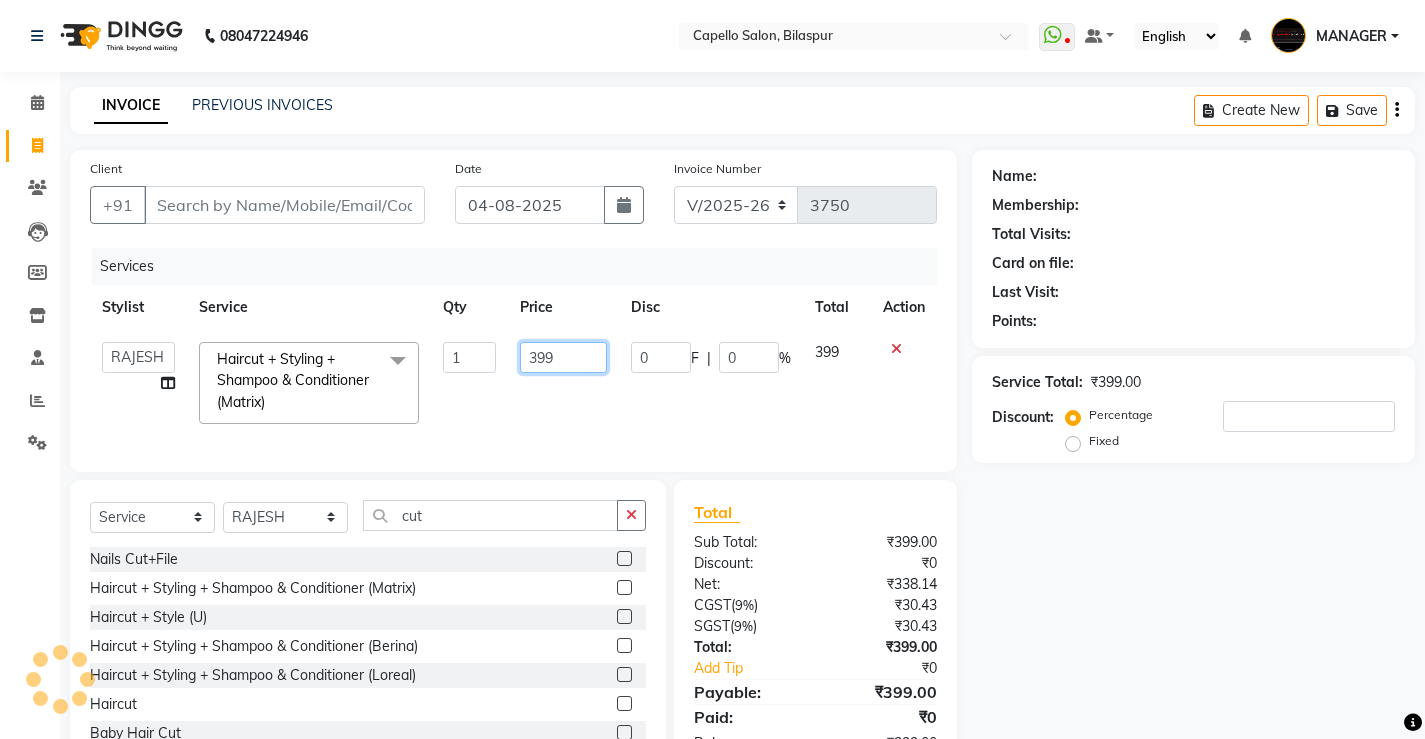 click on "399" 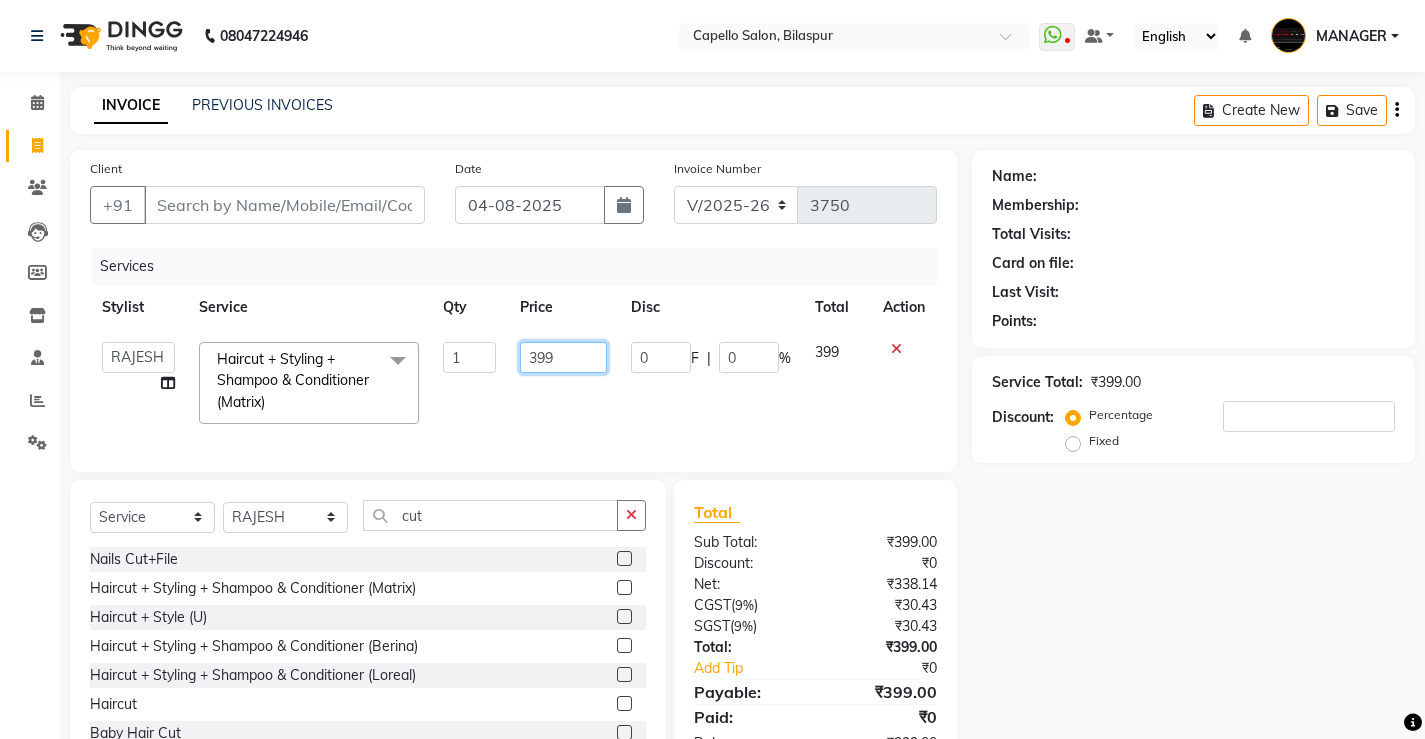click on "399" 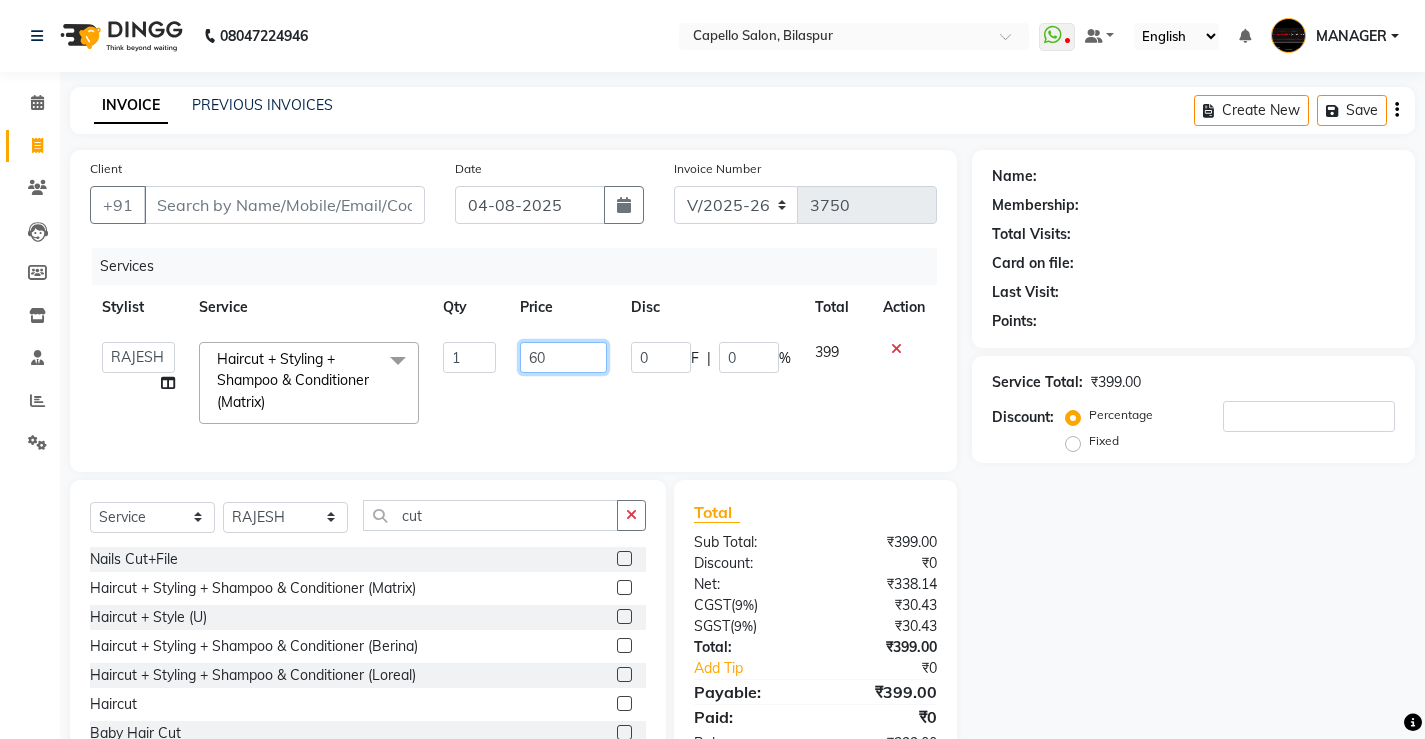 type on "600" 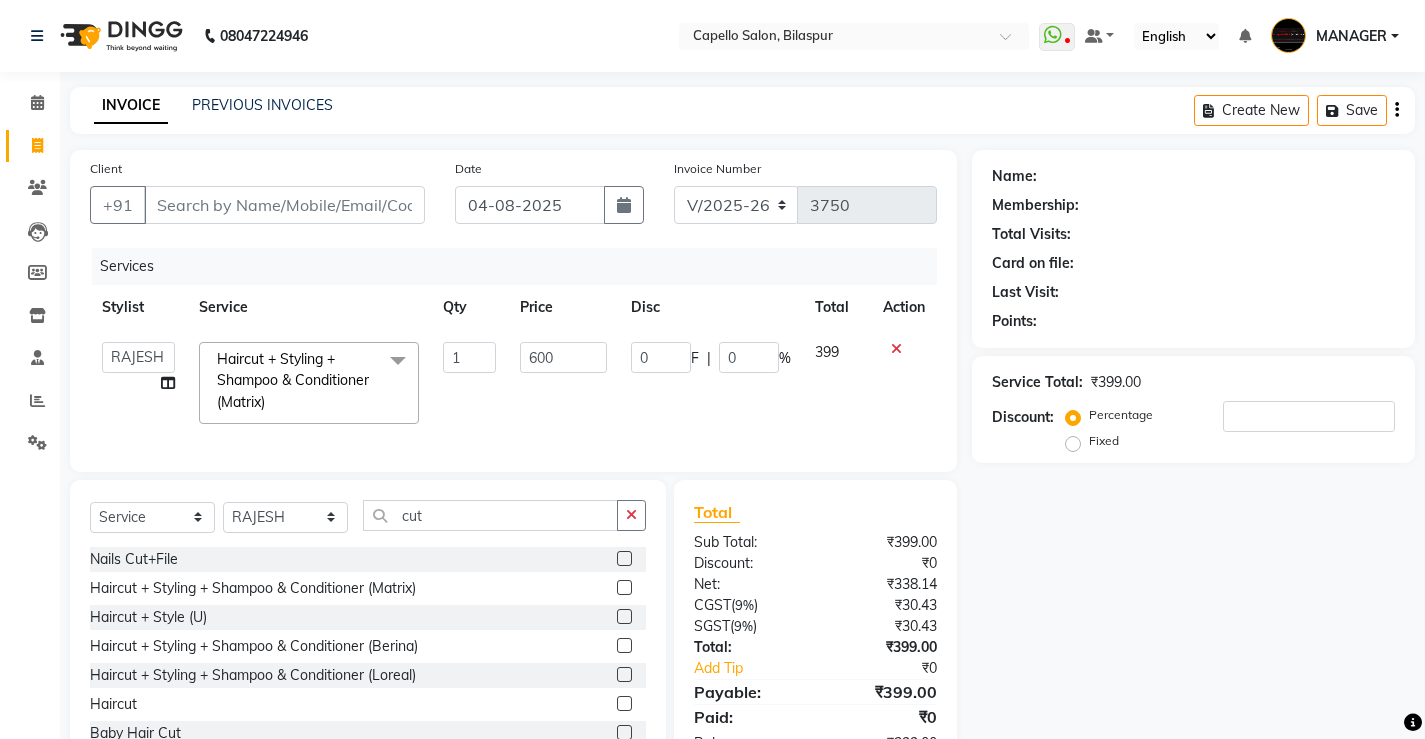 click 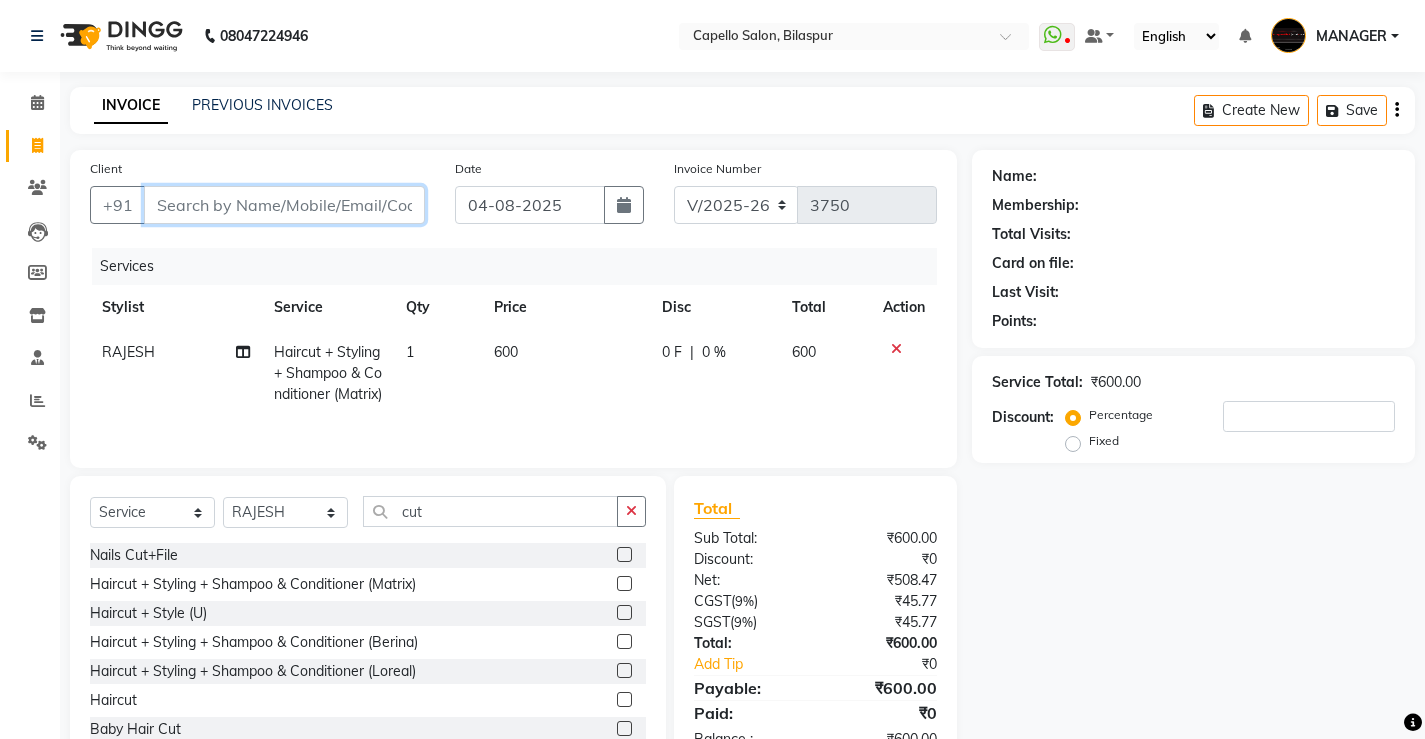 click on "Client" at bounding box center [284, 205] 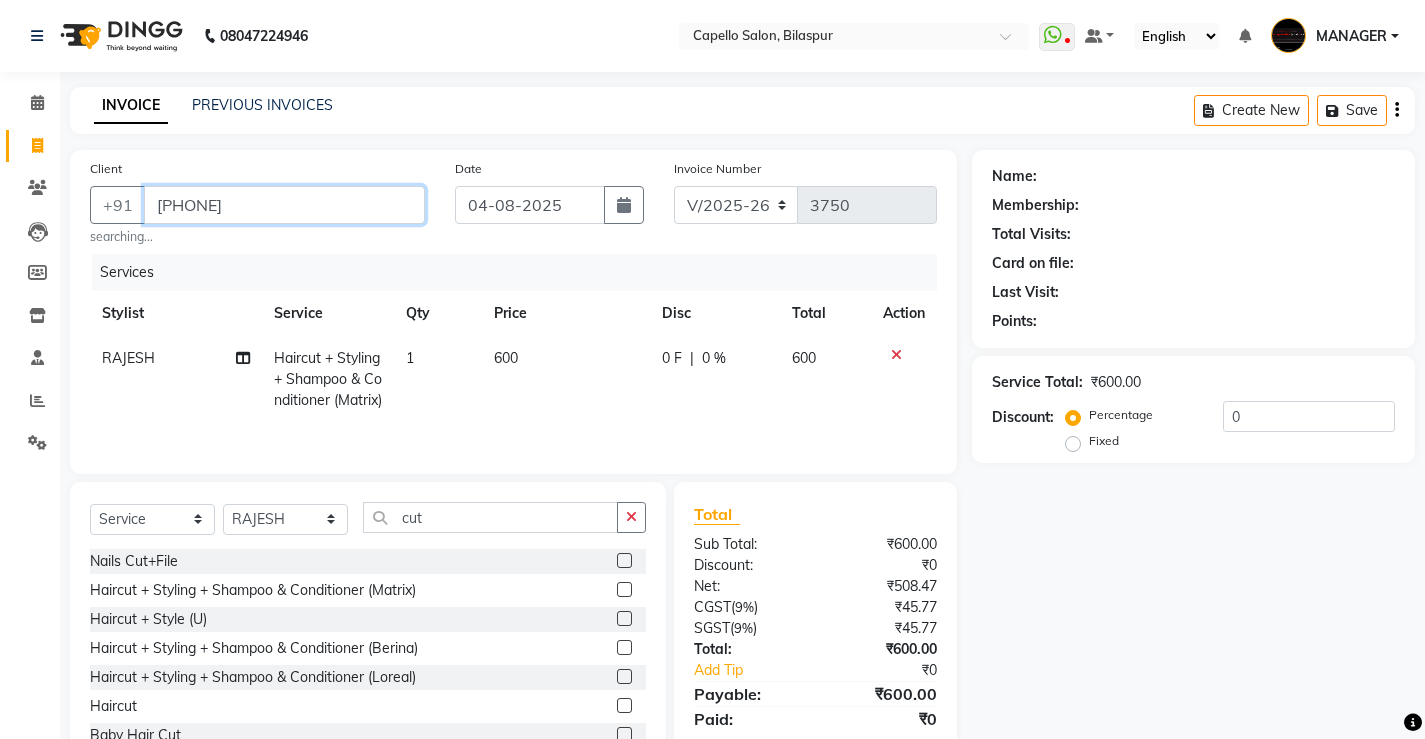 type on "[PHONE]" 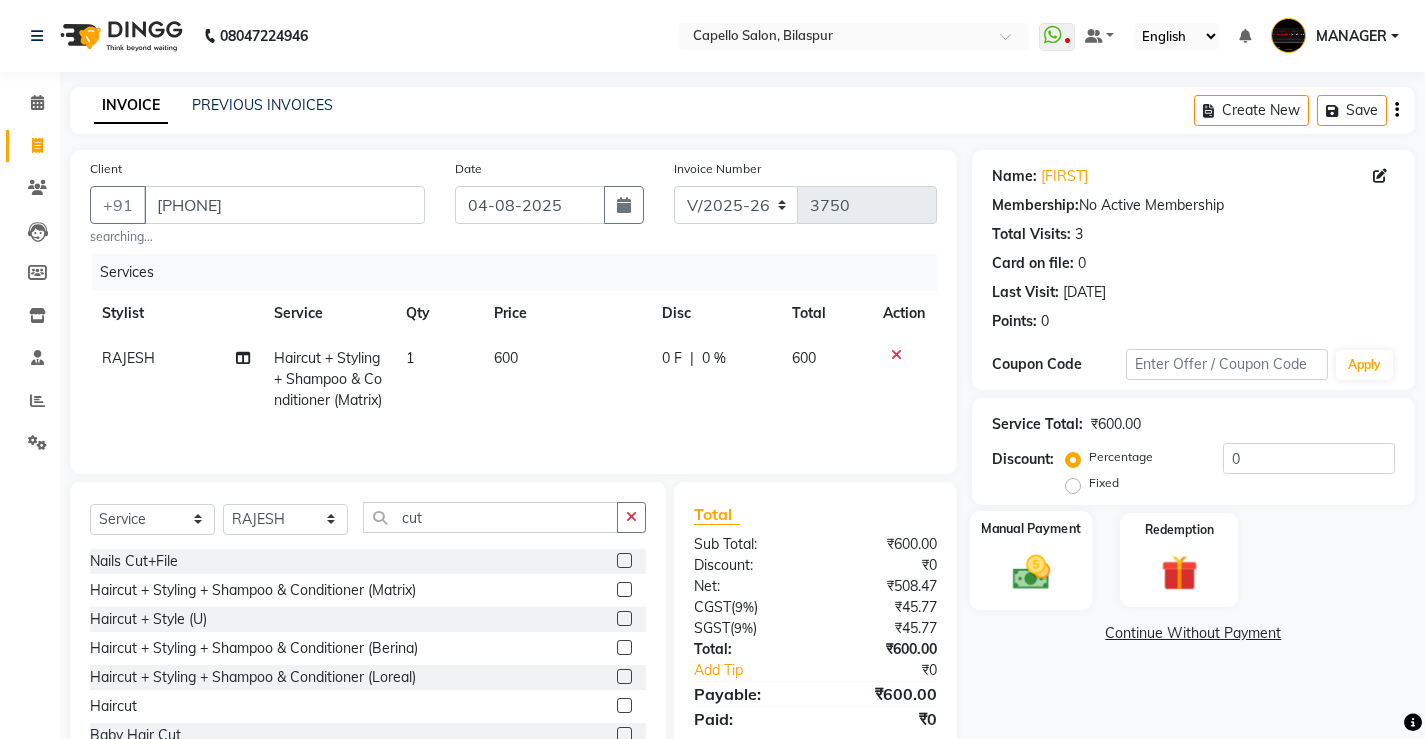 click on "Manual Payment" 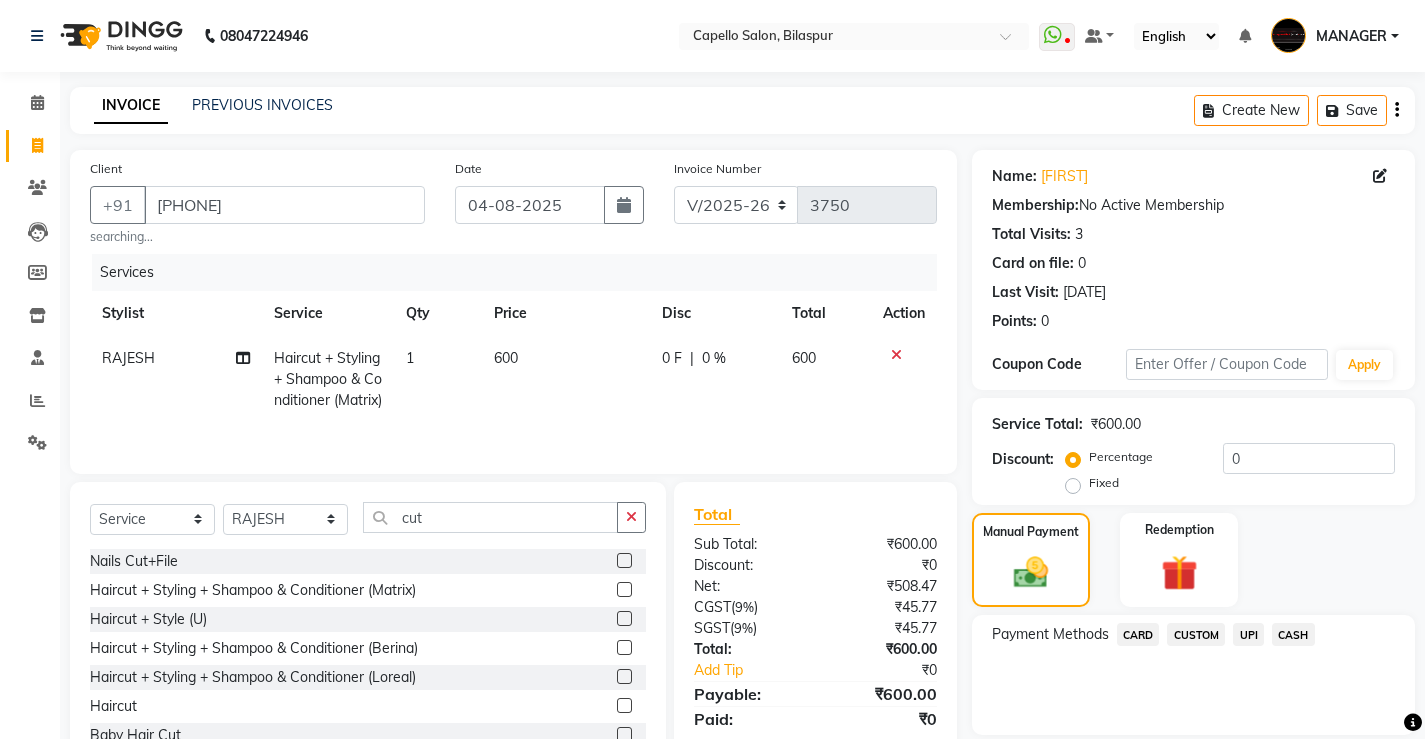 click on "CASH" 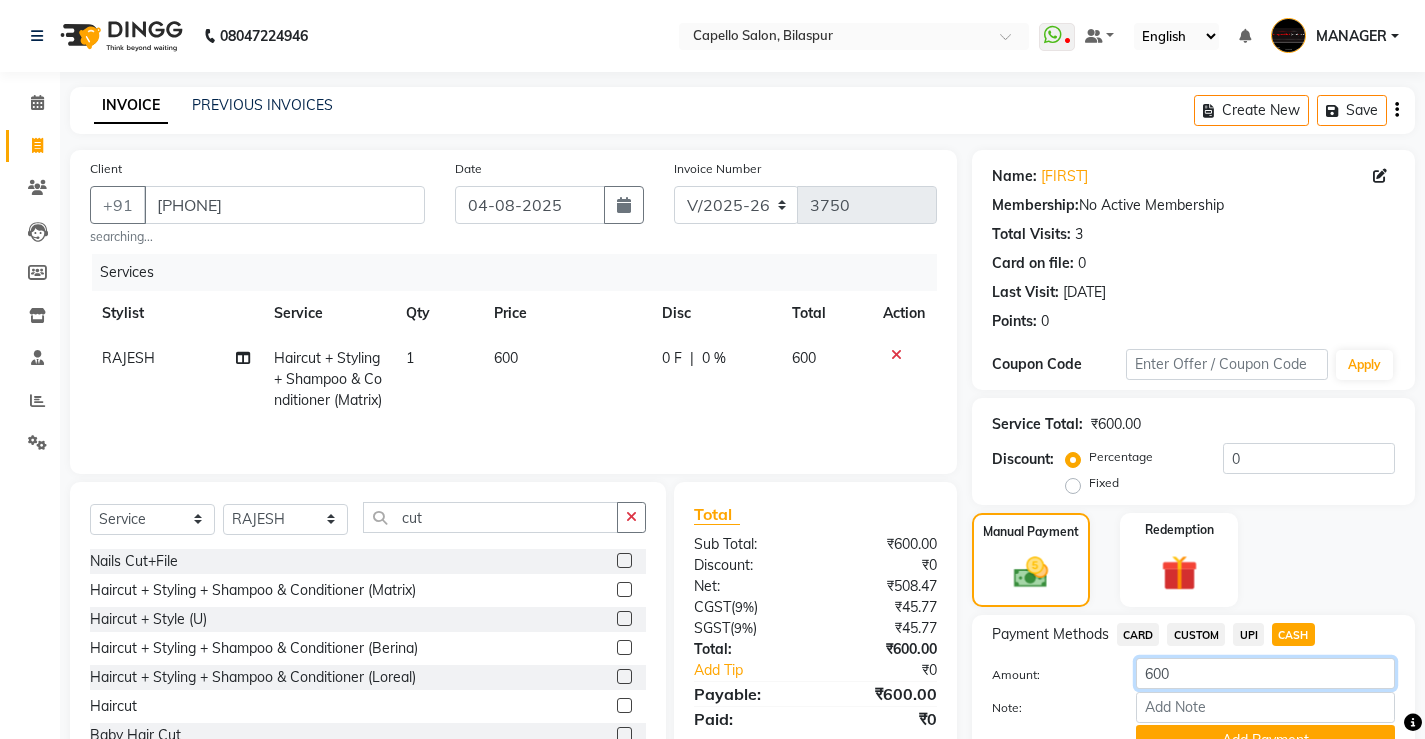 click on "600" 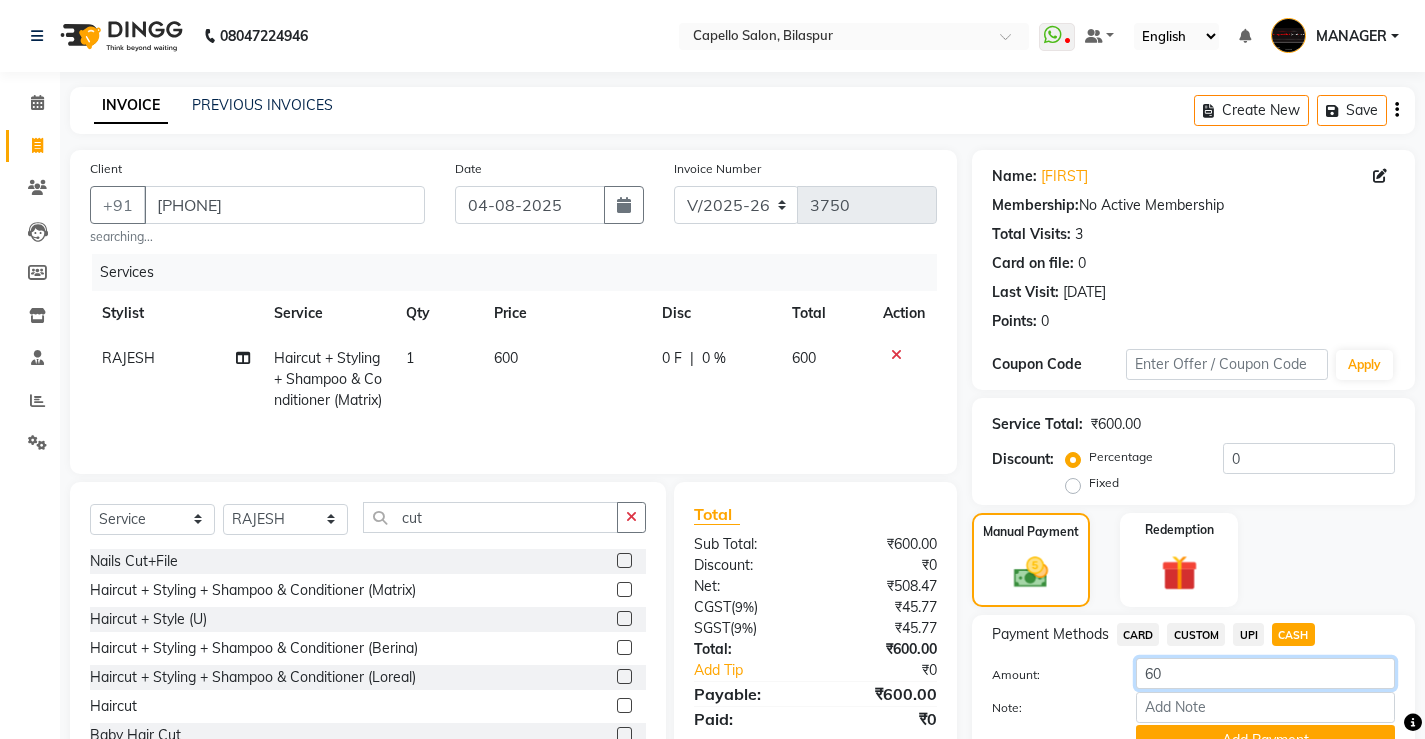 type on "6" 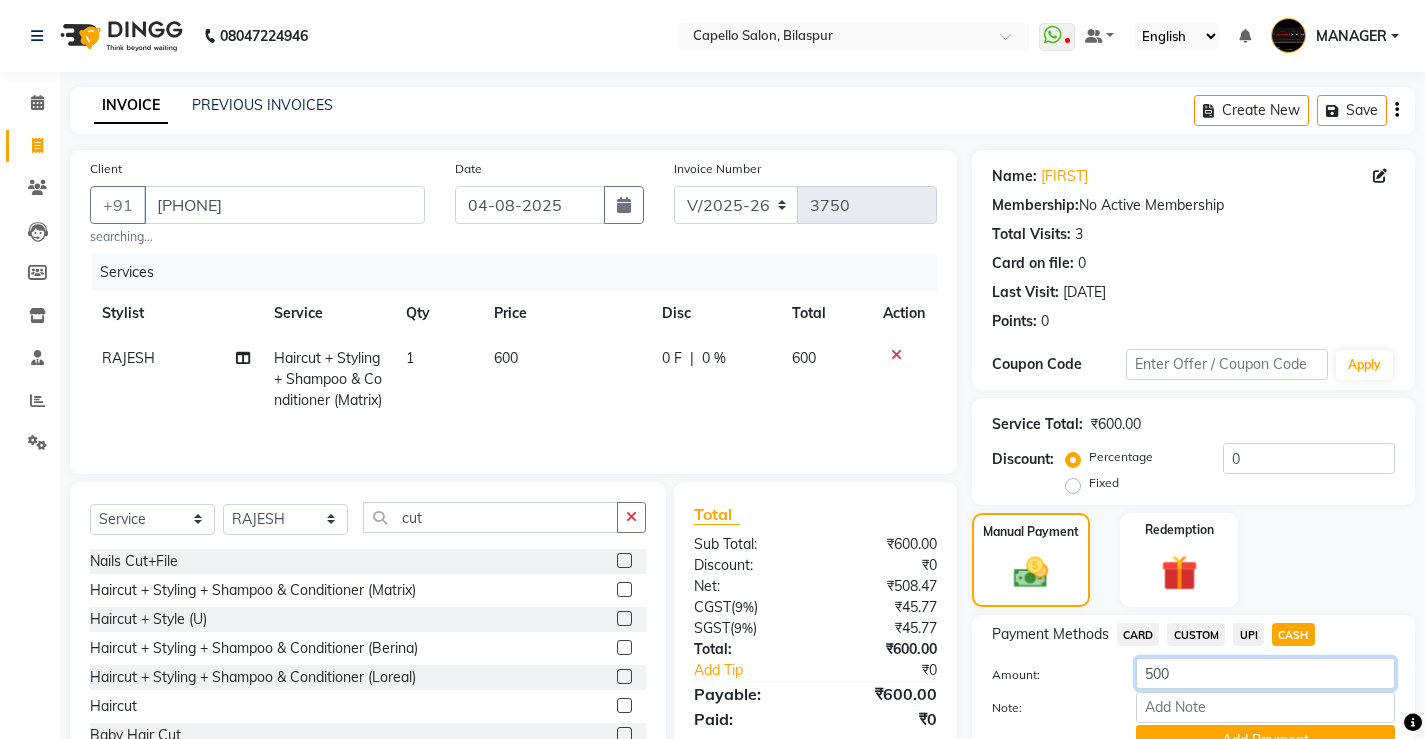 scroll, scrollTop: 96, scrollLeft: 0, axis: vertical 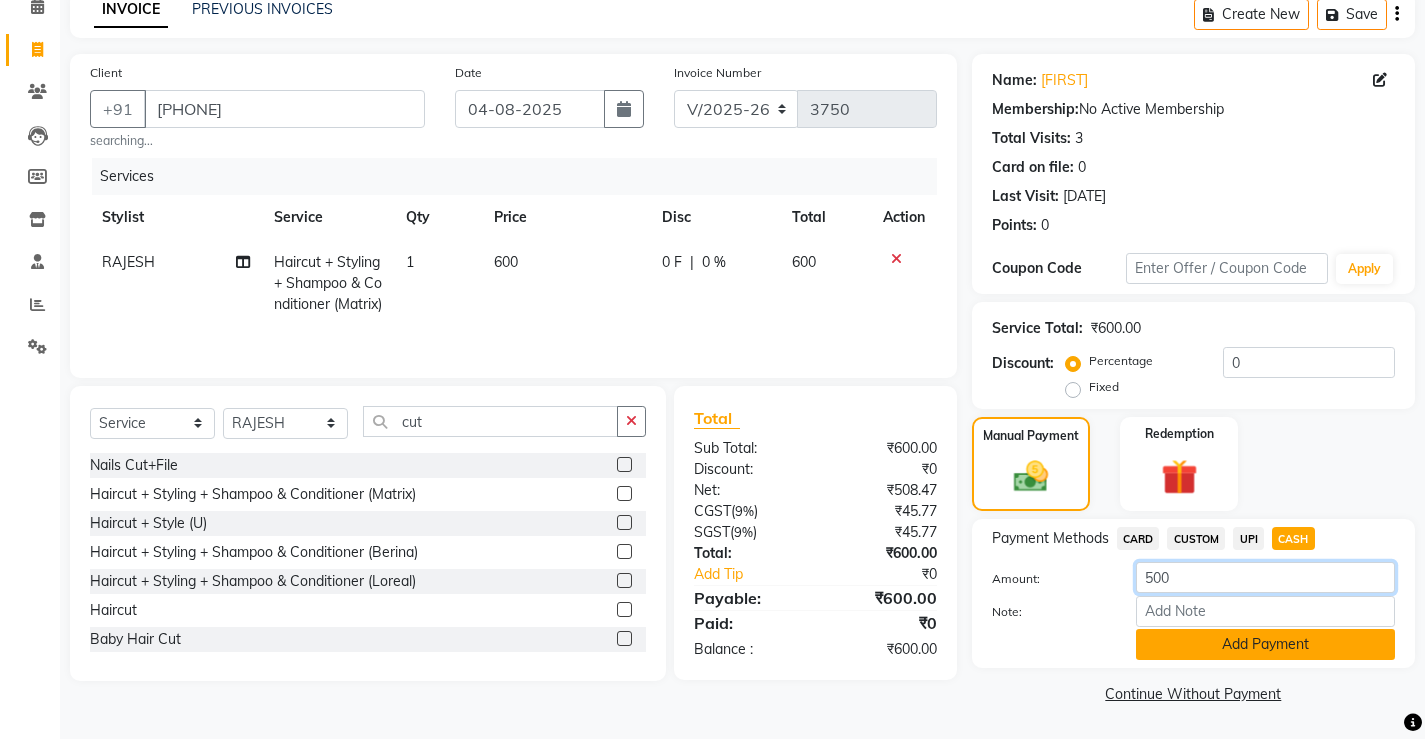 type on "500" 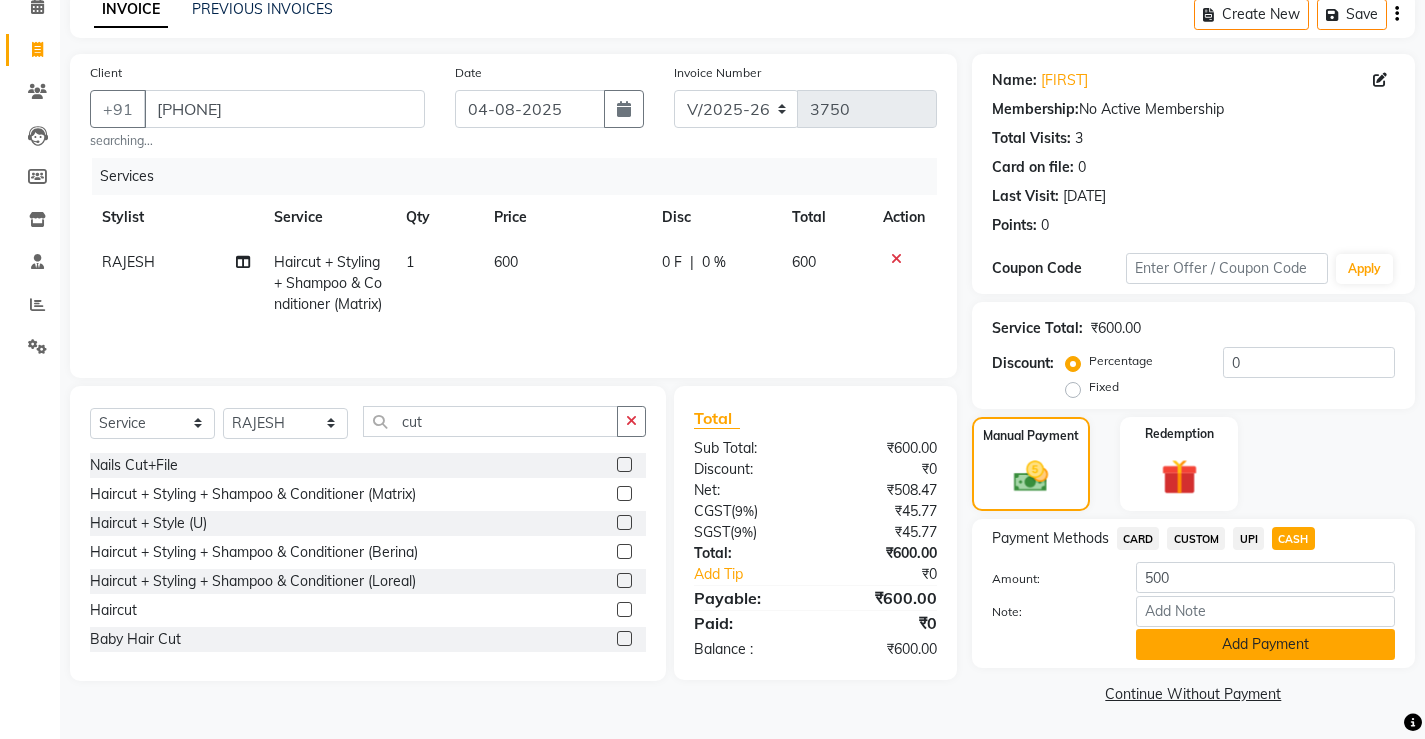 click on "Add Payment" 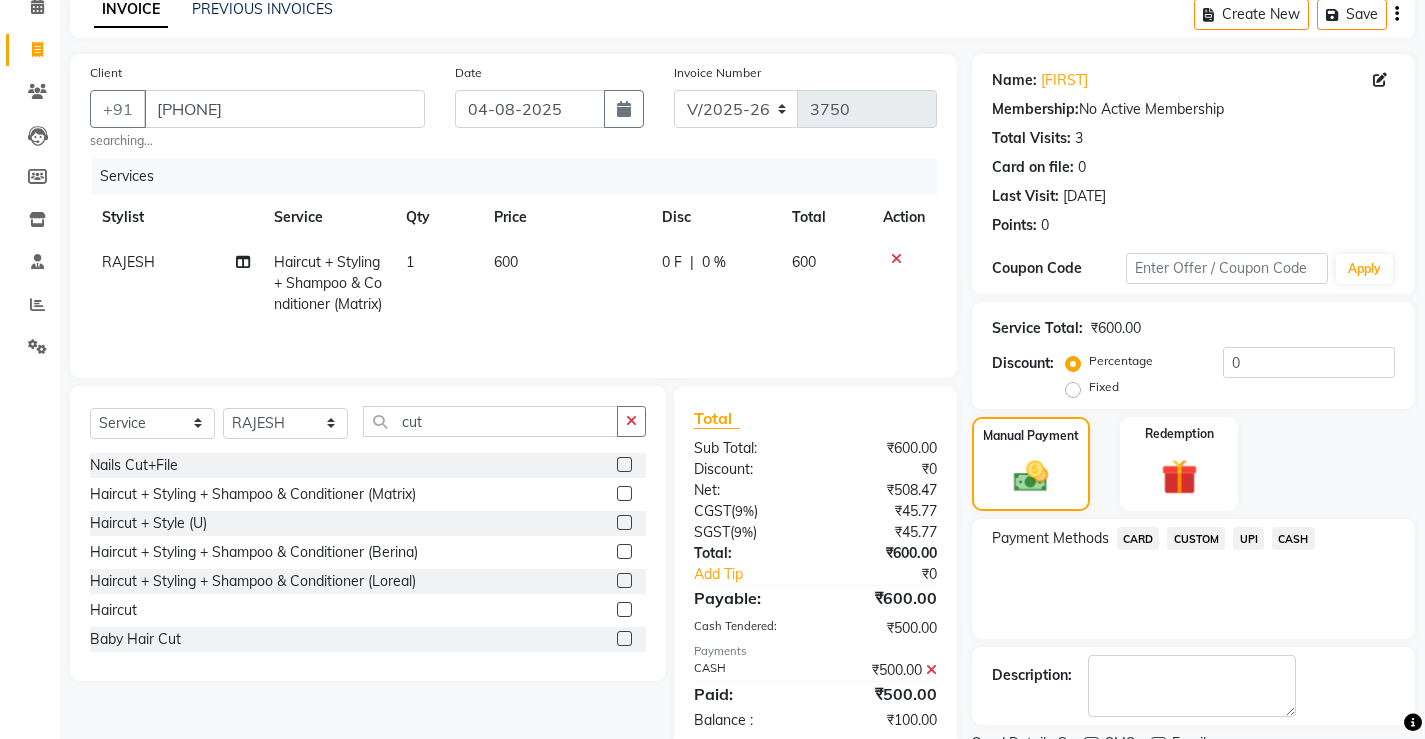 click on "UPI" 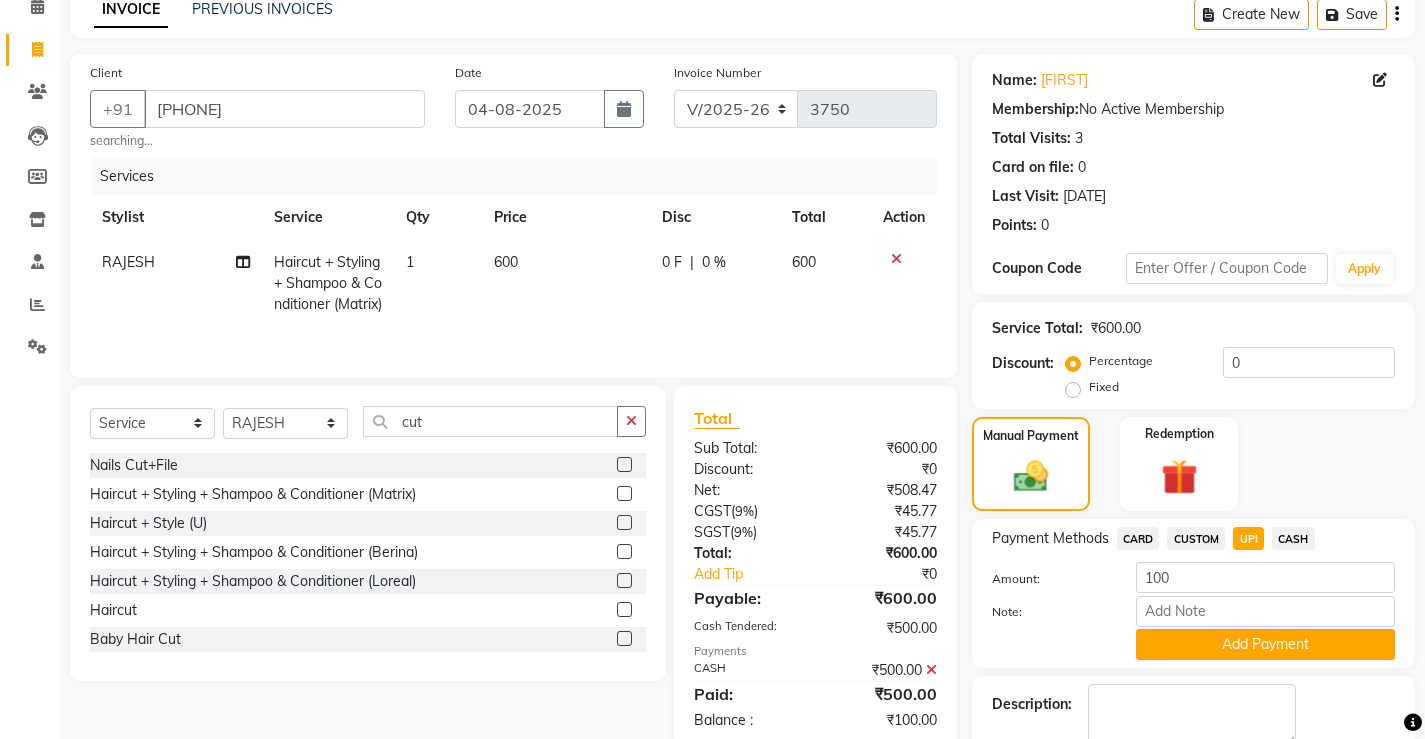 scroll, scrollTop: 209, scrollLeft: 0, axis: vertical 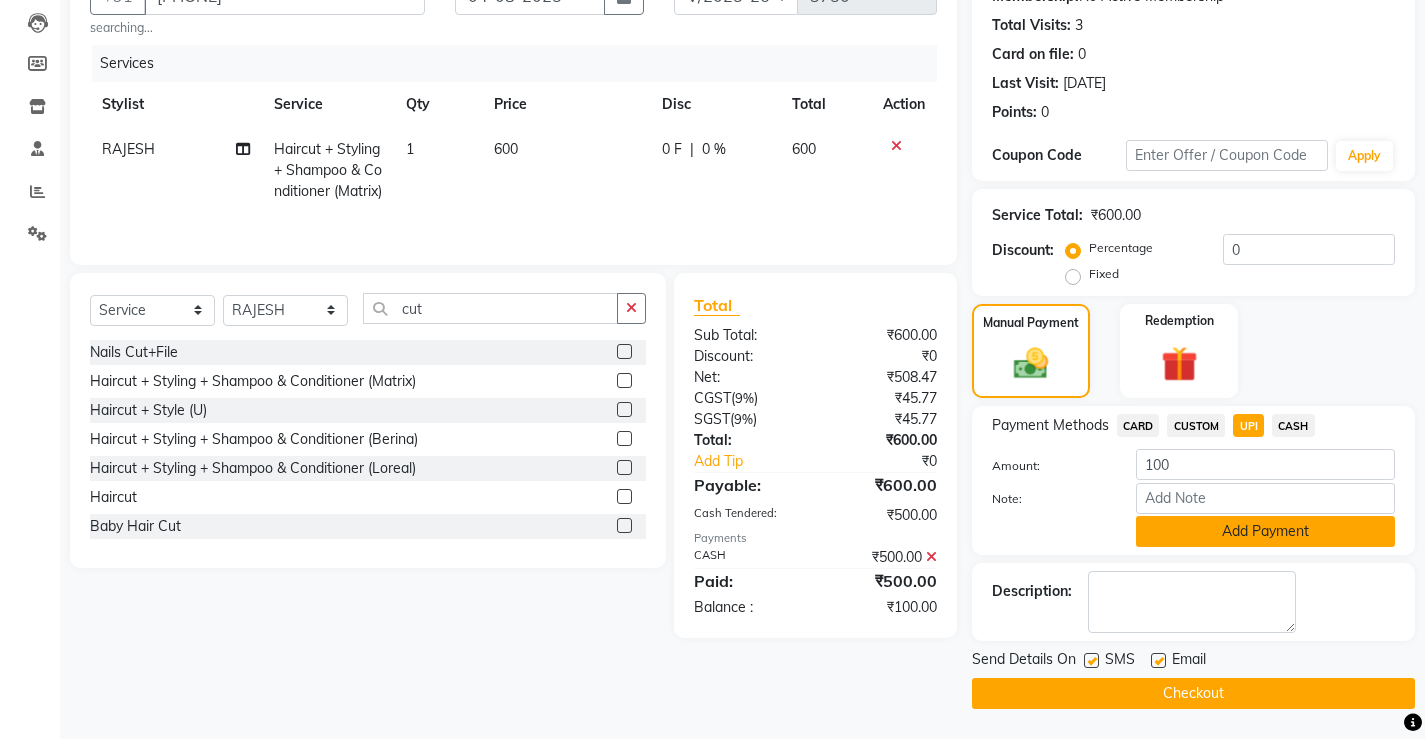 click on "Add Payment" 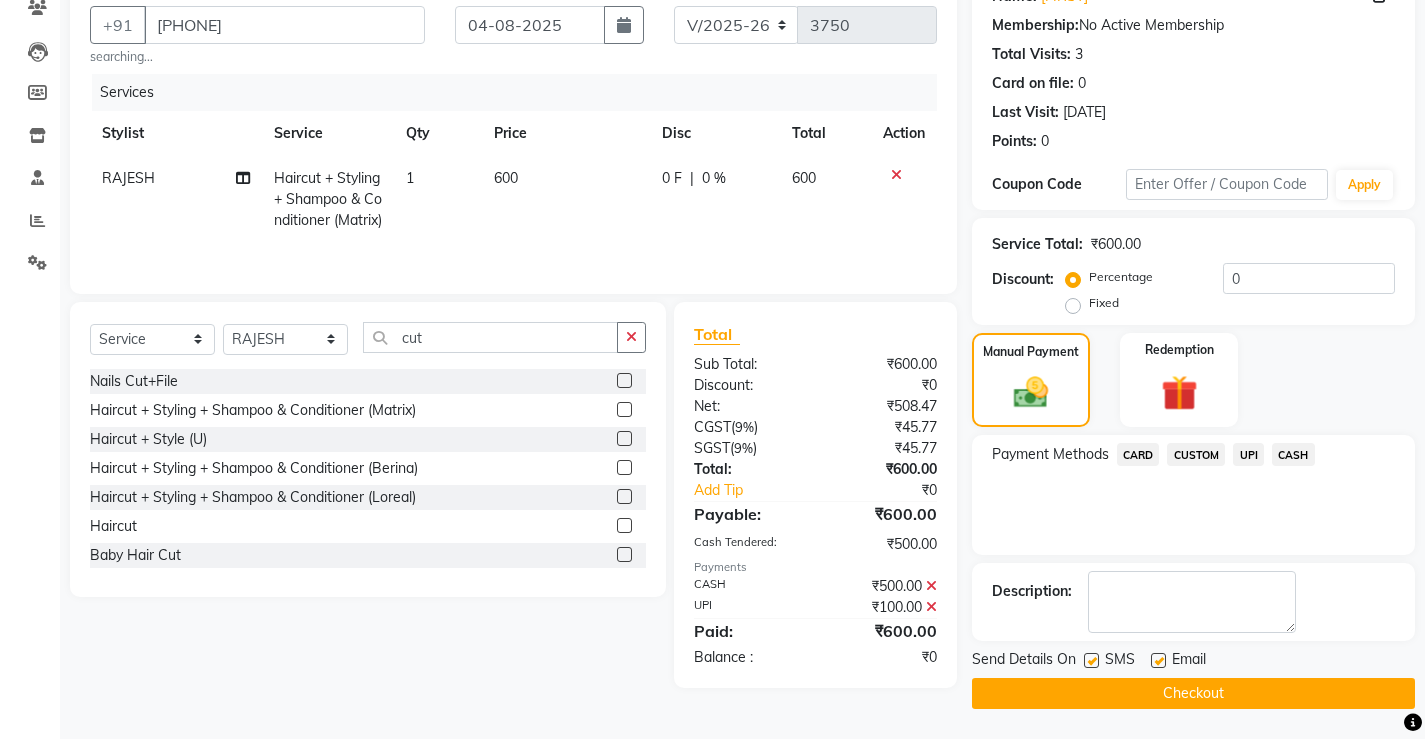 scroll, scrollTop: 180, scrollLeft: 0, axis: vertical 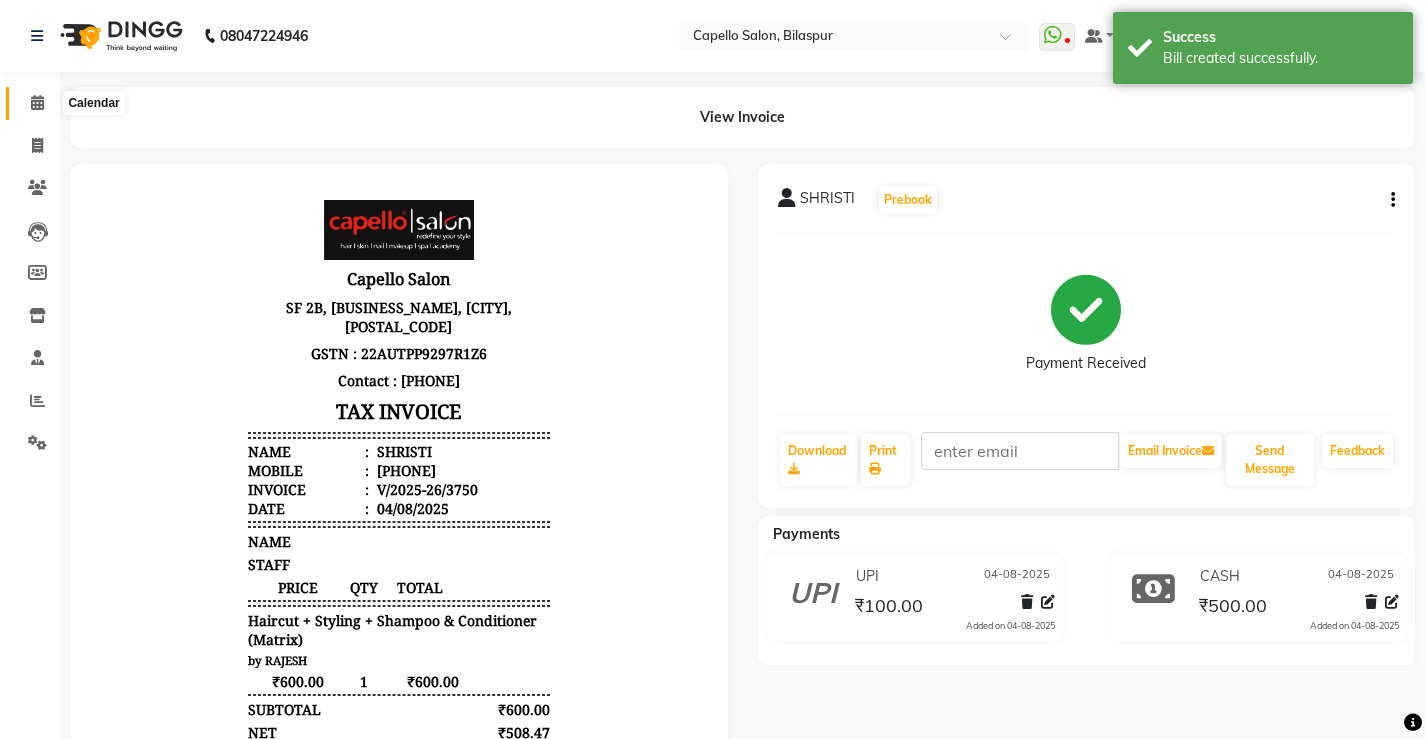 click 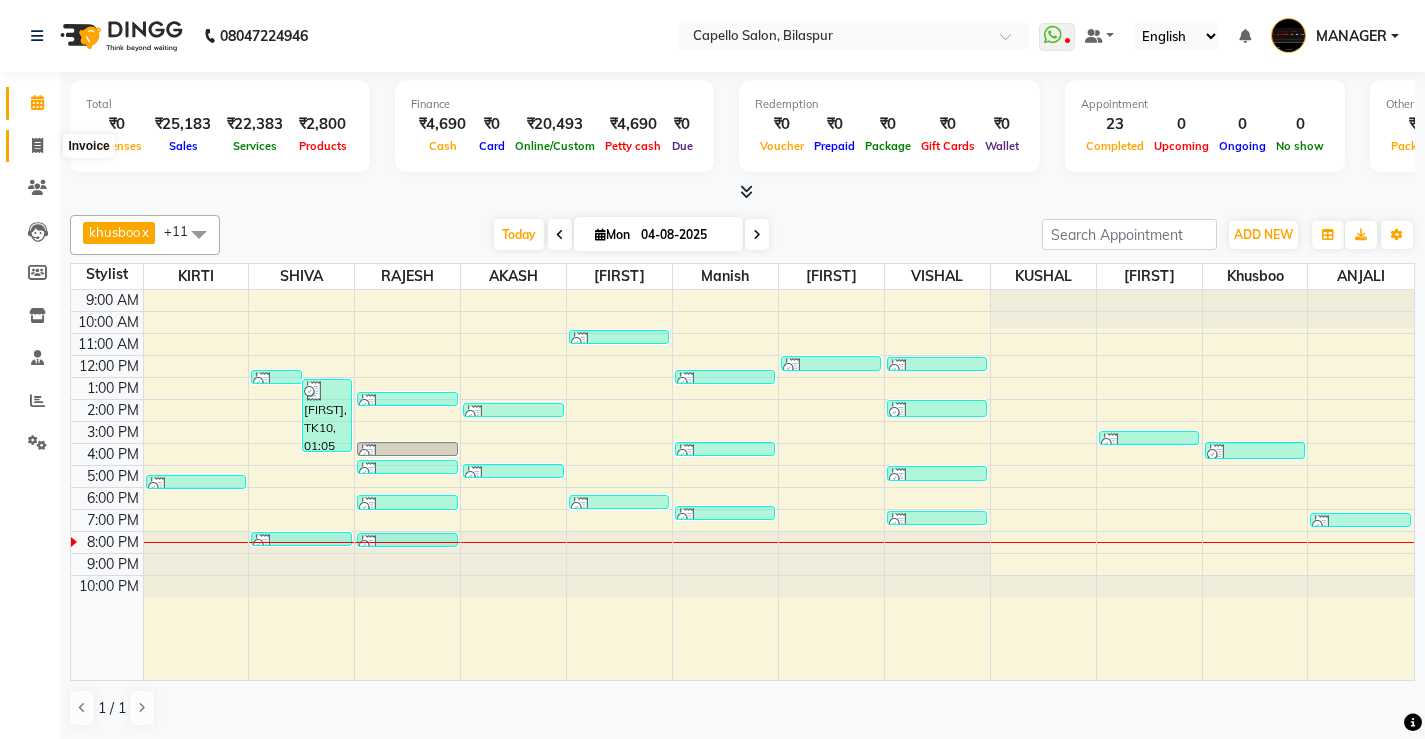 click 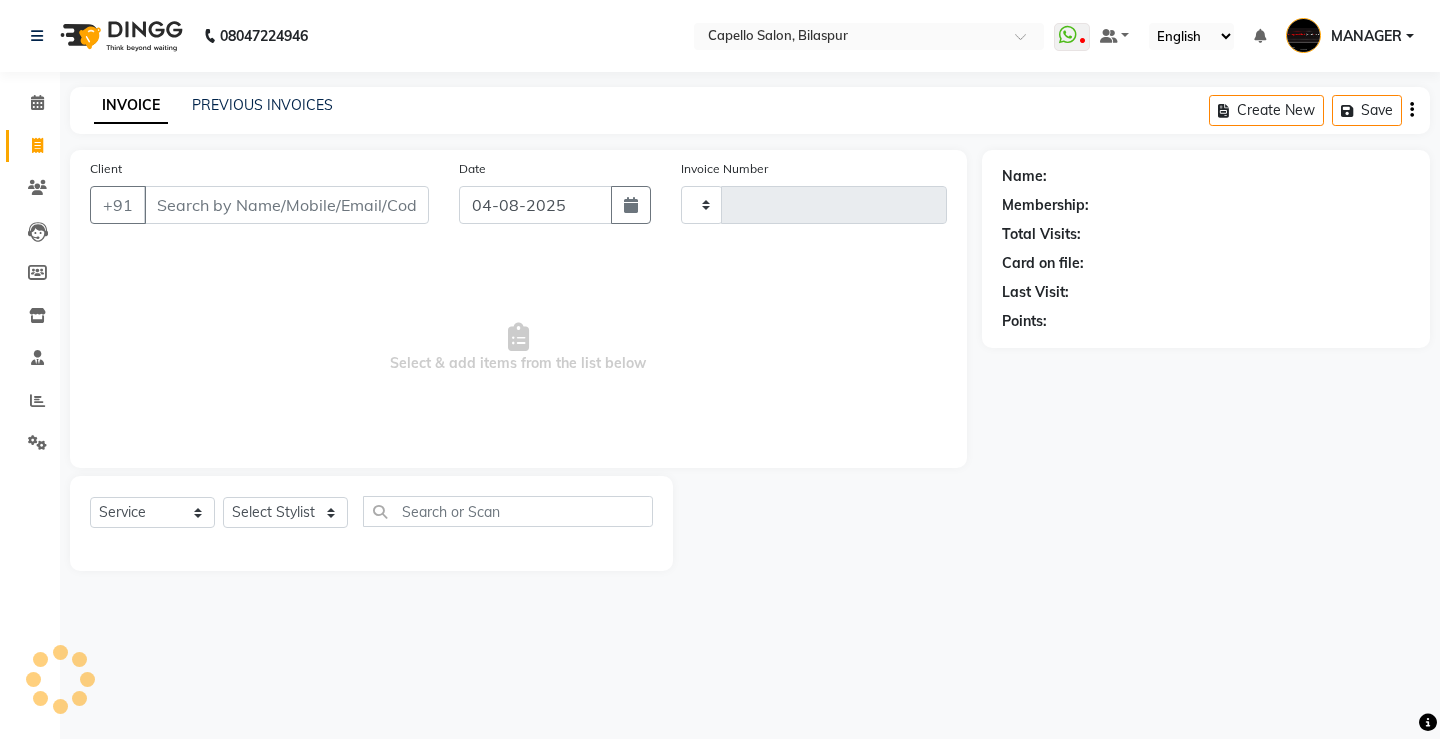 type on "3751" 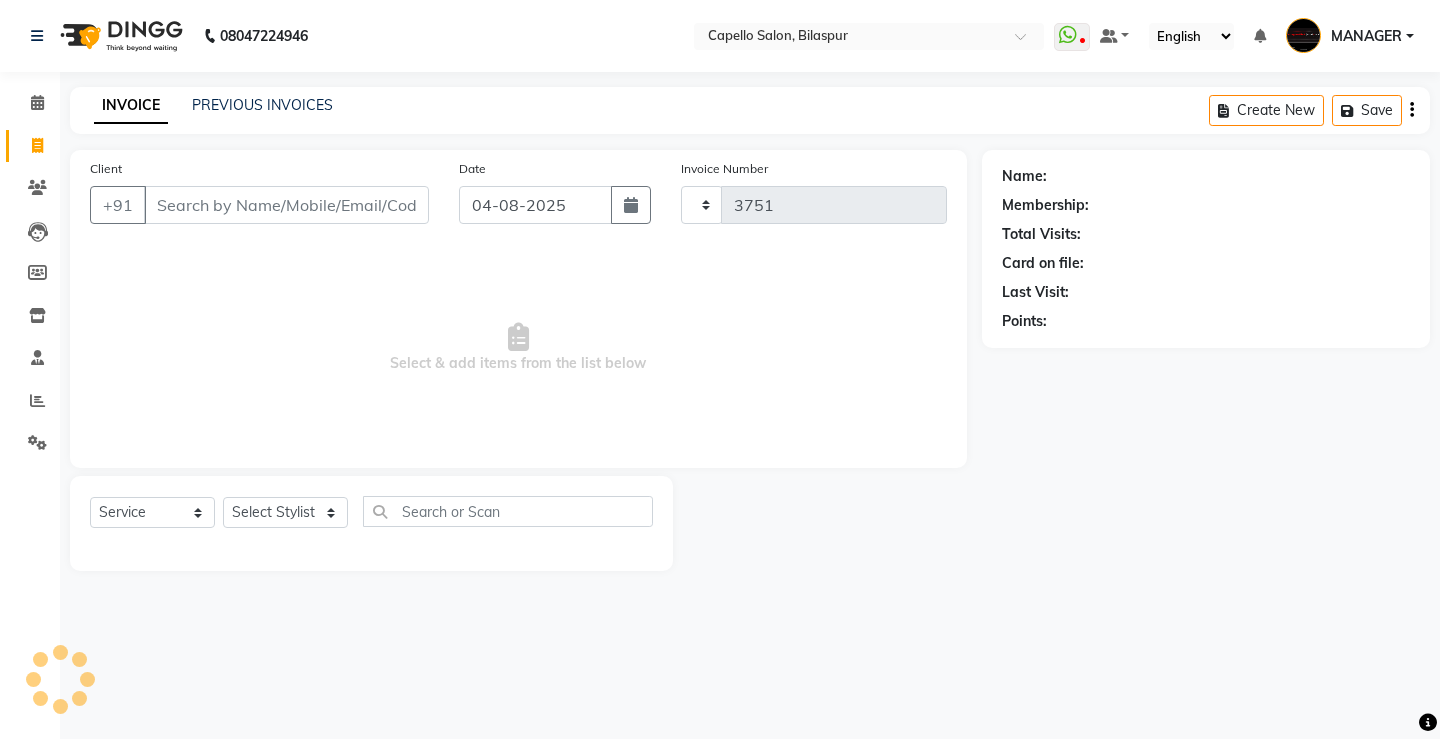 select on "857" 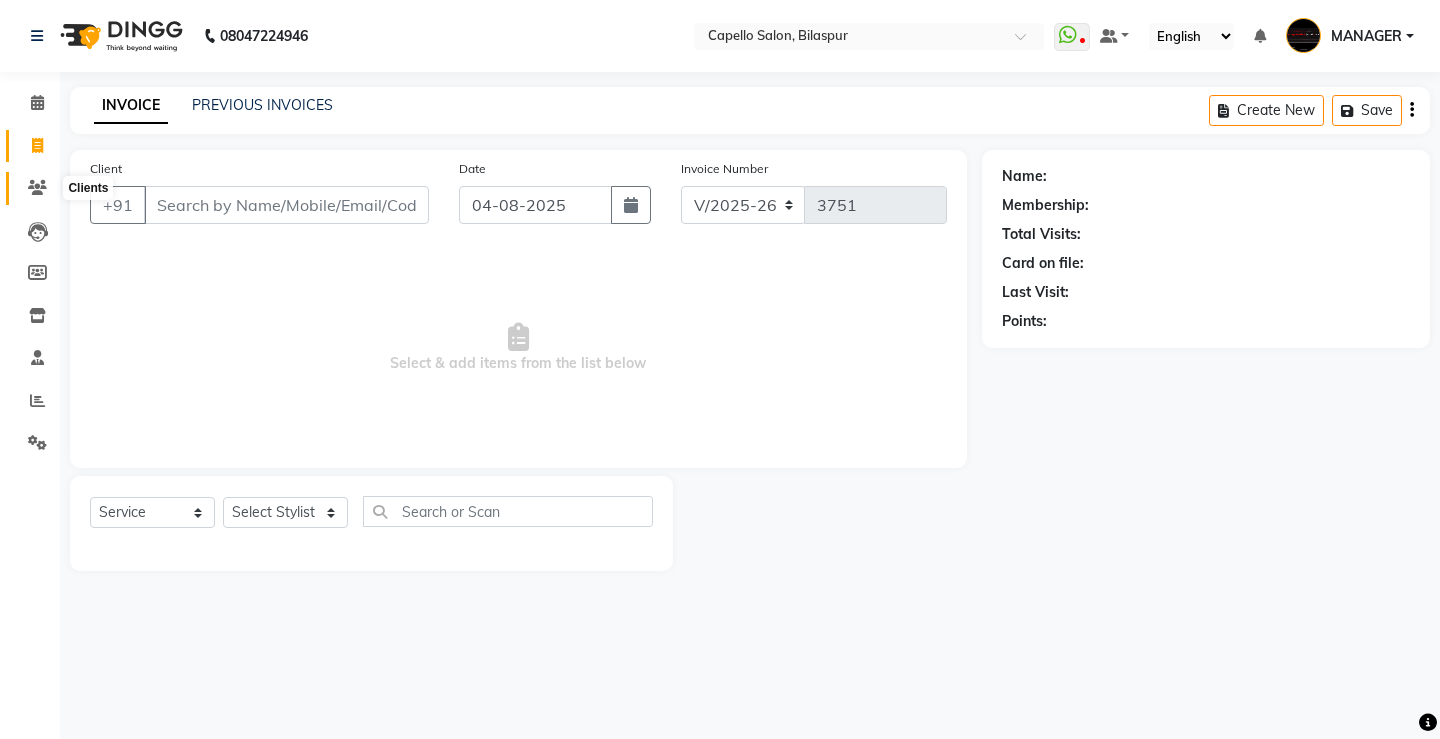 click 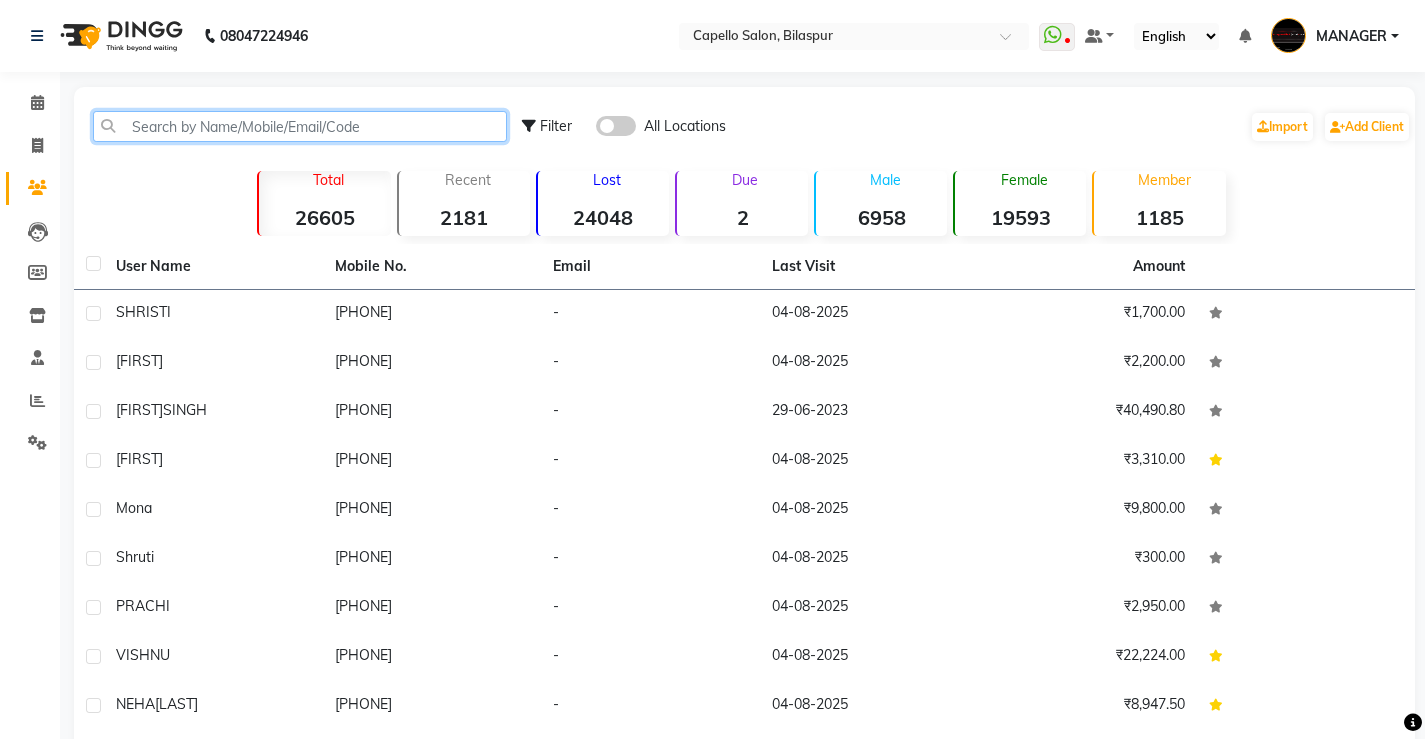 click 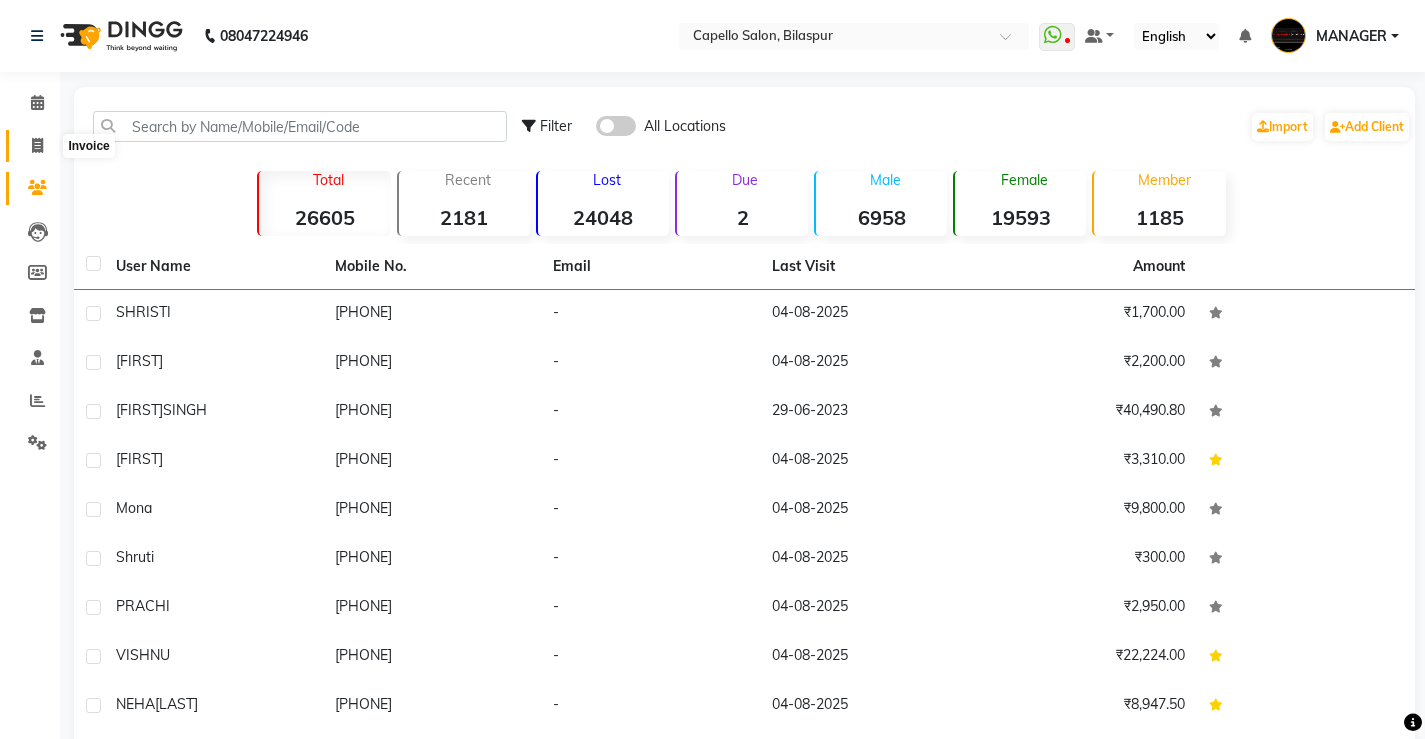 click 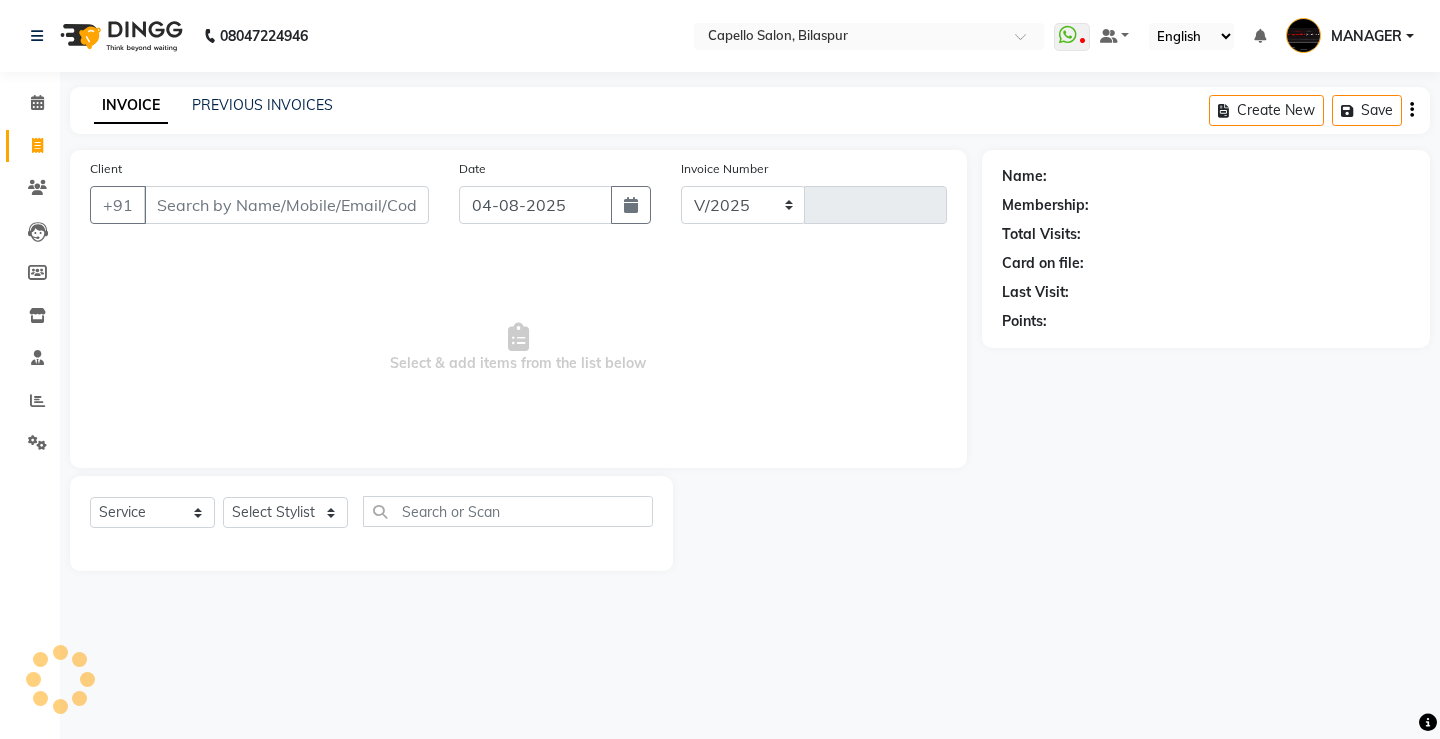 select on "857" 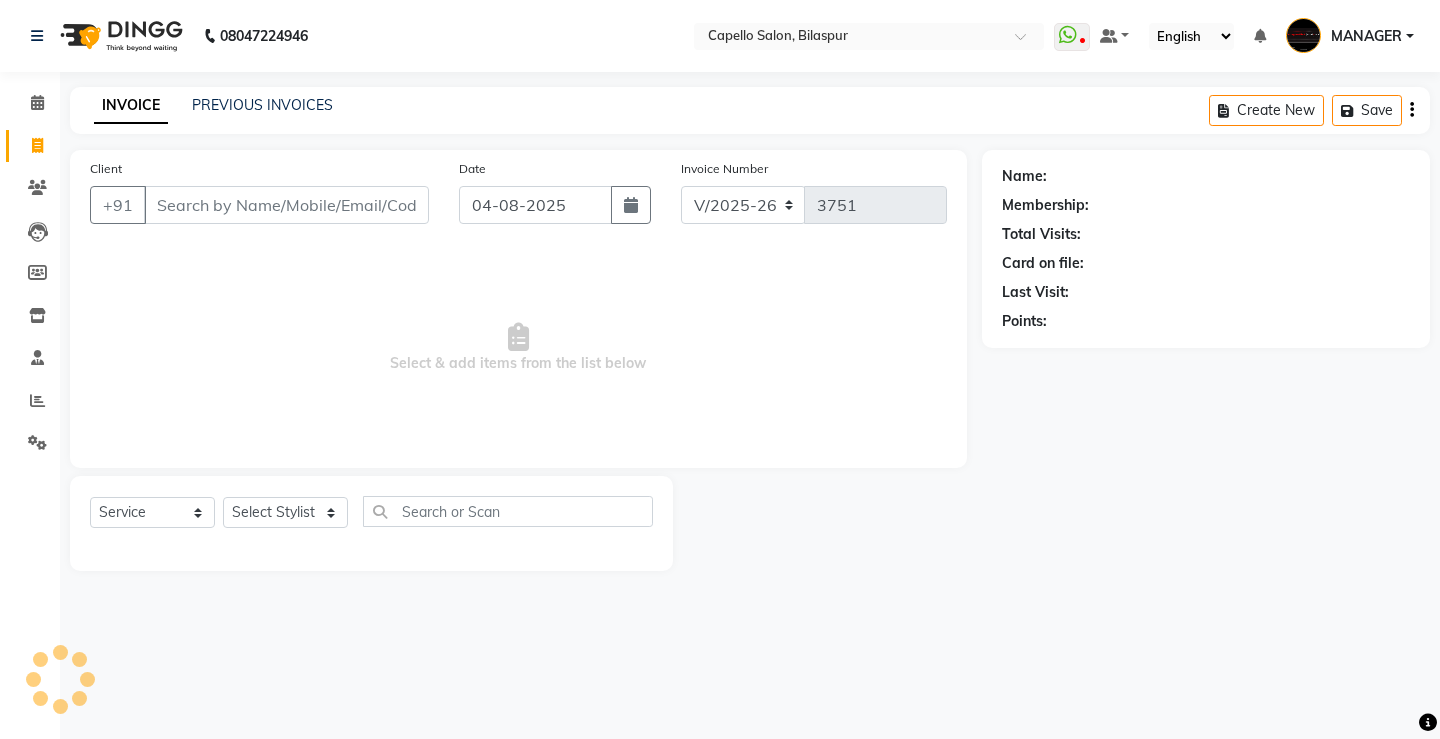 click on "Client" at bounding box center (286, 205) 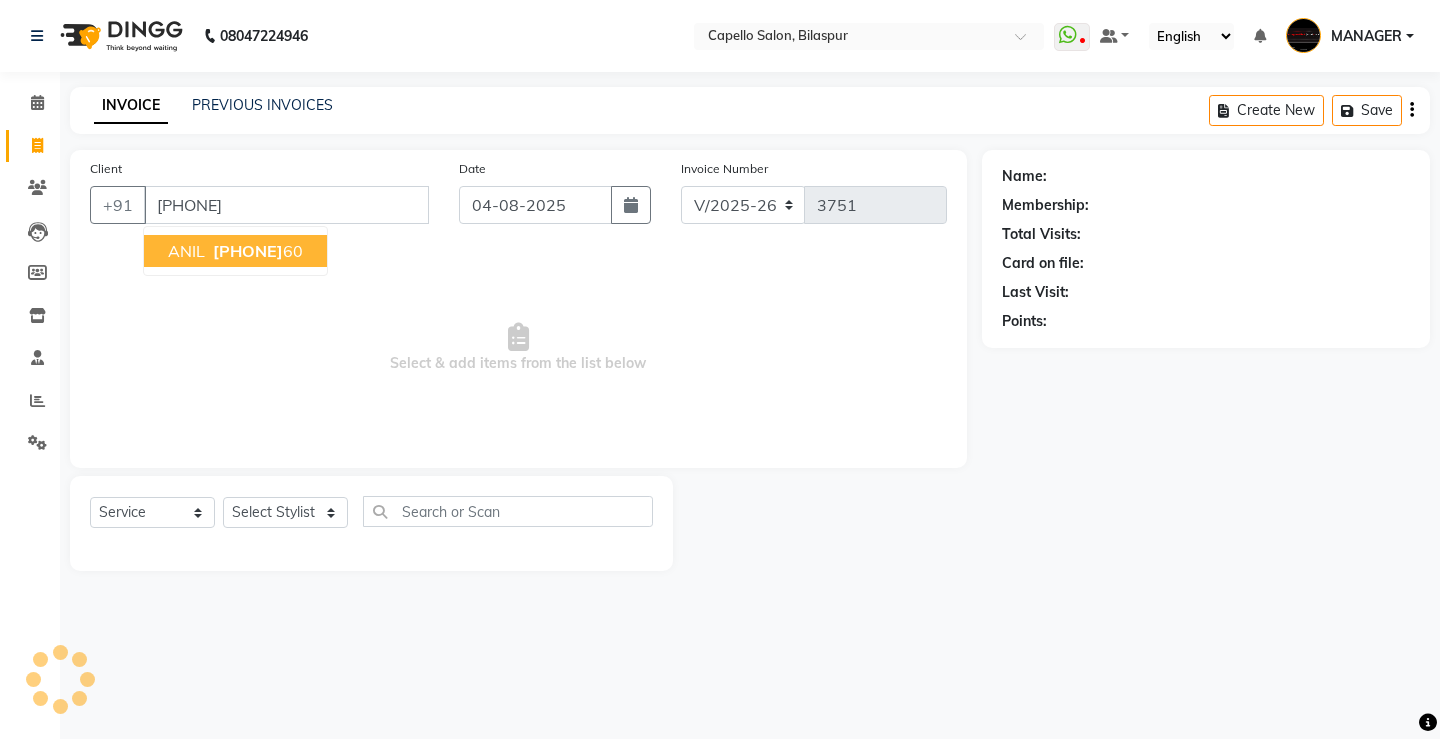 type on "[PHONE]" 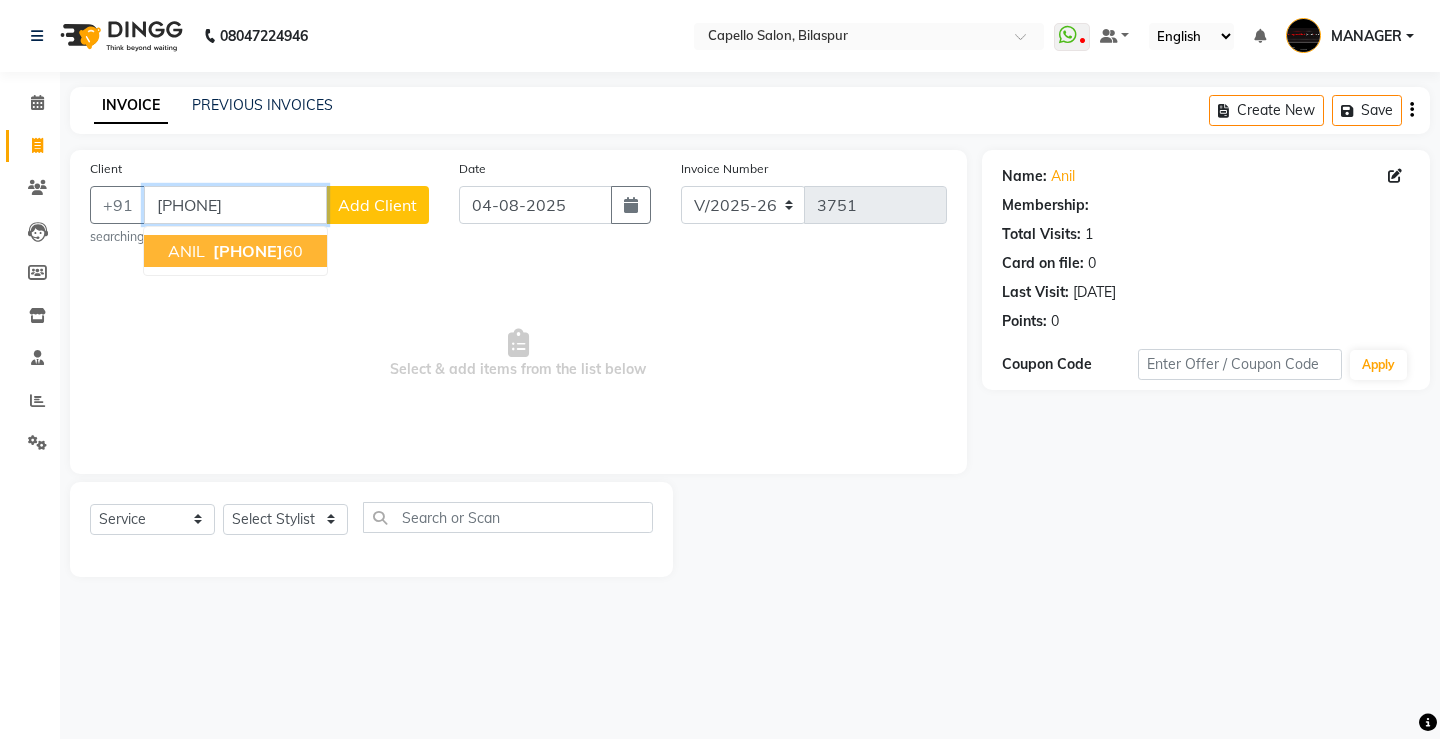 drag, startPoint x: 148, startPoint y: 204, endPoint x: 284, endPoint y: 207, distance: 136.03308 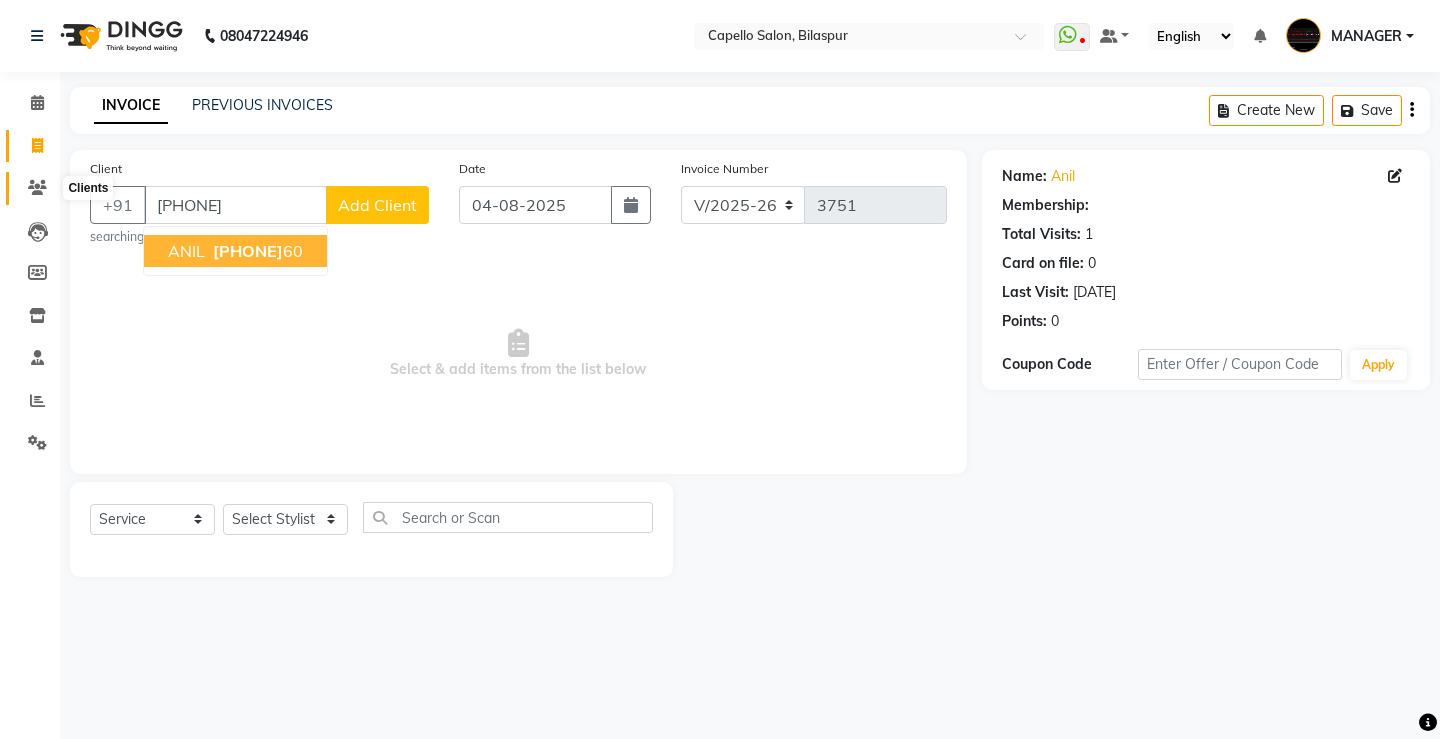 click 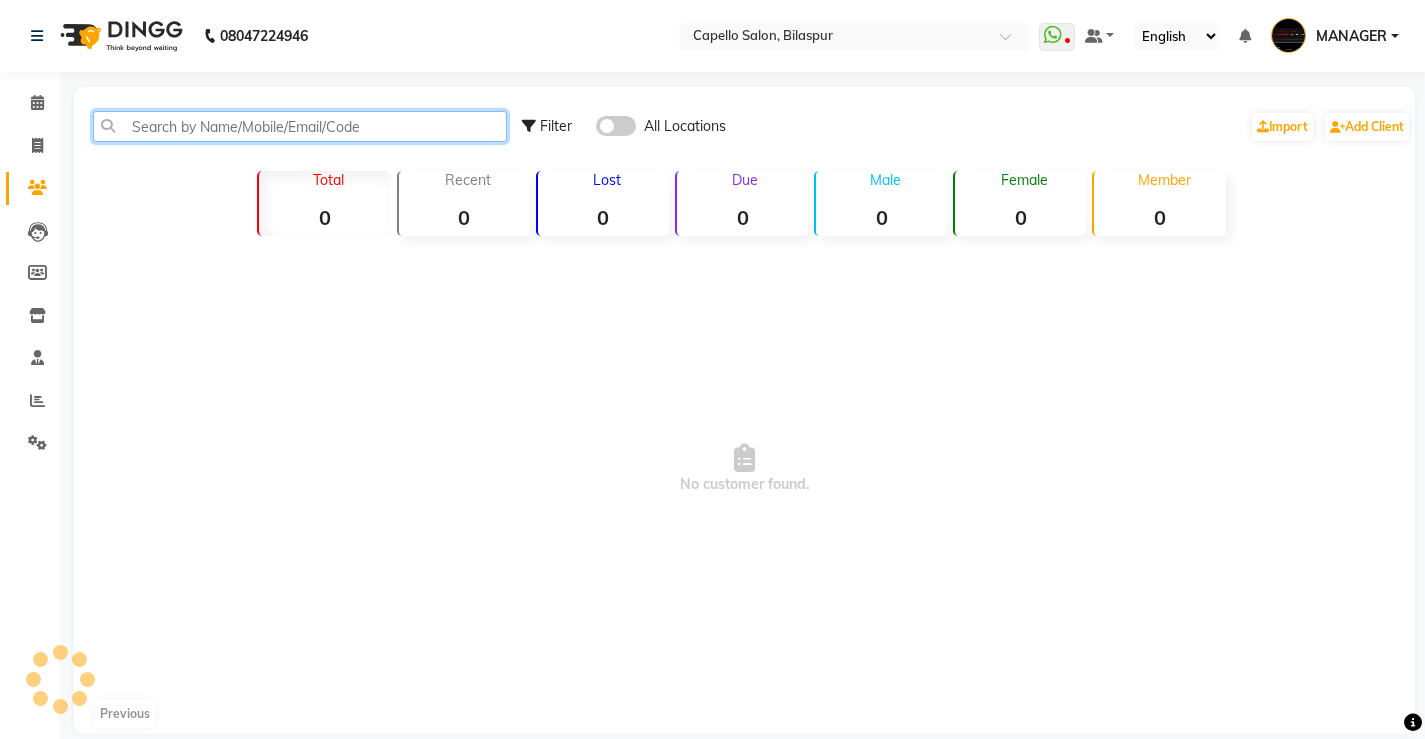 click 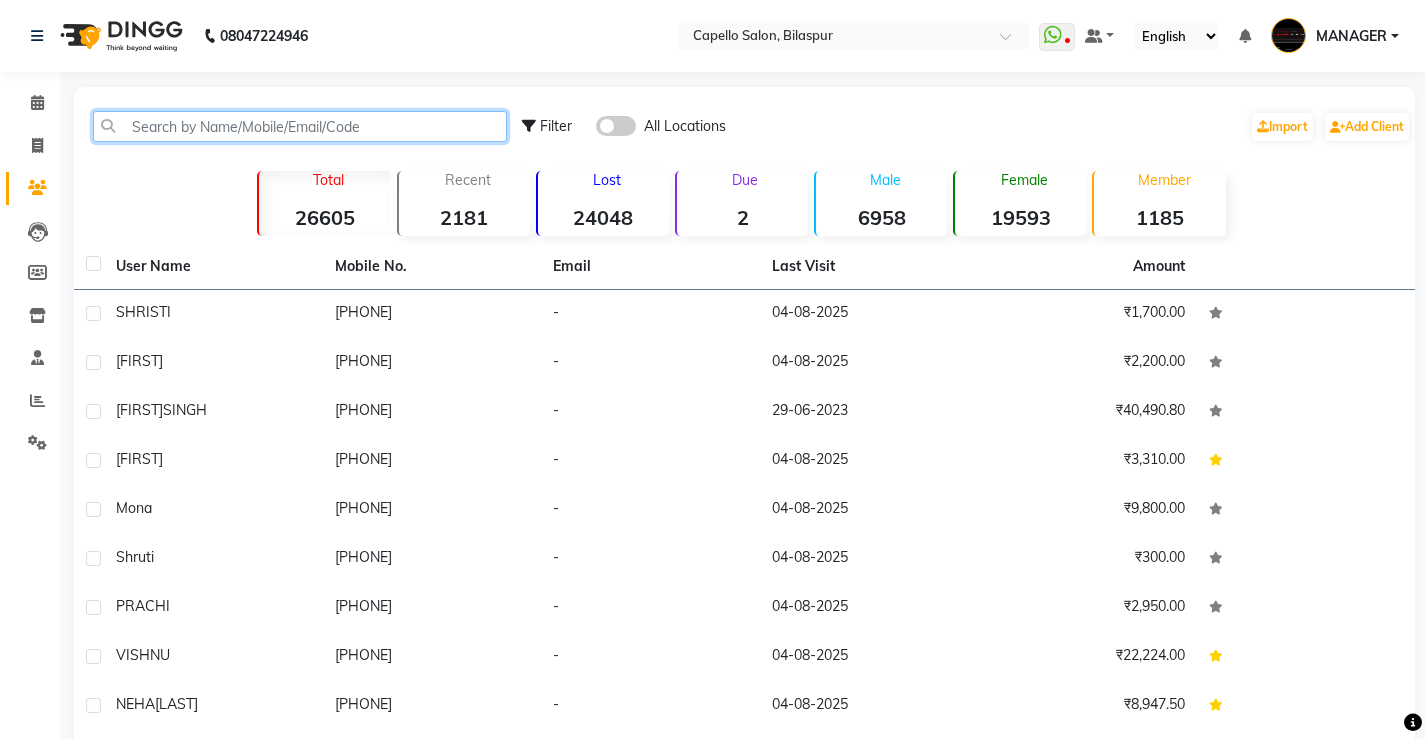 paste on "[PHONE]" 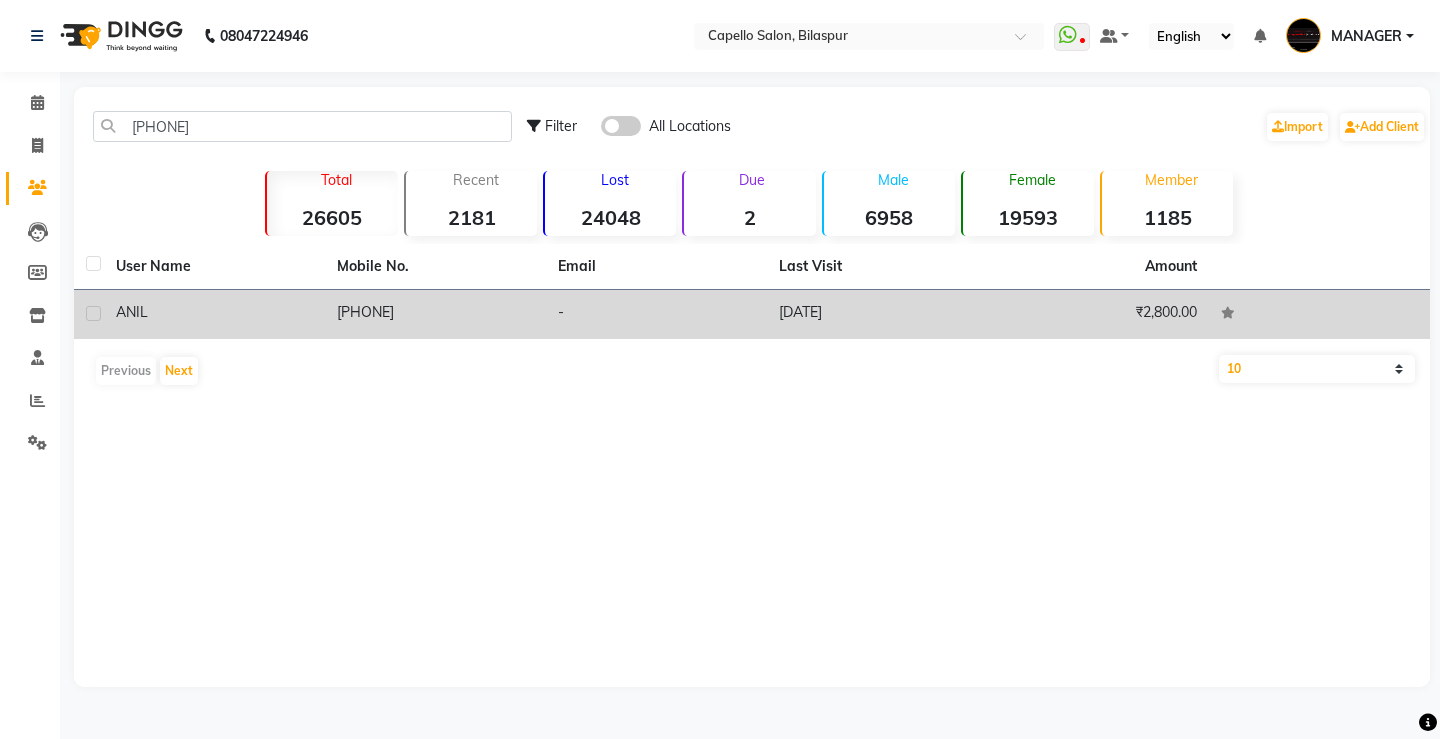 click on "ANIL" 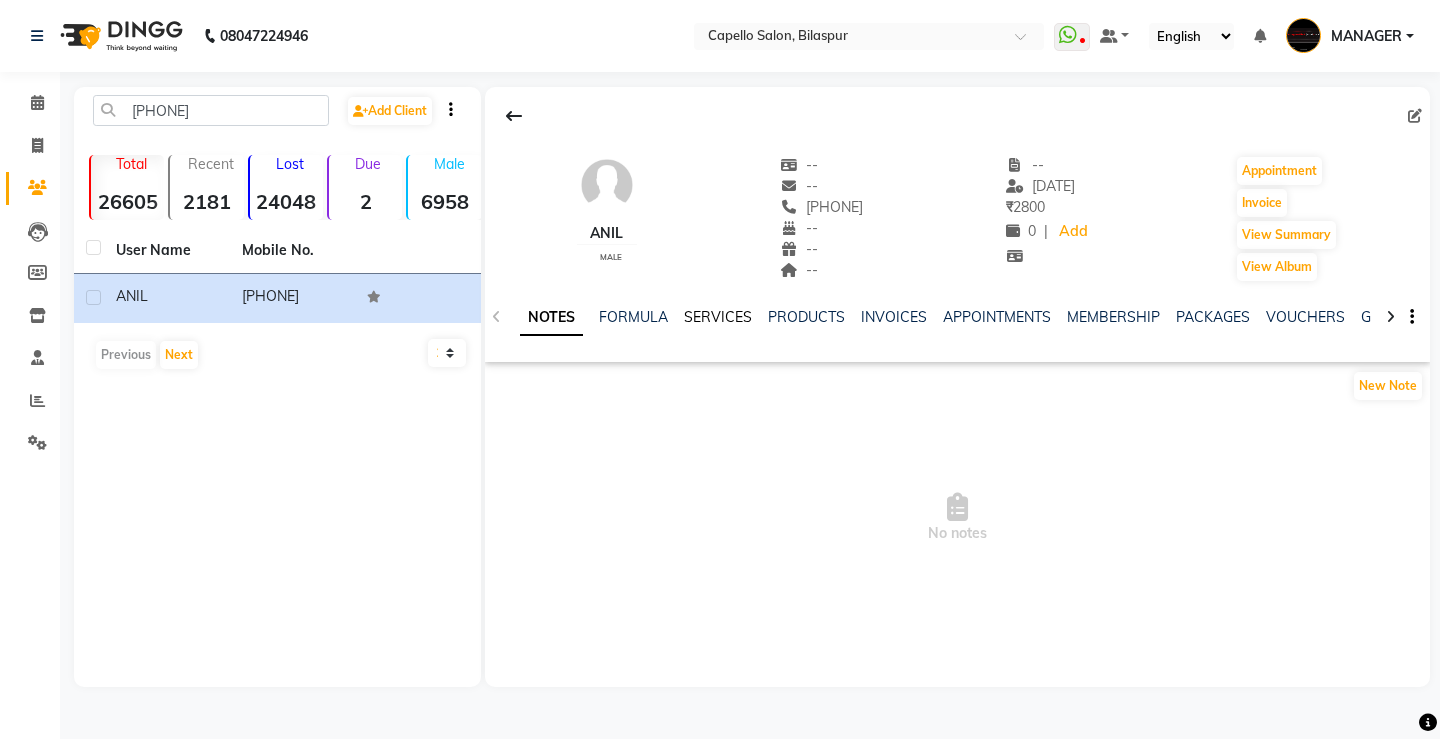 click on "SERVICES" 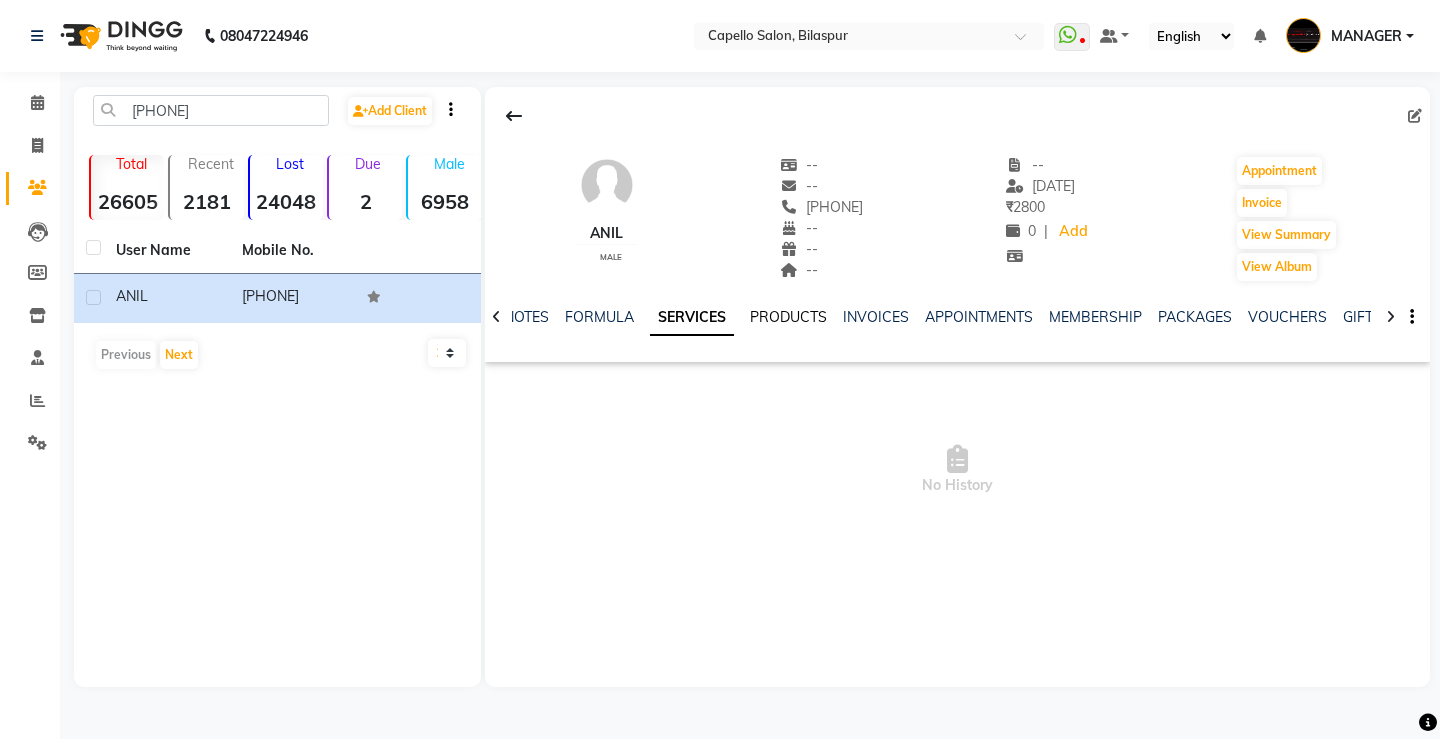 click on "PRODUCTS" 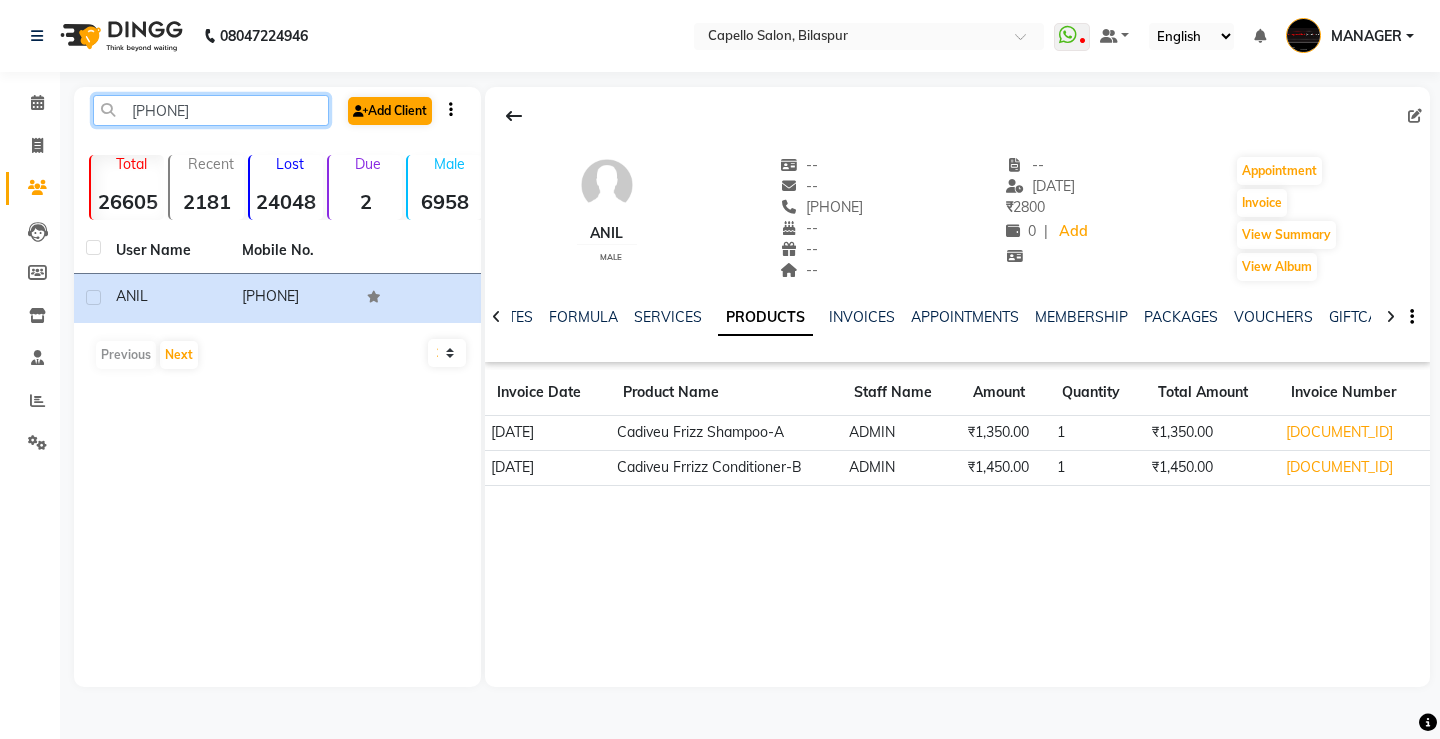 drag, startPoint x: 114, startPoint y: 106, endPoint x: 355, endPoint y: 116, distance: 241.20738 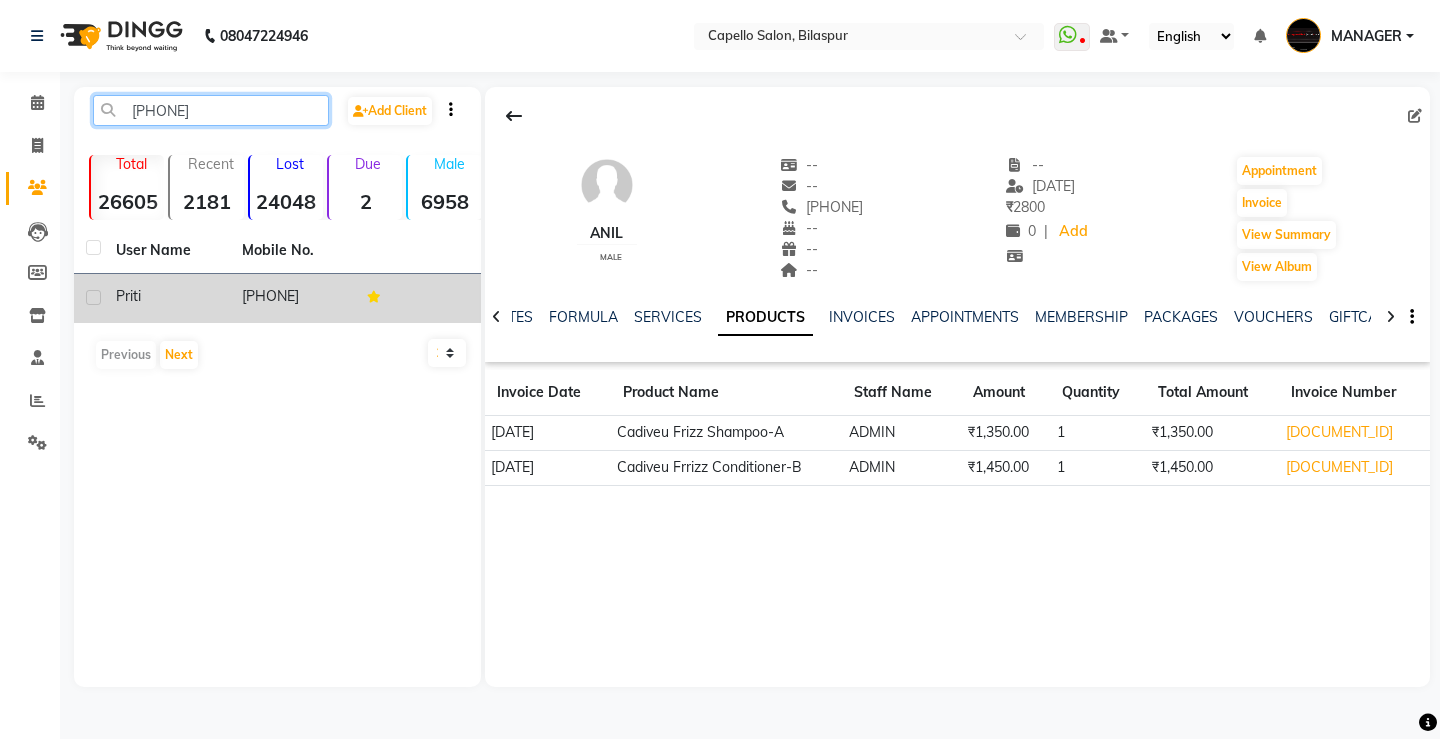 type on "[PHONE]" 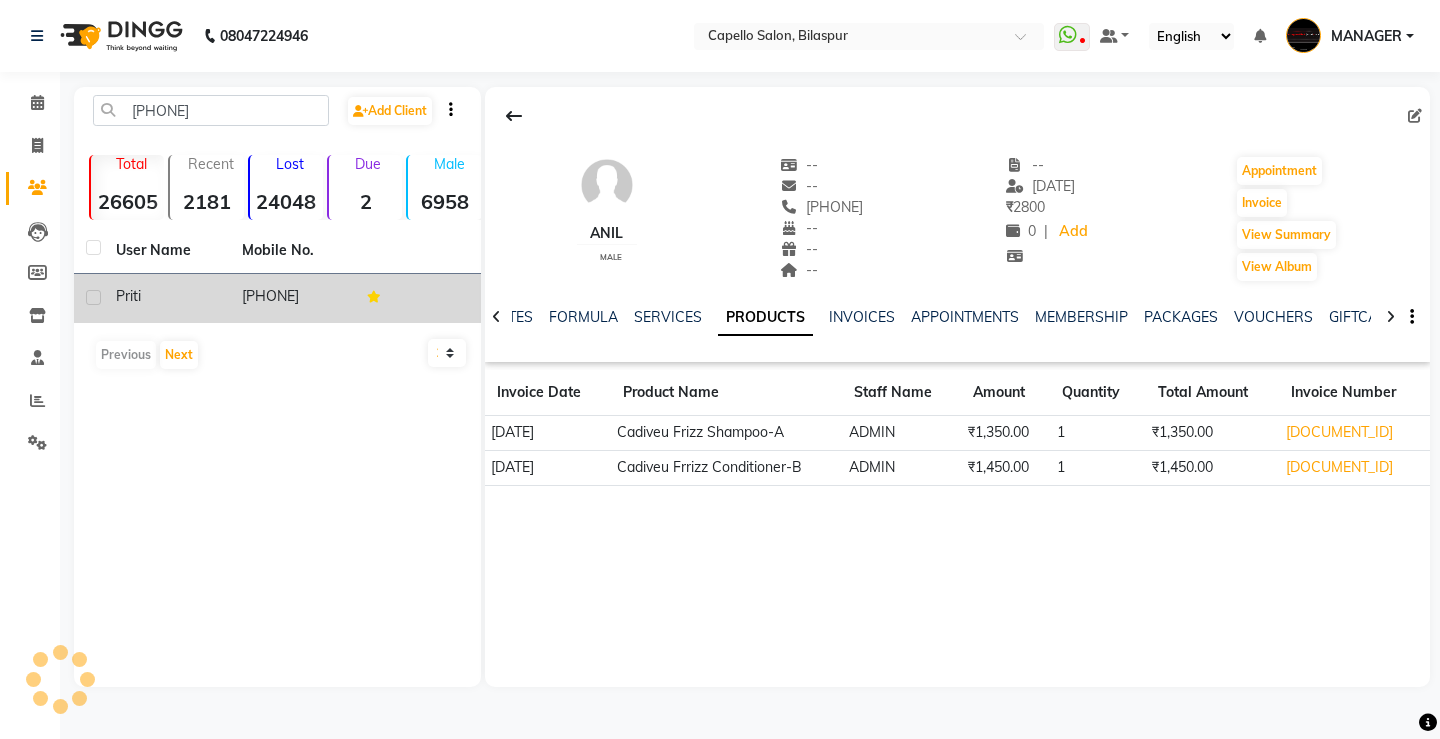 click on "priti" 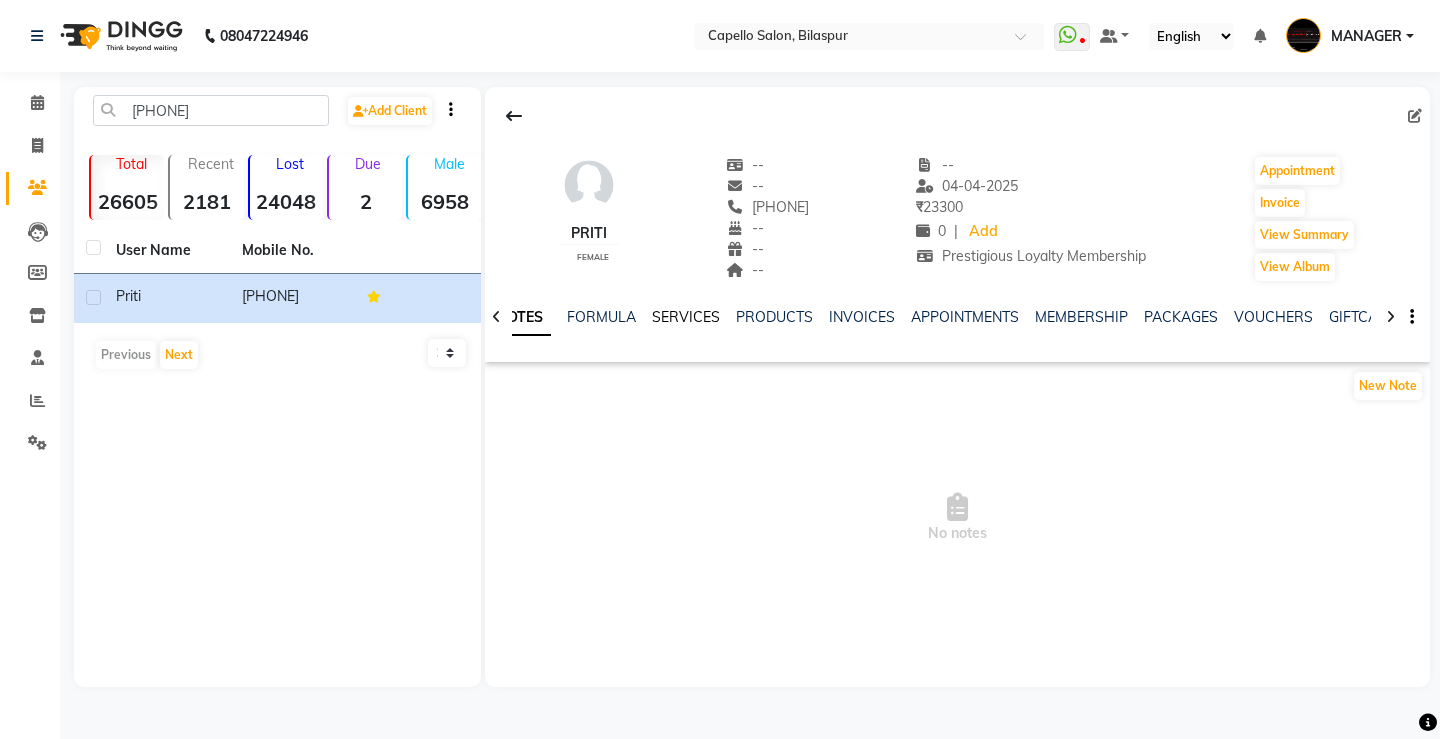 click on "SERVICES" 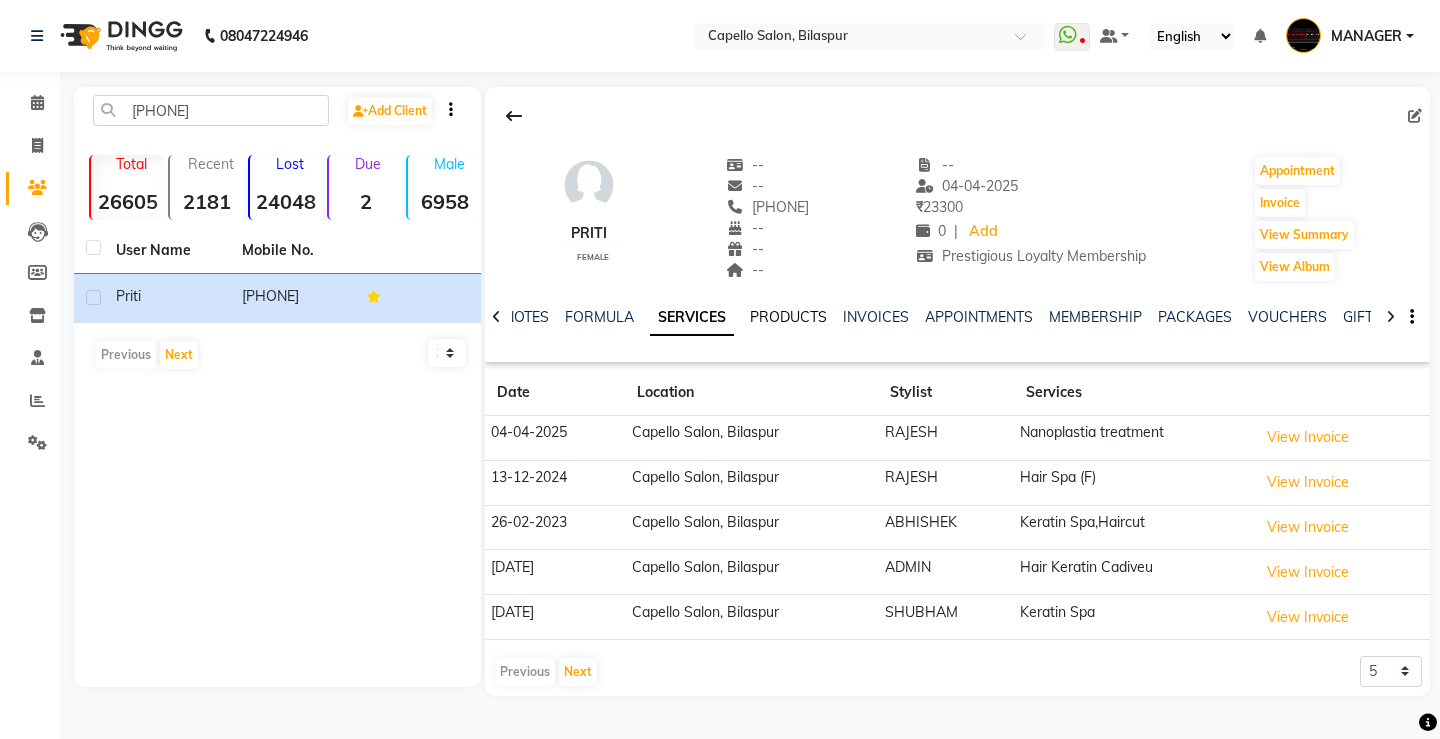 click on "PRODUCTS" 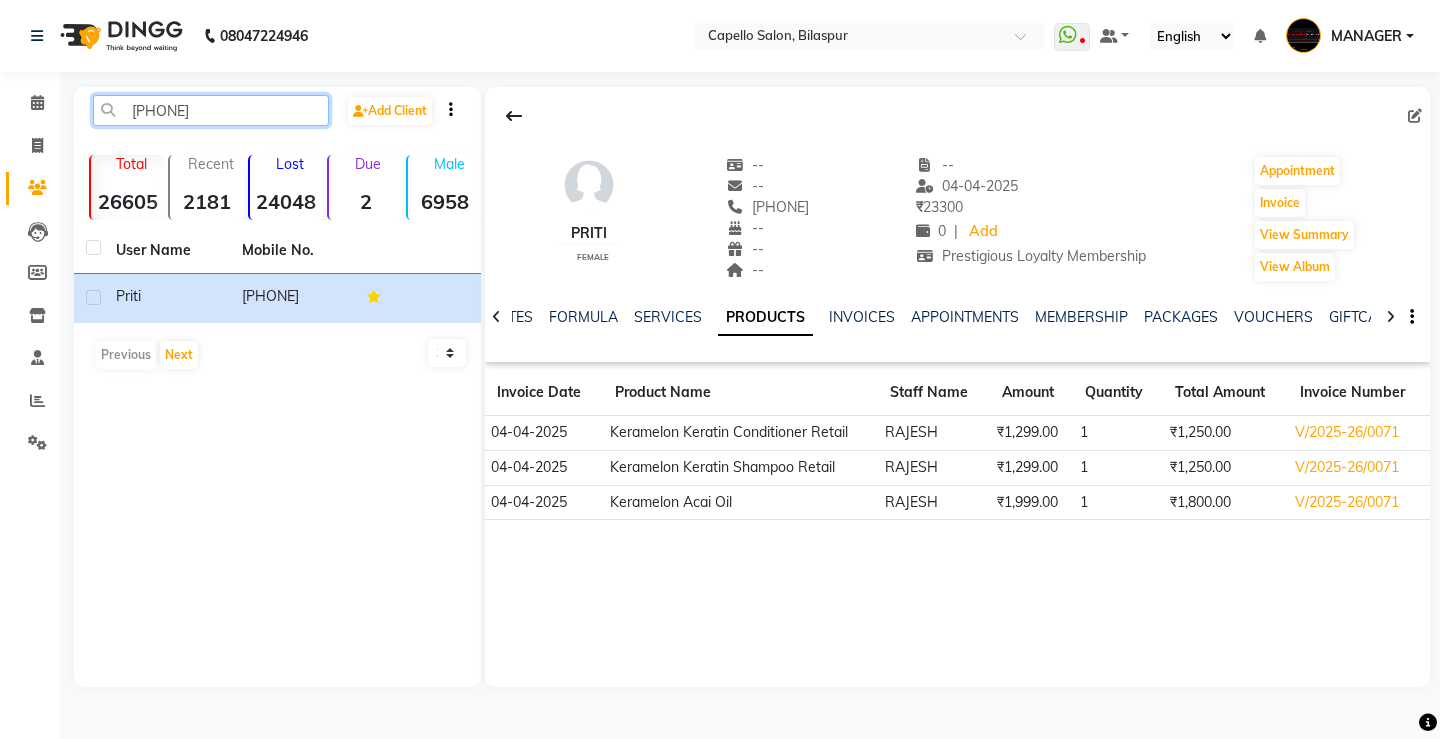 drag, startPoint x: 123, startPoint y: 111, endPoint x: 311, endPoint y: 101, distance: 188.26576 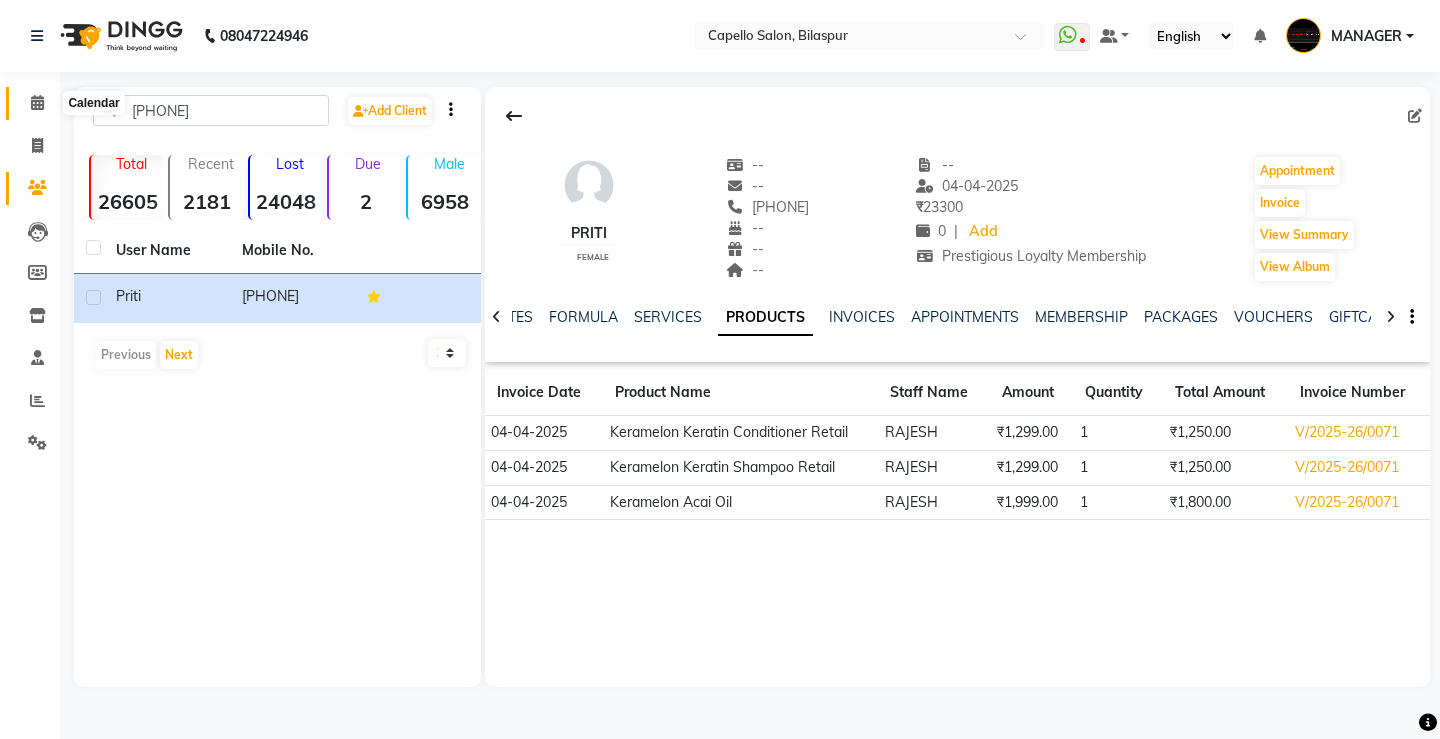 click 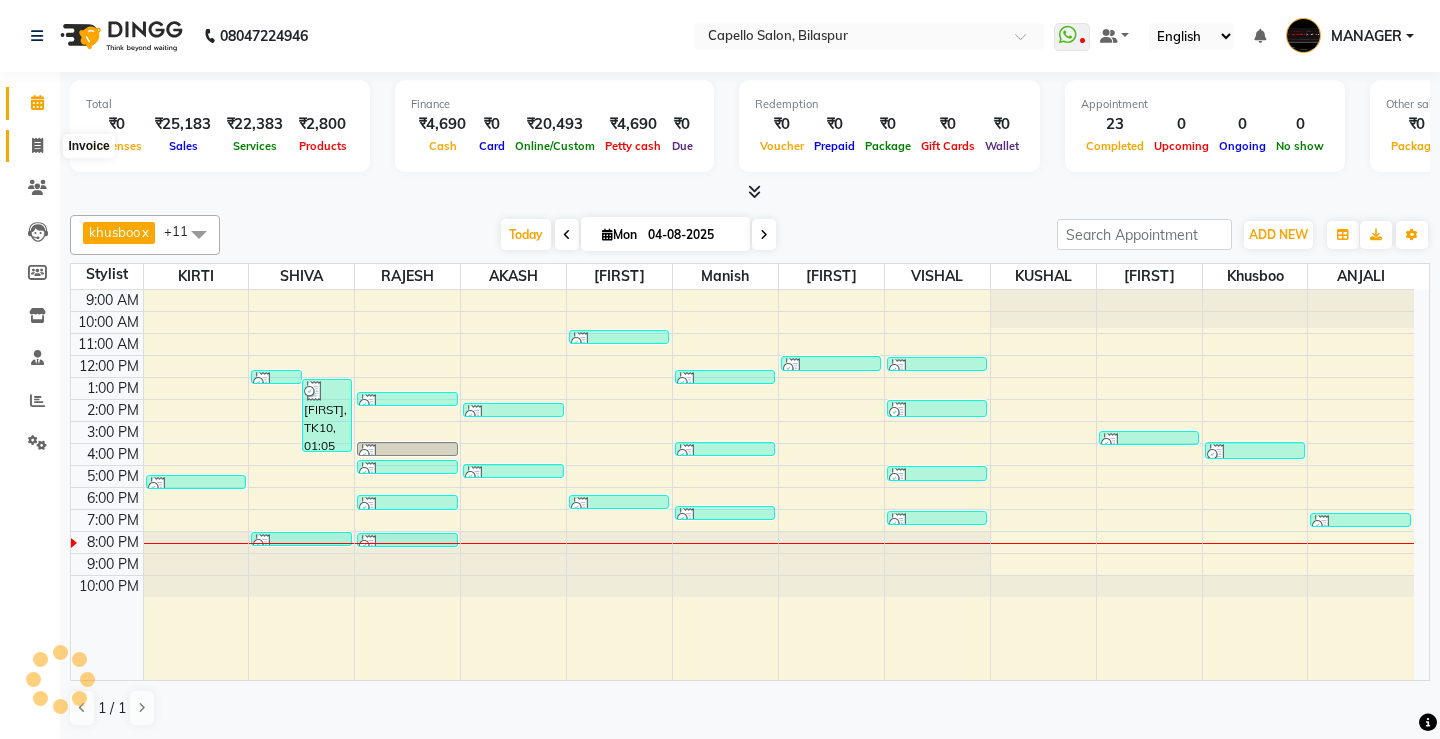 click 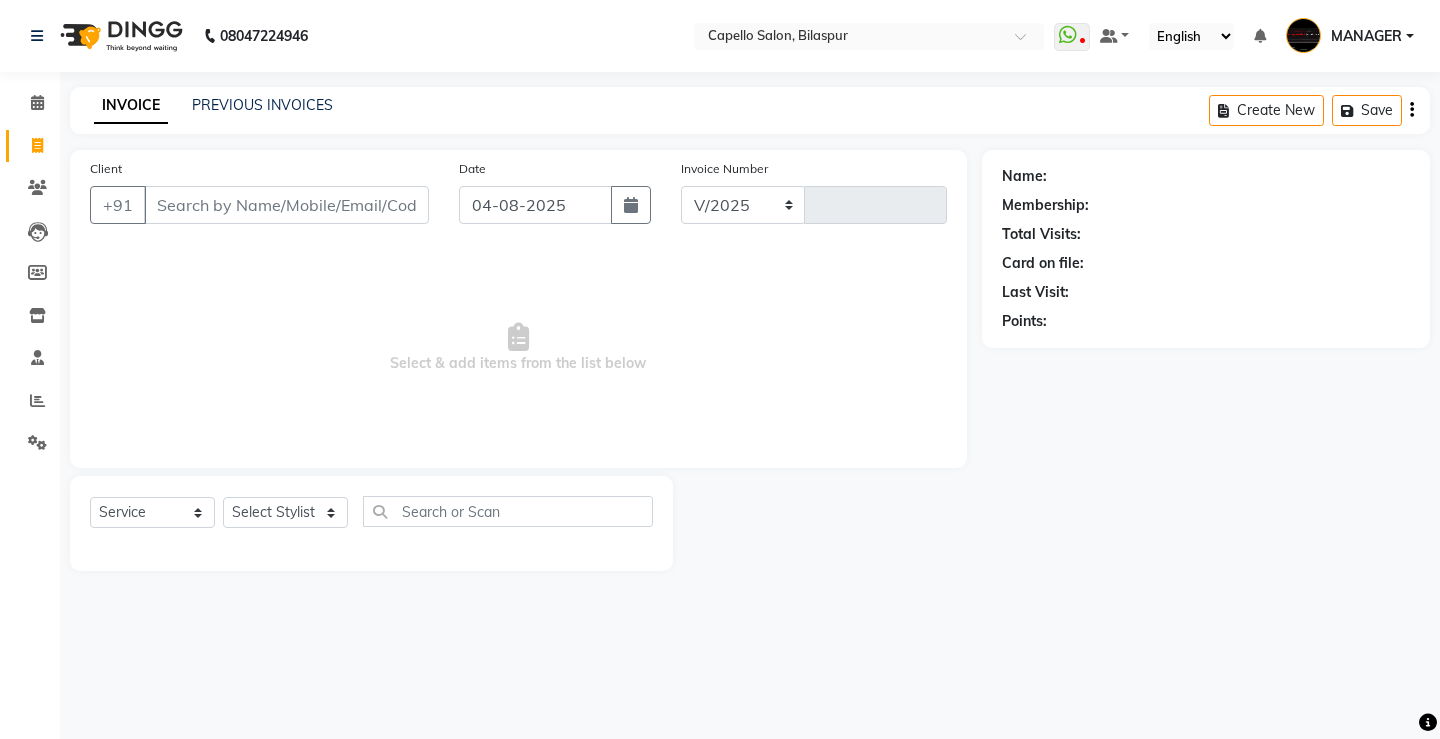 select on "857" 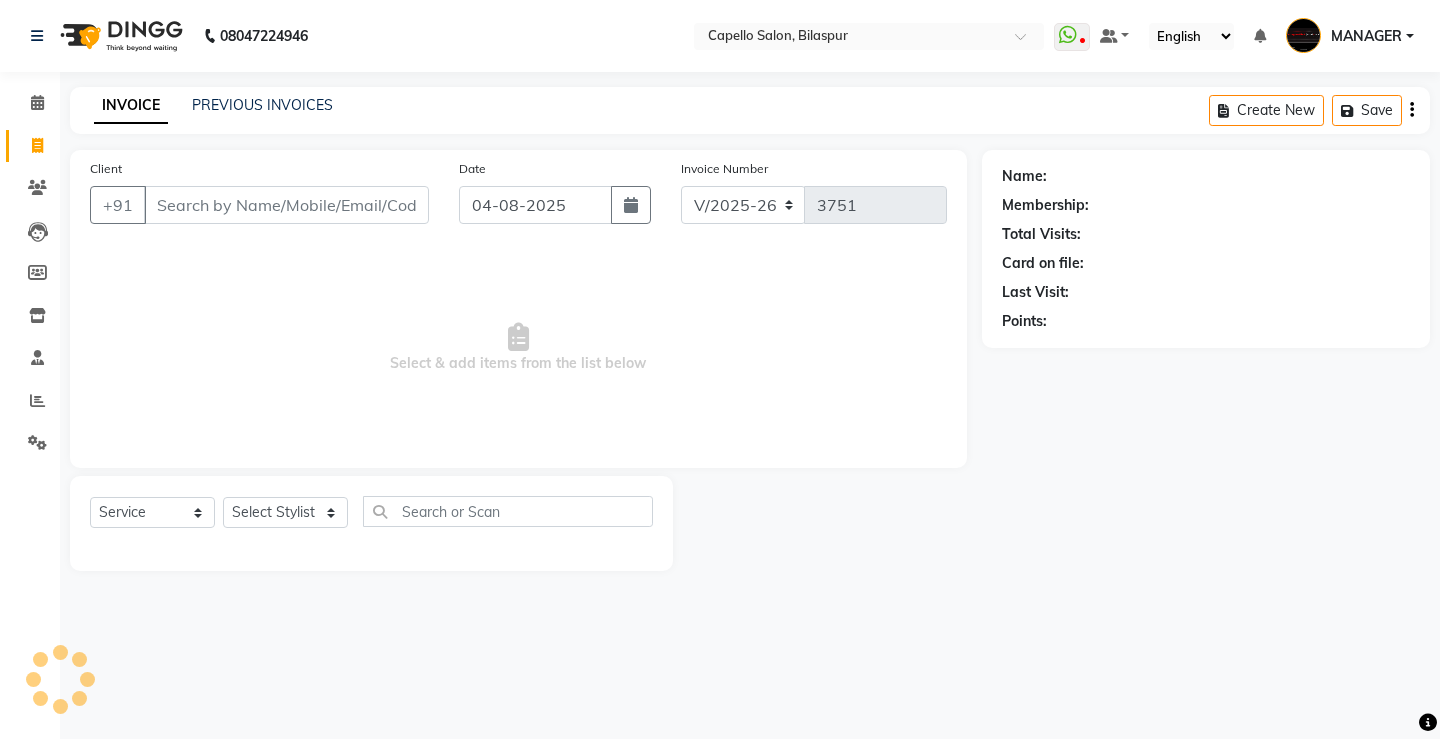 click on "Client" at bounding box center [286, 205] 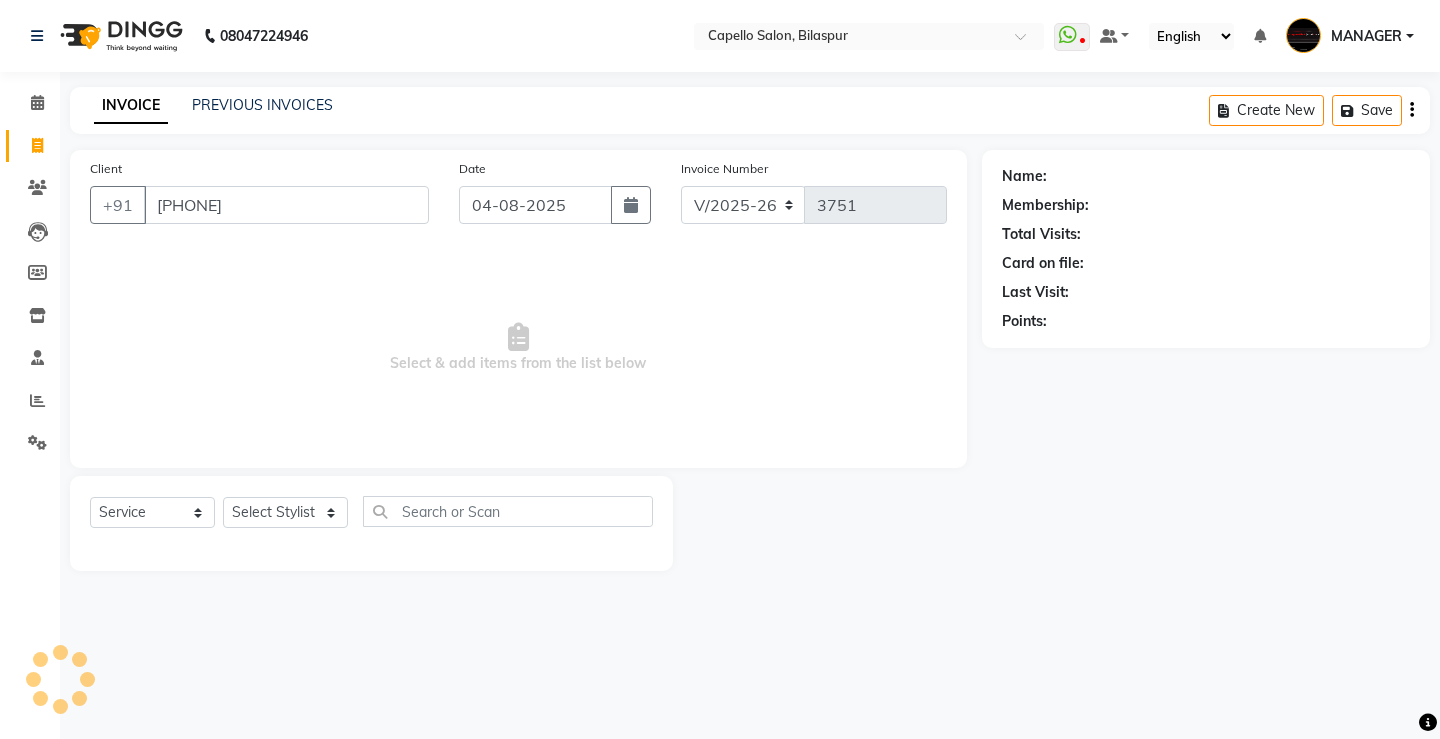 type on "[PHONE]" 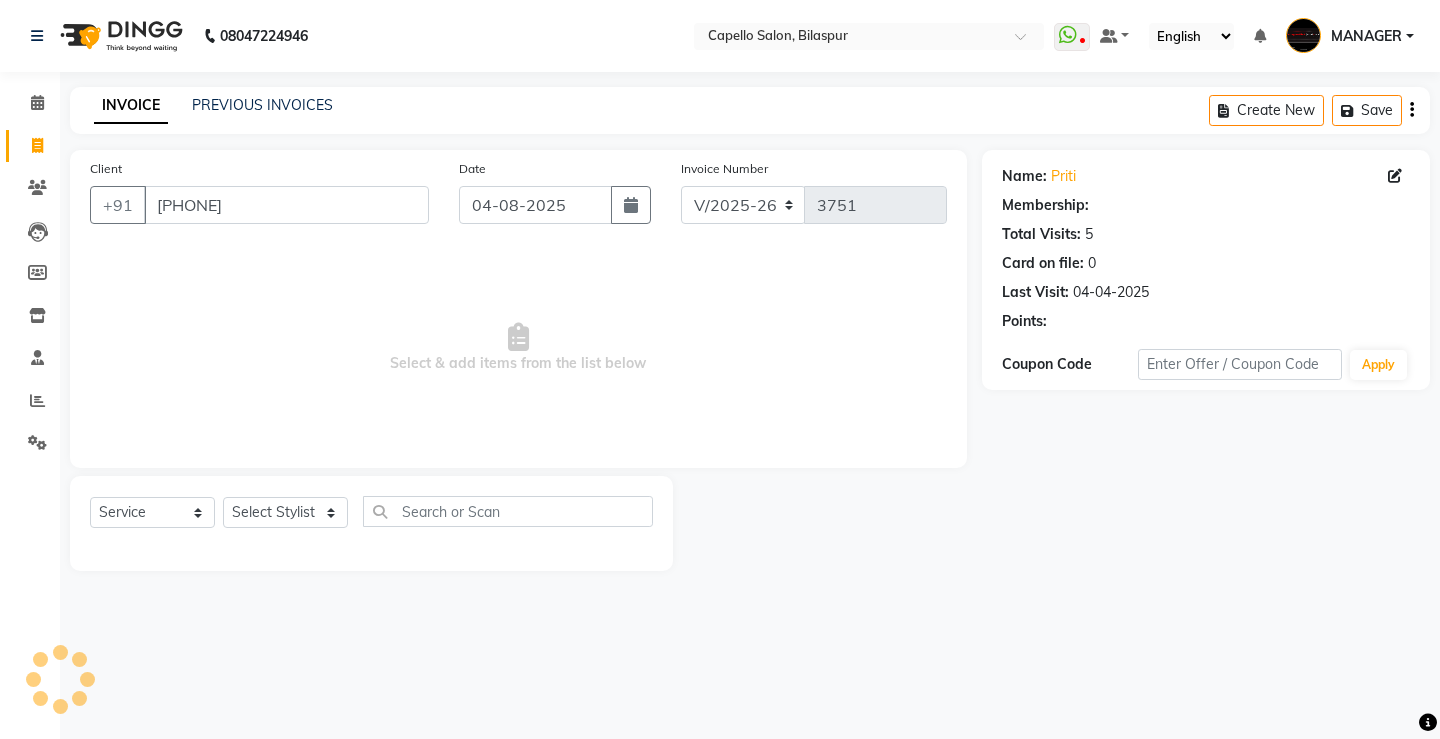 select on "1: Object" 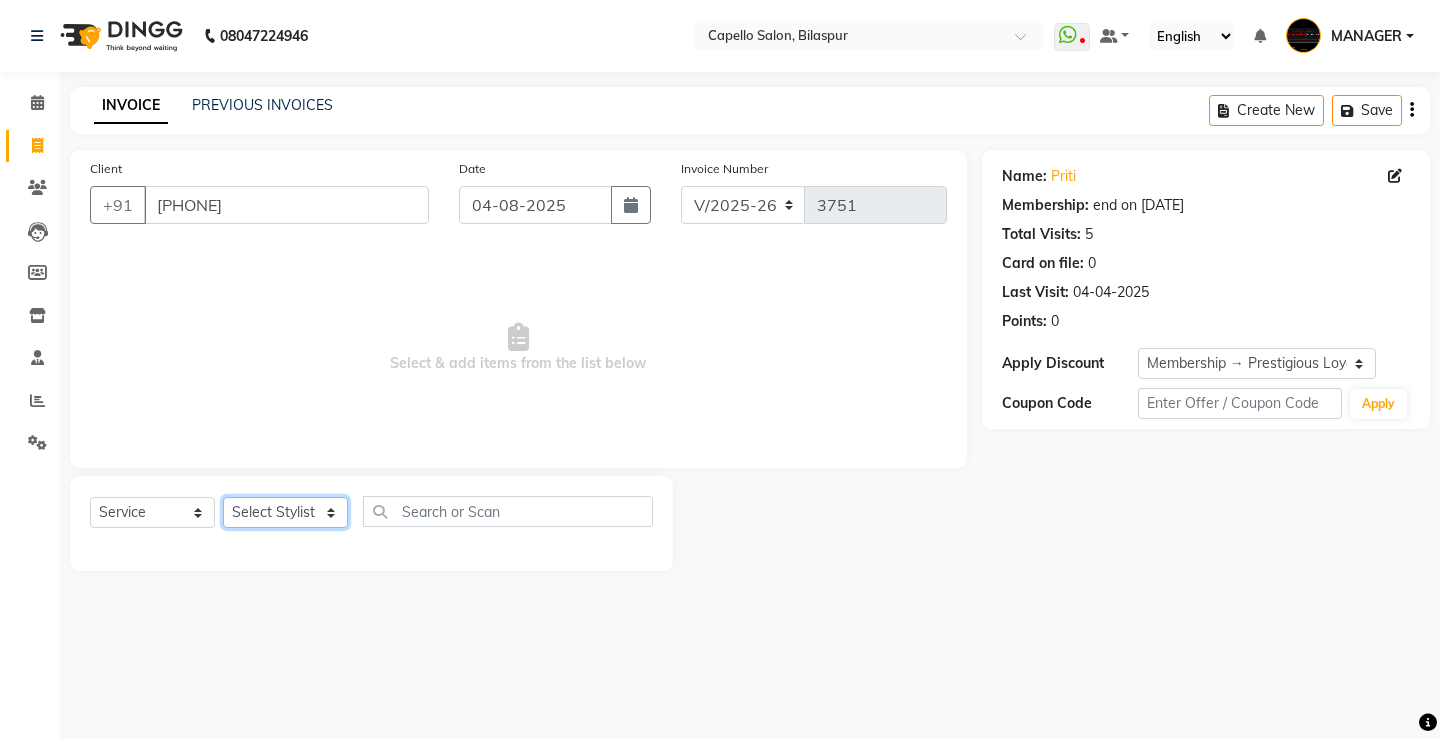 click on "Select Stylist ADMIN AKASH ANJALI khusboo KIRTI KUSHAL MANAGER Manish  RAJESH reshma ritee shailendra SHIVA VISHAL" 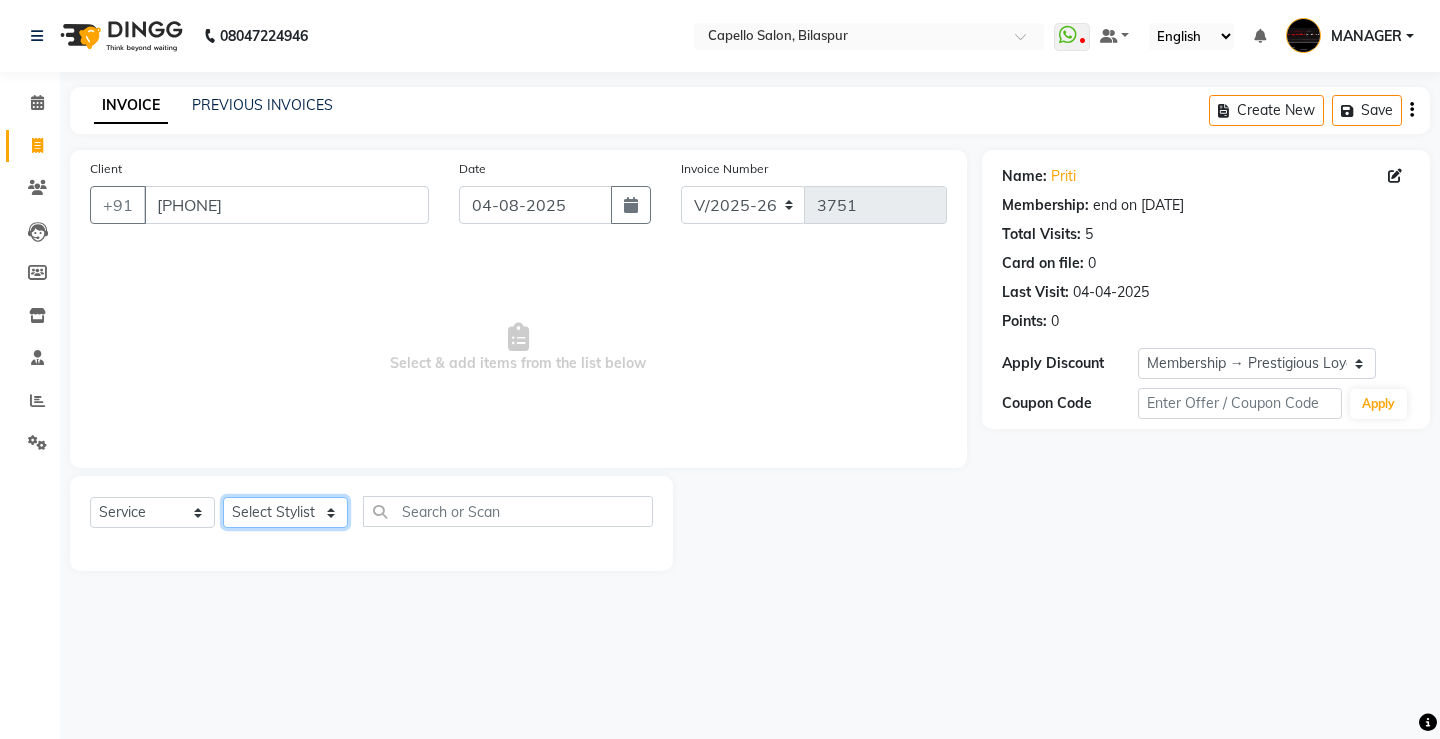 select on "26586" 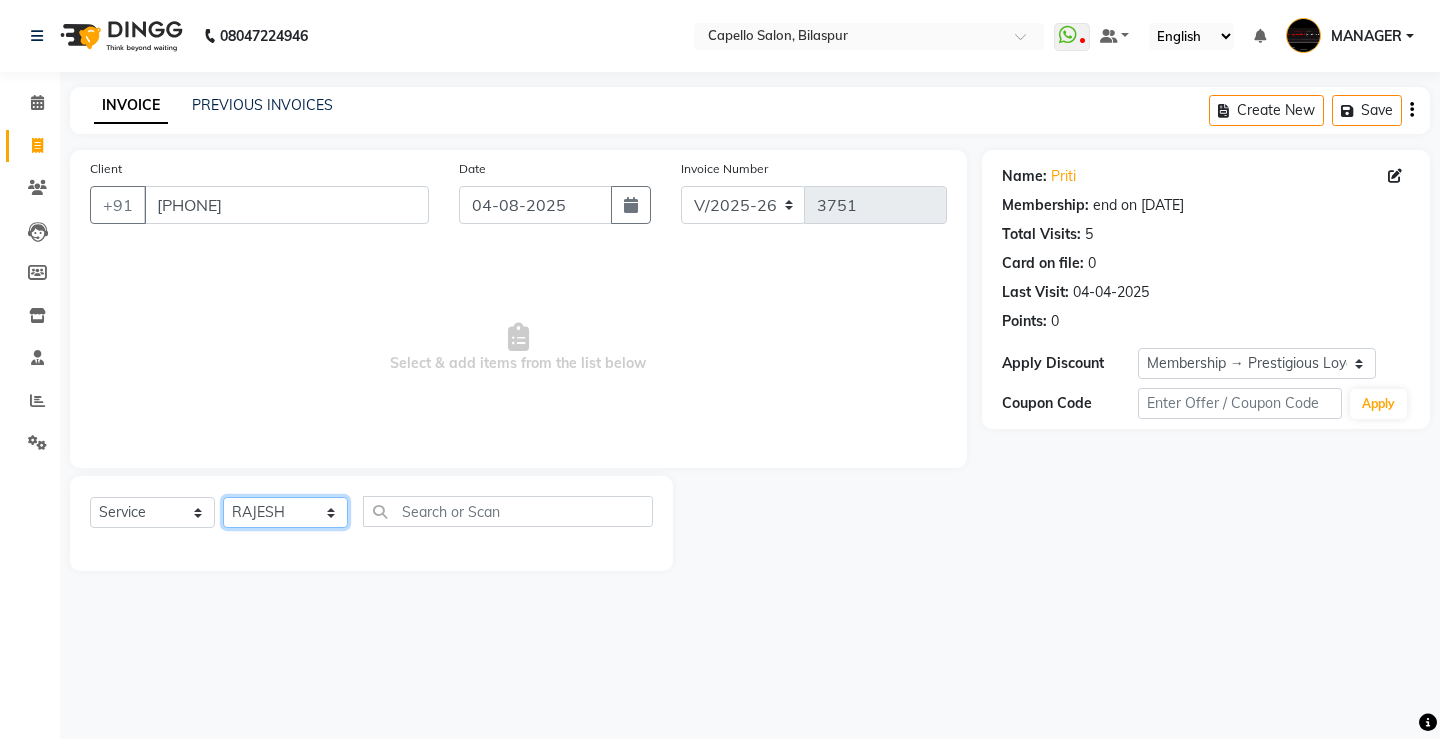 click on "Select Stylist ADMIN AKASH ANJALI khusboo KIRTI KUSHAL MANAGER Manish  RAJESH reshma ritee shailendra SHIVA VISHAL" 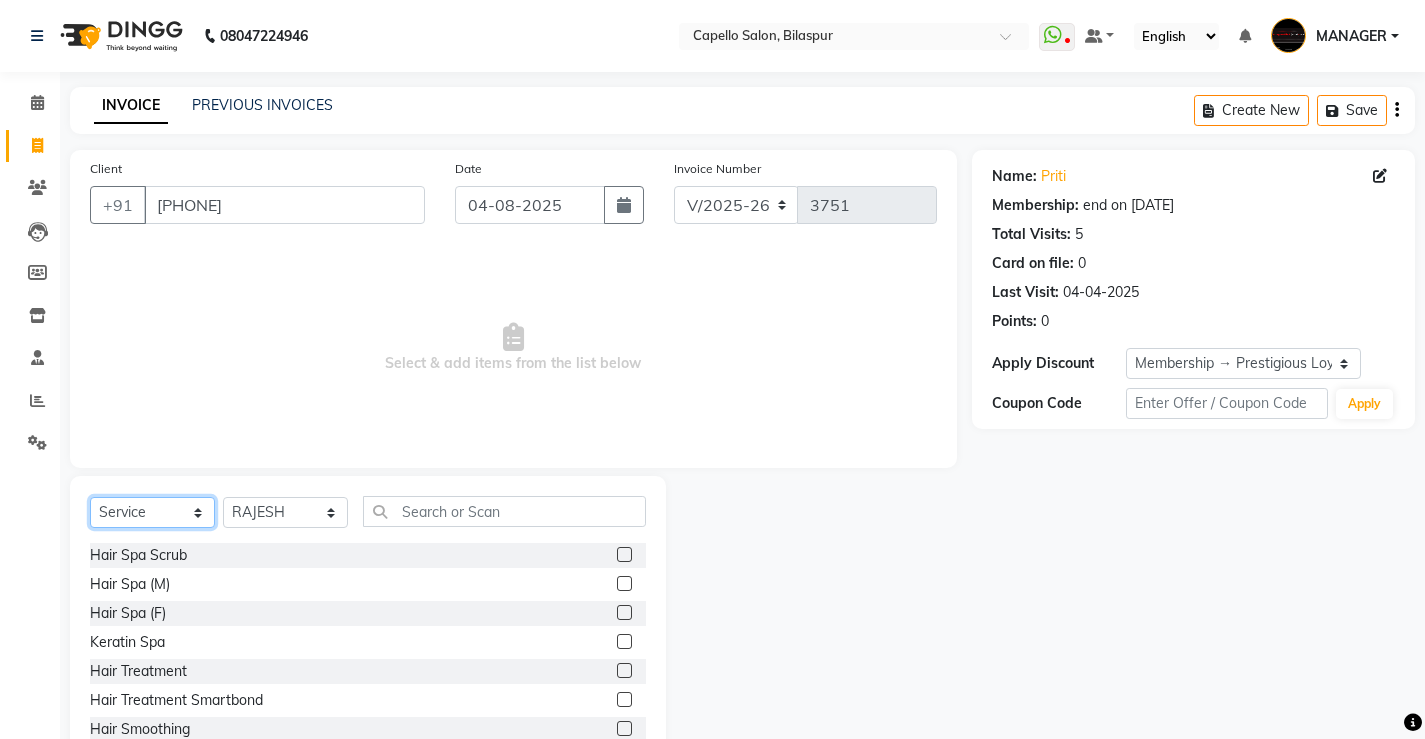 click on "Select  Service  Product  Membership  Package Voucher Prepaid Gift Card" 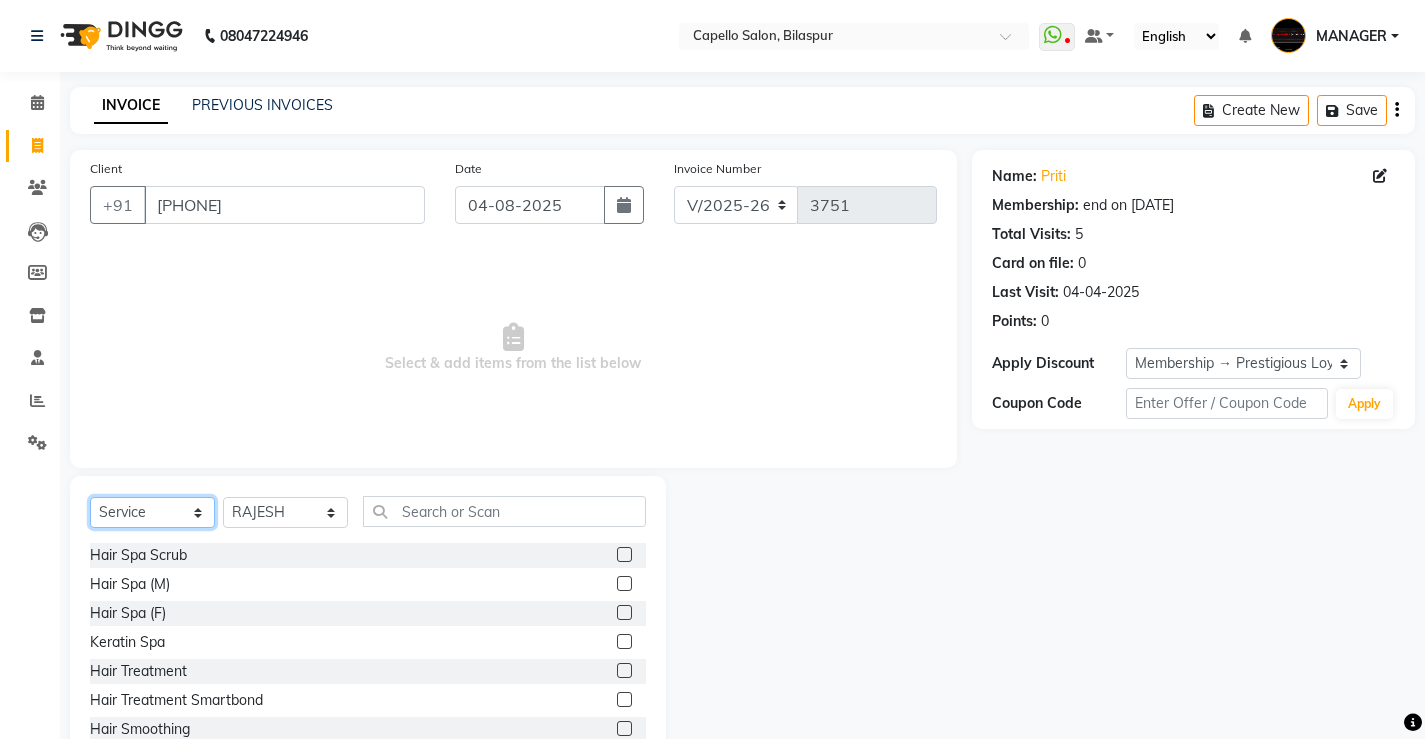 select on "product" 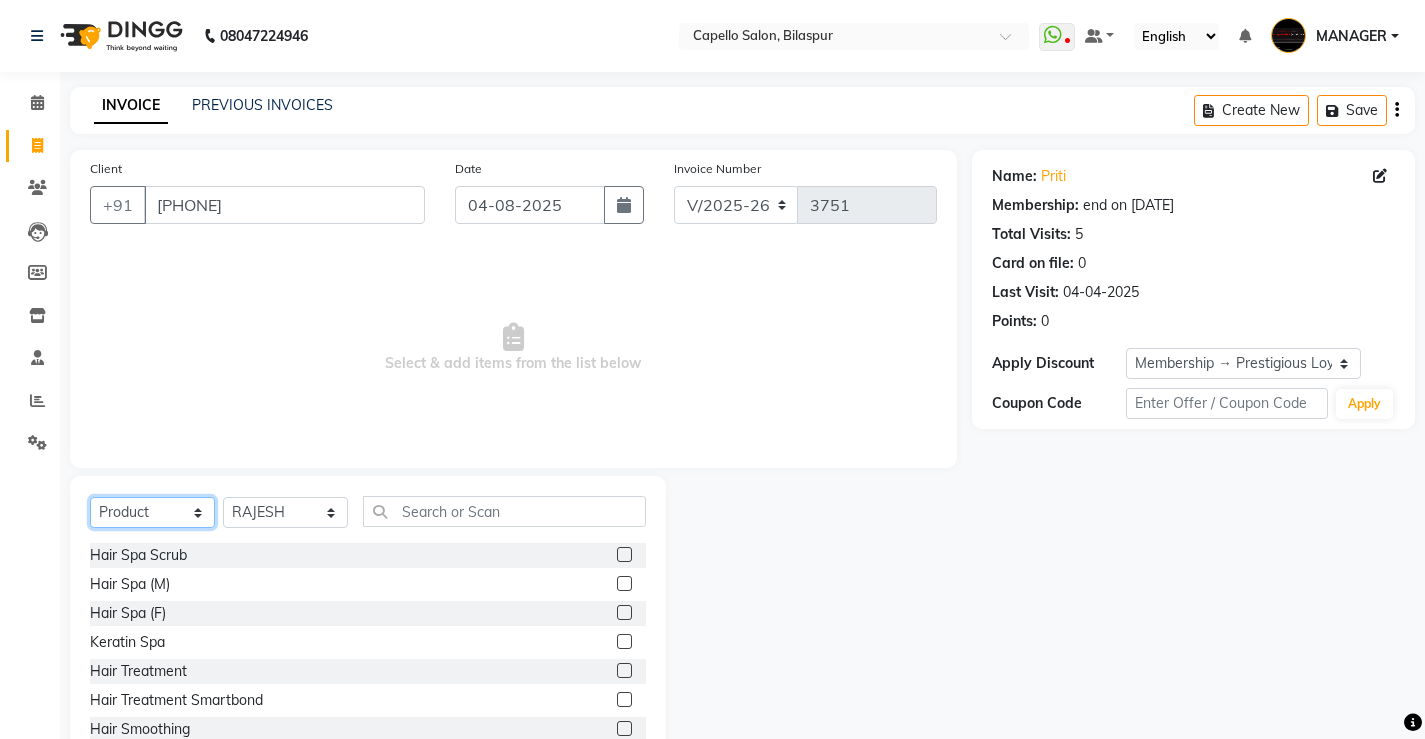 click on "Select  Service  Product  Membership  Package Voucher Prepaid Gift Card" 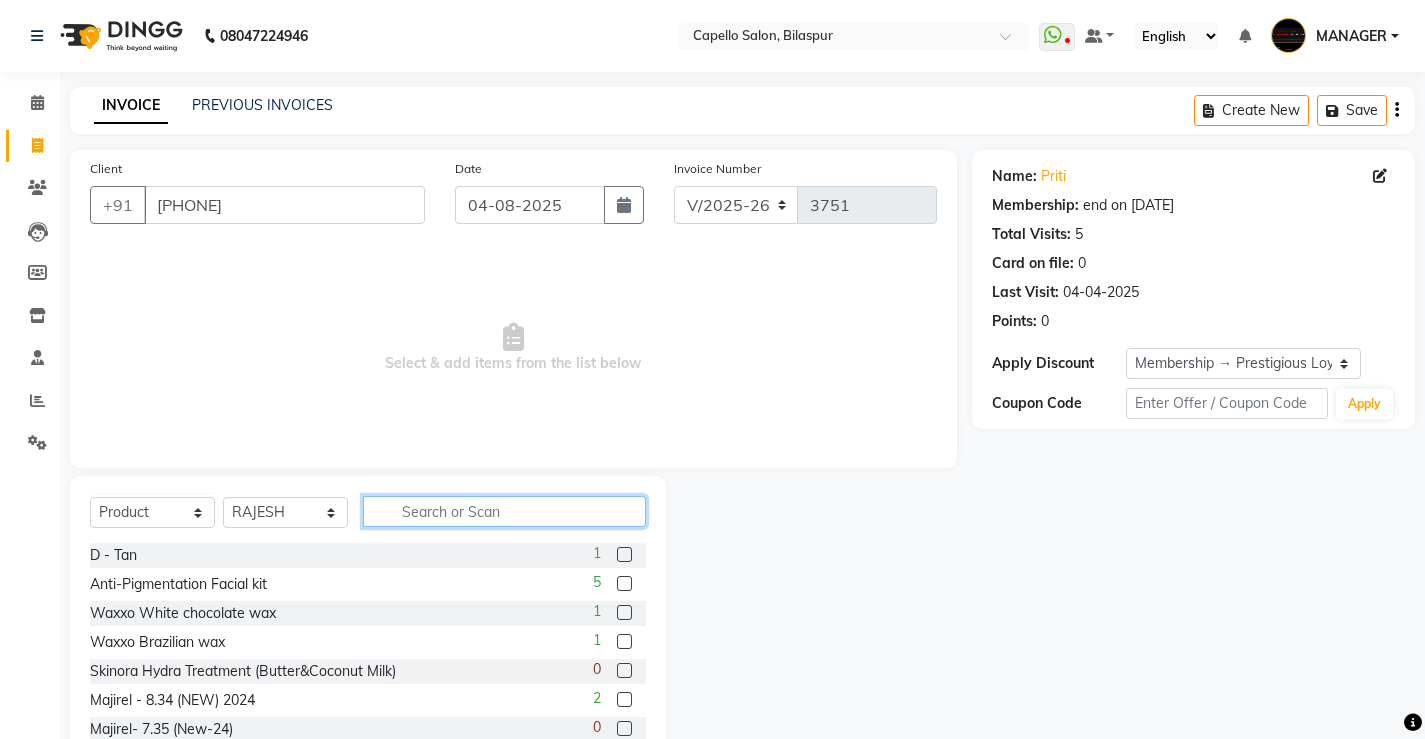 click 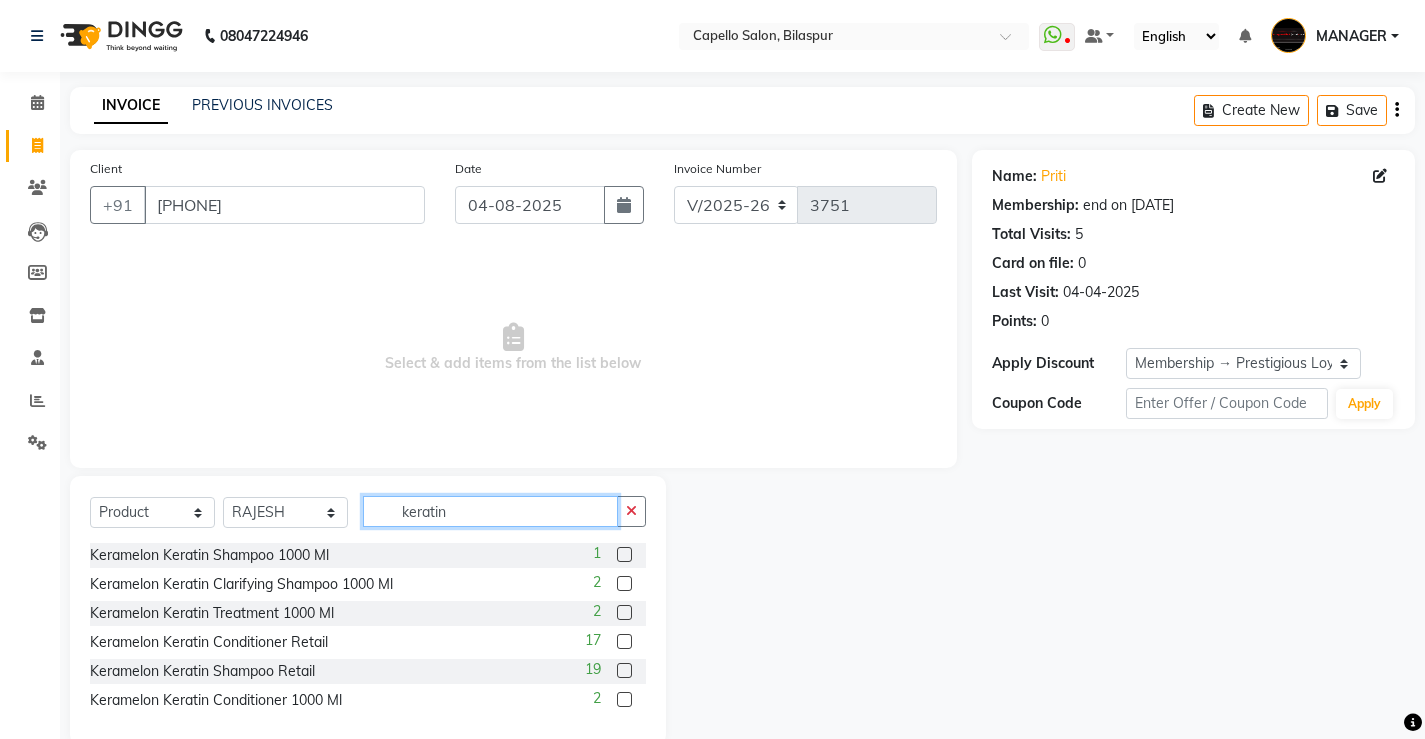 type on "keratin" 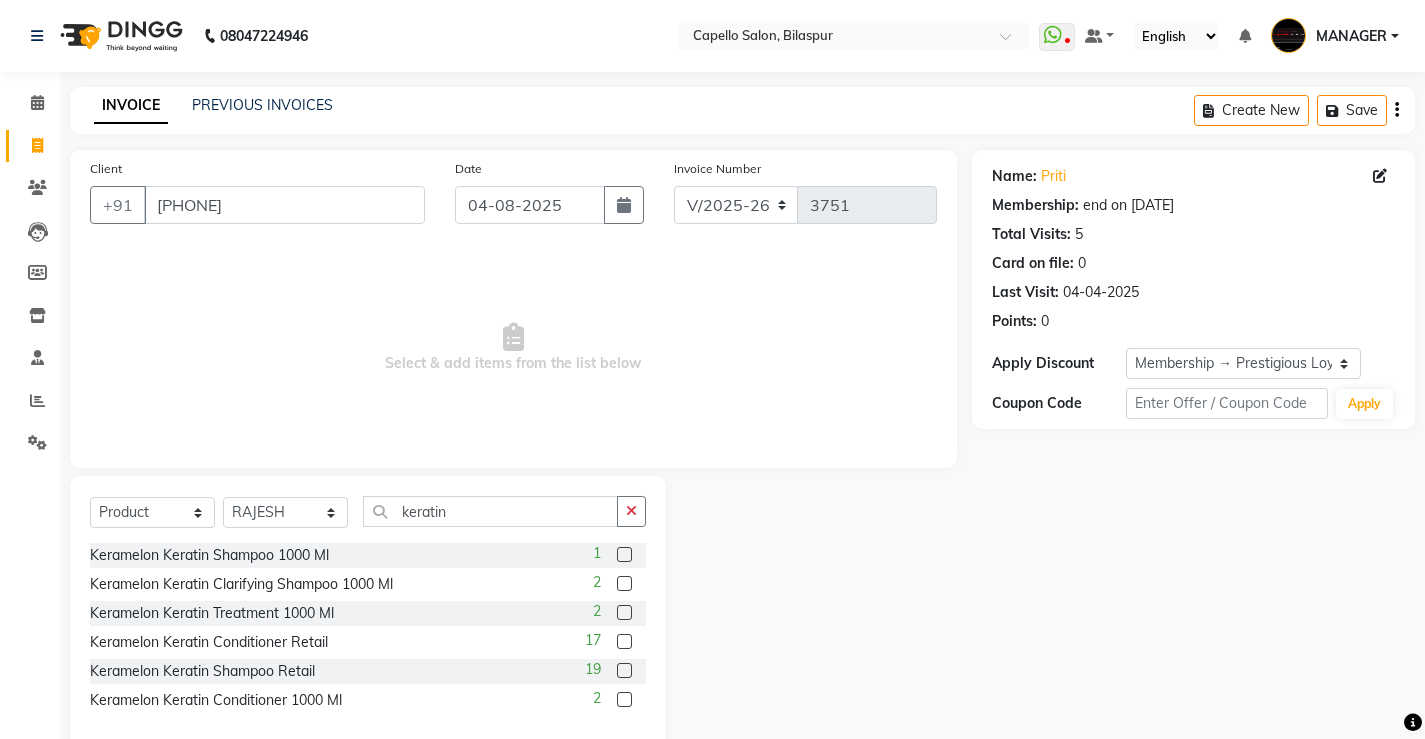 click 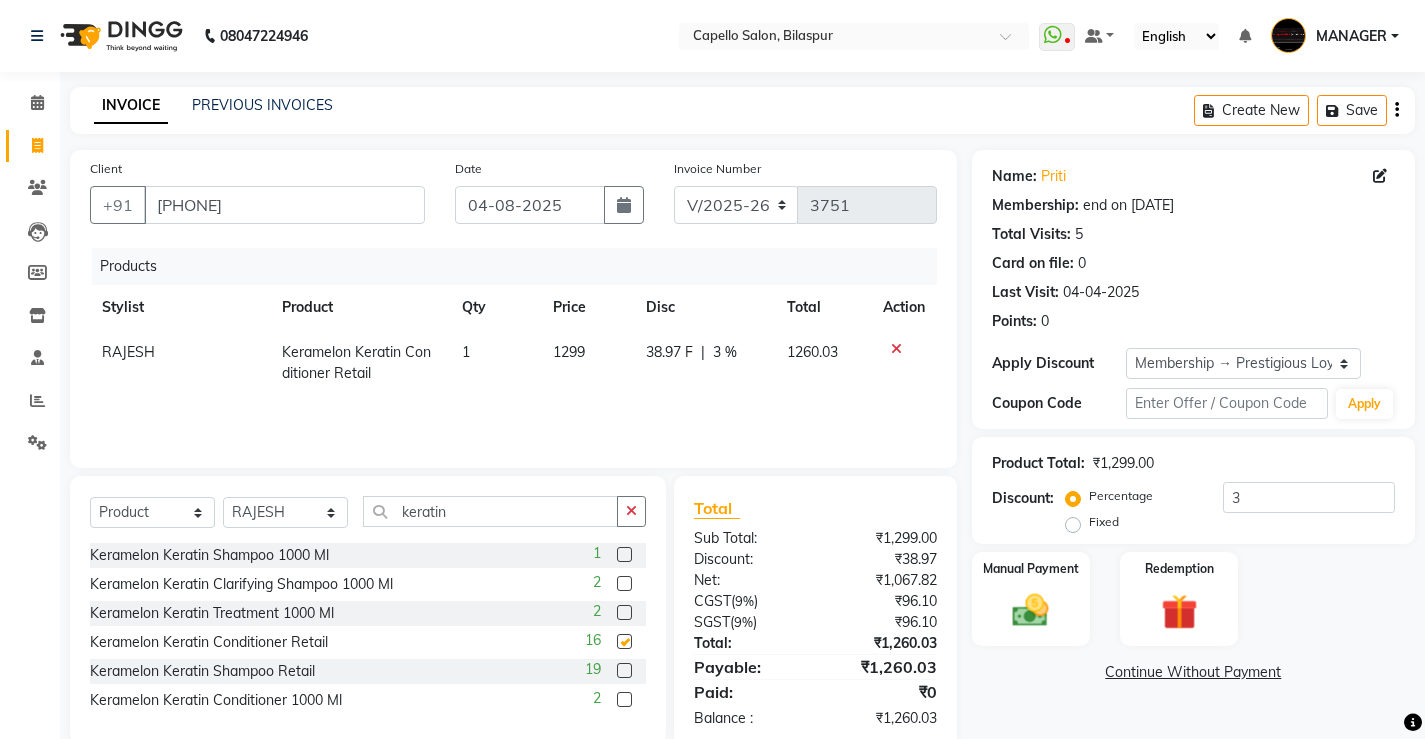 checkbox on "false" 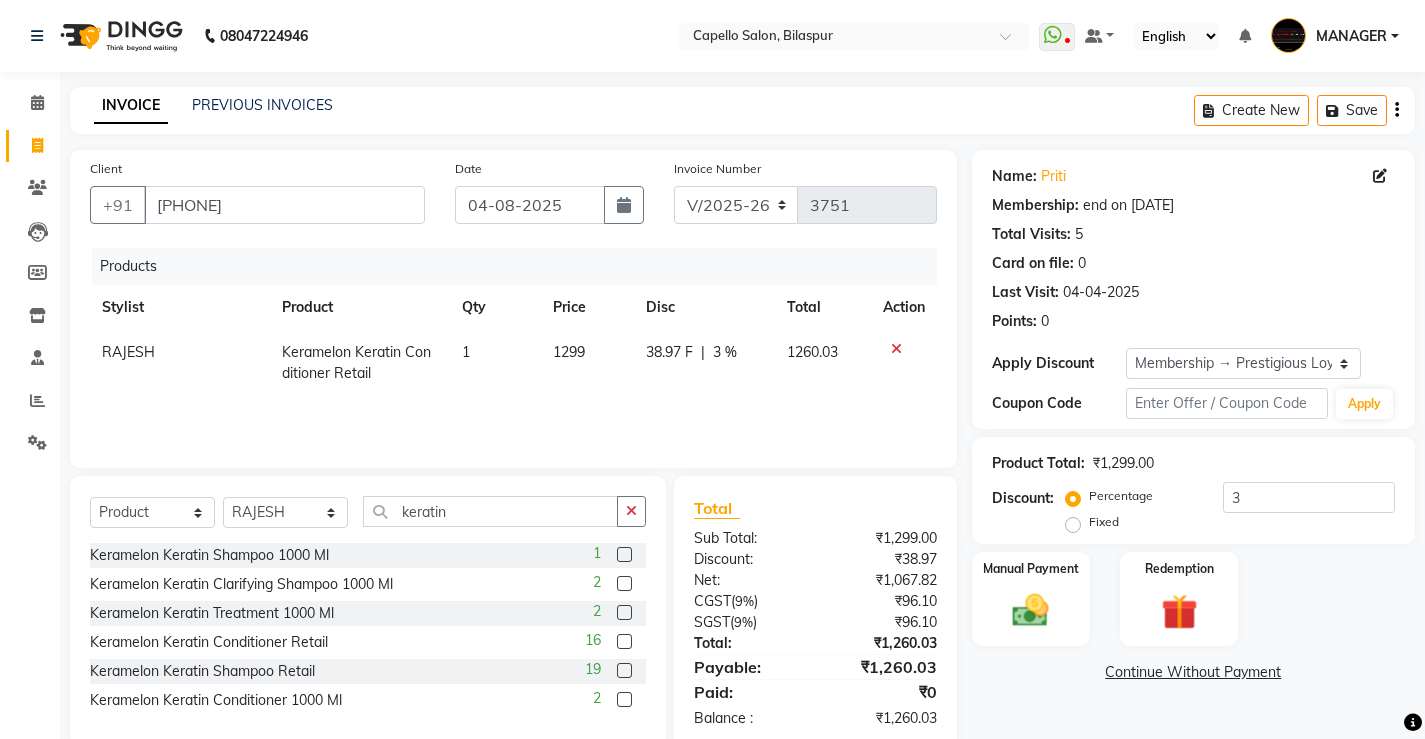click 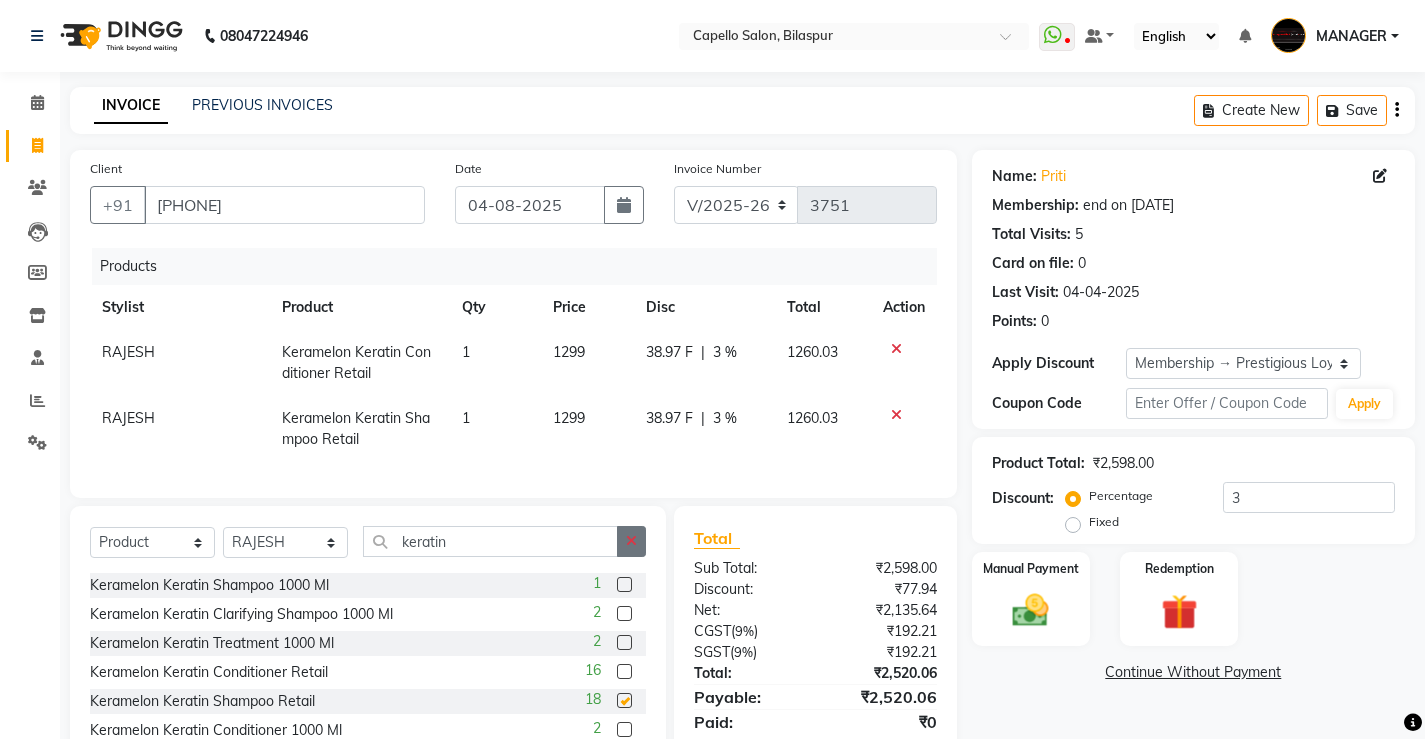 checkbox on "false" 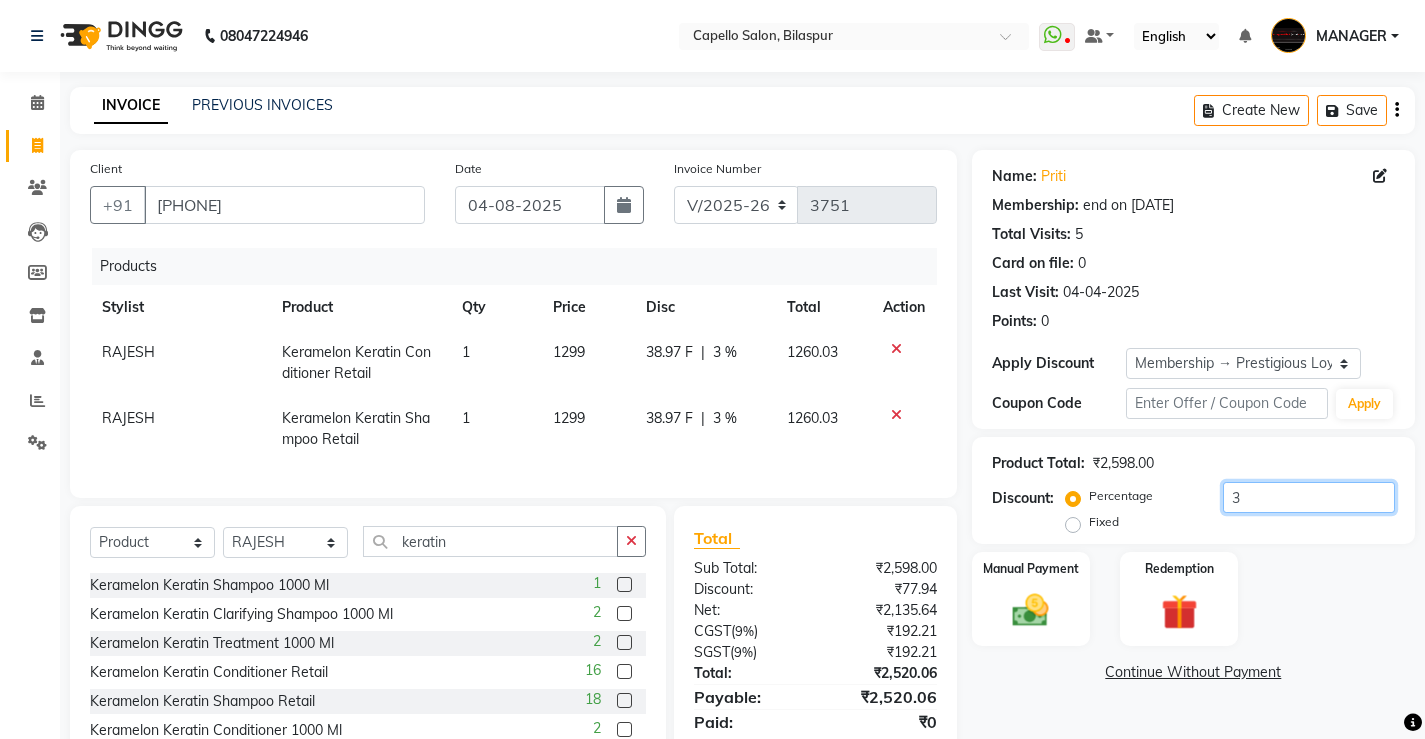 click on "3" 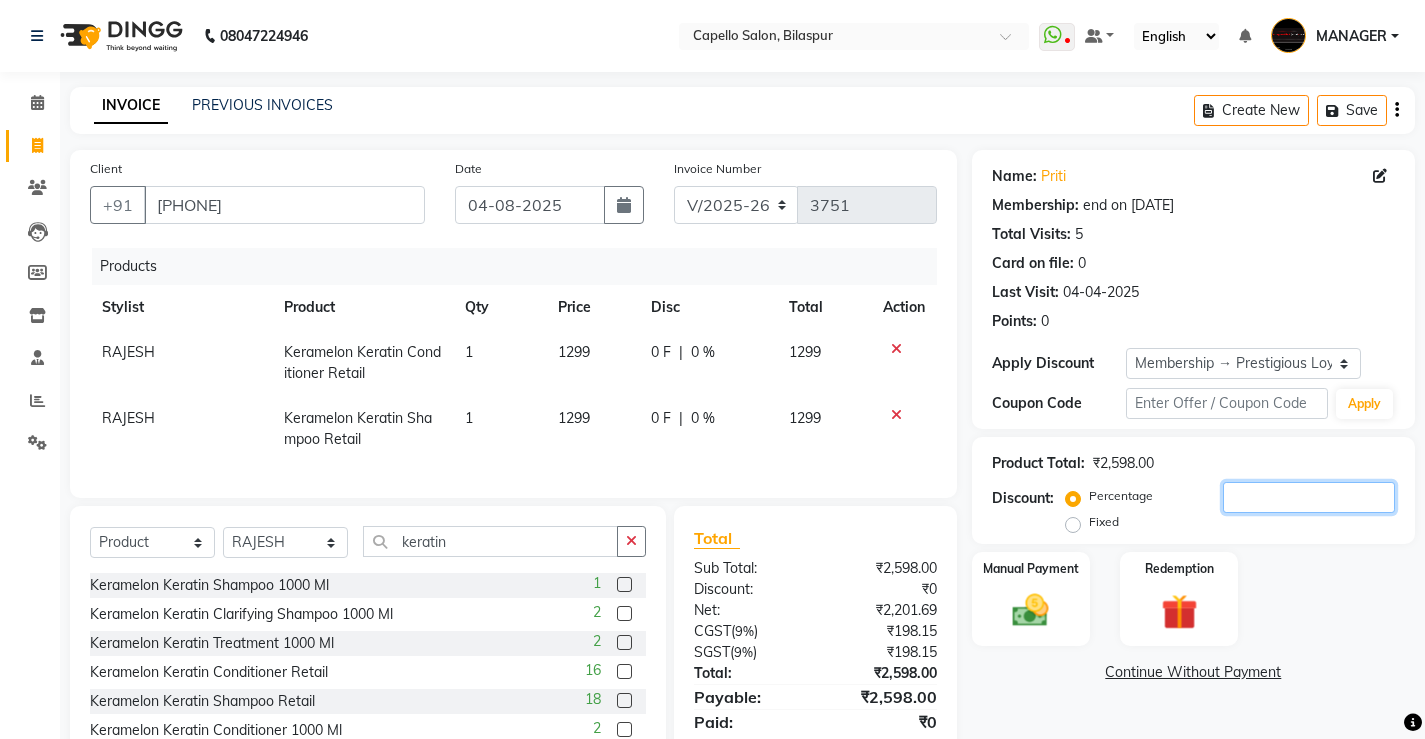 type 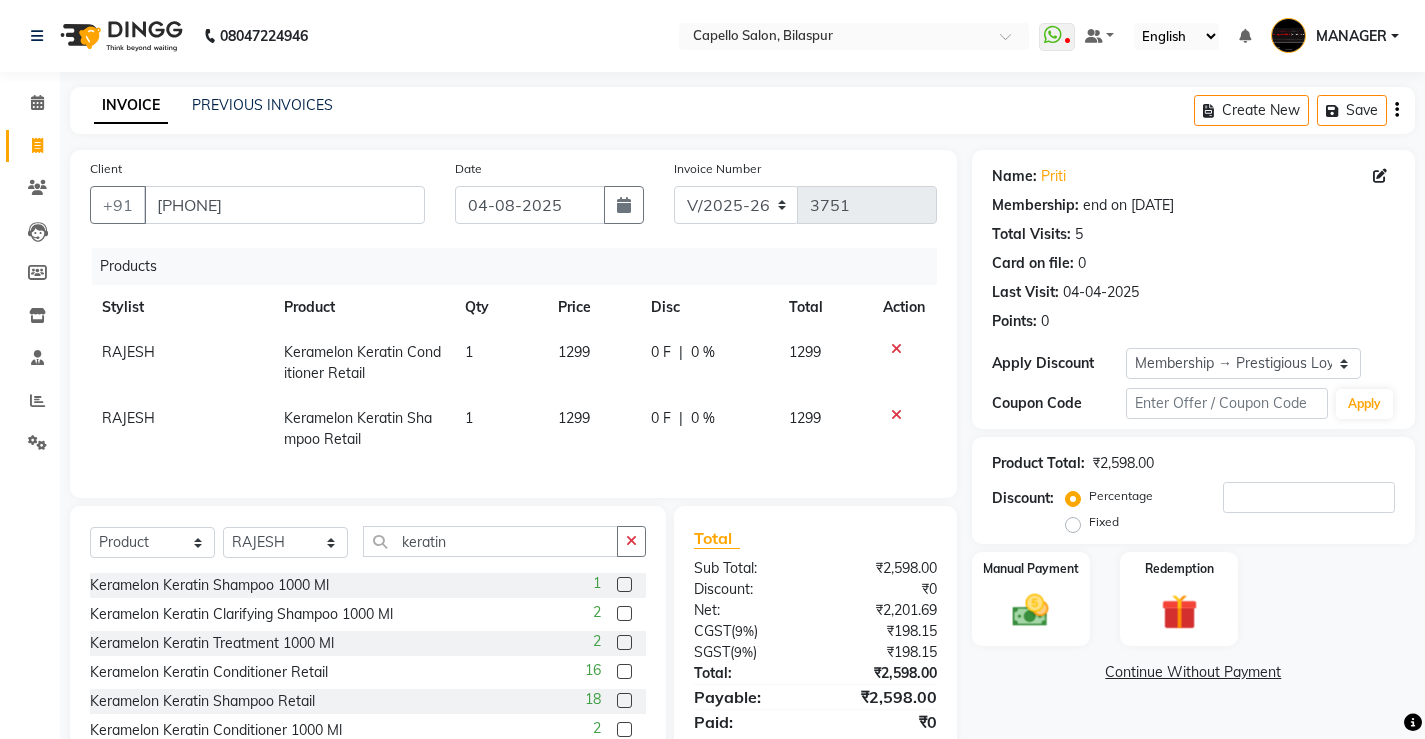 click on "Fixed" 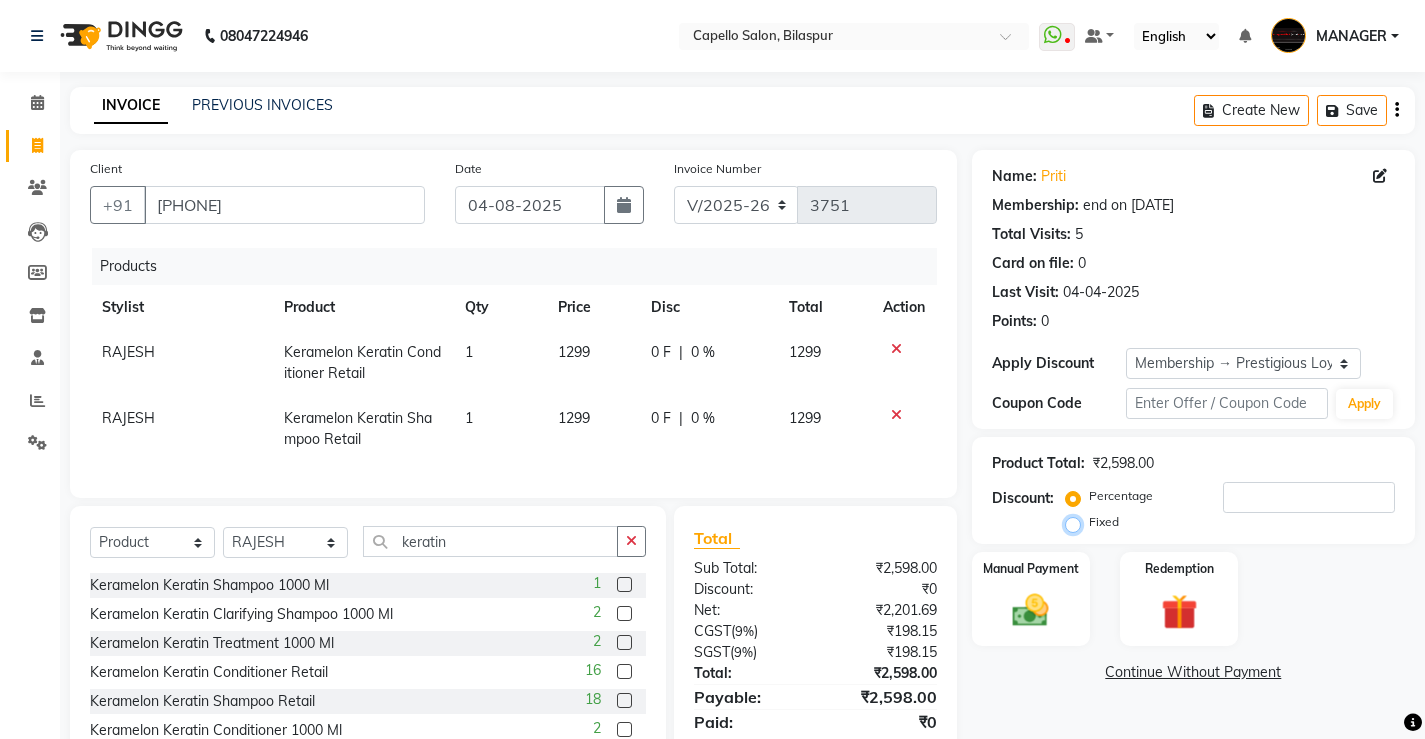 click on "Fixed" at bounding box center [1077, 522] 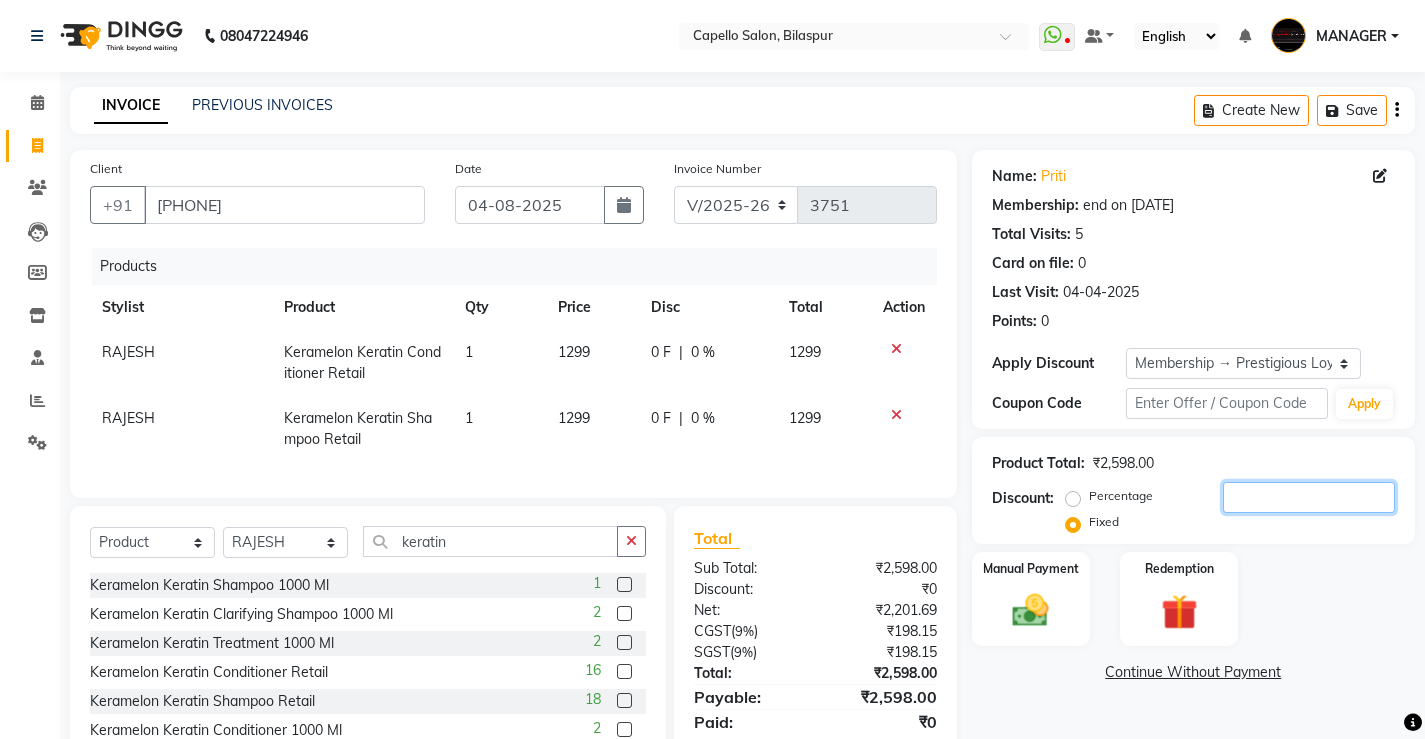 click 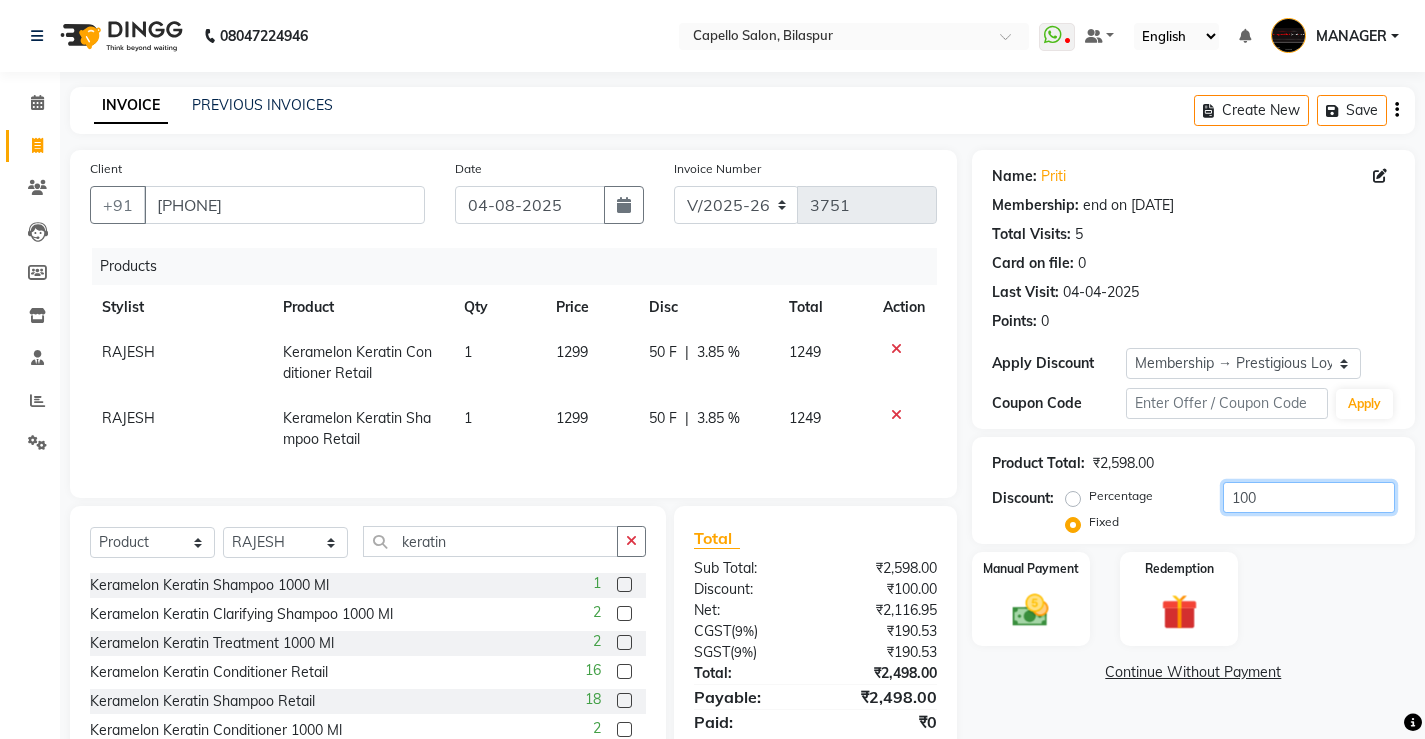 type on "100" 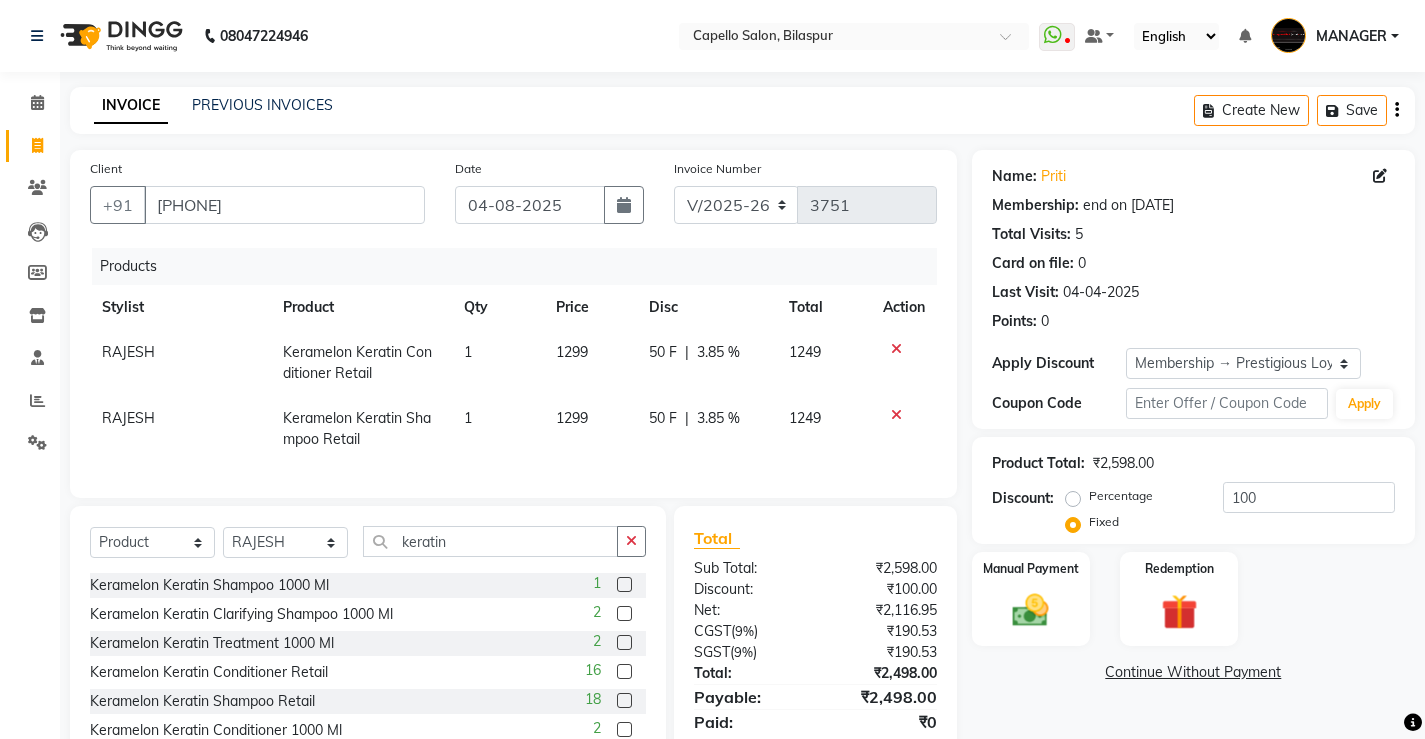 click on "1299" 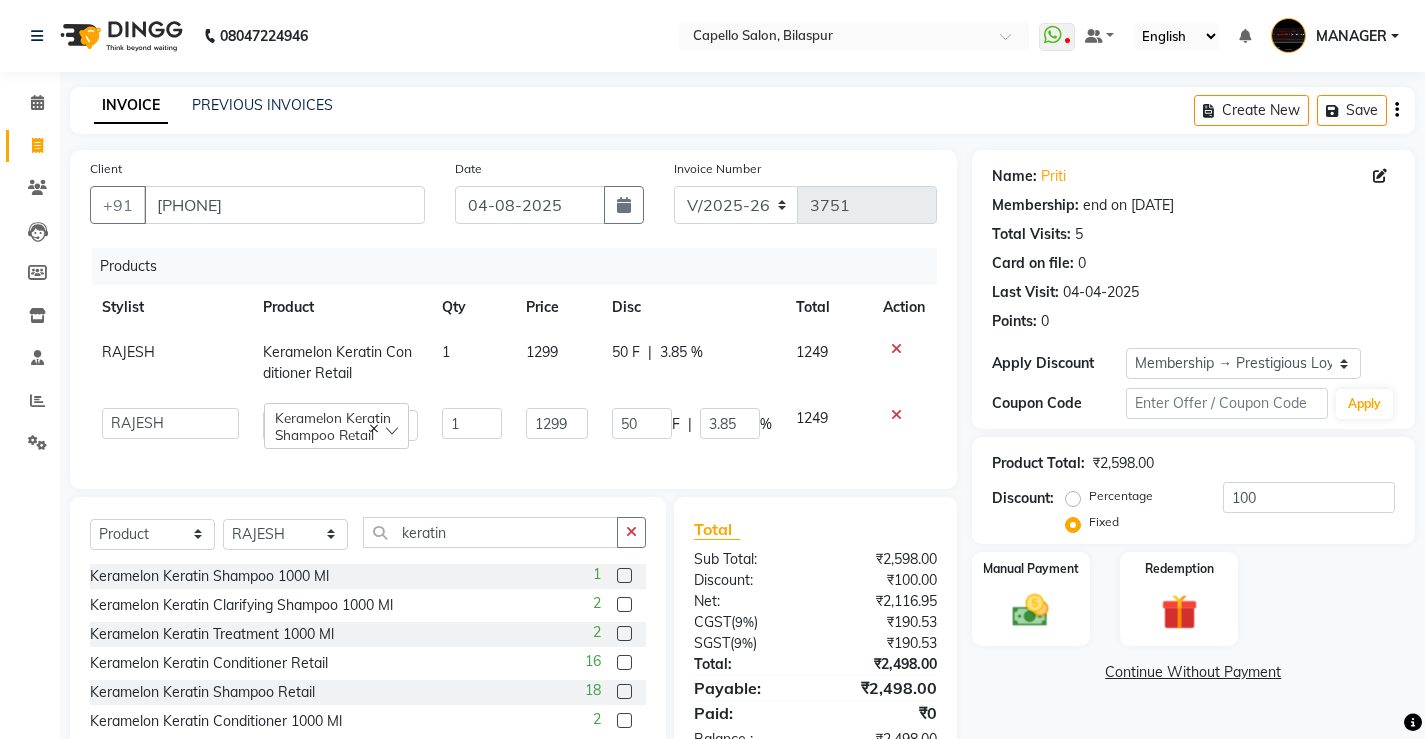 scroll, scrollTop: 76, scrollLeft: 0, axis: vertical 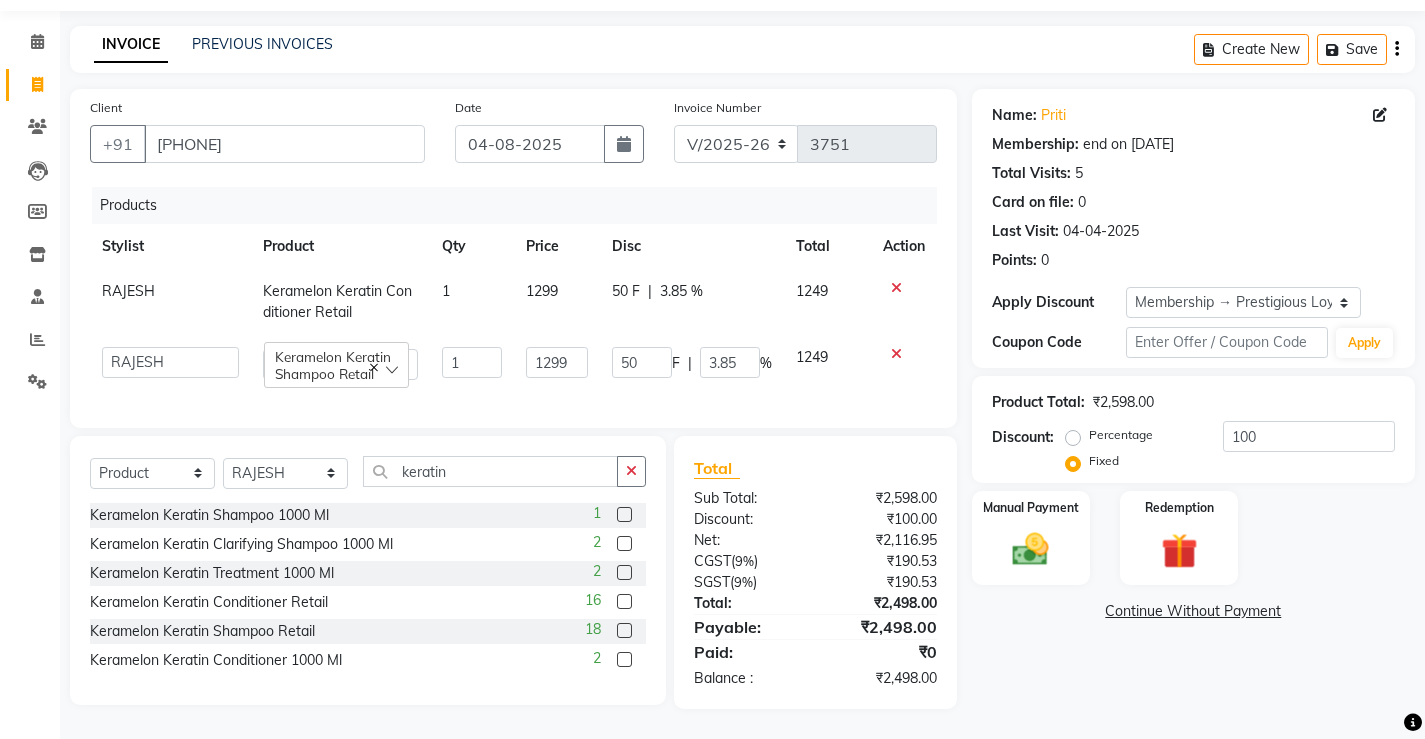 click on "1299" 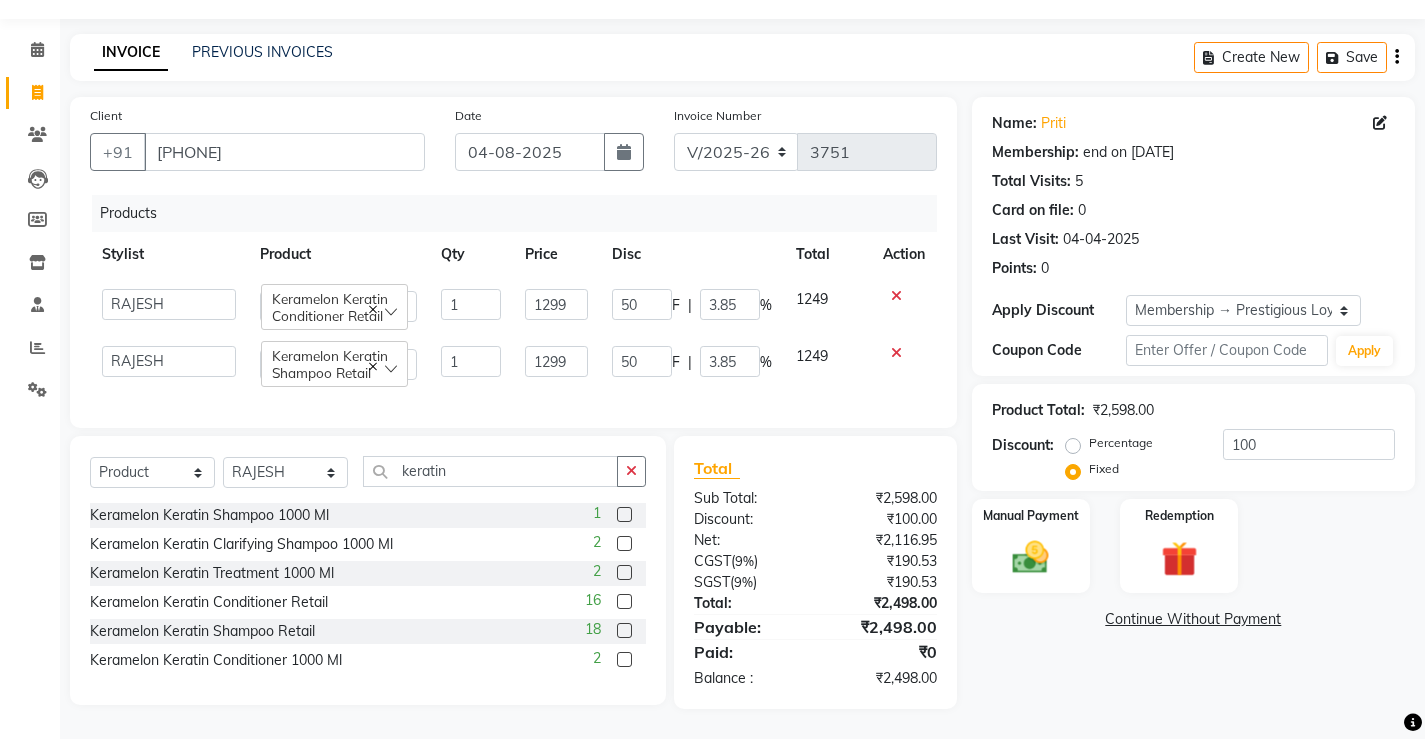 scroll, scrollTop: 68, scrollLeft: 0, axis: vertical 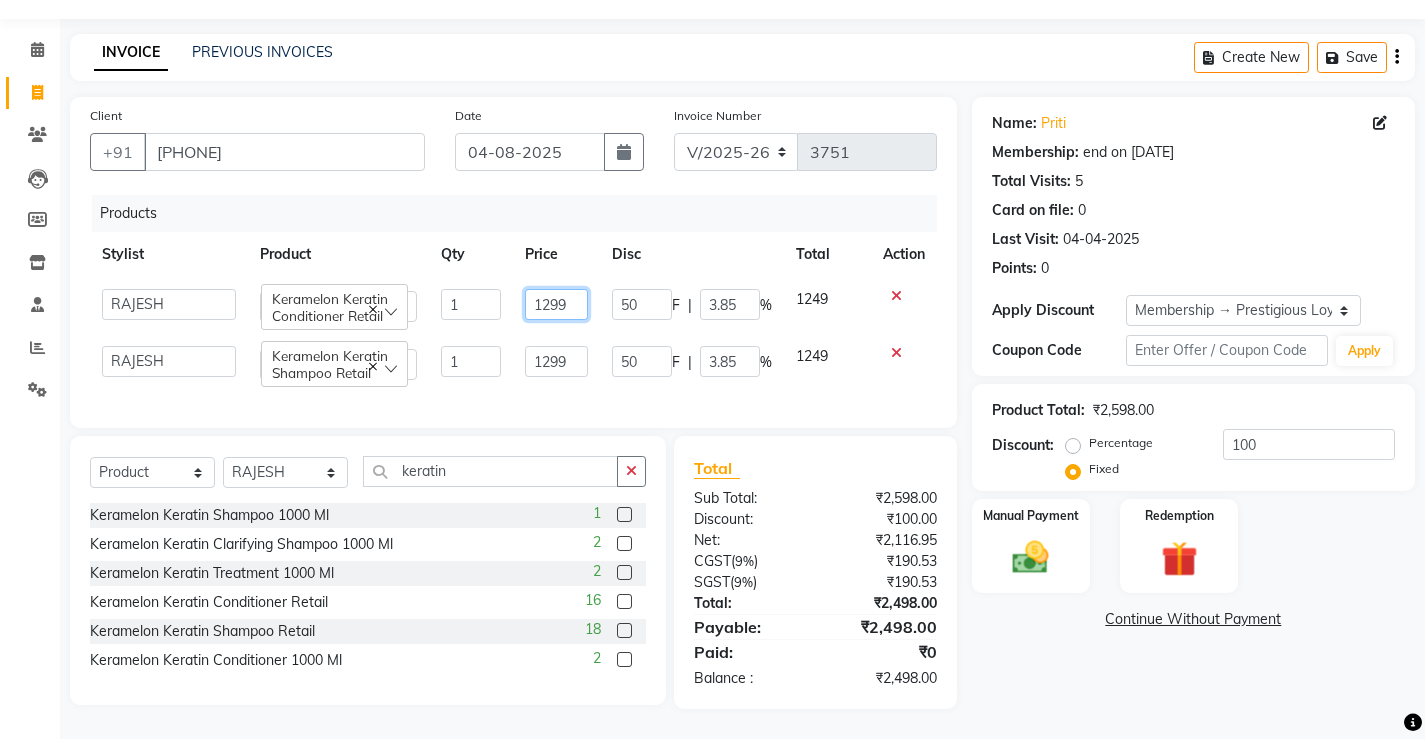 click on "1299" 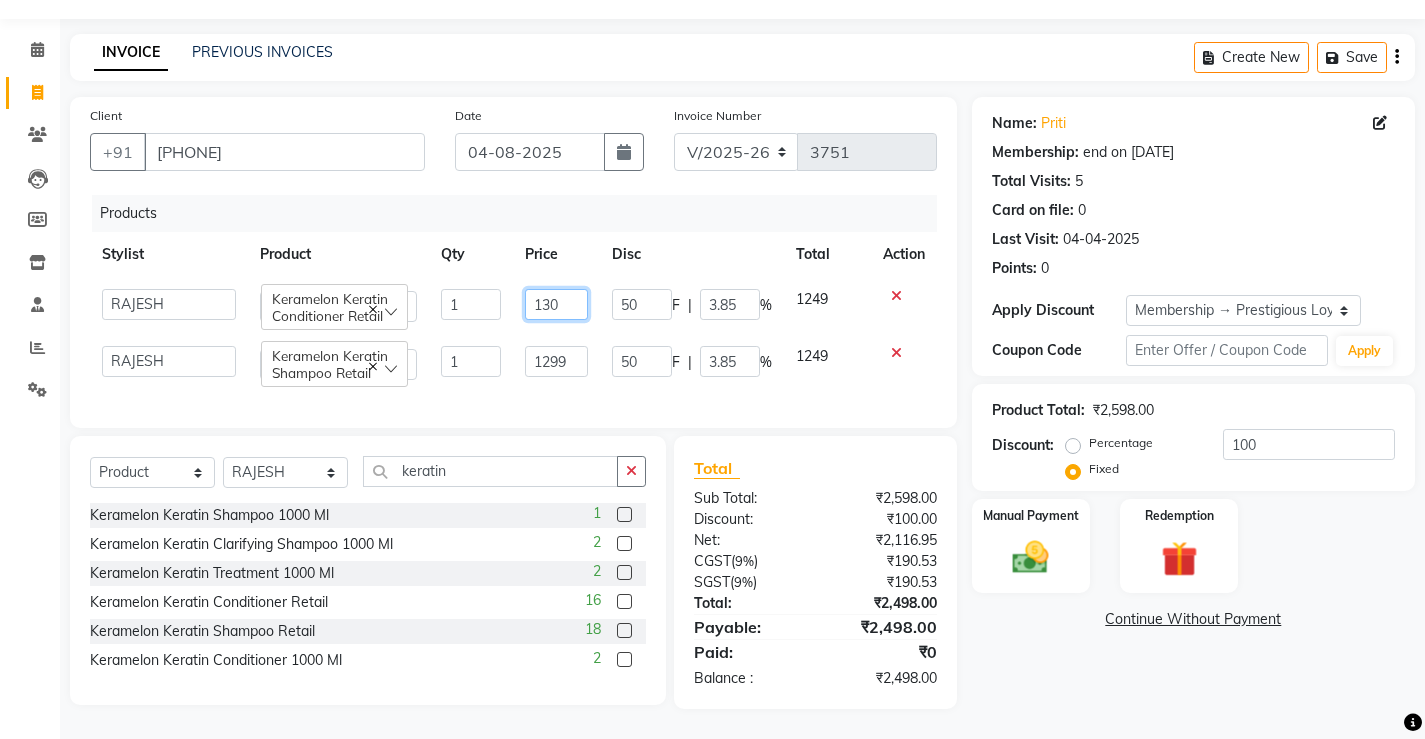 type on "1300" 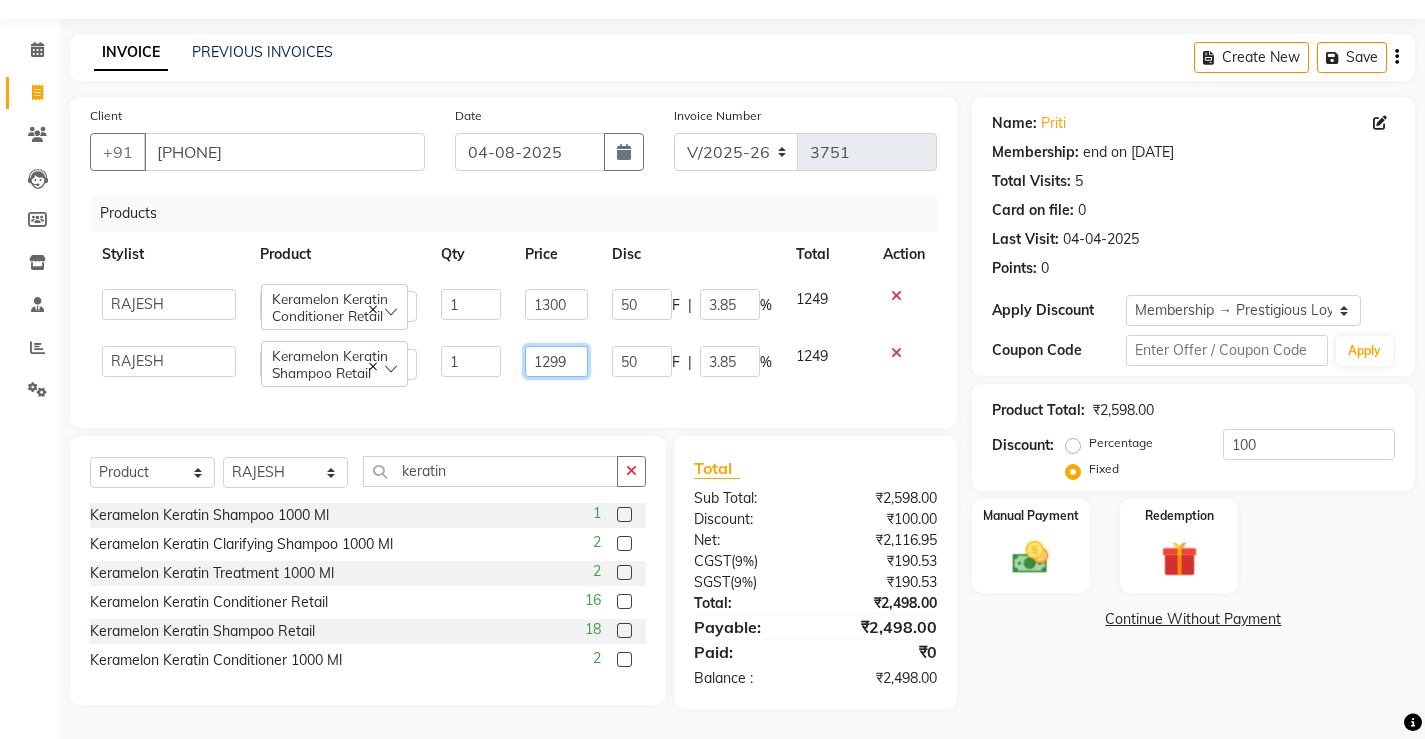 click on "1299" 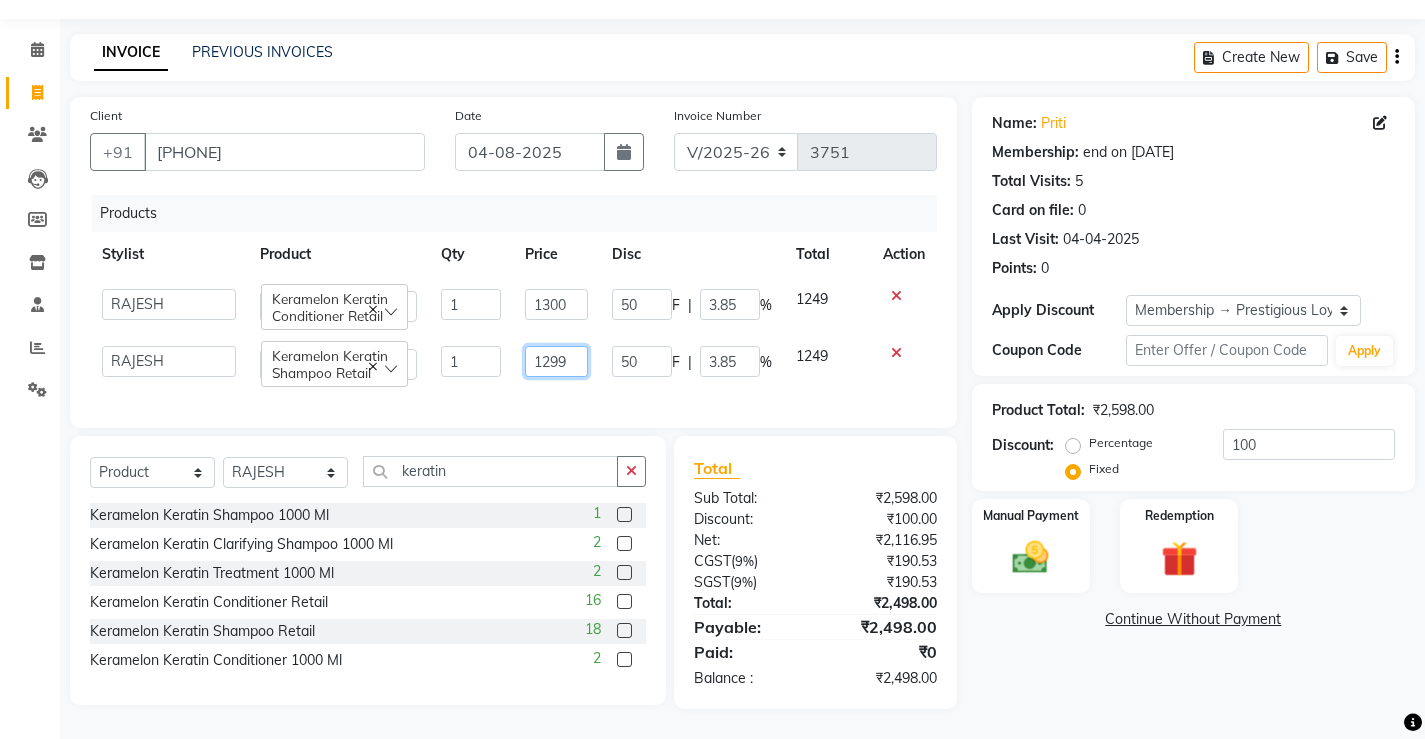type on "[PHONE]" 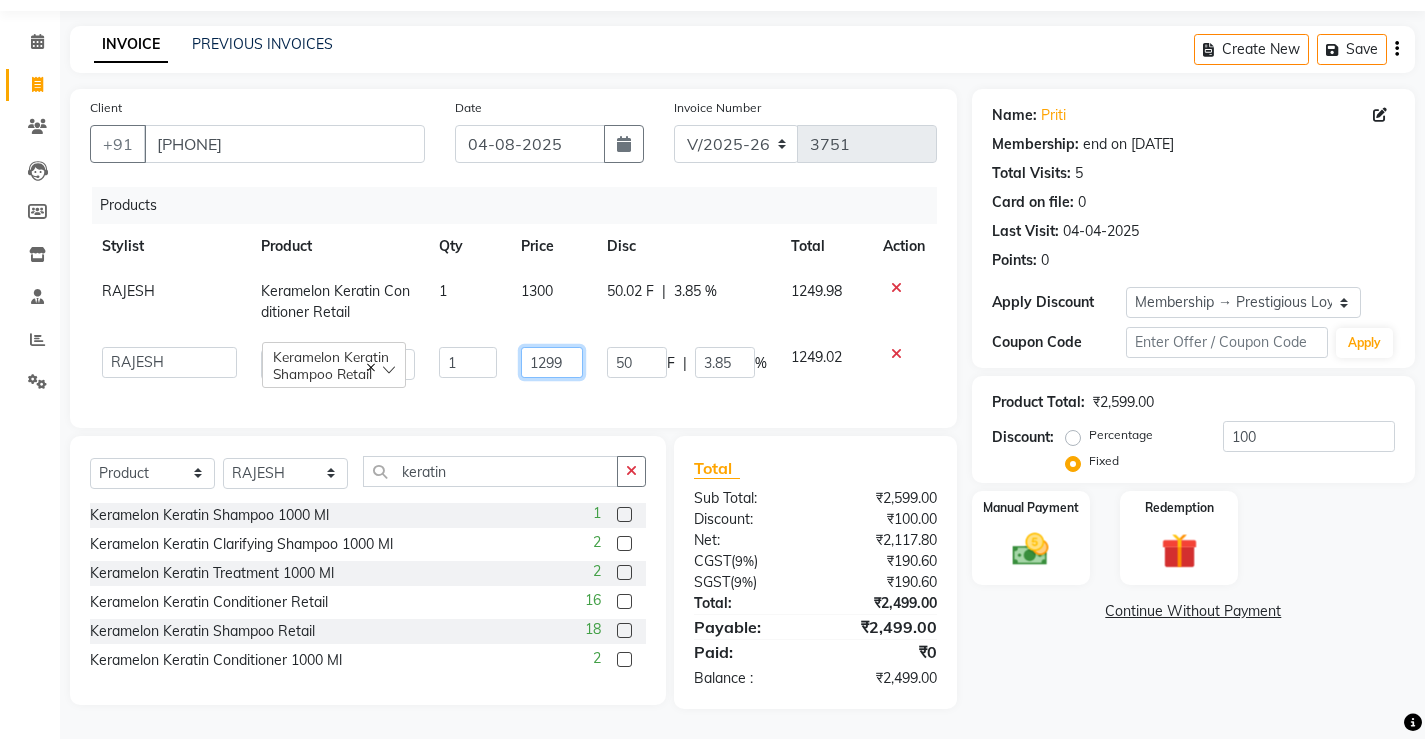 click on "1299" 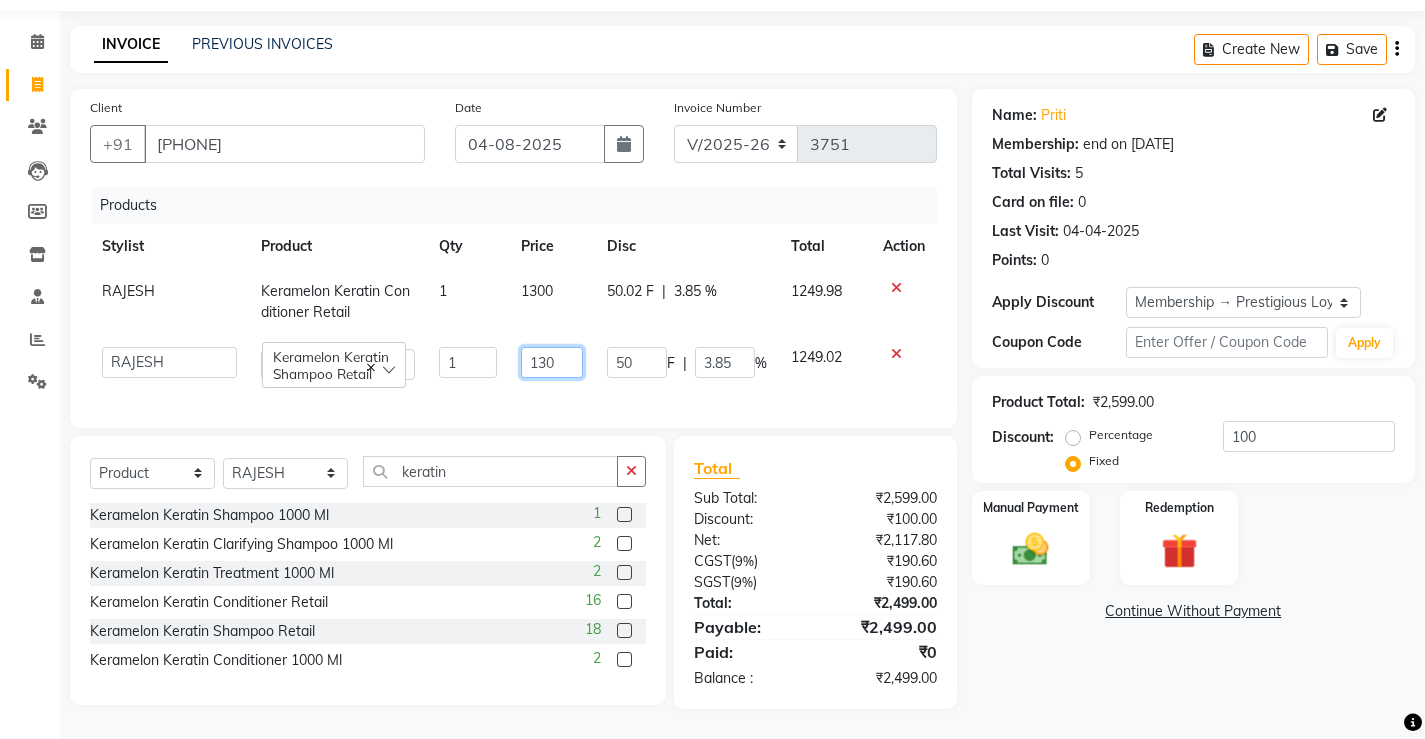 type on "1300" 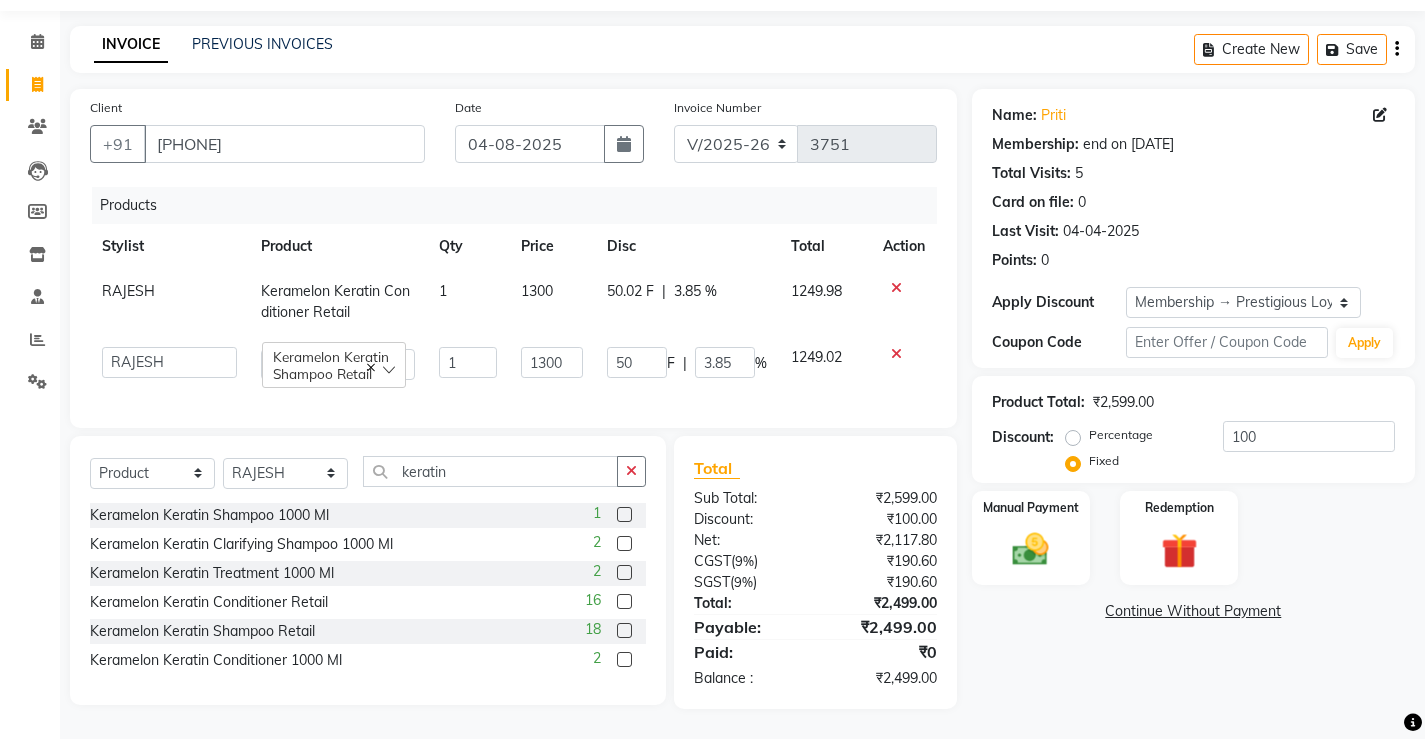 click on "Products Stylist Product Qty Price Disc Total Action [FIRST] Keramelon Keratin Conditioner Retail  1 1300 50.02 F | 3.85 % 1249.98  ADMIN   [FIRST]   [FIRST]   [FIRST]   [FIRST]   [FIRST]   MANAGER   [FIRST]    [FIRST]   [FIRST]   [FIRST]   [FIRST]   [FIRST]   Keramelon Keratin  Shampoo Retail   1 1300 49.98 F | 3.85 % 1249.02" 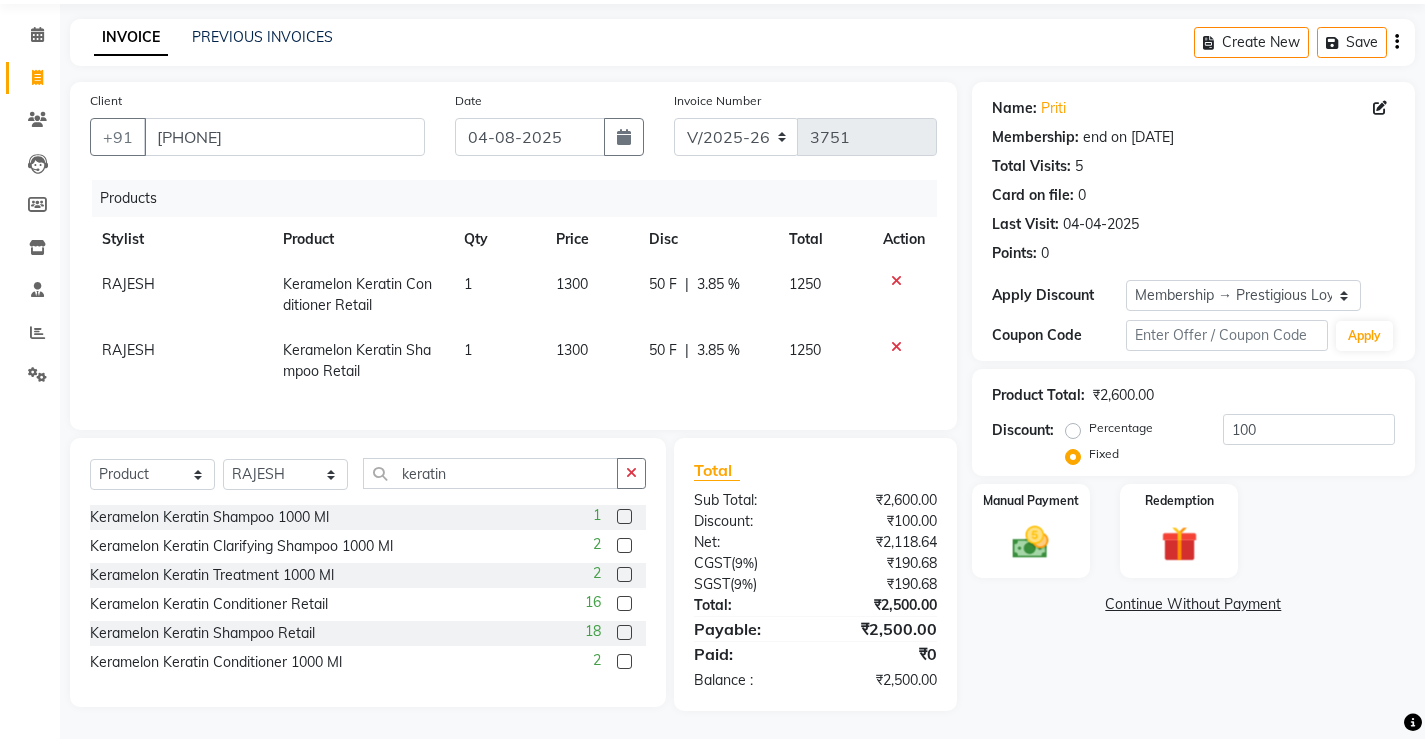 scroll, scrollTop: 85, scrollLeft: 0, axis: vertical 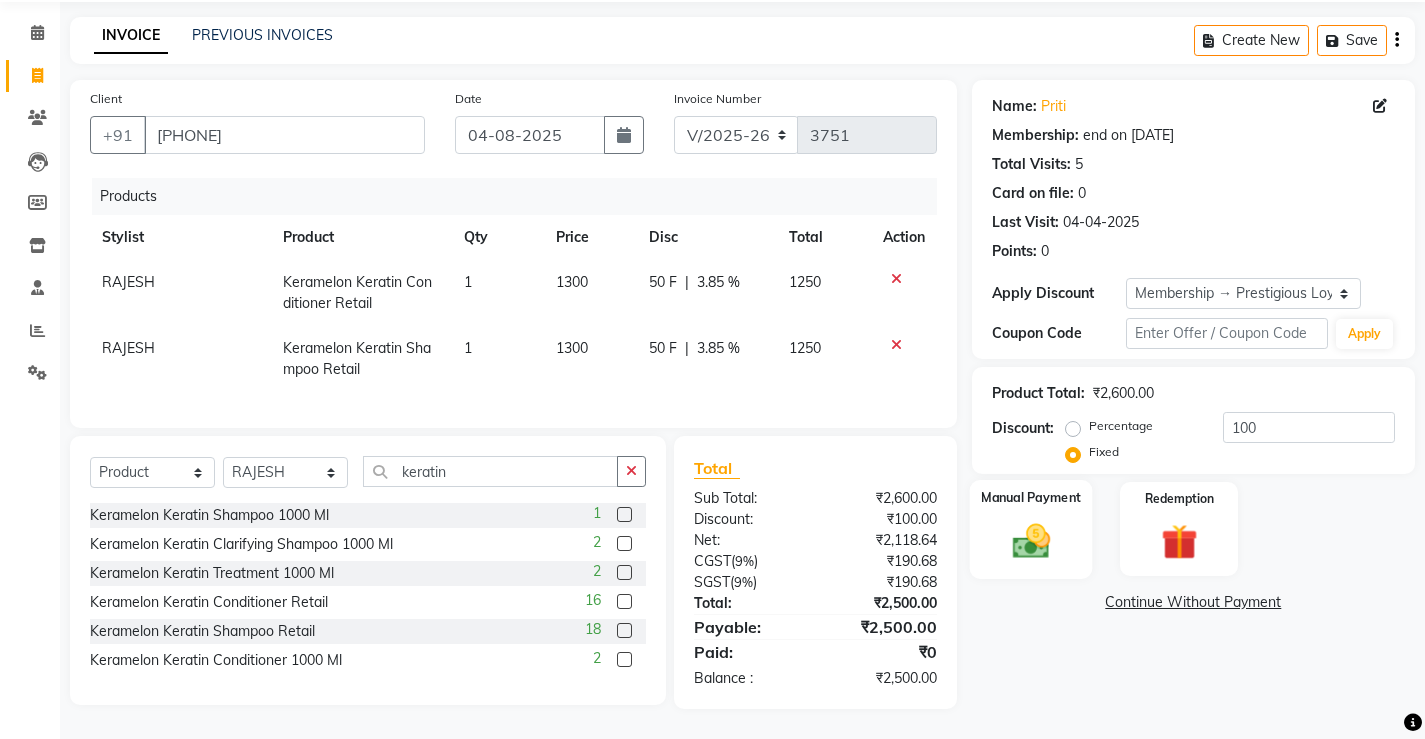 click 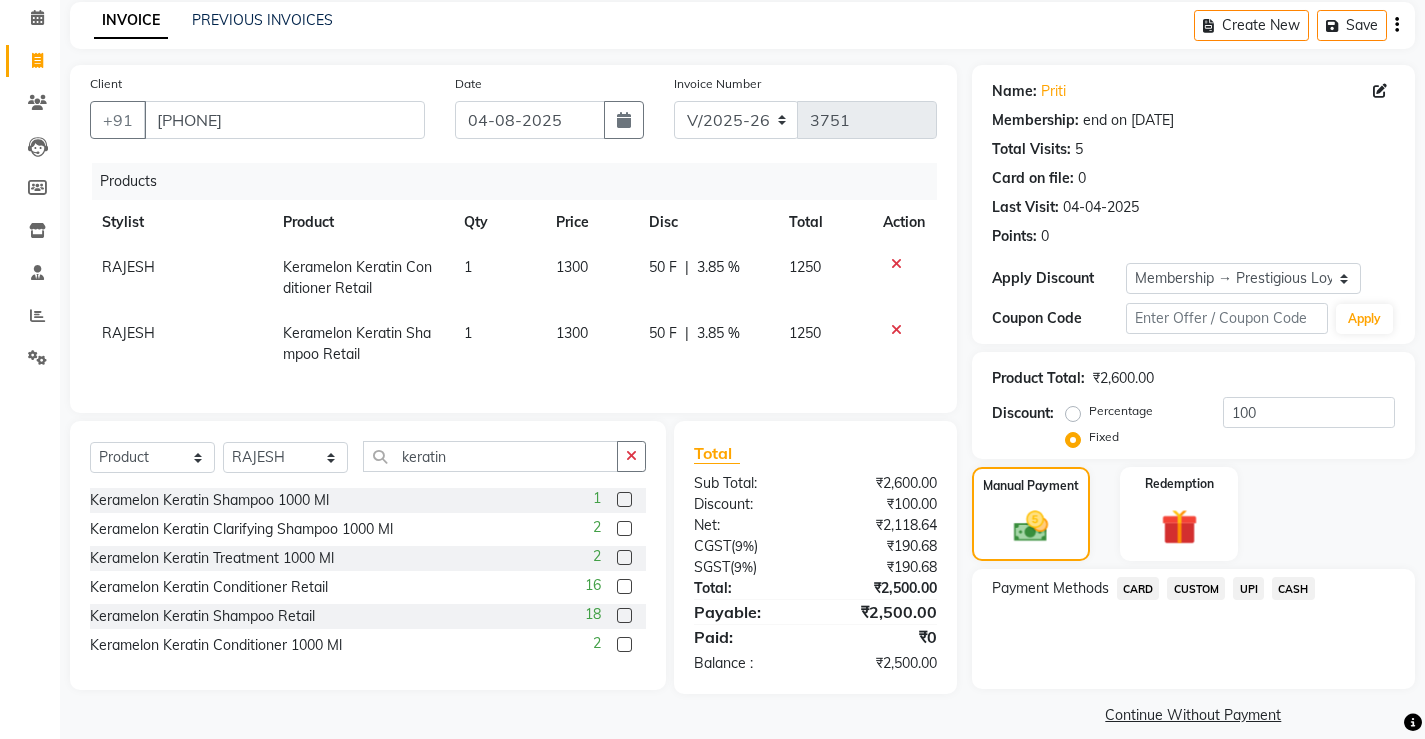 click on "CASH" 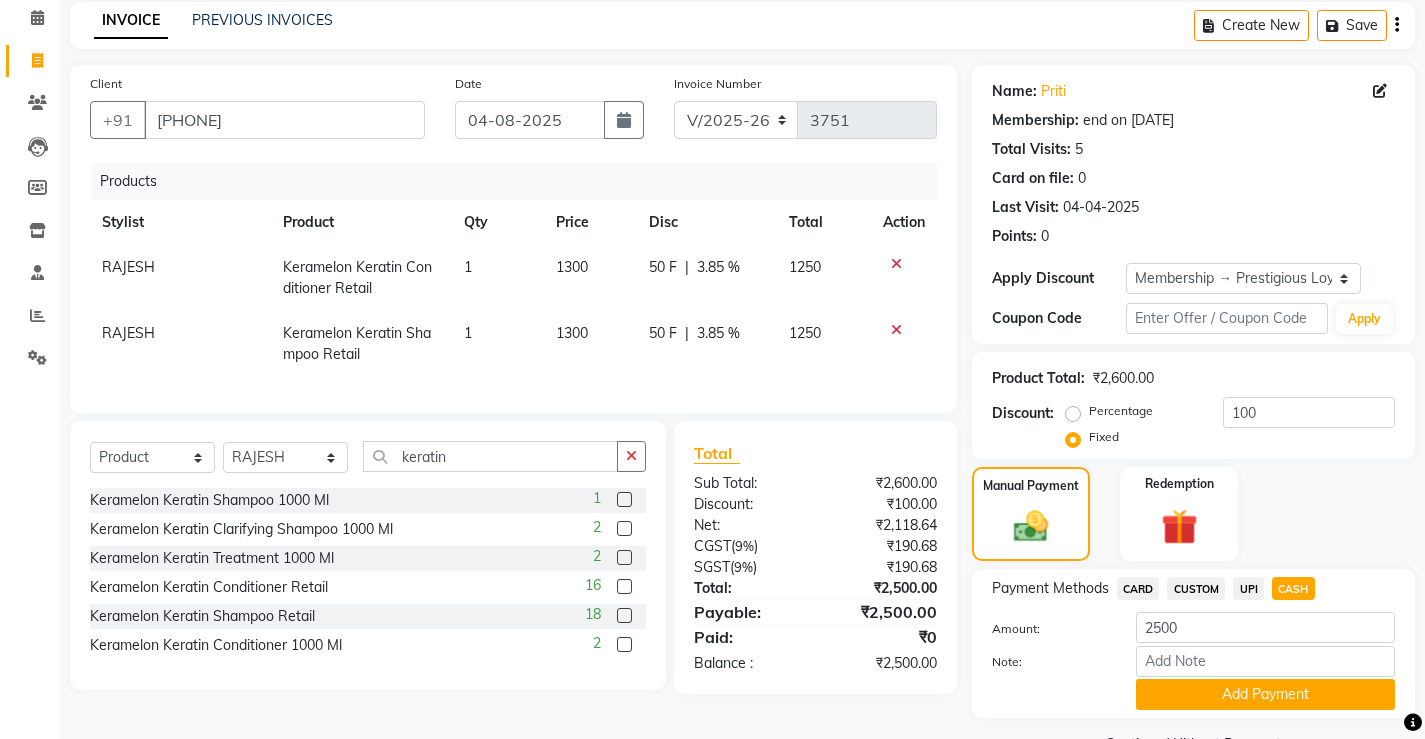 scroll, scrollTop: 135, scrollLeft: 0, axis: vertical 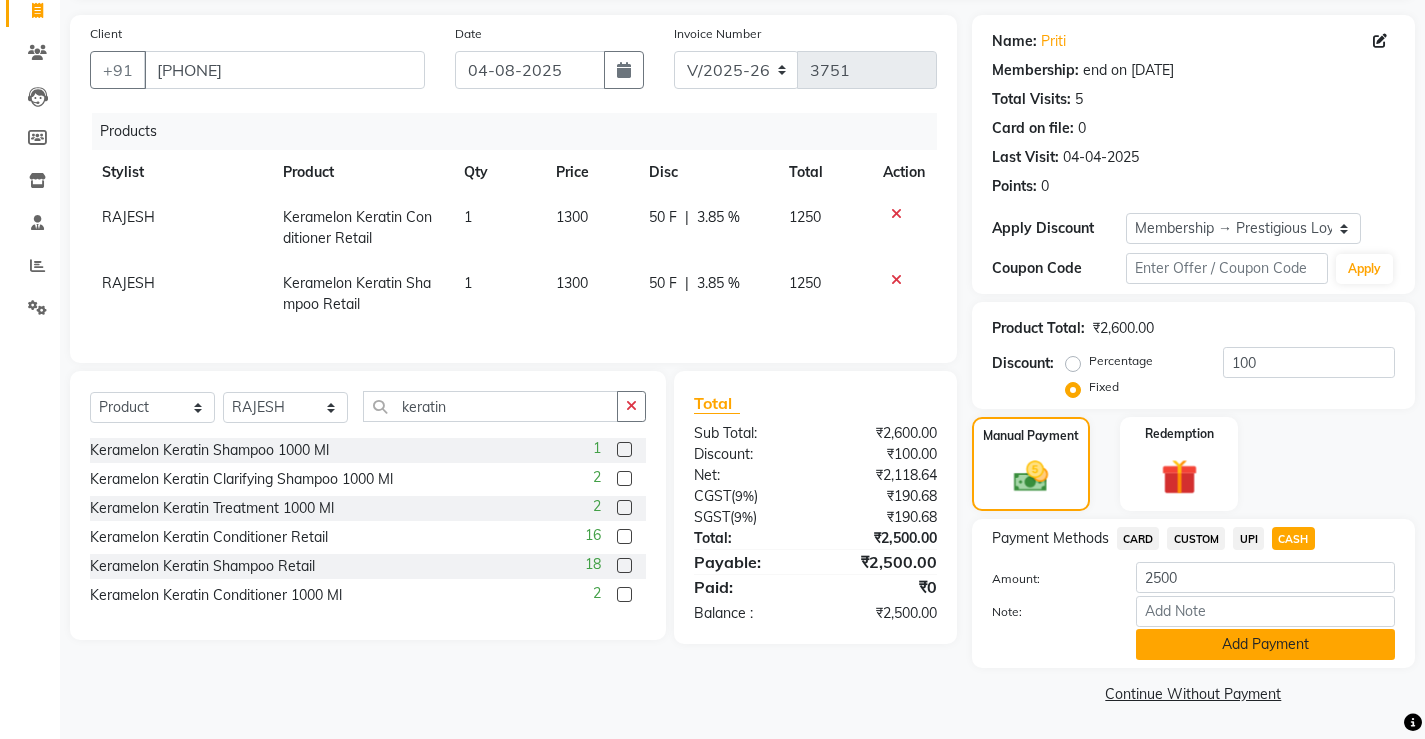click on "Add Payment" 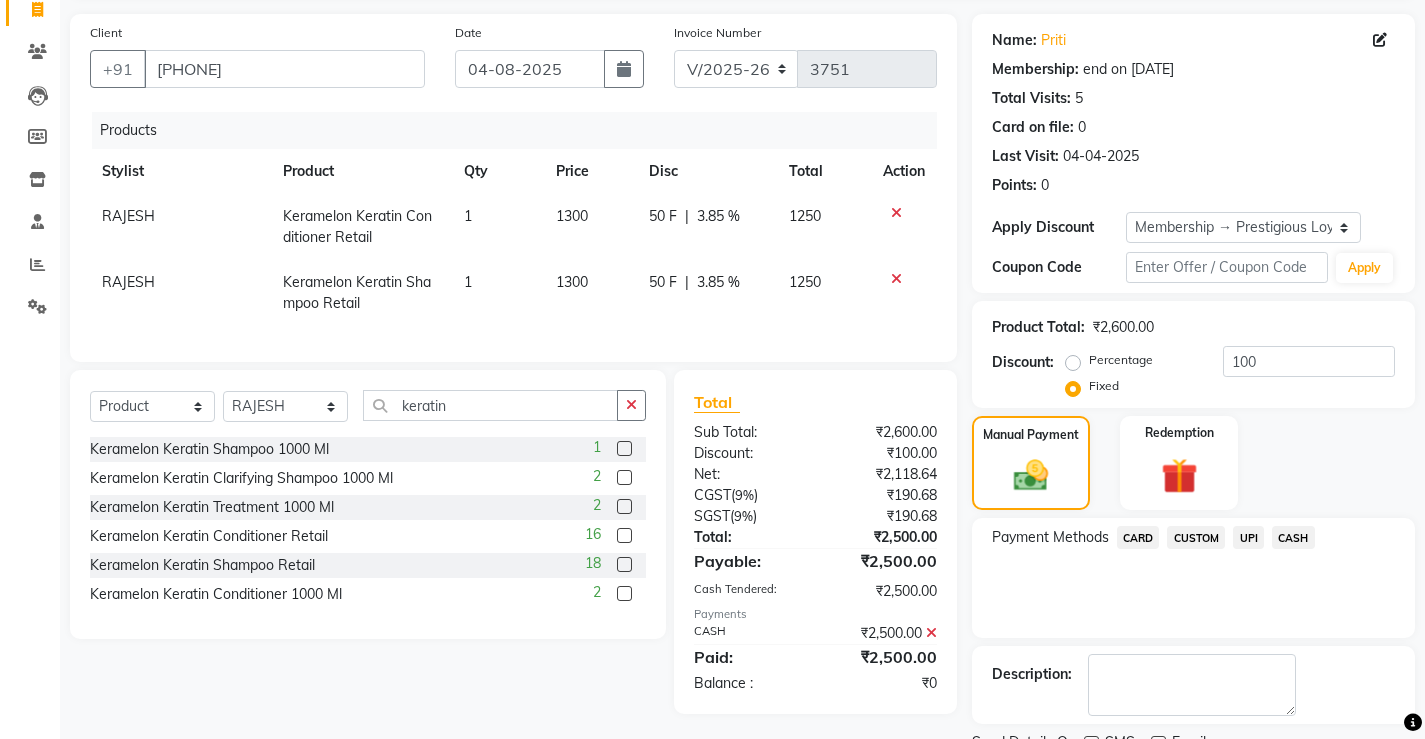 scroll, scrollTop: 219, scrollLeft: 0, axis: vertical 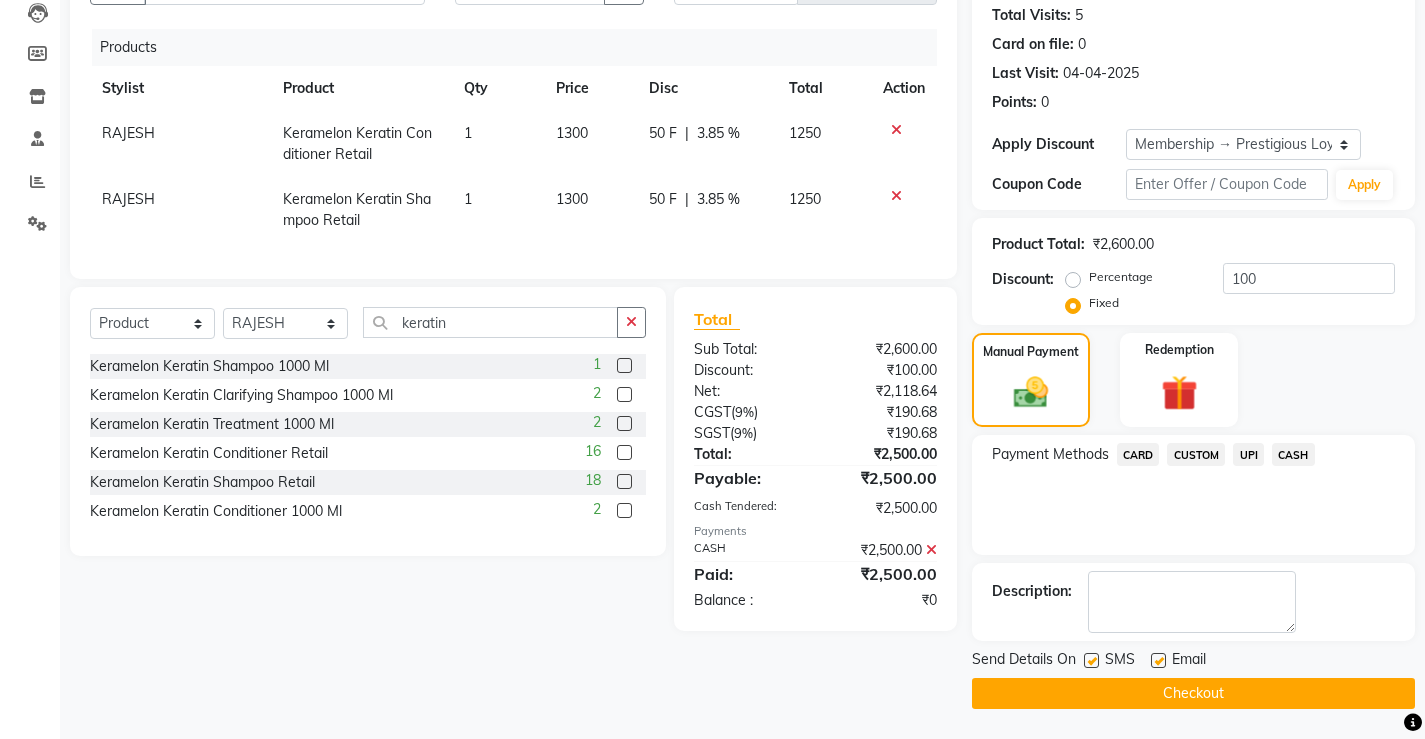 click on "Checkout" 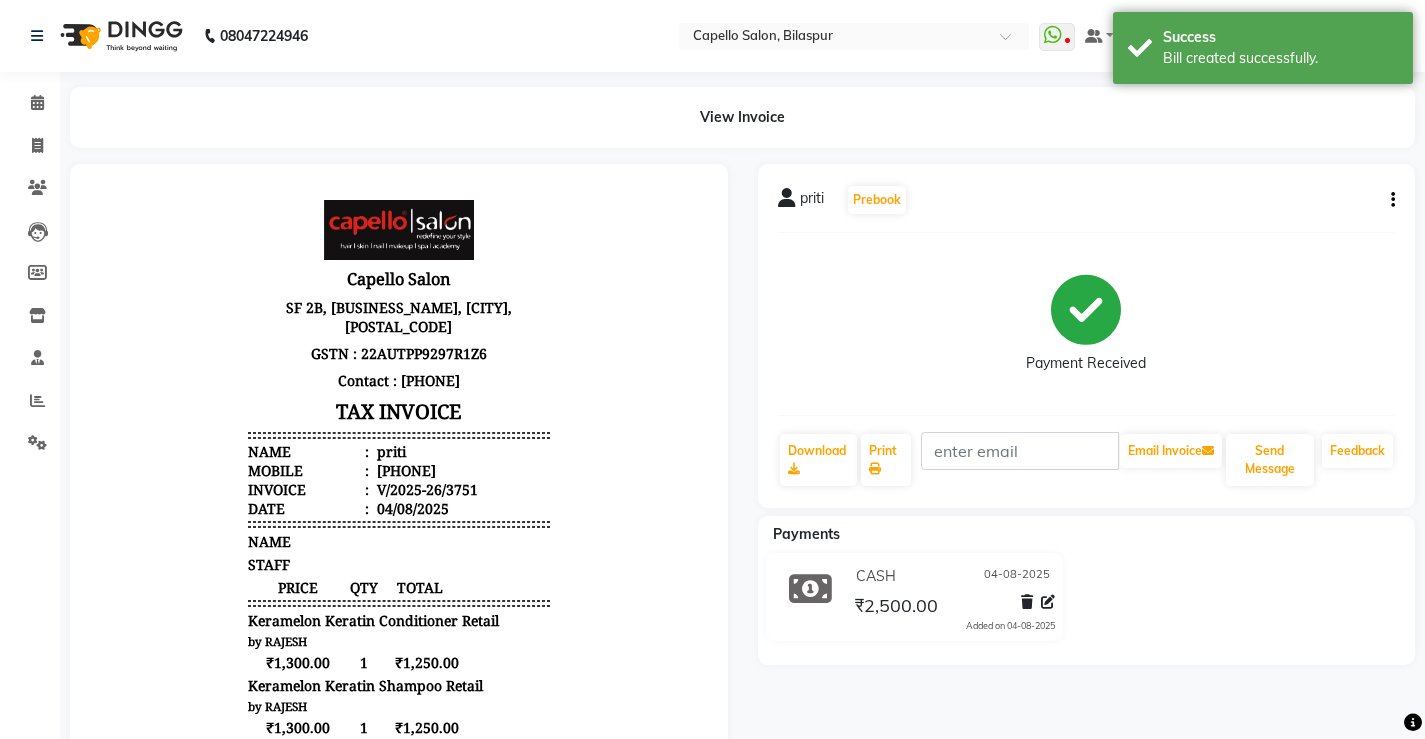scroll, scrollTop: 0, scrollLeft: 0, axis: both 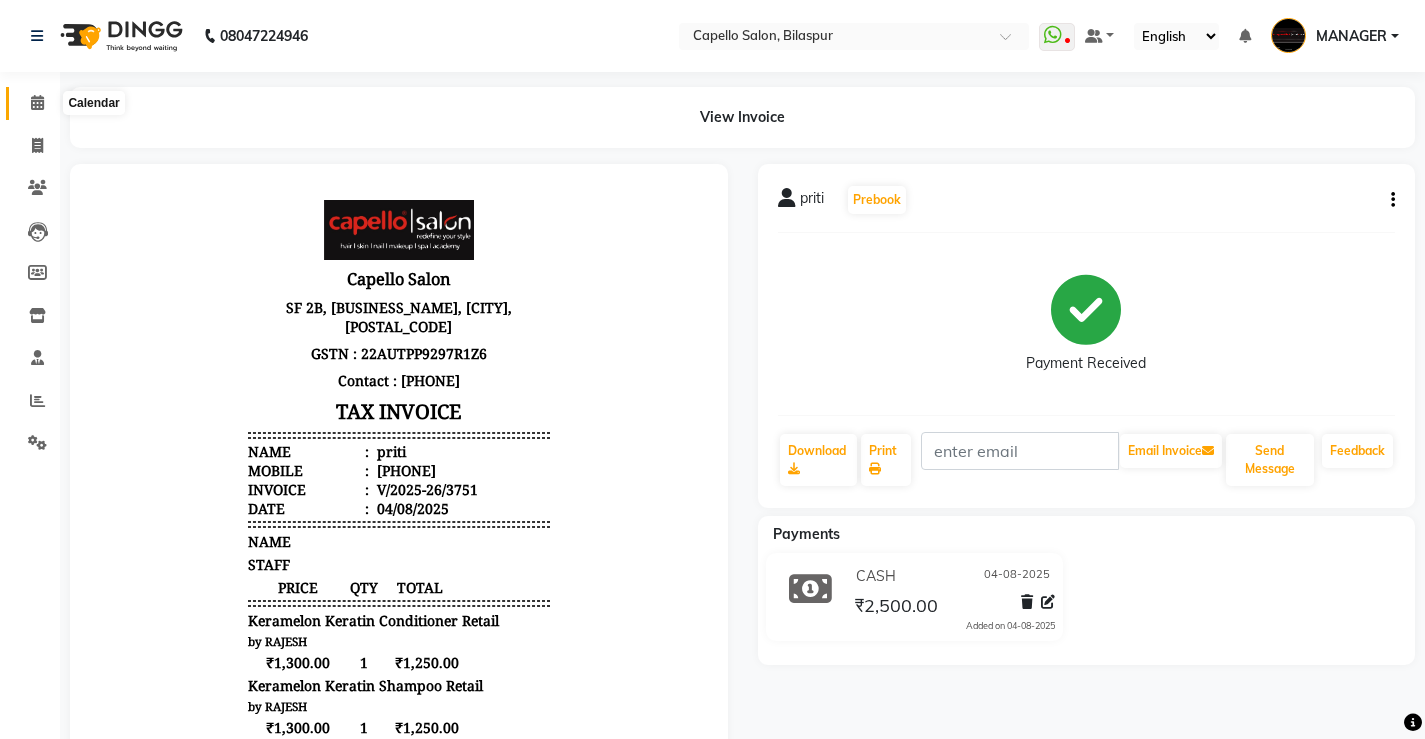 click 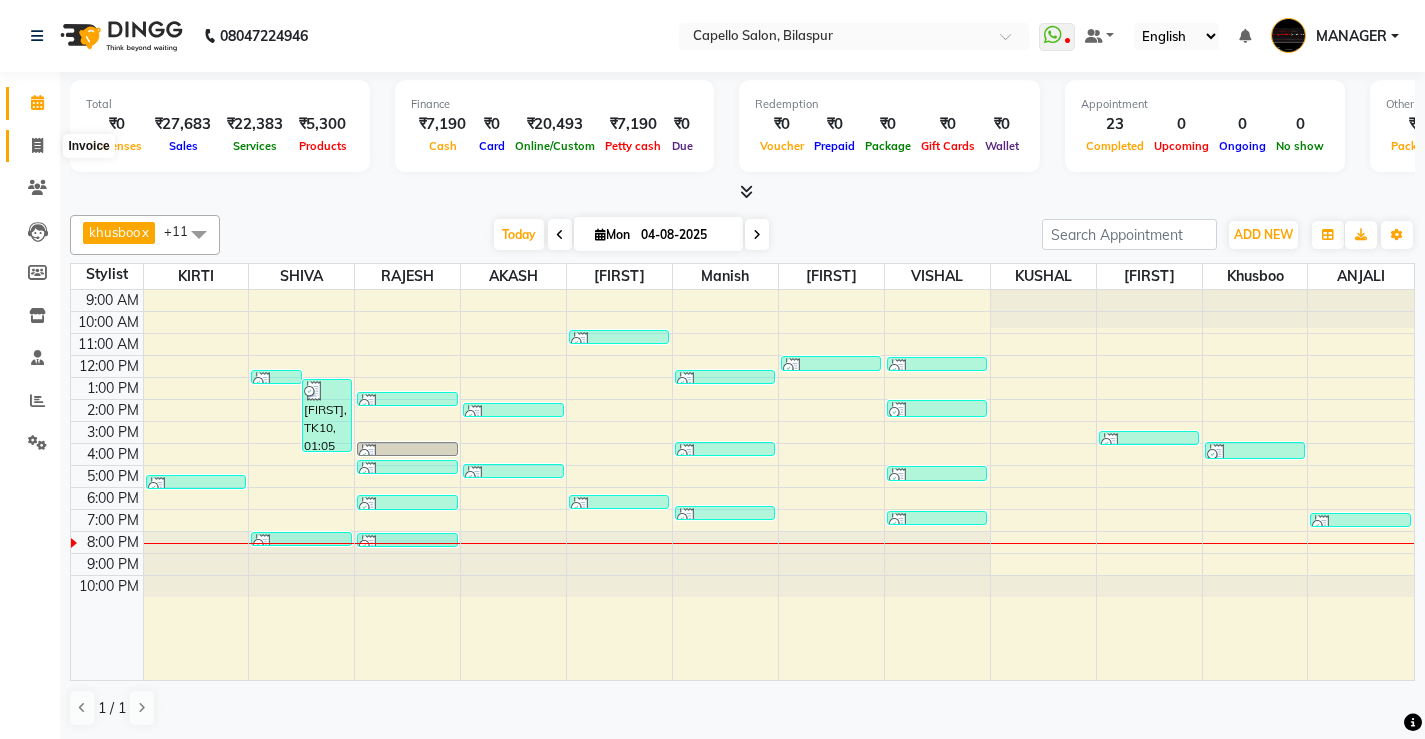 click 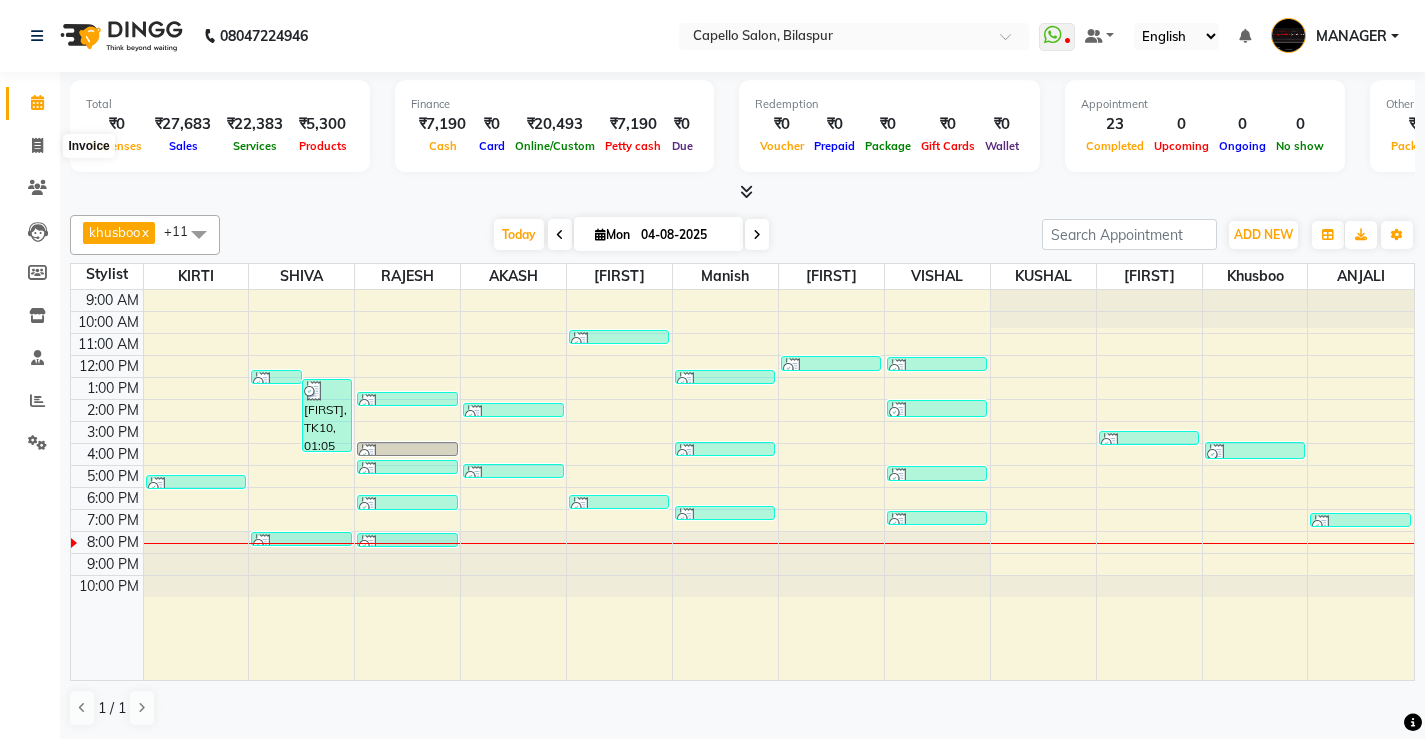 select on "service" 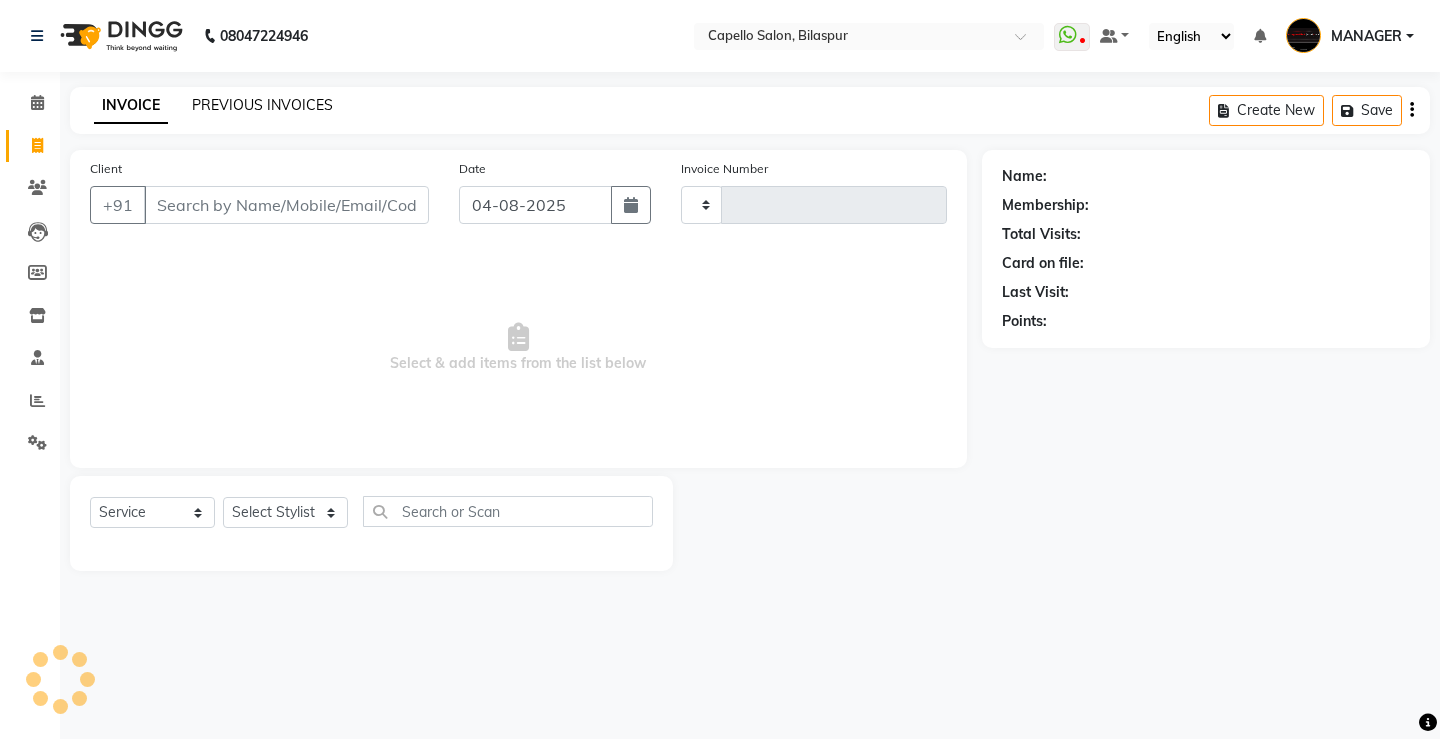 type on "3752" 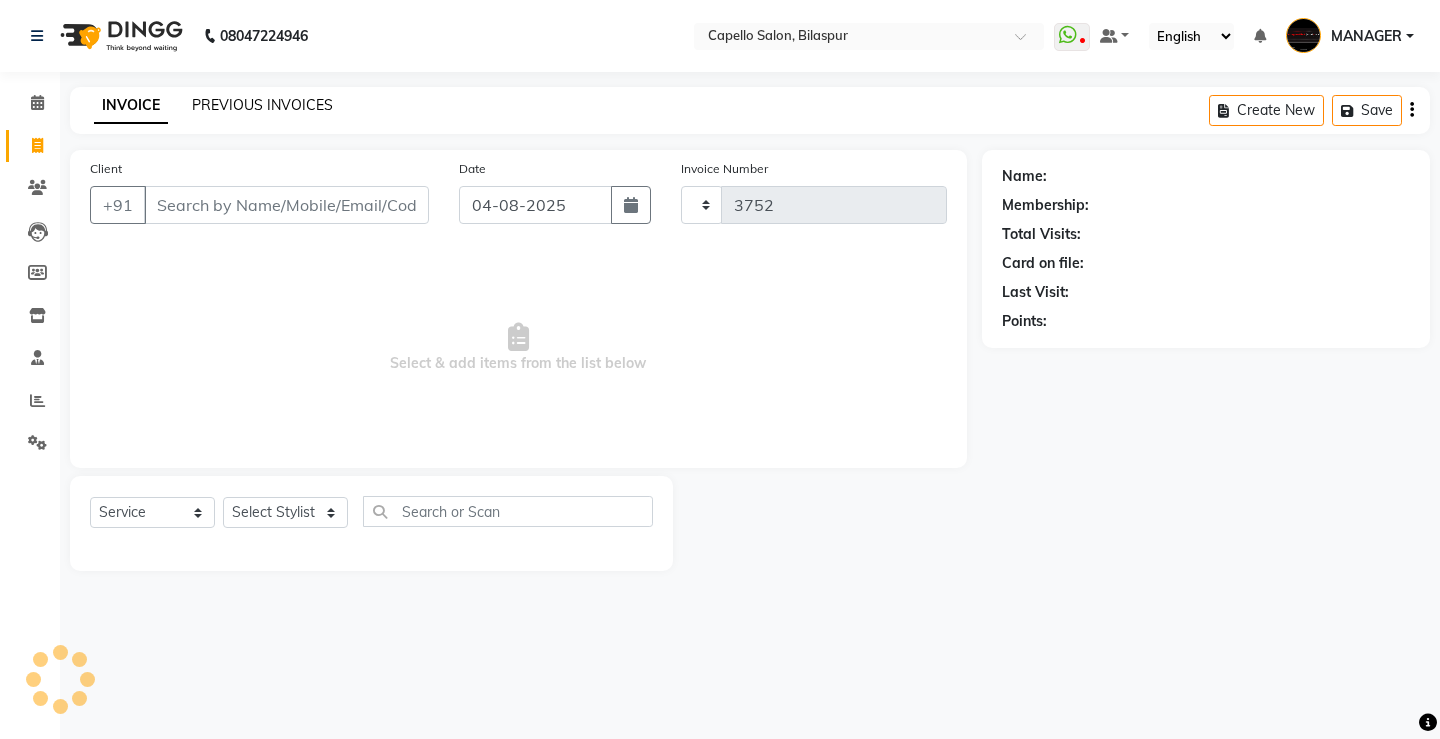 select on "857" 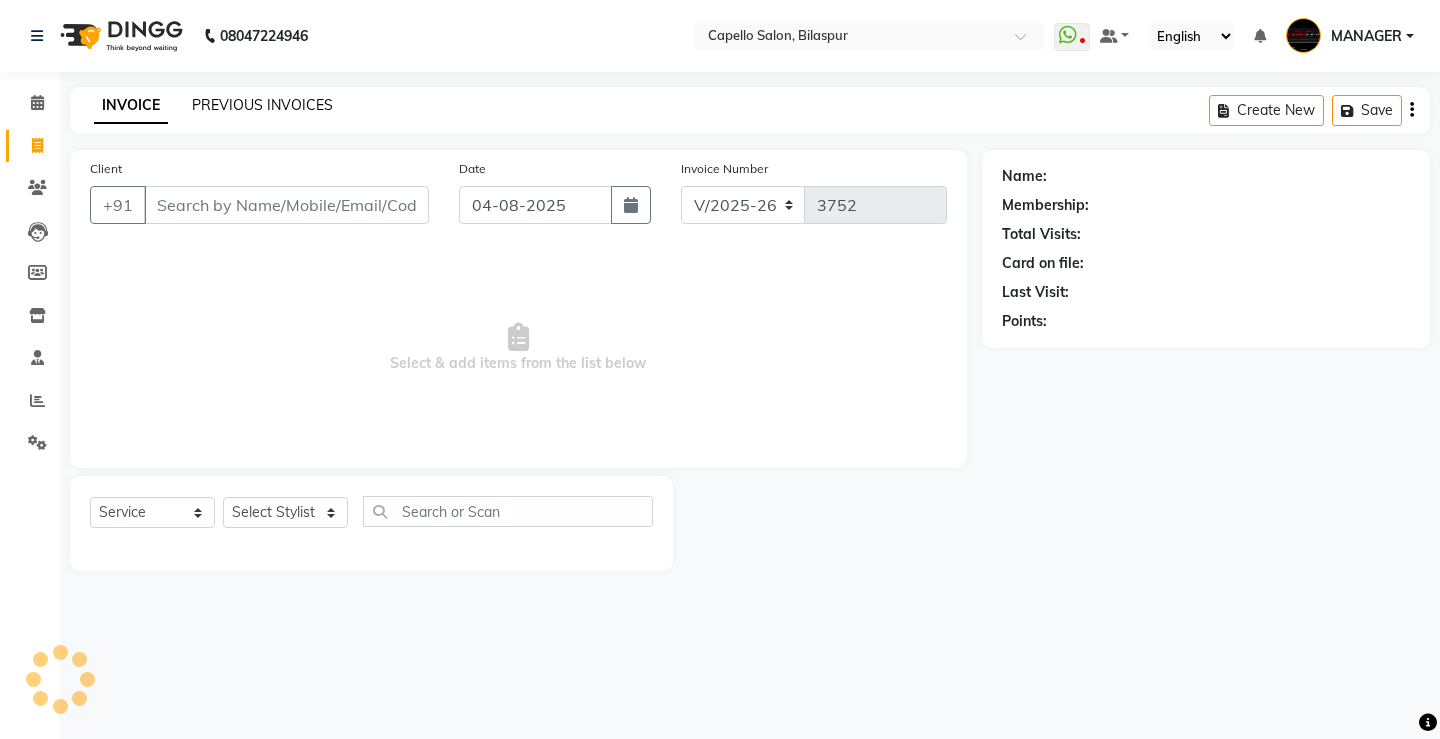click on "PREVIOUS INVOICES" 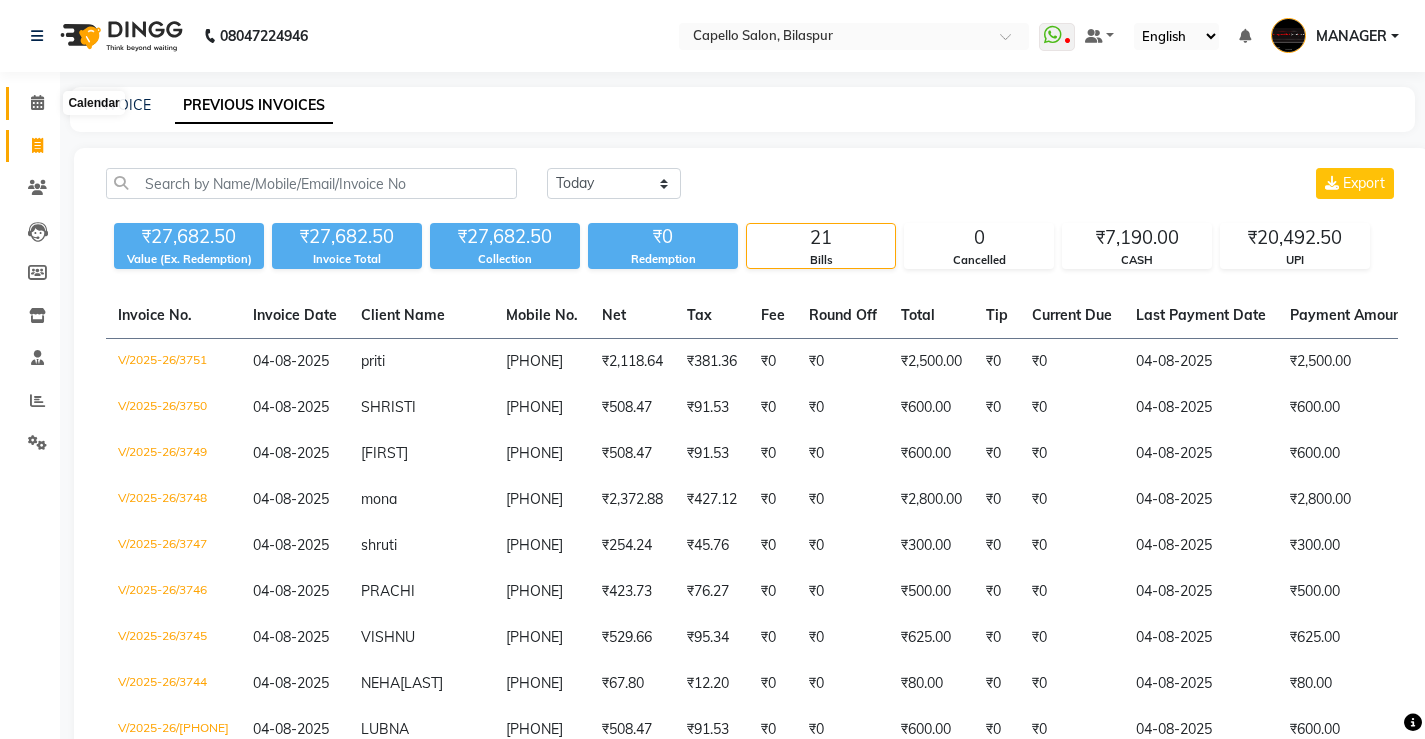 click 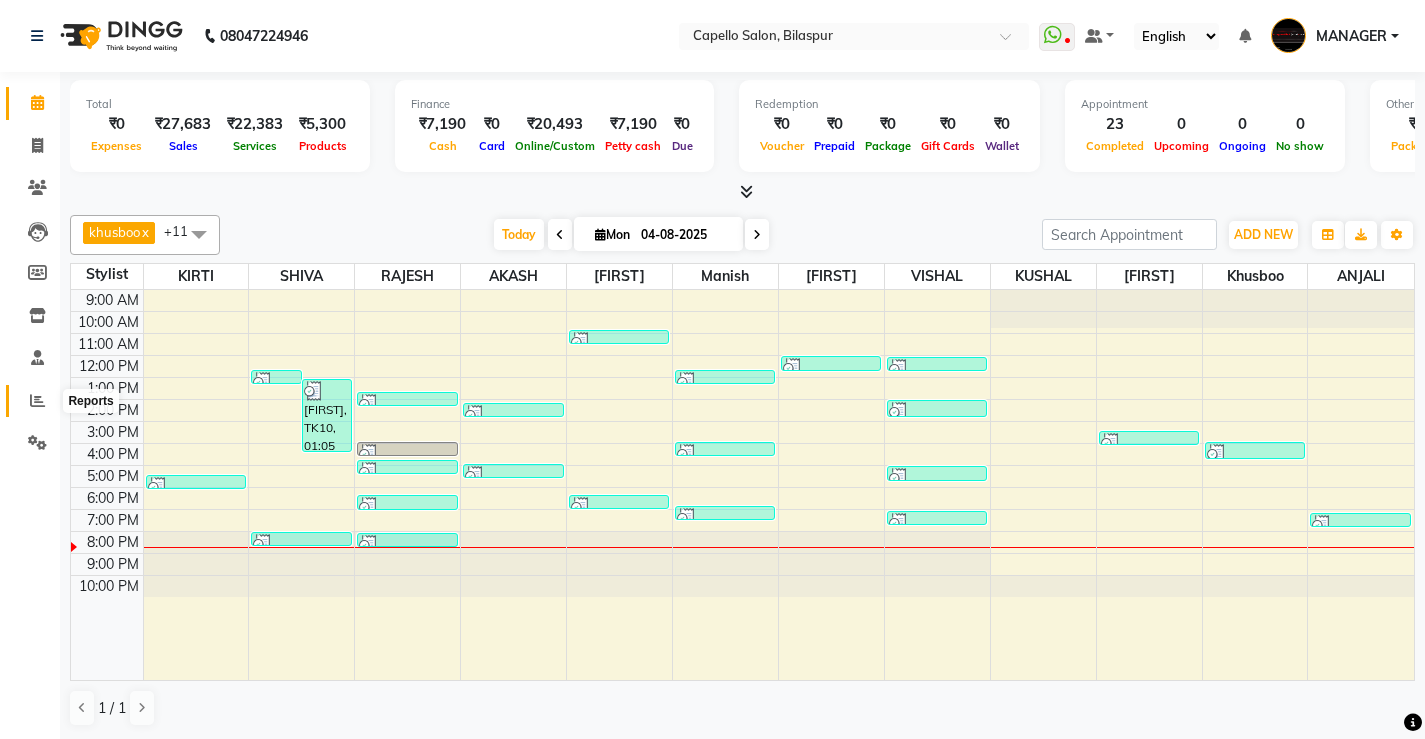 click 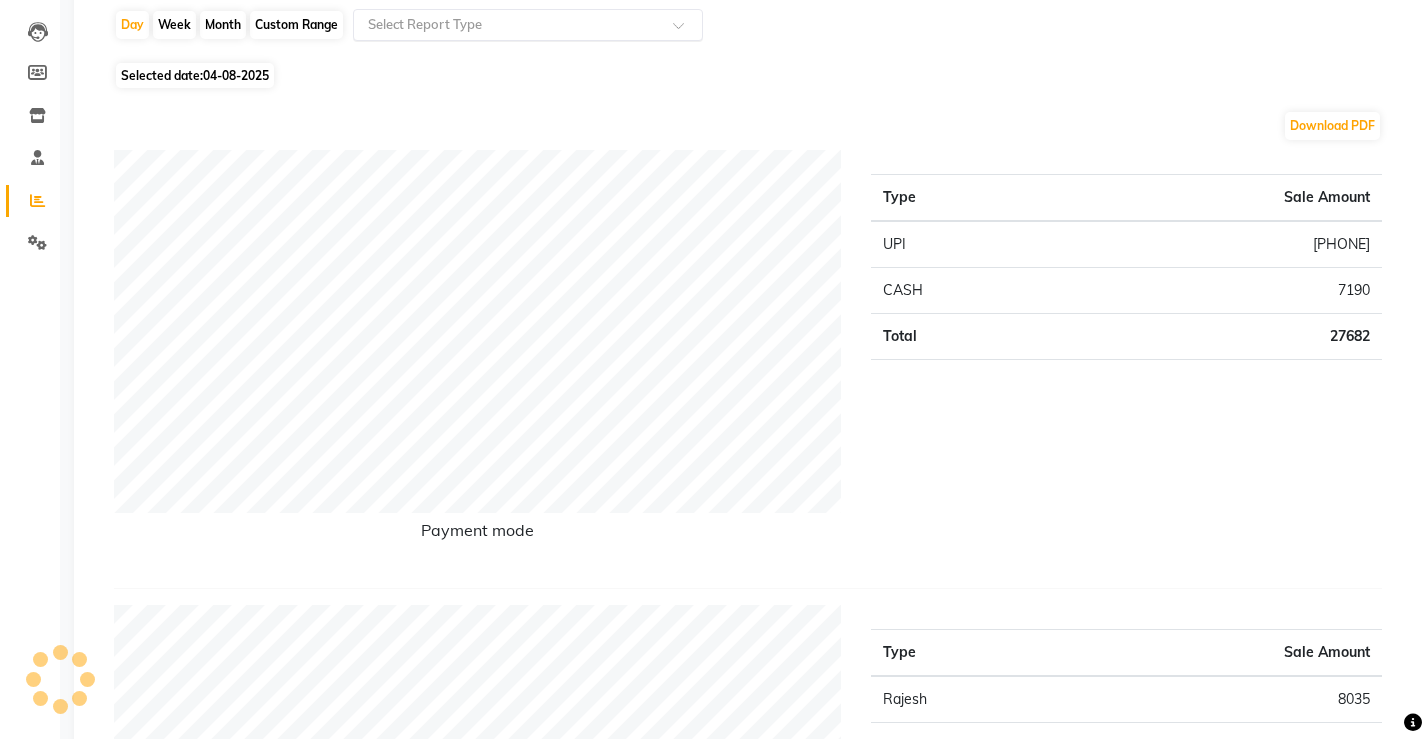 scroll, scrollTop: 0, scrollLeft: 0, axis: both 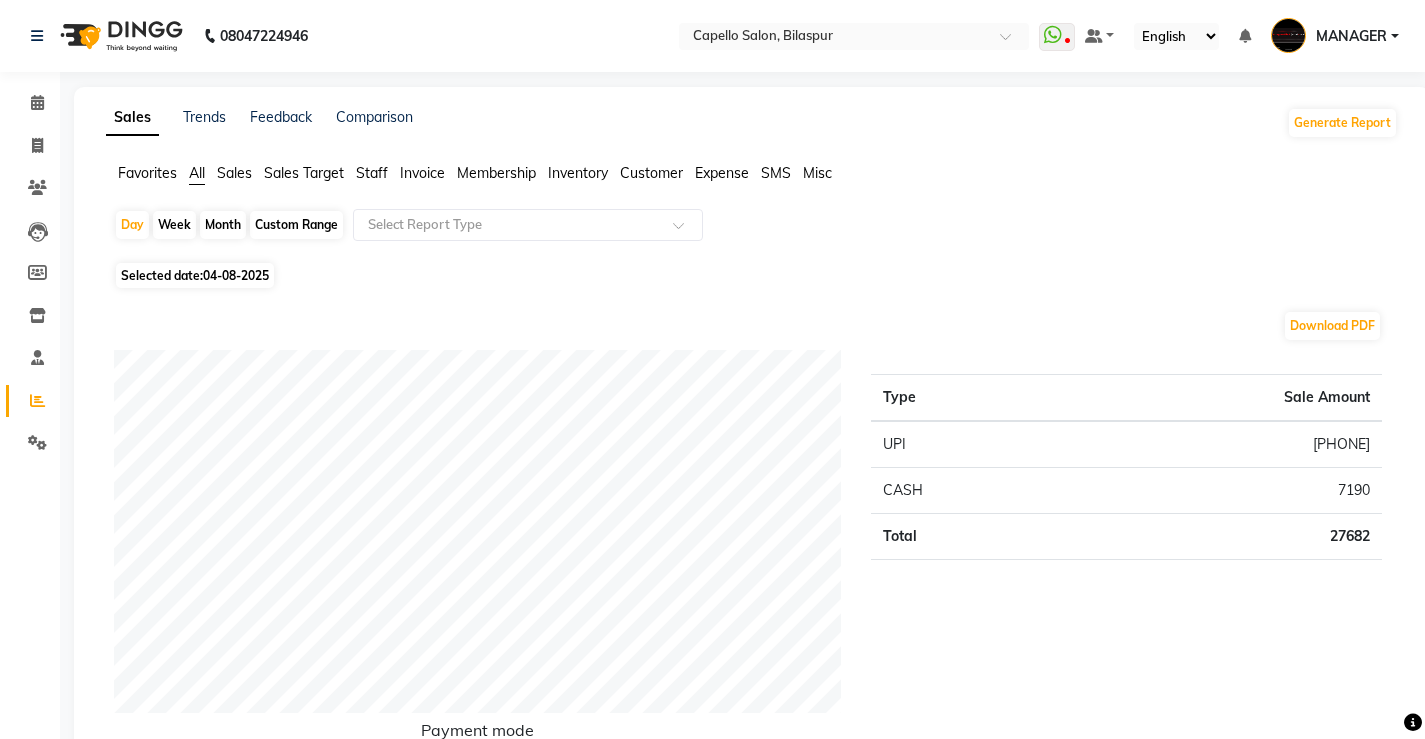 click on "Month" 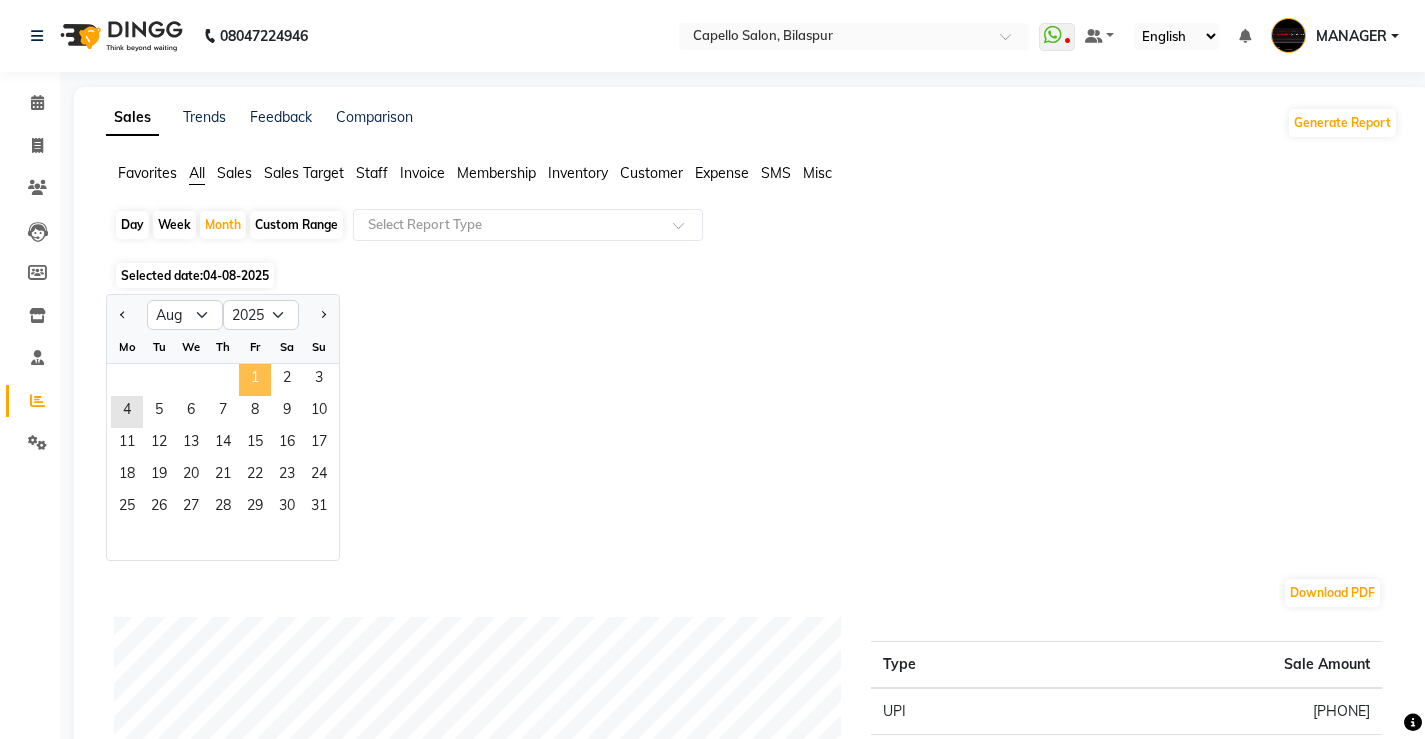 click on "1" 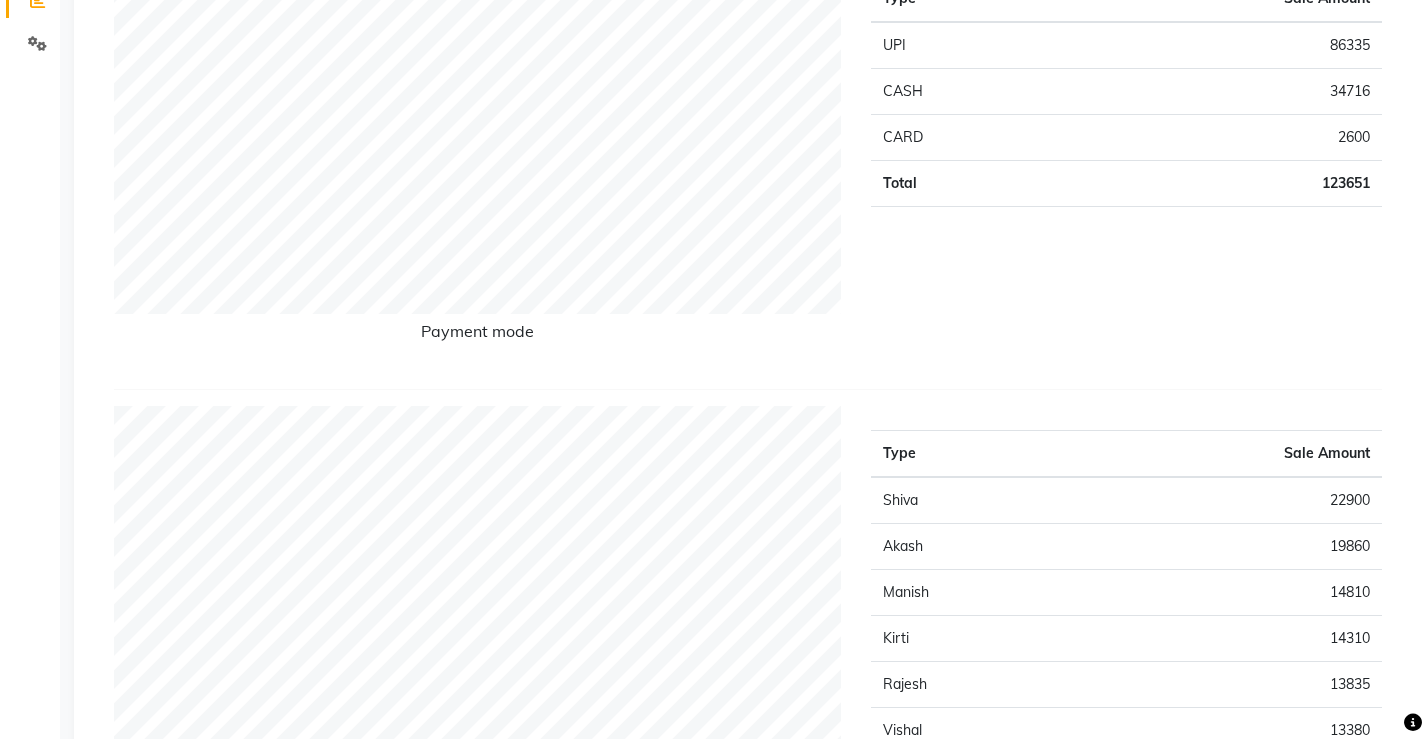 scroll, scrollTop: 0, scrollLeft: 0, axis: both 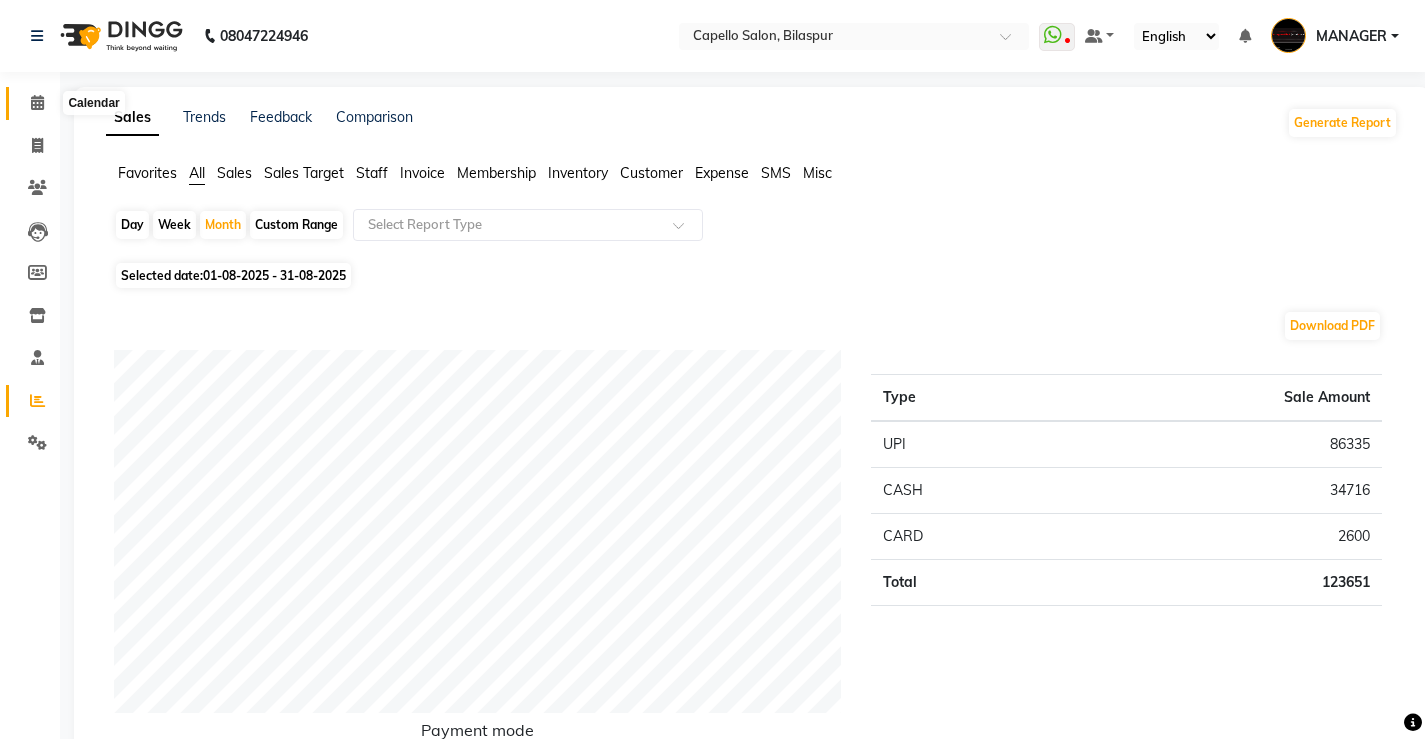 click 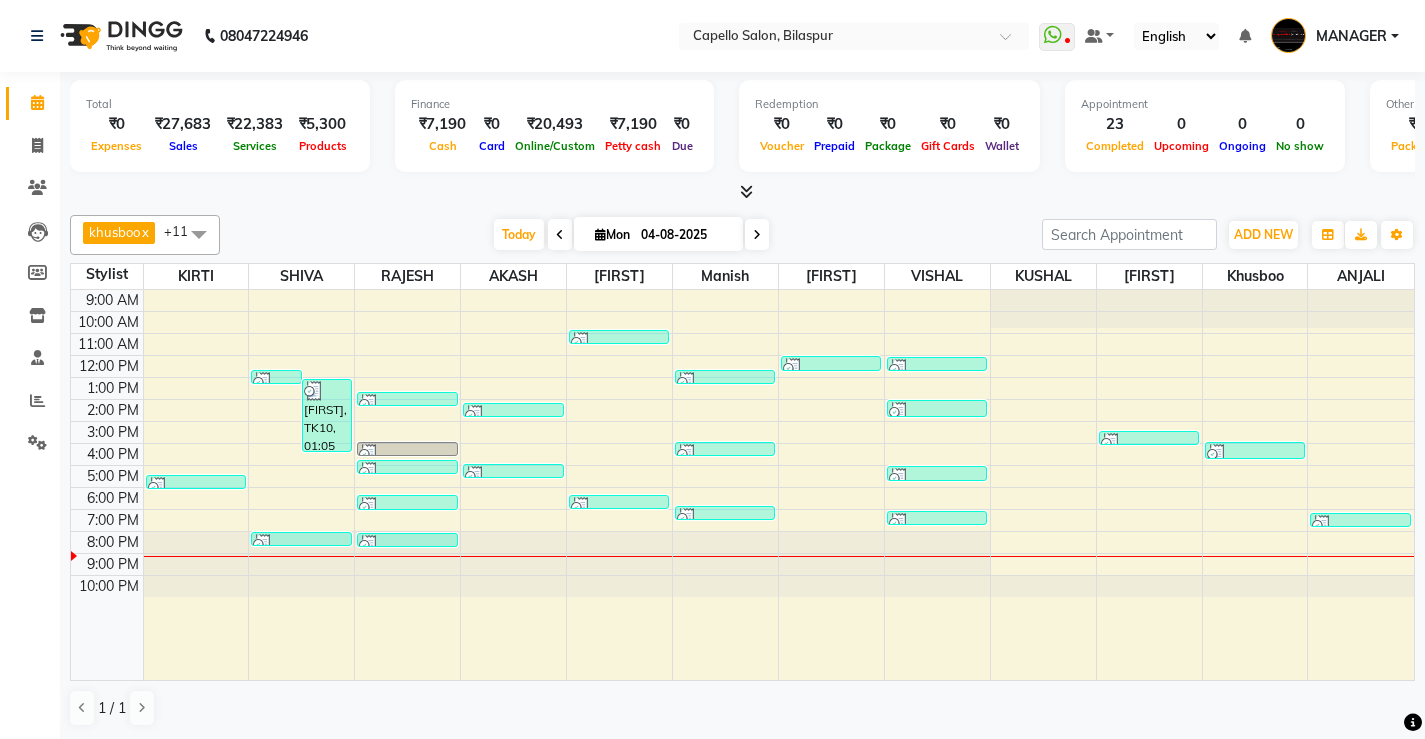 scroll, scrollTop: 1, scrollLeft: 0, axis: vertical 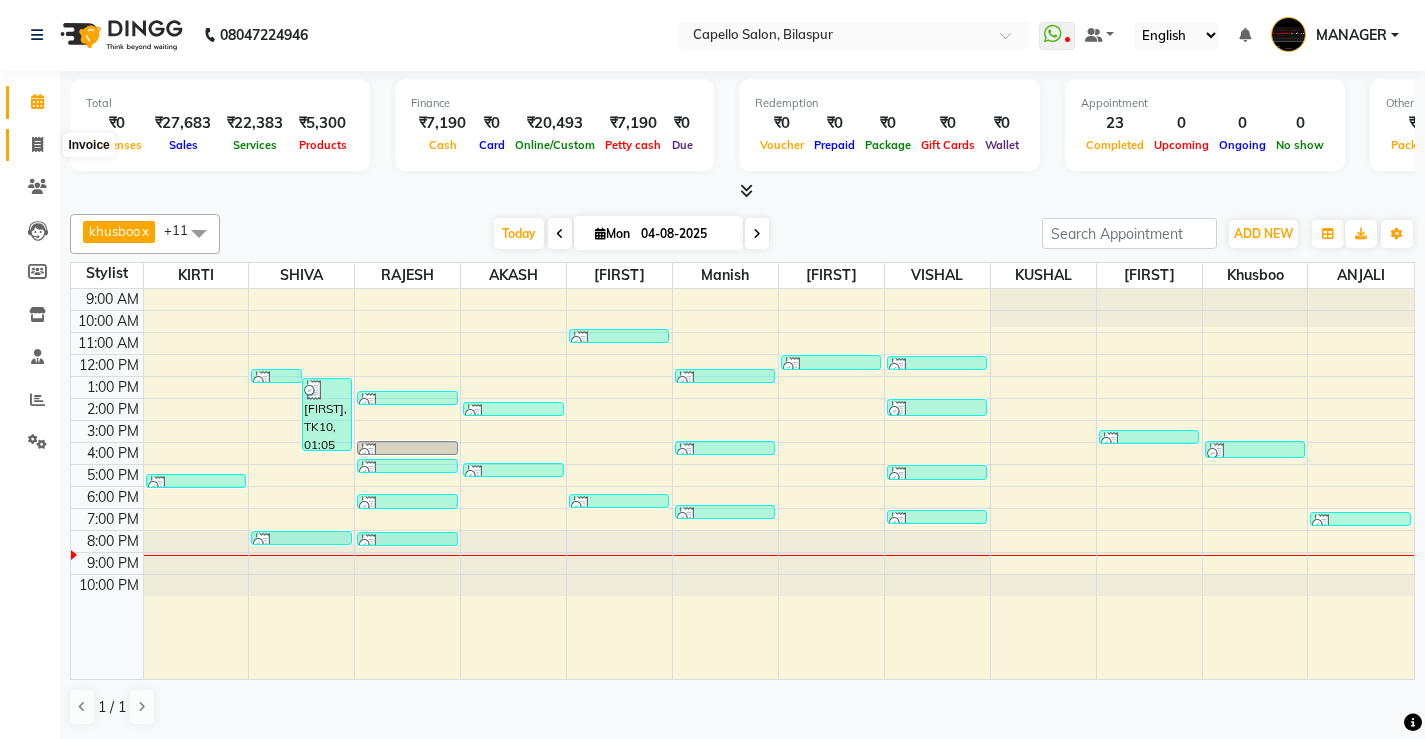 click 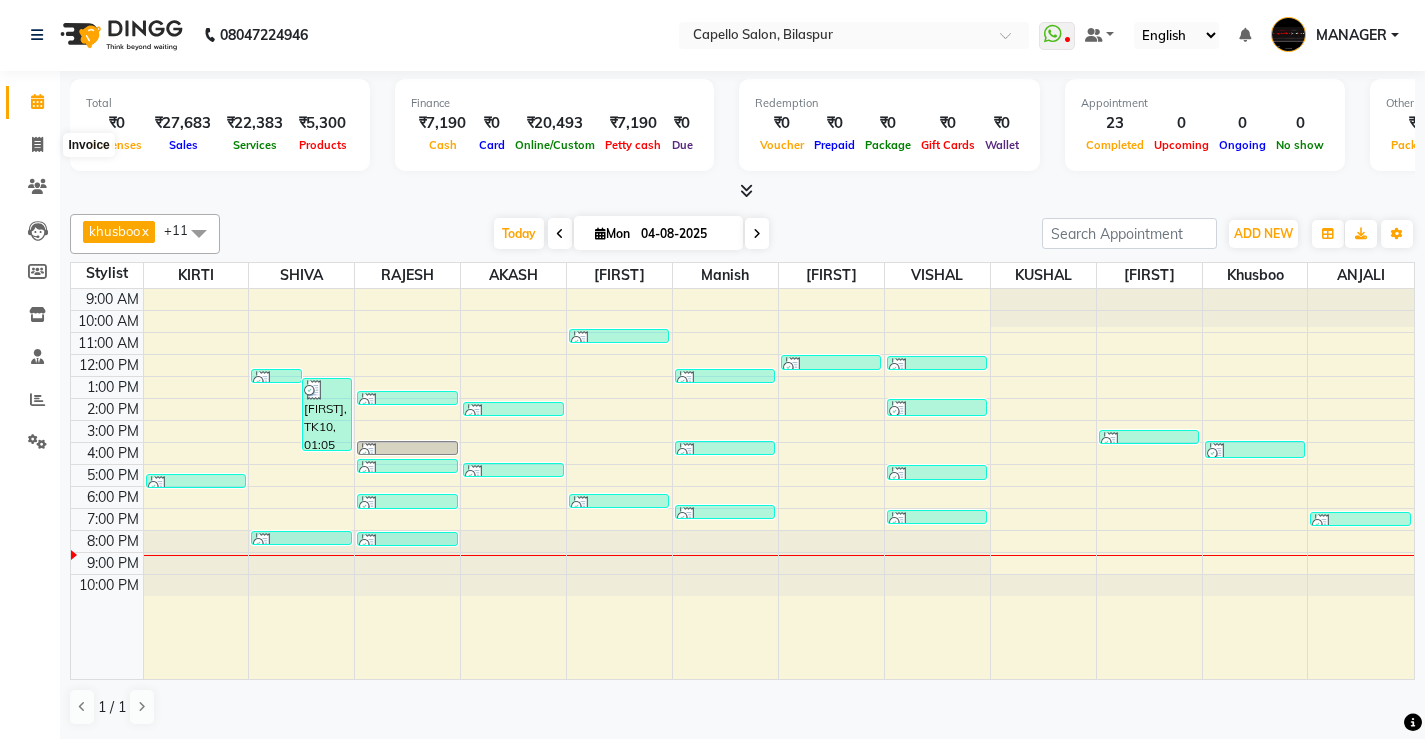 select on "service" 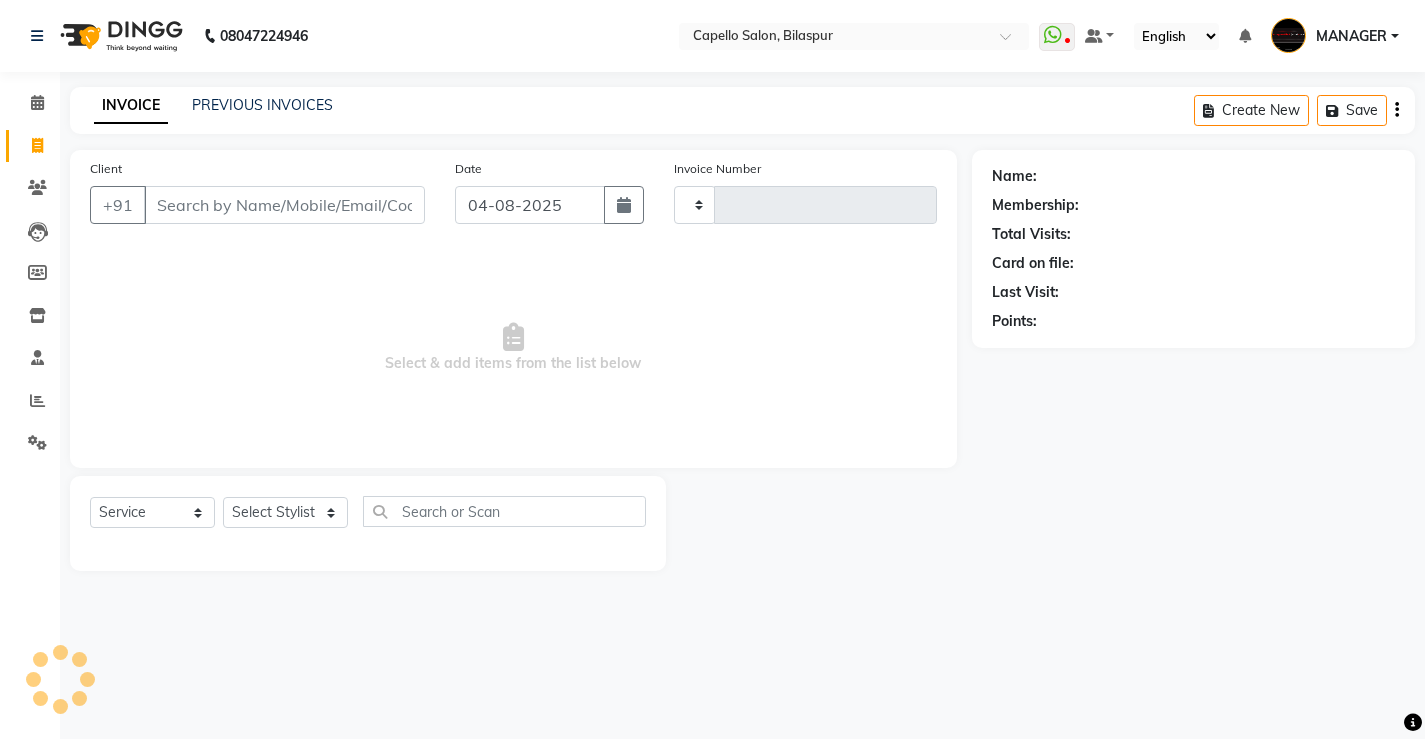 scroll, scrollTop: 0, scrollLeft: 0, axis: both 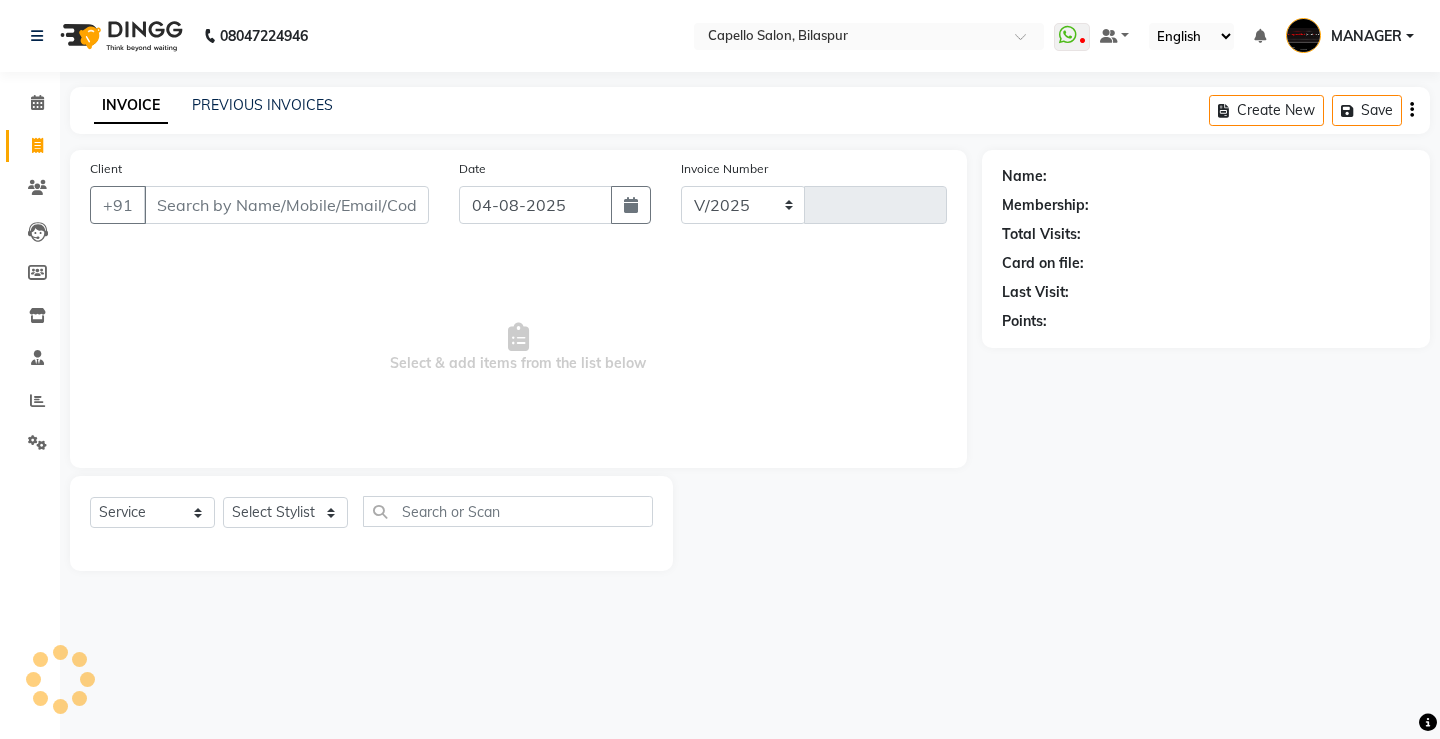 select on "857" 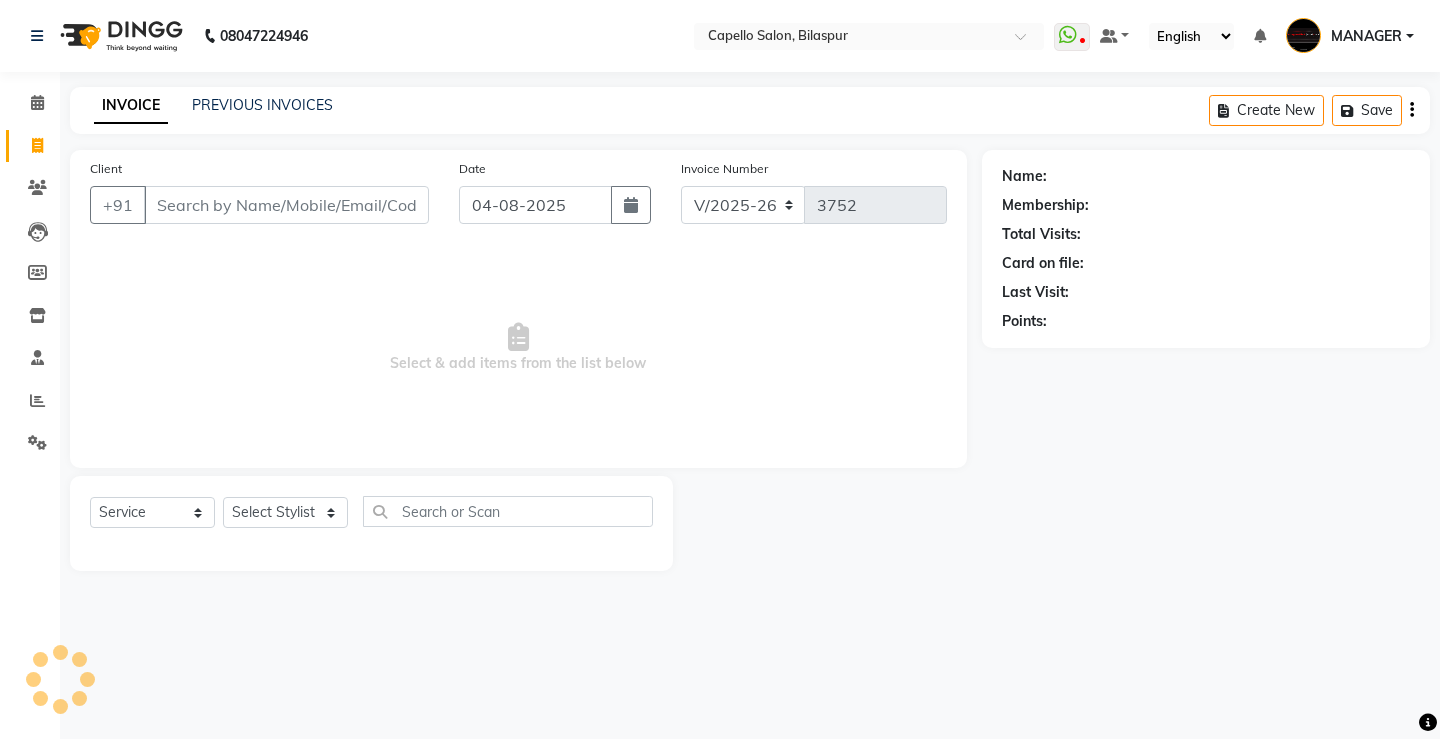 click on "Client" at bounding box center [286, 205] 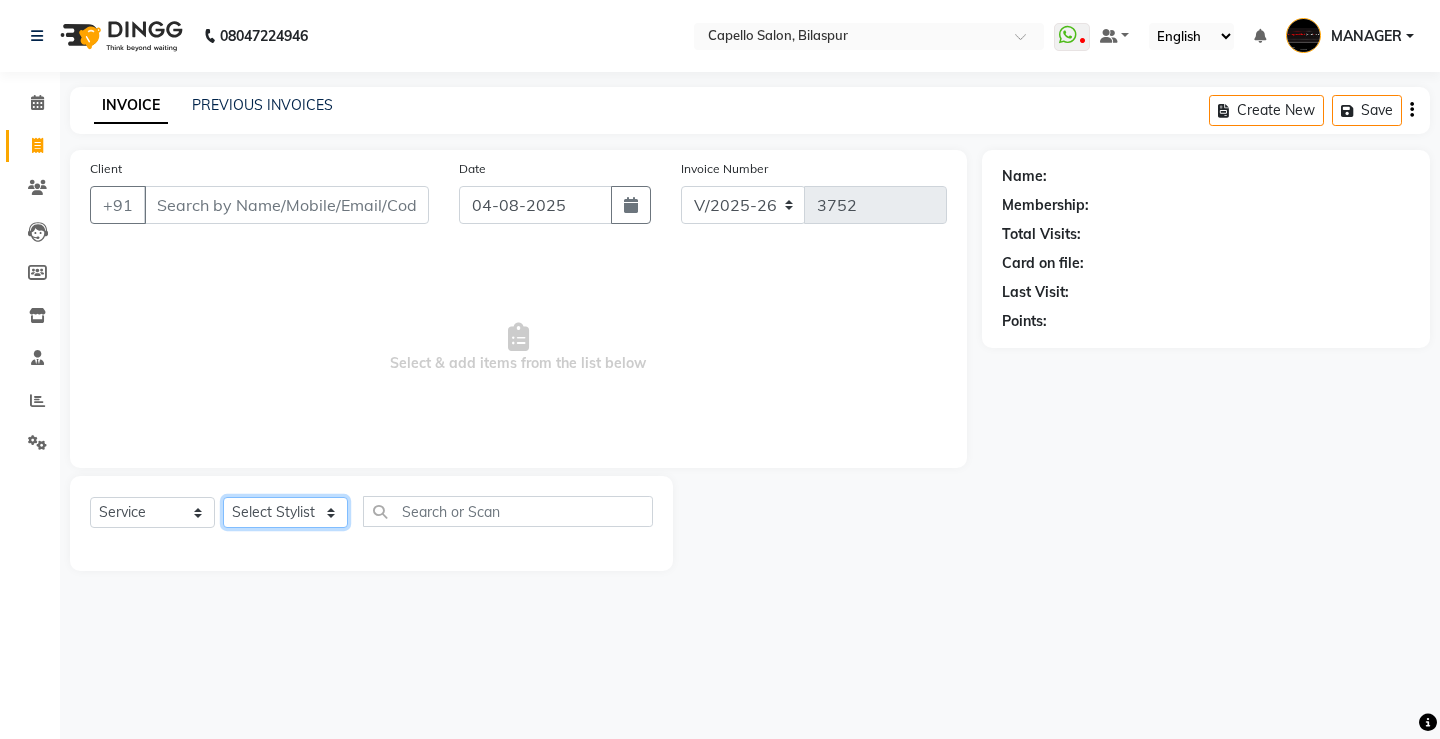 click on "Select Stylist ADMIN AKASH ANJALI khusboo KIRTI KUSHAL MANAGER Manish  RAJESH reshma ritee shailendra SHIVA VISHAL" 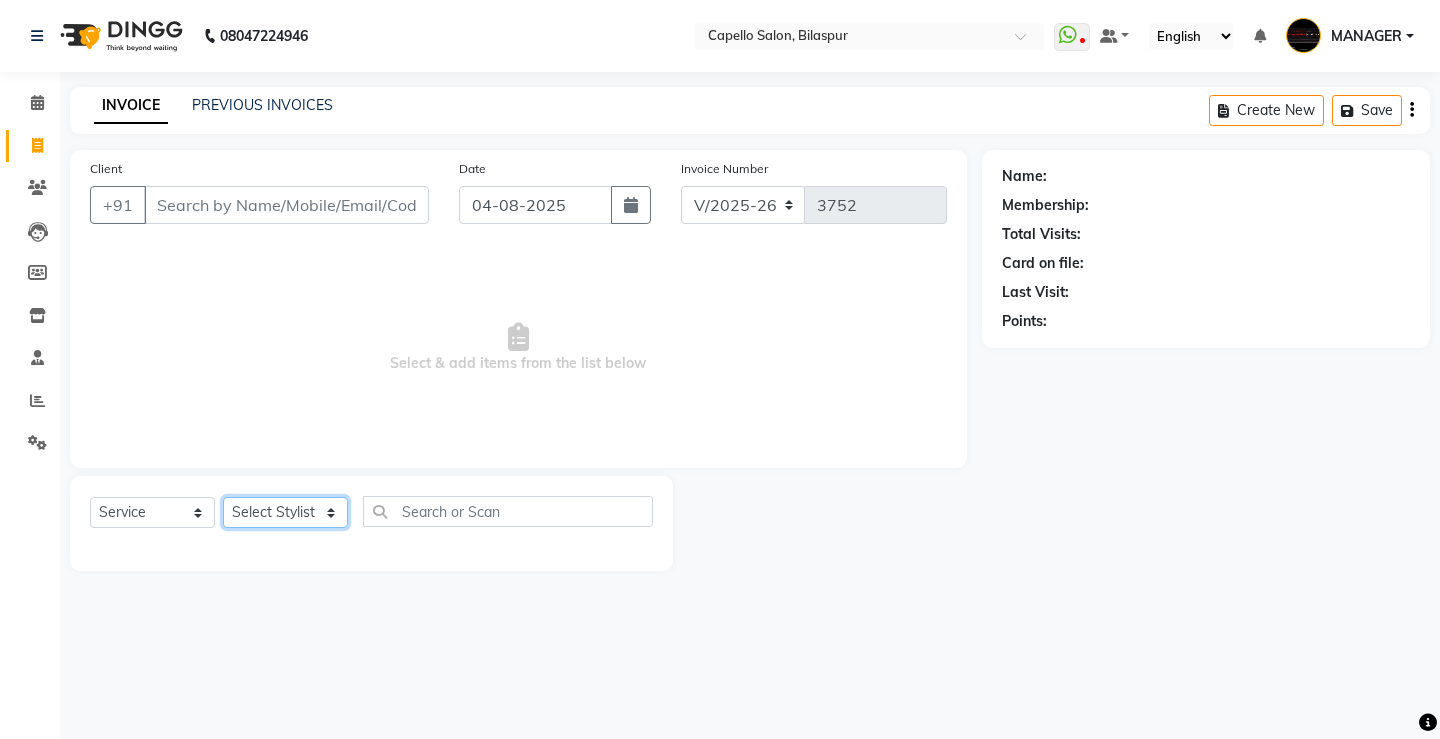select on "67740" 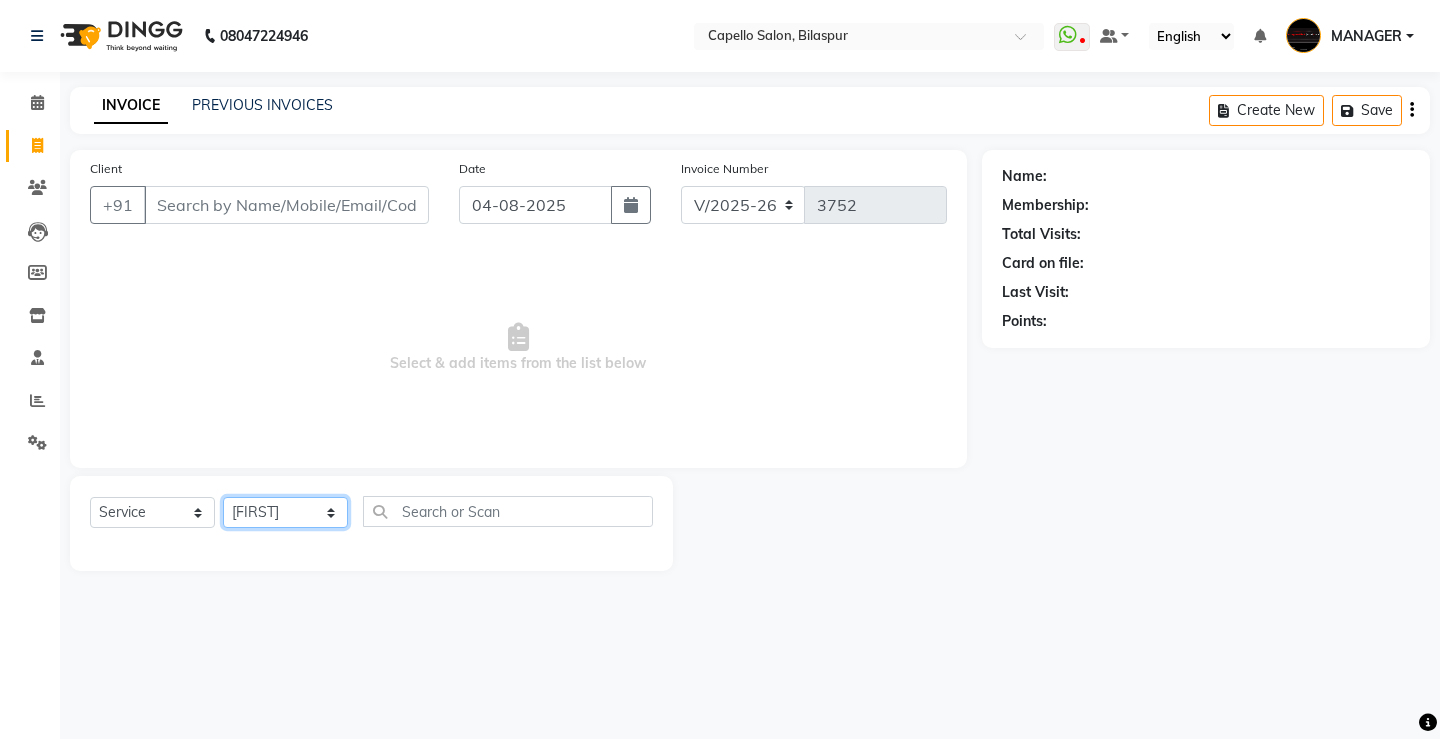 click on "Select Stylist ADMIN AKASH ANJALI khusboo KIRTI KUSHAL MANAGER Manish  RAJESH reshma ritee shailendra SHIVA VISHAL" 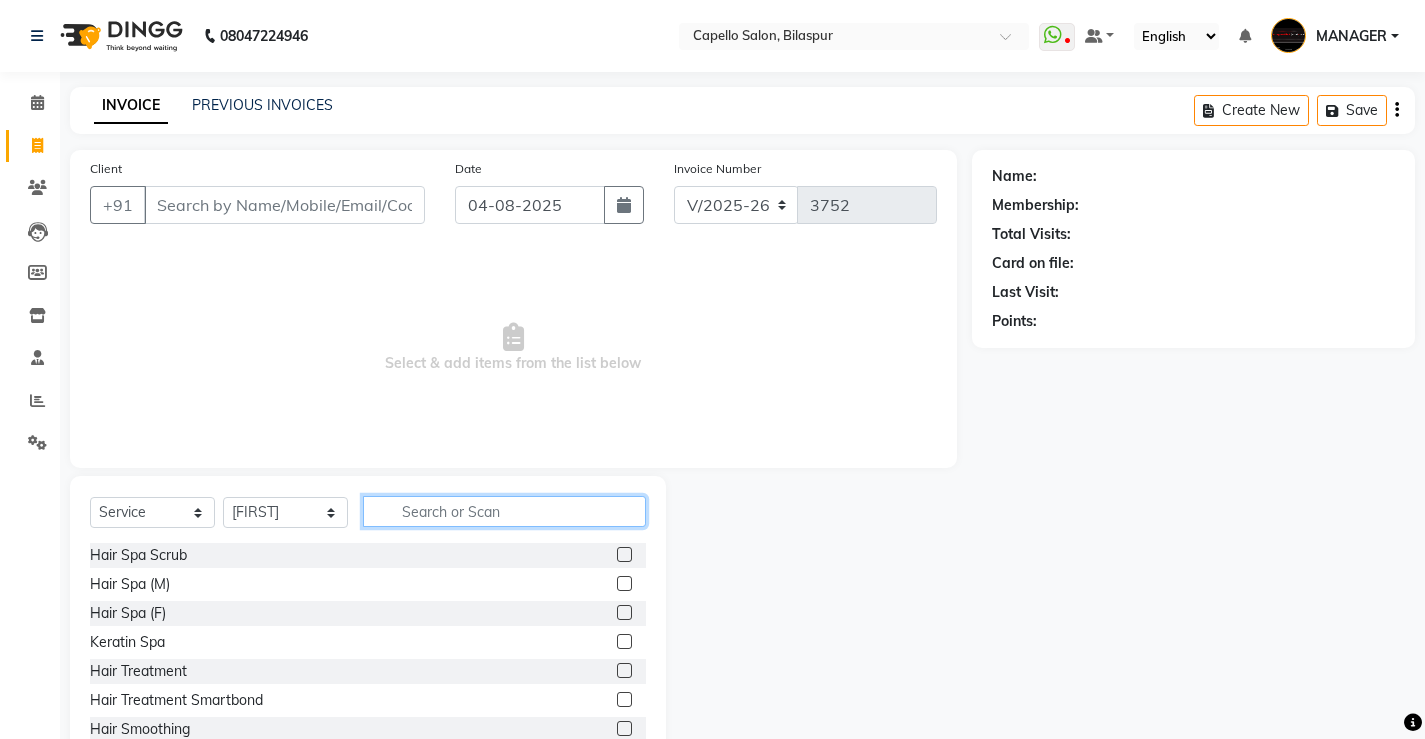 click 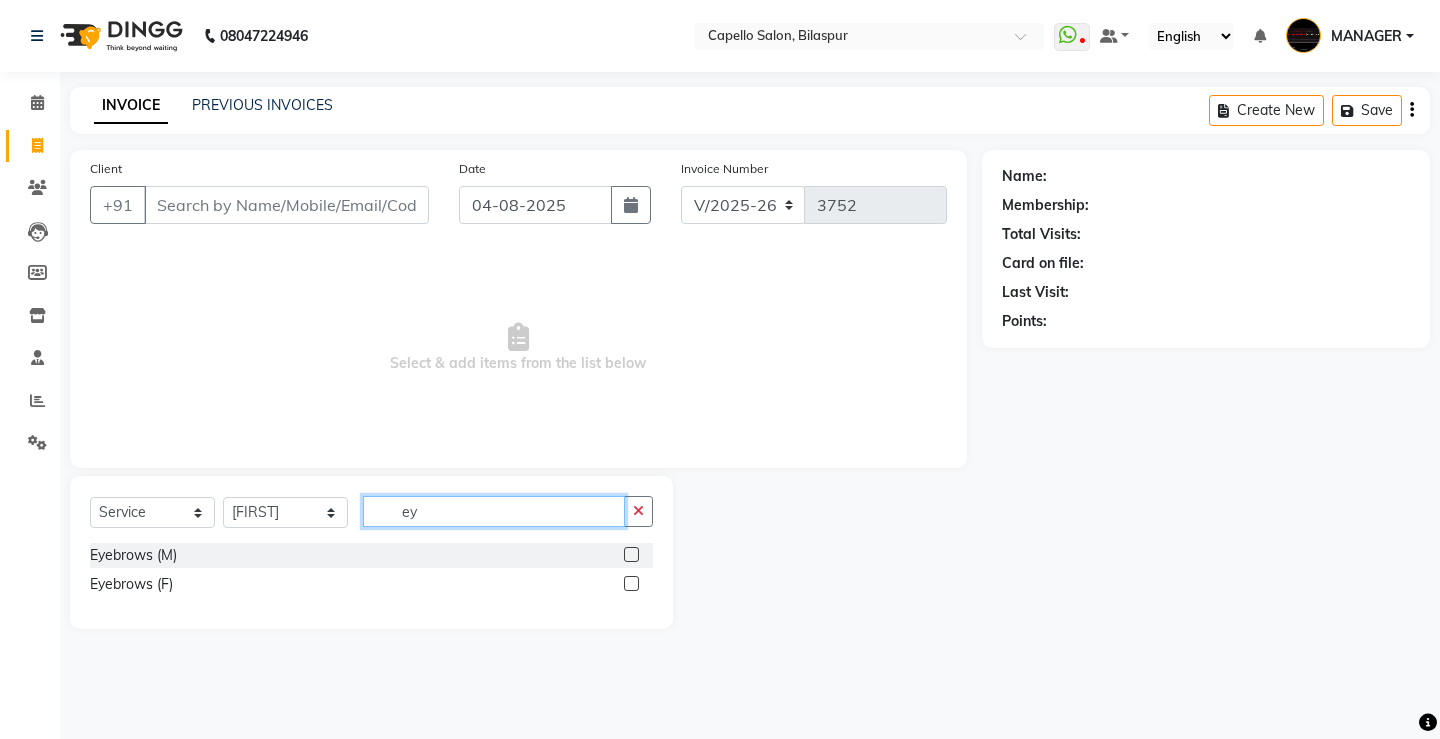 type on "ey" 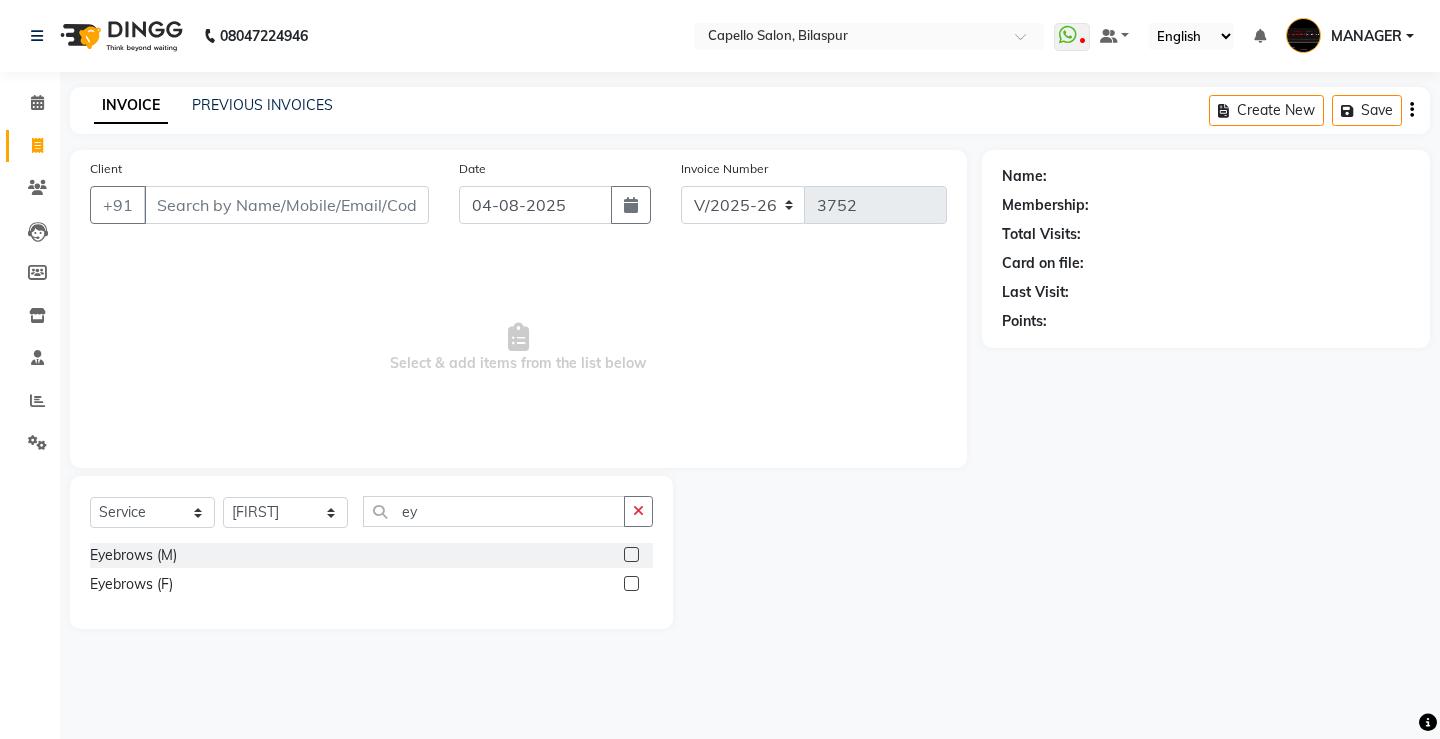 click 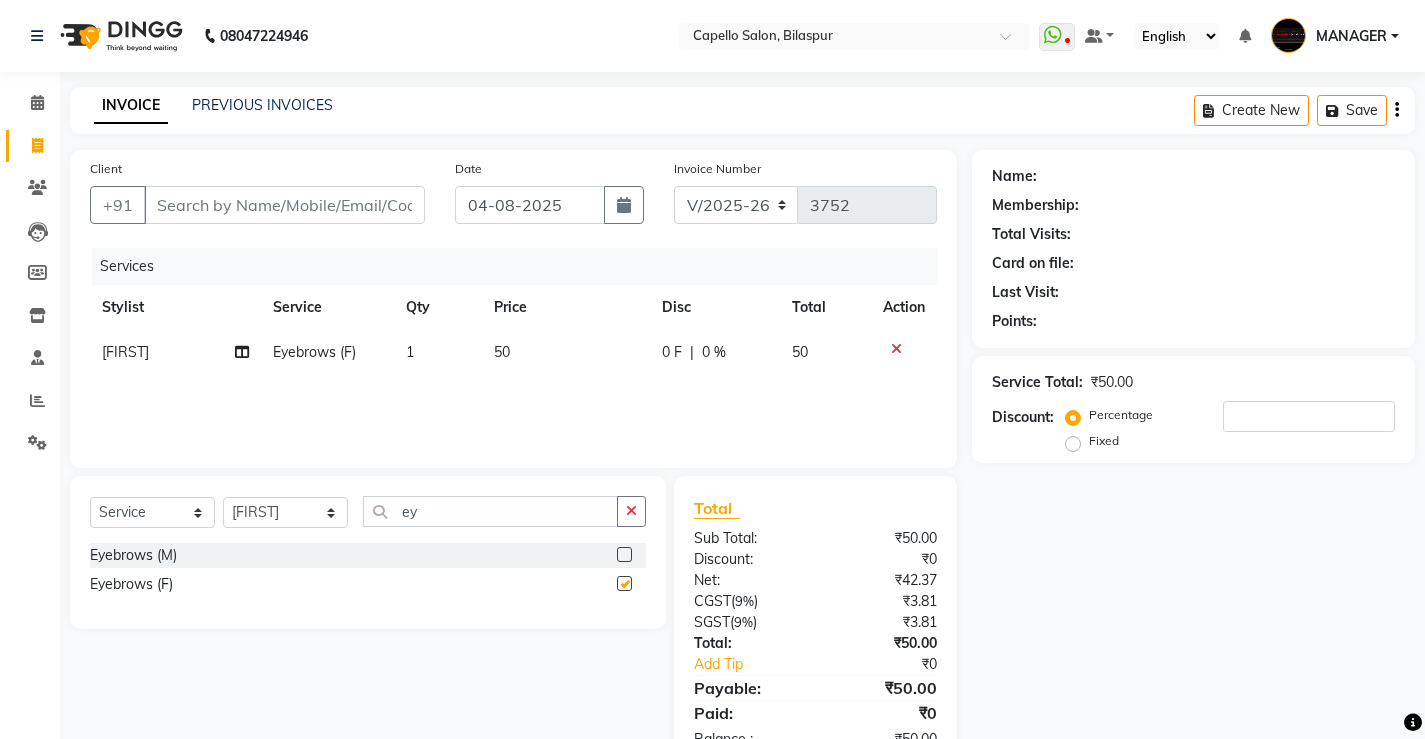 checkbox on "false" 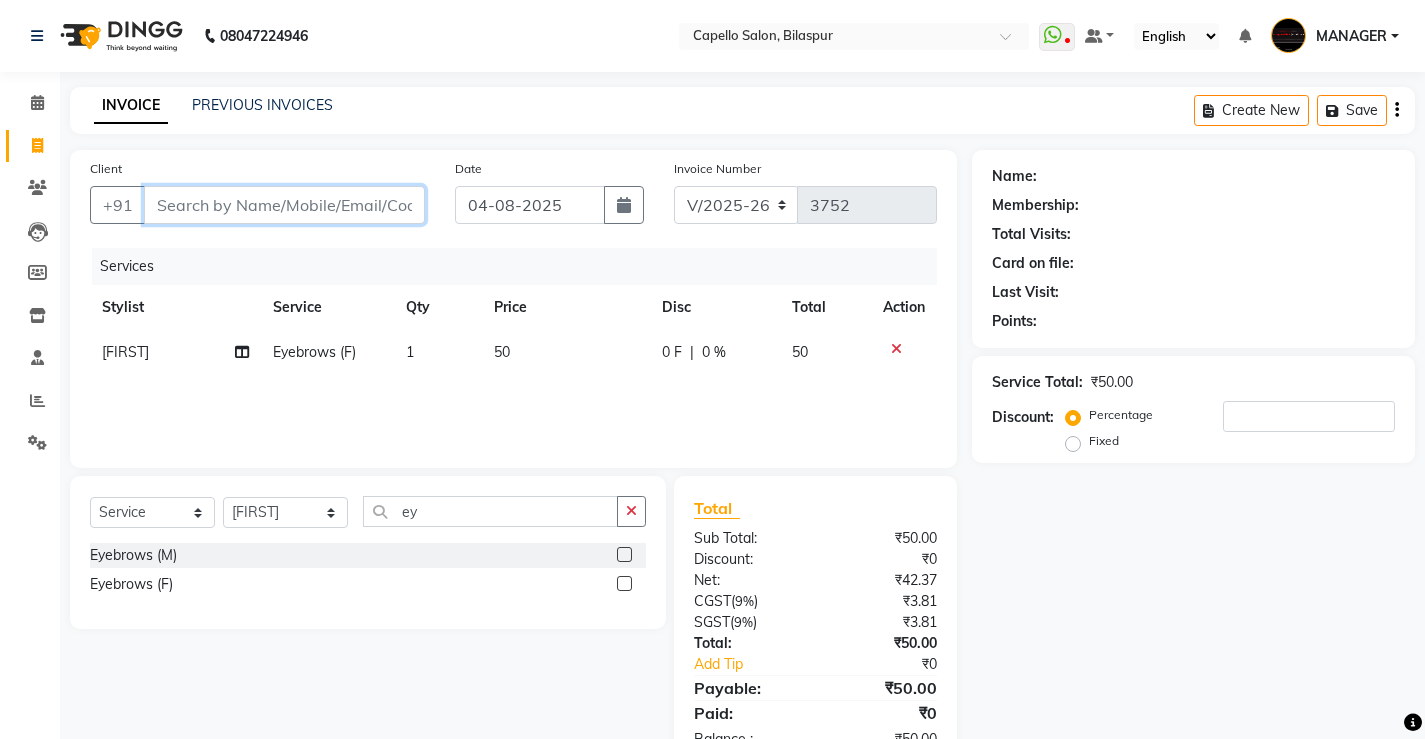 click on "Client" at bounding box center (284, 205) 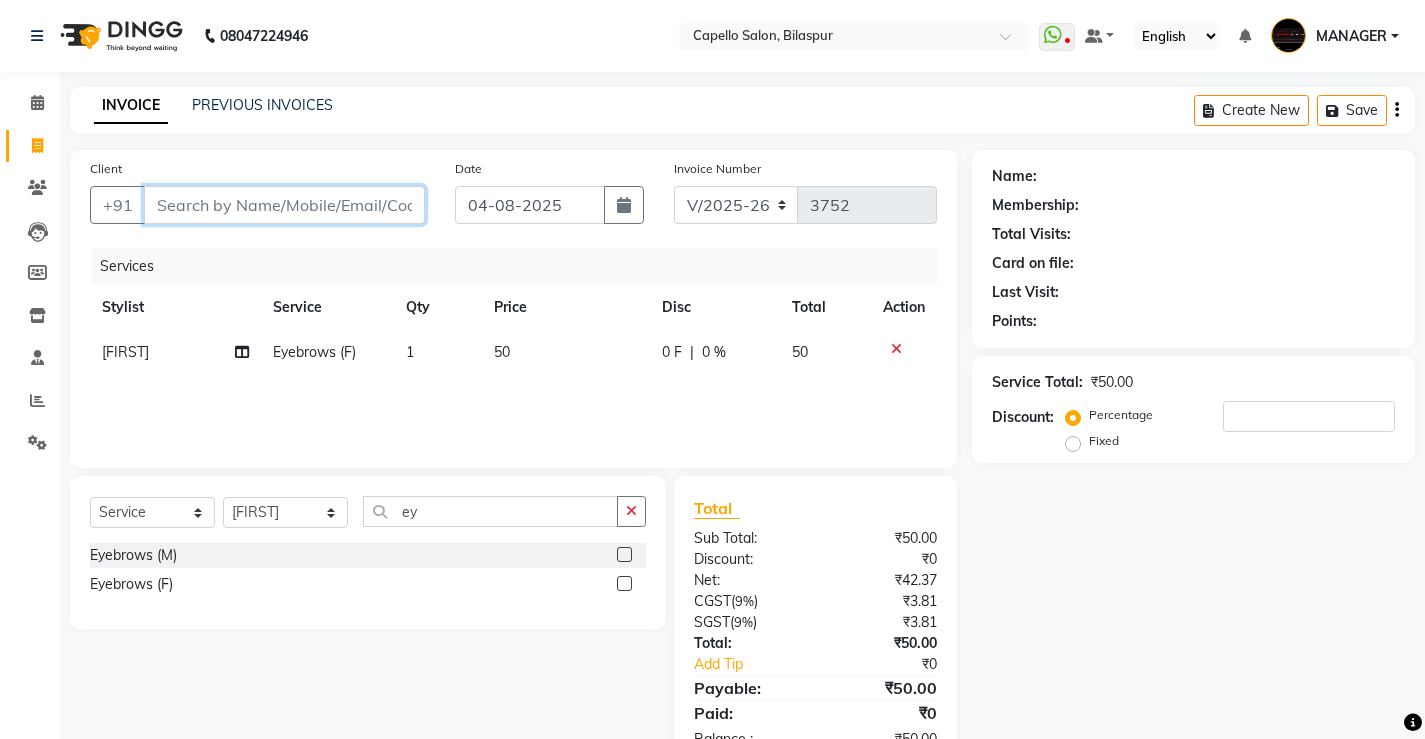 type on "9" 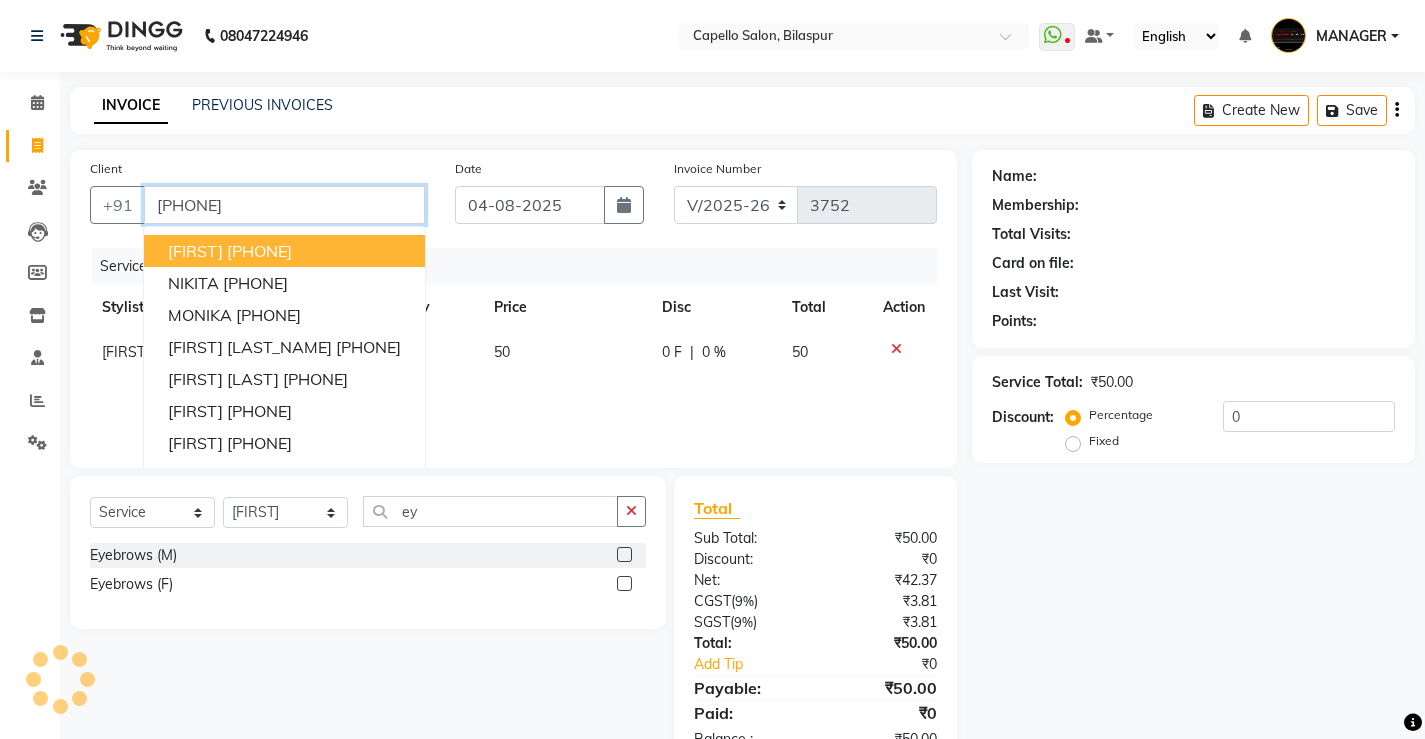 type on "[PHONE]" 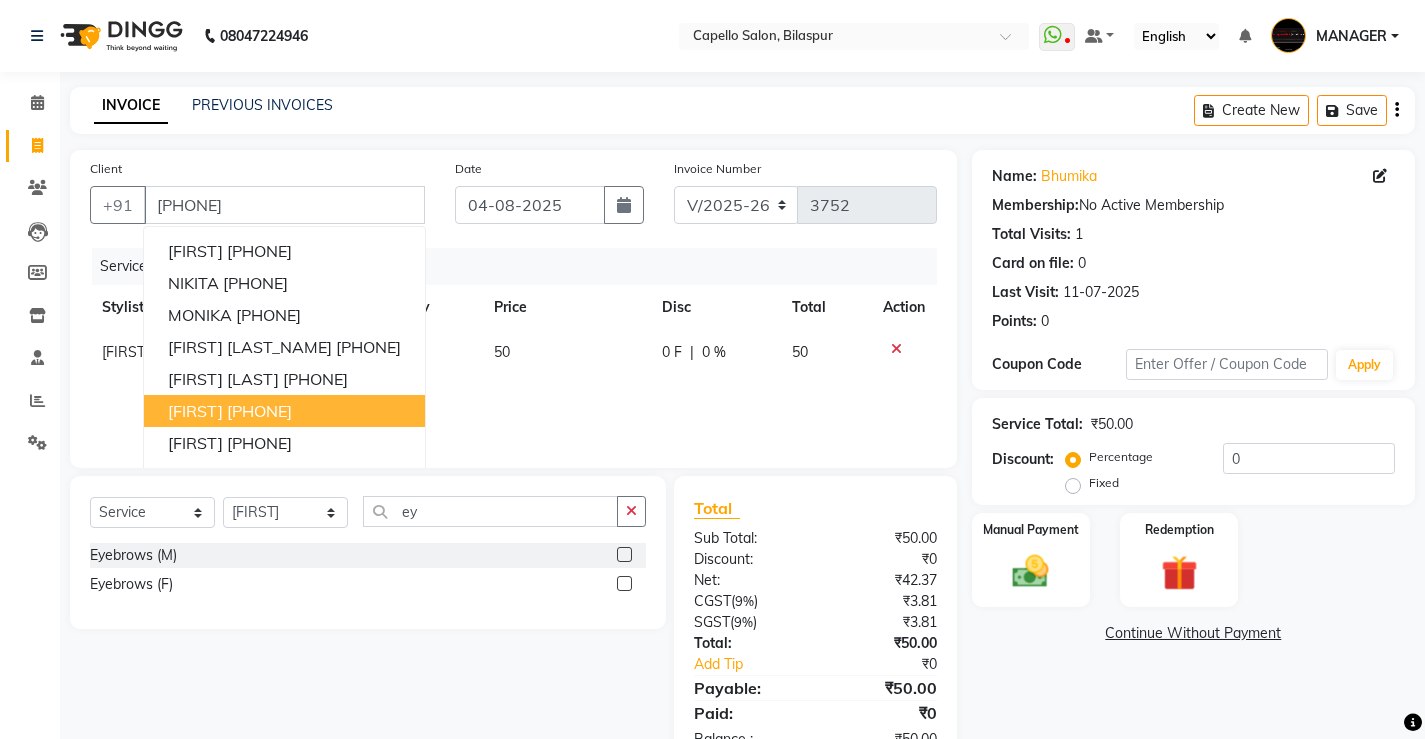 click on "50" 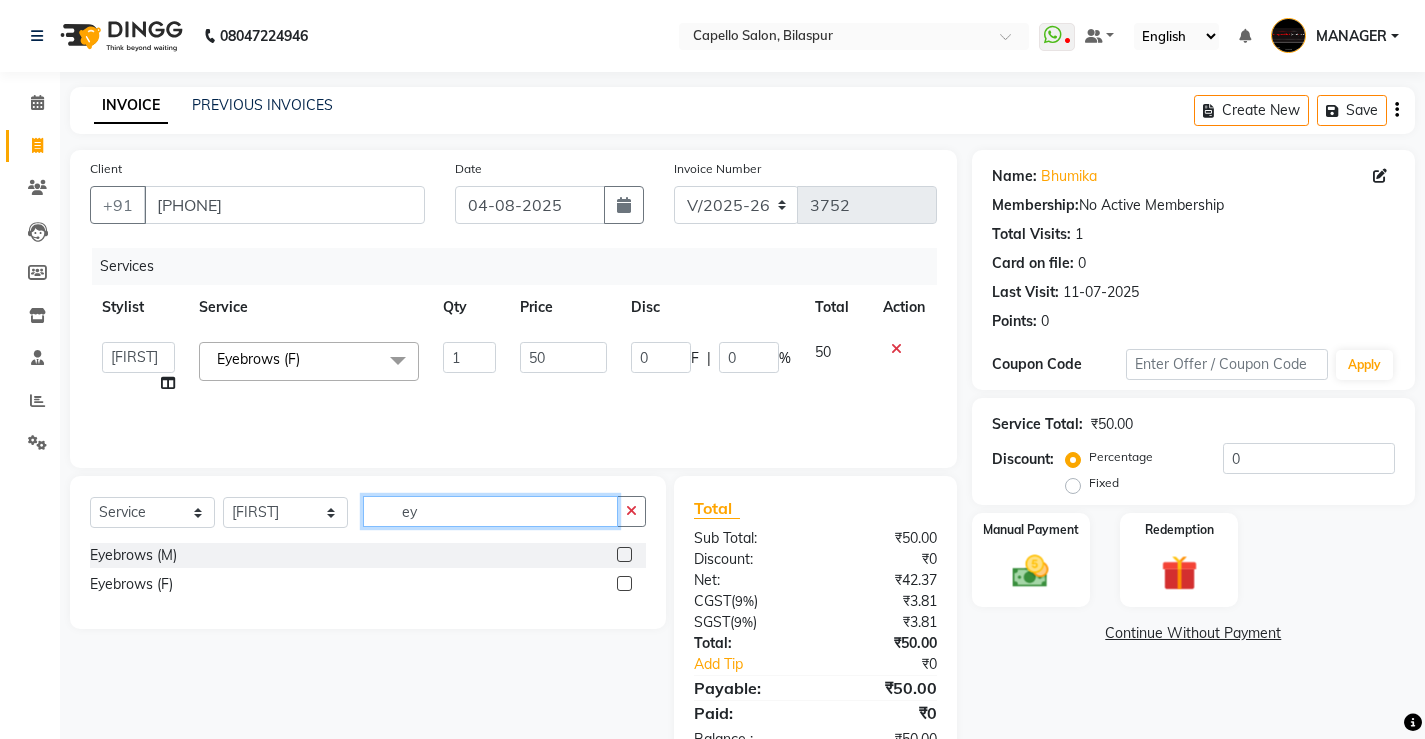 drag, startPoint x: 431, startPoint y: 512, endPoint x: 319, endPoint y: 508, distance: 112.0714 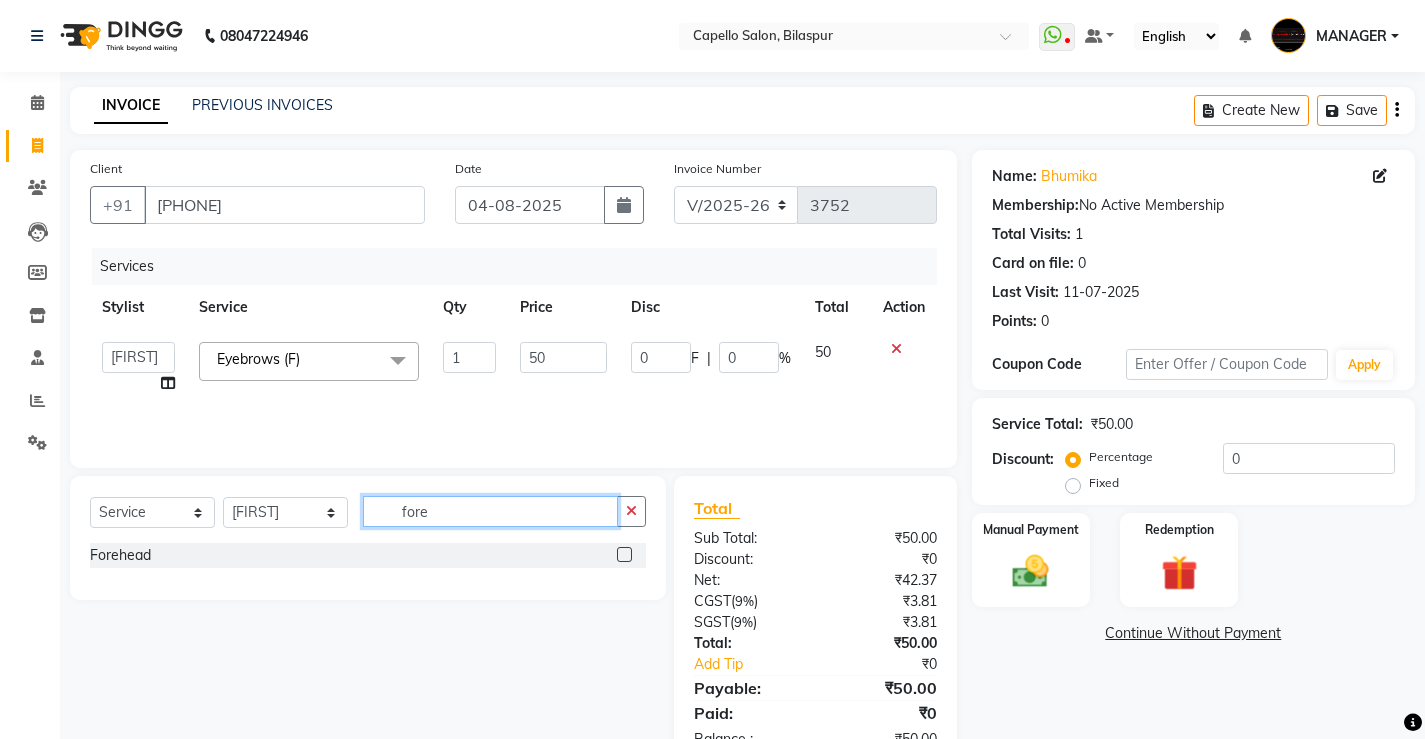type on "fore" 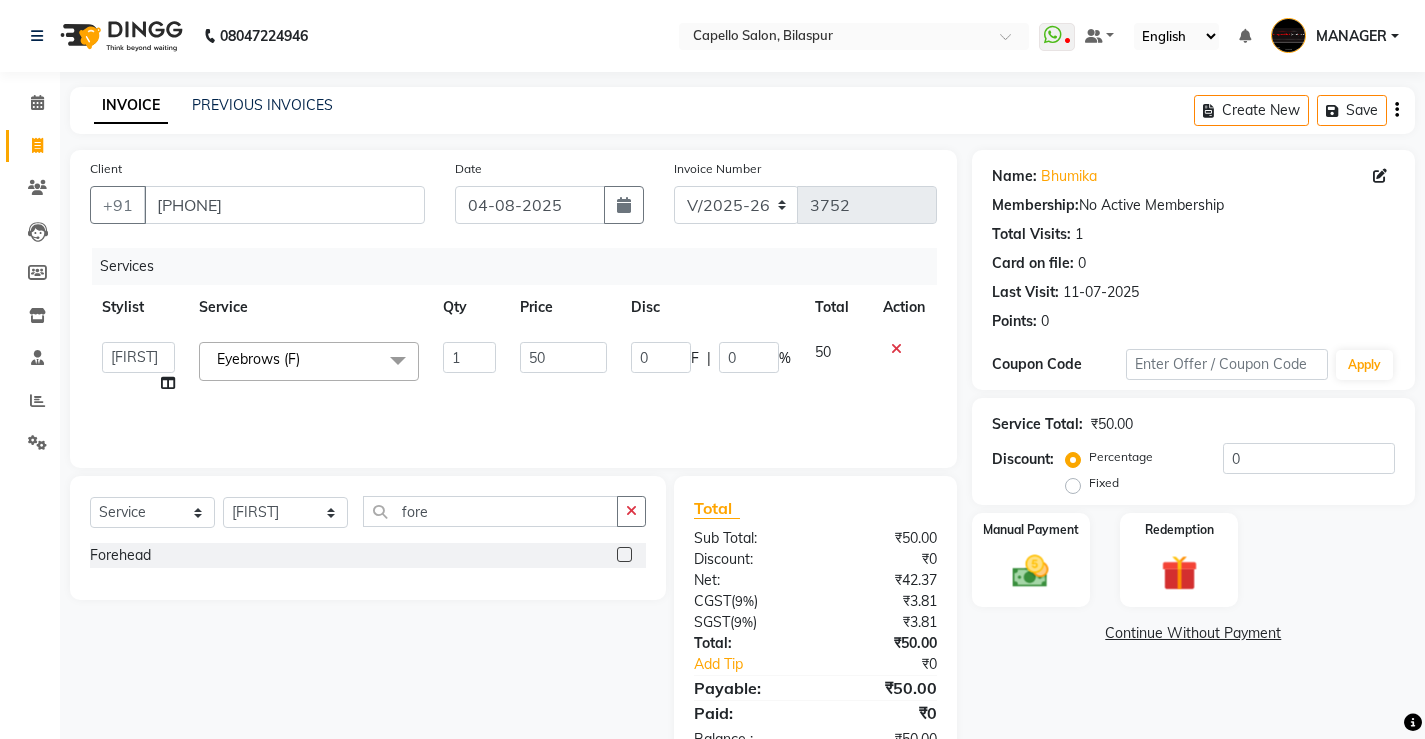 click 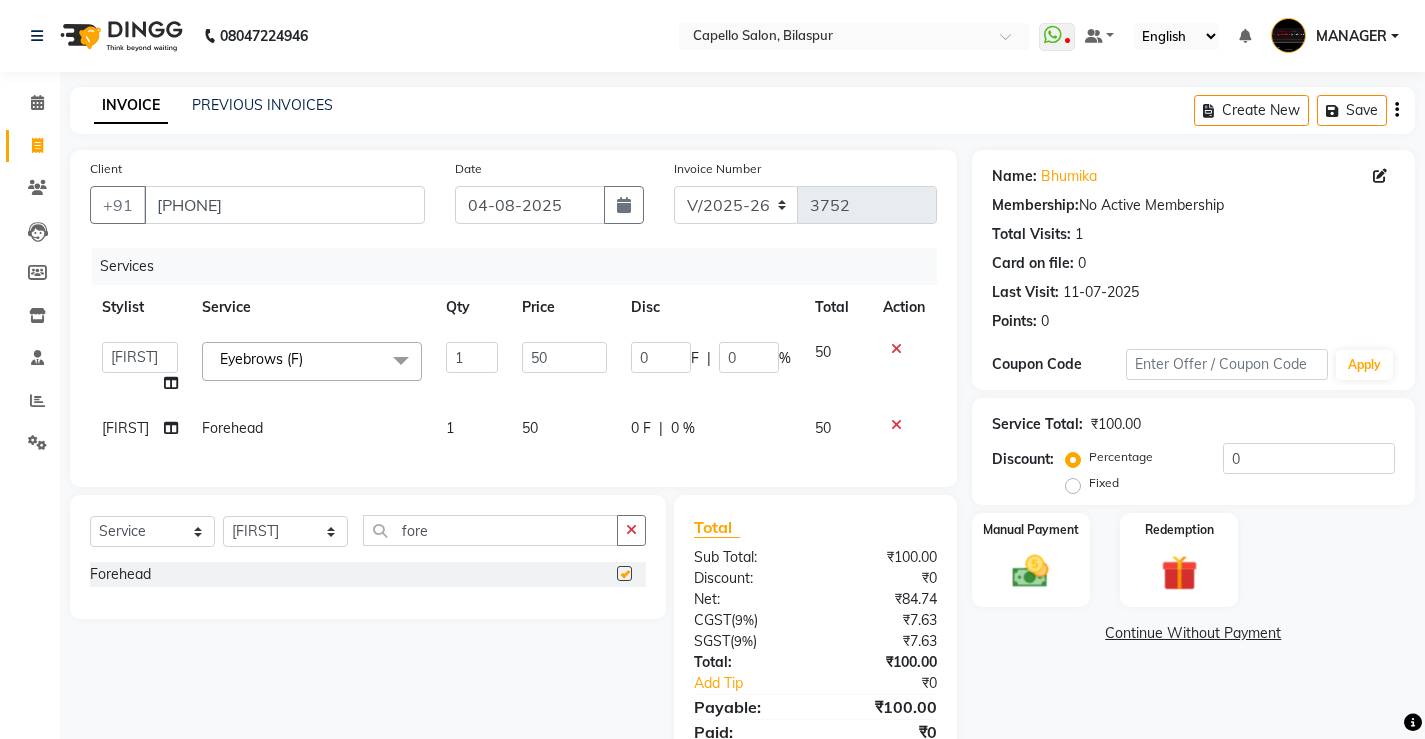 checkbox on "false" 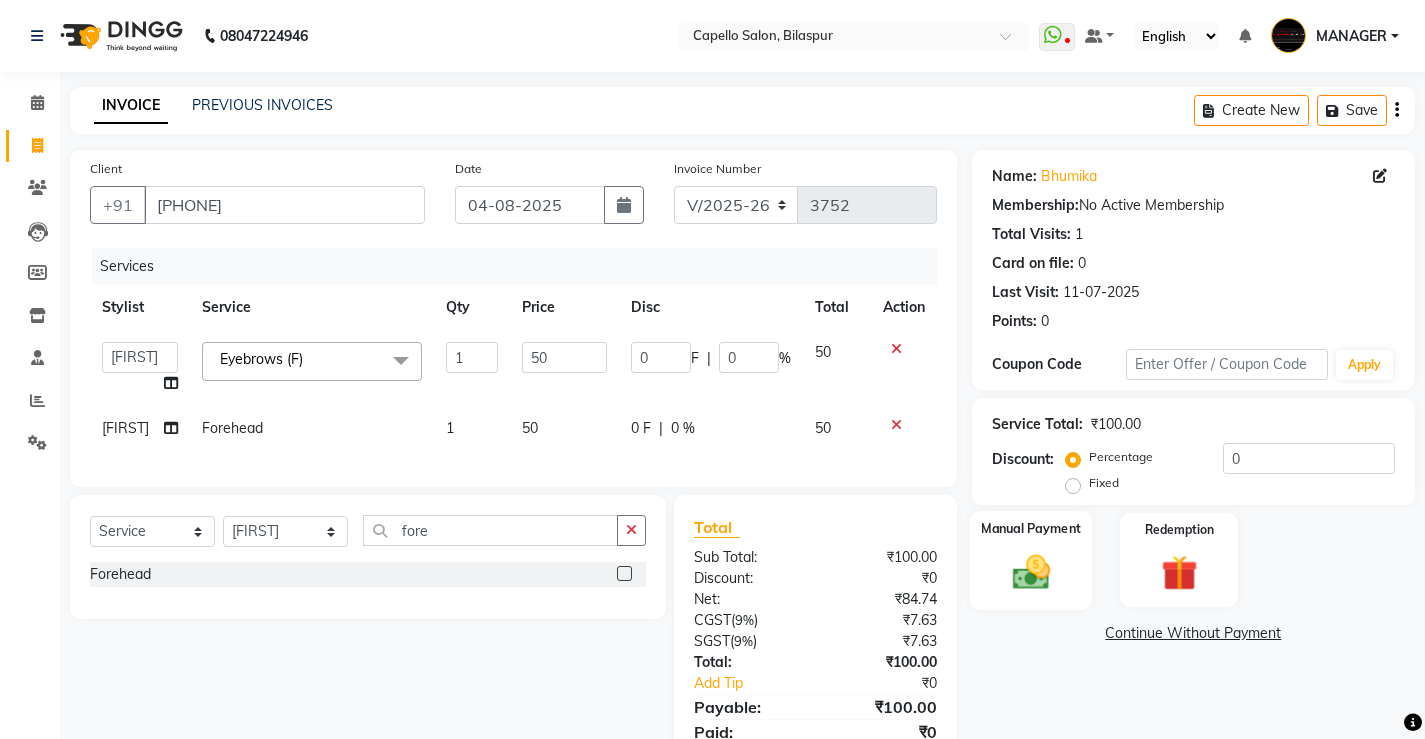 click on "Manual Payment" 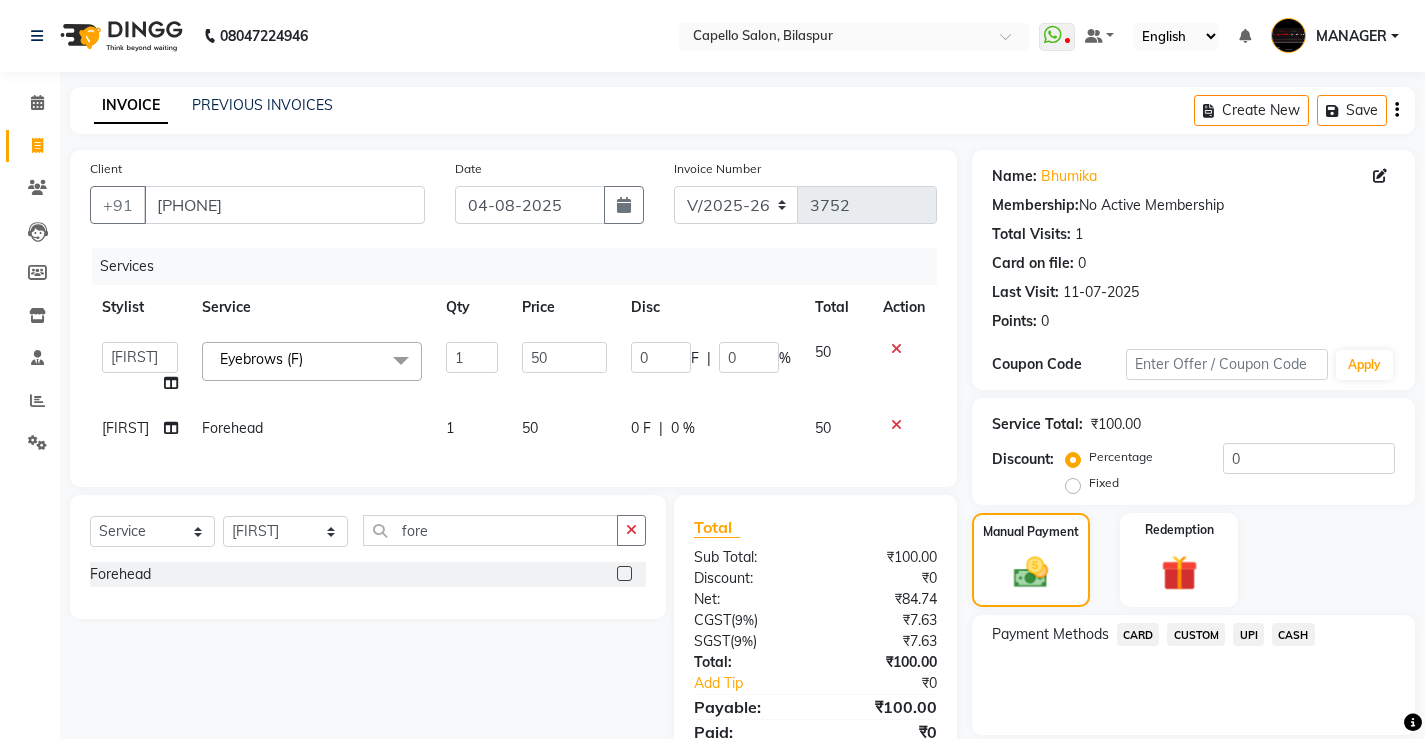 click on "UPI" 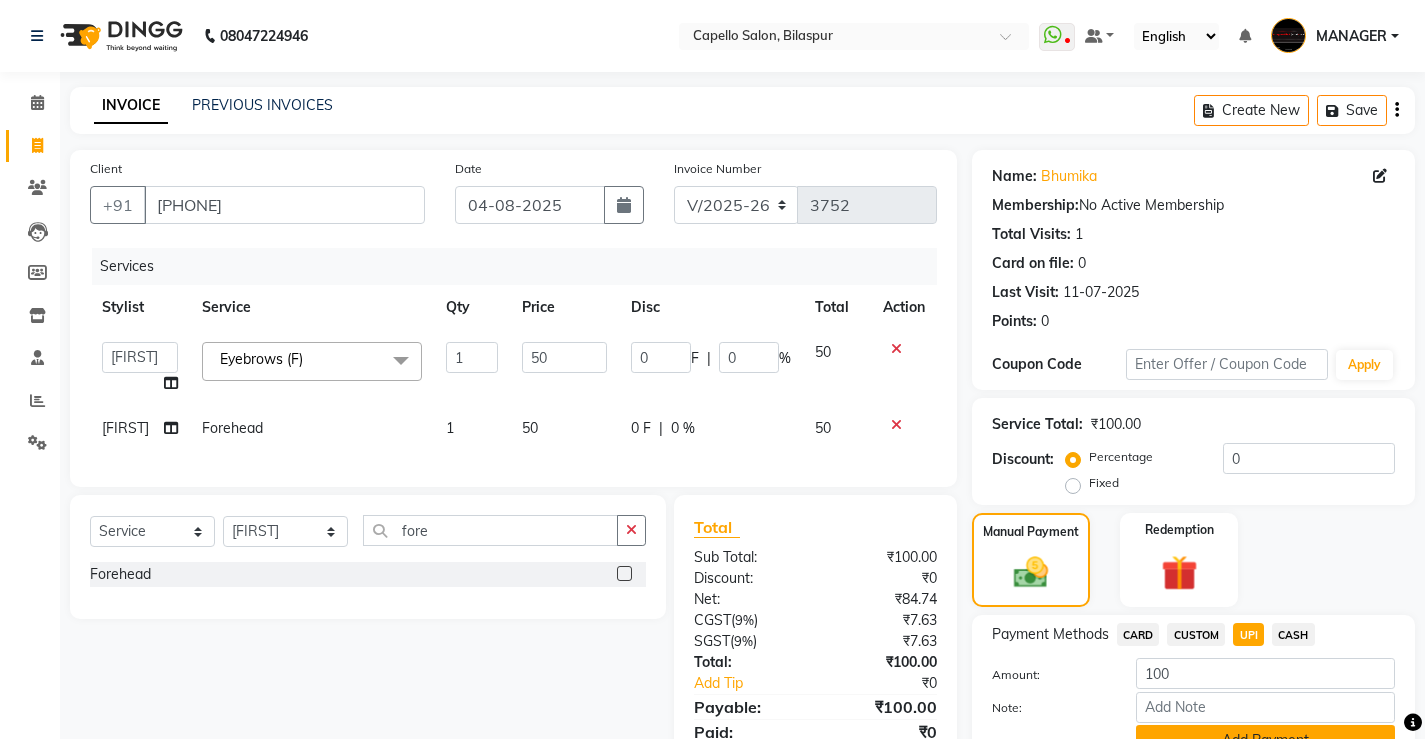 scroll, scrollTop: 96, scrollLeft: 0, axis: vertical 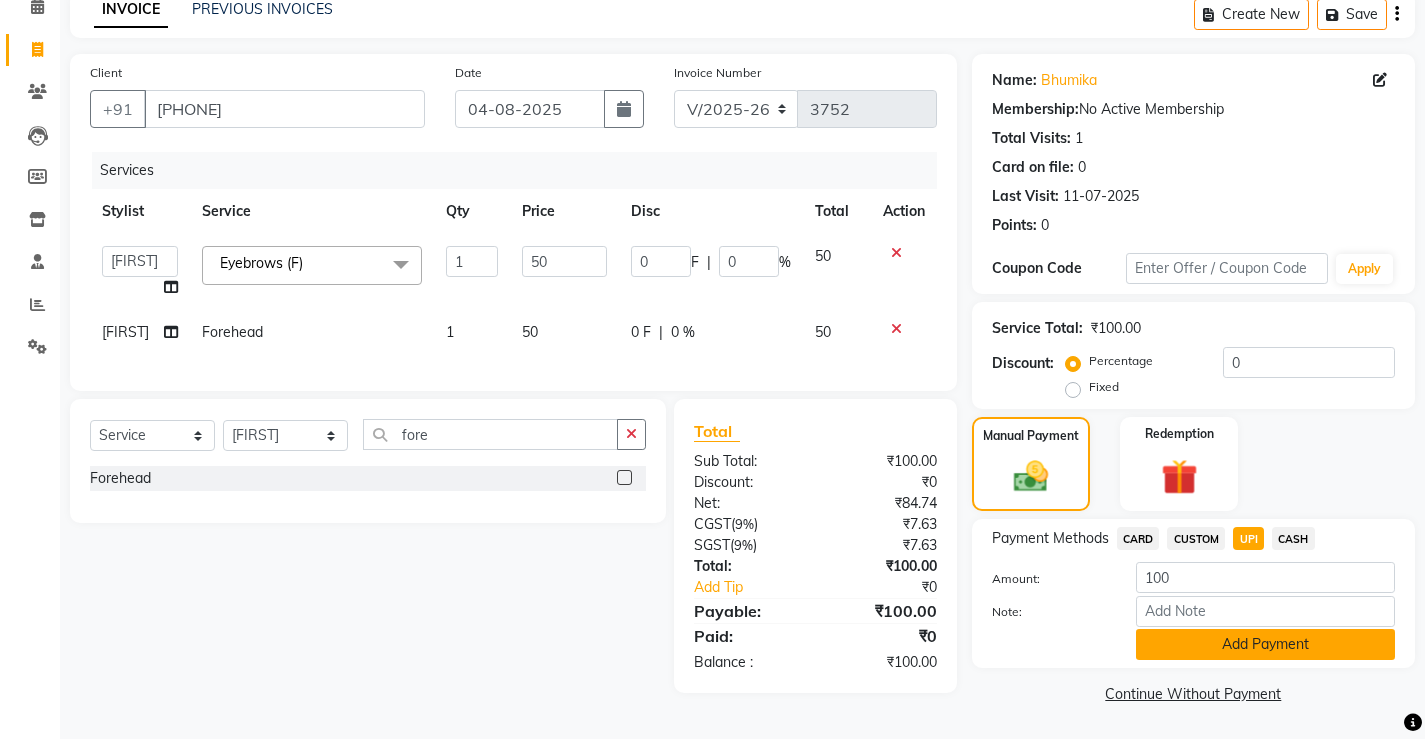 click on "Add Payment" 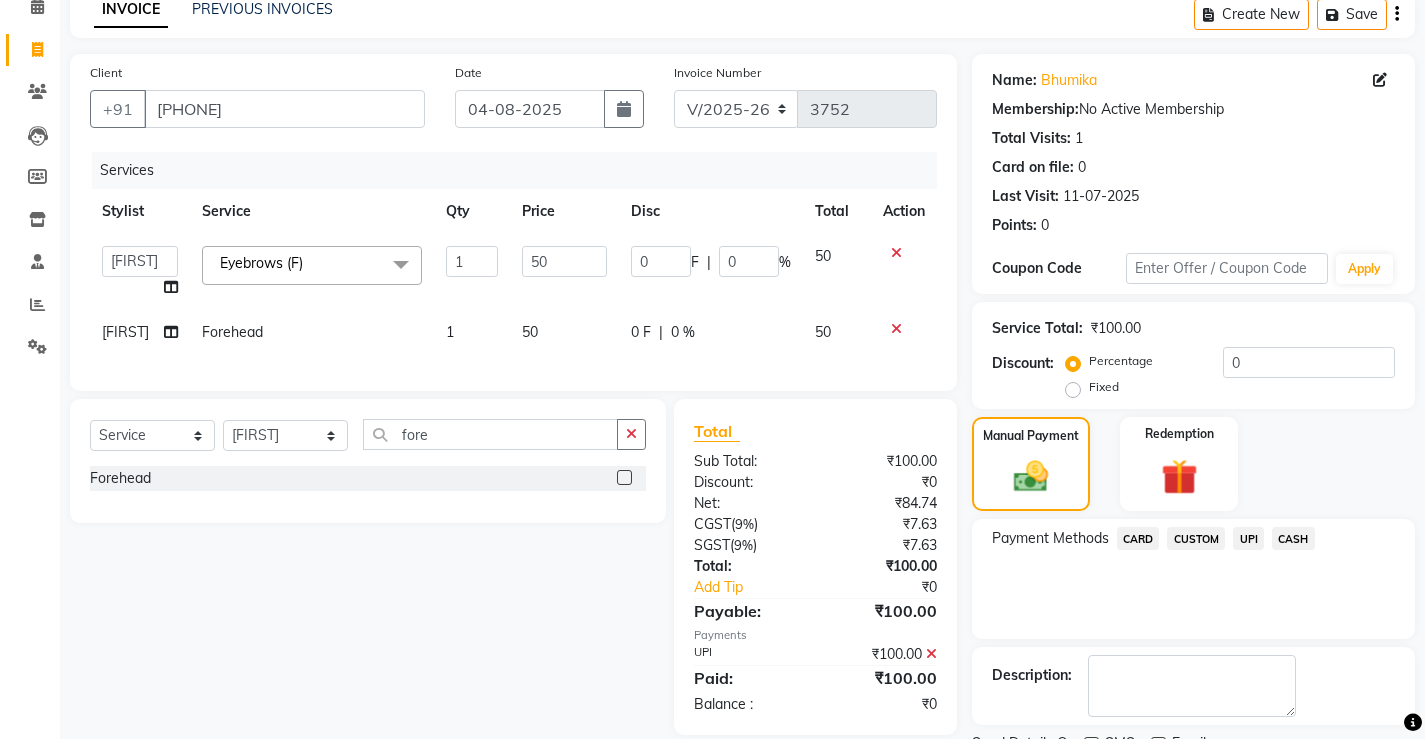 scroll, scrollTop: 180, scrollLeft: 0, axis: vertical 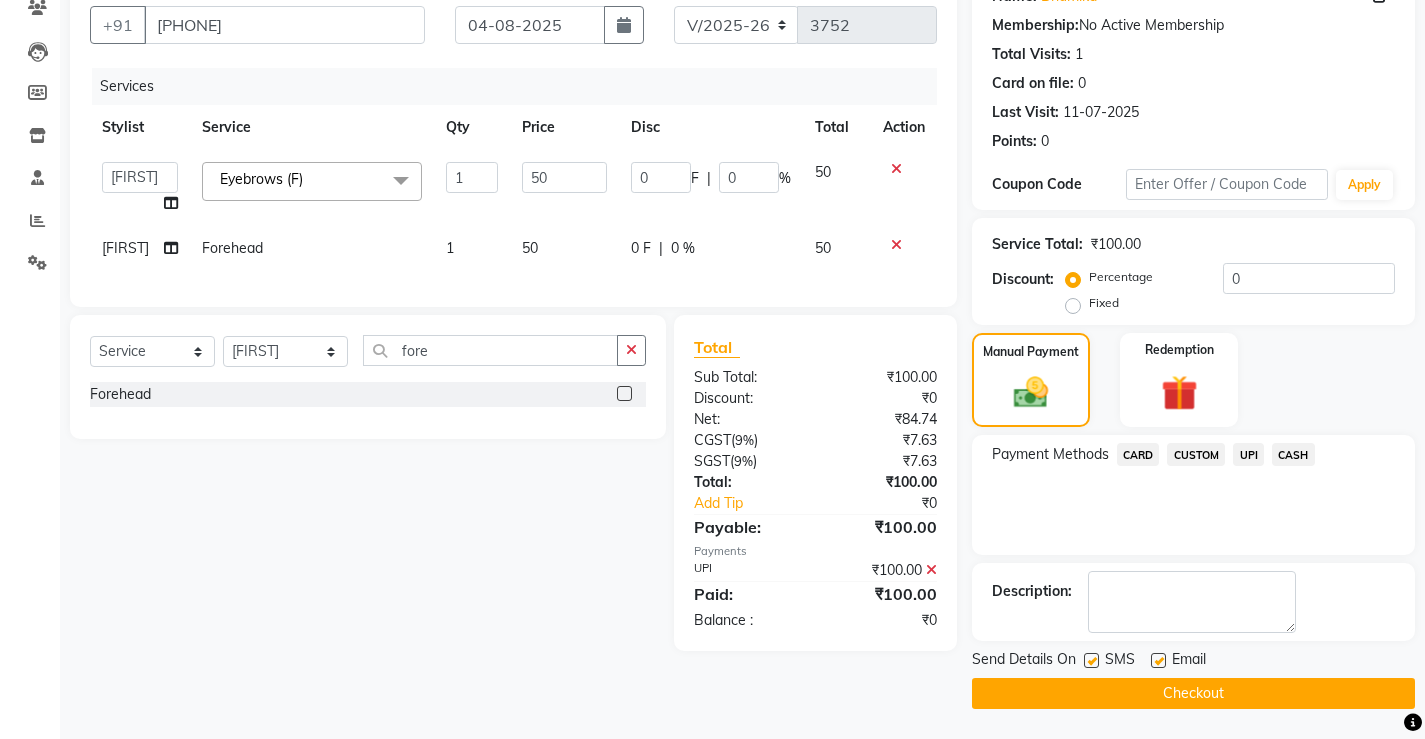 click on "Checkout" 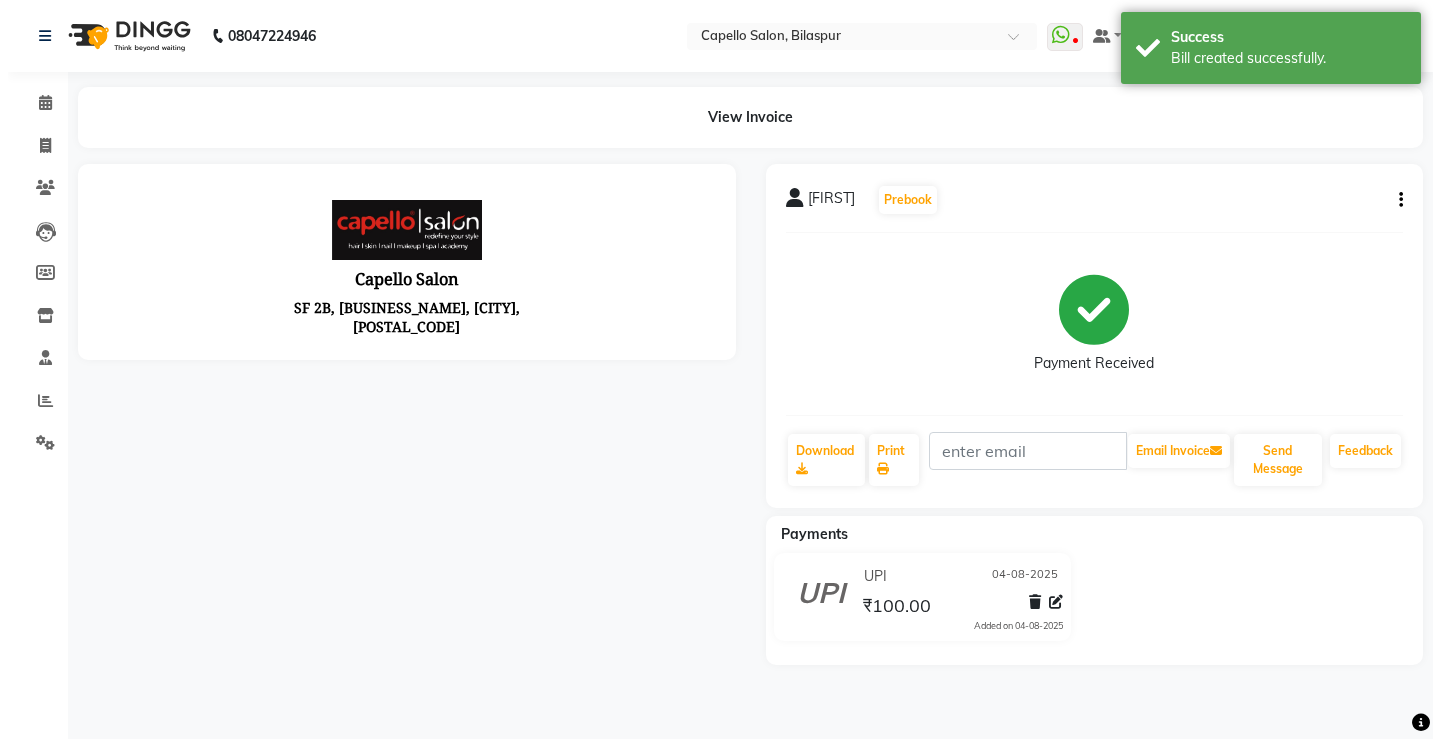 scroll, scrollTop: 0, scrollLeft: 0, axis: both 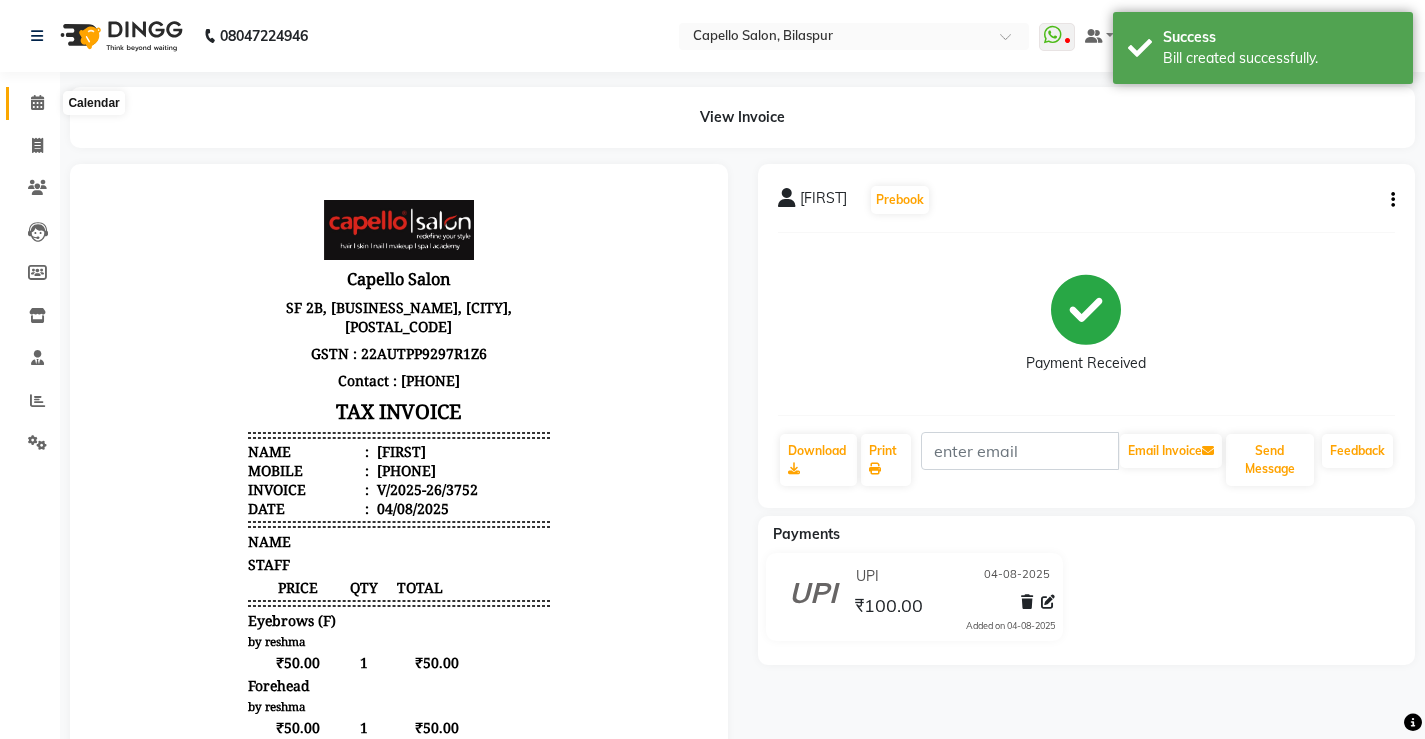 click 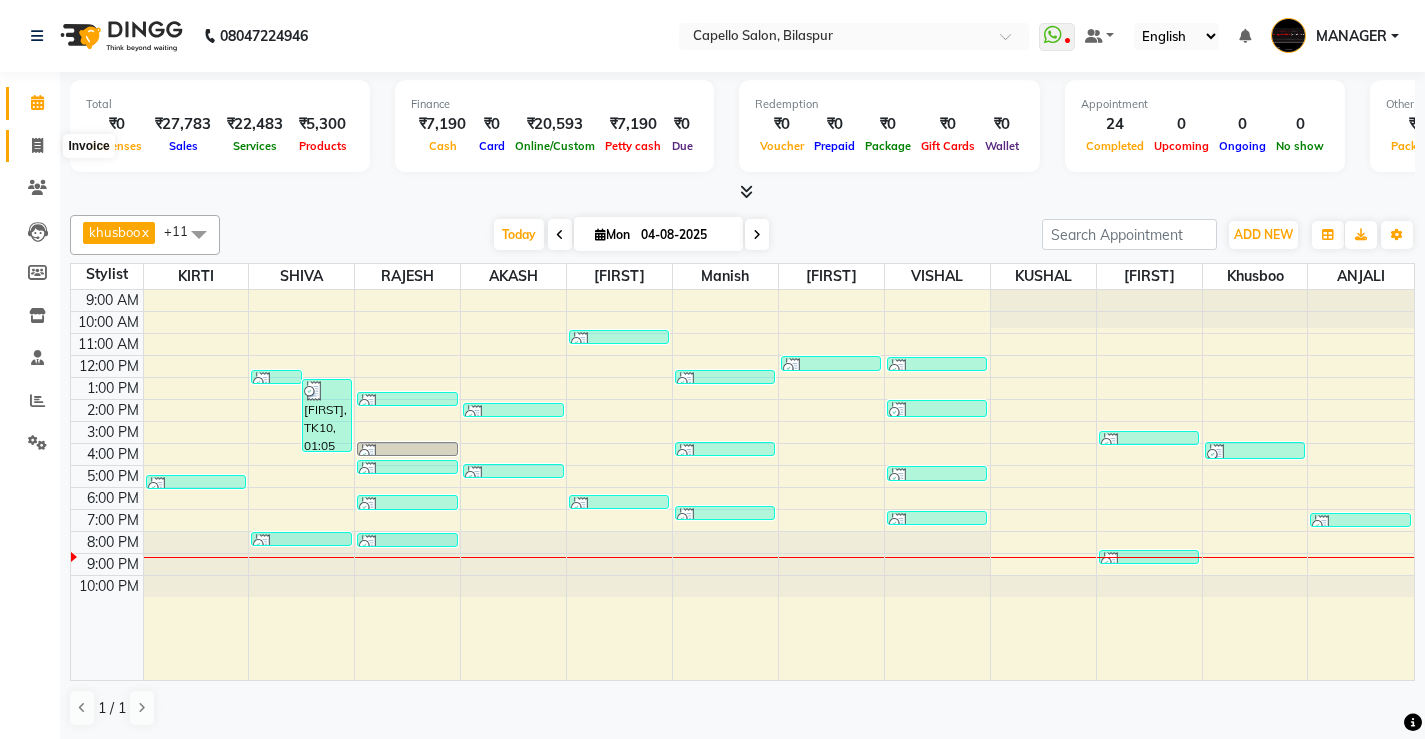 click 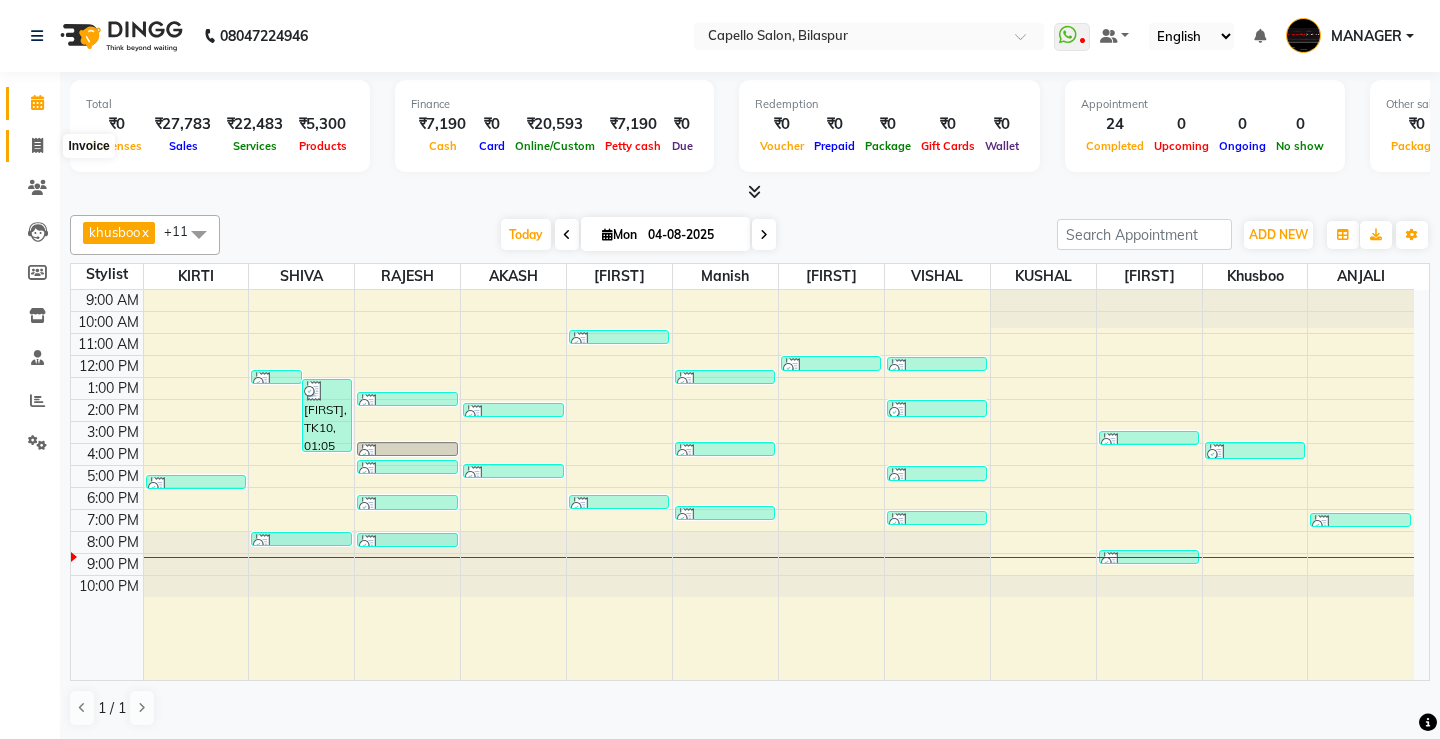 select on "service" 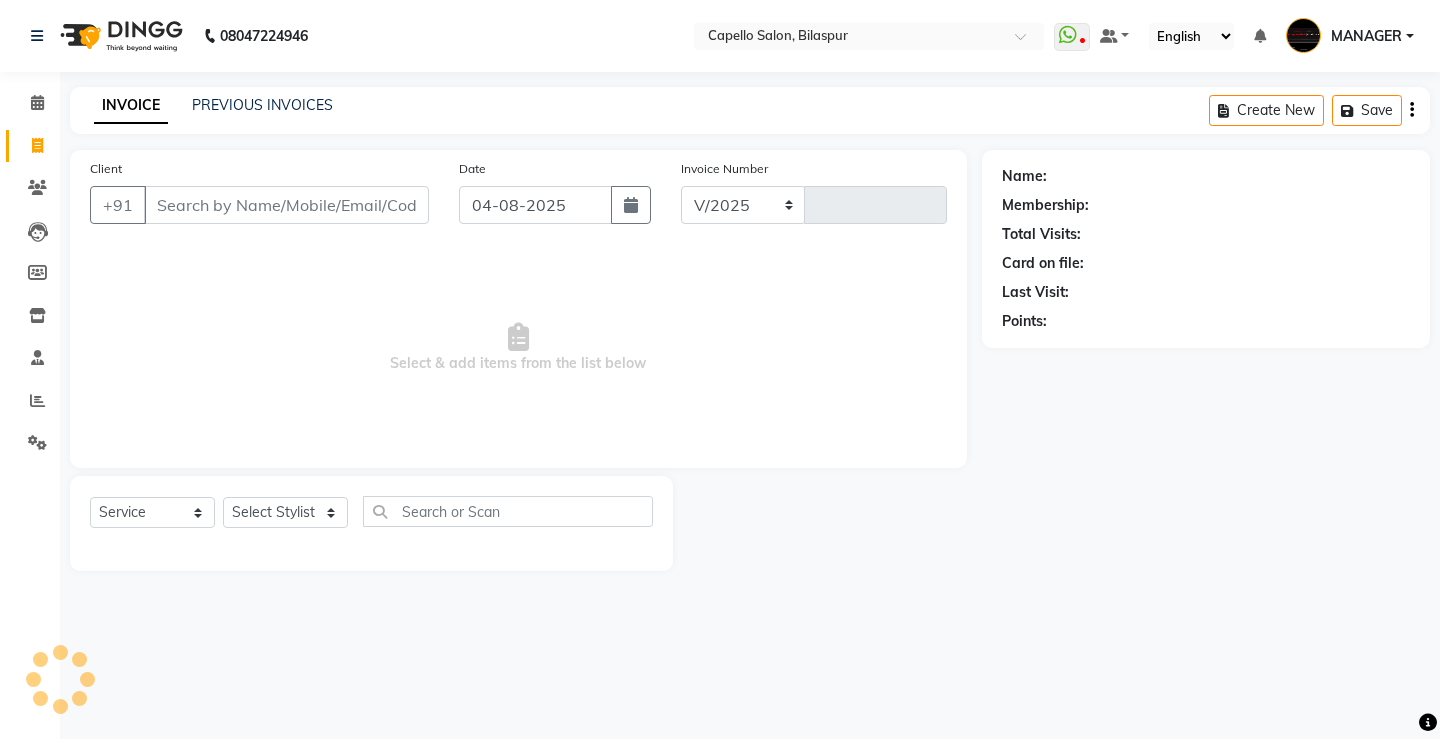 select on "857" 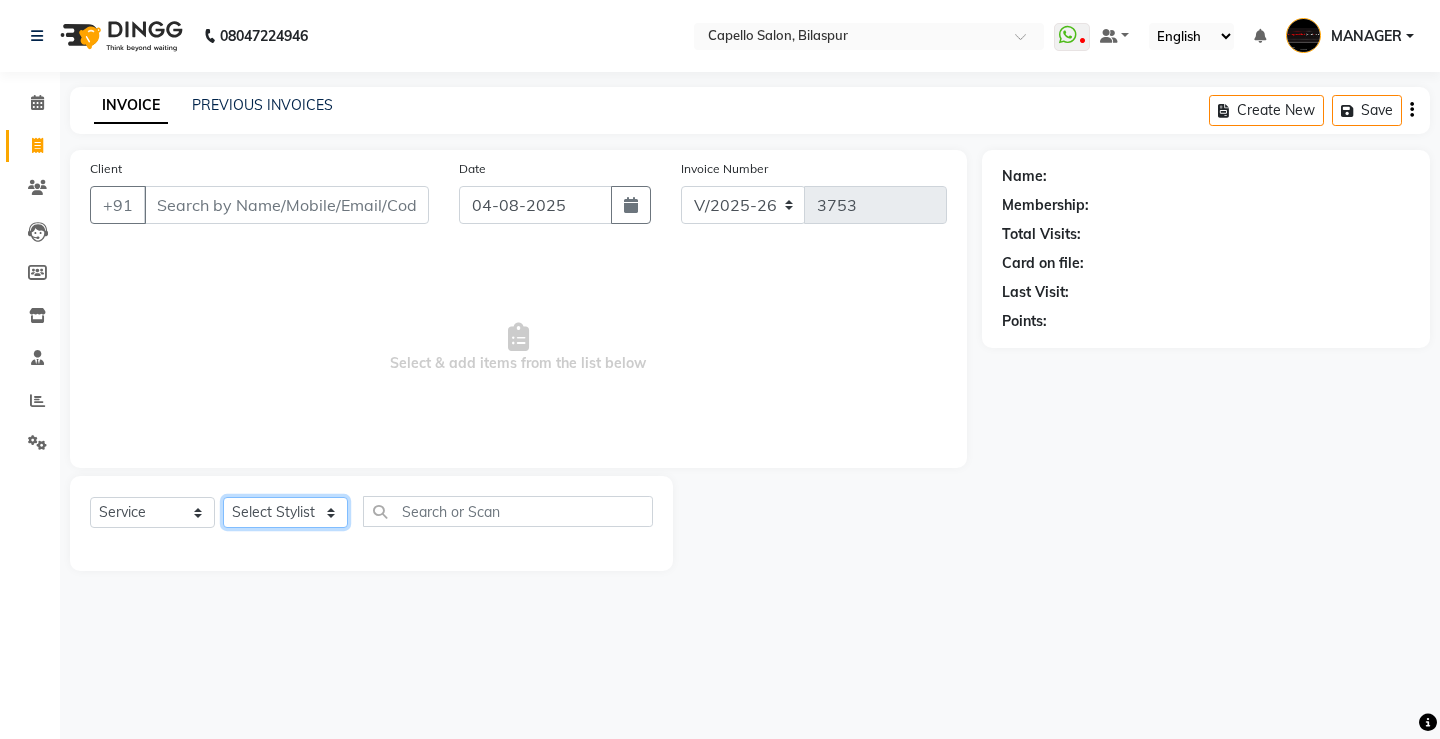 drag, startPoint x: 322, startPoint y: 515, endPoint x: 304, endPoint y: 503, distance: 21.633308 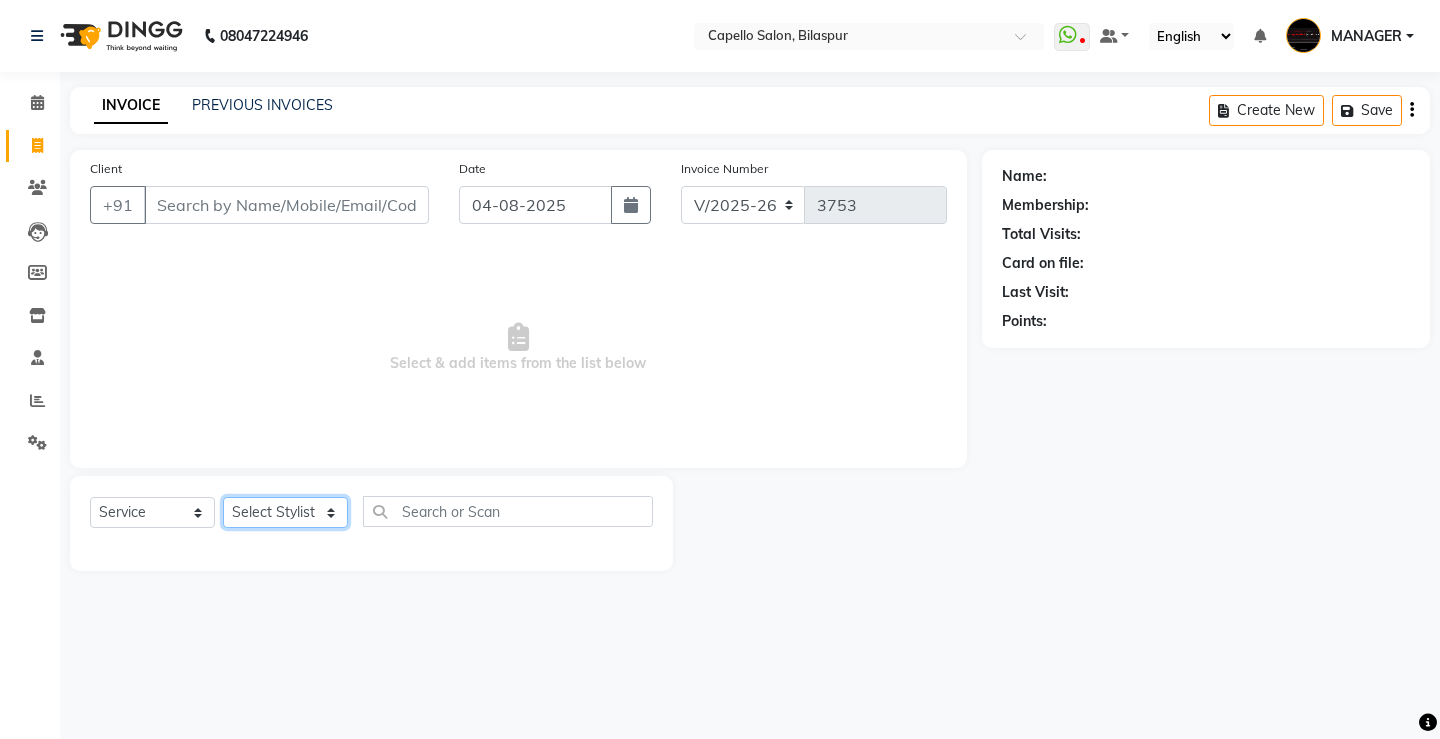 select on "14732" 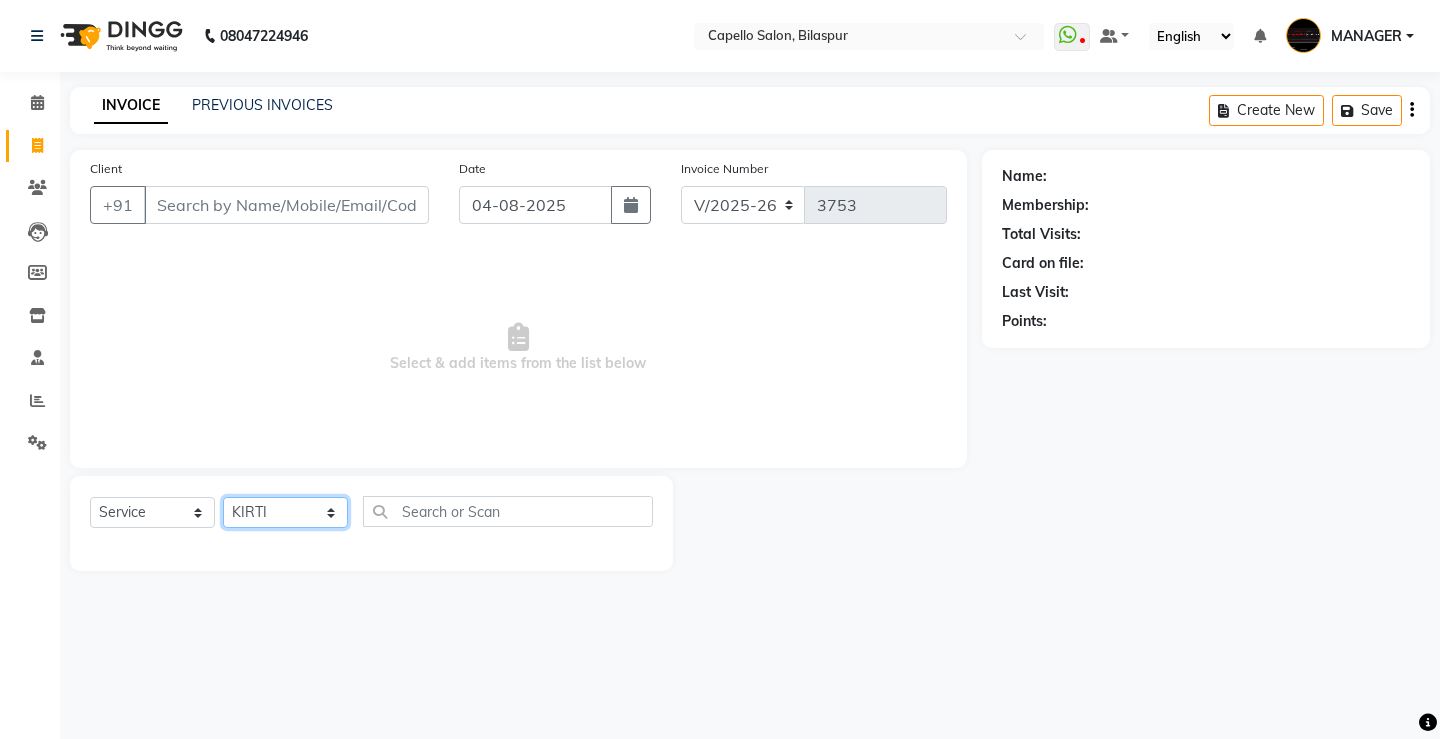 click on "Select Stylist ADMIN AKASH ANJALI khusboo KIRTI KUSHAL MANAGER Manish  RAJESH reshma ritee shailendra SHIVA VISHAL" 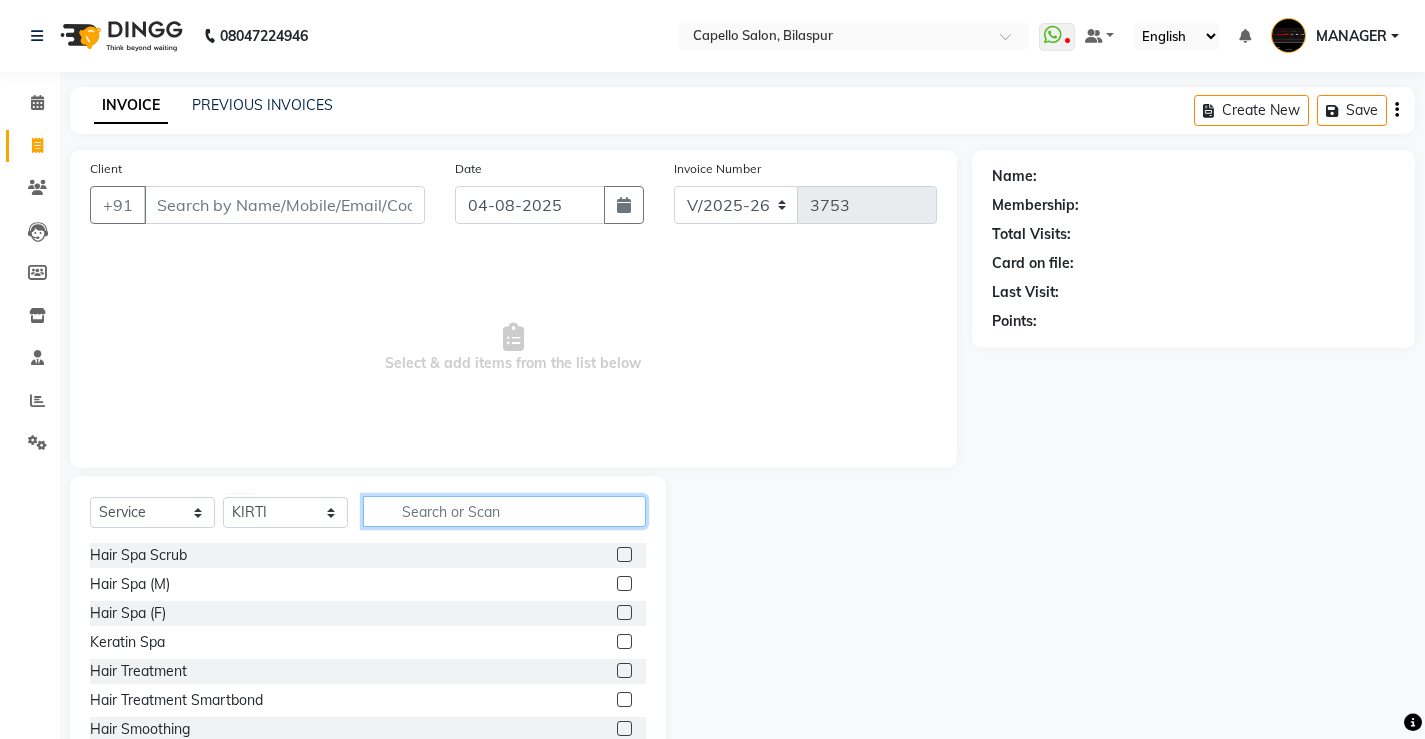 click 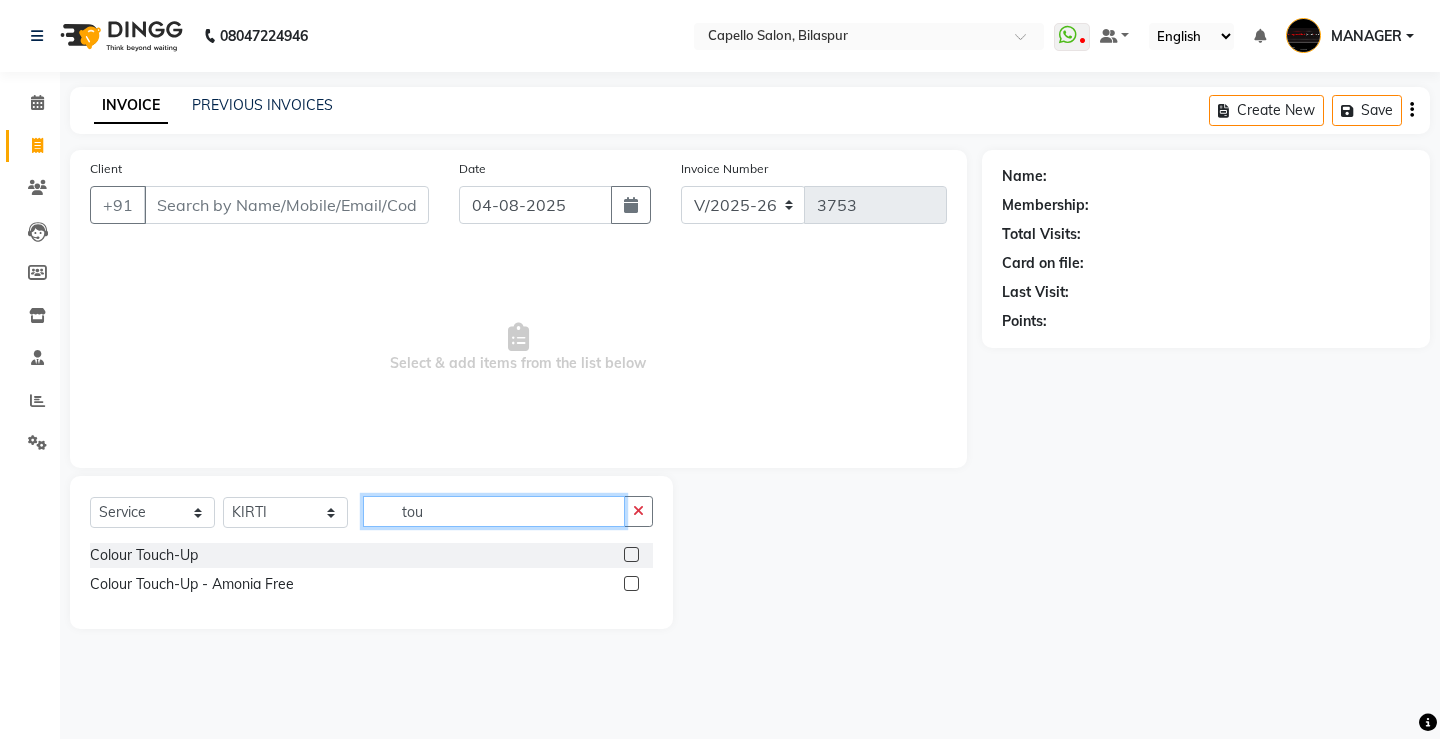 type on "tou" 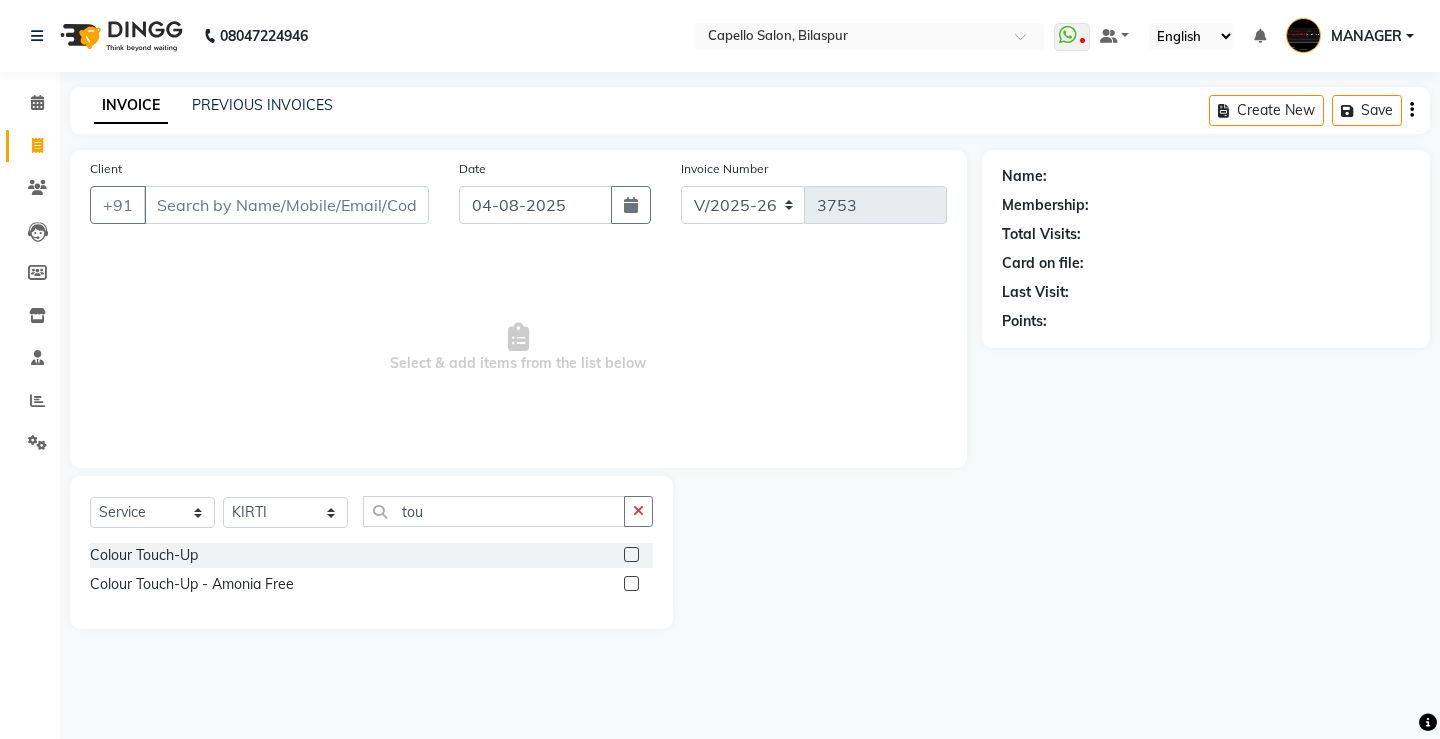 click 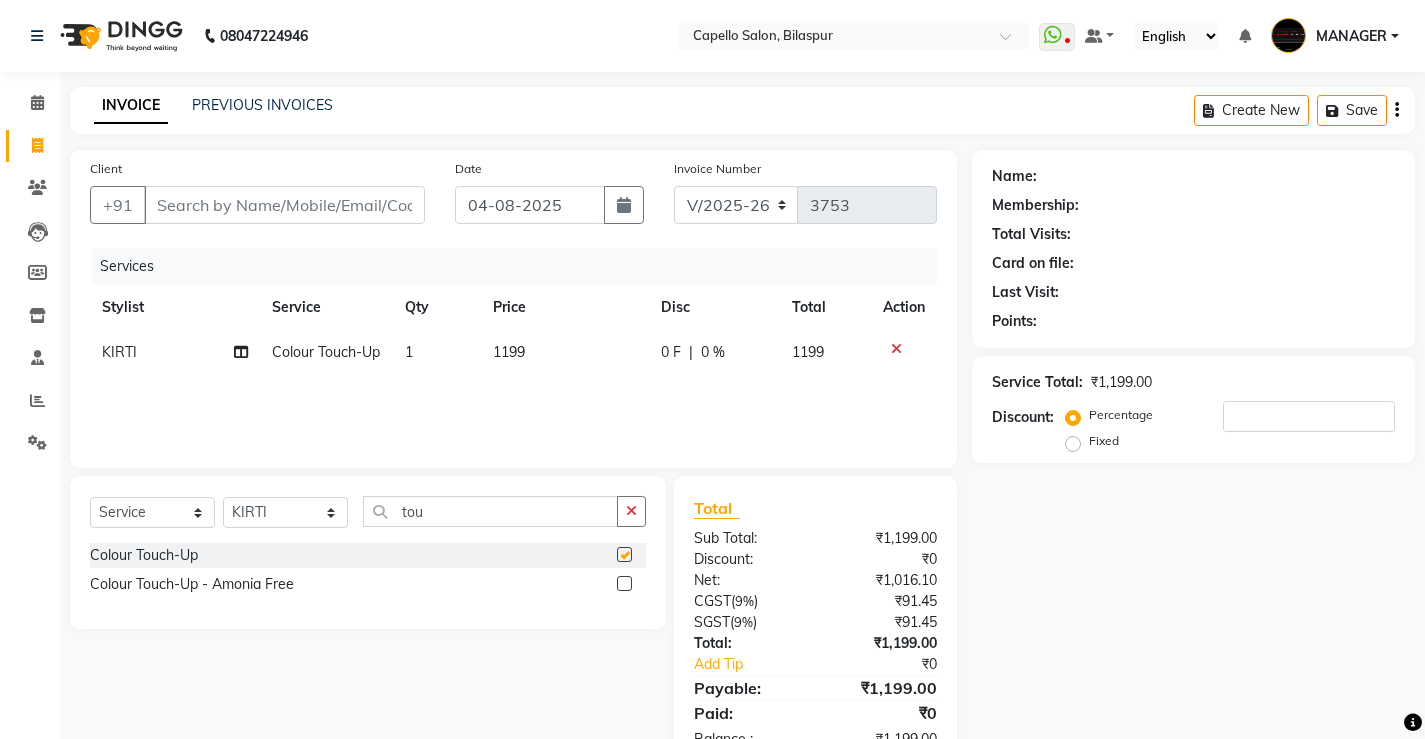 checkbox on "false" 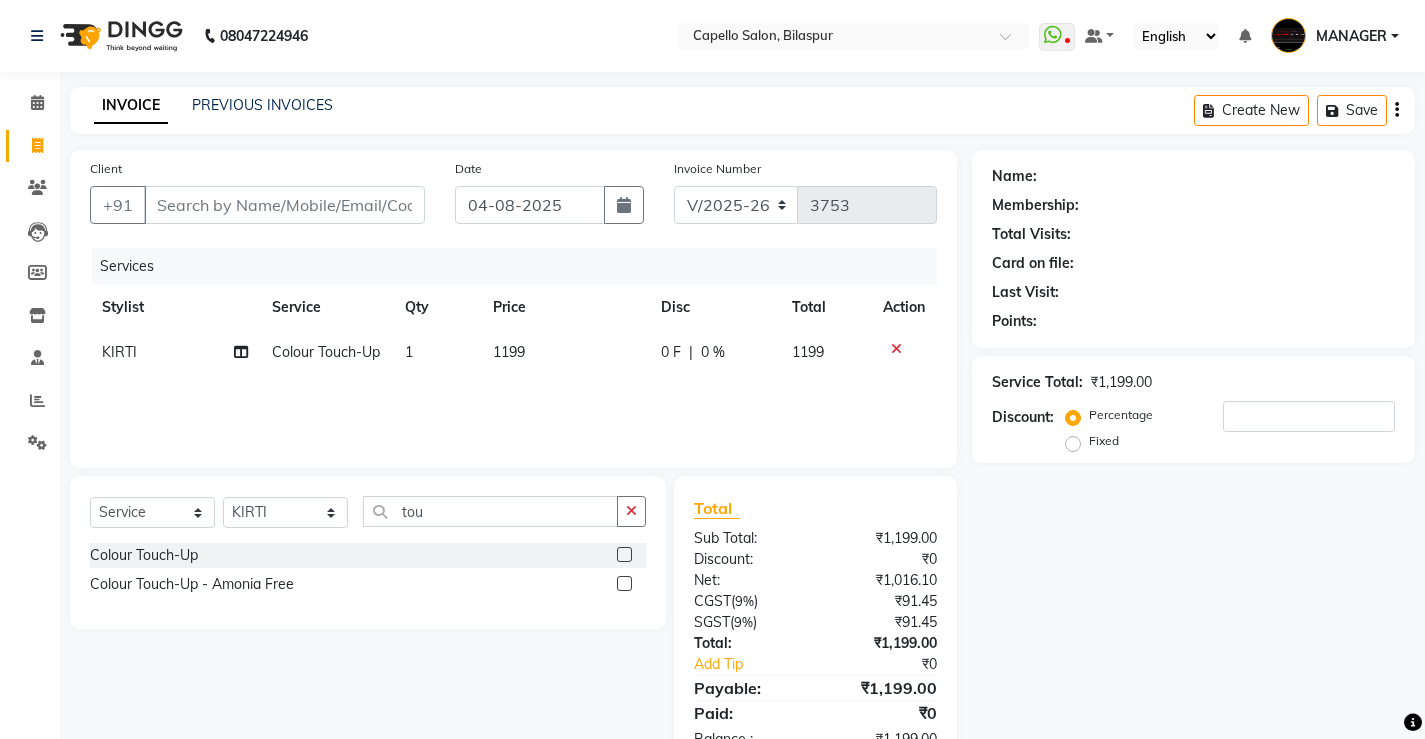 click on "1199" 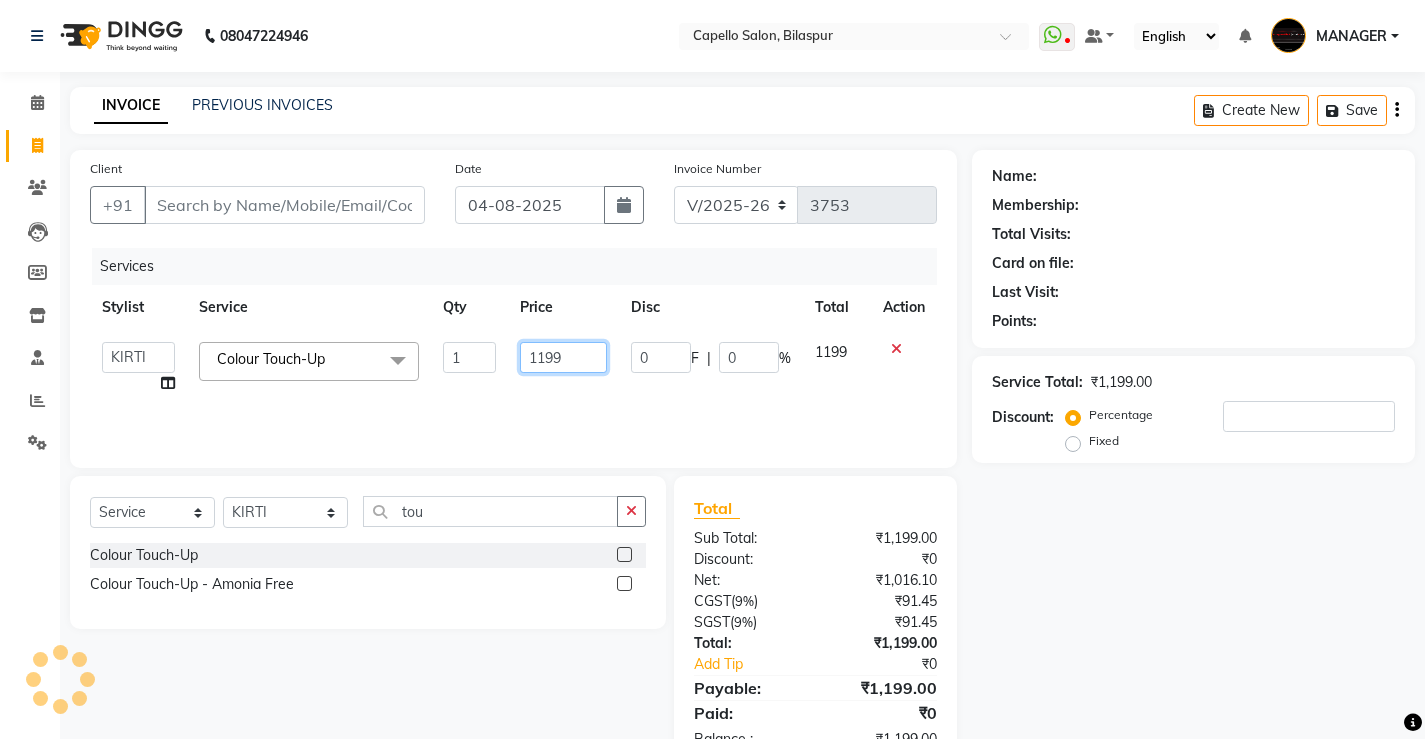 click on "1199" 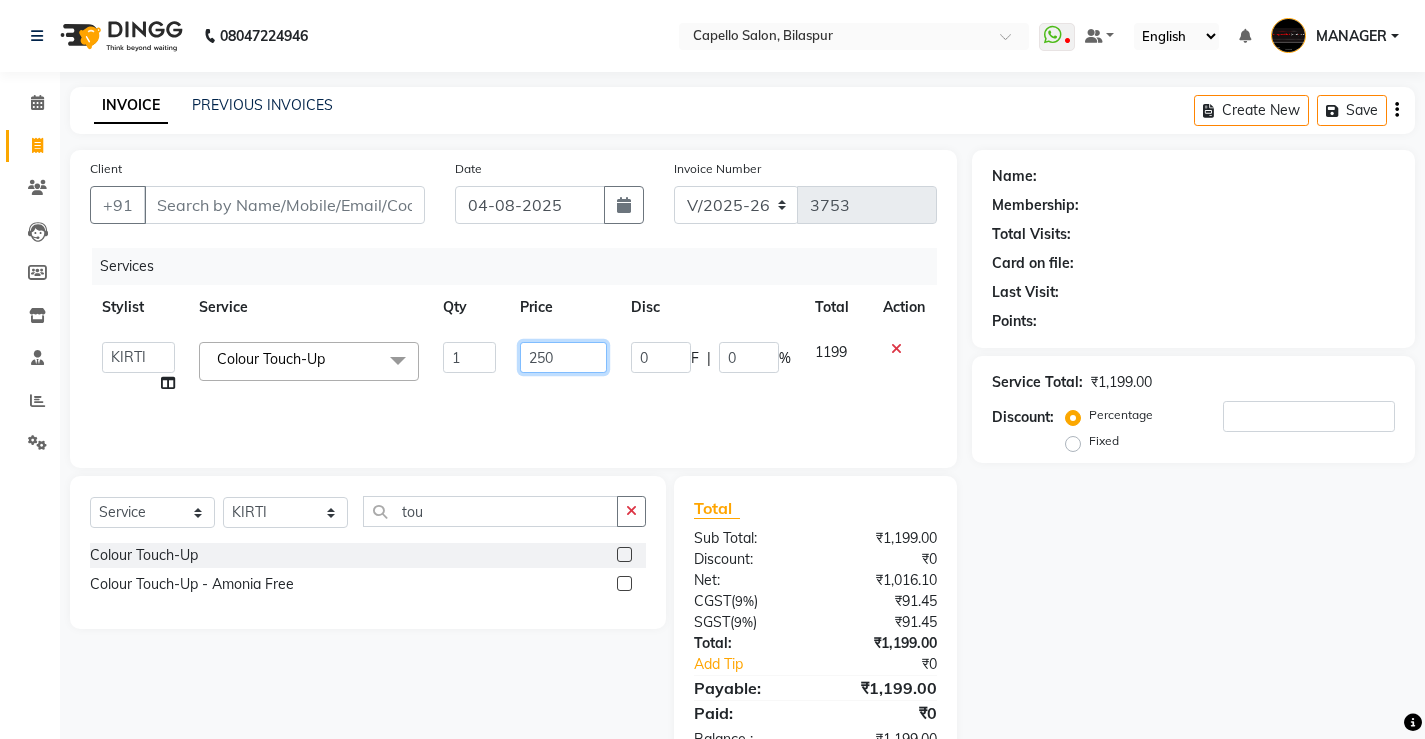 type on "2500" 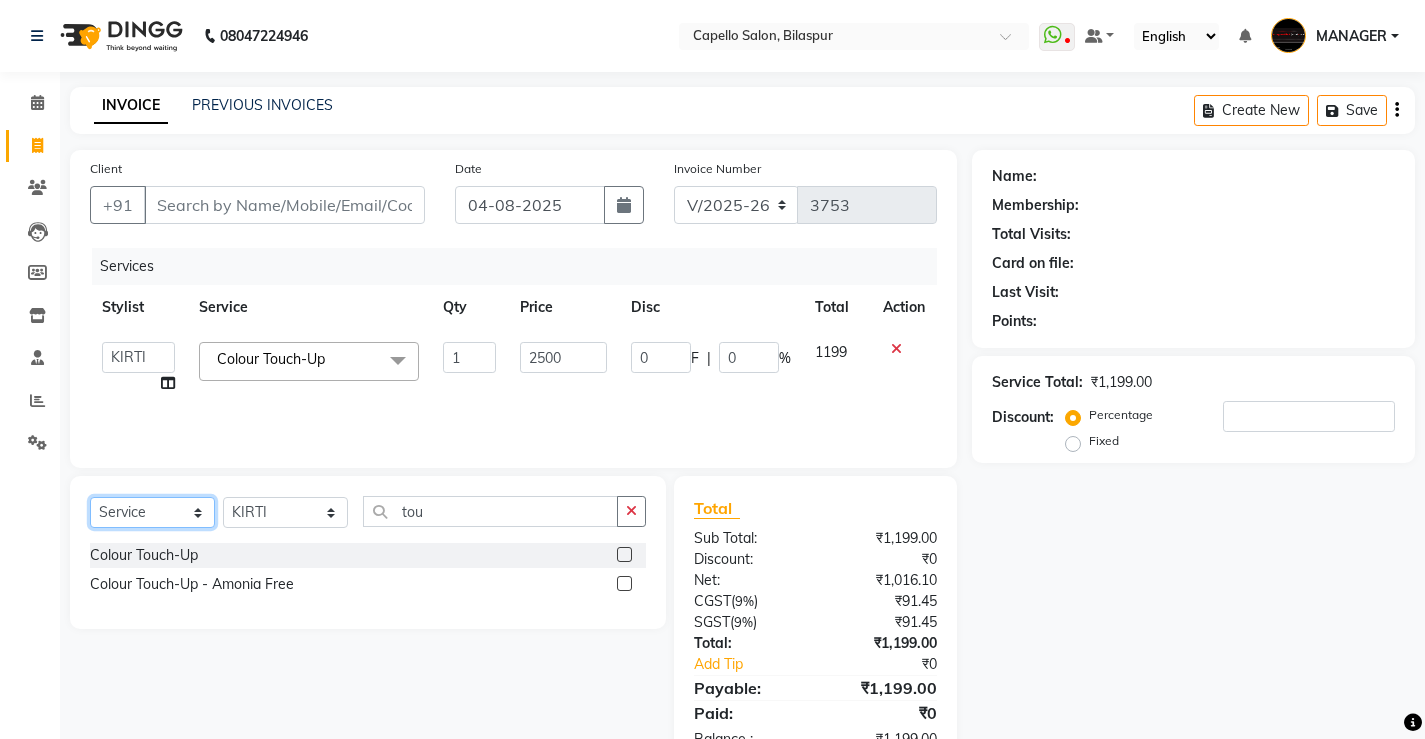 drag, startPoint x: 171, startPoint y: 509, endPoint x: 157, endPoint y: 504, distance: 14.866069 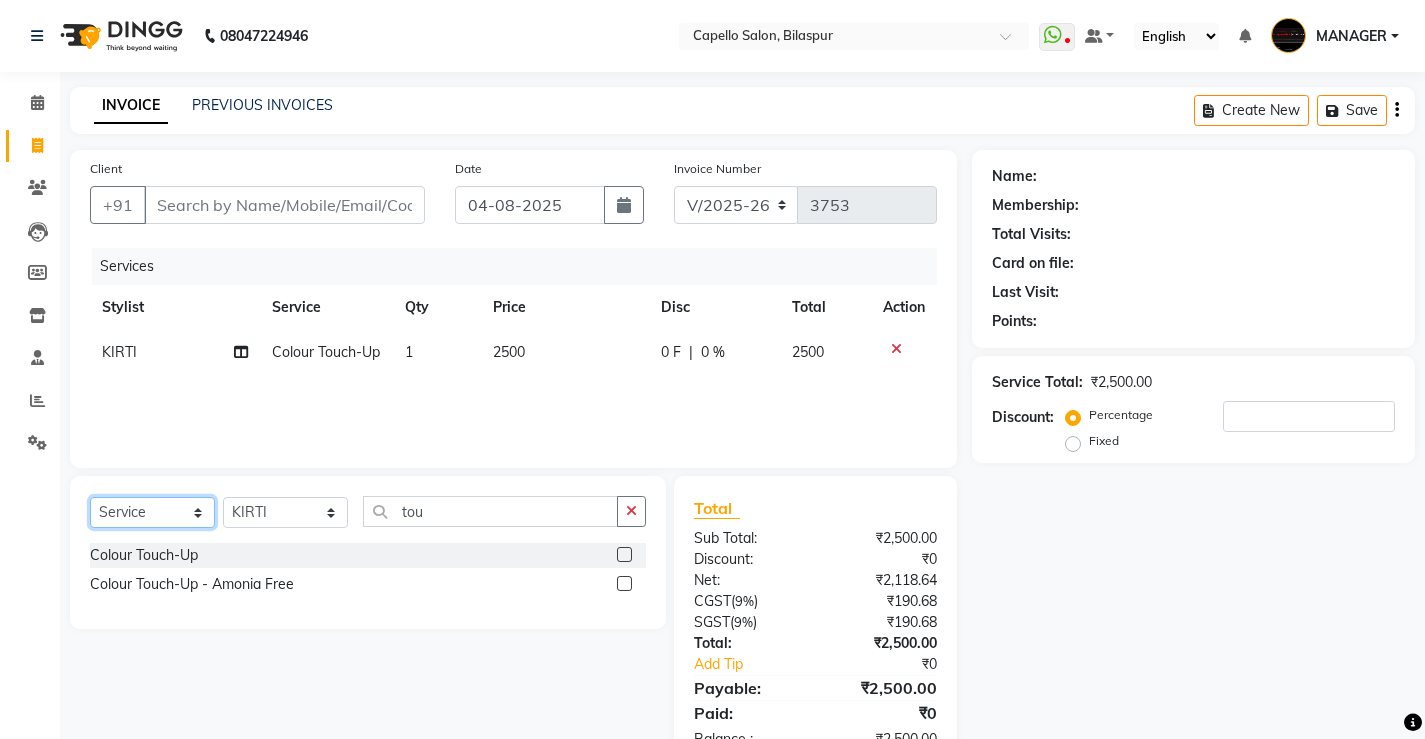 select on "product" 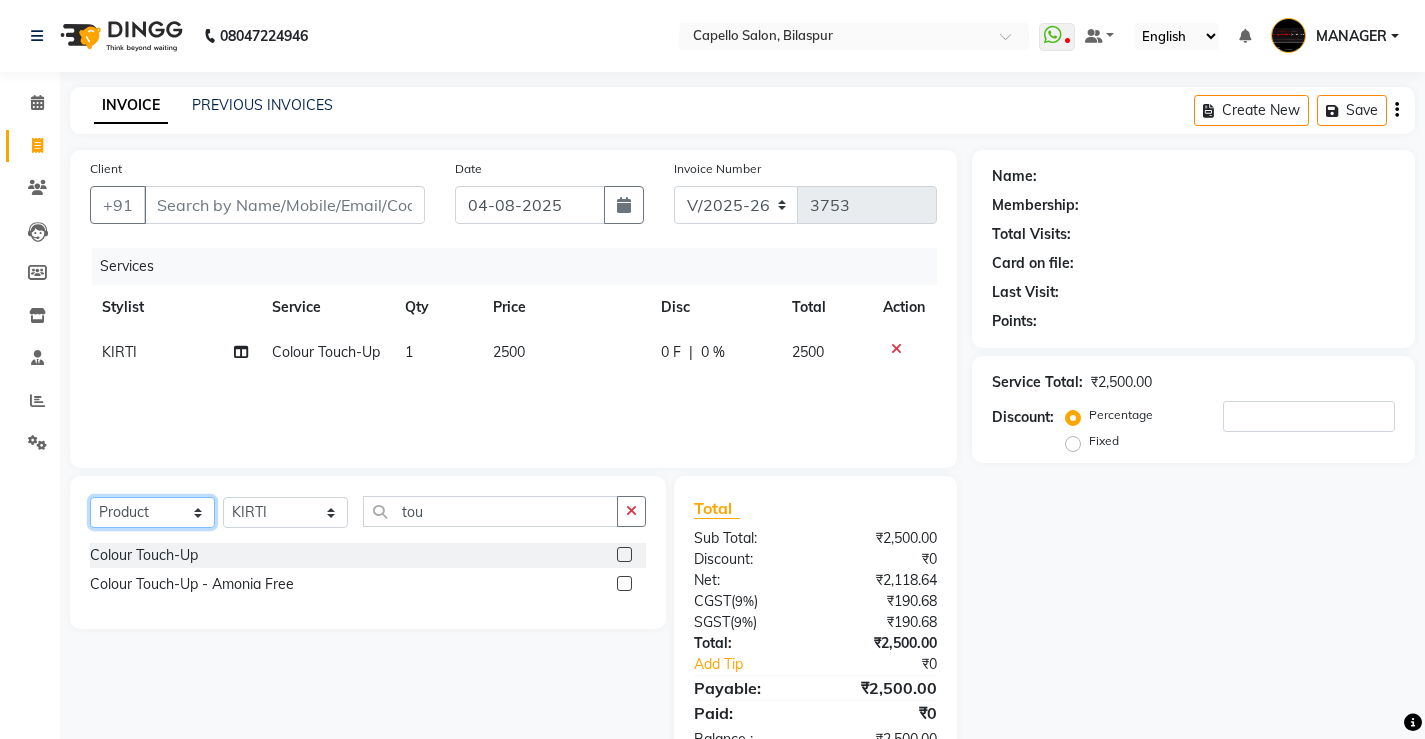 click on "Select  Service  Product  Membership  Package Voucher Prepaid Gift Card" 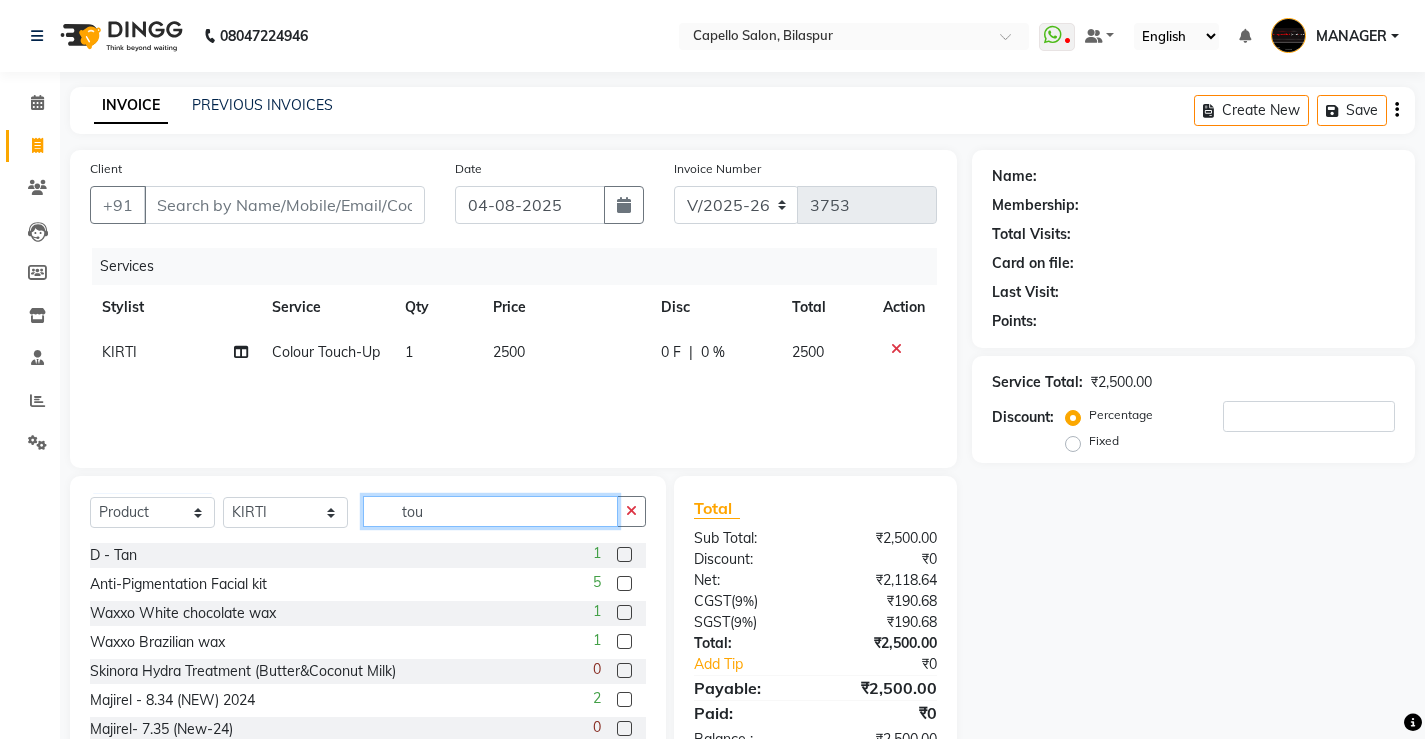 drag, startPoint x: 405, startPoint y: 509, endPoint x: 362, endPoint y: 515, distance: 43.416588 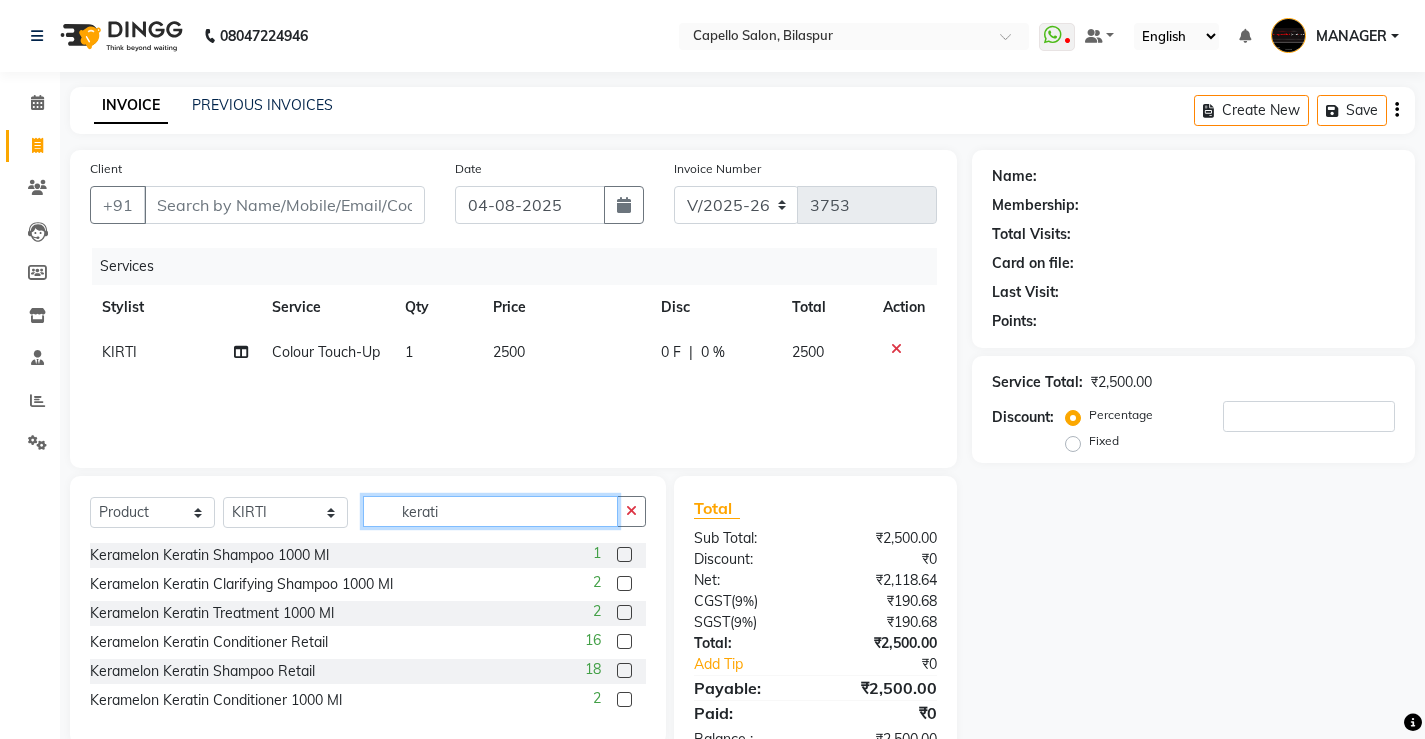 type on "kerati" 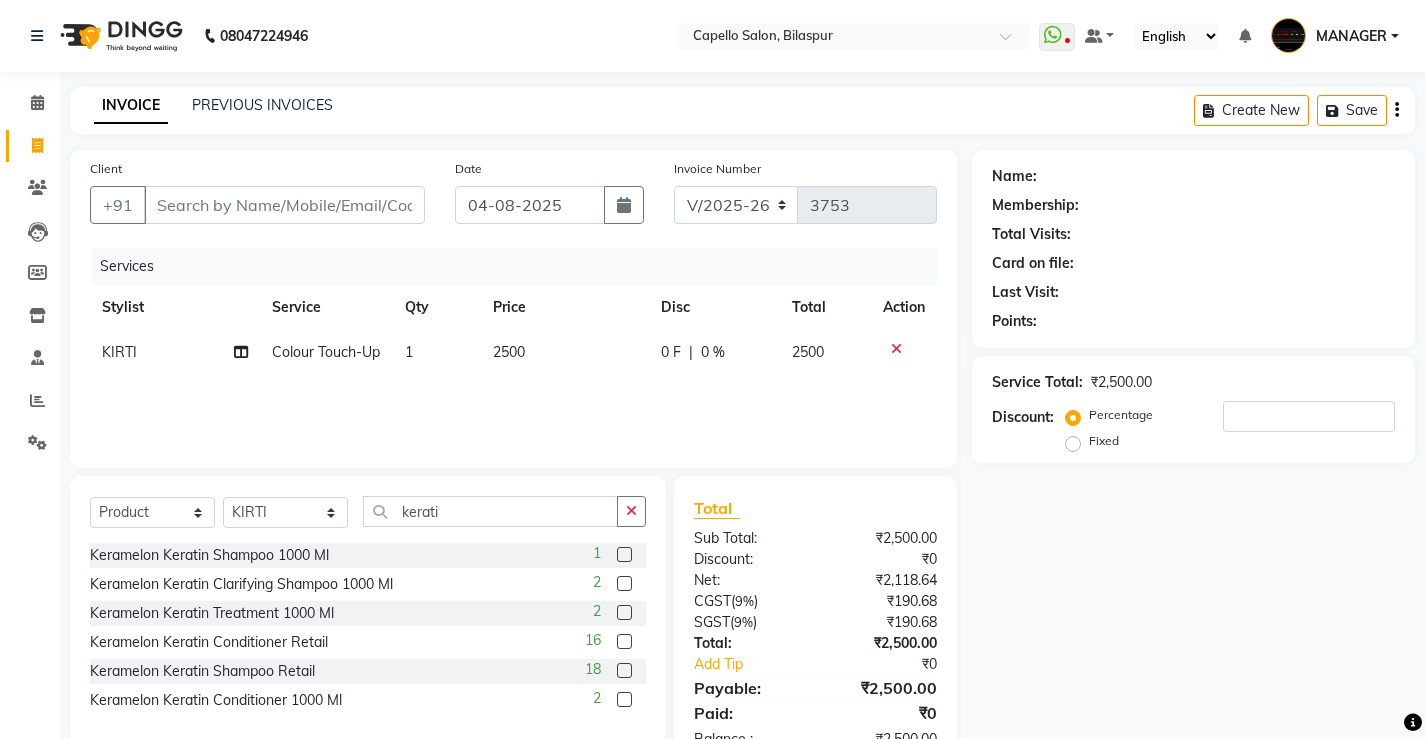 click 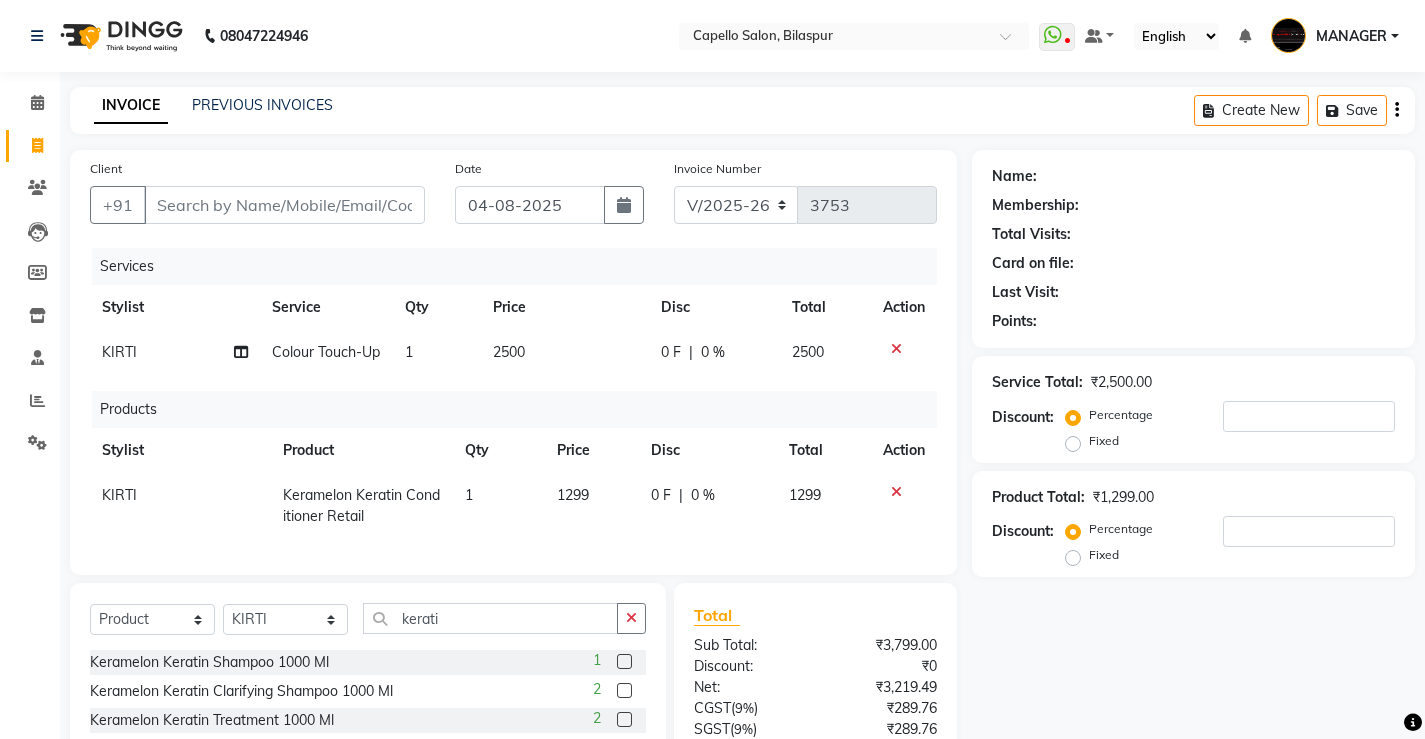 checkbox on "false" 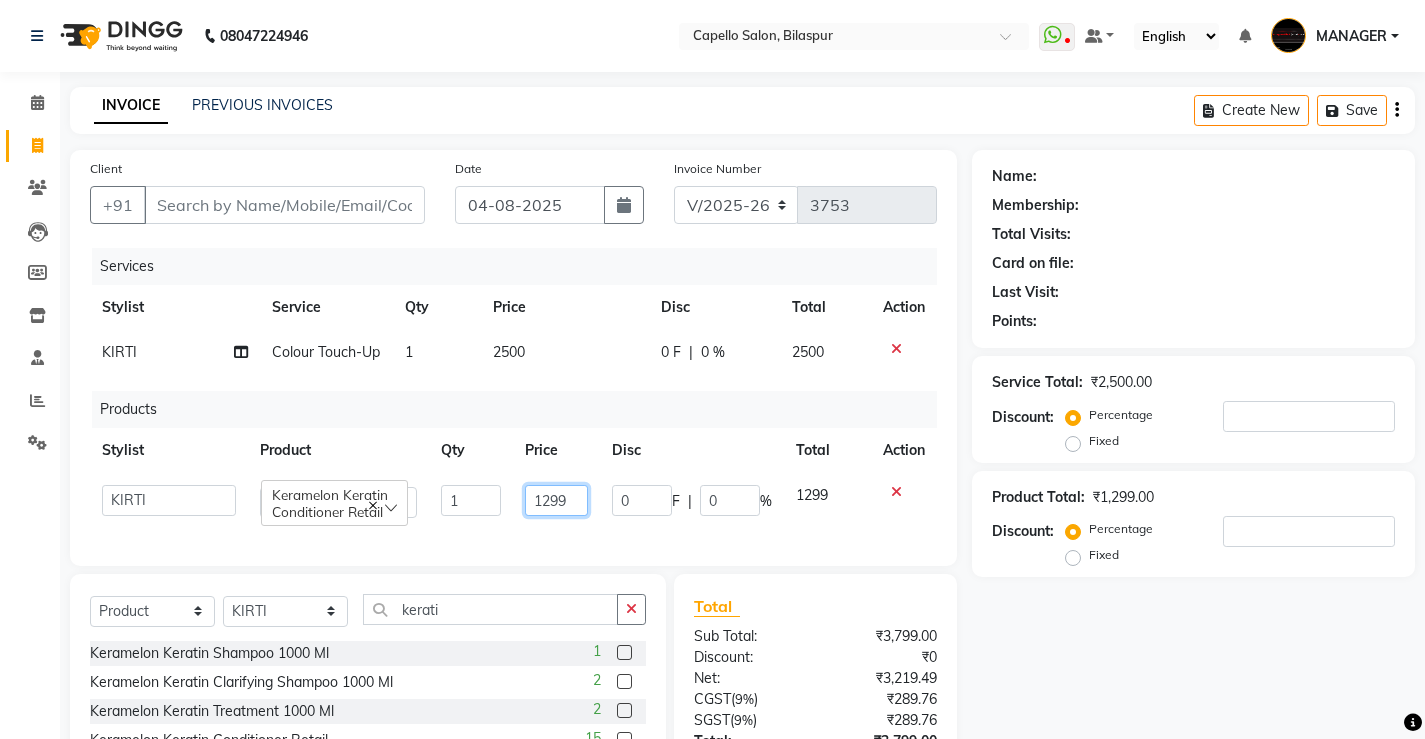 click on "1299" 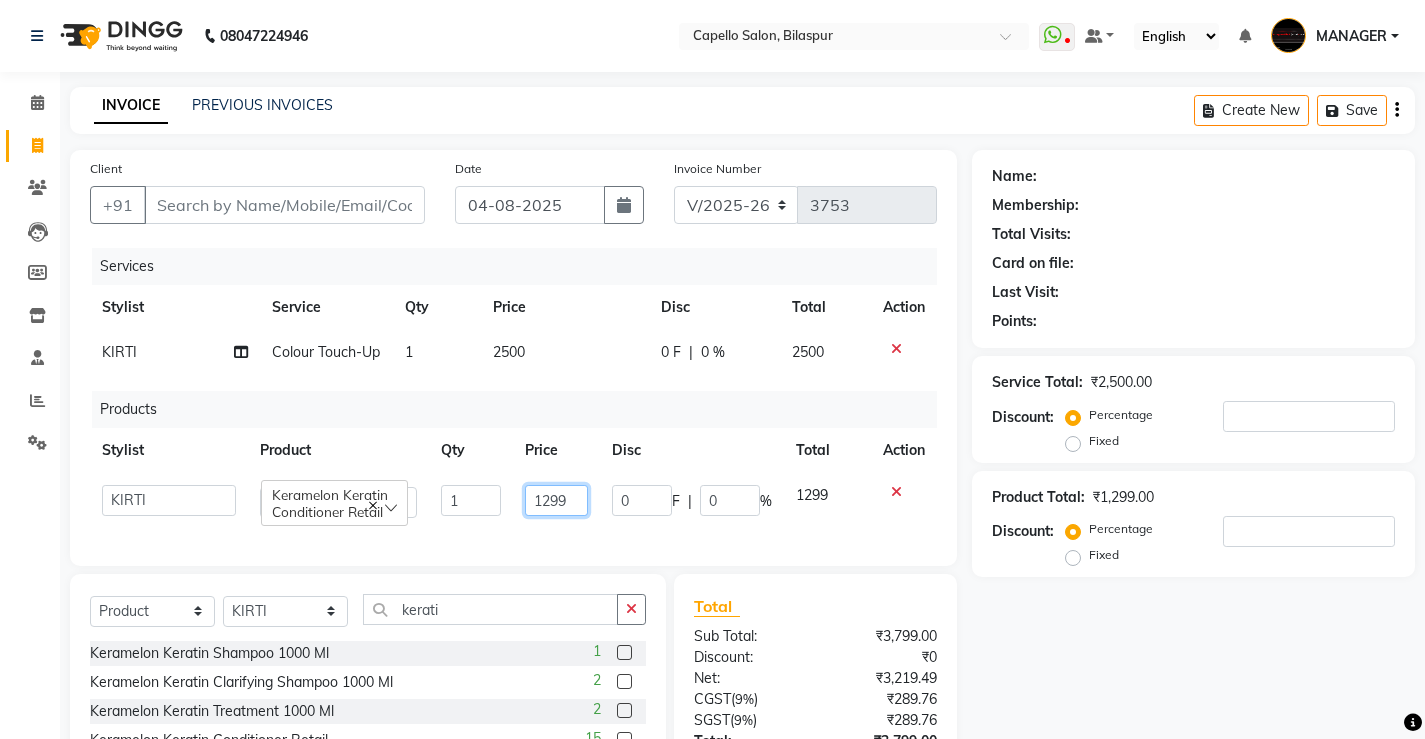 click on "1299" 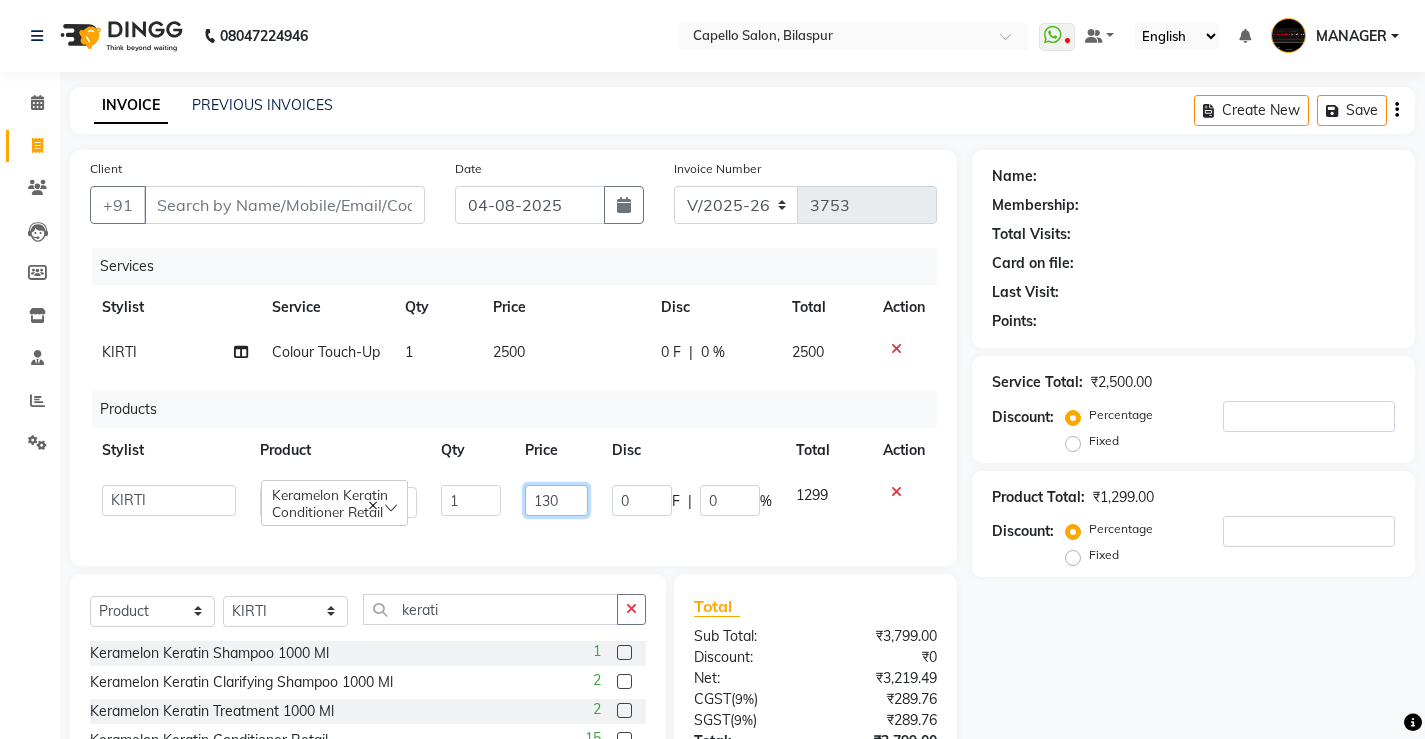 type on "1300" 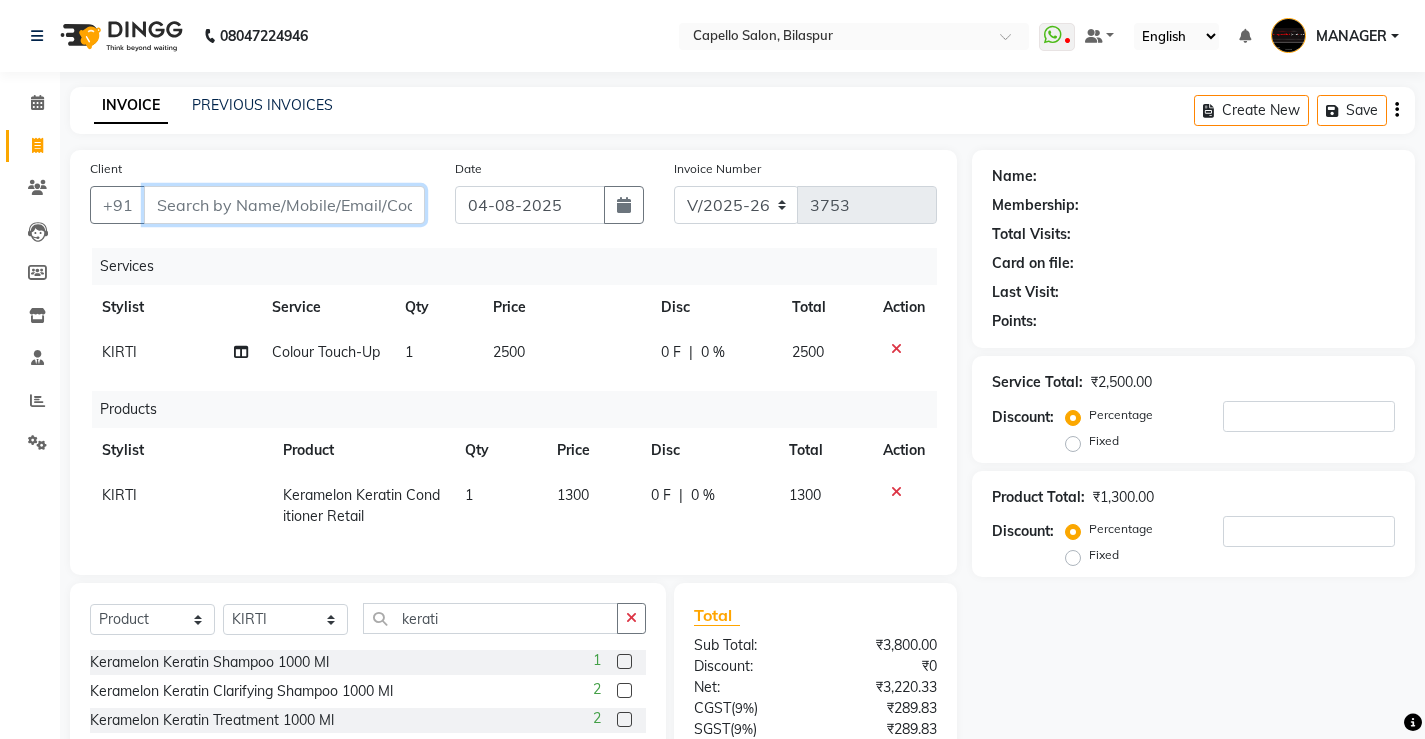 click on "Client" at bounding box center [284, 205] 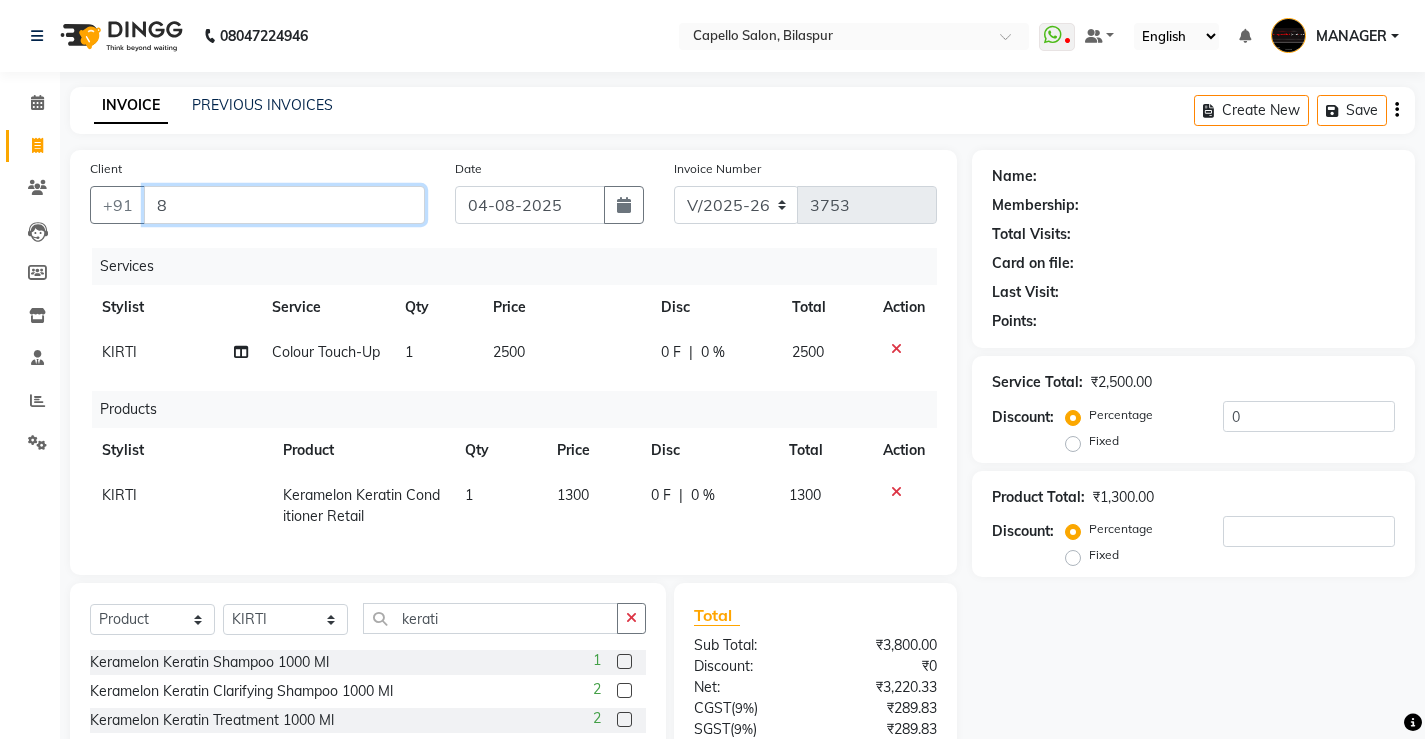type on "0" 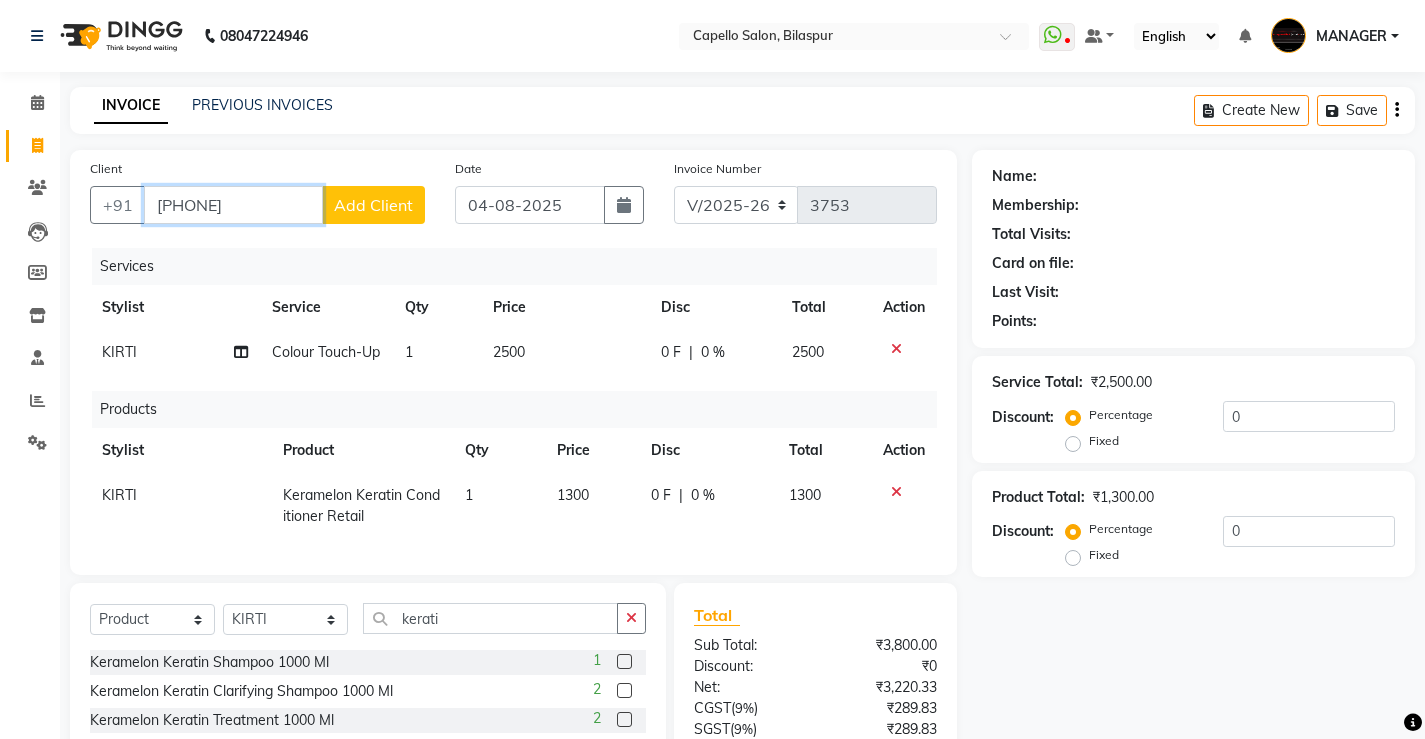 type on "[PHONE]" 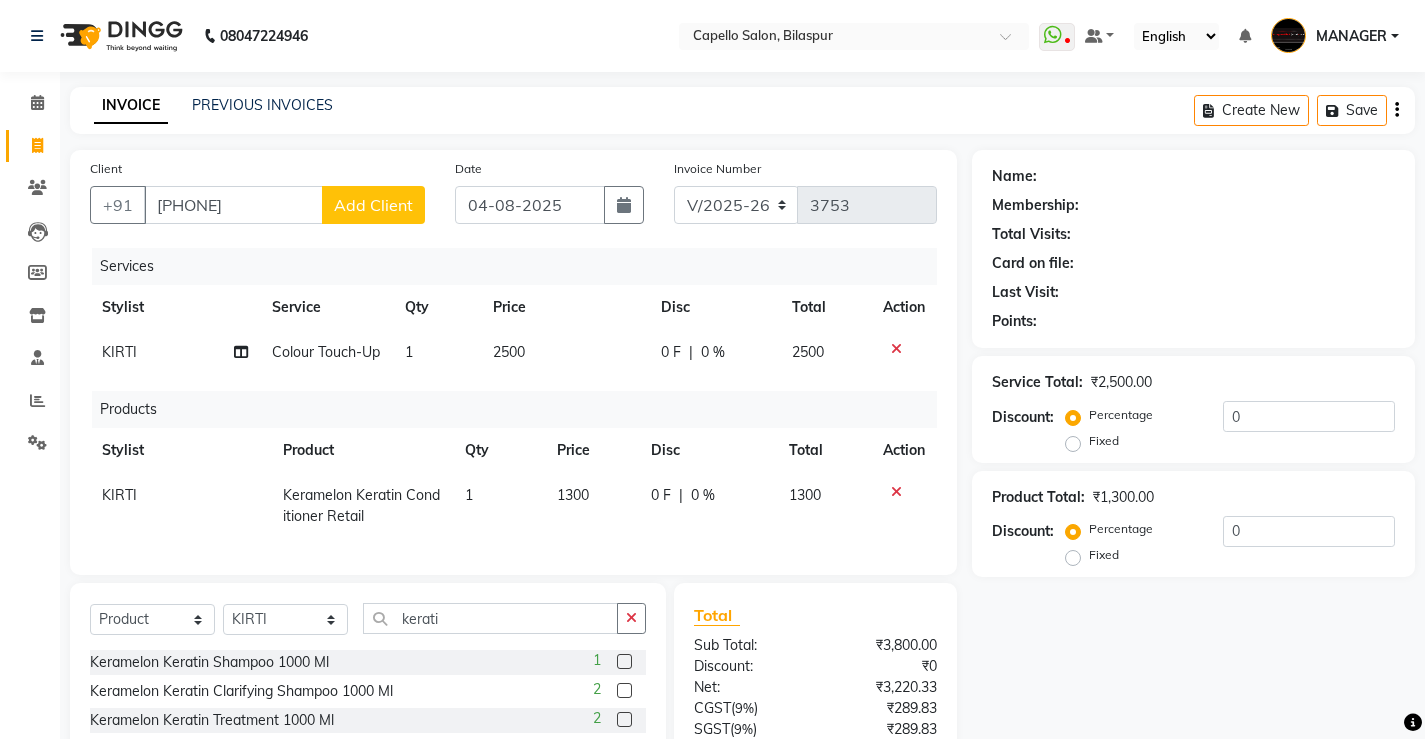 click on "Add Client" 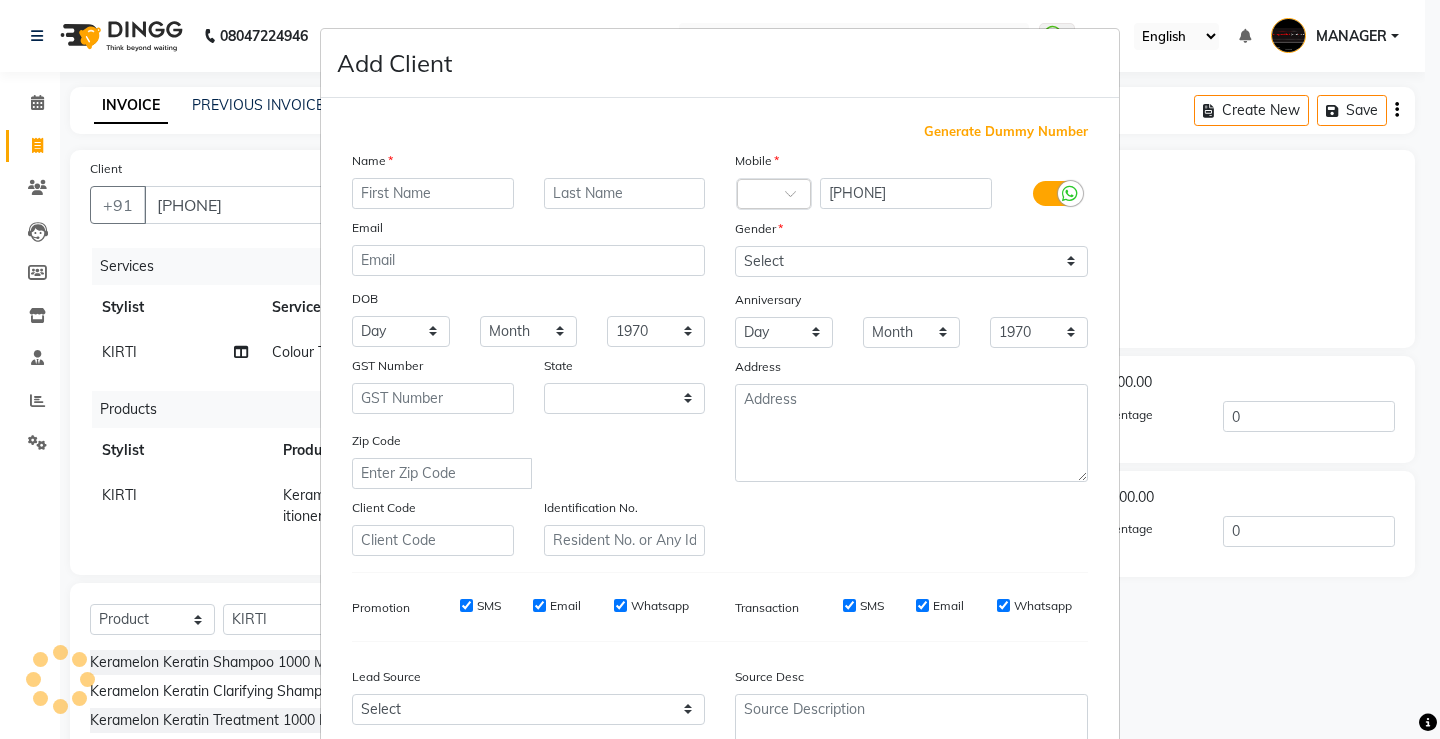 select on "7" 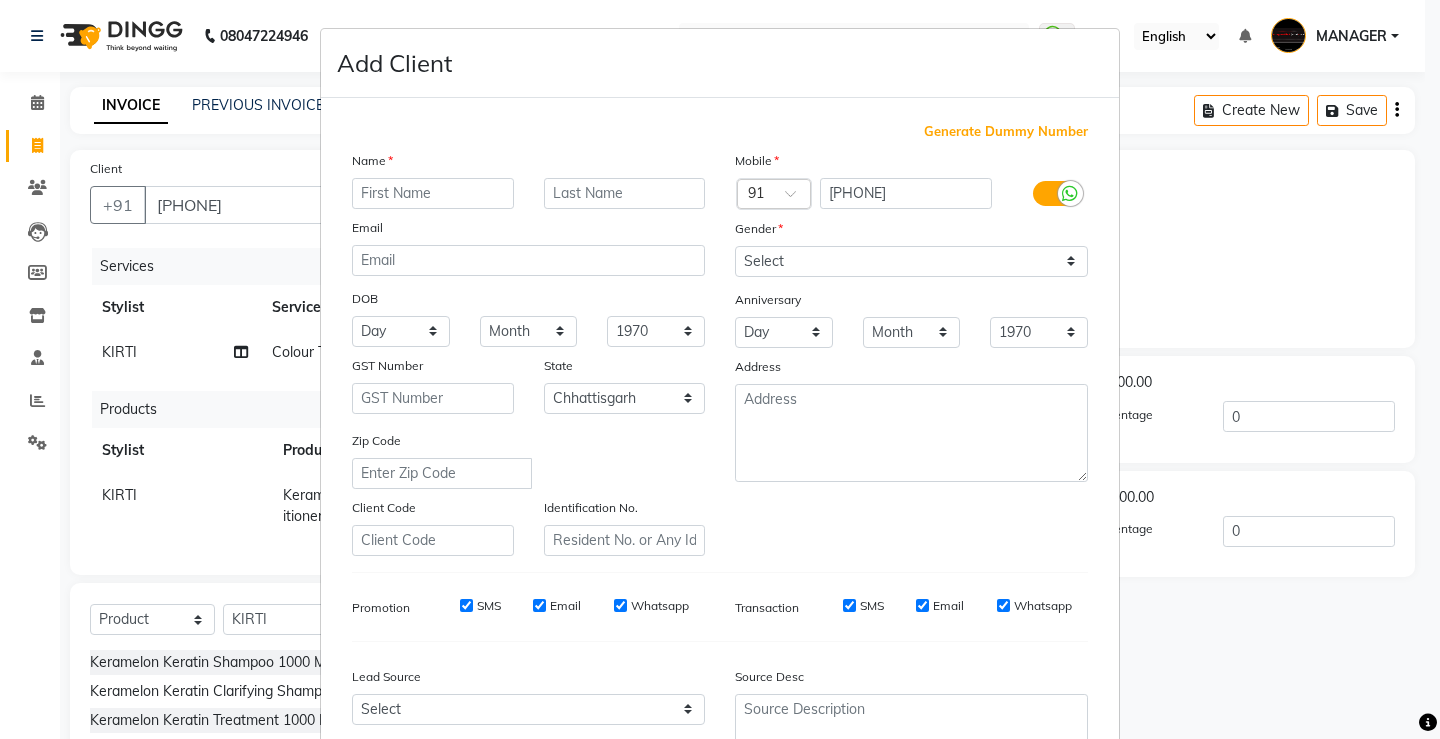 click at bounding box center (433, 193) 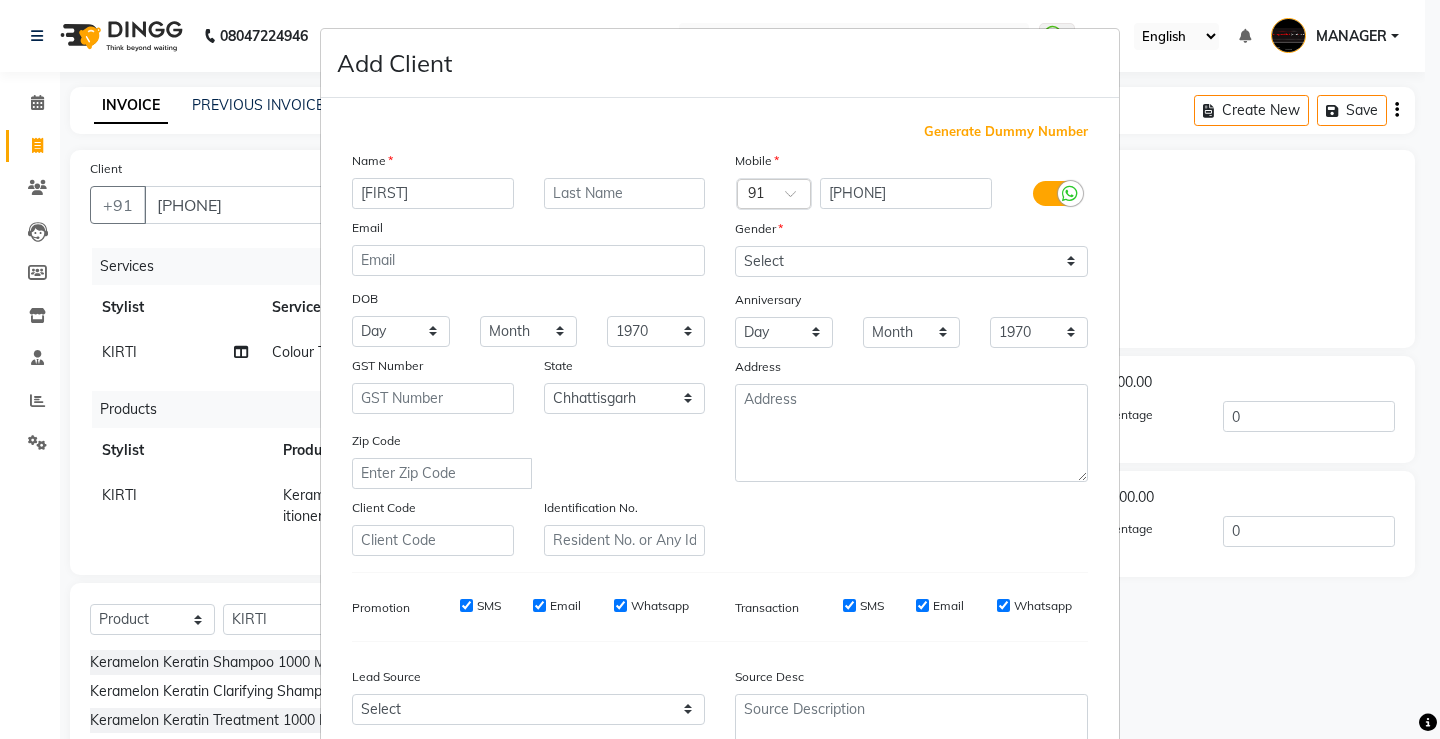type on "[FIRST]" 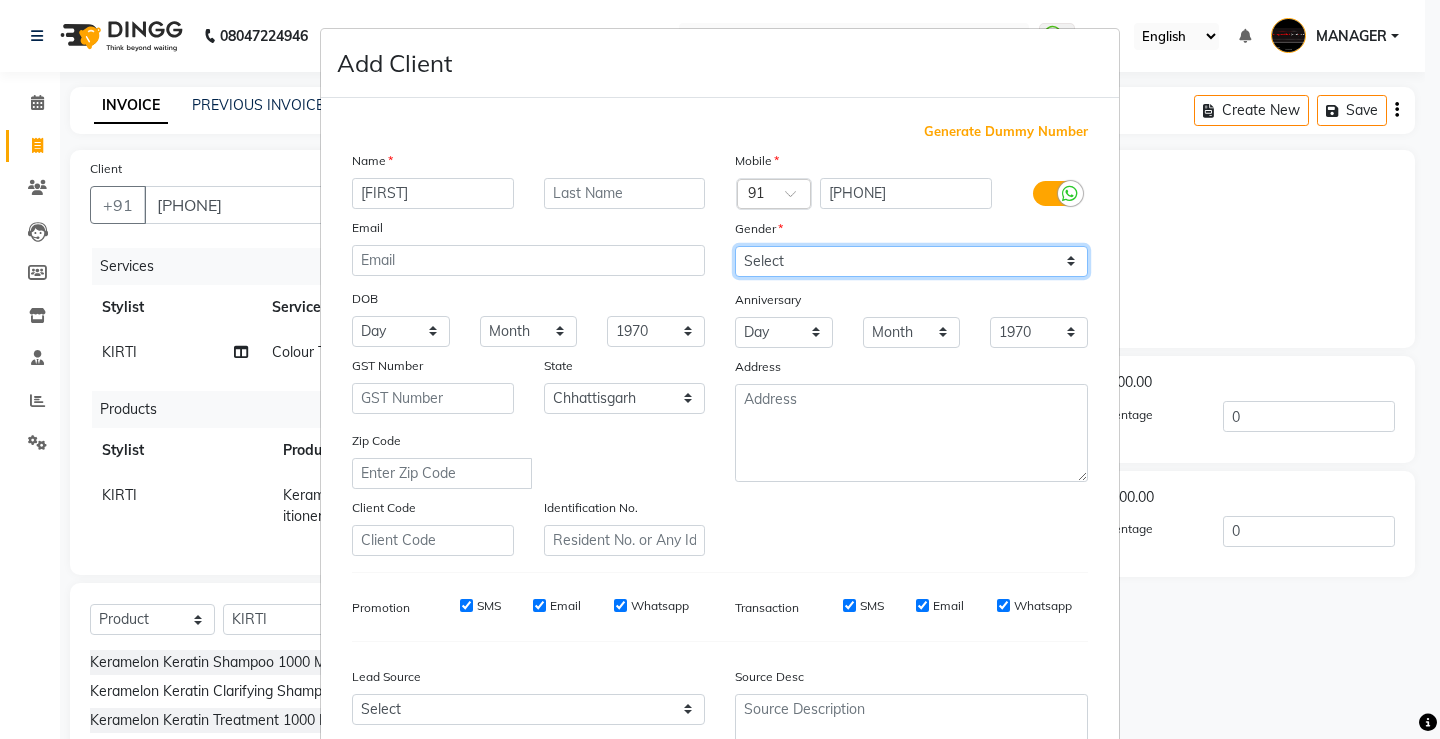 click on "Select Male Female Other Prefer Not To Say" at bounding box center (911, 261) 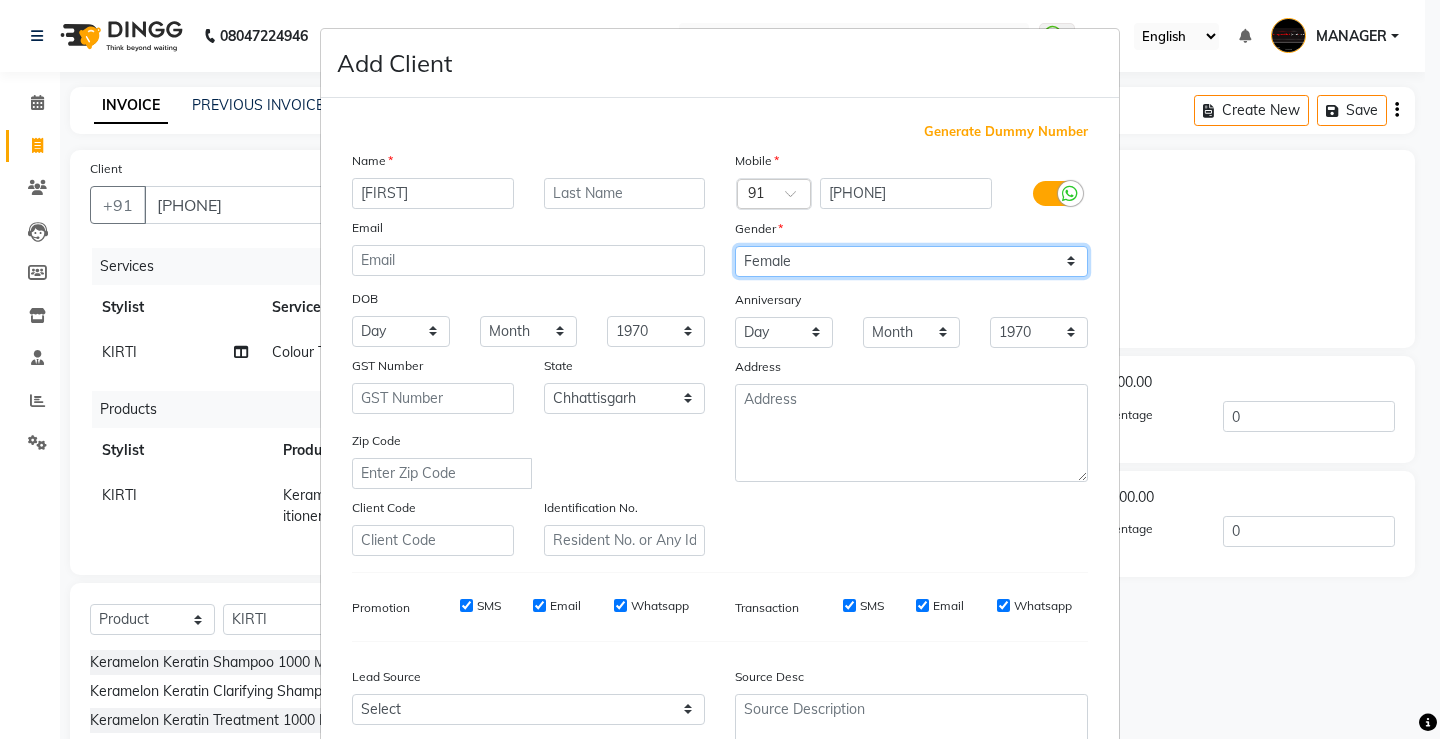 click on "Select Male Female Other Prefer Not To Say" at bounding box center [911, 261] 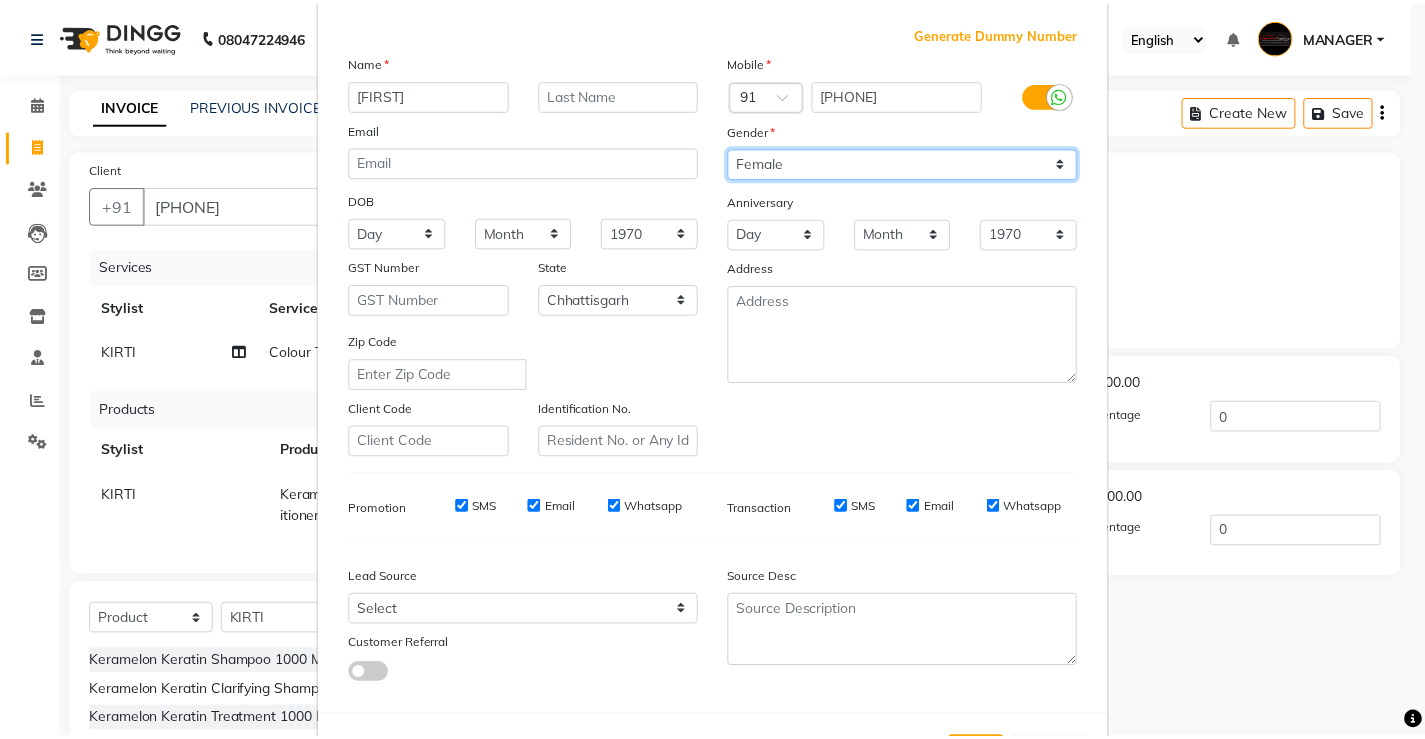 scroll, scrollTop: 184, scrollLeft: 0, axis: vertical 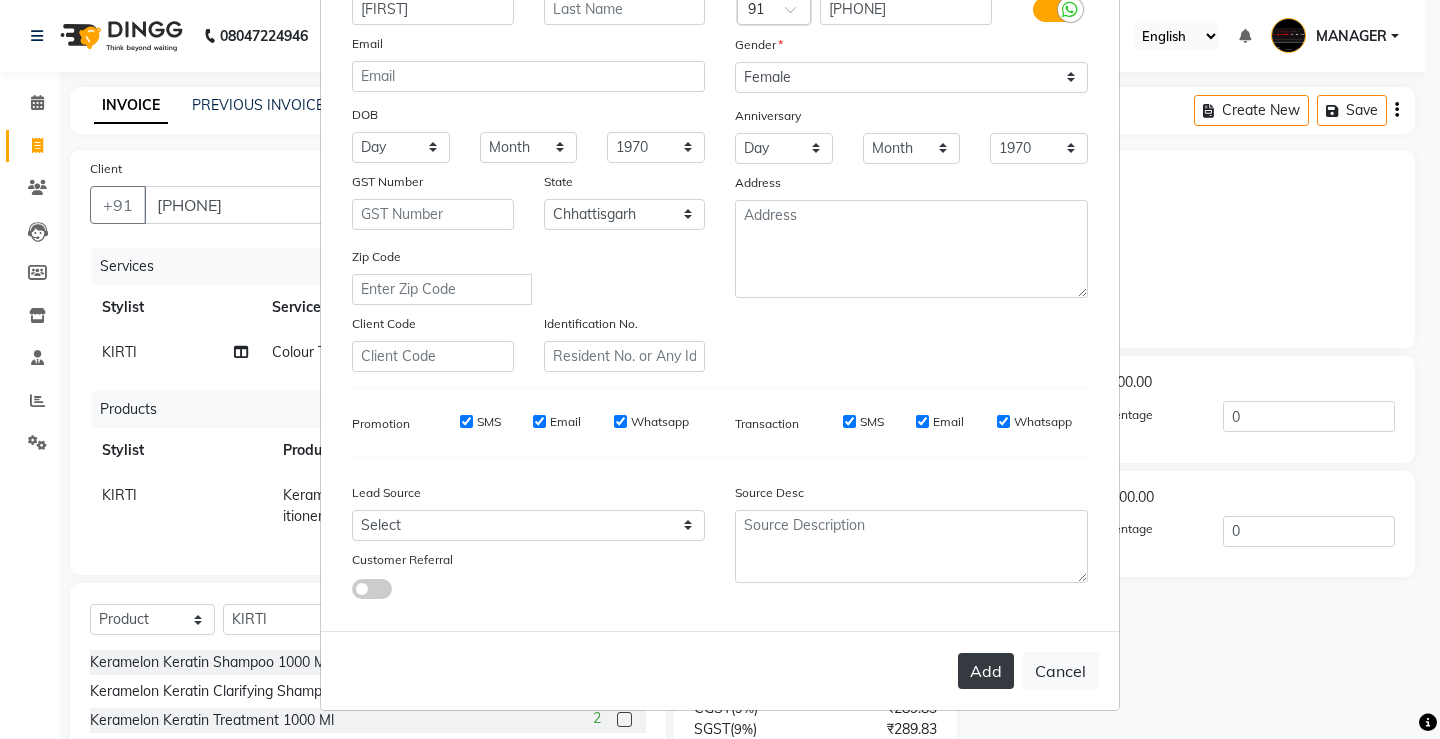 click on "Add" at bounding box center [986, 671] 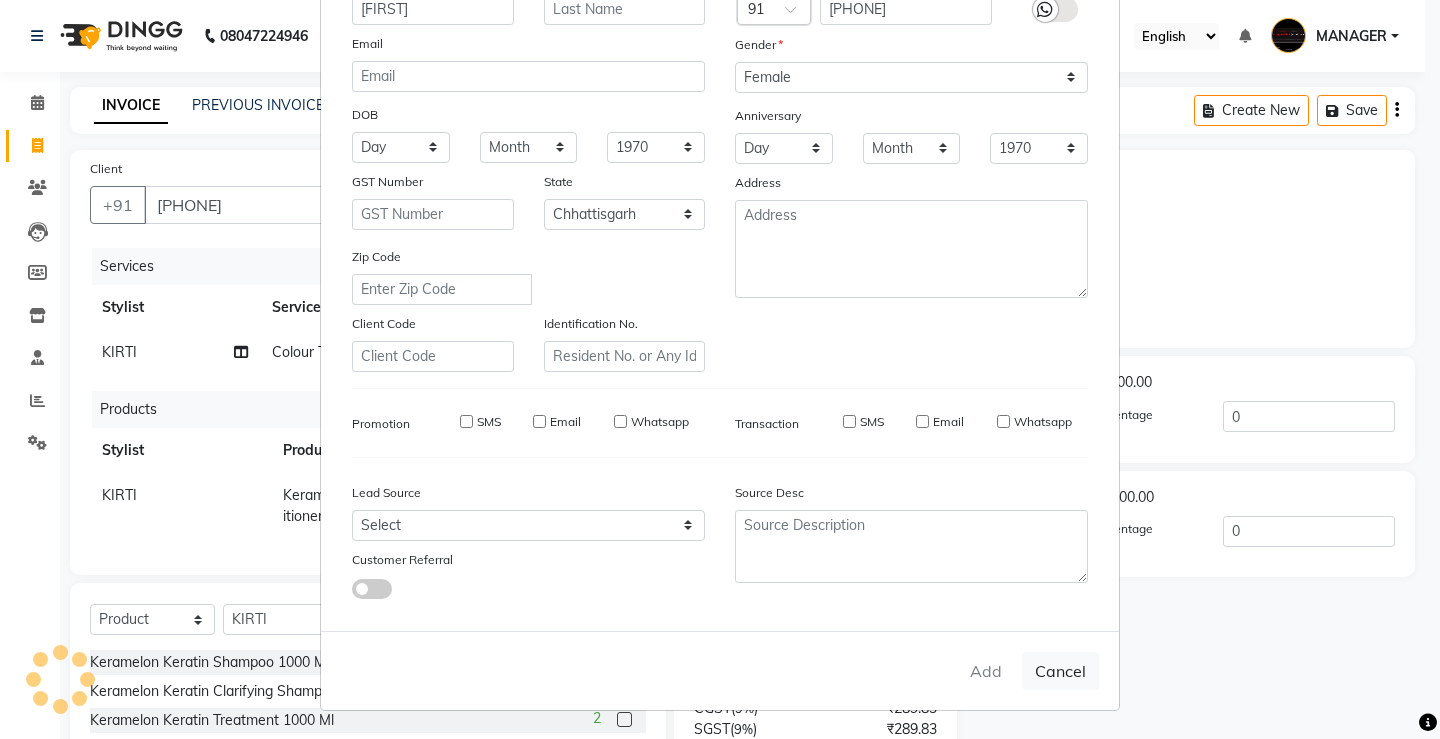 type 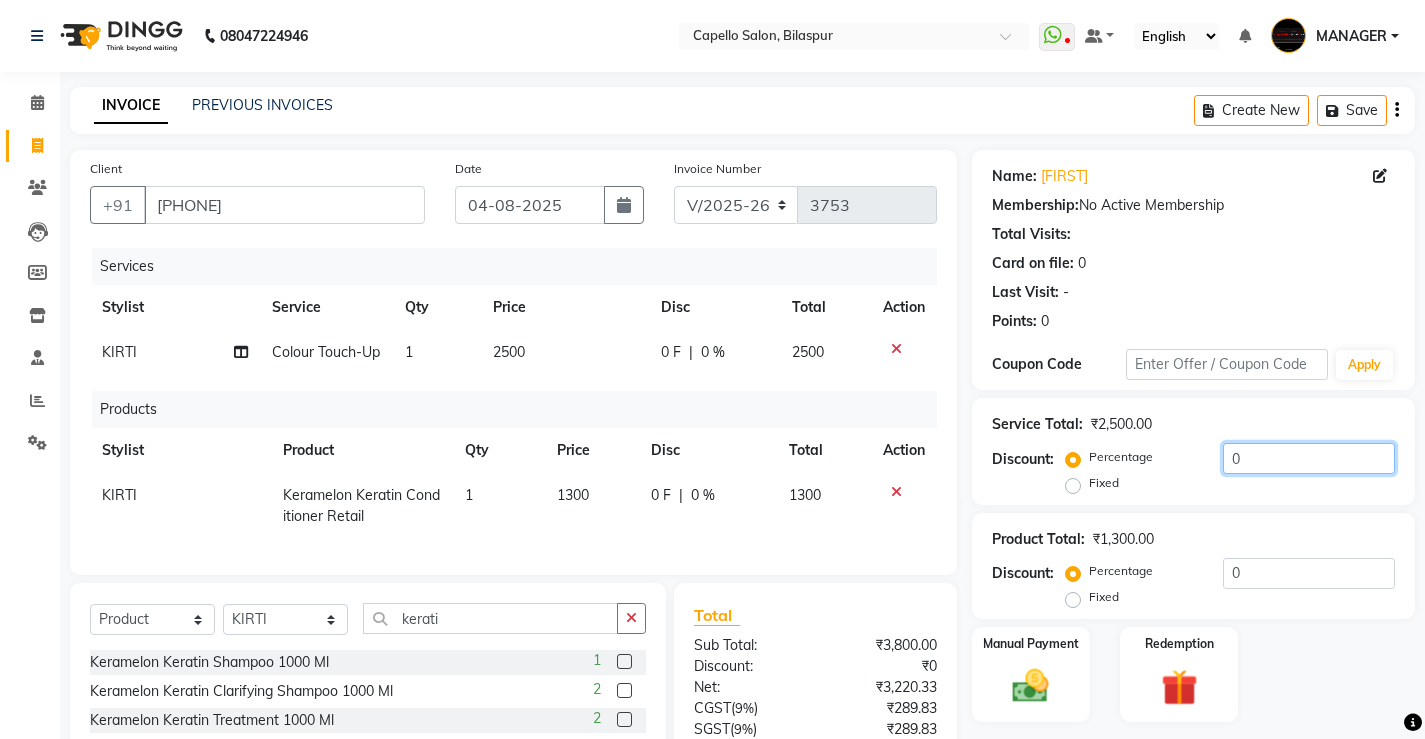 click on "0" 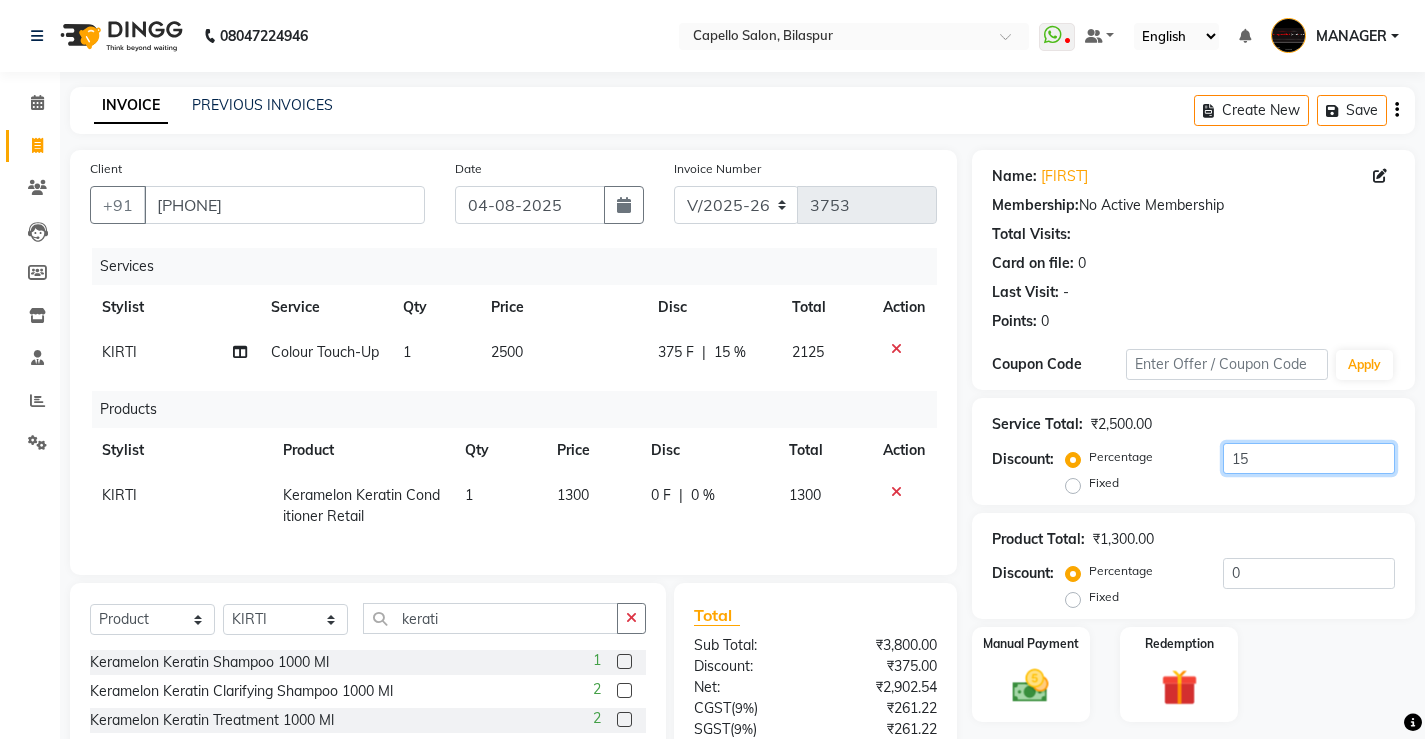 type on "15" 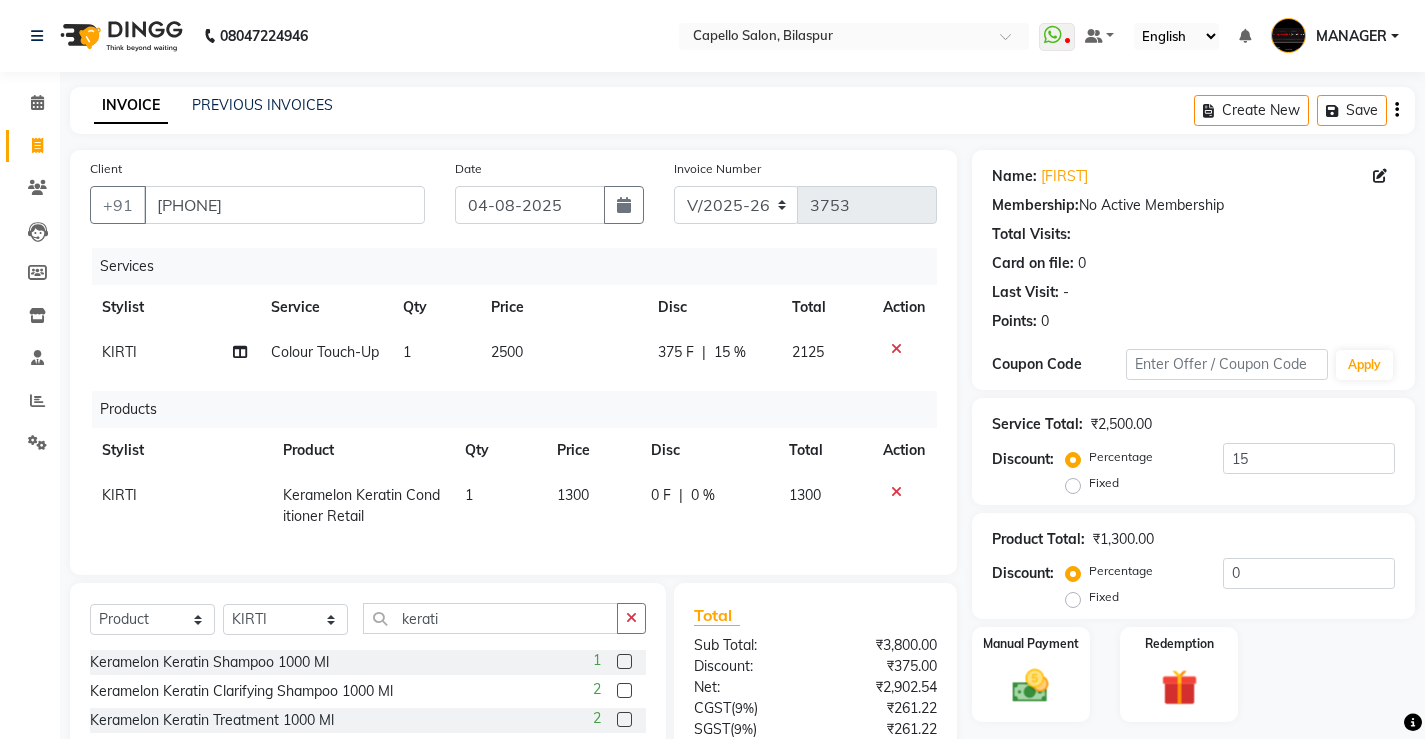 click on "Fixed" 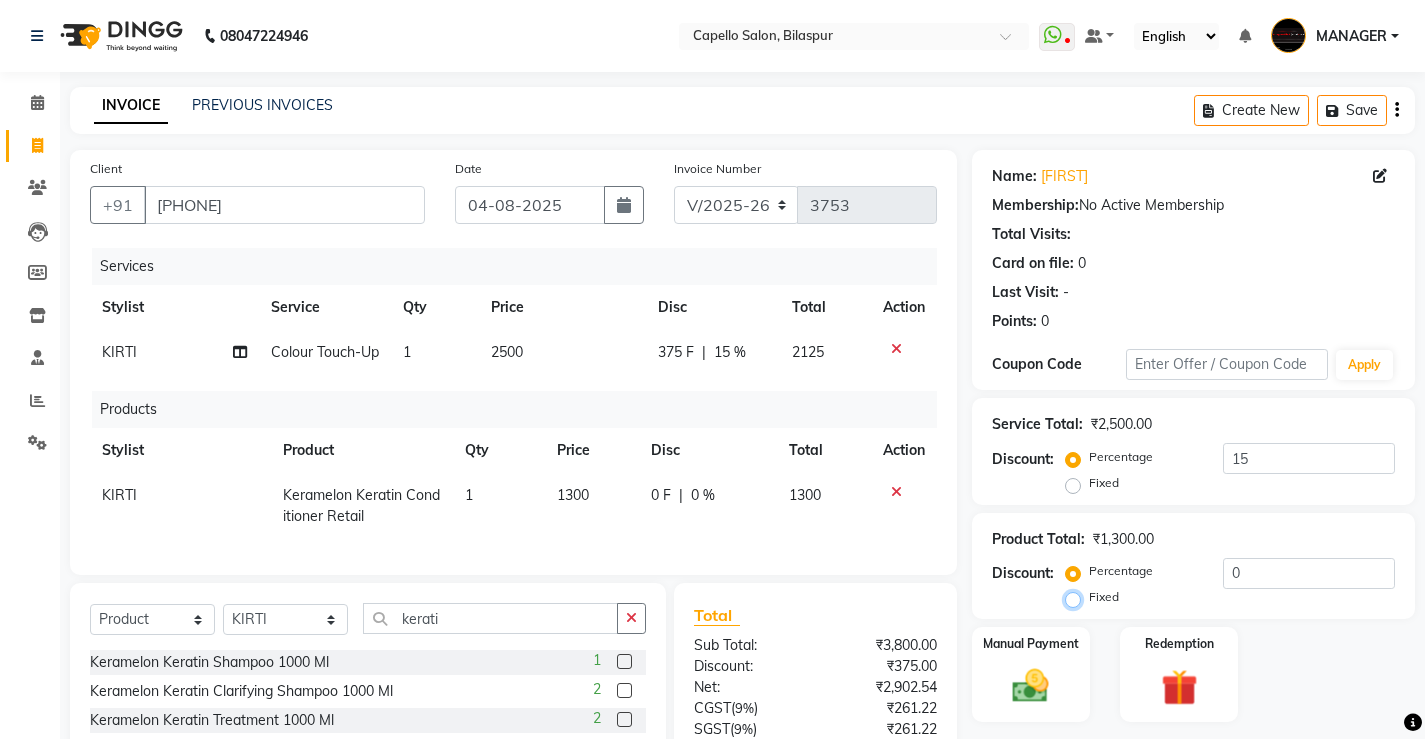 click on "Fixed" at bounding box center [1077, 597] 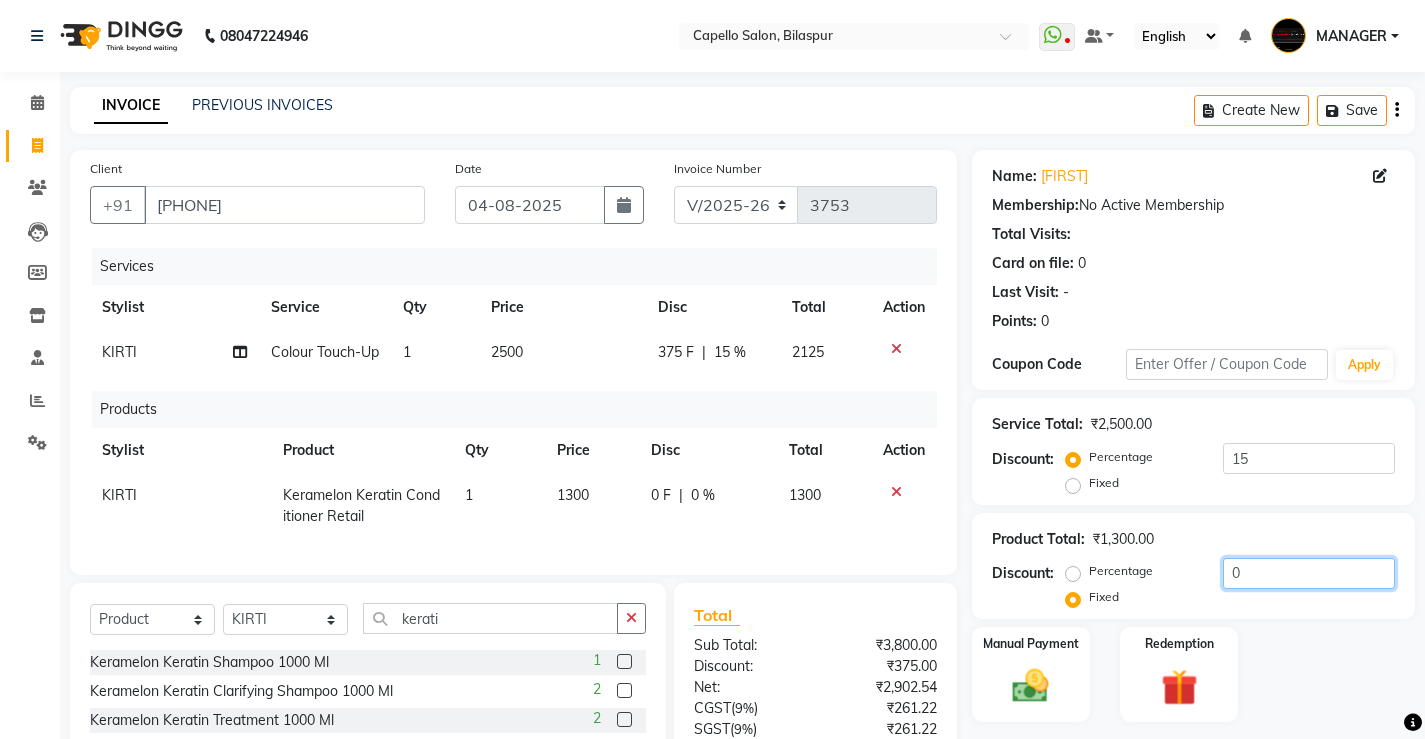click on "0" 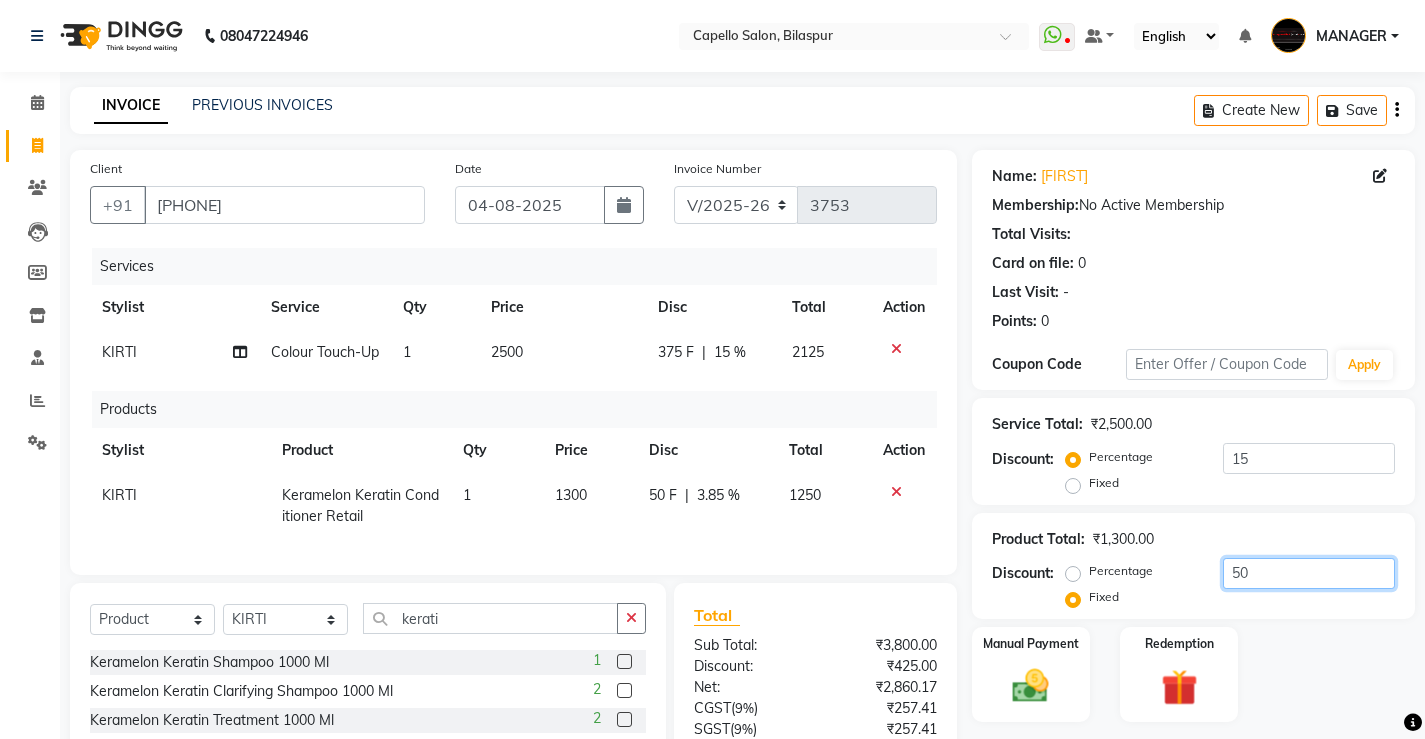 type on "50" 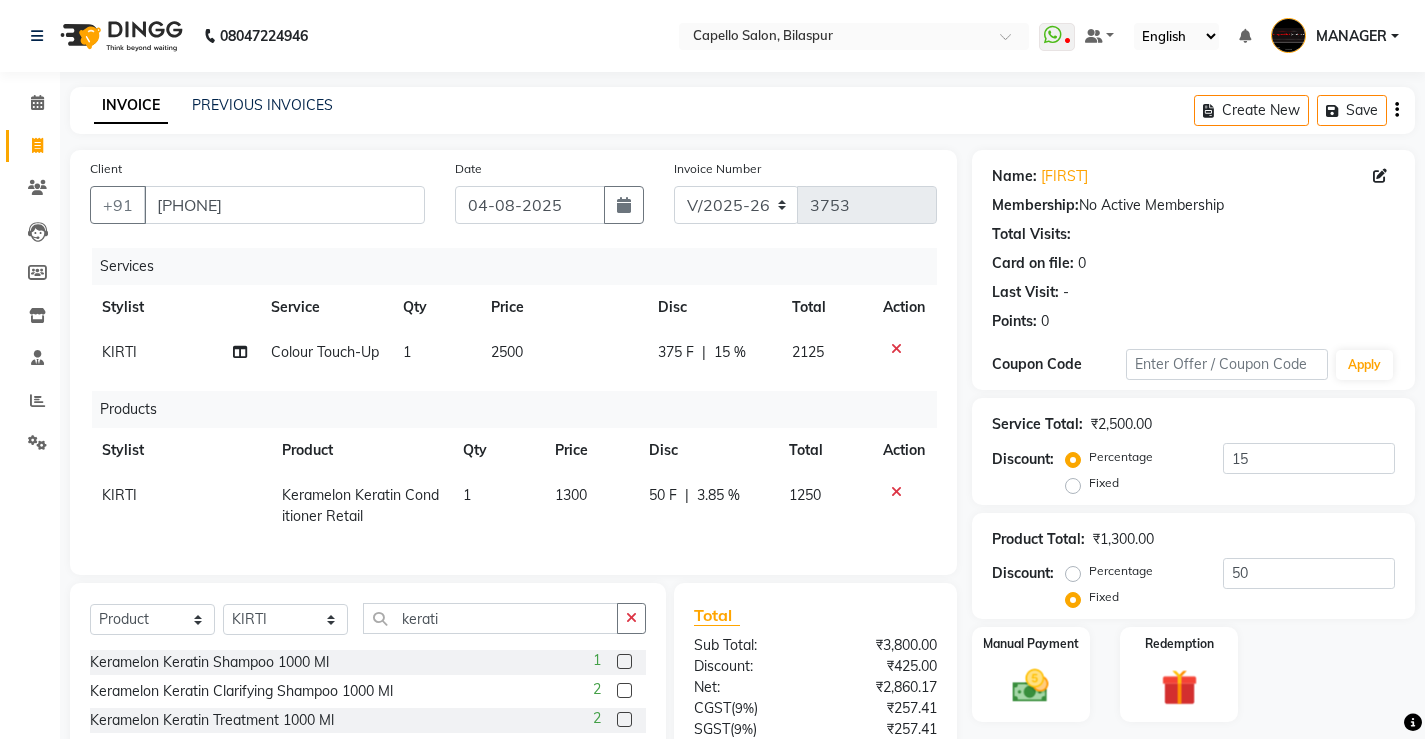 click on "375 F | 15 %" 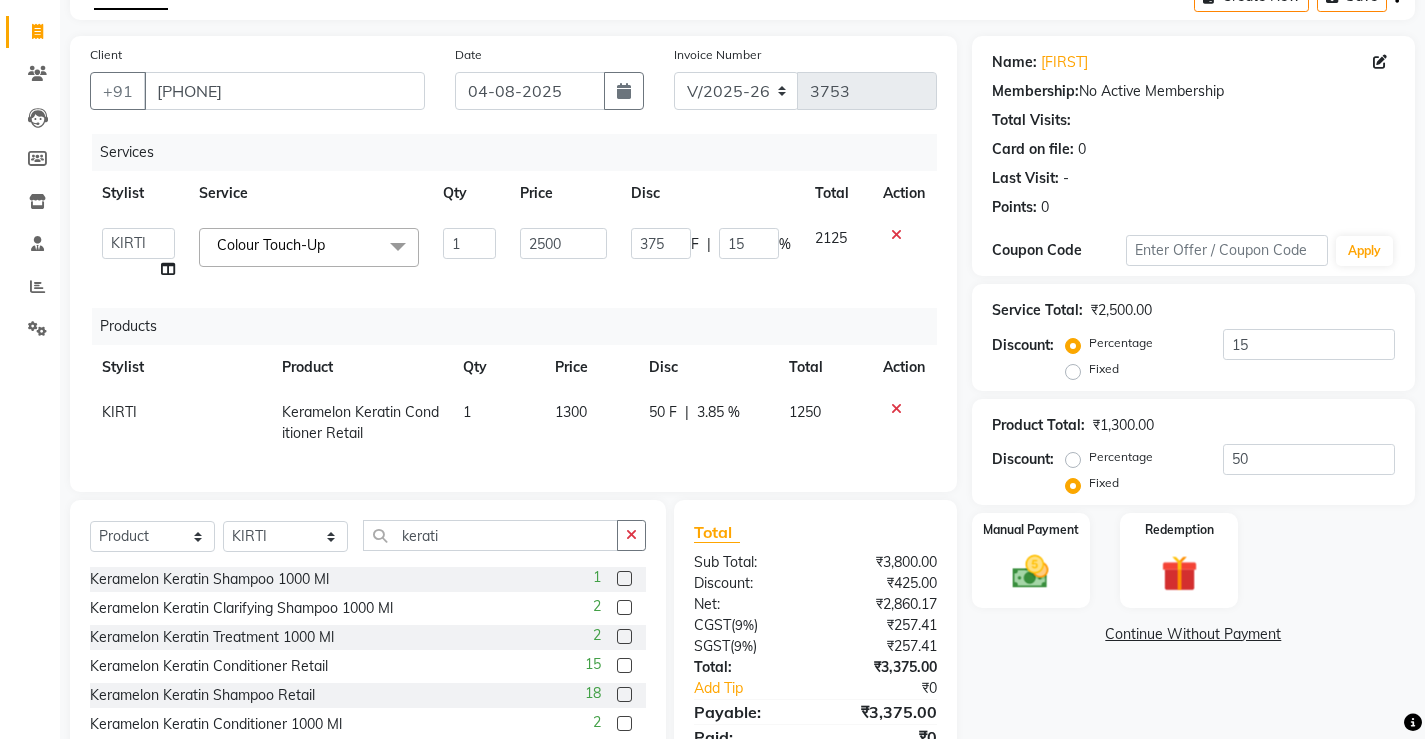 scroll, scrollTop: 214, scrollLeft: 0, axis: vertical 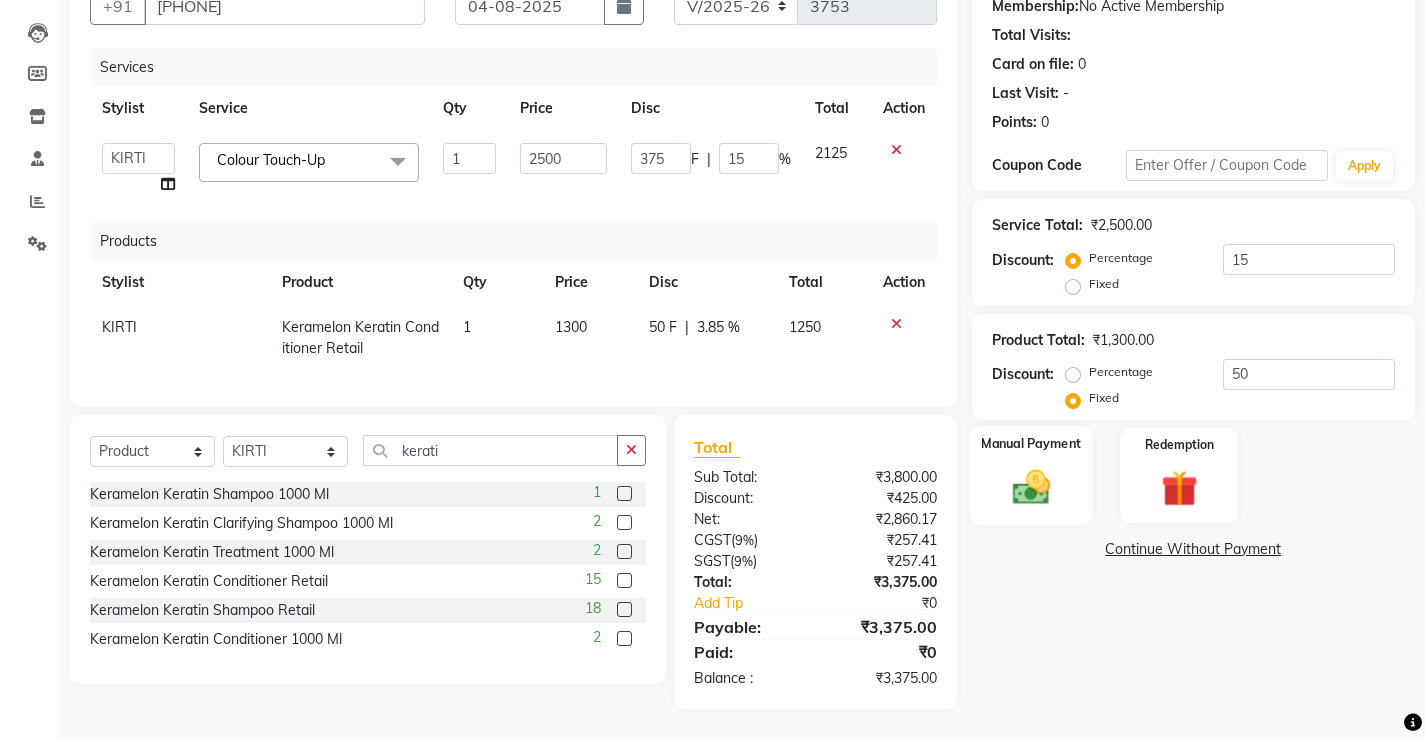 click on "Manual Payment" 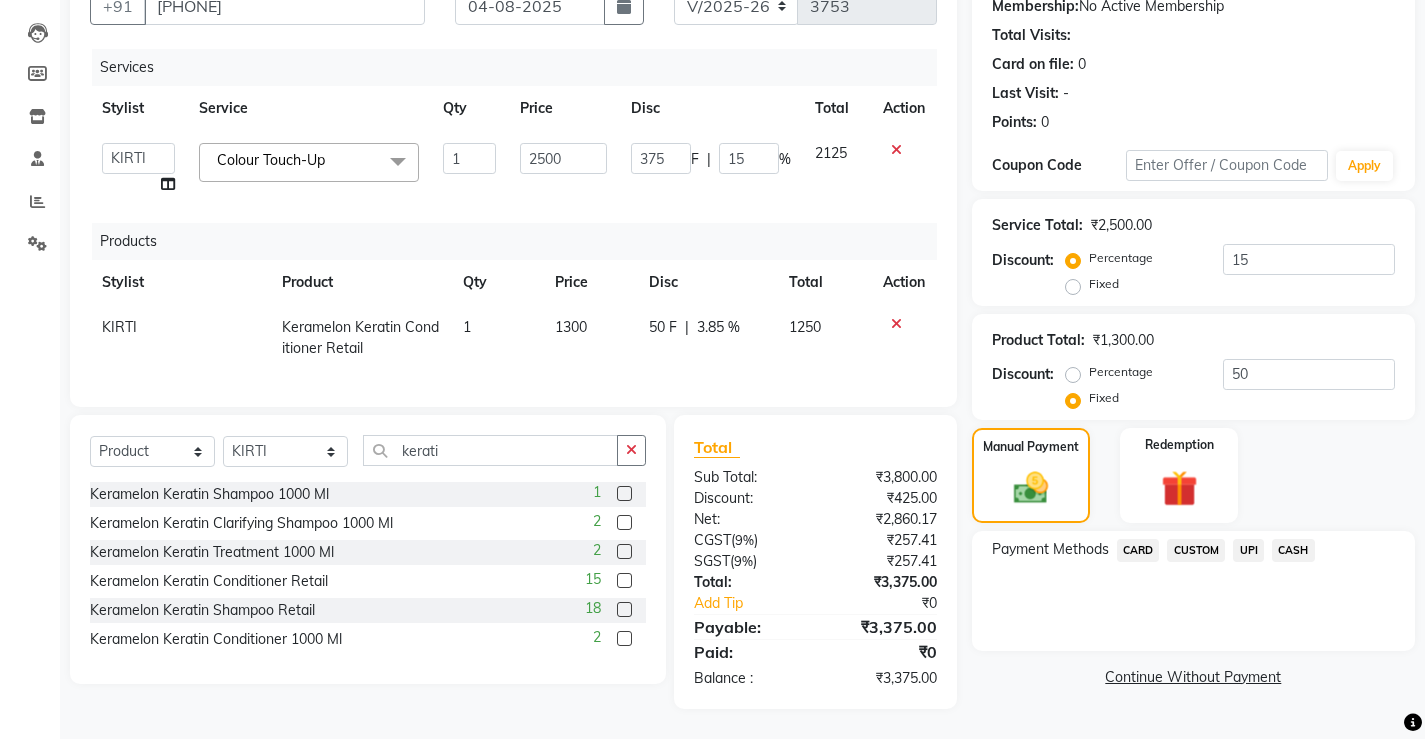 click on "CASH" 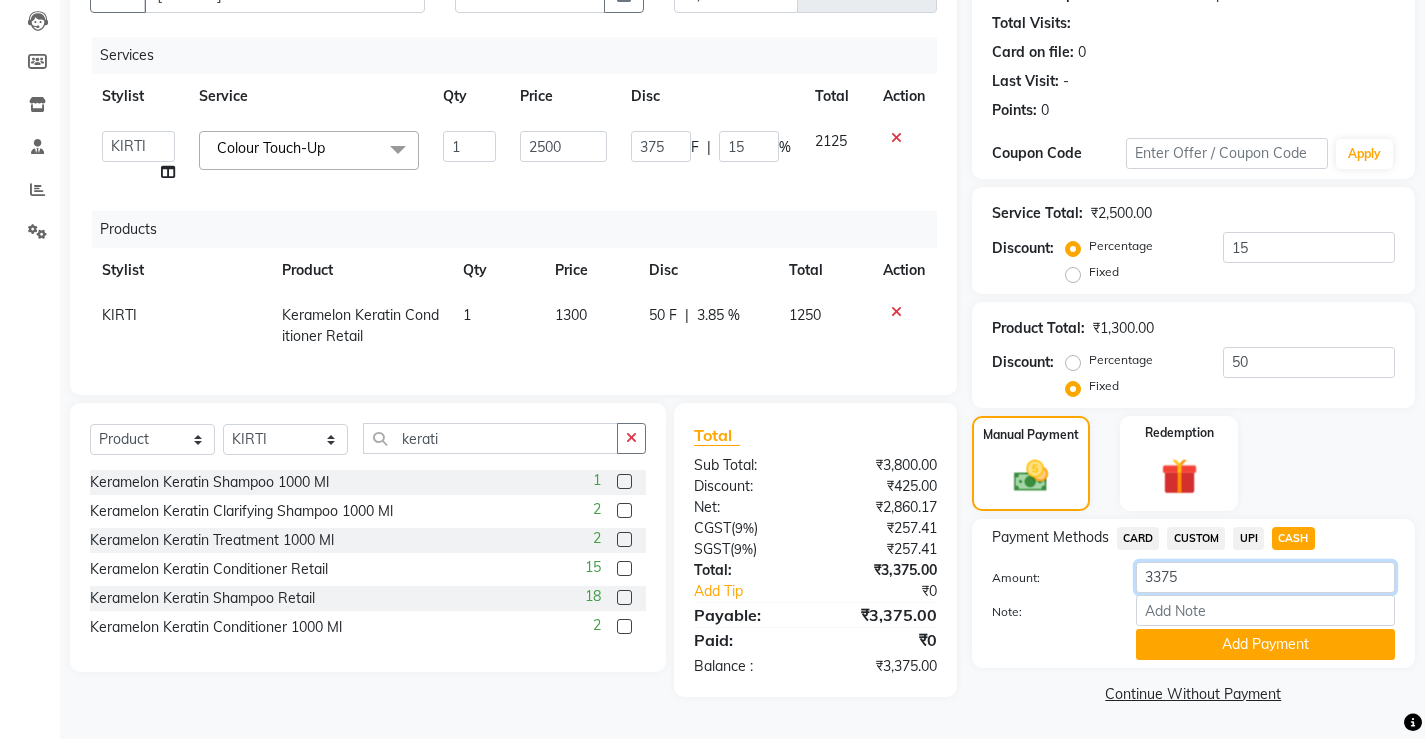 drag, startPoint x: 1194, startPoint y: 573, endPoint x: 1107, endPoint y: 570, distance: 87.05171 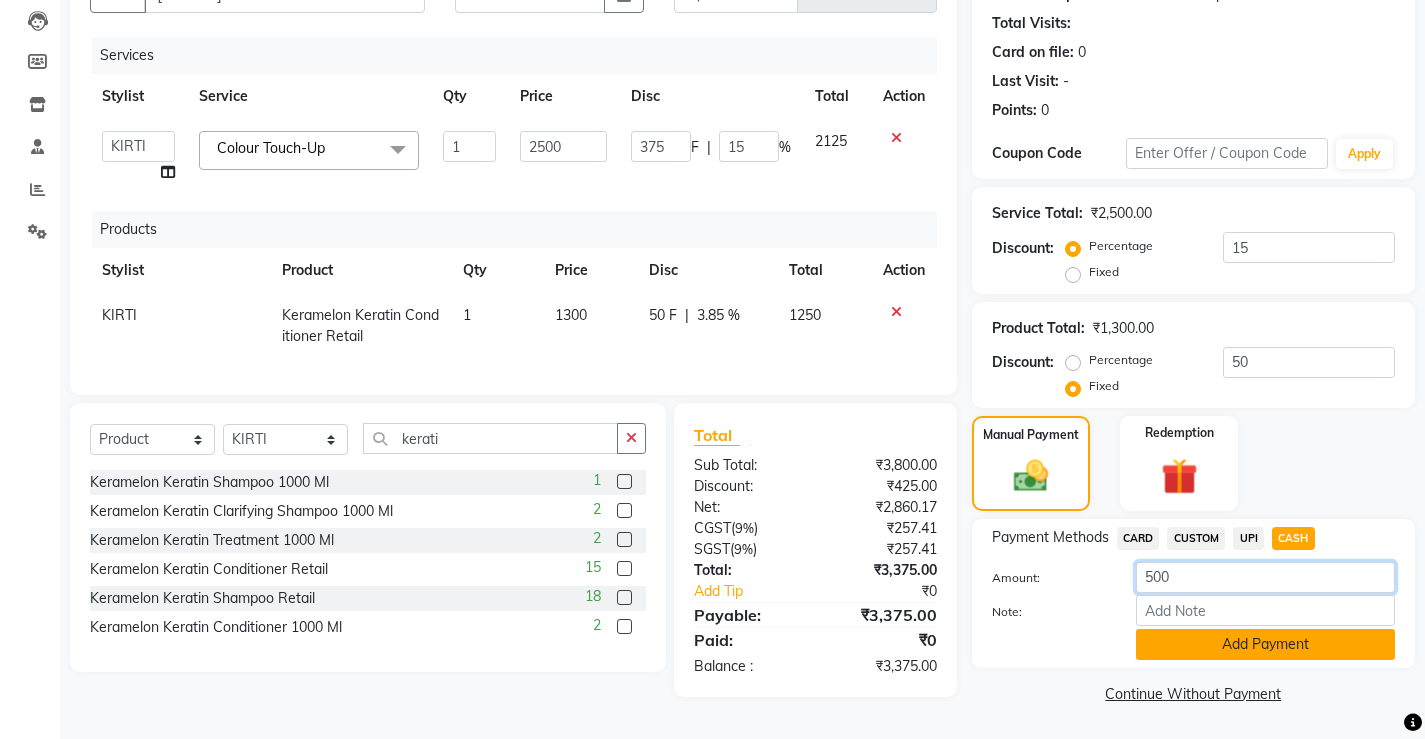 type on "500" 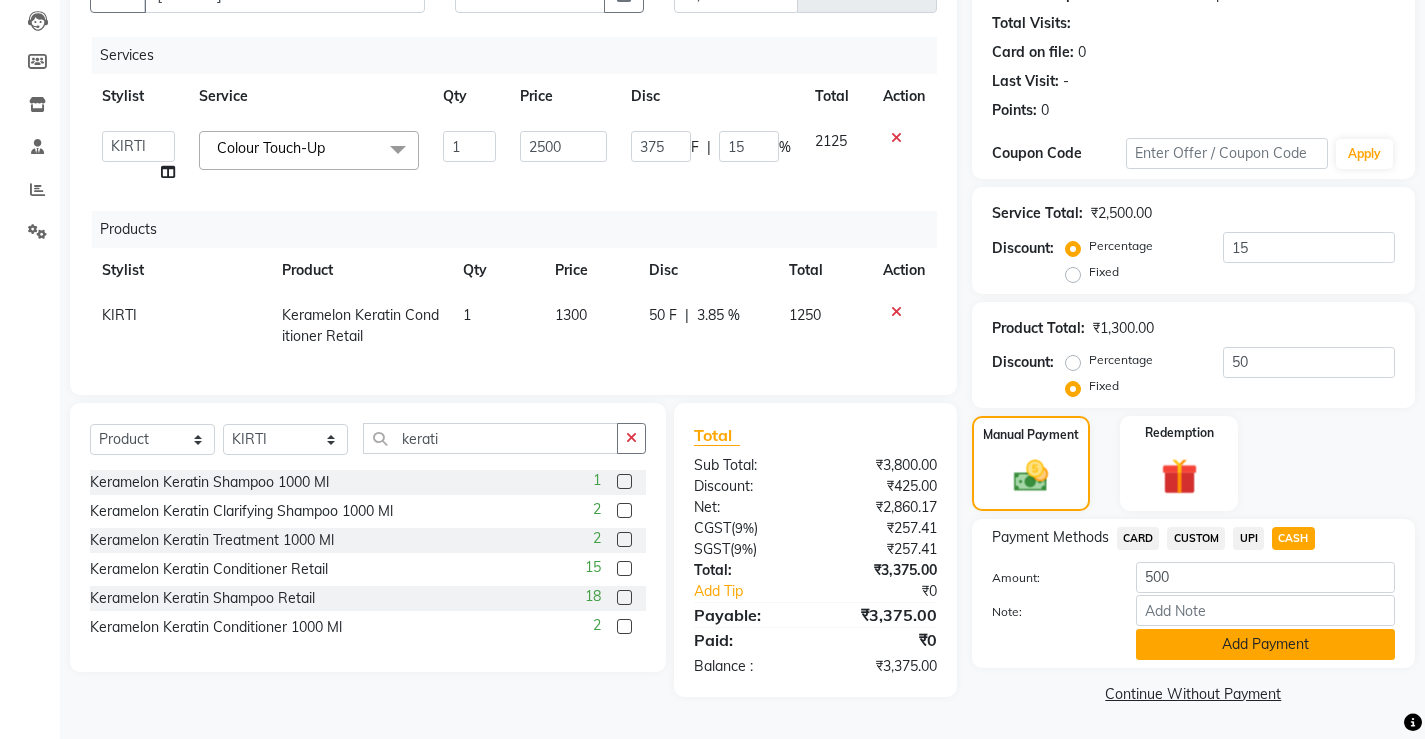 click on "Add Payment" 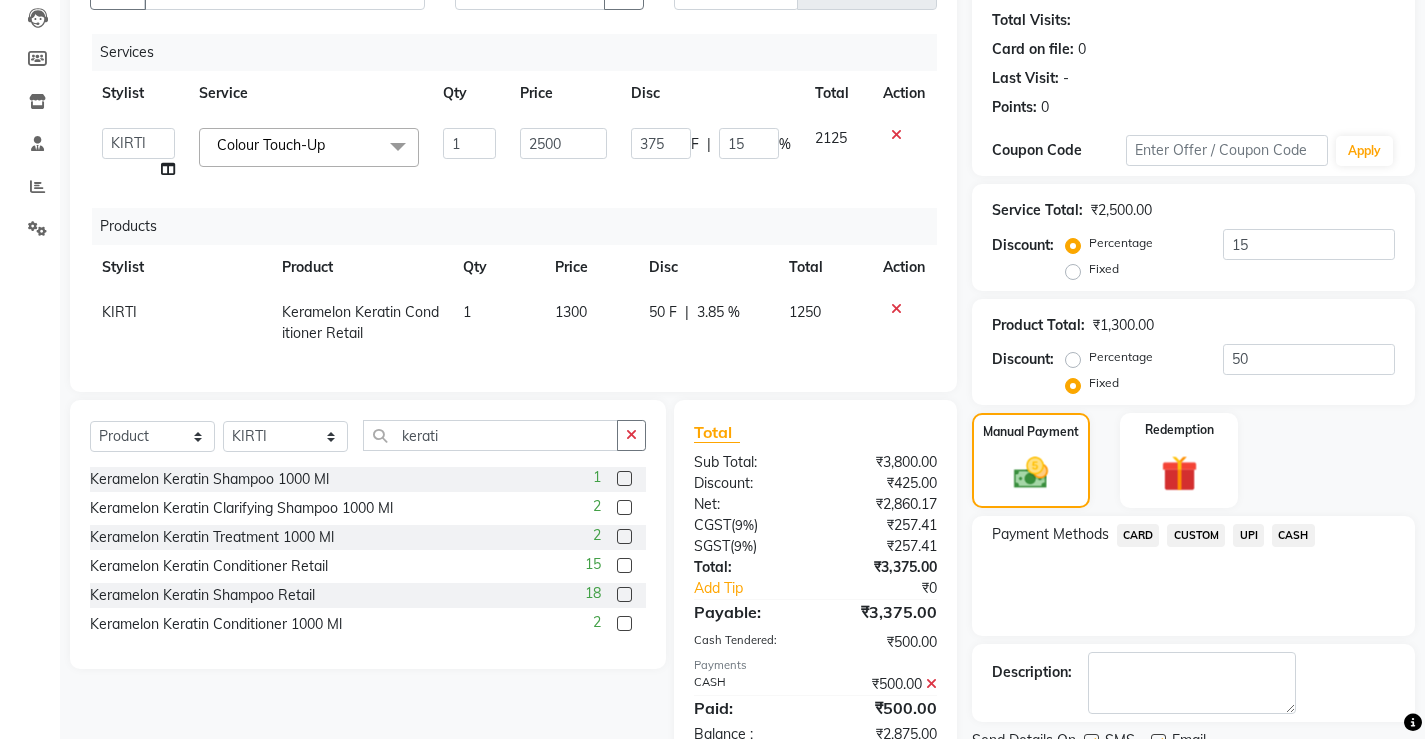 scroll, scrollTop: 295, scrollLeft: 0, axis: vertical 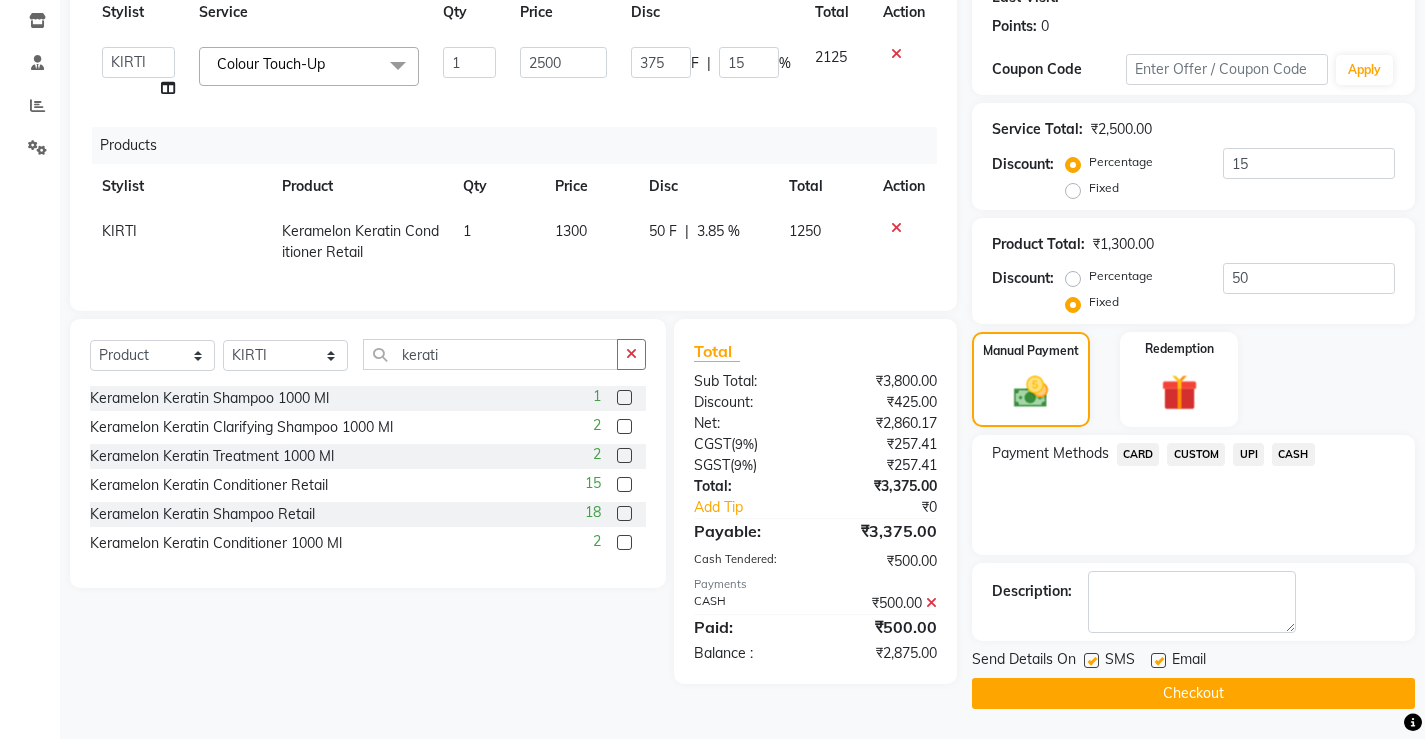 click on "UPI" 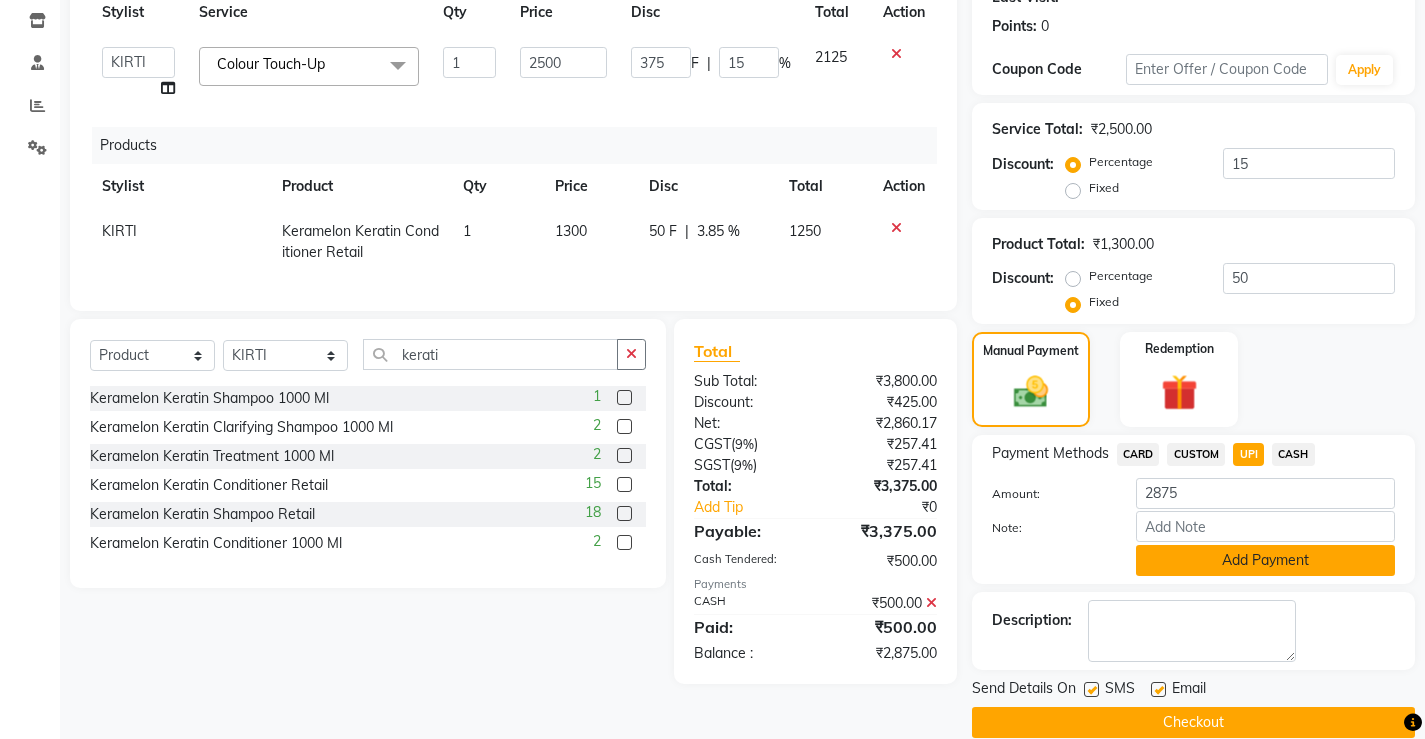 click on "Add Payment" 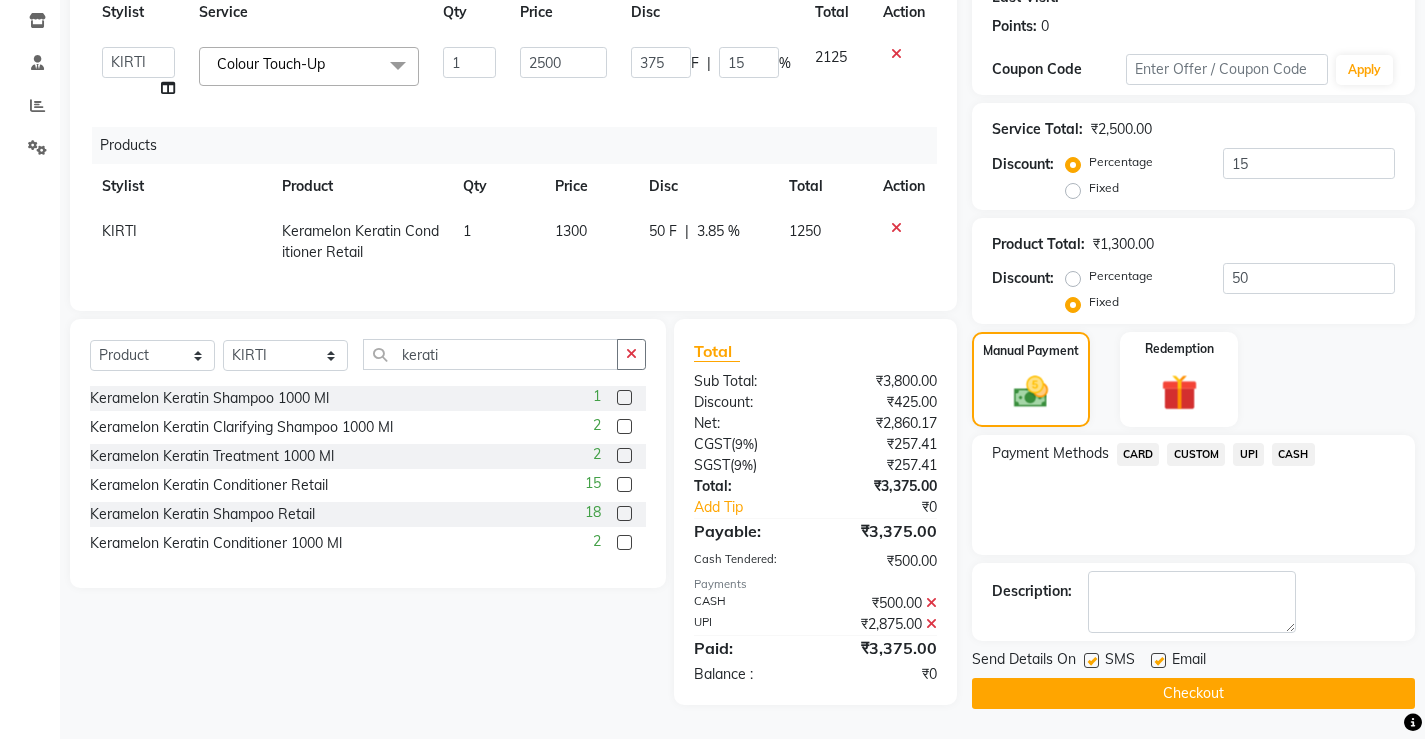 scroll, scrollTop: 306, scrollLeft: 0, axis: vertical 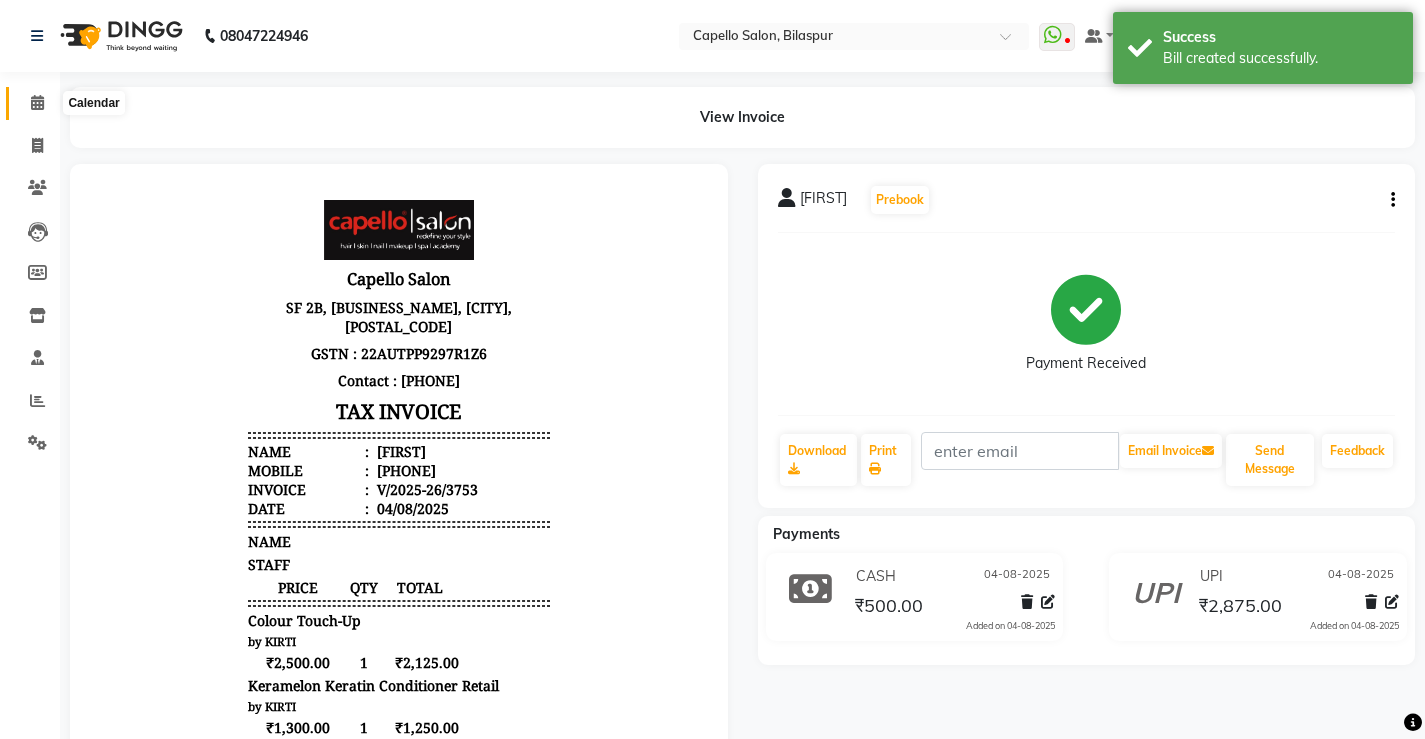 click 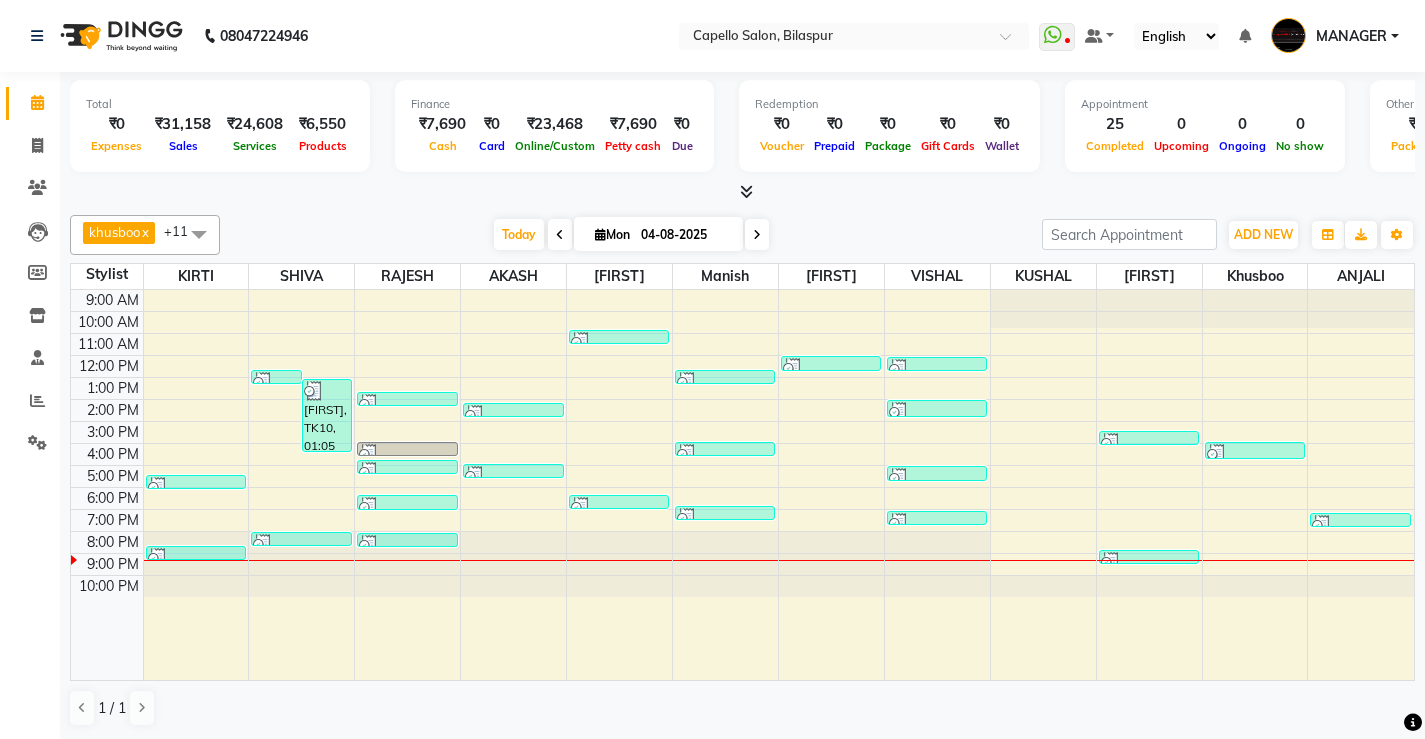 click at bounding box center (746, 191) 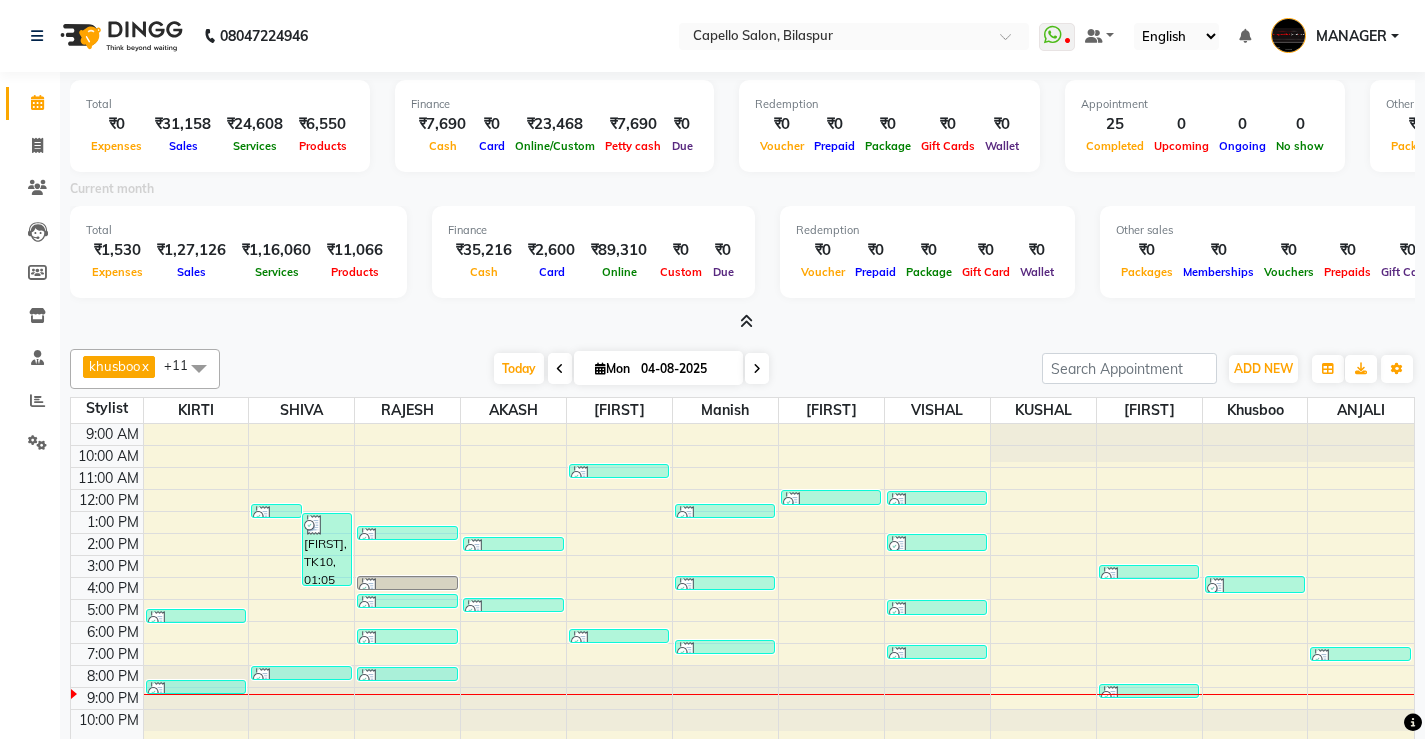 click at bounding box center [746, 321] 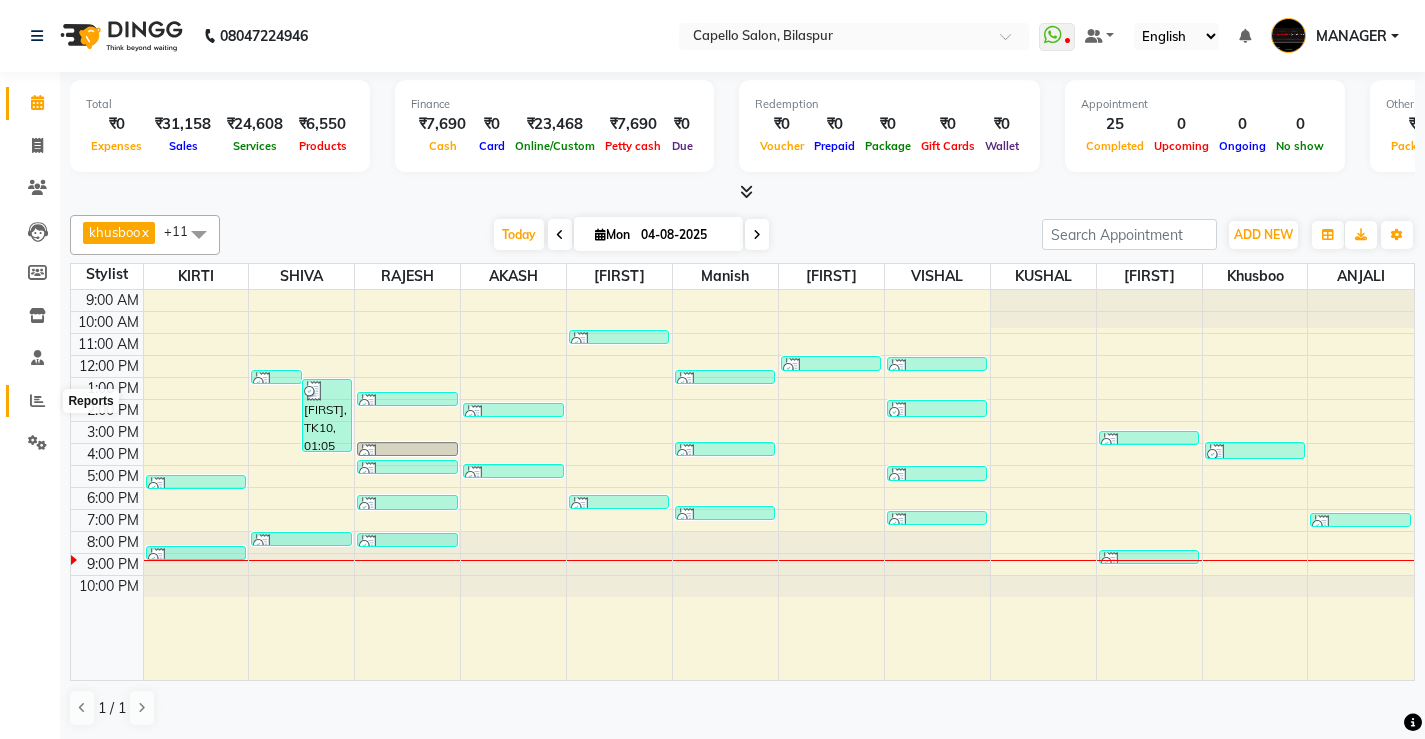 click 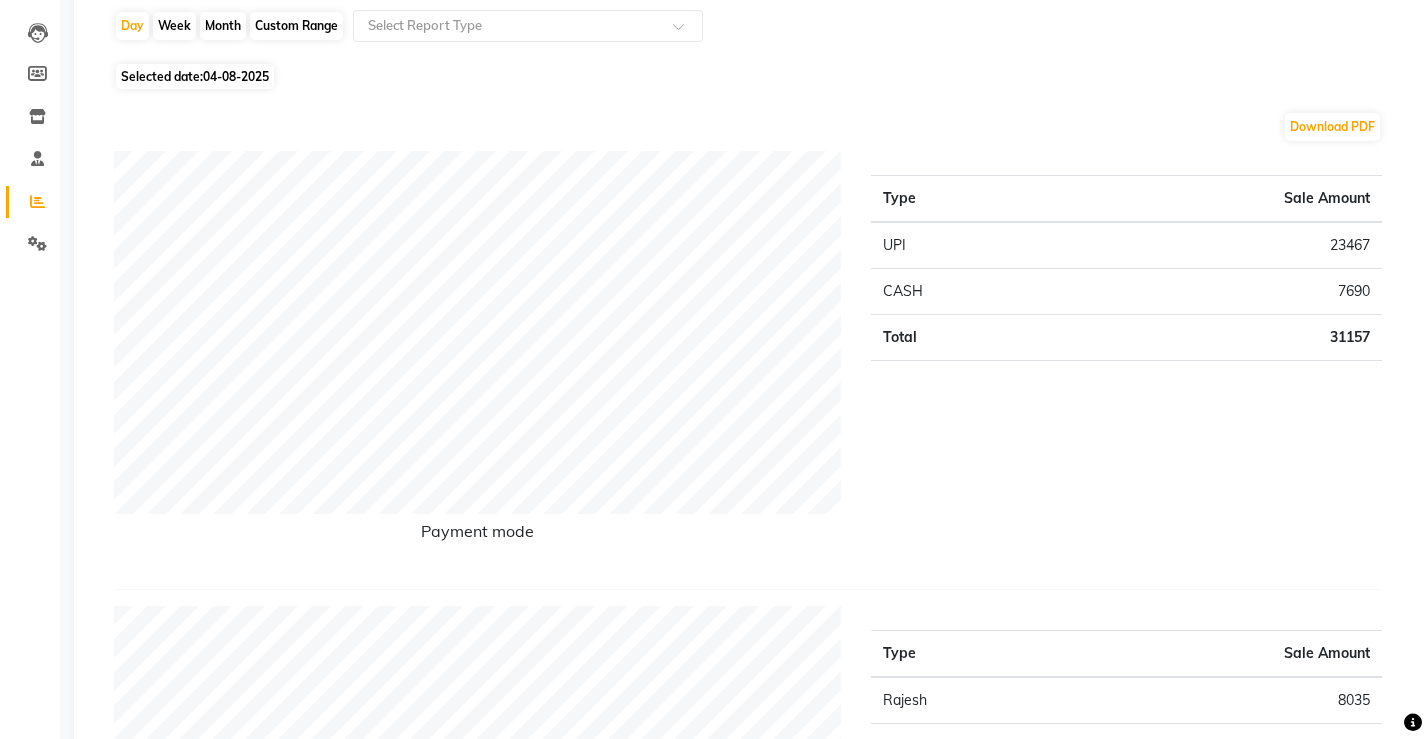 scroll, scrollTop: 0, scrollLeft: 0, axis: both 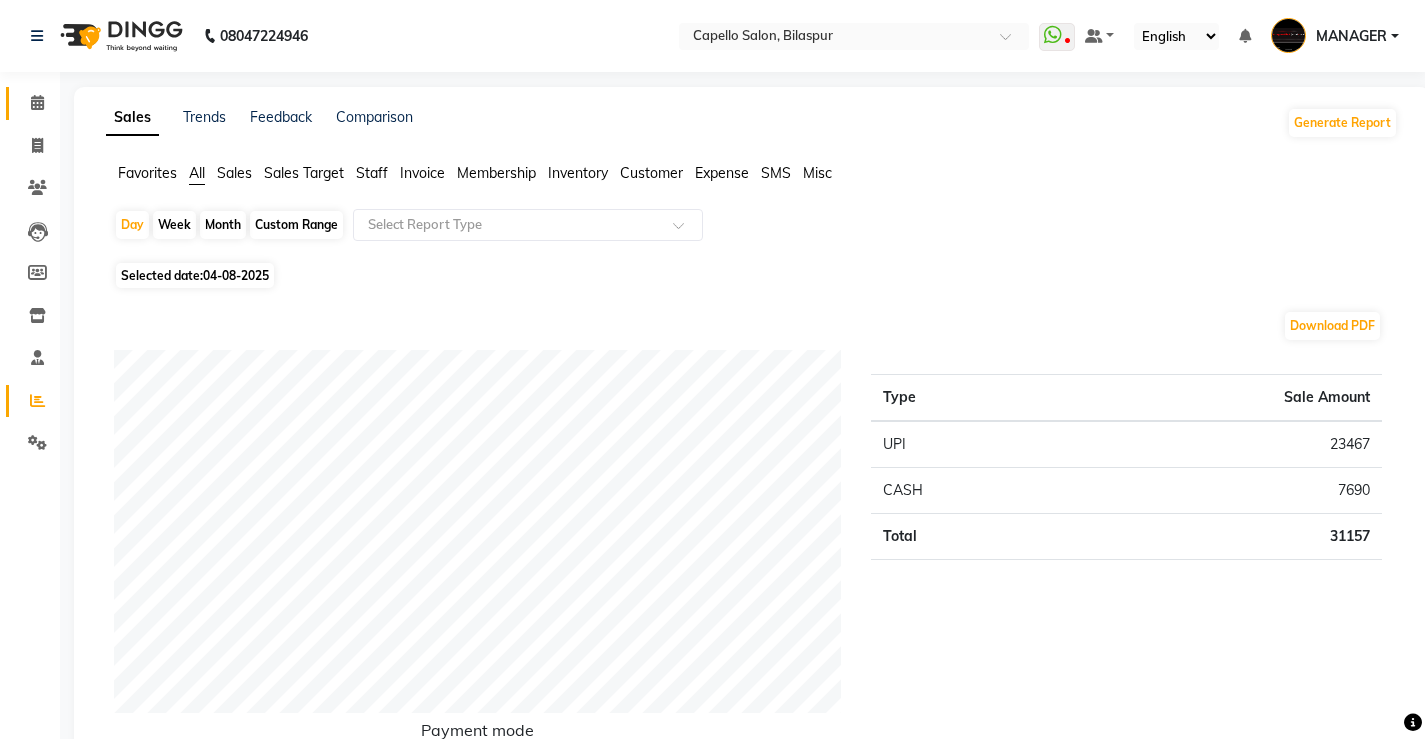 click 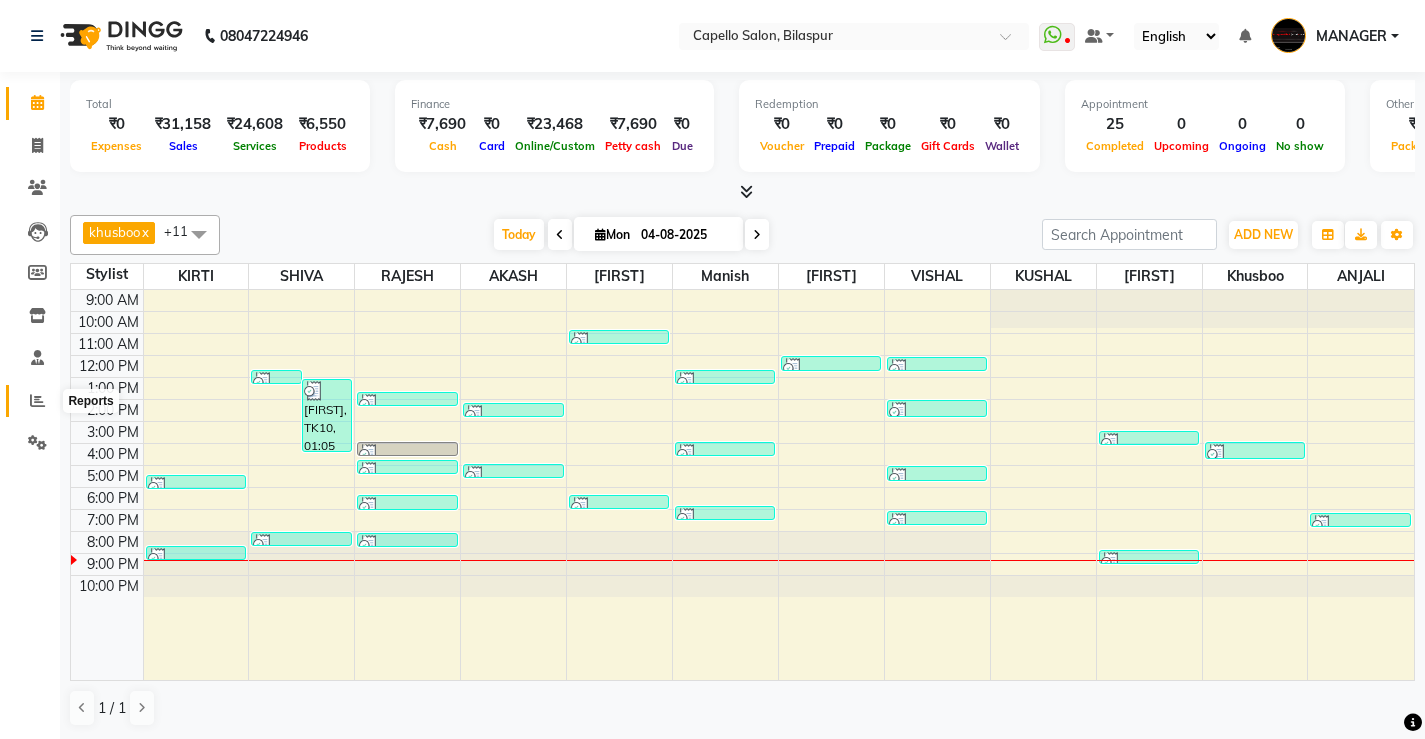click 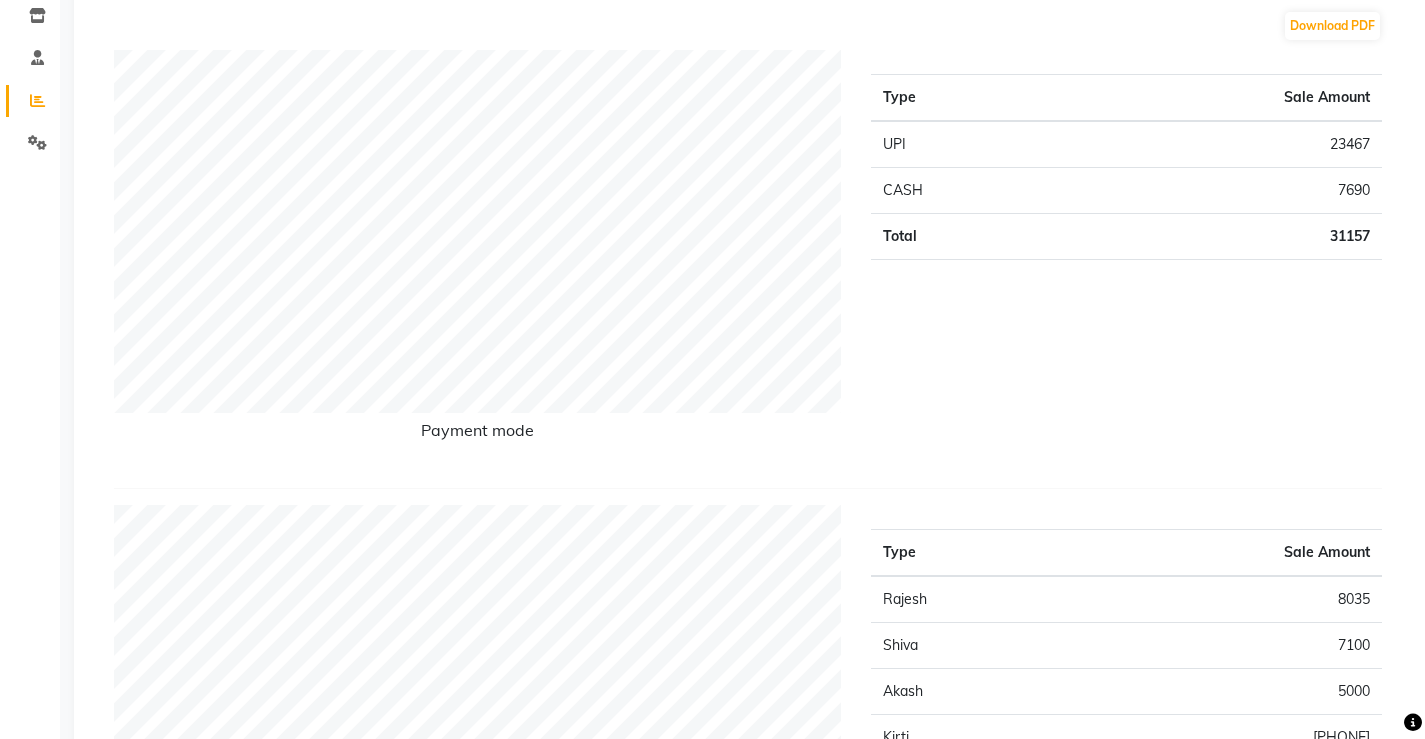 scroll, scrollTop: 0, scrollLeft: 0, axis: both 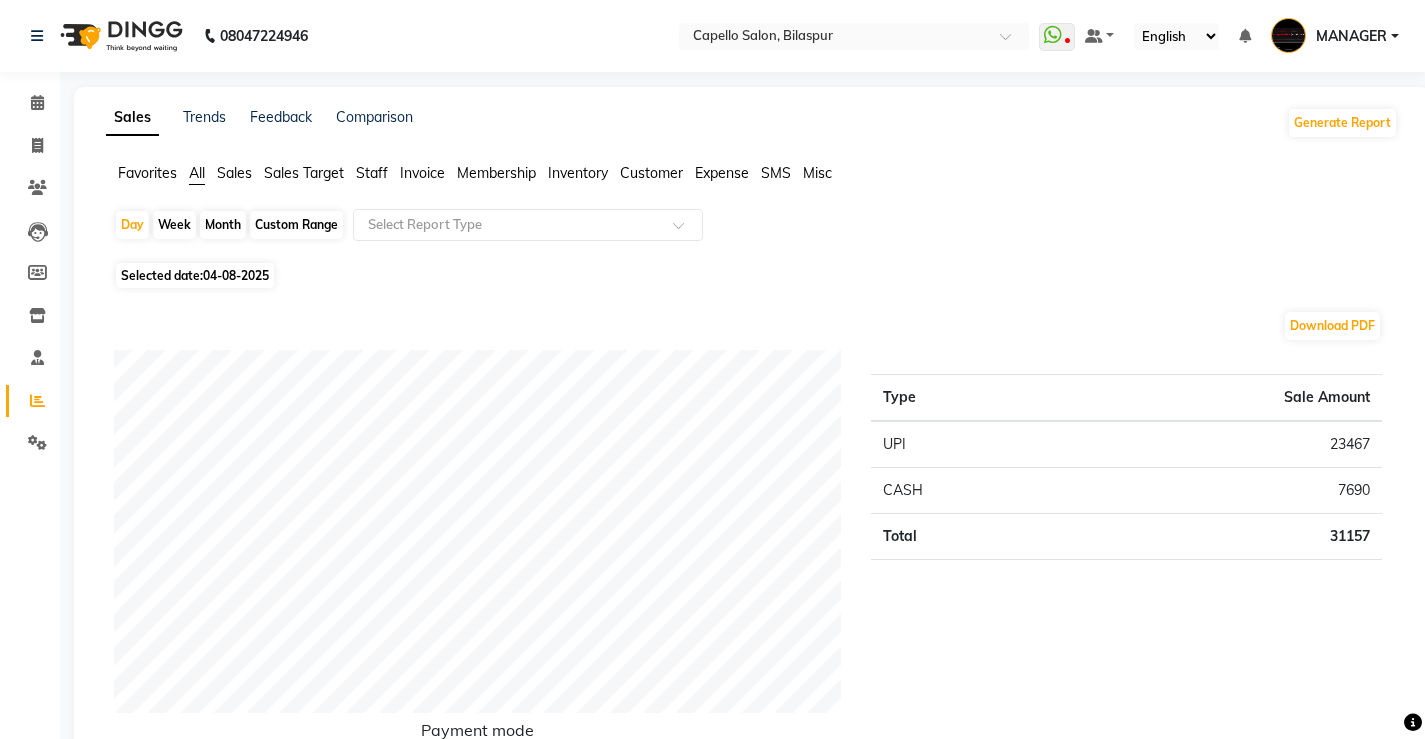 click on "Month" 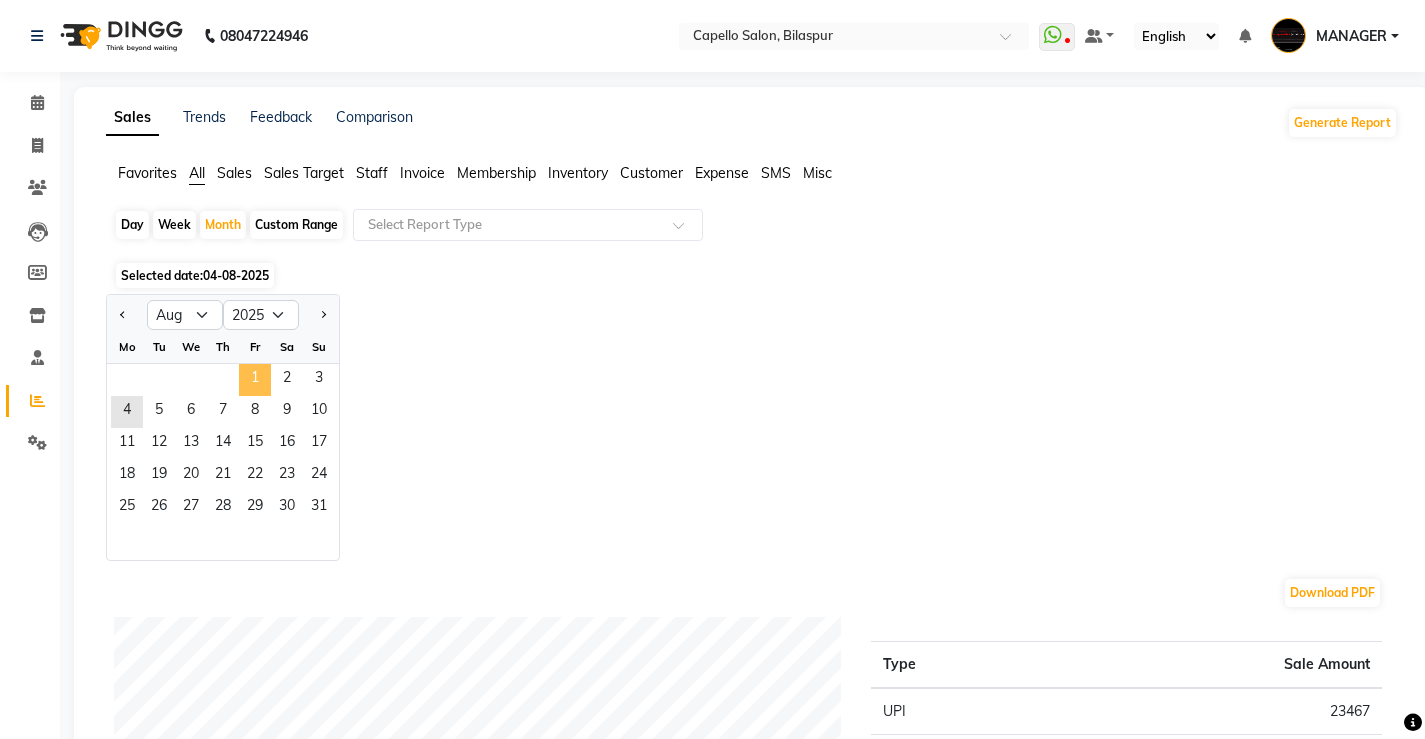 click on "1" 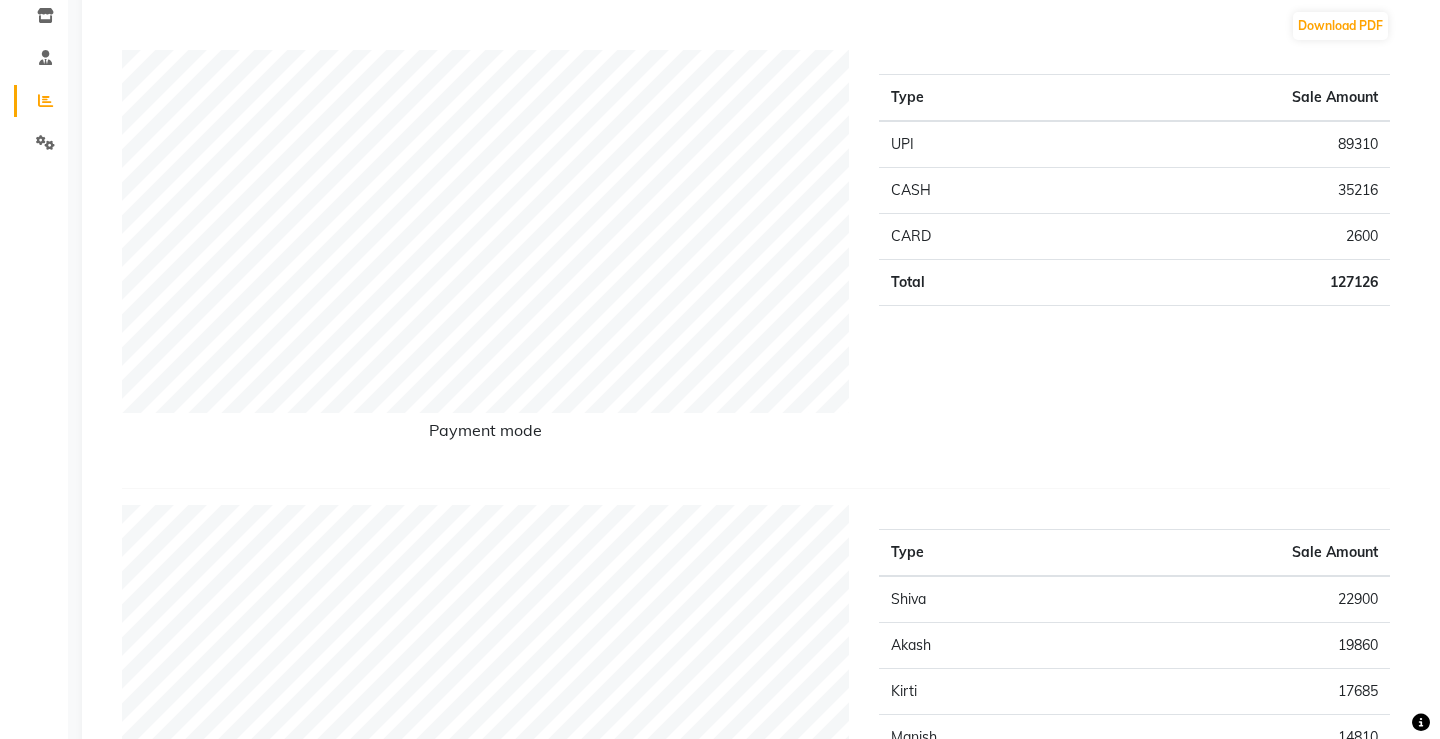 scroll, scrollTop: 0, scrollLeft: 0, axis: both 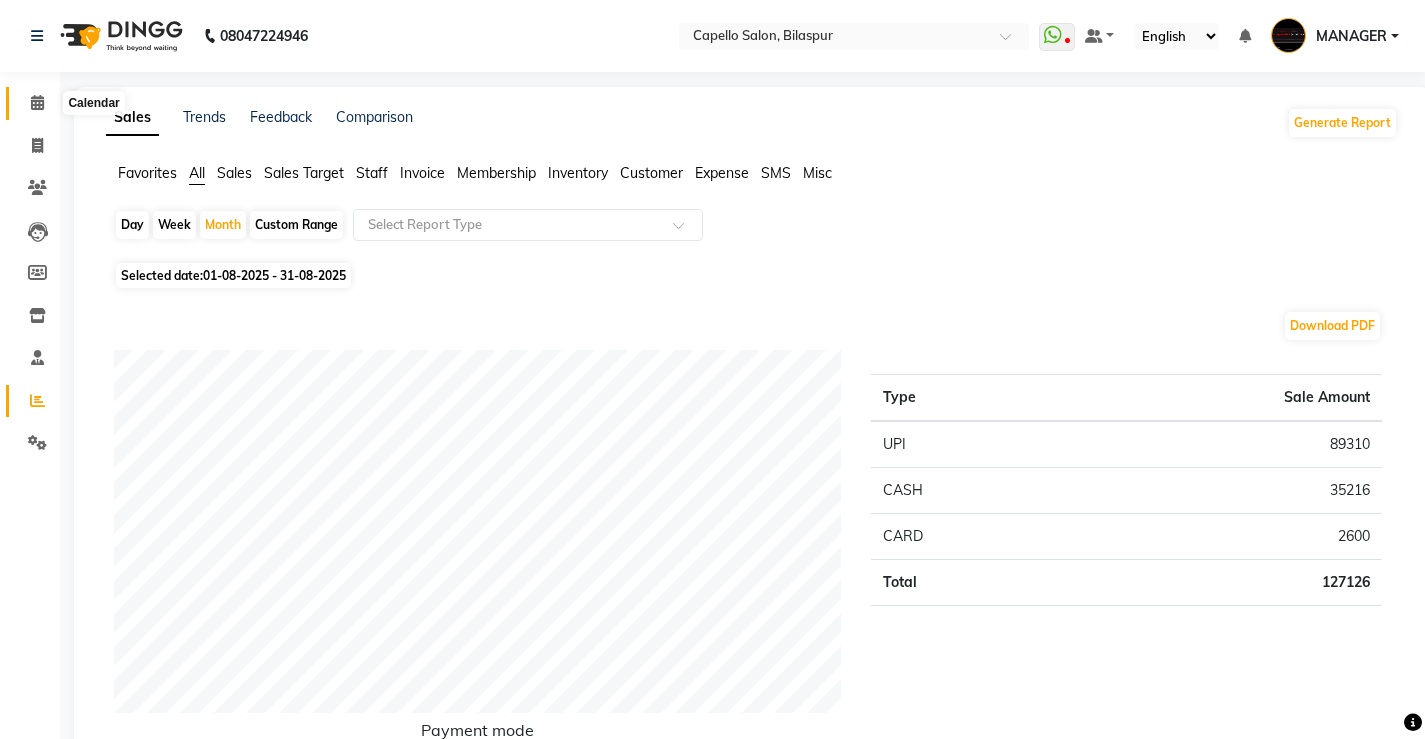 click 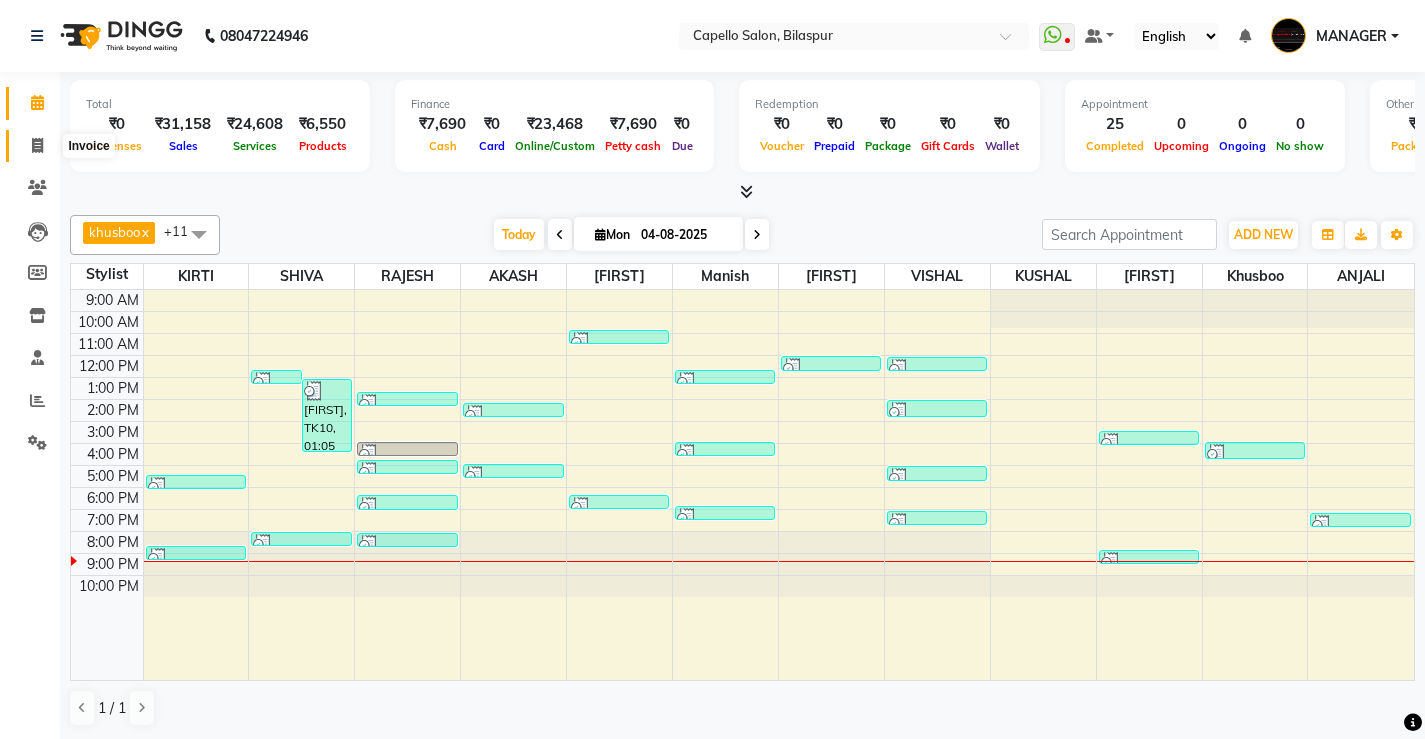 click 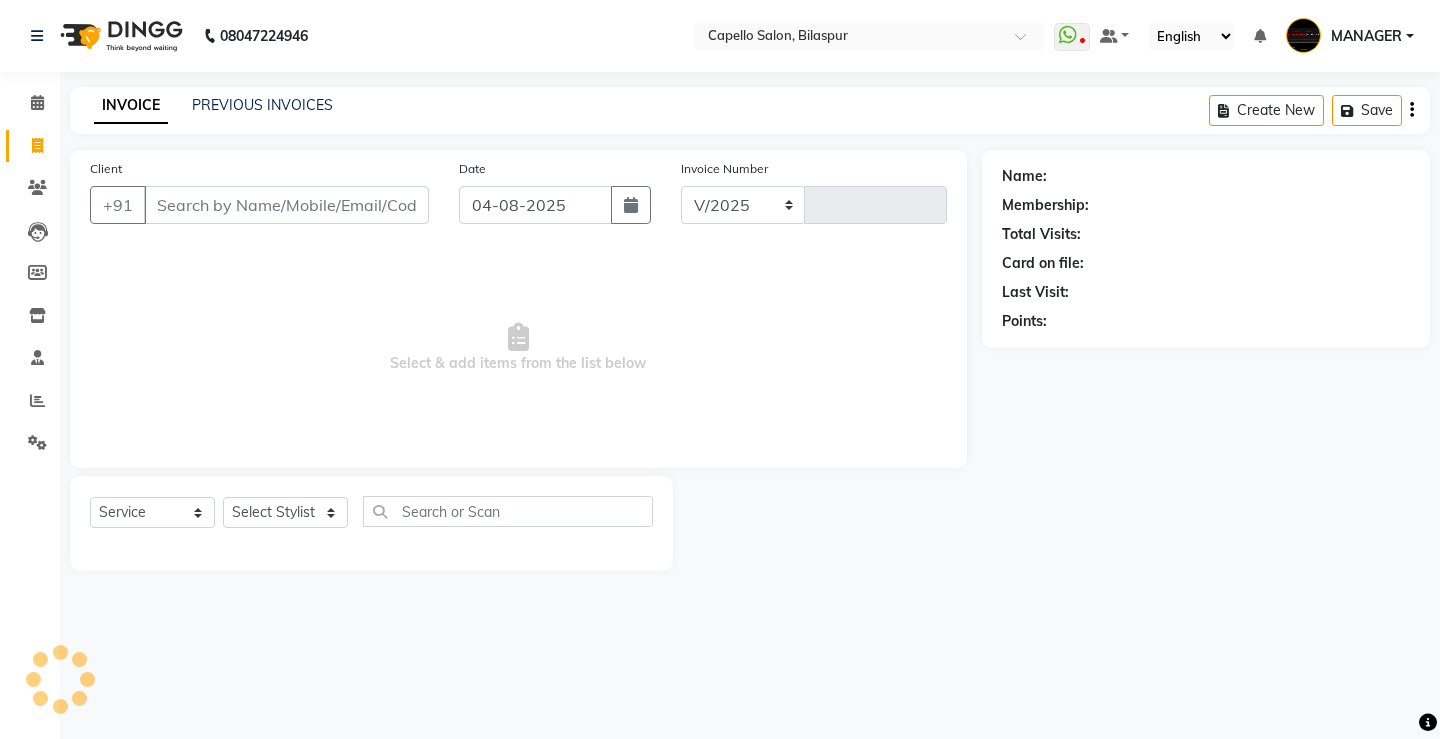 select on "857" 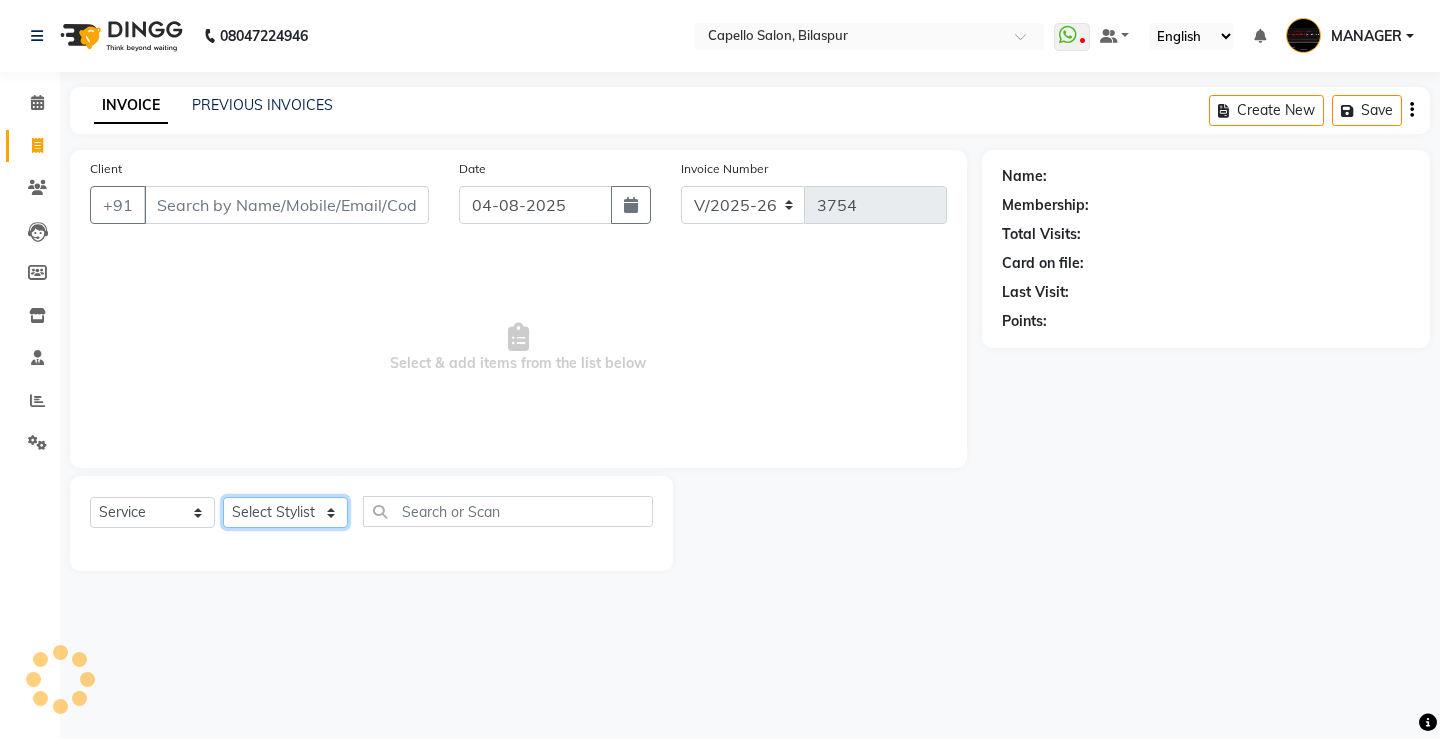 click on "Select Stylist" 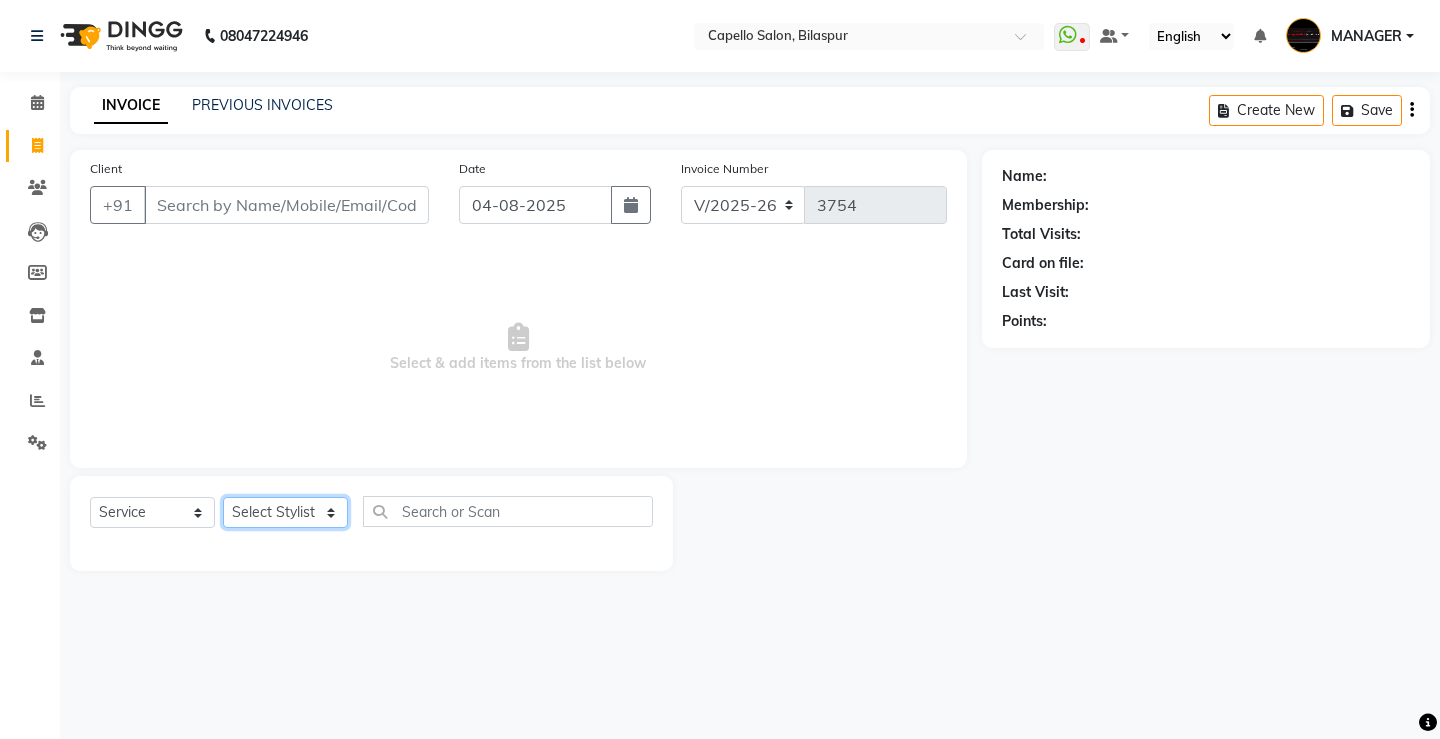 select on "67740" 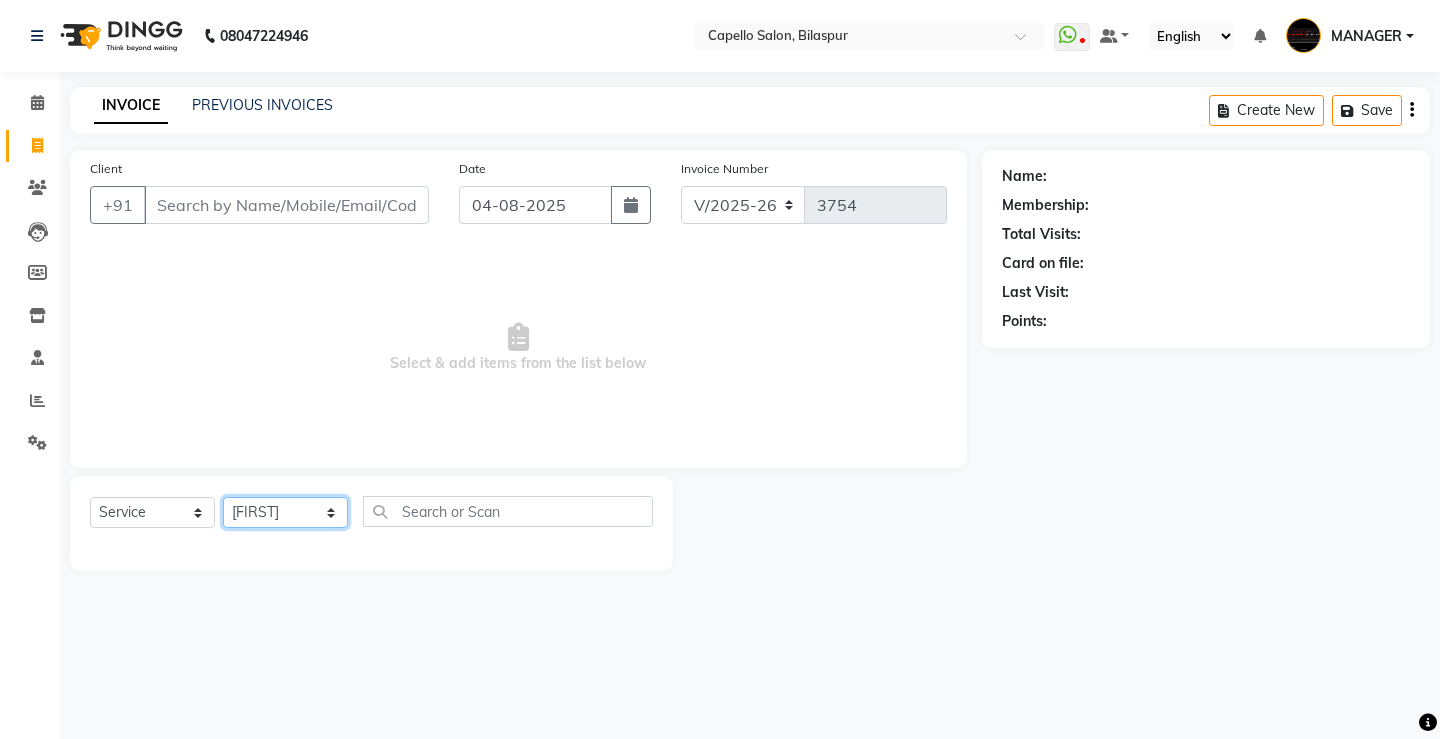 click on "Select Stylist ADMIN AKASH ANJALI khusboo KIRTI KUSHAL MANAGER Manish  RAJESH reshma ritee shailendra SHIVA VISHAL" 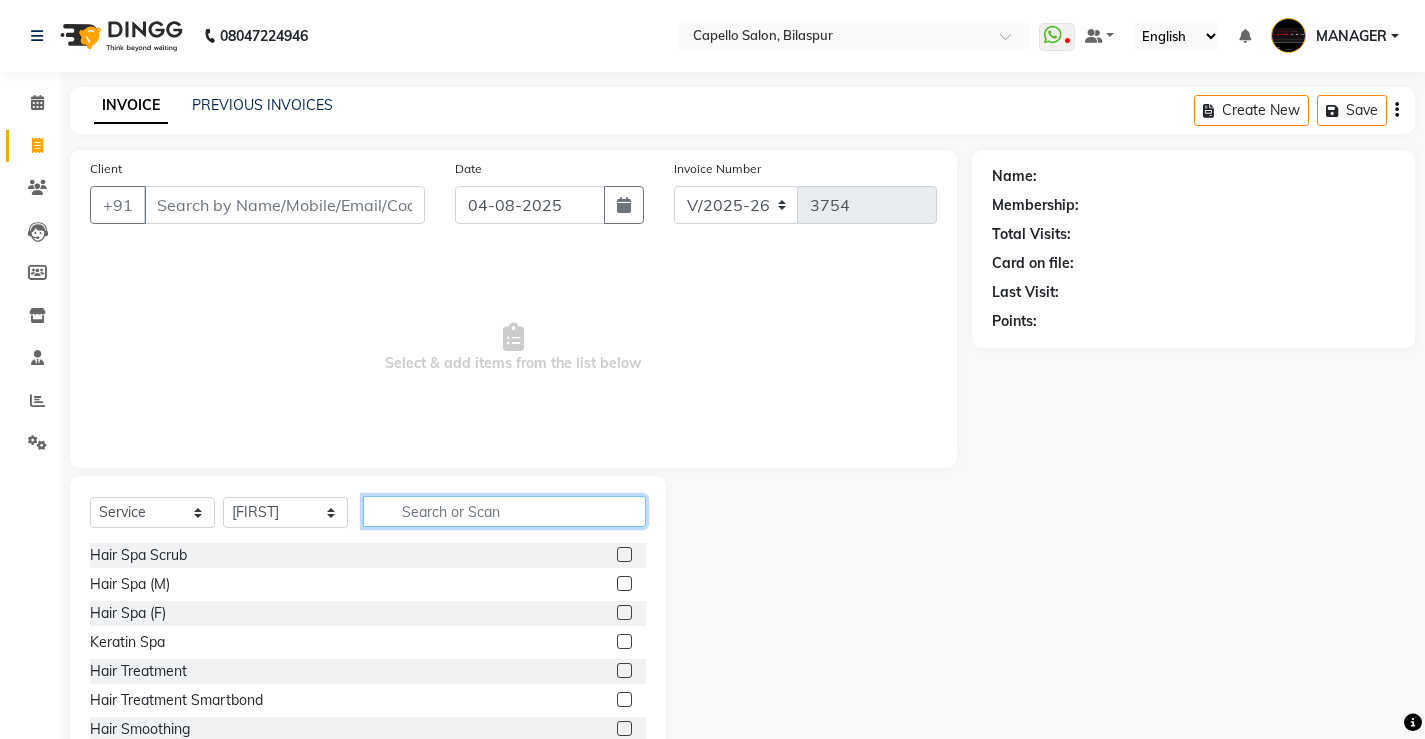 click 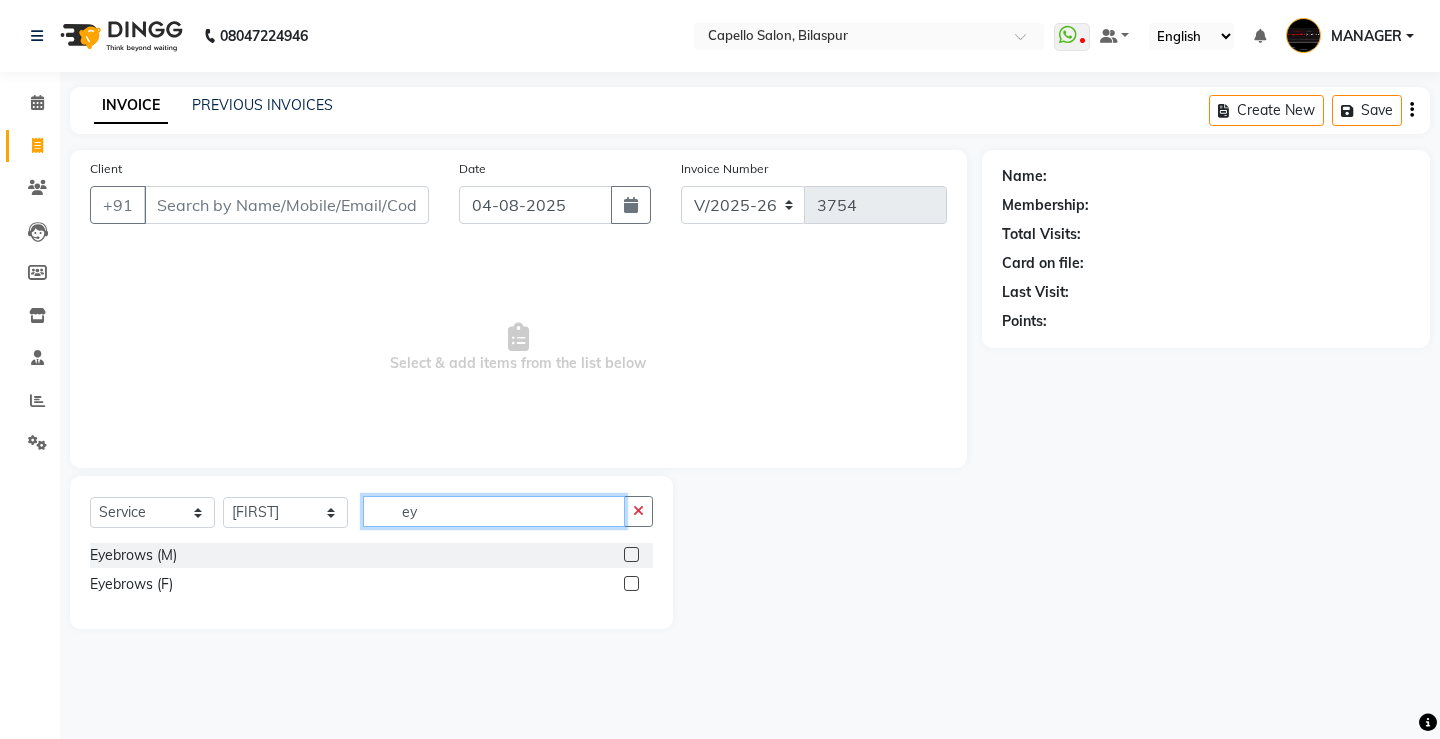type on "ey" 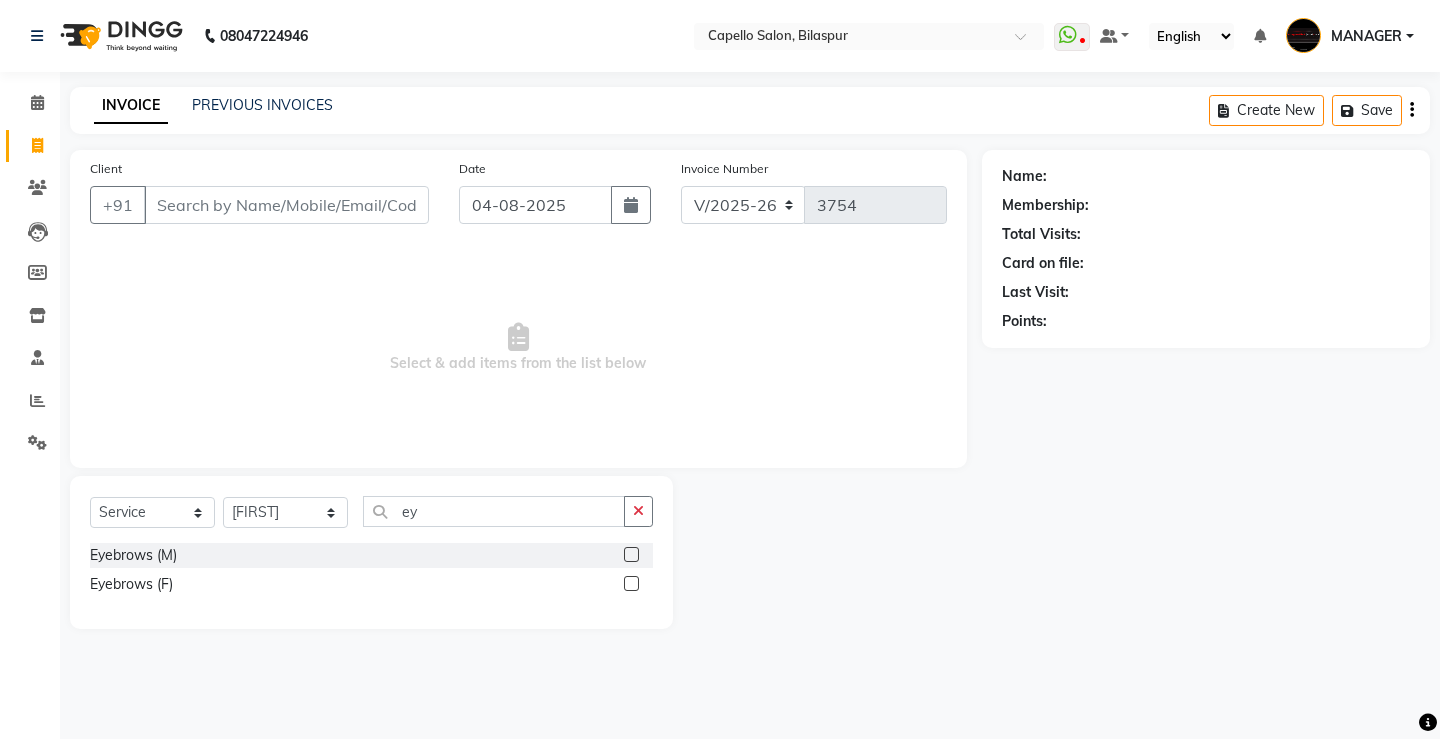 click 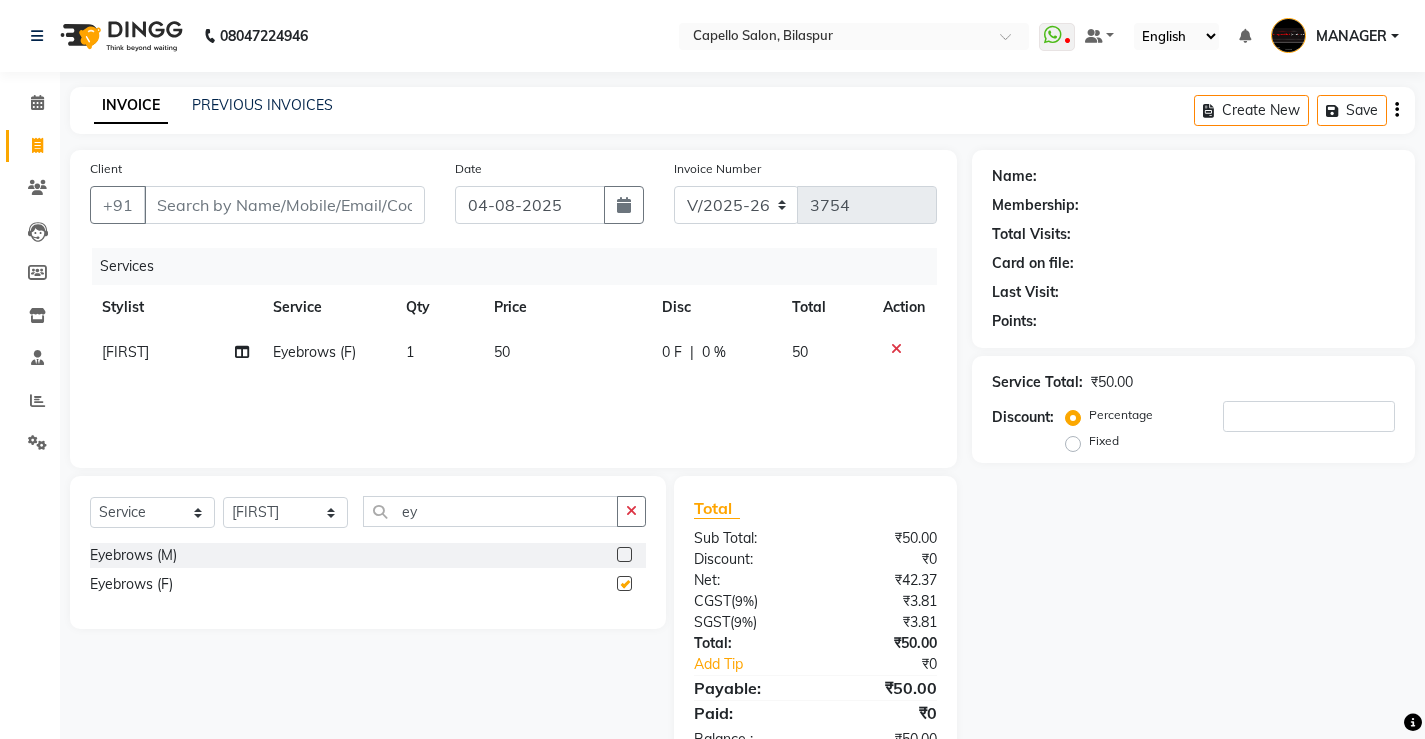 checkbox on "false" 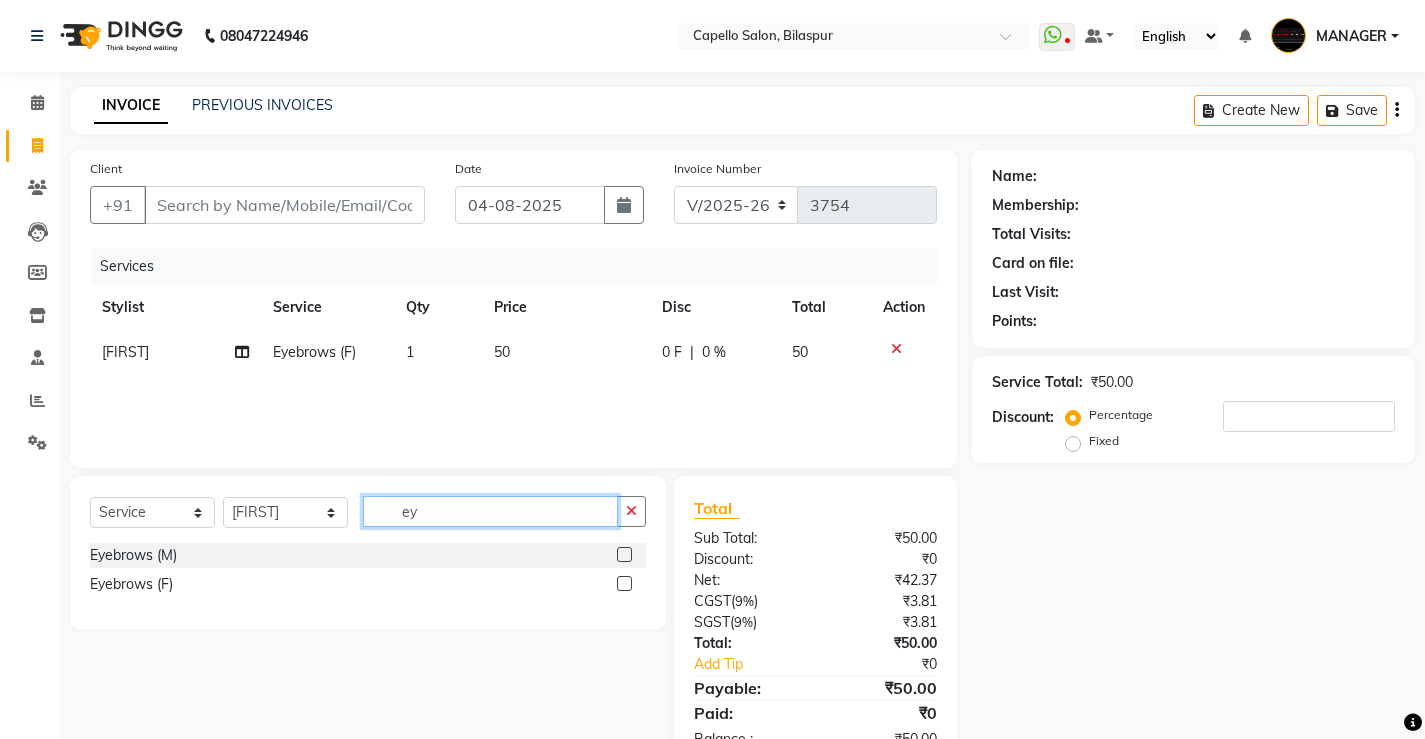 drag, startPoint x: 540, startPoint y: 512, endPoint x: 340, endPoint y: 511, distance: 200.0025 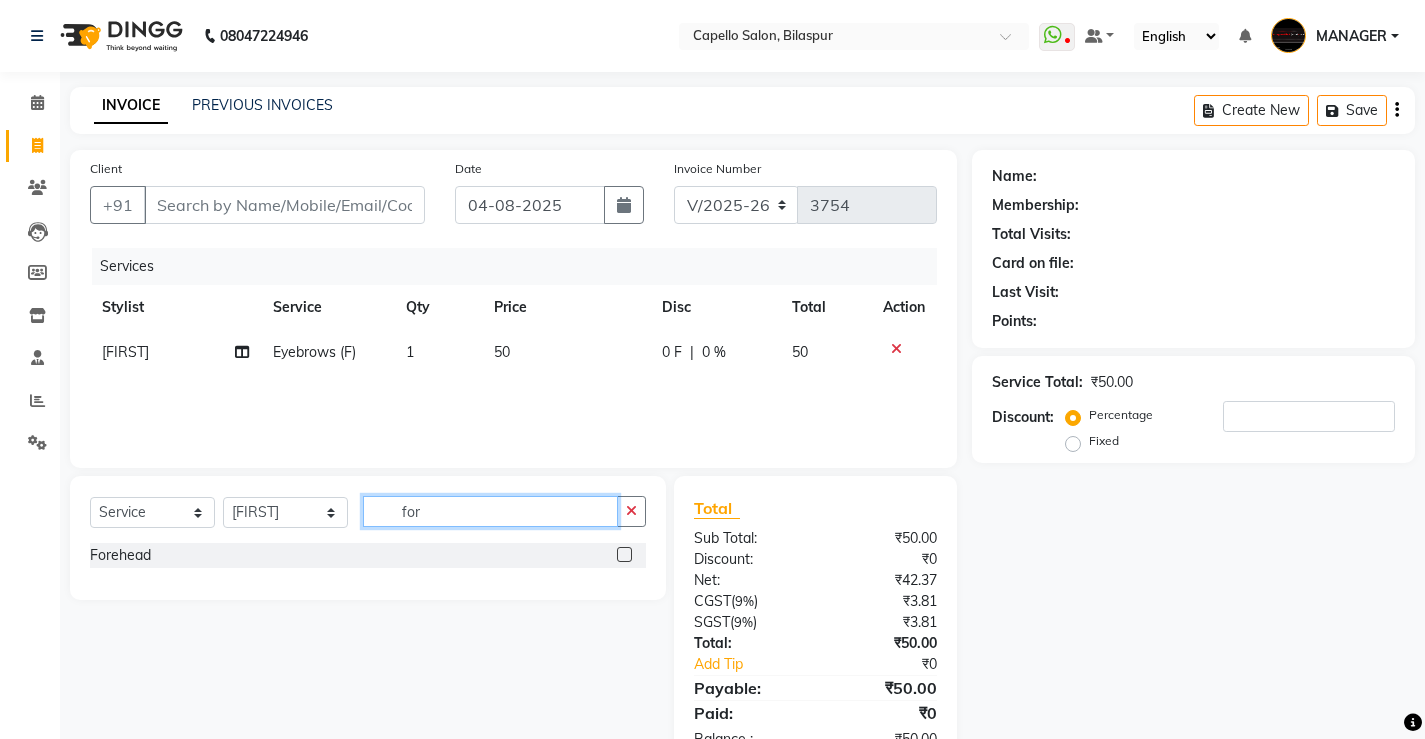 type on "for" 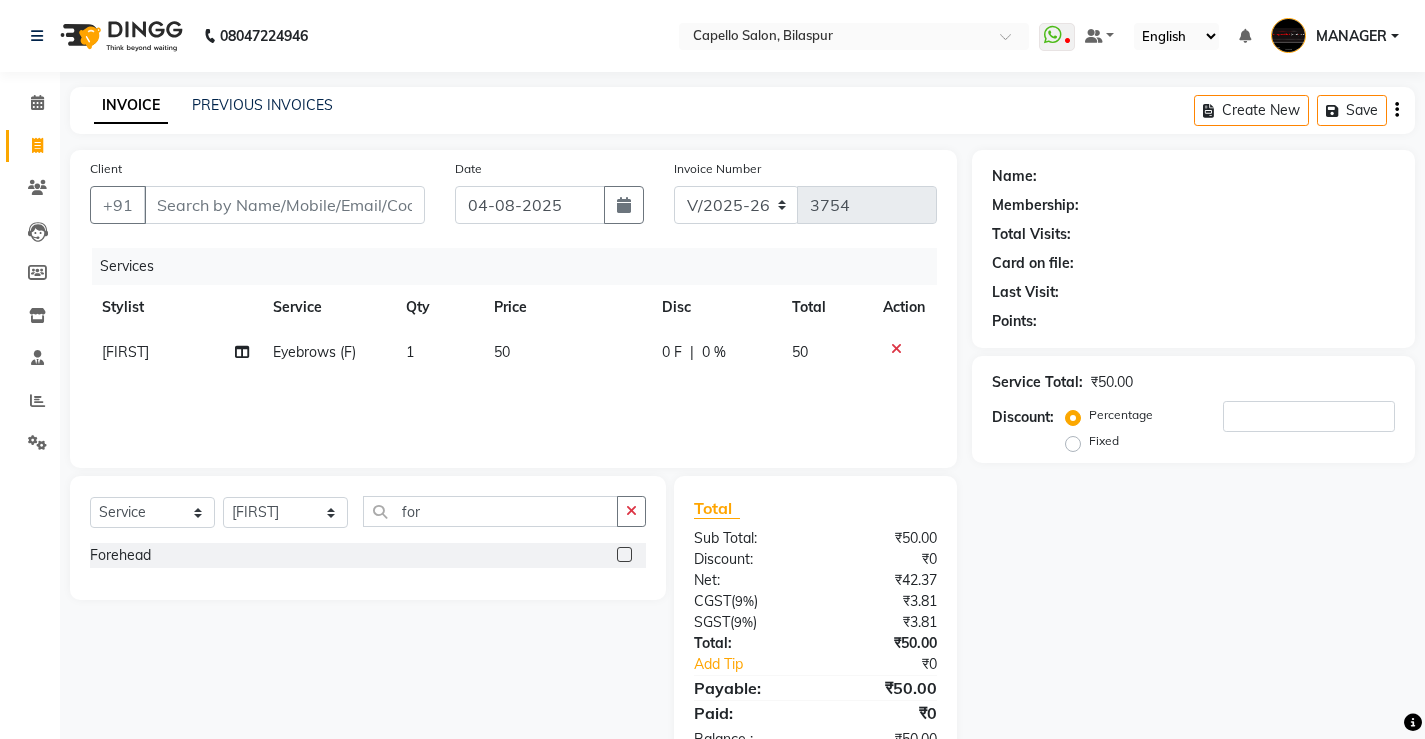 click 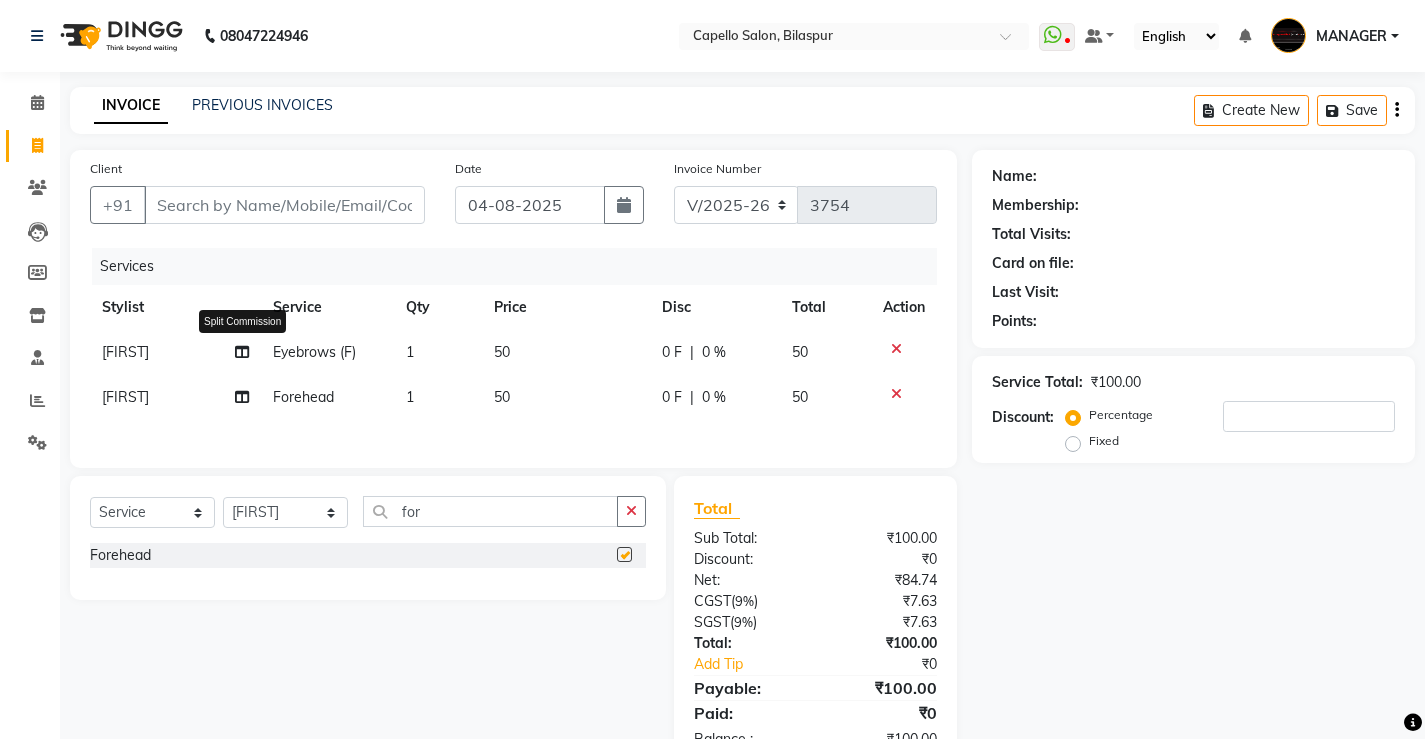 checkbox on "false" 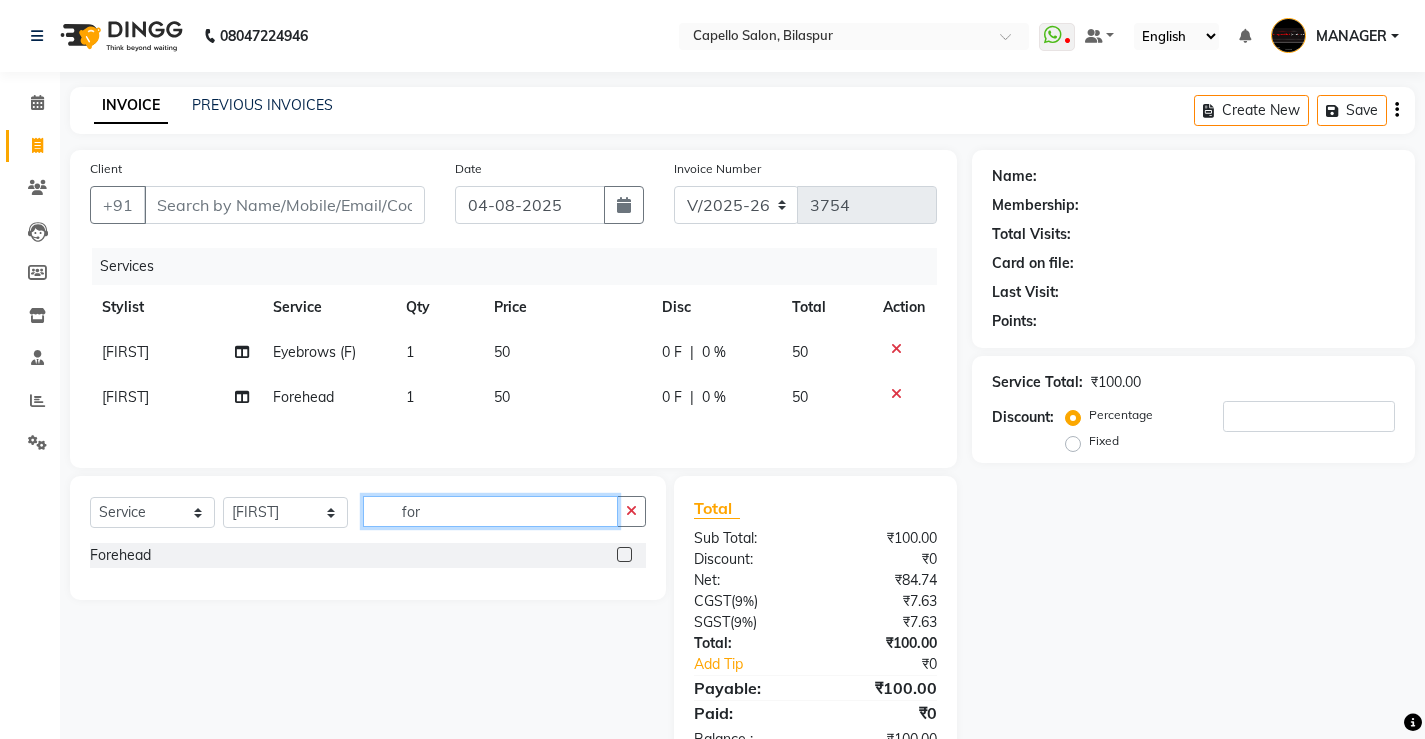 drag, startPoint x: 457, startPoint y: 511, endPoint x: 381, endPoint y: 518, distance: 76.321686 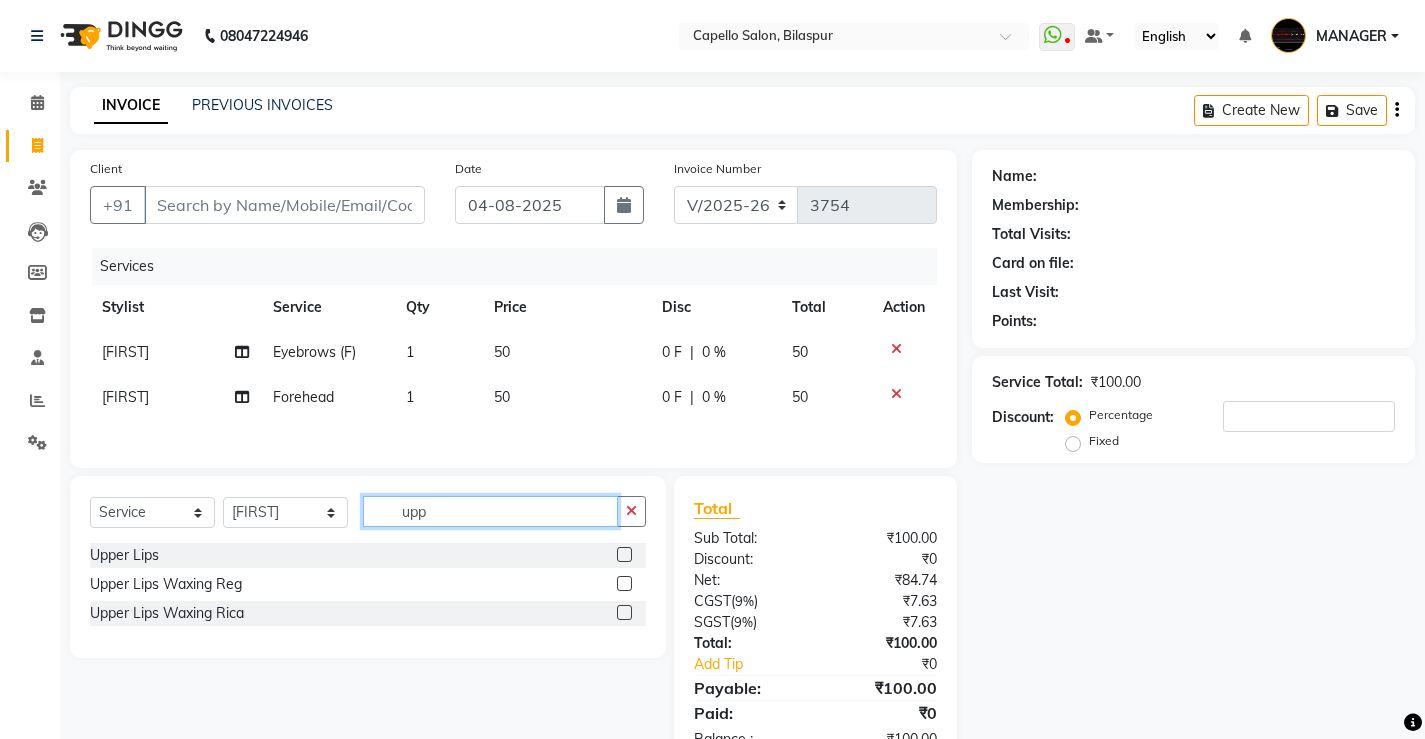 type on "upp" 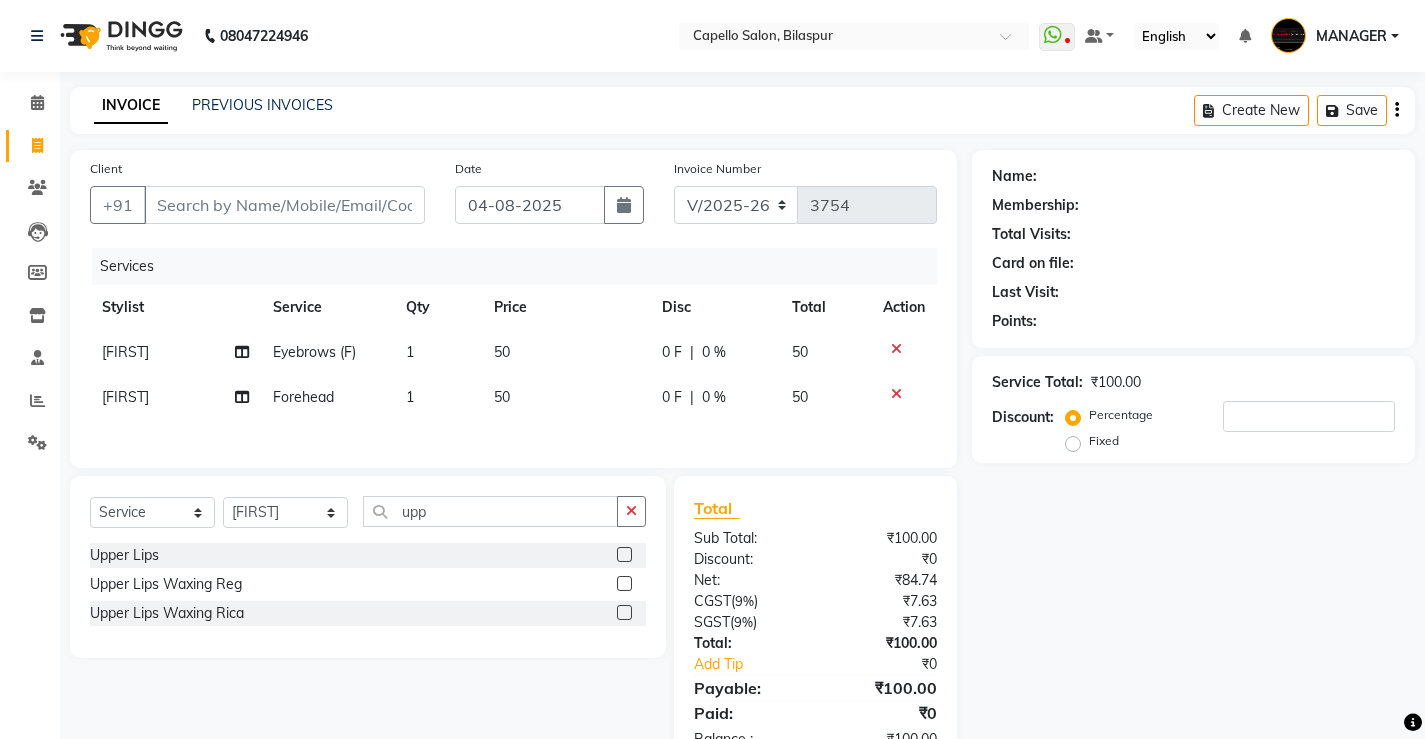 click 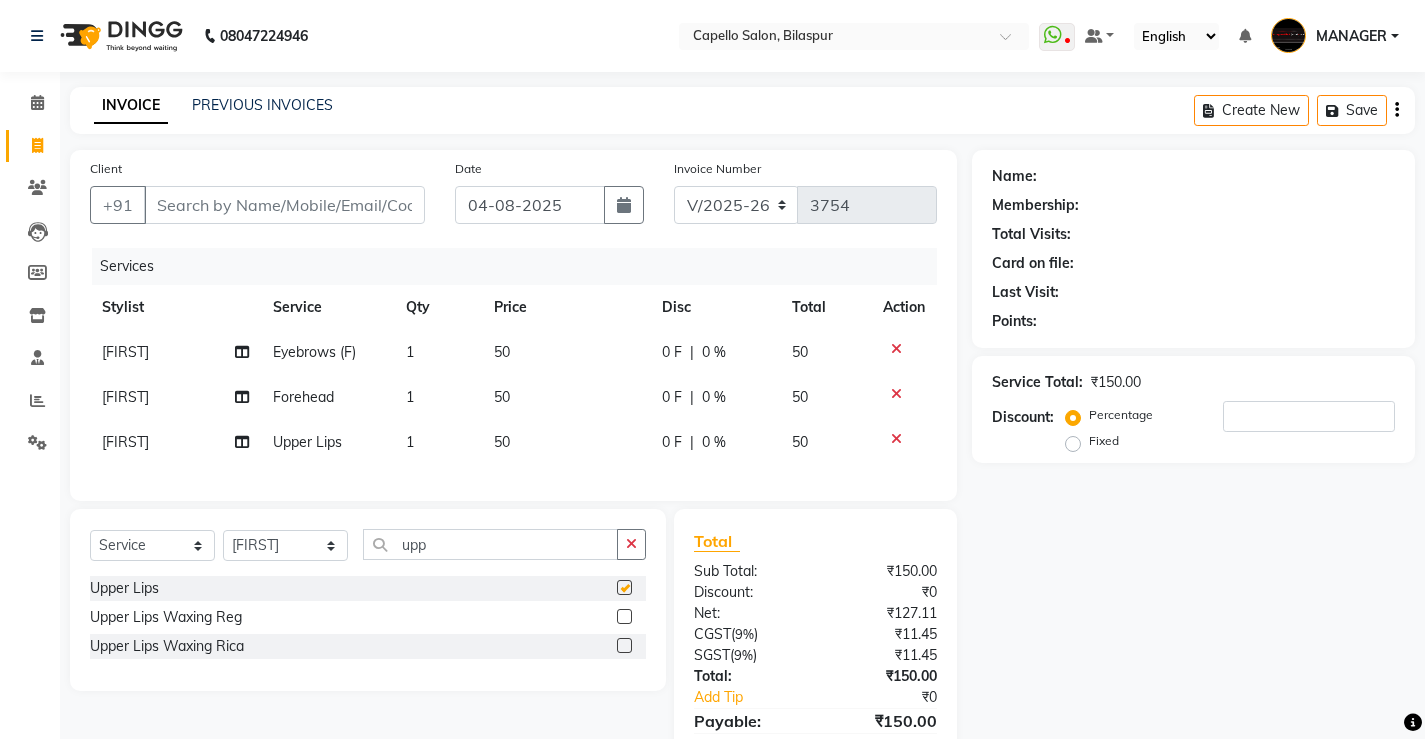 checkbox on "false" 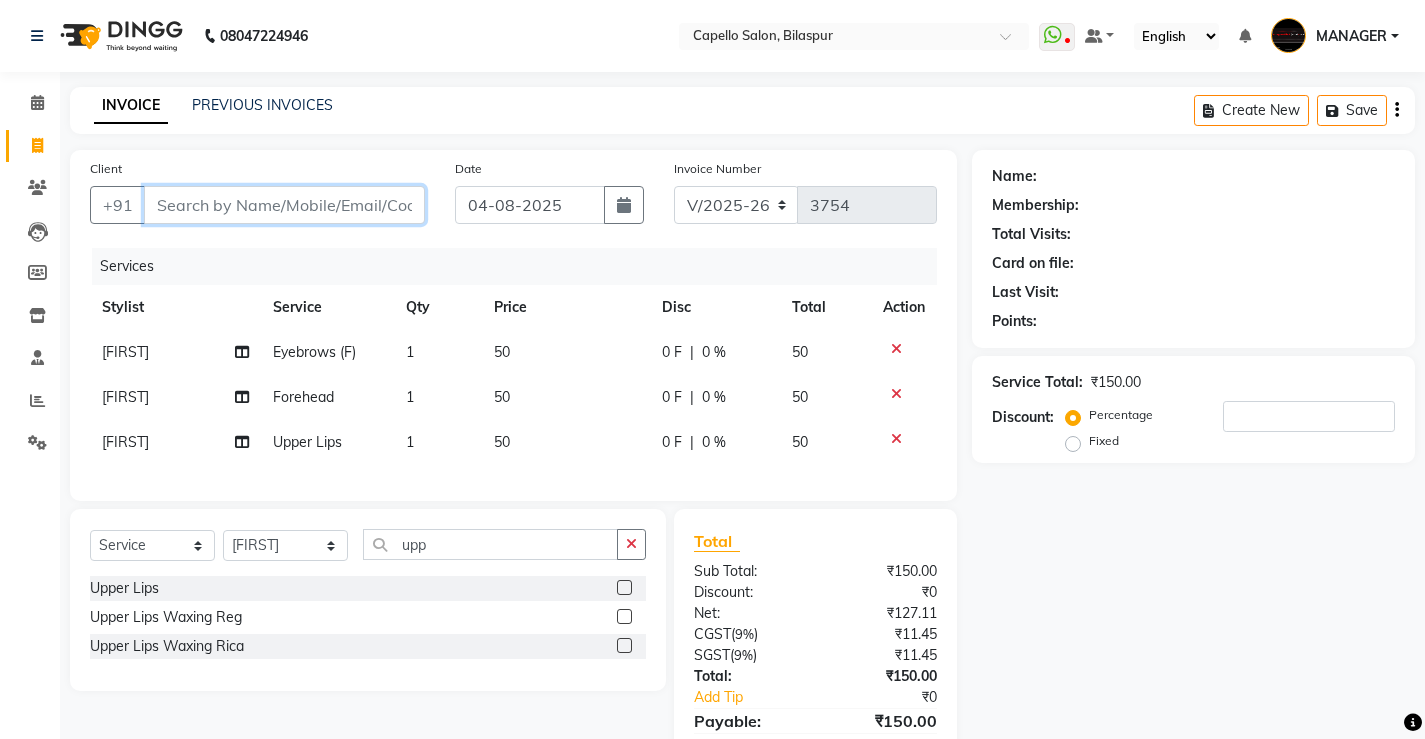 click on "Client" at bounding box center [284, 205] 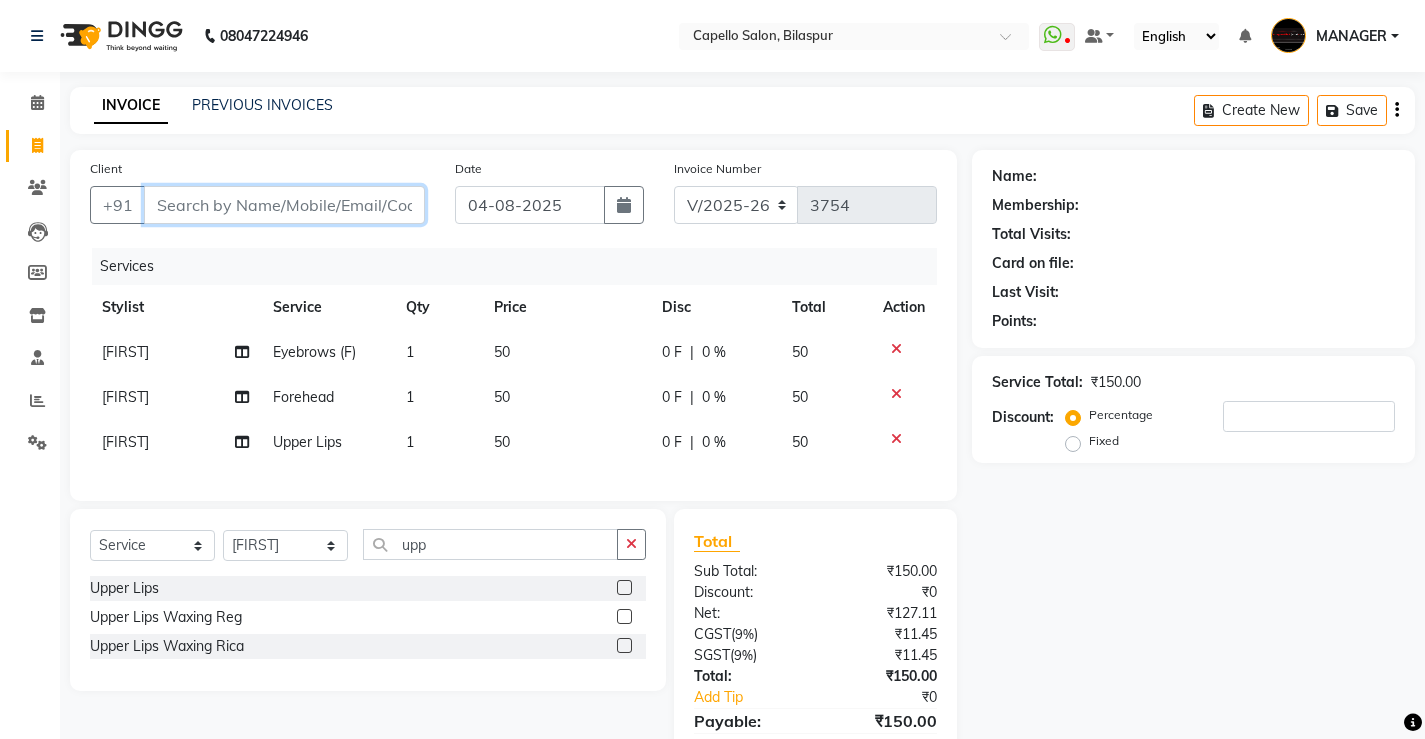 type on "9" 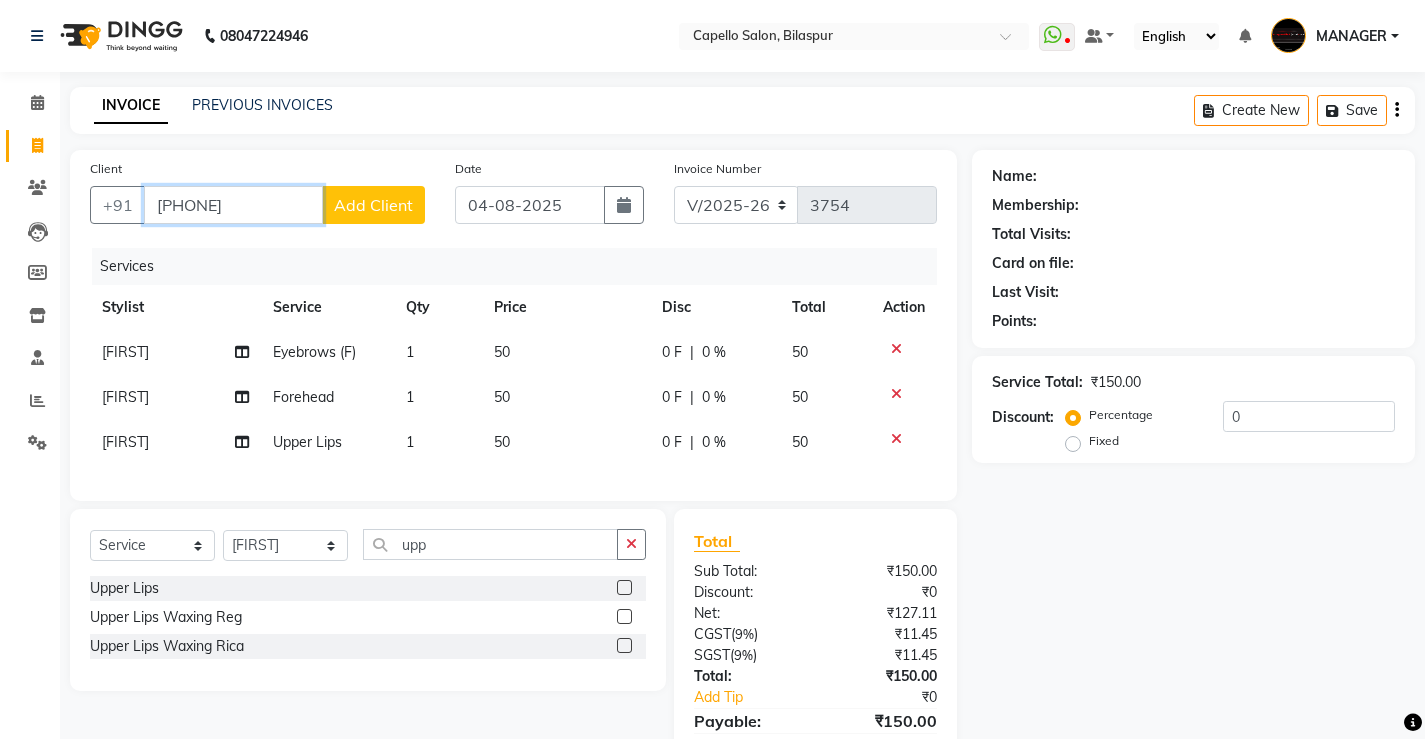 type on "[PHONE]" 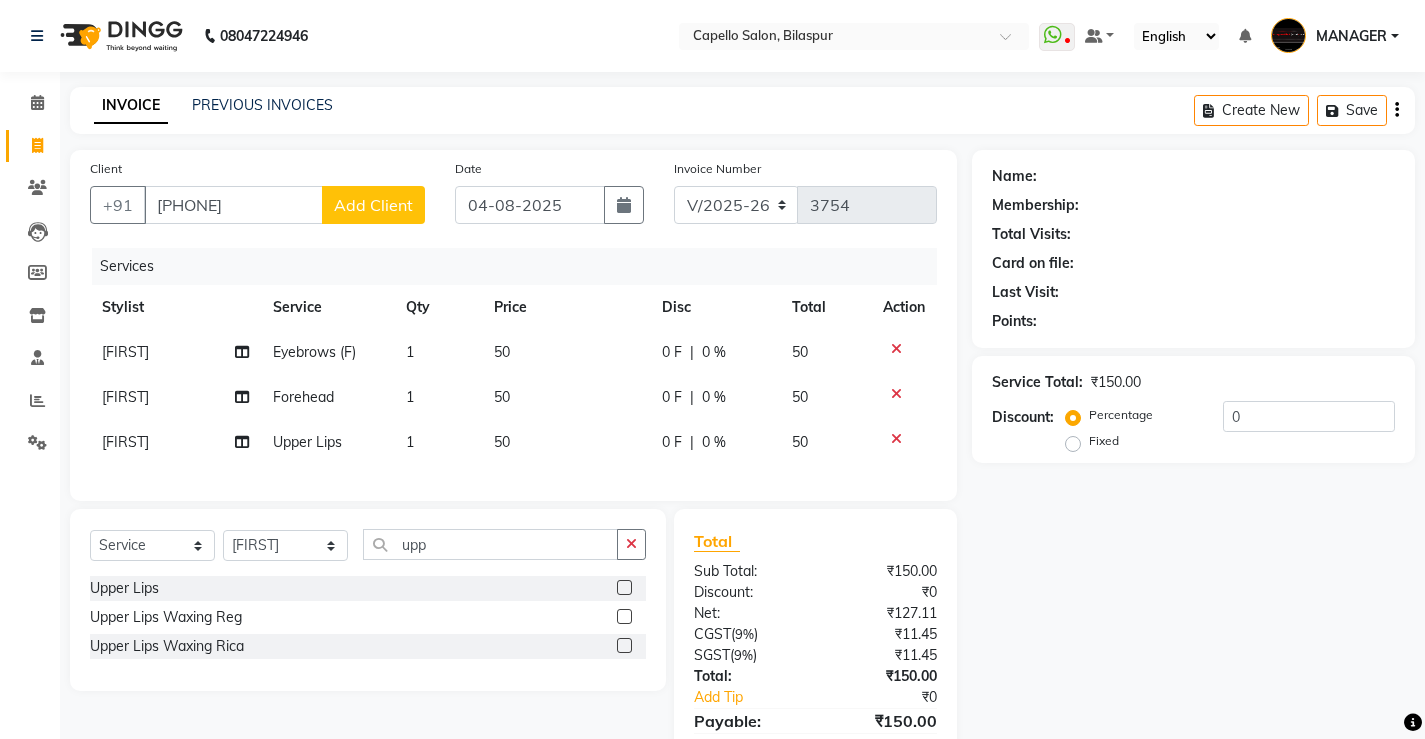 click on "Add Client" 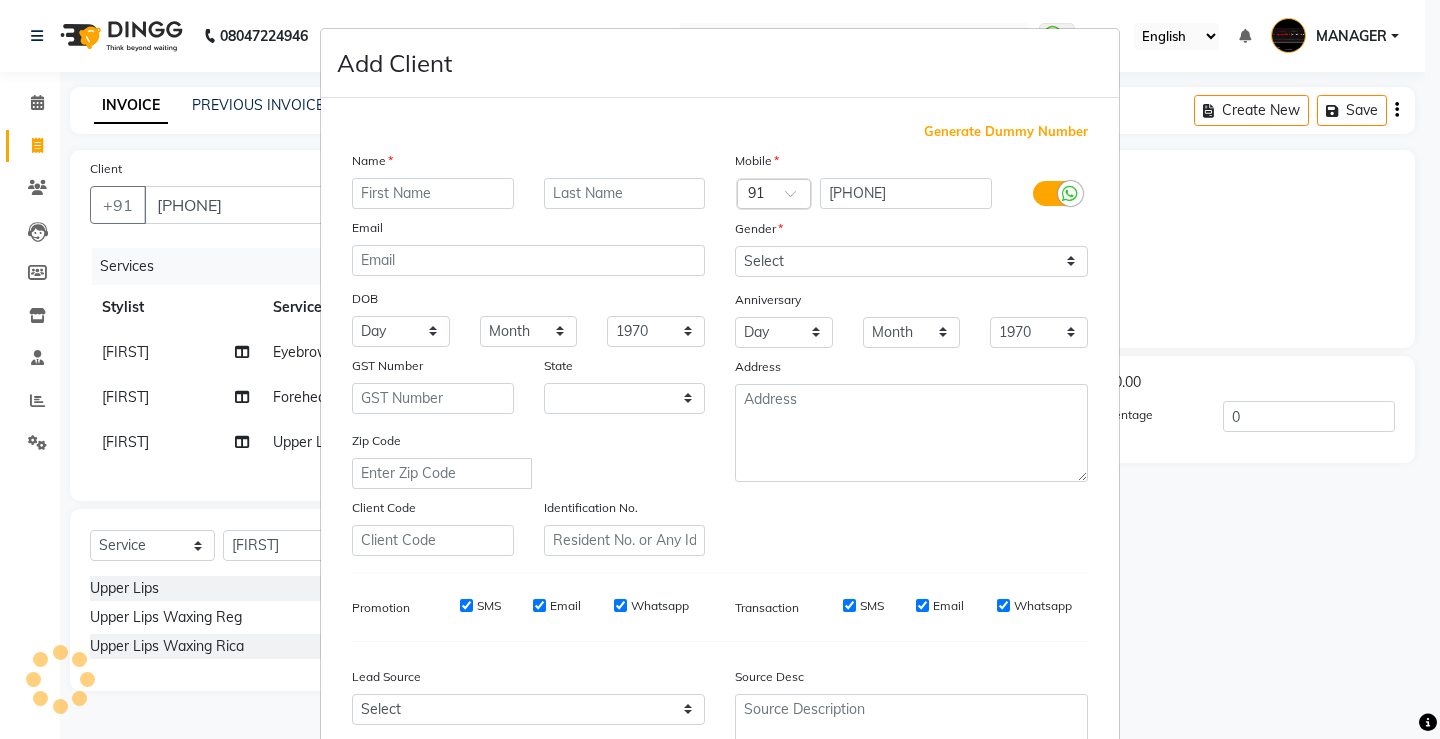 select on "7" 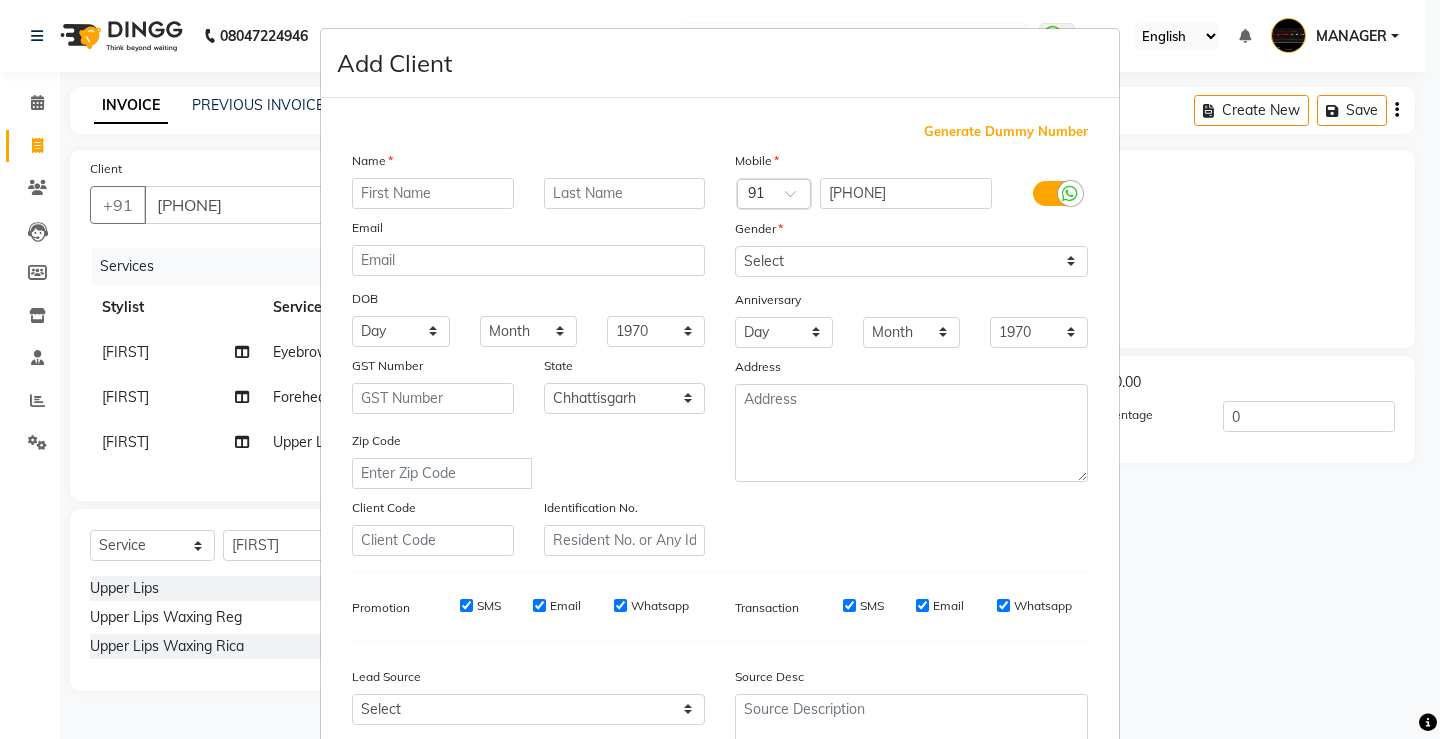 click at bounding box center (433, 193) 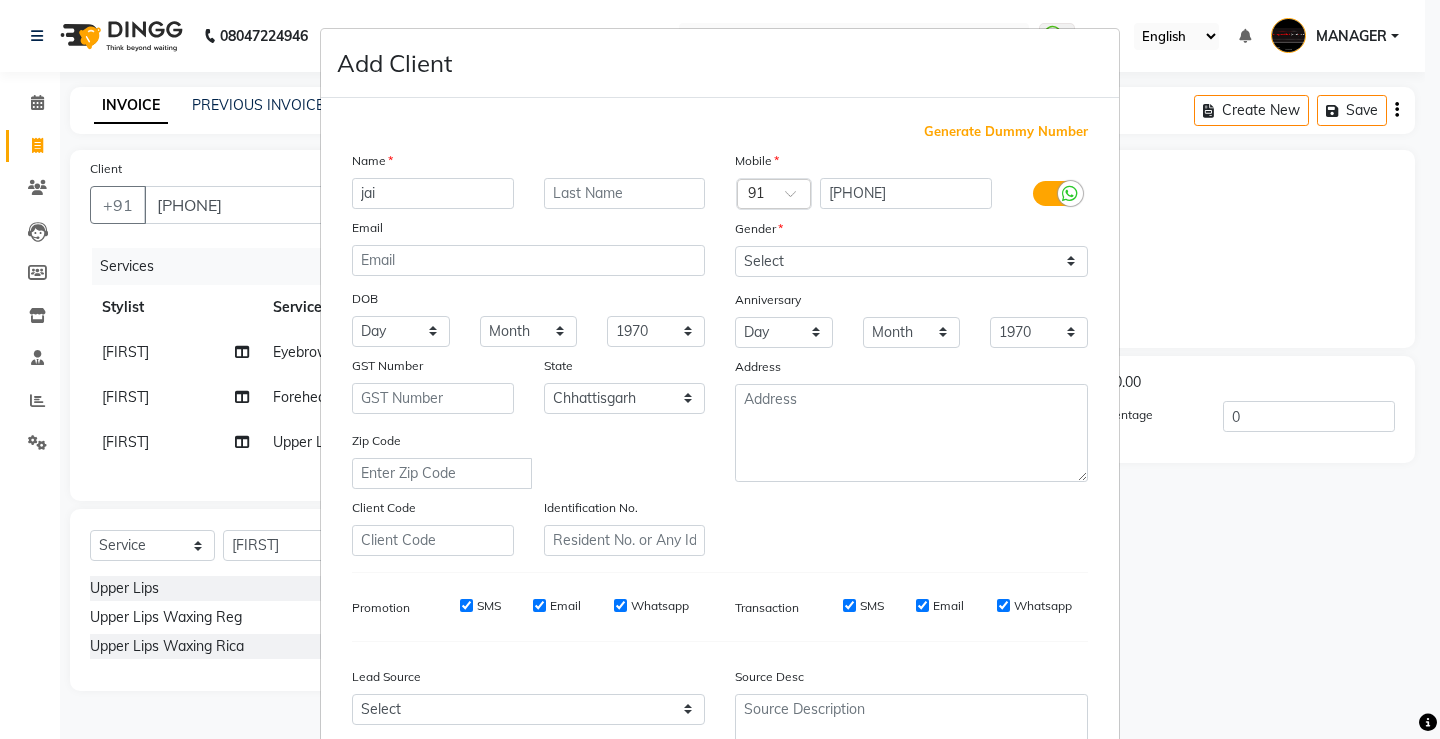 type on "jai" 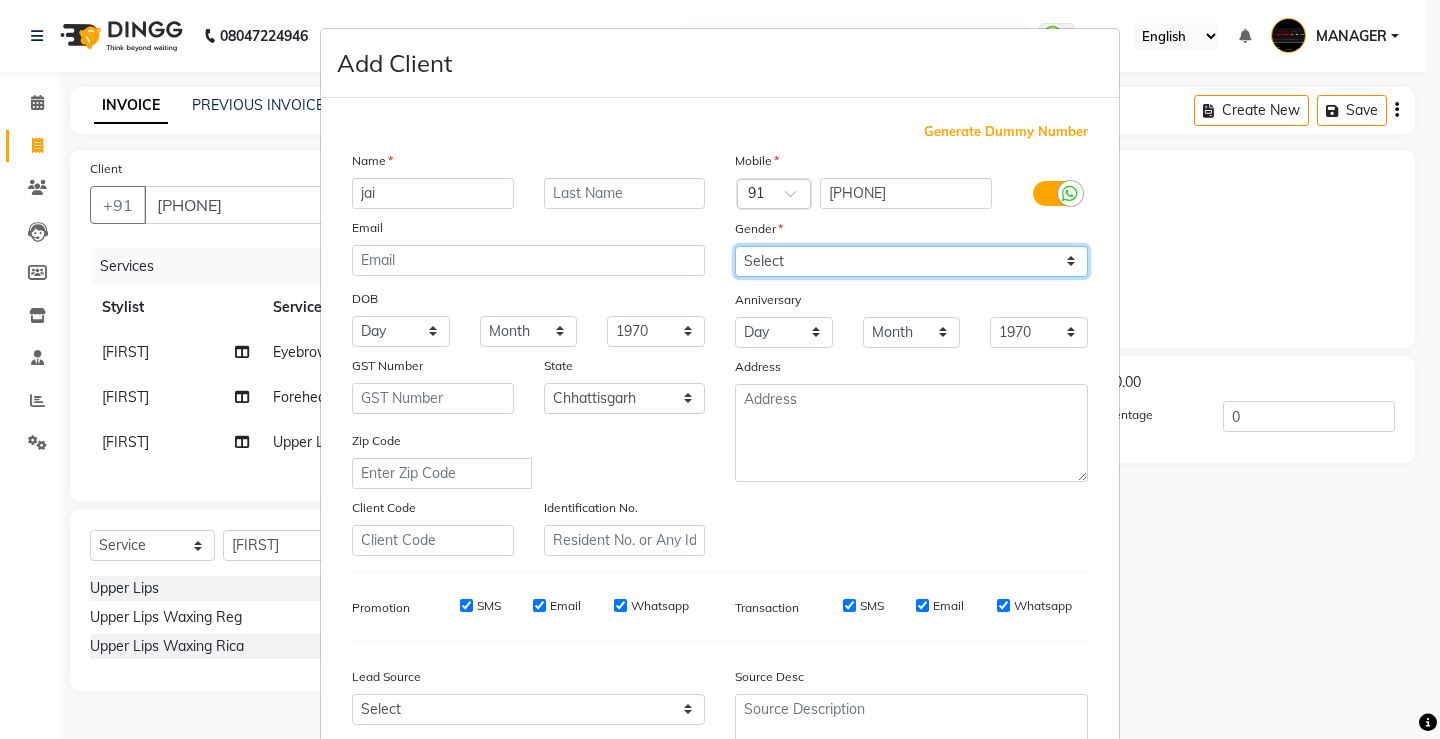 click on "Select Male Female Other Prefer Not To Say" at bounding box center [911, 261] 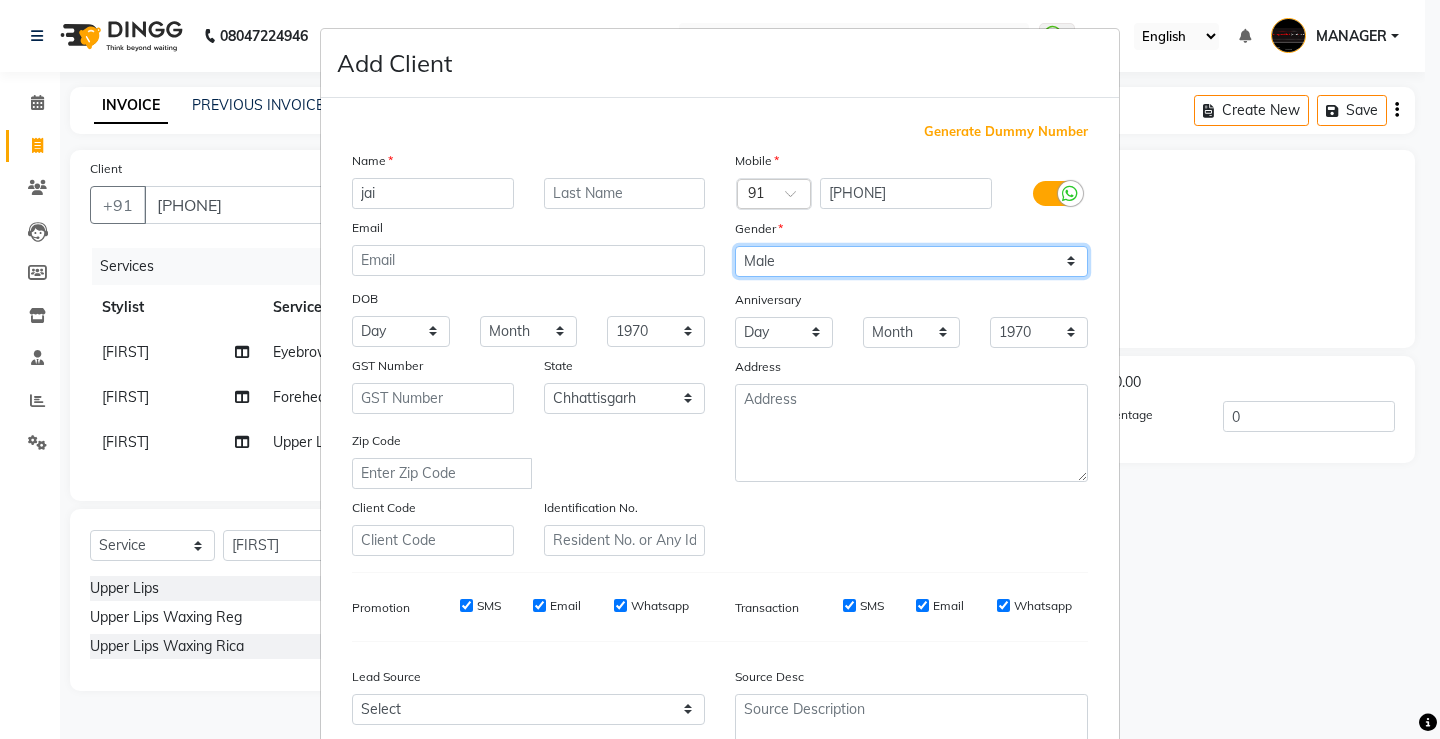 click on "Select Male Female Other Prefer Not To Say" at bounding box center (911, 261) 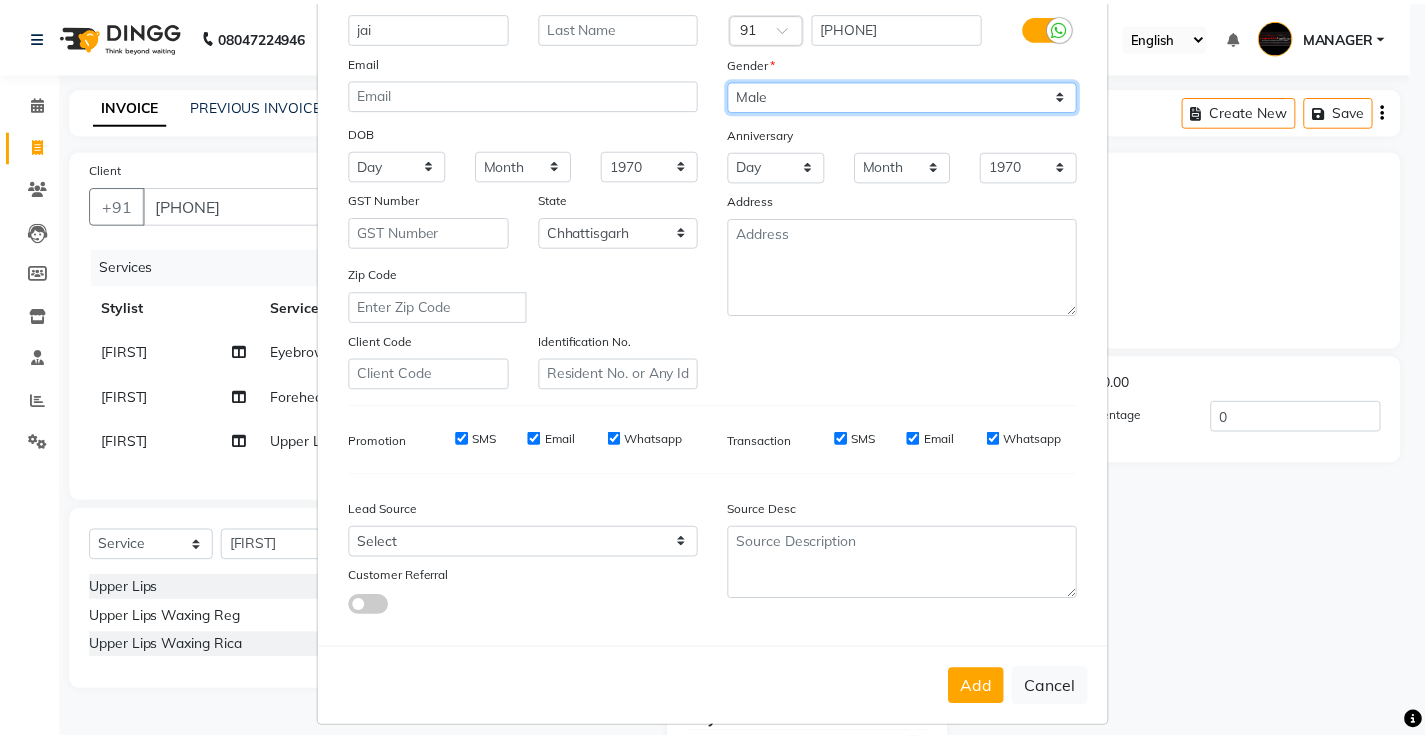 scroll, scrollTop: 184, scrollLeft: 0, axis: vertical 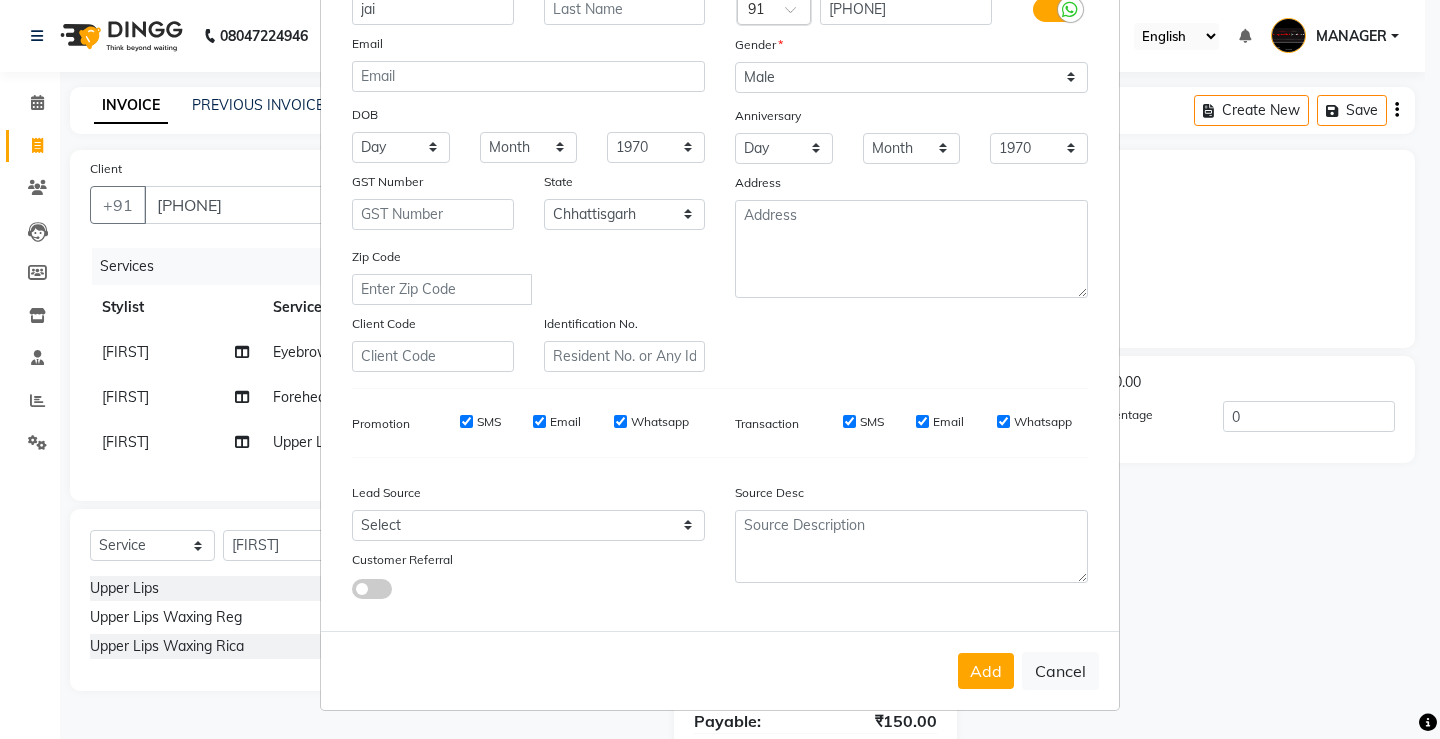 click on "Add   Cancel" at bounding box center (720, 670) 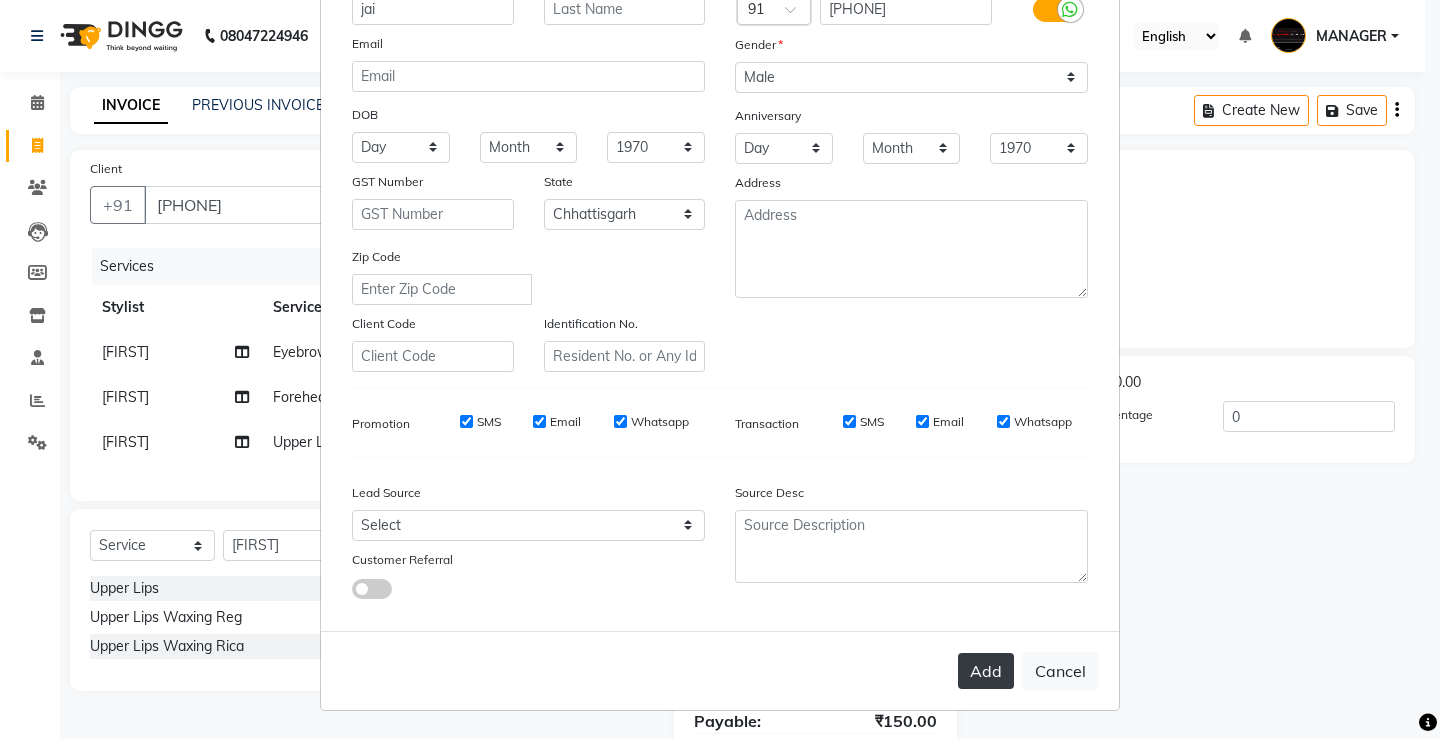 click on "Add" at bounding box center (986, 671) 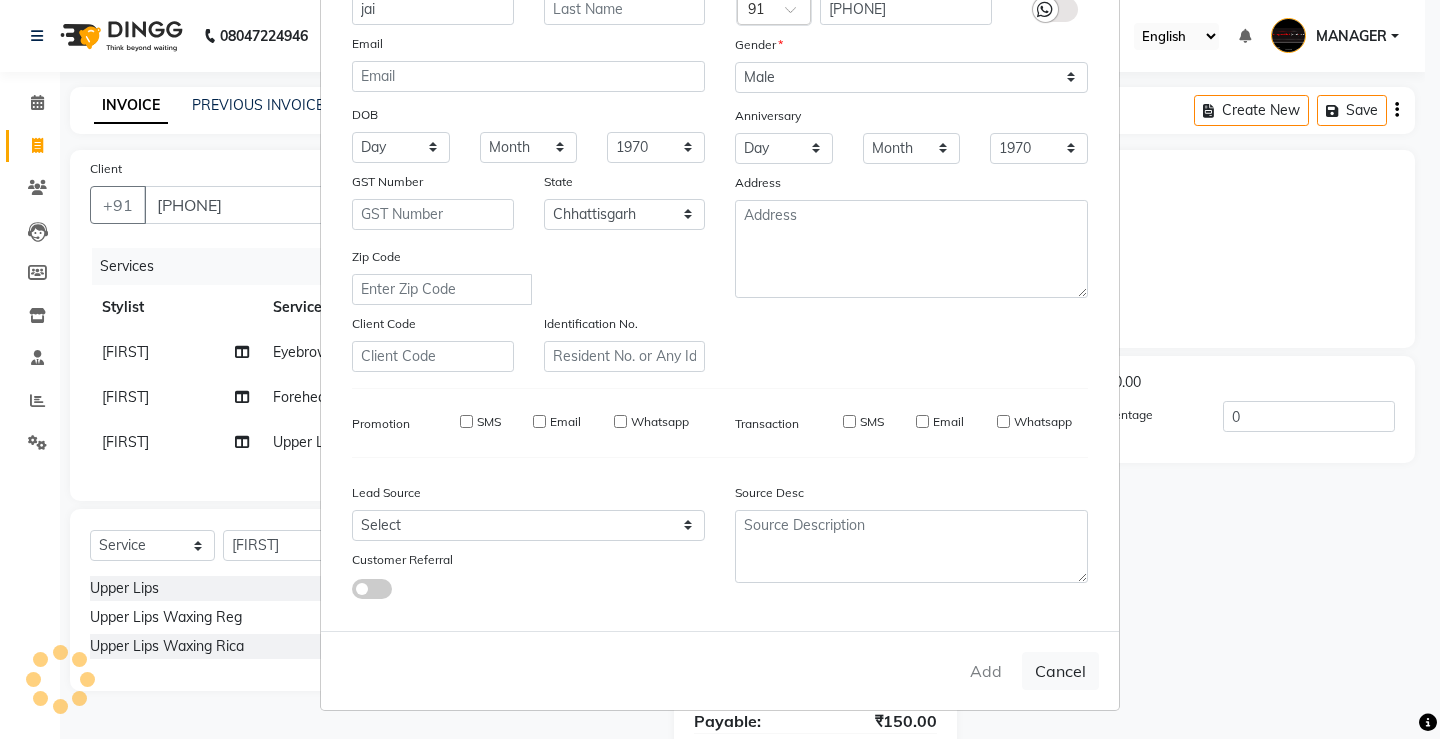 type 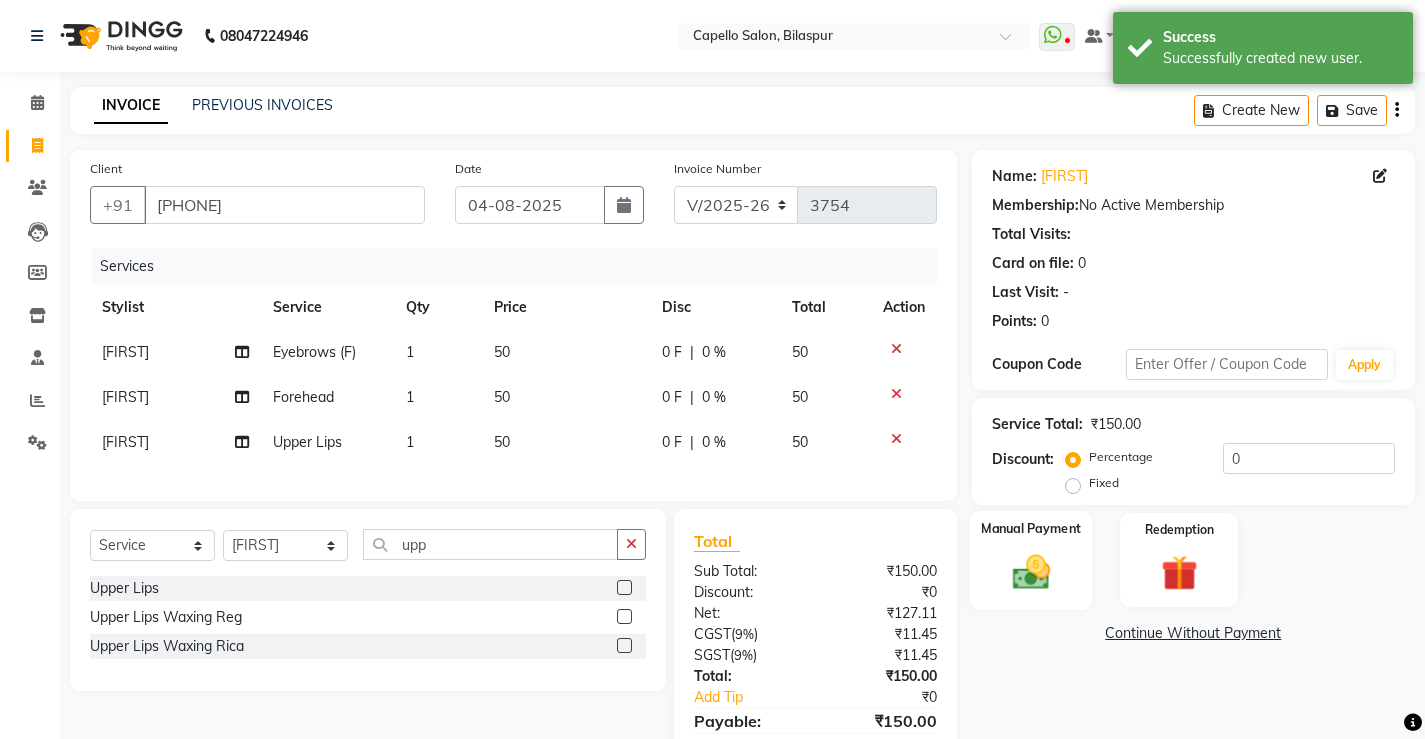 scroll, scrollTop: 100, scrollLeft: 0, axis: vertical 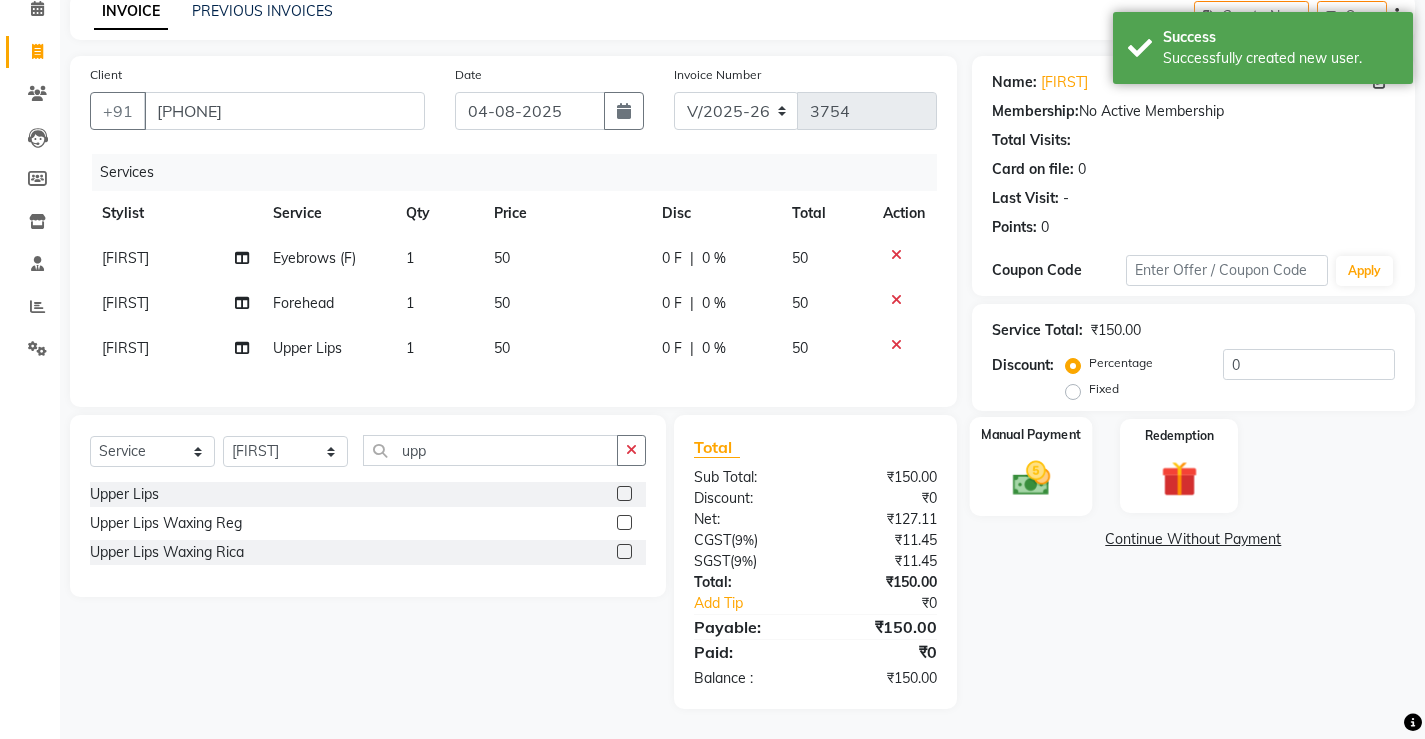click 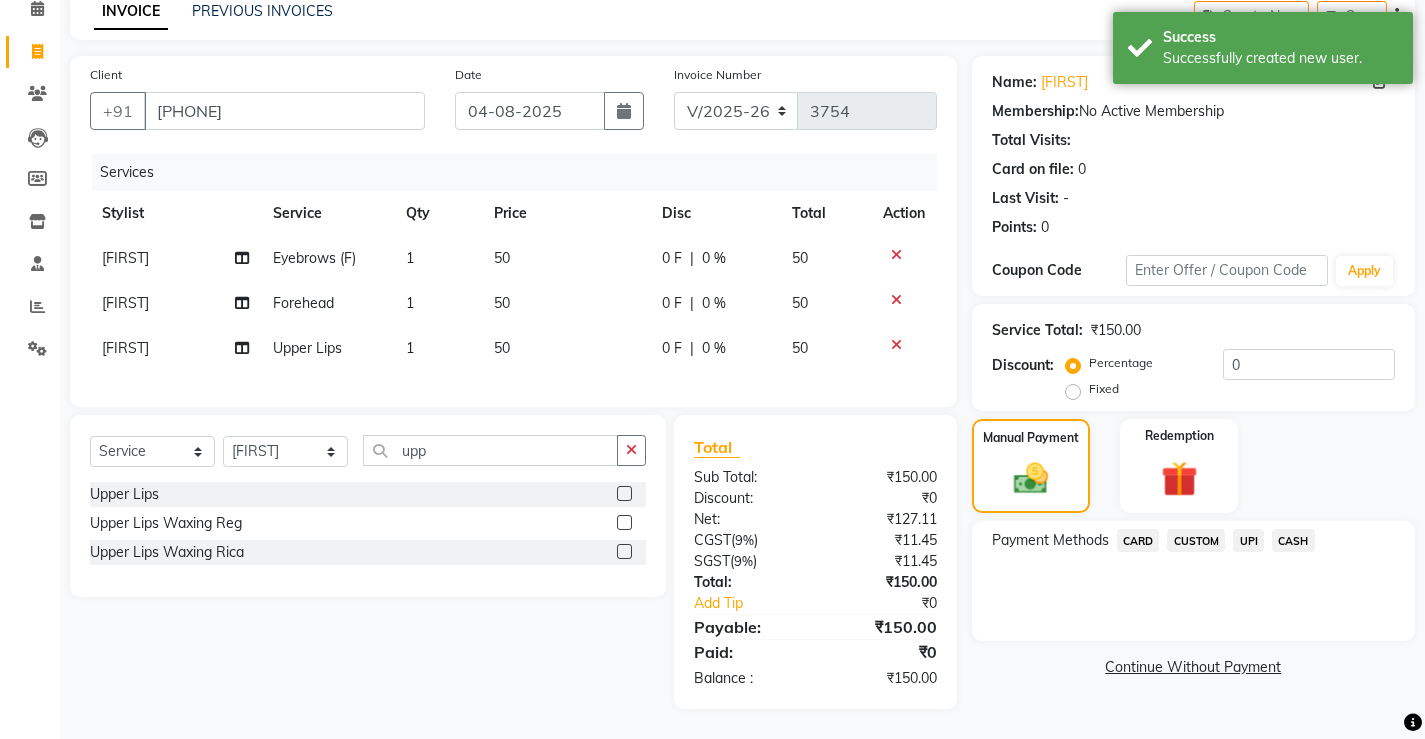click on "UPI" 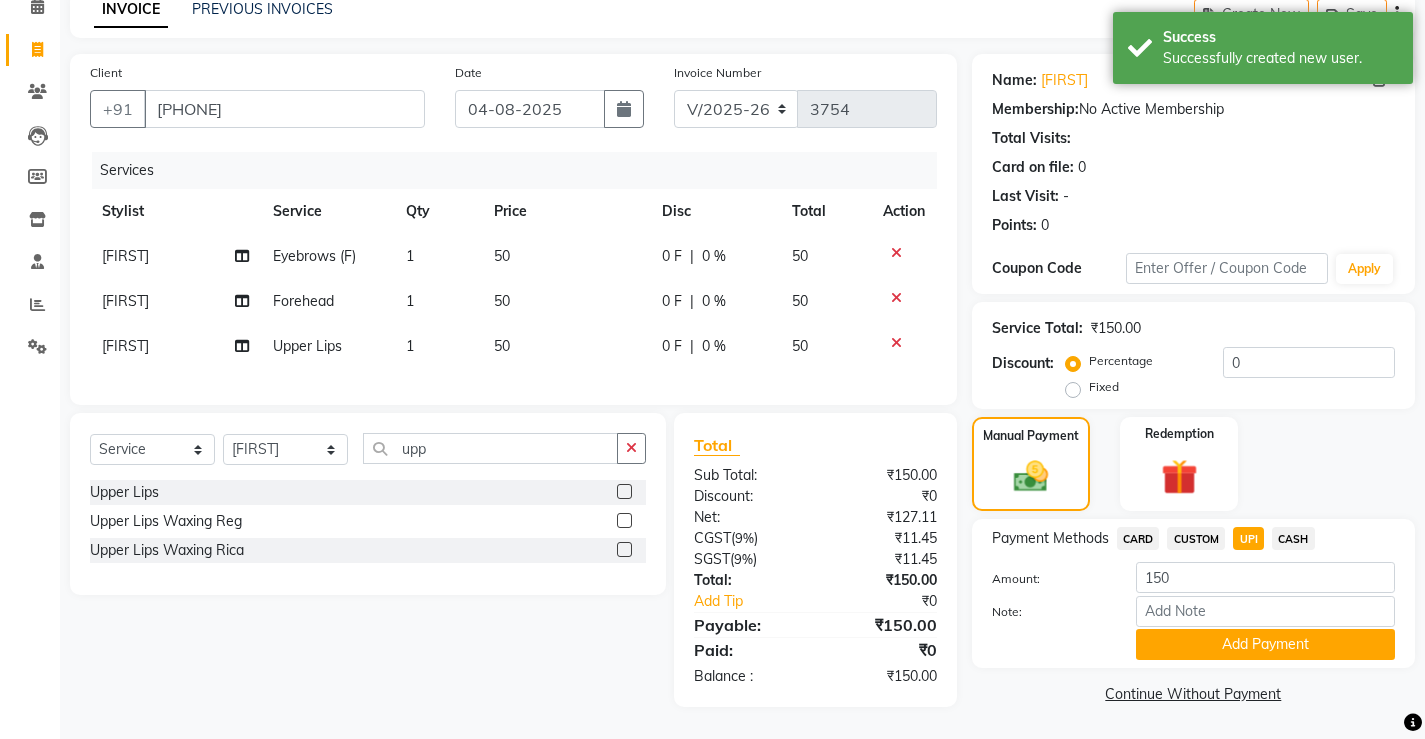 scroll, scrollTop: 109, scrollLeft: 0, axis: vertical 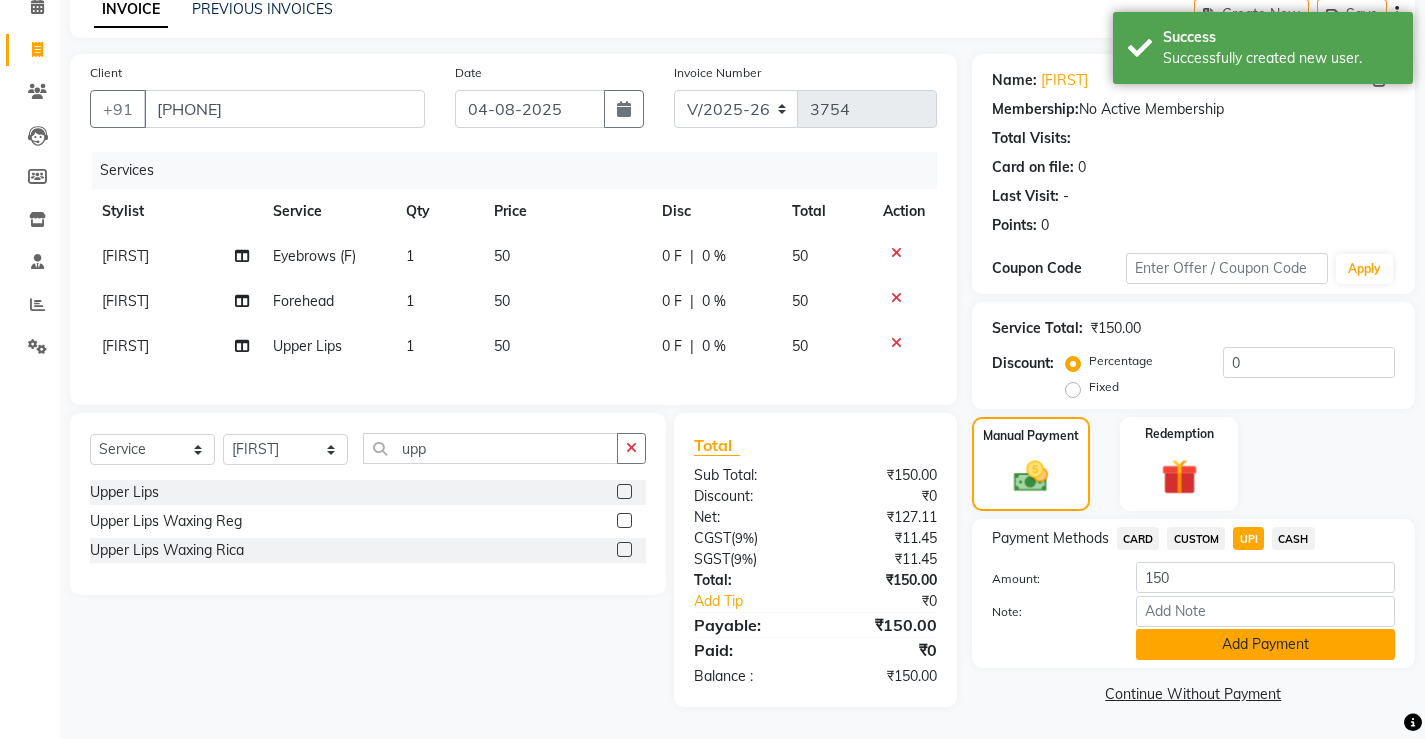 click on "Add Payment" 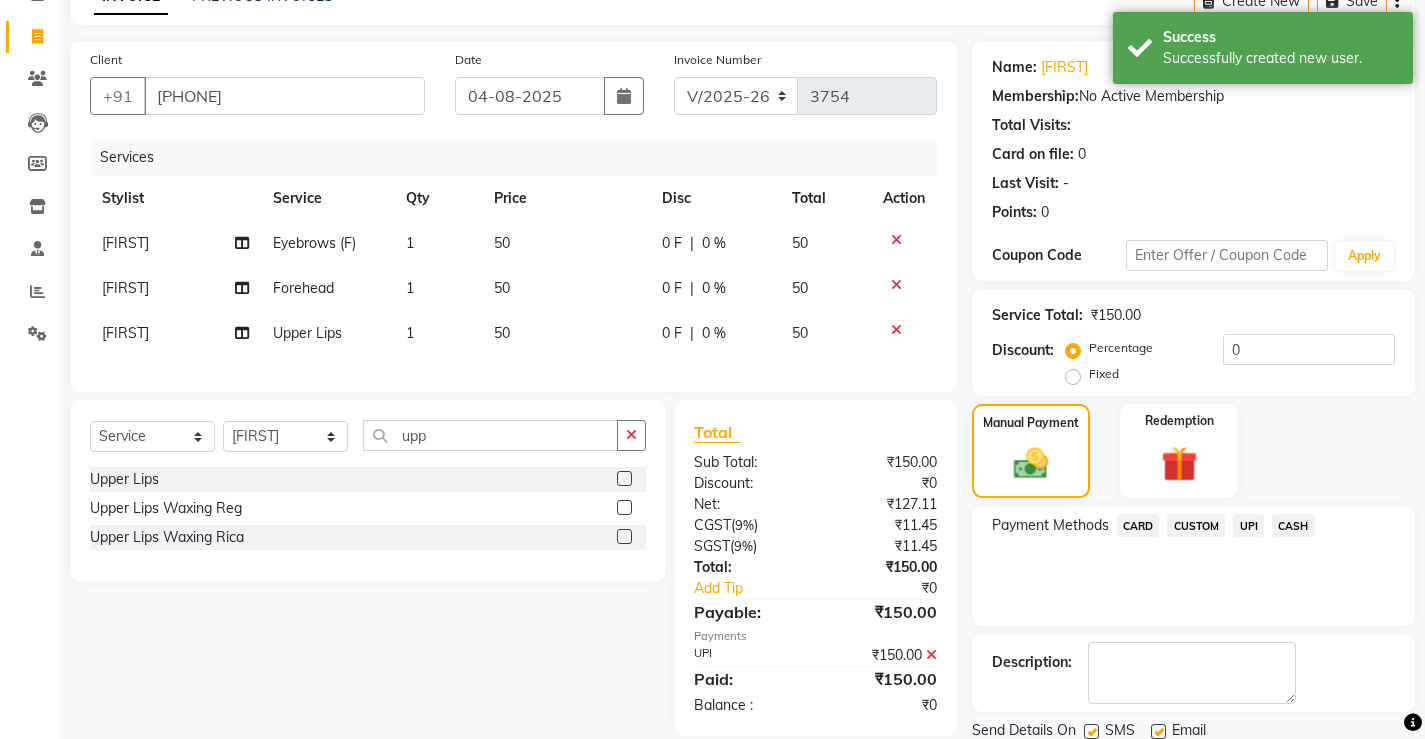 scroll, scrollTop: 180, scrollLeft: 0, axis: vertical 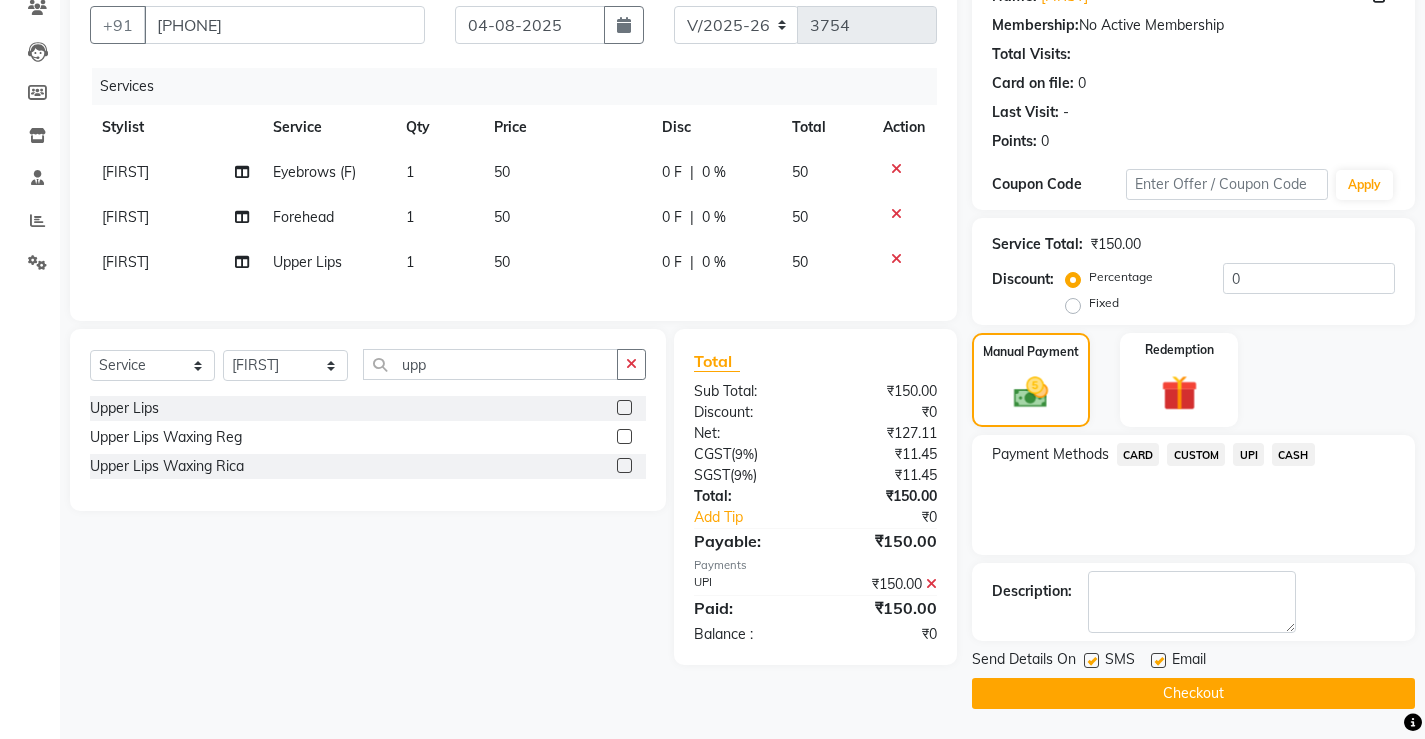 click on "Checkout" 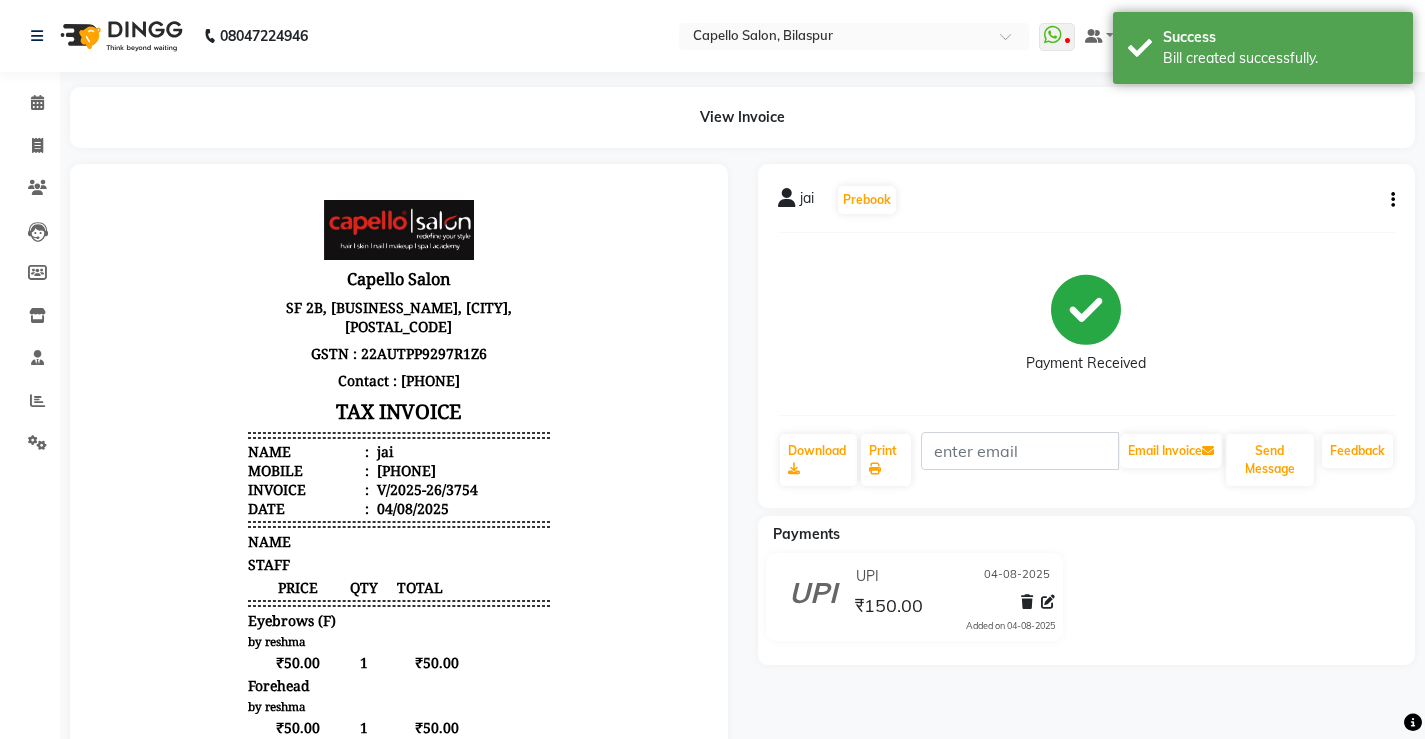 scroll, scrollTop: 0, scrollLeft: 0, axis: both 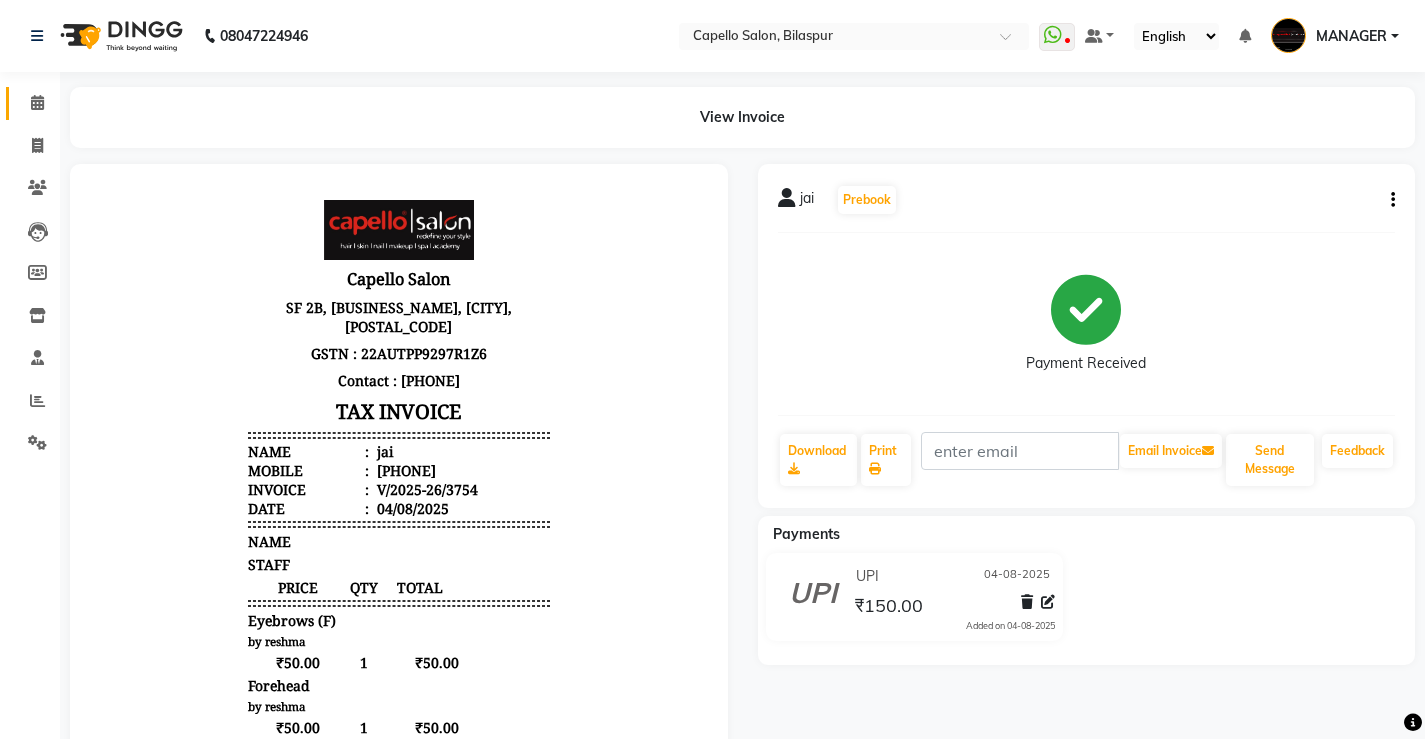 click 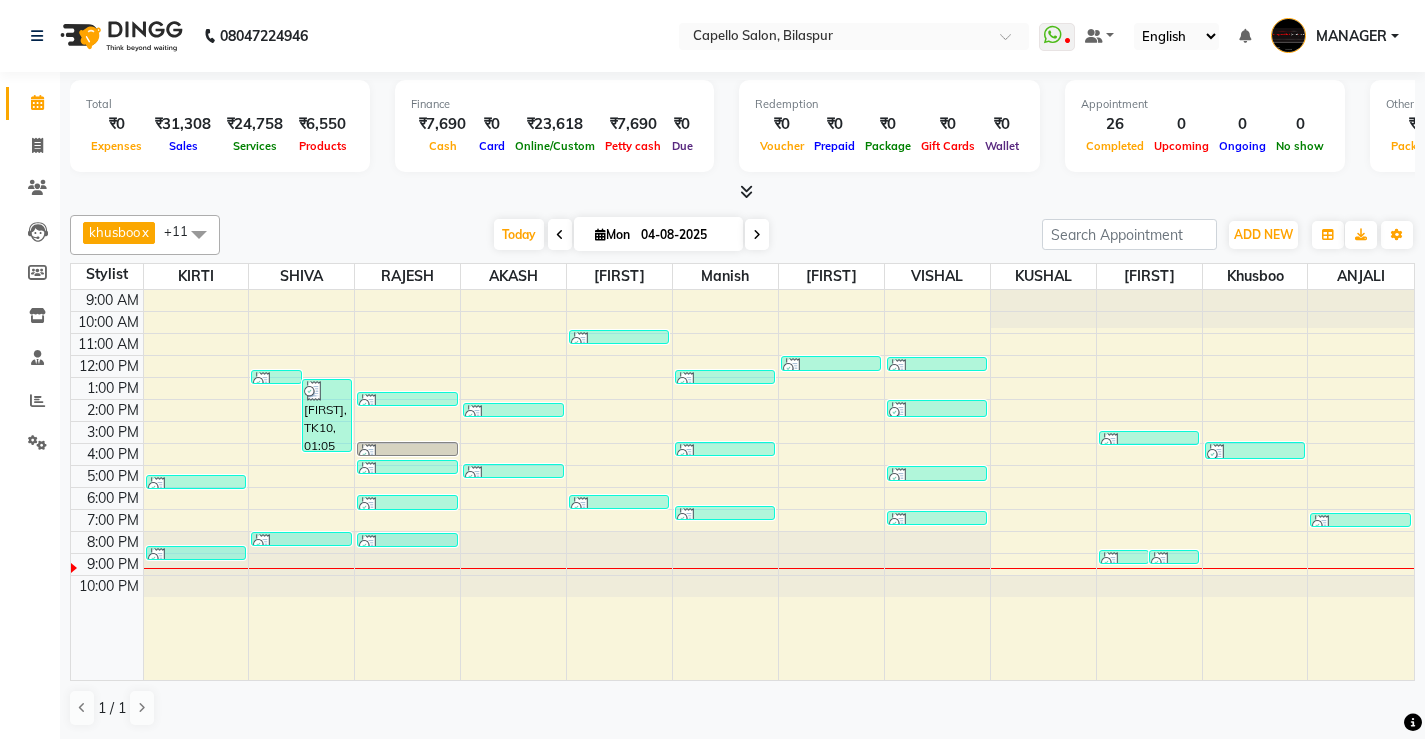 scroll, scrollTop: 1, scrollLeft: 0, axis: vertical 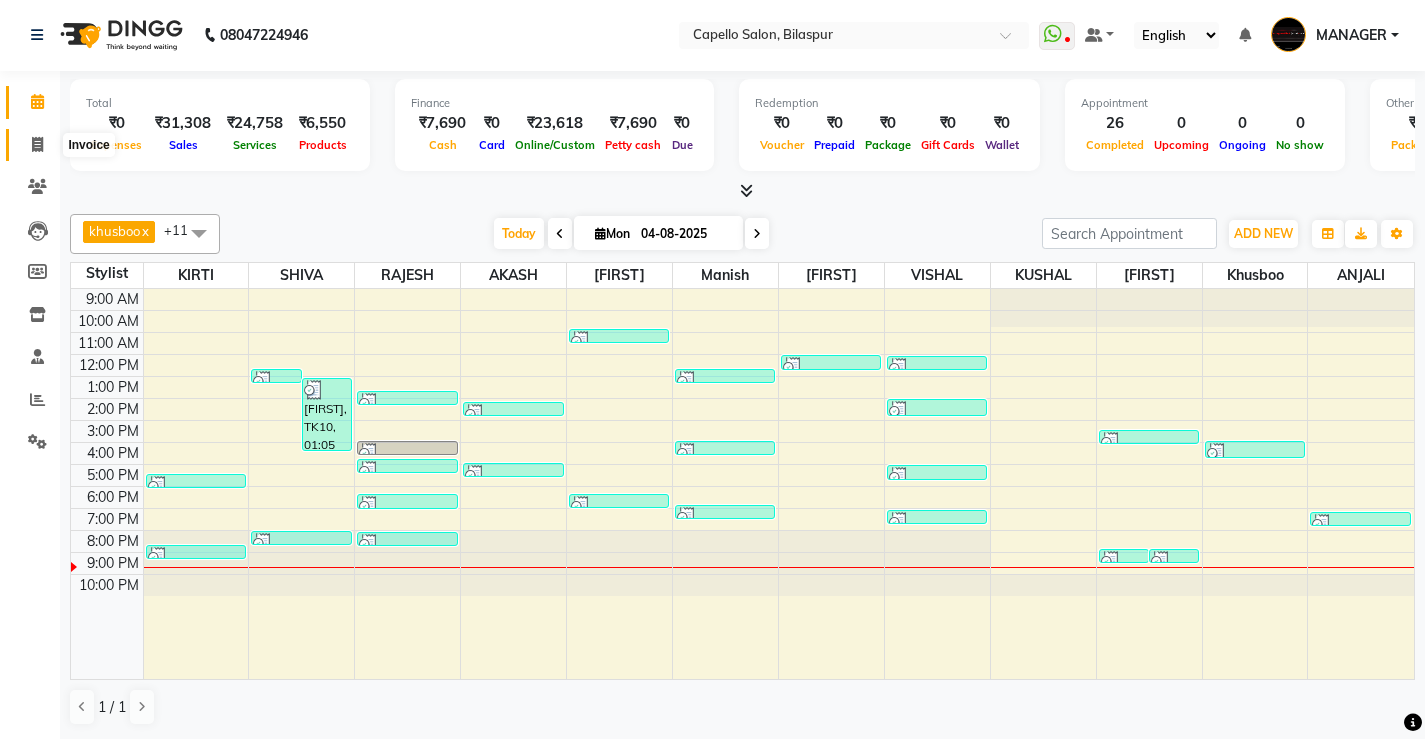 click 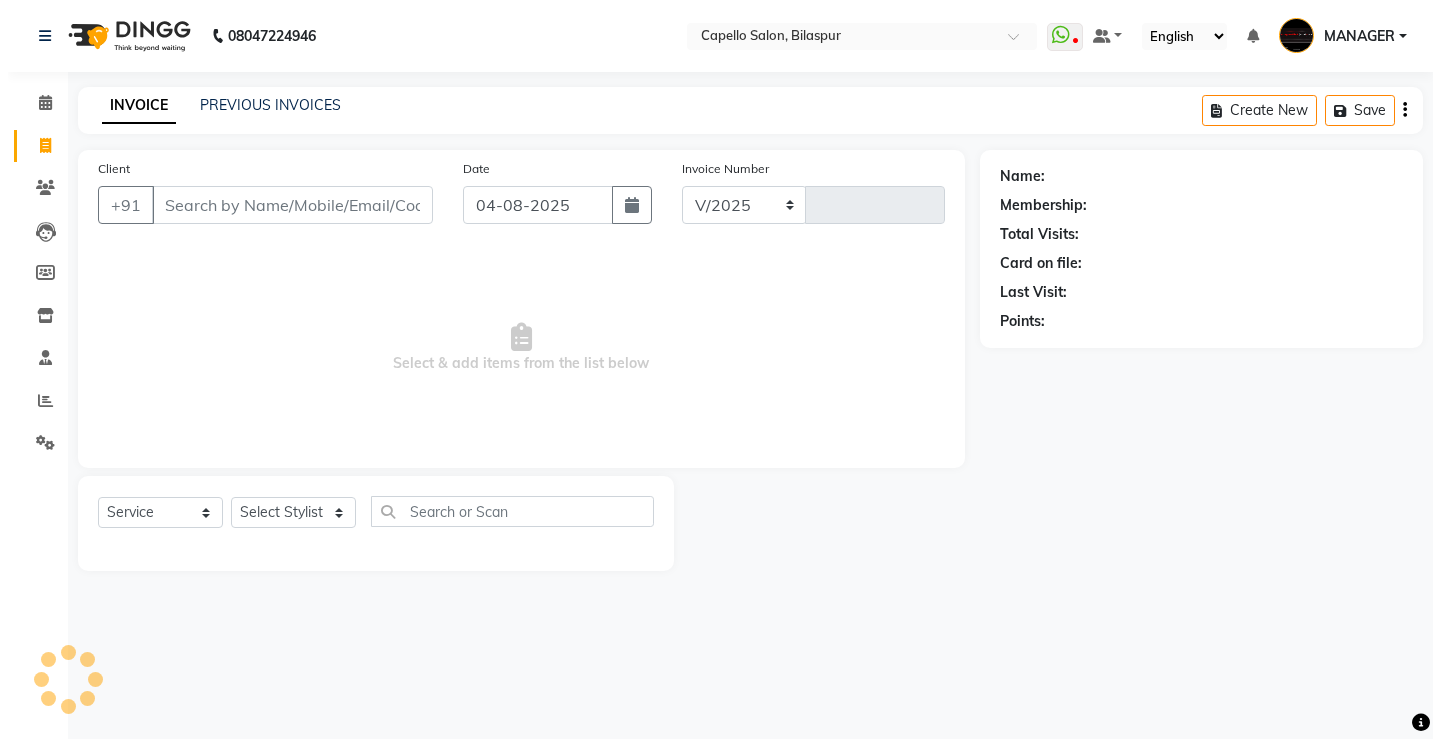 scroll, scrollTop: 0, scrollLeft: 0, axis: both 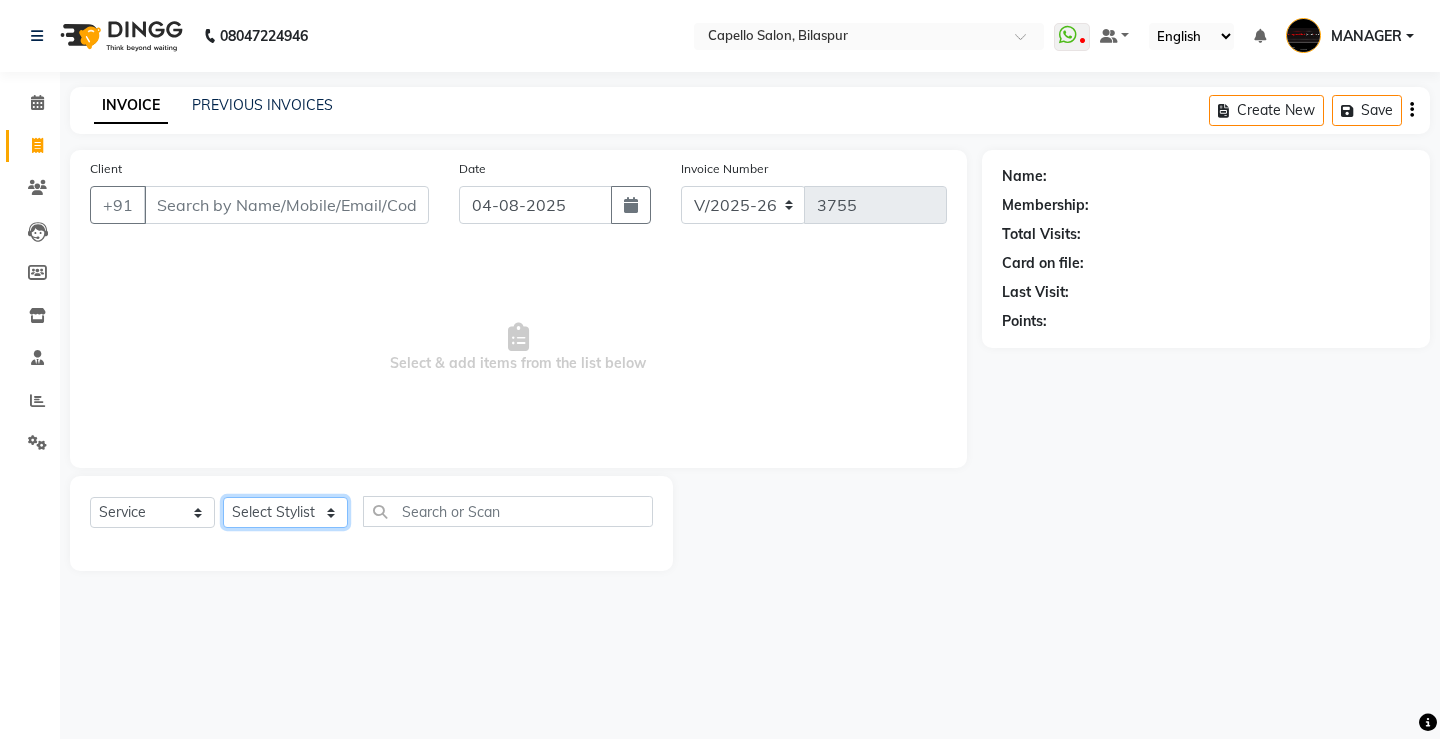 click on "Select Stylist ADMIN AKASH ANJALI khusboo KIRTI KUSHAL MANAGER Manish  RAJESH reshma ritee shailendra SHIVA VISHAL" 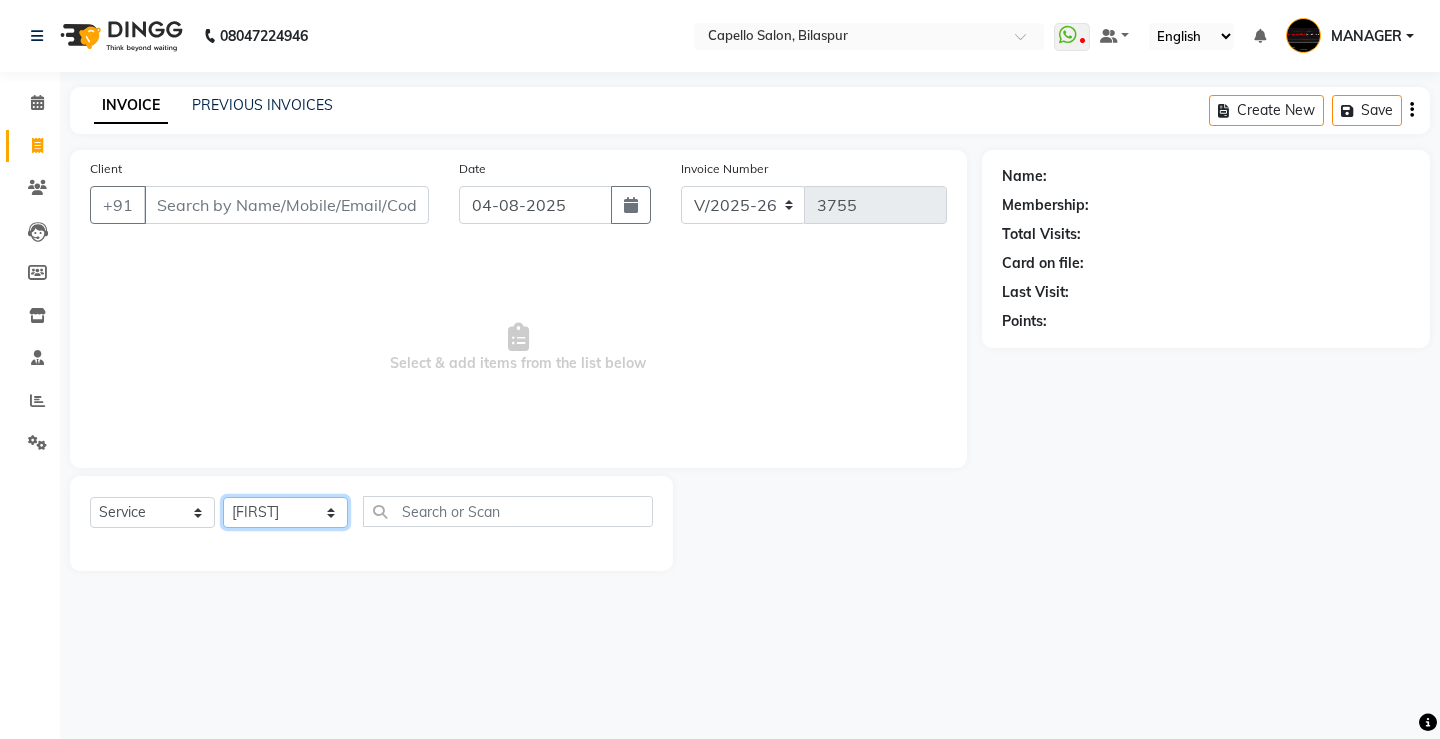 click on "Select Stylist ADMIN AKASH ANJALI khusboo KIRTI KUSHAL MANAGER Manish  RAJESH reshma ritee shailendra SHIVA VISHAL" 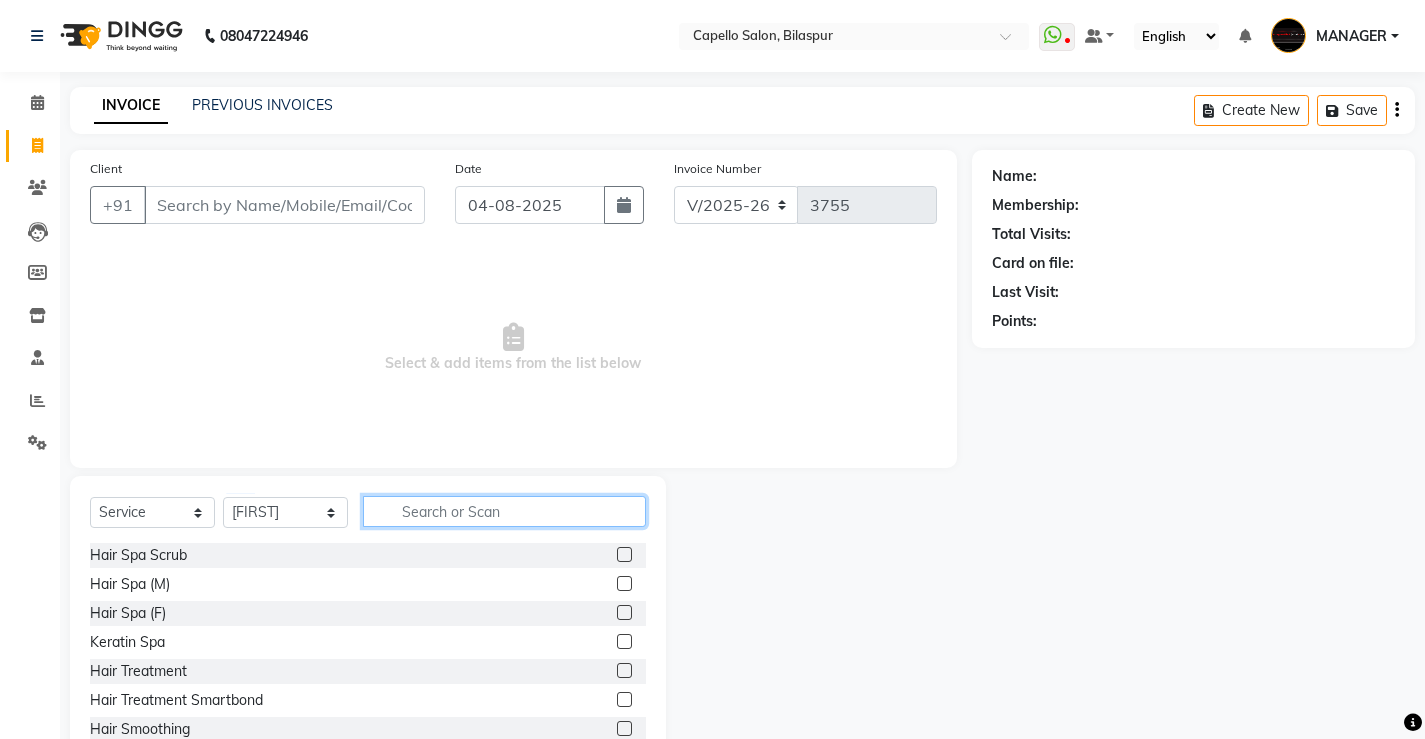 click 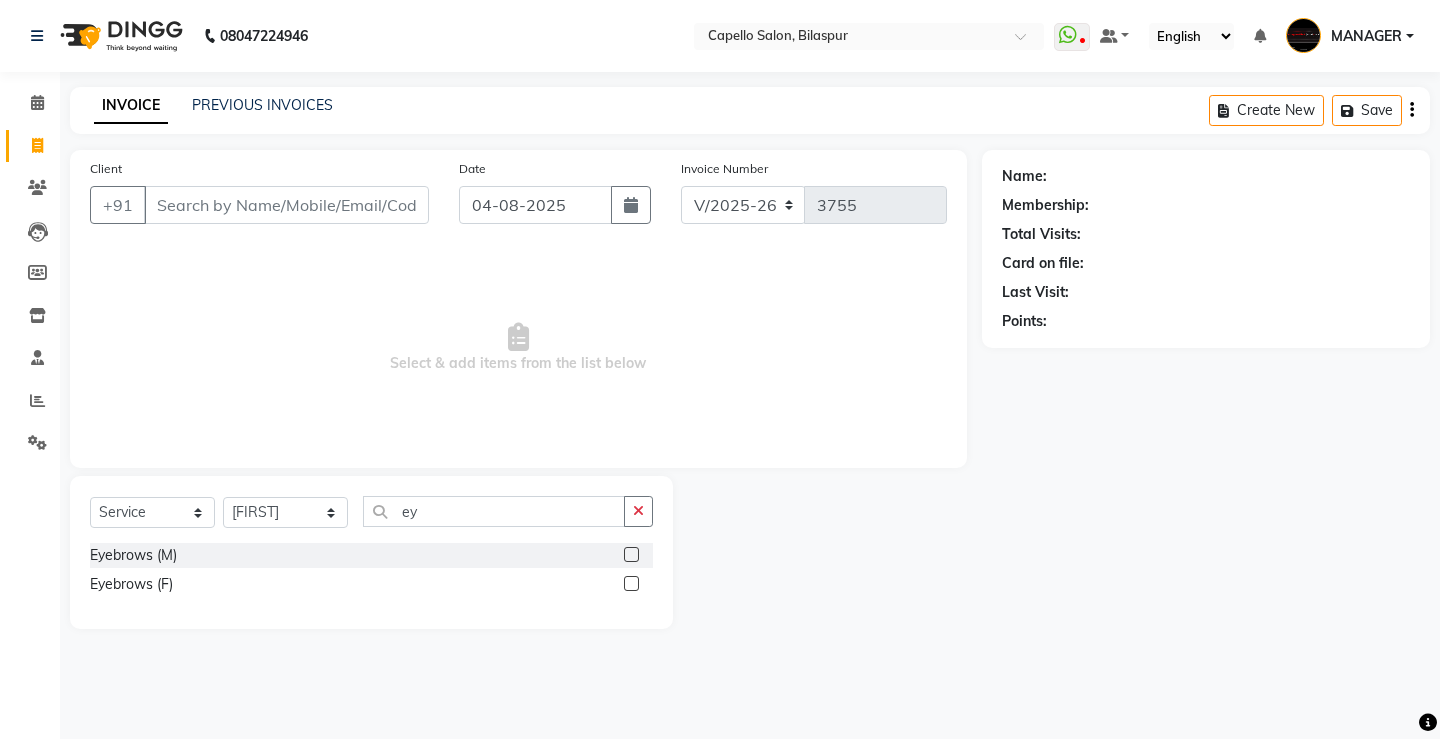 drag, startPoint x: 626, startPoint y: 585, endPoint x: 610, endPoint y: 570, distance: 21.931713 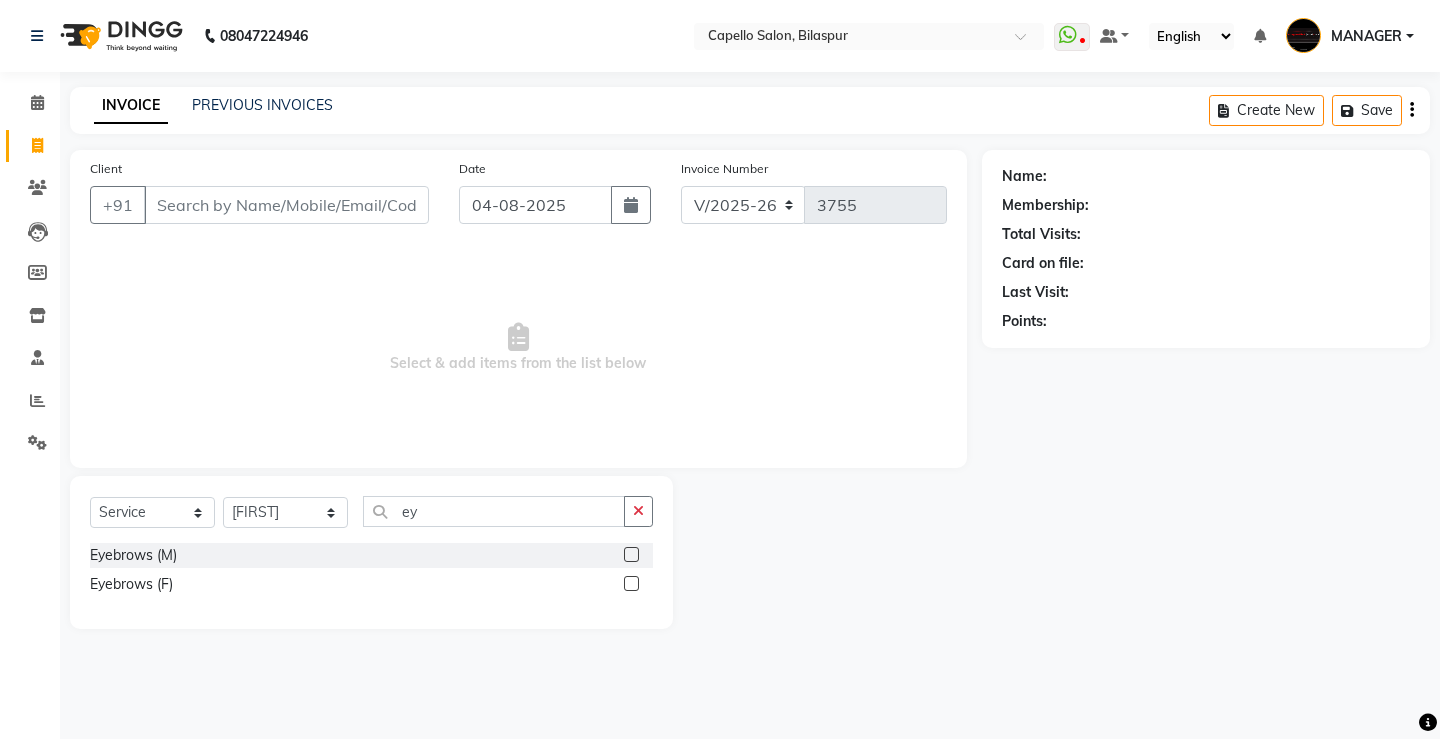 click 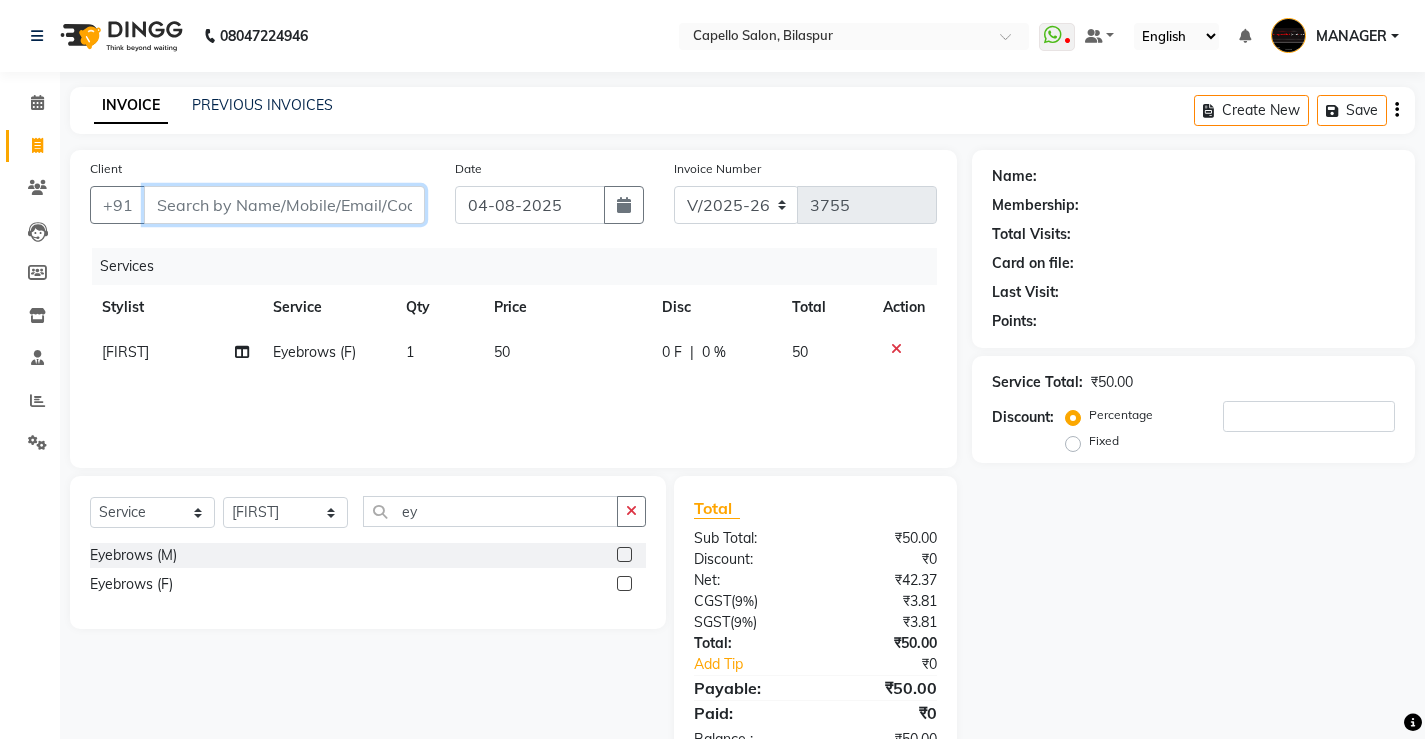 click on "Client" at bounding box center (284, 205) 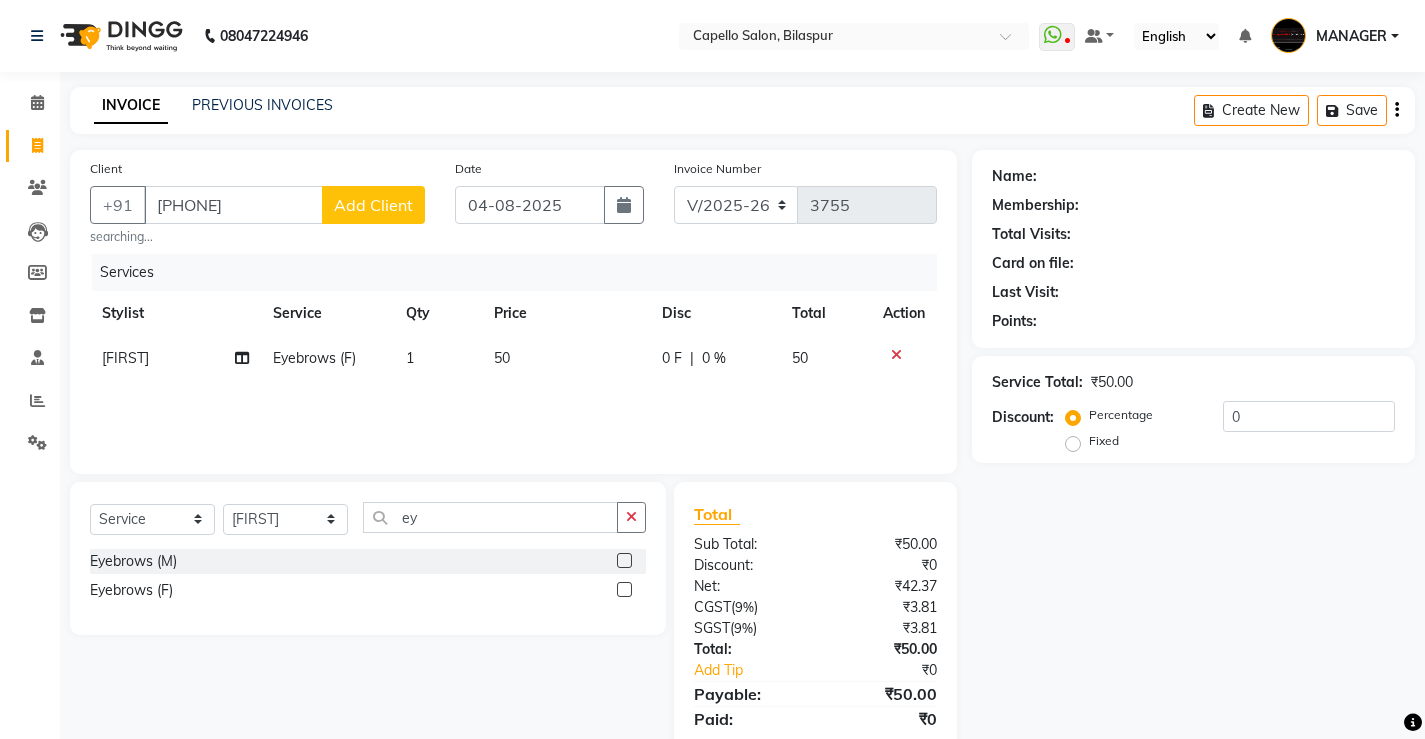 click on "Add Client" 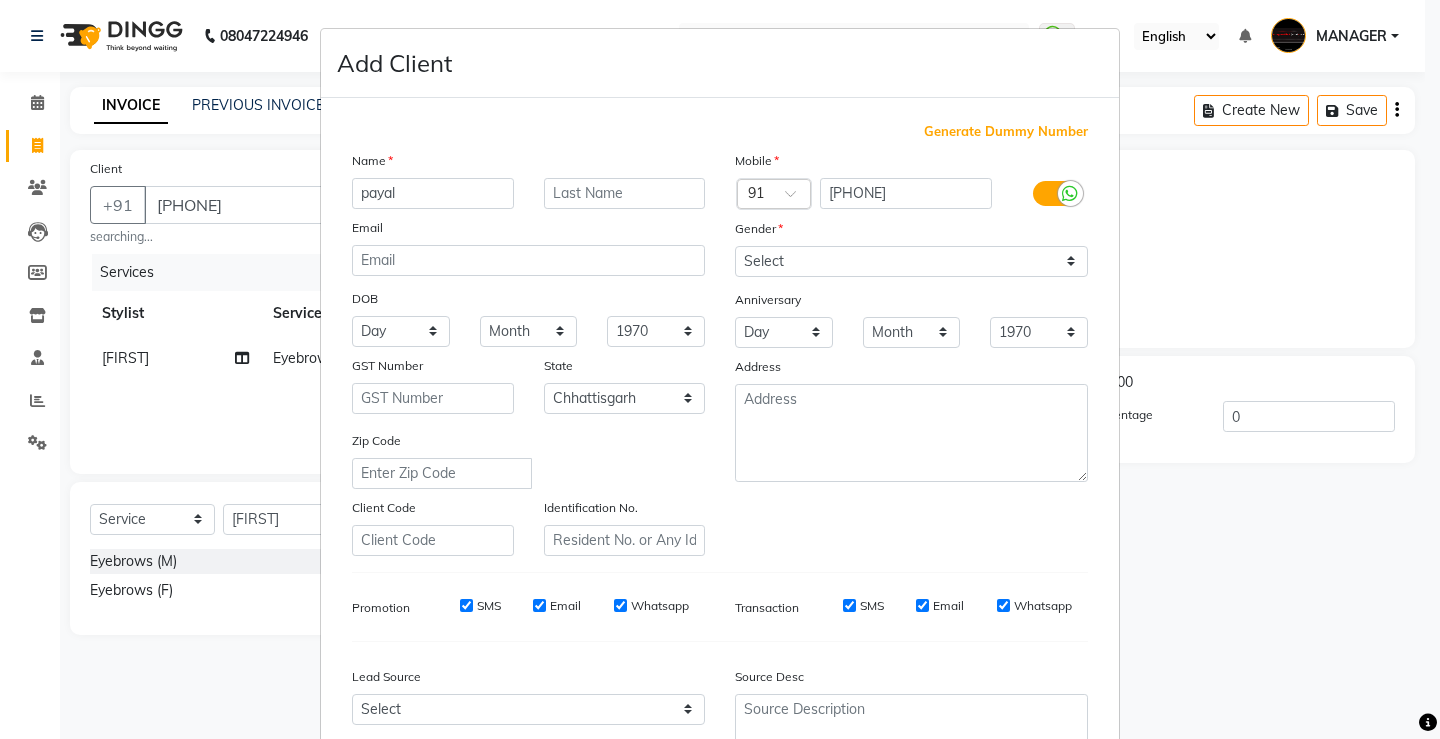 click on "Gender" at bounding box center (911, 232) 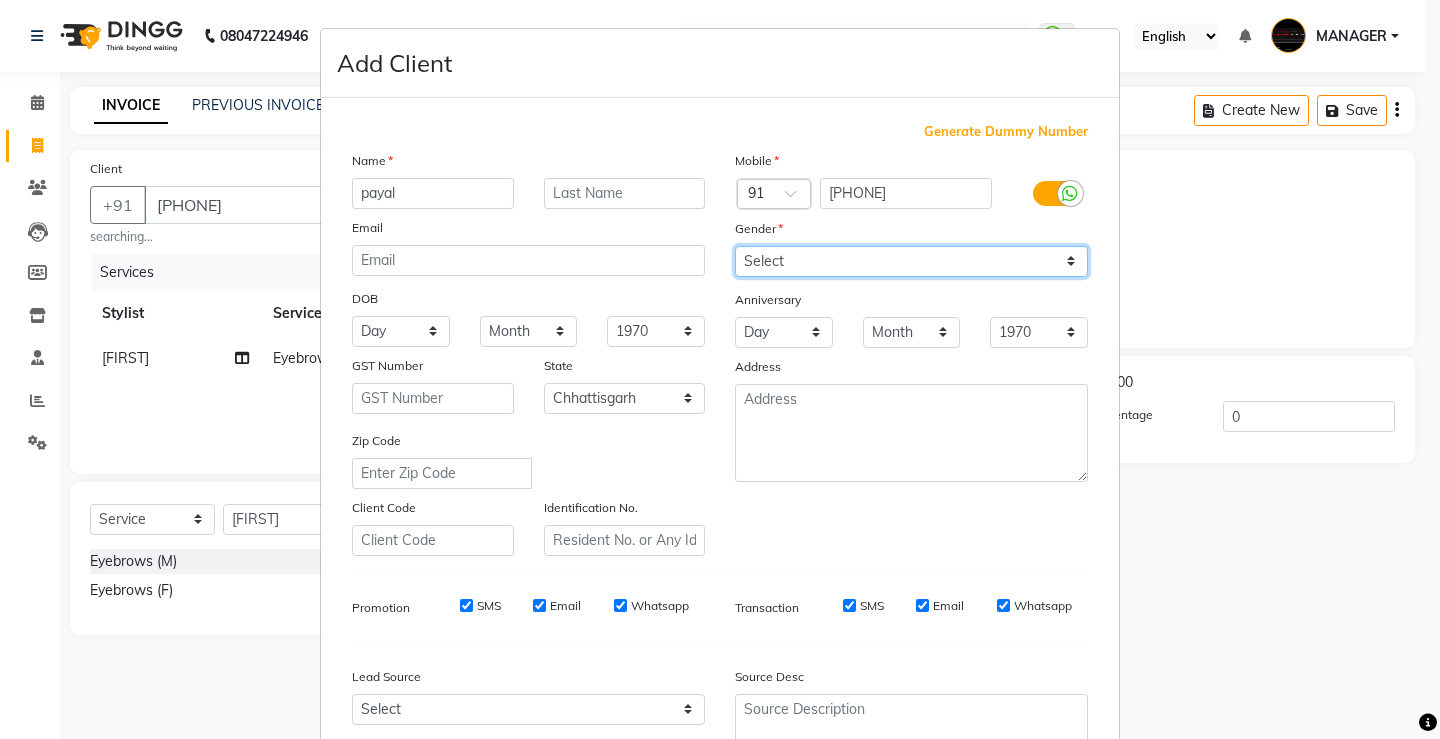 click on "Select Male Female Other Prefer Not To Say" at bounding box center (911, 261) 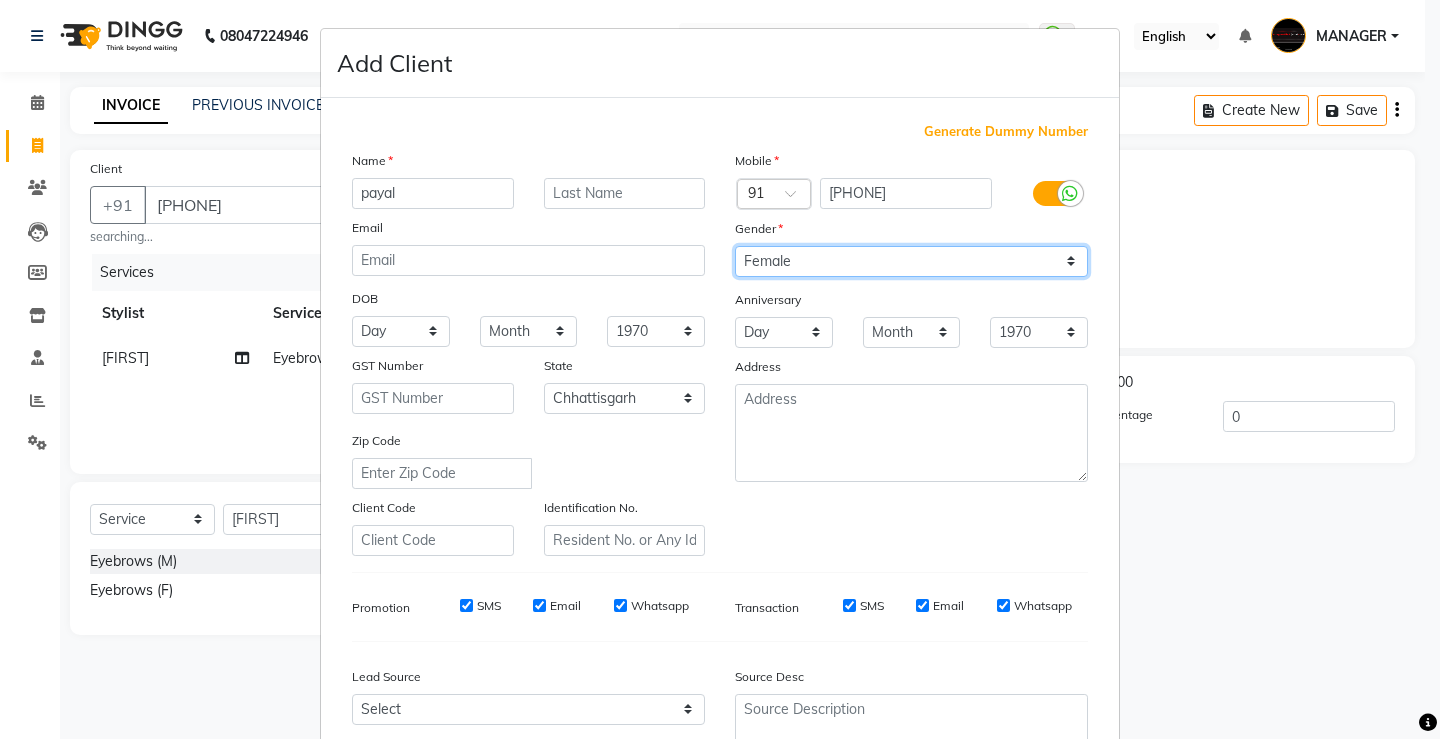 click on "Select Male Female Other Prefer Not To Say" at bounding box center [911, 261] 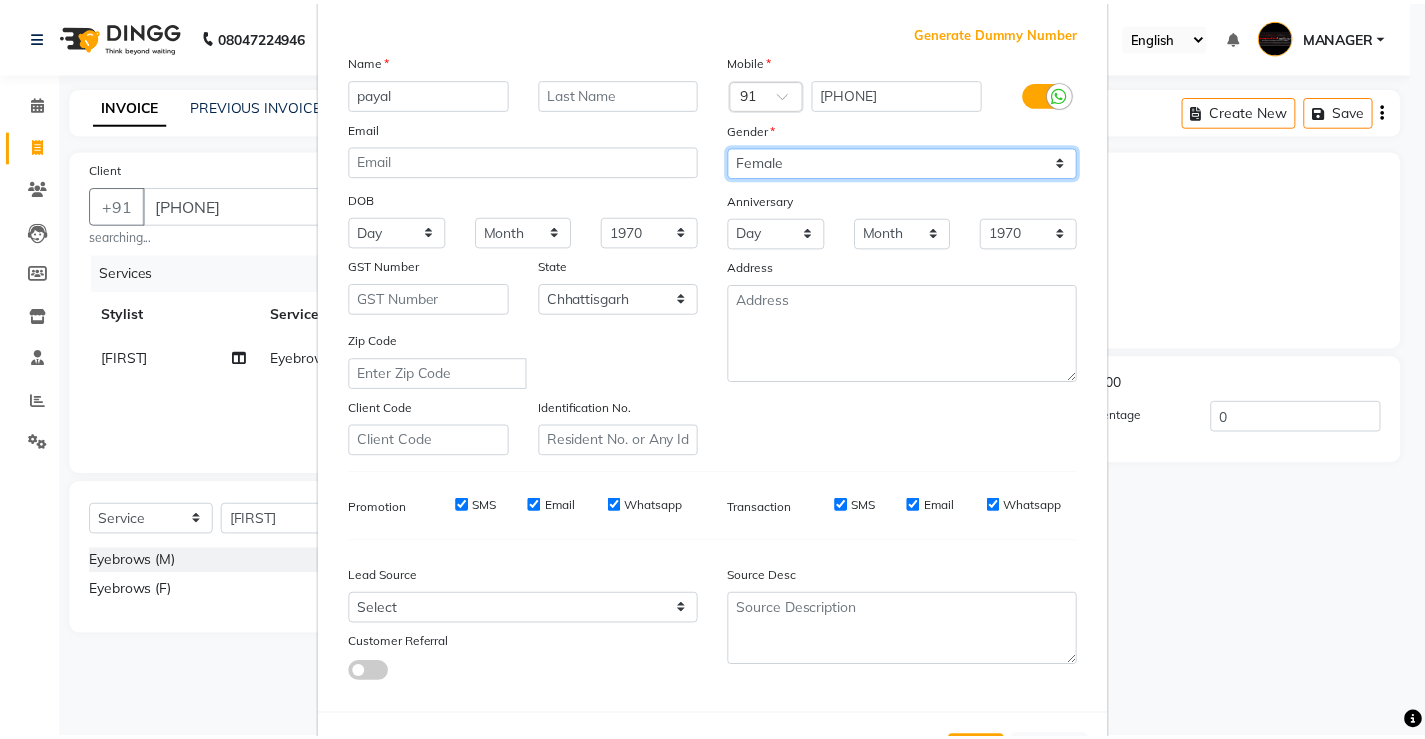 scroll, scrollTop: 184, scrollLeft: 0, axis: vertical 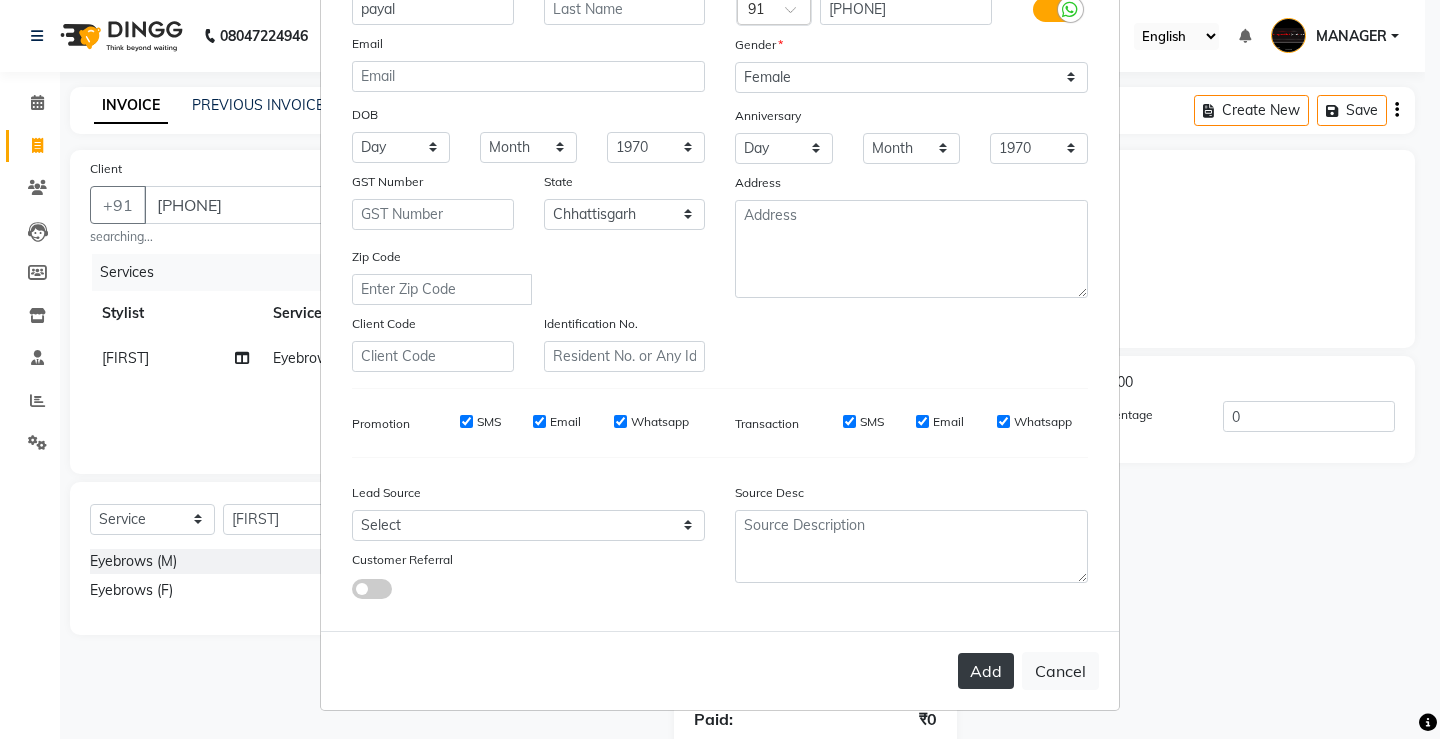 click on "Add" at bounding box center [986, 671] 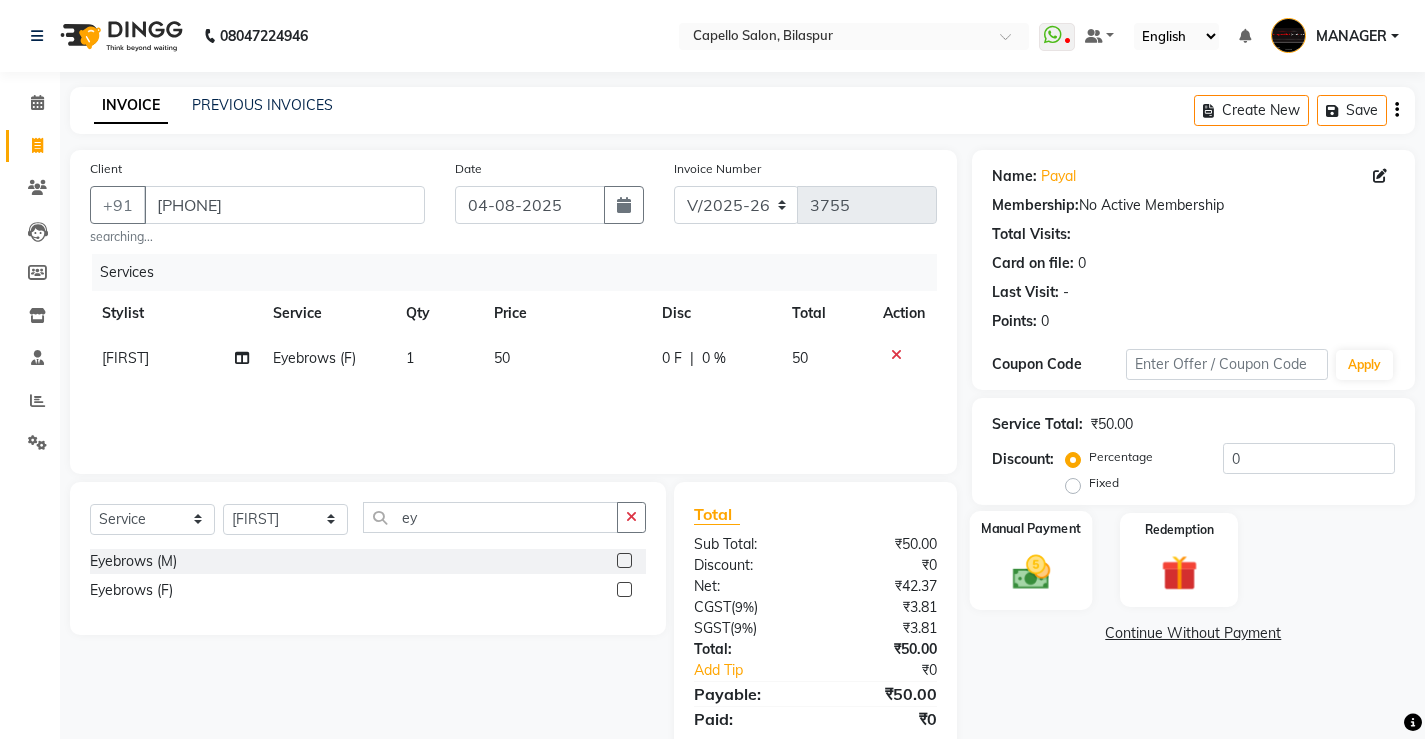click on "Manual Payment" 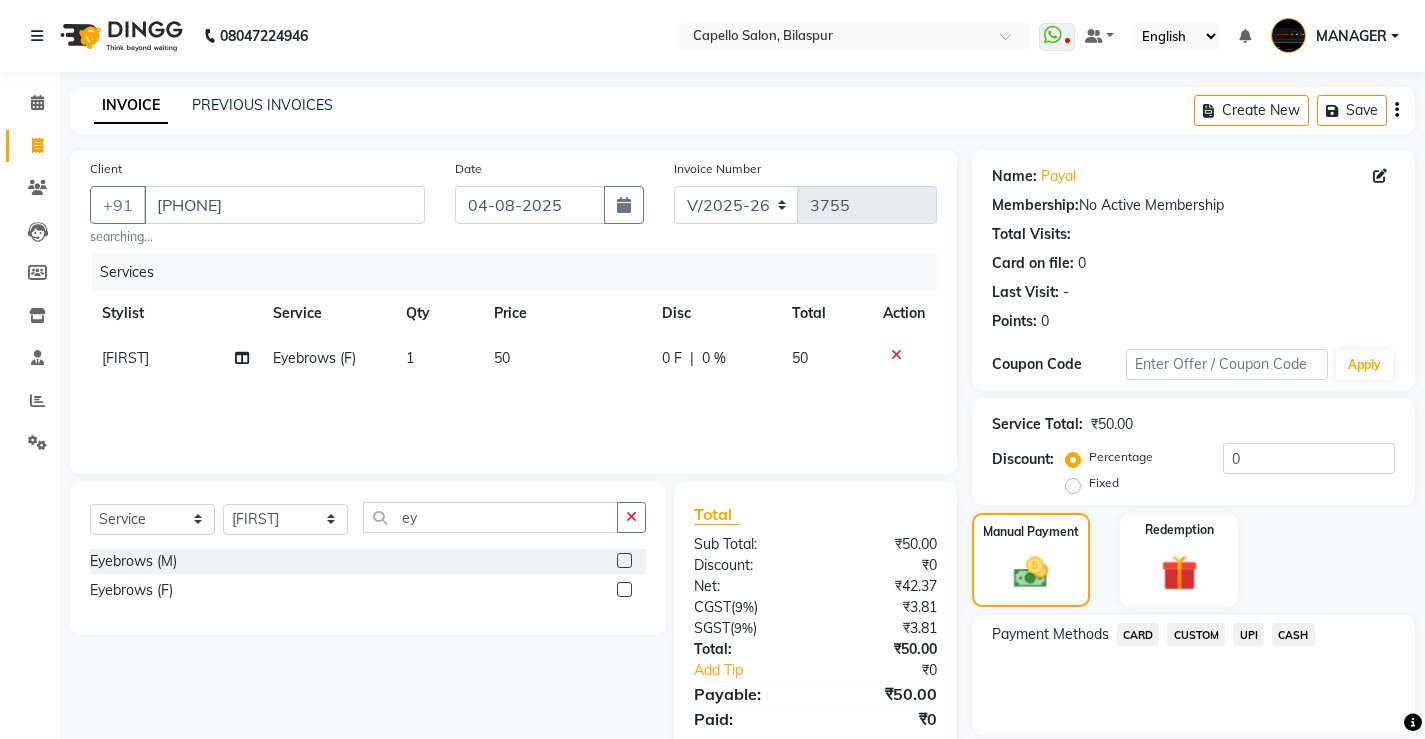 click on "CASH" 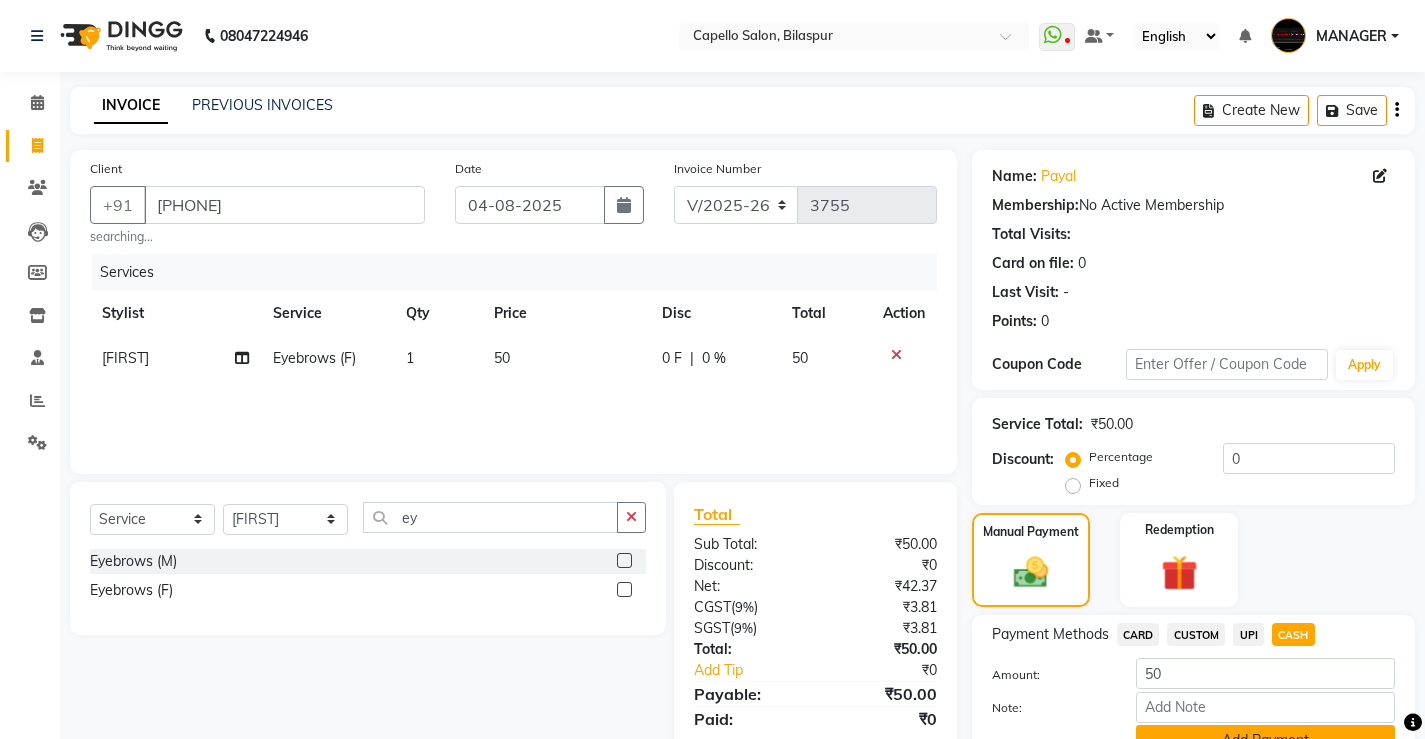 scroll, scrollTop: 96, scrollLeft: 0, axis: vertical 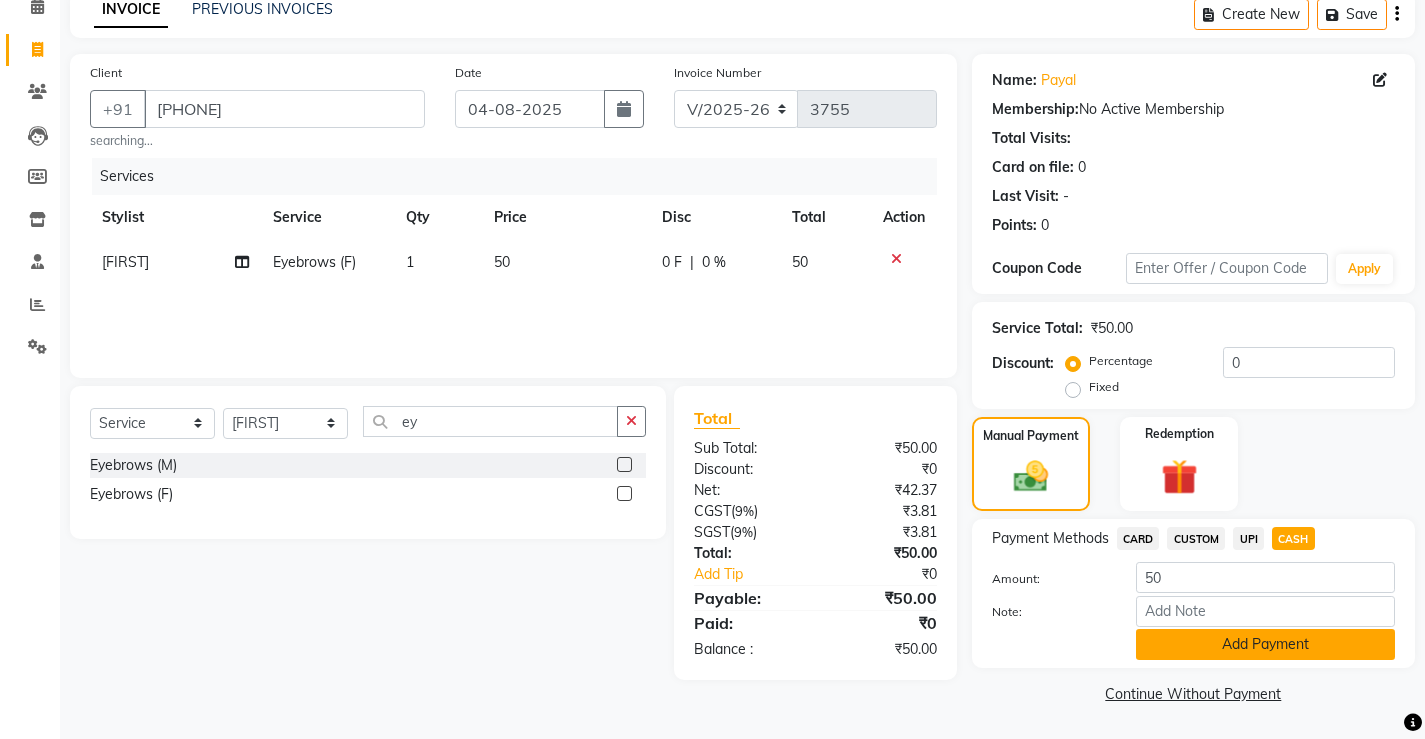 click on "Add Payment" 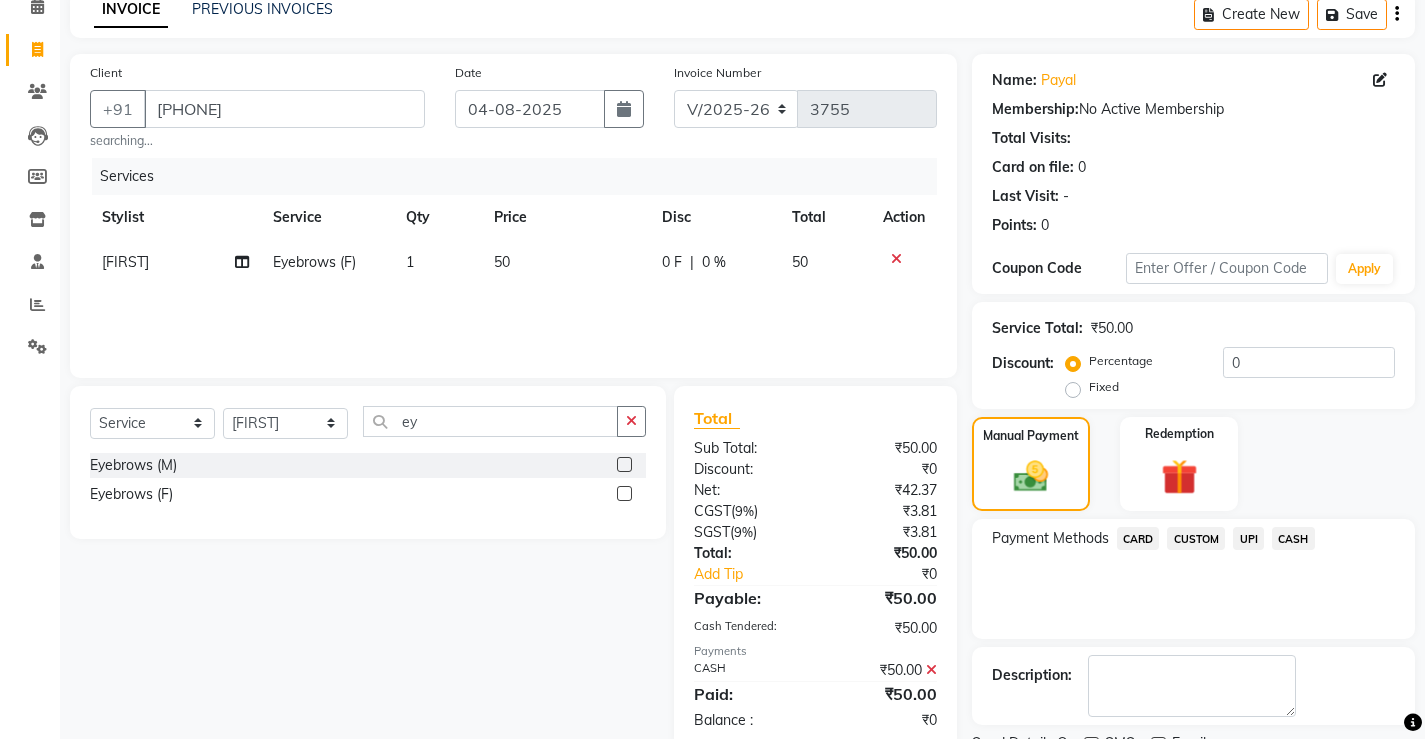 scroll, scrollTop: 180, scrollLeft: 0, axis: vertical 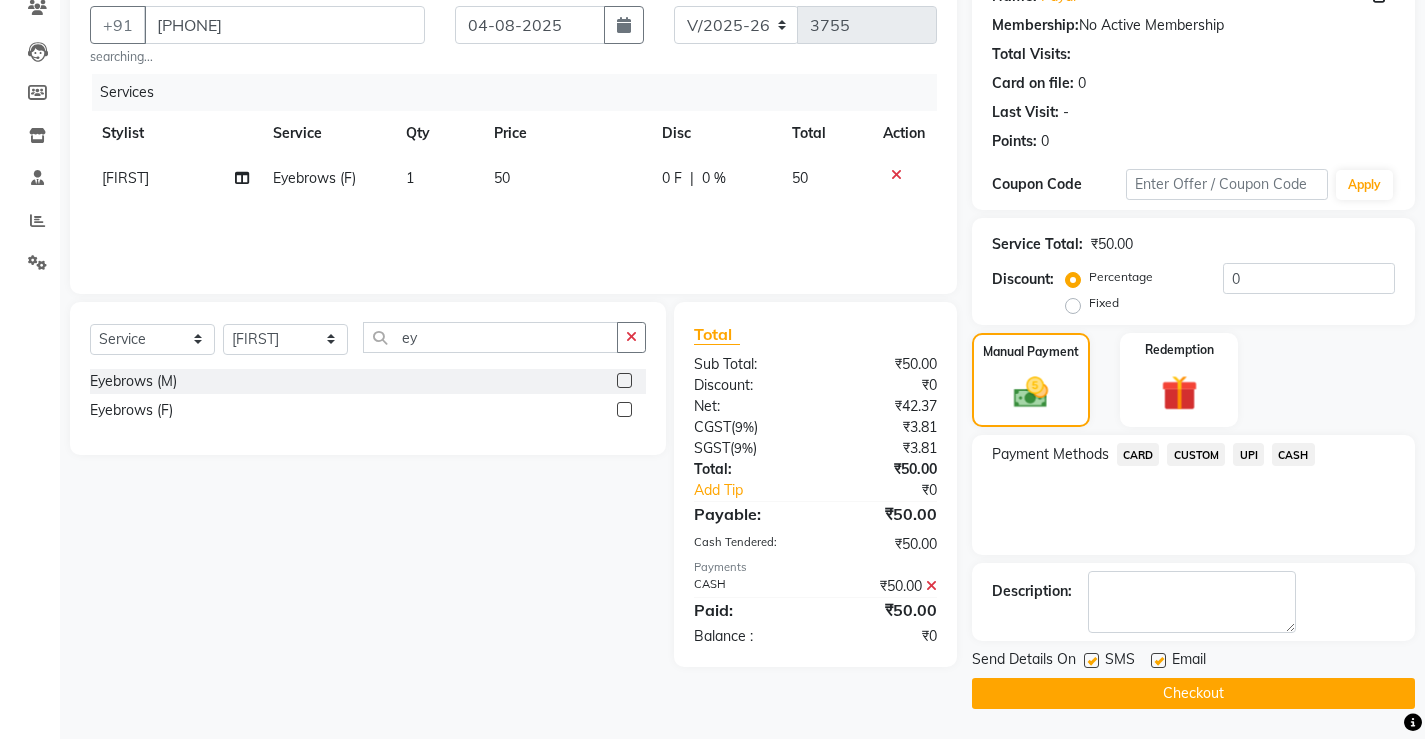 click on "Checkout" 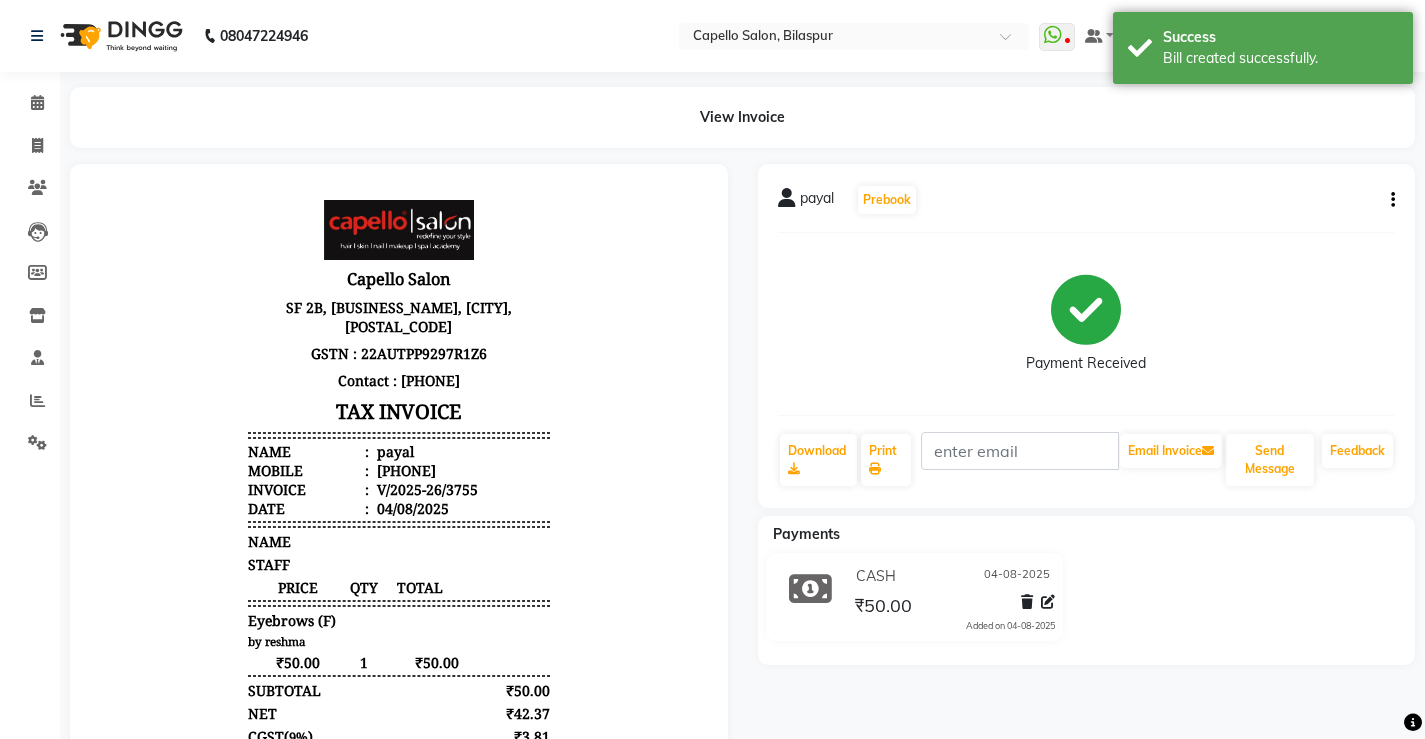 scroll, scrollTop: 0, scrollLeft: 0, axis: both 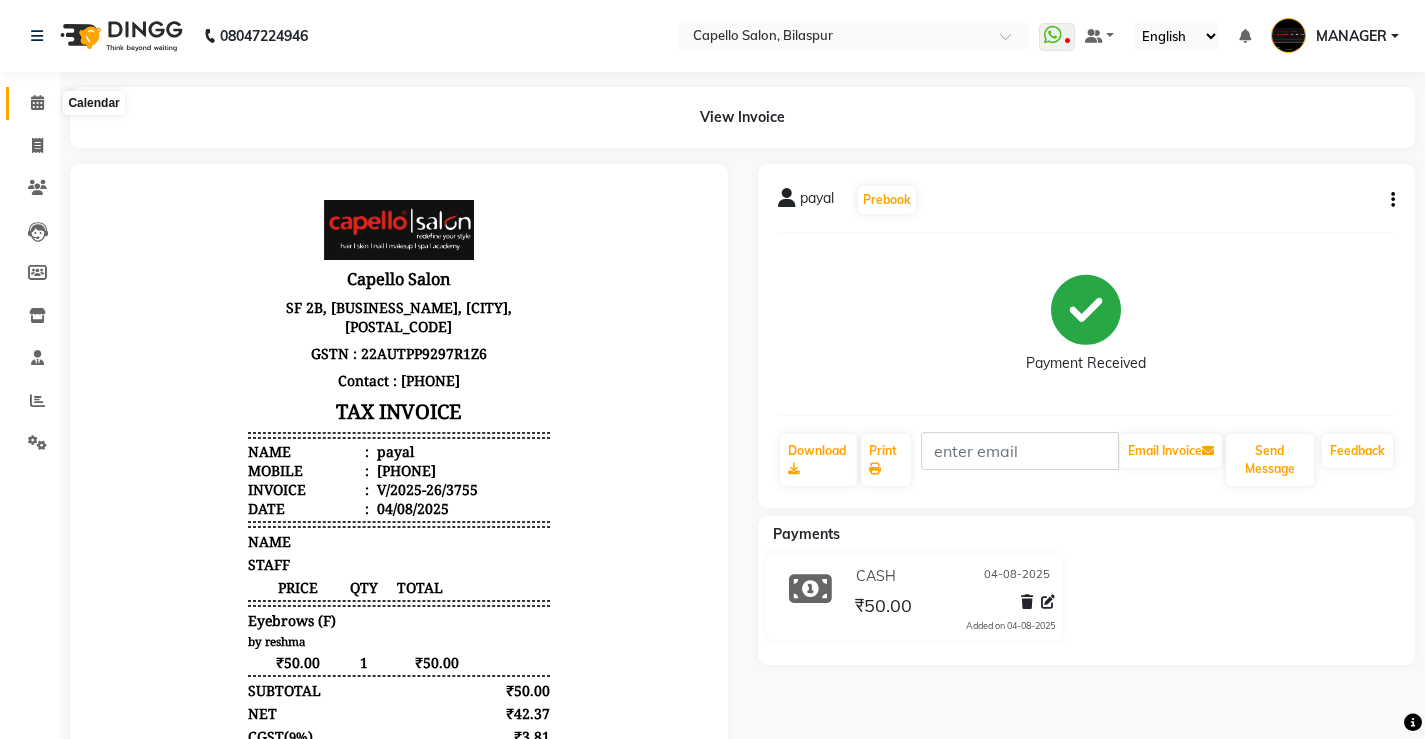 click 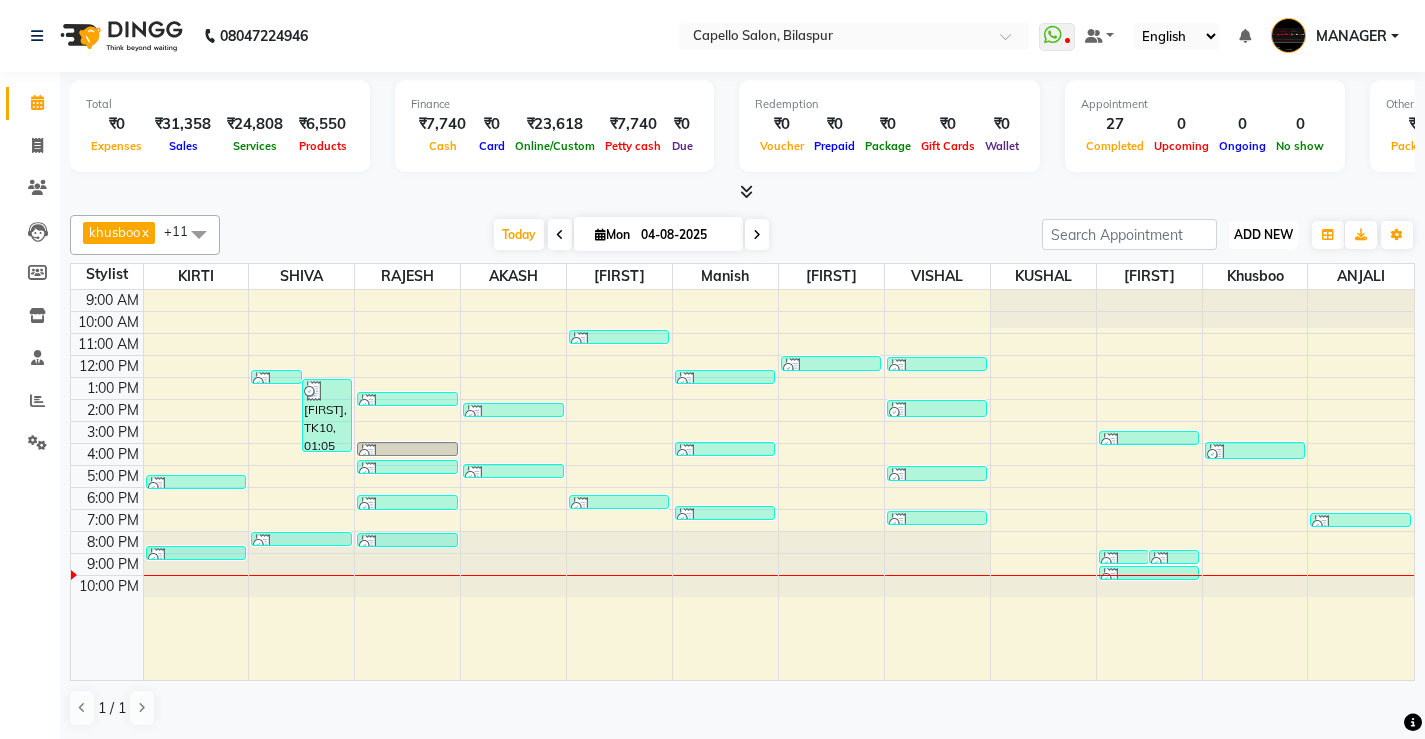 click on "ADD NEW" at bounding box center [1263, 234] 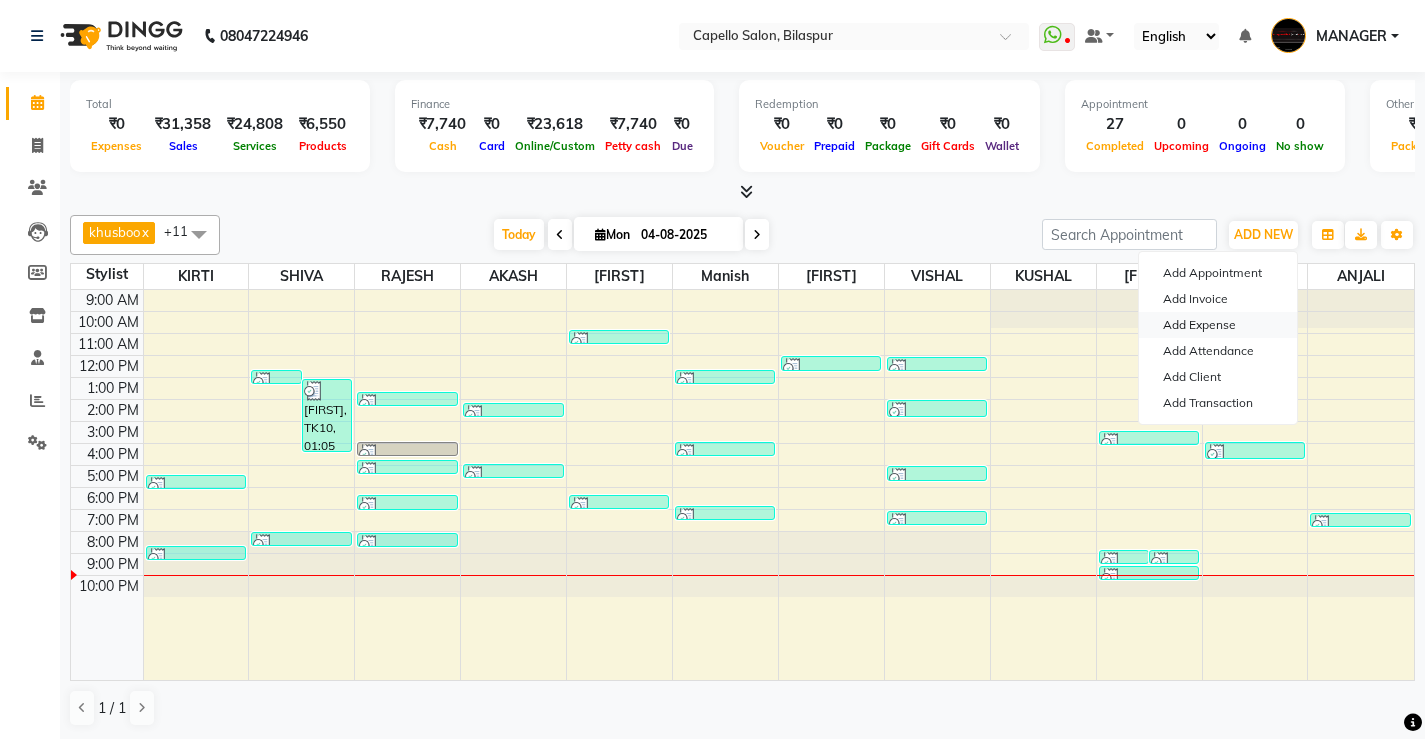click on "Add Expense" at bounding box center [1218, 325] 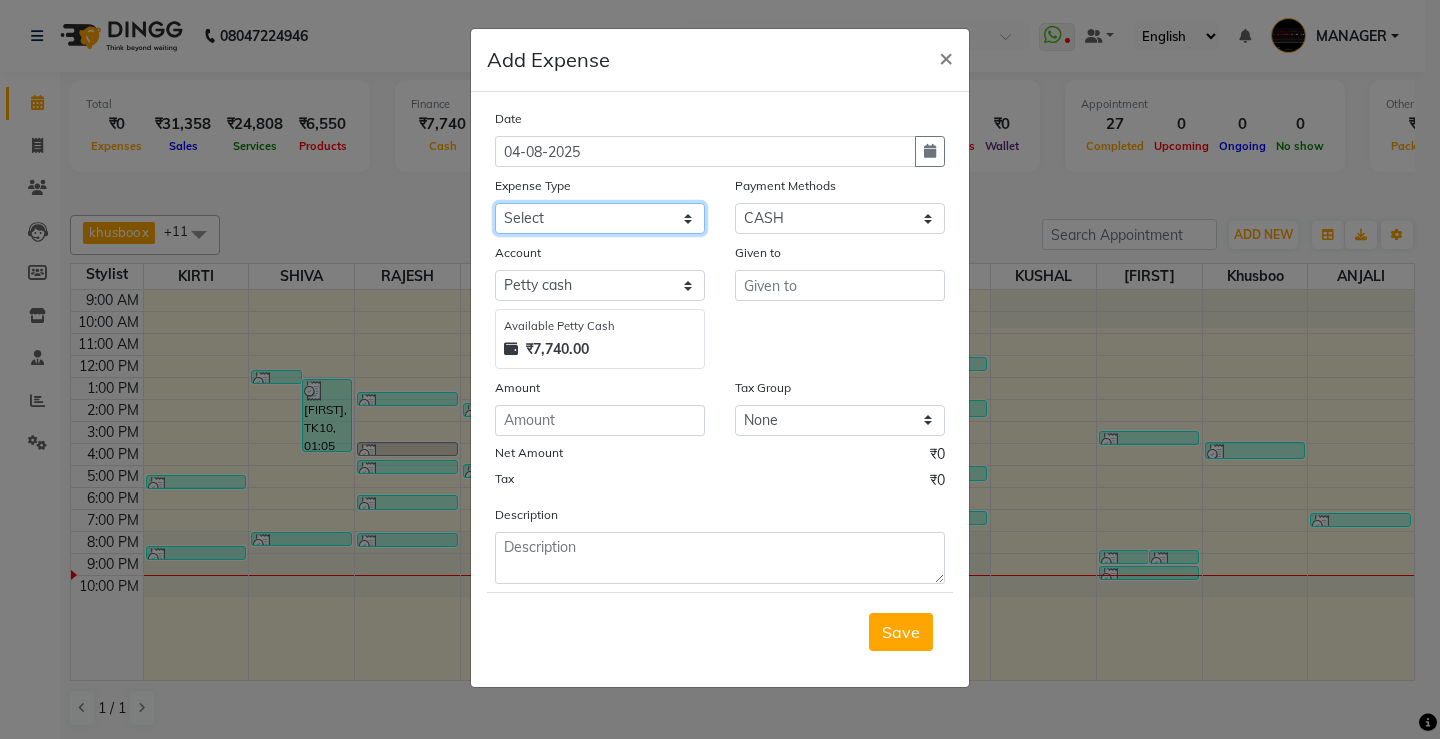click on "Select Advance Salary Annual Lift Maintenance Charges BUILDING MAINTANANCE EXP Cash transfer to bank Cash Transfer To Ho Cash transfer to hub CLIENT TEA EXP Client tip to staff COFFEE FOR CLIENT ELECTRICITY EXP Equipment FESTIVAL EXPENSES Fuel GARBAGE EXPENSES Hand wash Exp Insurance International purchase LAUNDARY EXPENSES Loan Repayment Maintenance Marketing Miscellaneous Other PETROL EXPENSES Product Salary Staff Incentive Staff Snacks STATIONARY EXP STORE MAINTAINANCE CHARGES Tea & Refreshment Tip For staff TRAVELLING ALLOWANCES Utilities WATER CAN EXP" 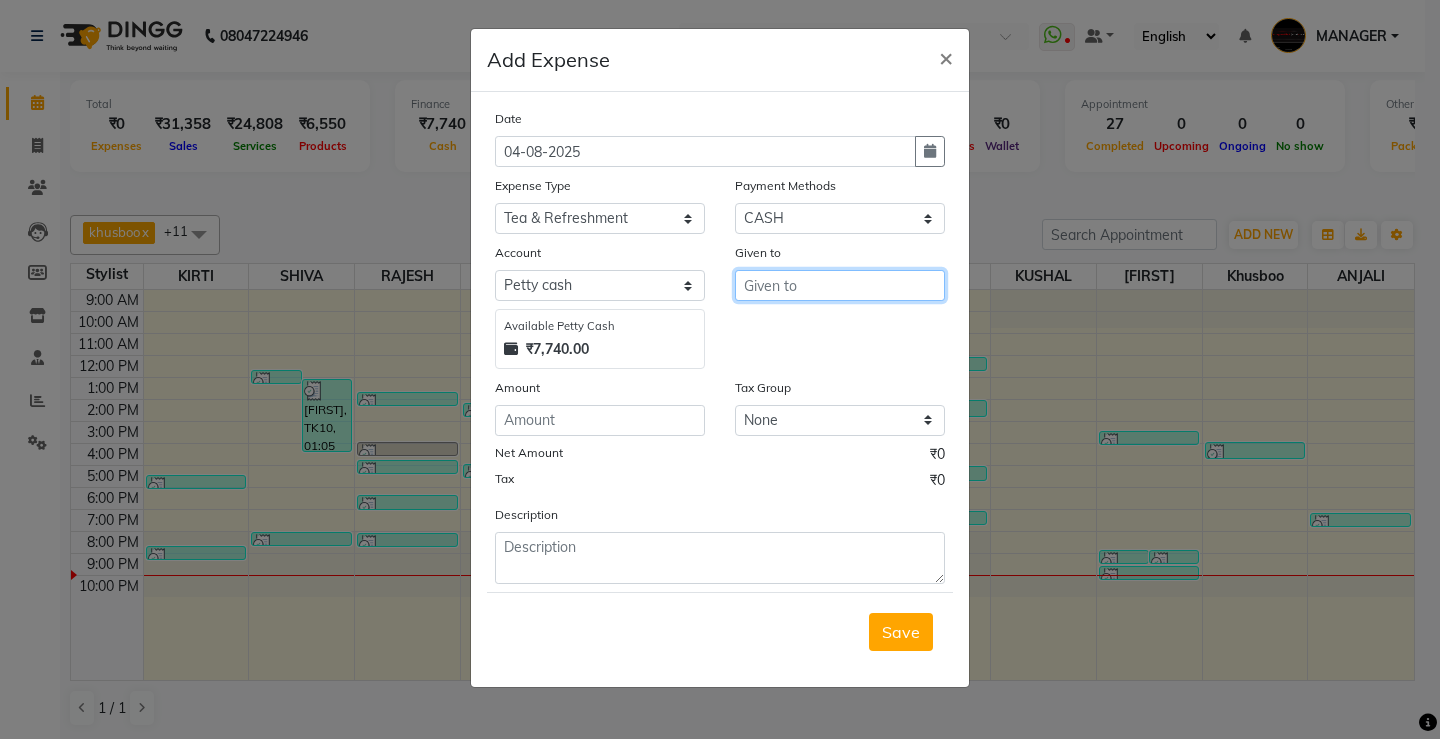 click at bounding box center (840, 285) 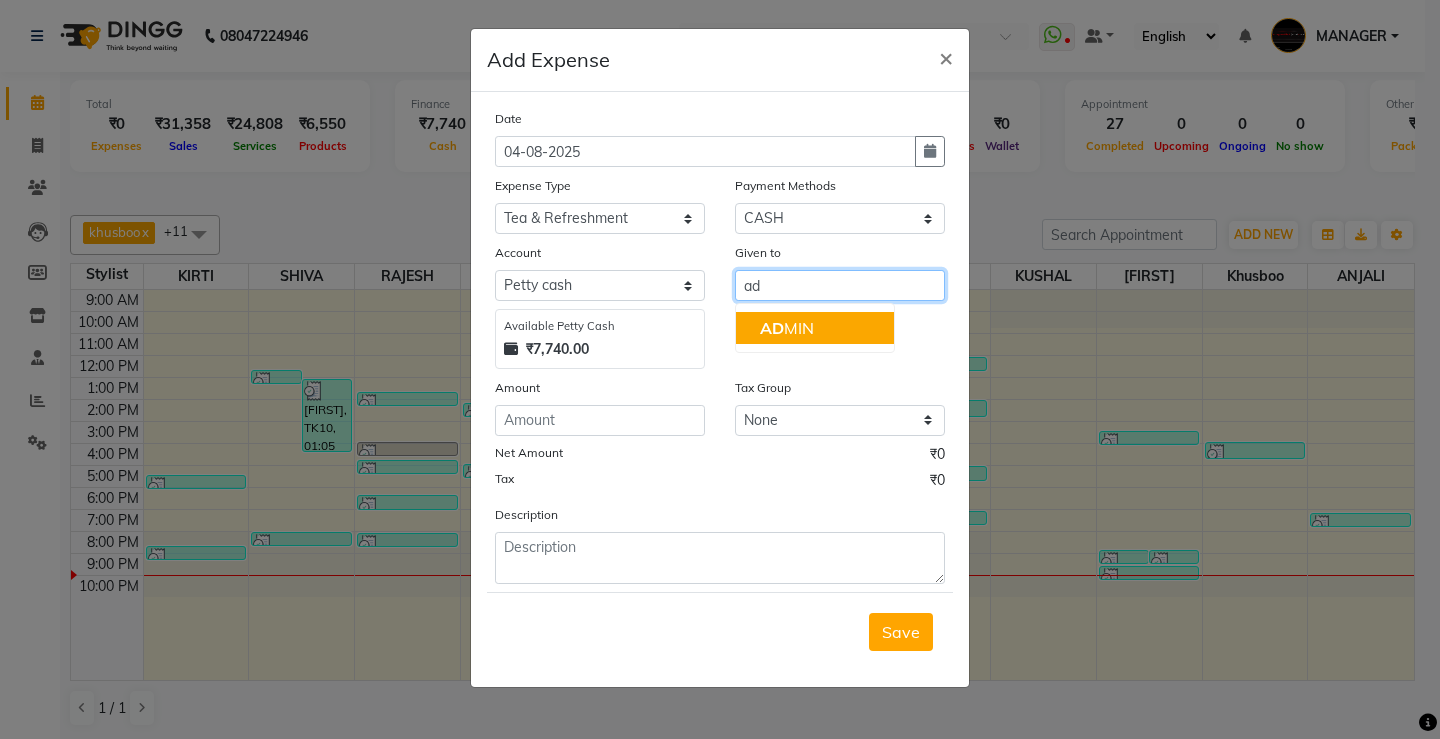 click on "AD MIN" at bounding box center [815, 328] 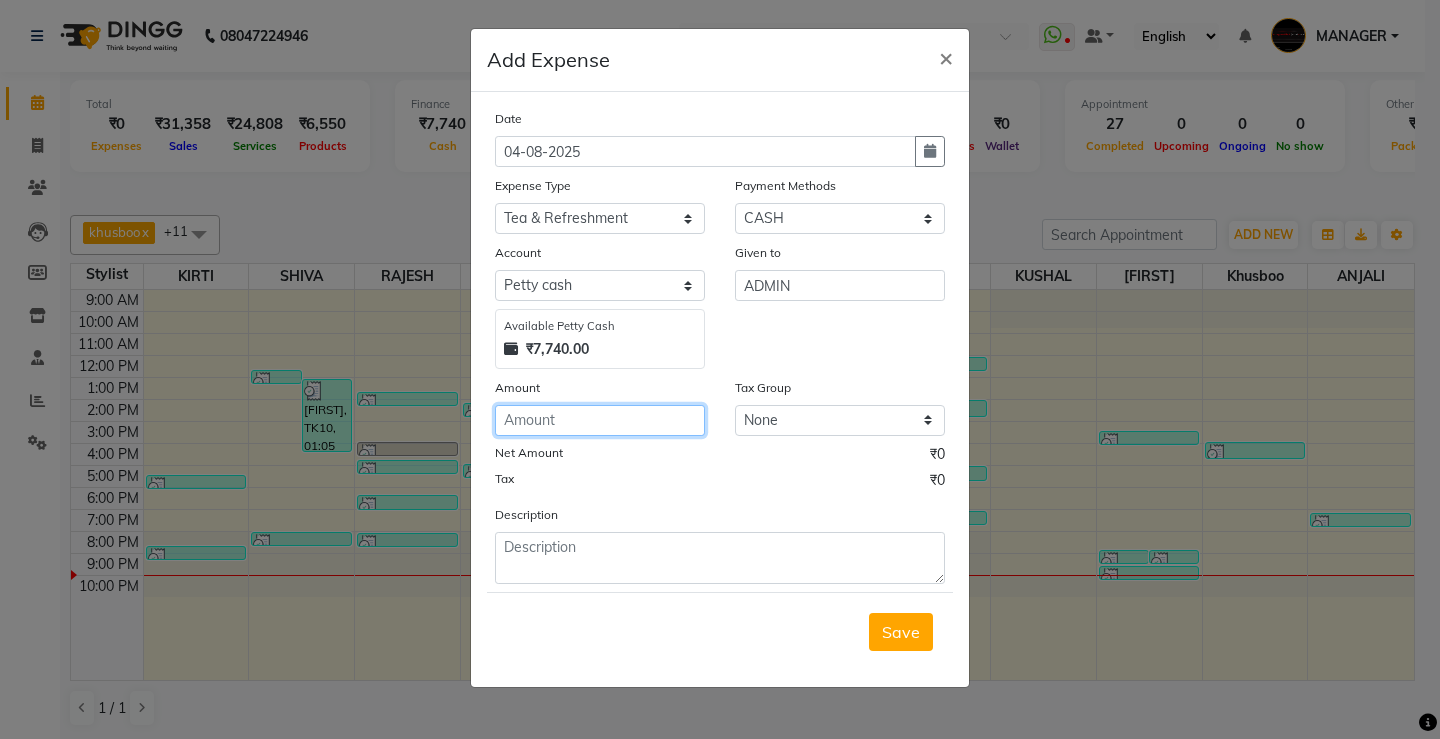 click 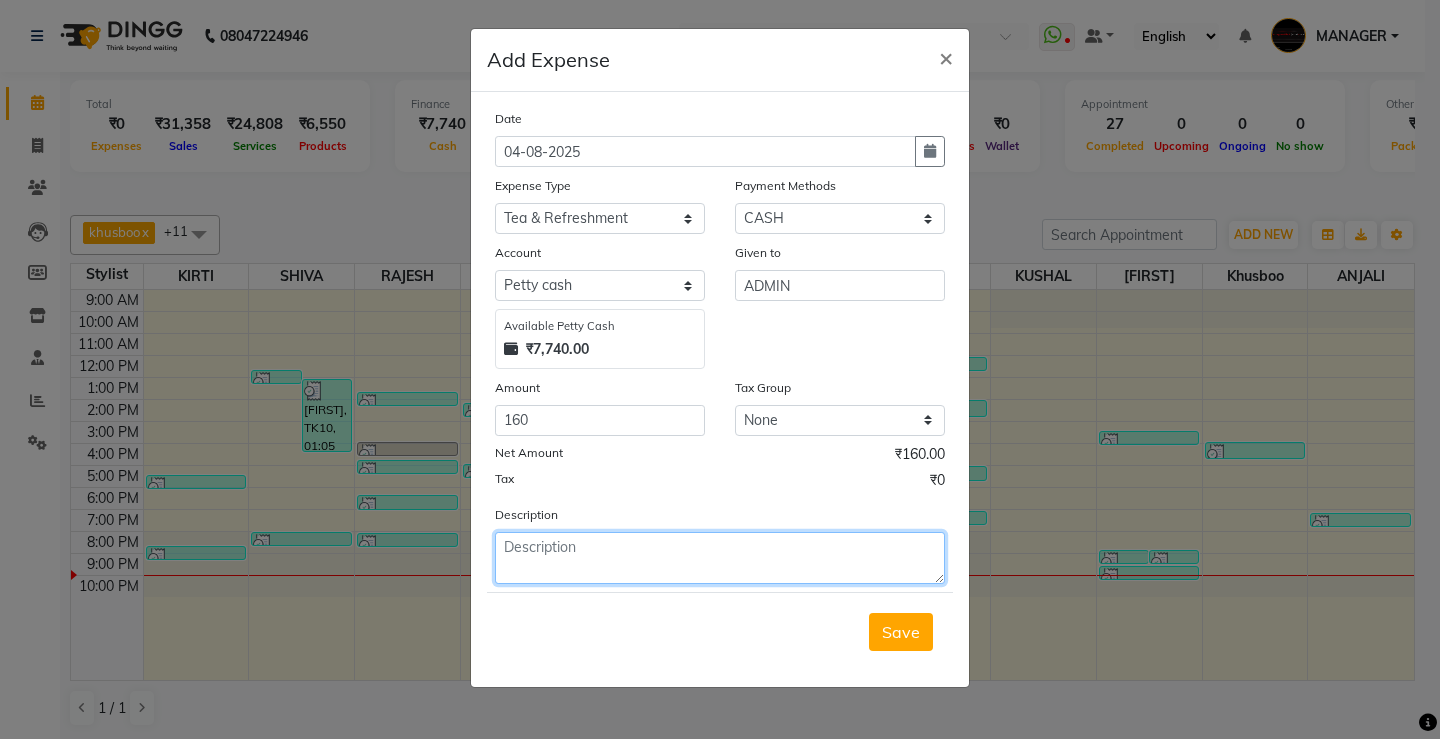 click 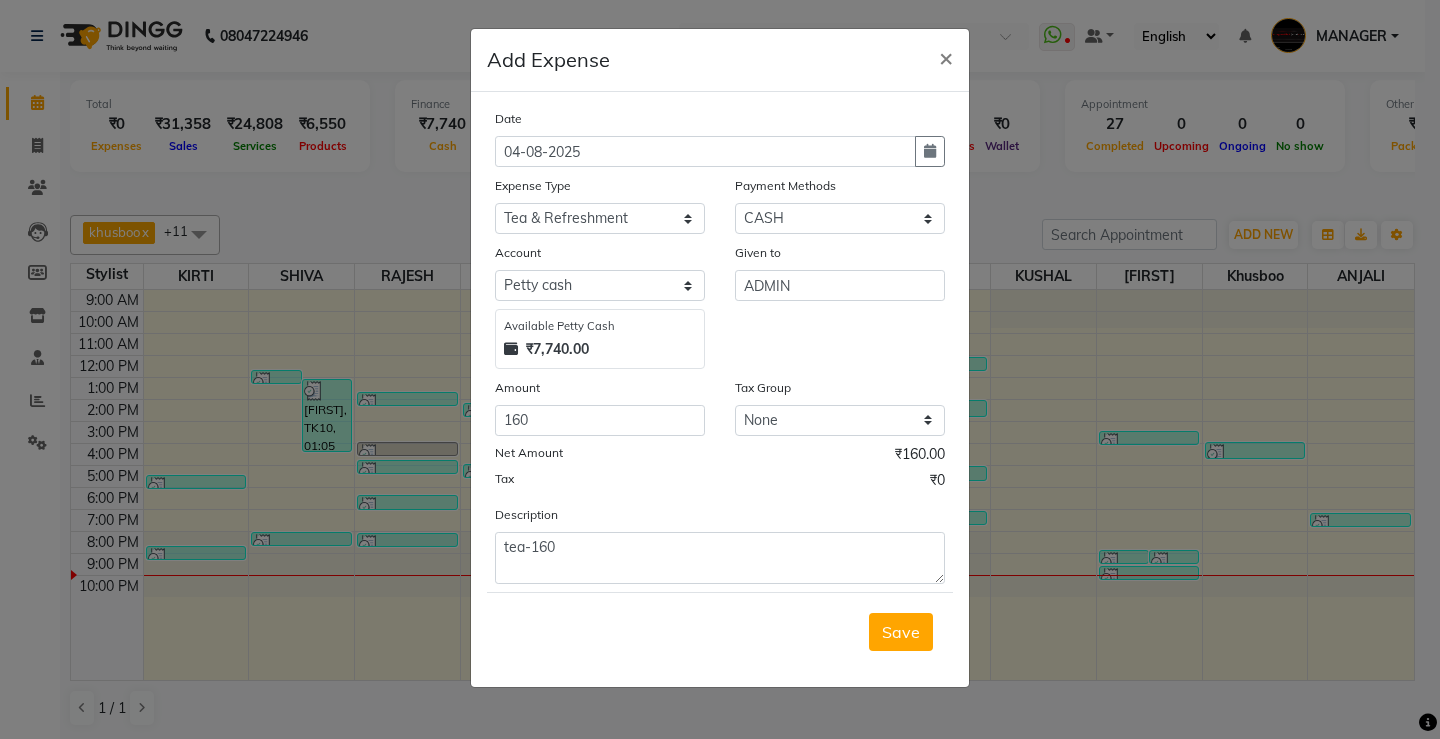 click on "Save" at bounding box center (901, 632) 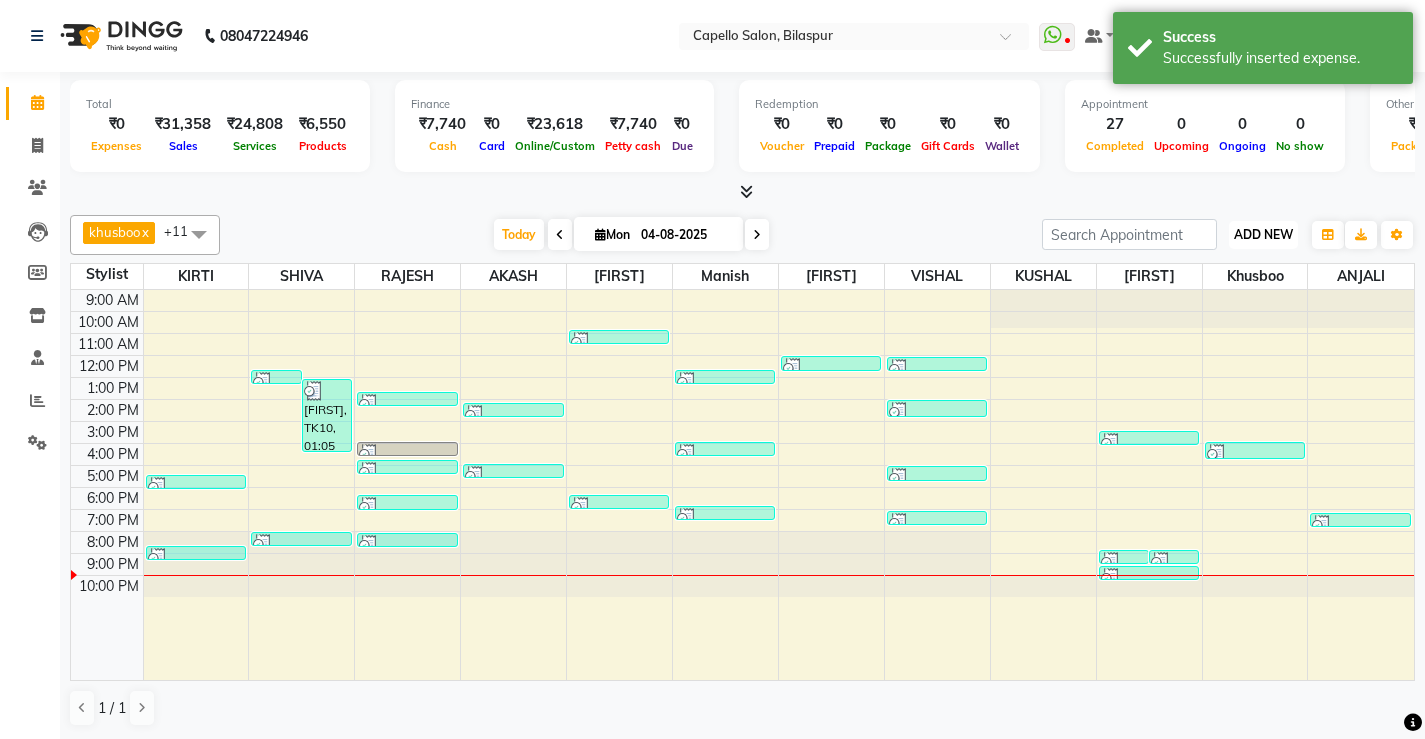 click on "ADD NEW" at bounding box center (1263, 234) 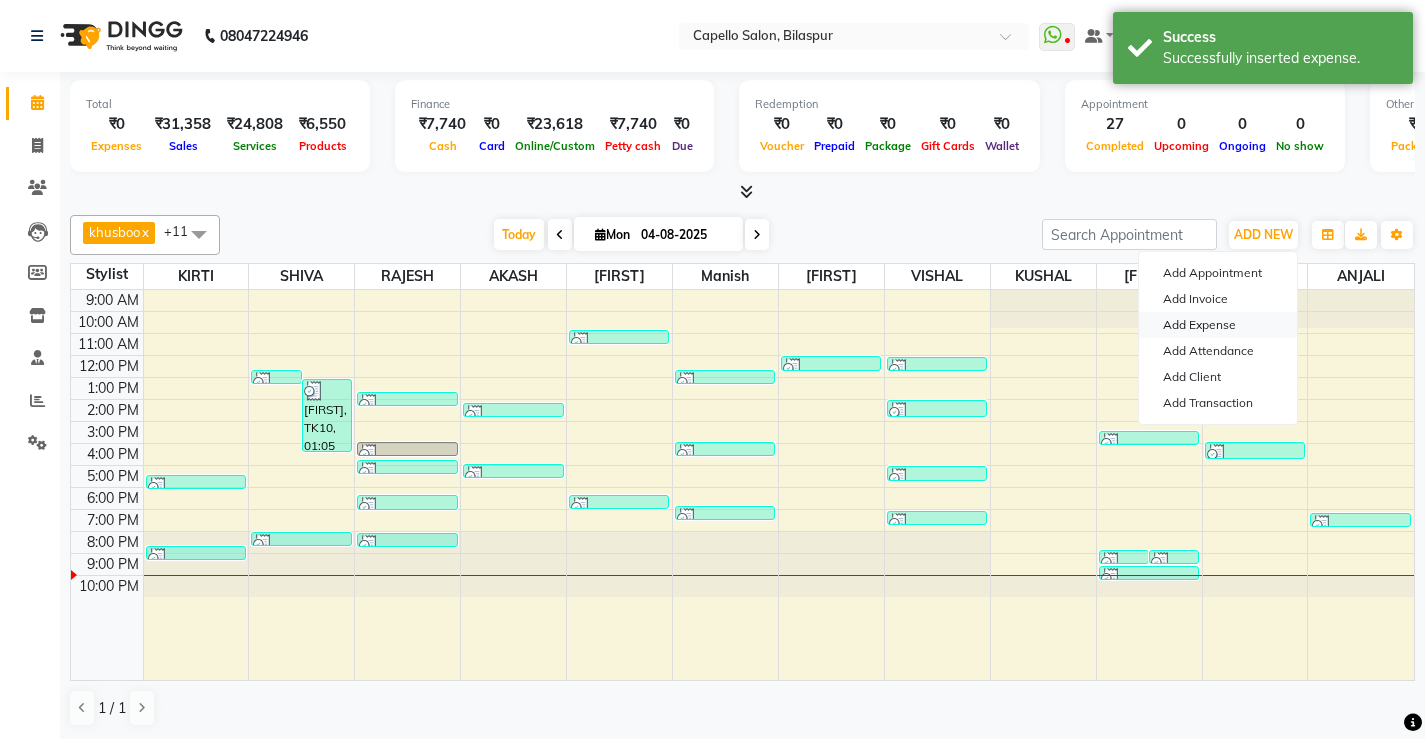 click on "Add Expense" at bounding box center [1218, 325] 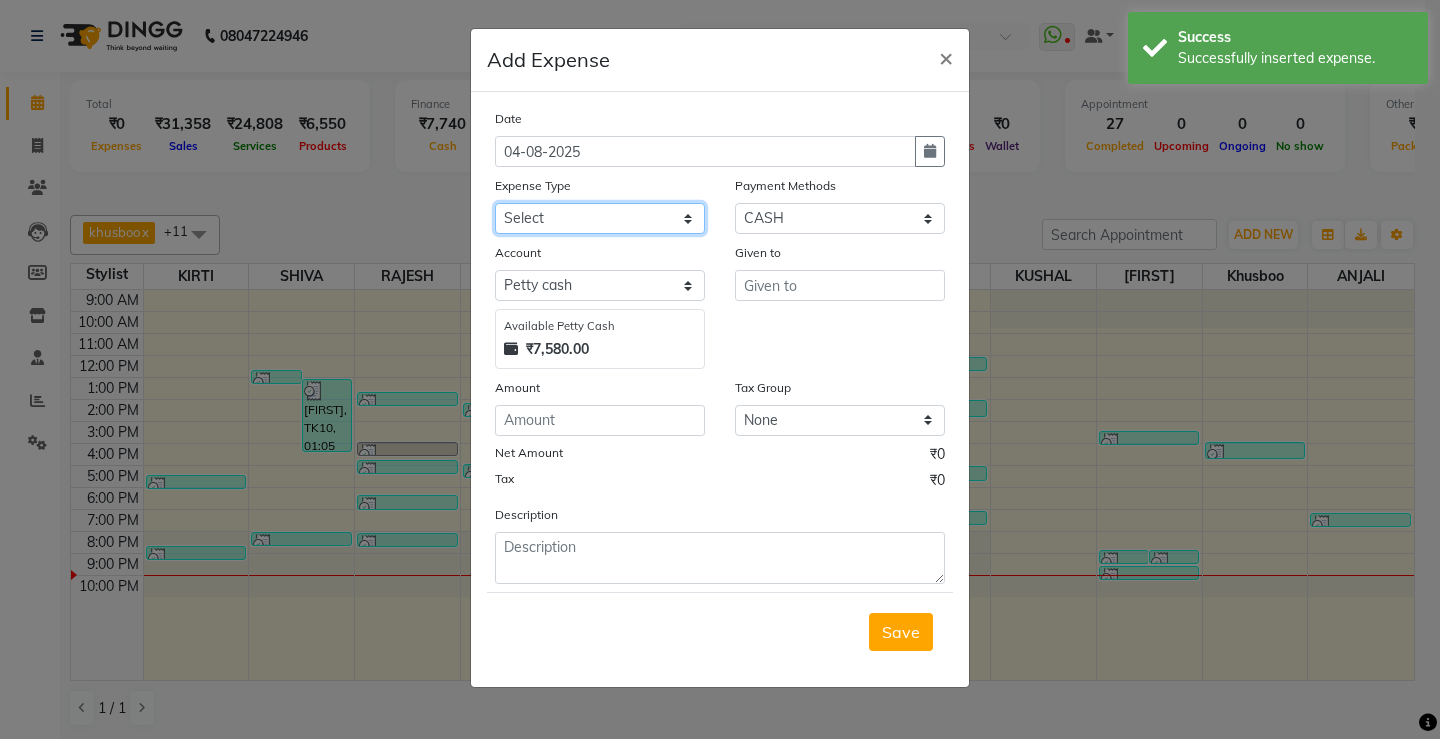click on "Select Advance Salary Annual Lift Maintenance Charges BUILDING MAINTANANCE EXP Cash transfer to bank Cash Transfer To Ho Cash transfer to hub CLIENT TEA EXP Client tip to staff COFFEE FOR CLIENT ELECTRICITY EXP Equipment FESTIVAL EXPENSES Fuel GARBAGE EXPENSES Hand wash Exp Insurance International purchase LAUNDARY EXPENSES Loan Repayment Maintenance Marketing Miscellaneous Other PETROL EXPENSES Product Salary Staff Incentive Staff Snacks STATIONARY EXP STORE MAINTAINANCE CHARGES Tea & Refreshment Tip For staff TRAVELLING ALLOWANCES Utilities WATER CAN EXP" 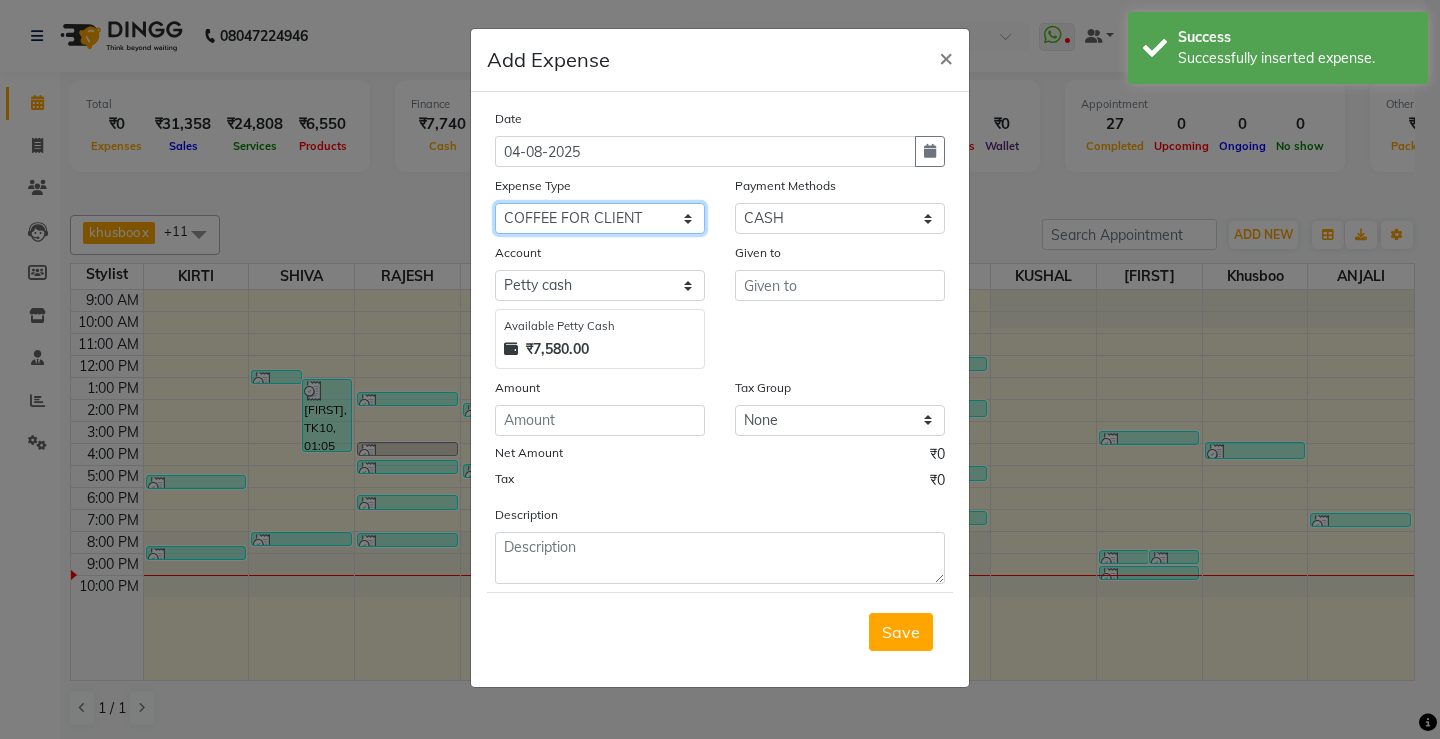 click on "Select Advance Salary Annual Lift Maintenance Charges BUILDING MAINTANANCE EXP Cash transfer to bank Cash Transfer To Ho Cash transfer to hub CLIENT TEA EXP Client tip to staff COFFEE FOR CLIENT ELECTRICITY EXP Equipment FESTIVAL EXPENSES Fuel GARBAGE EXPENSES Hand wash Exp Insurance International purchase LAUNDARY EXPENSES Loan Repayment Maintenance Marketing Miscellaneous Other PETROL EXPENSES Product Salary Staff Incentive Staff Snacks STATIONARY EXP STORE MAINTAINANCE CHARGES Tea & Refreshment Tip For staff TRAVELLING ALLOWANCES Utilities WATER CAN EXP" 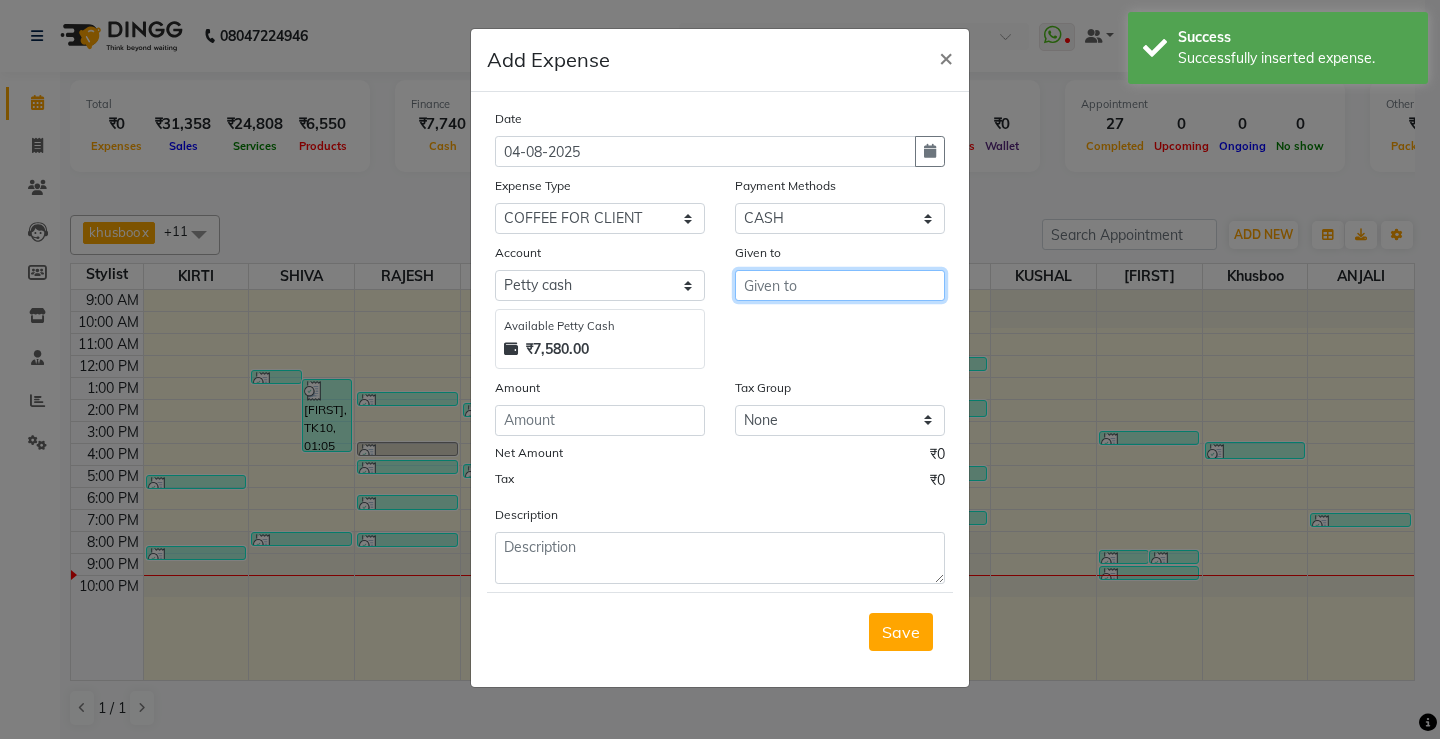 click at bounding box center [840, 285] 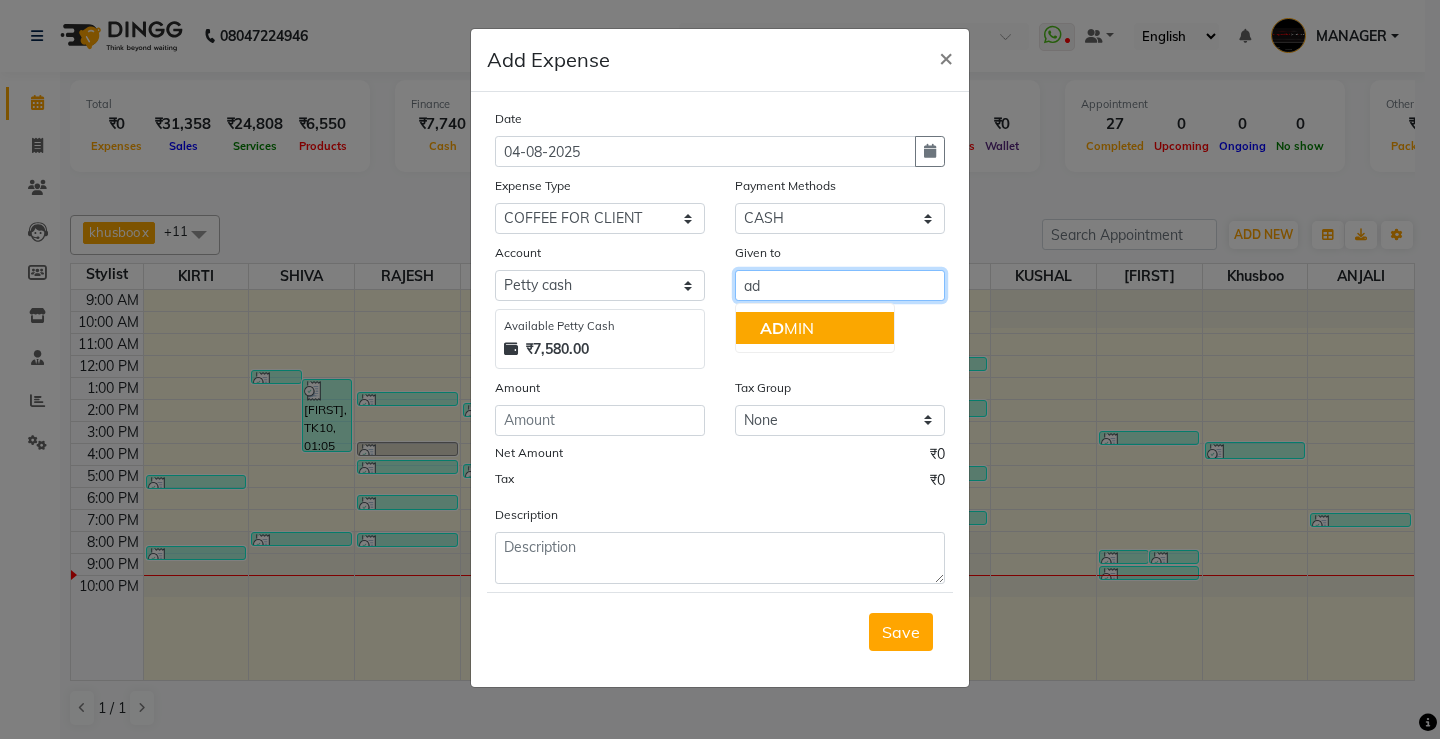 click on "AD MIN" at bounding box center [787, 328] 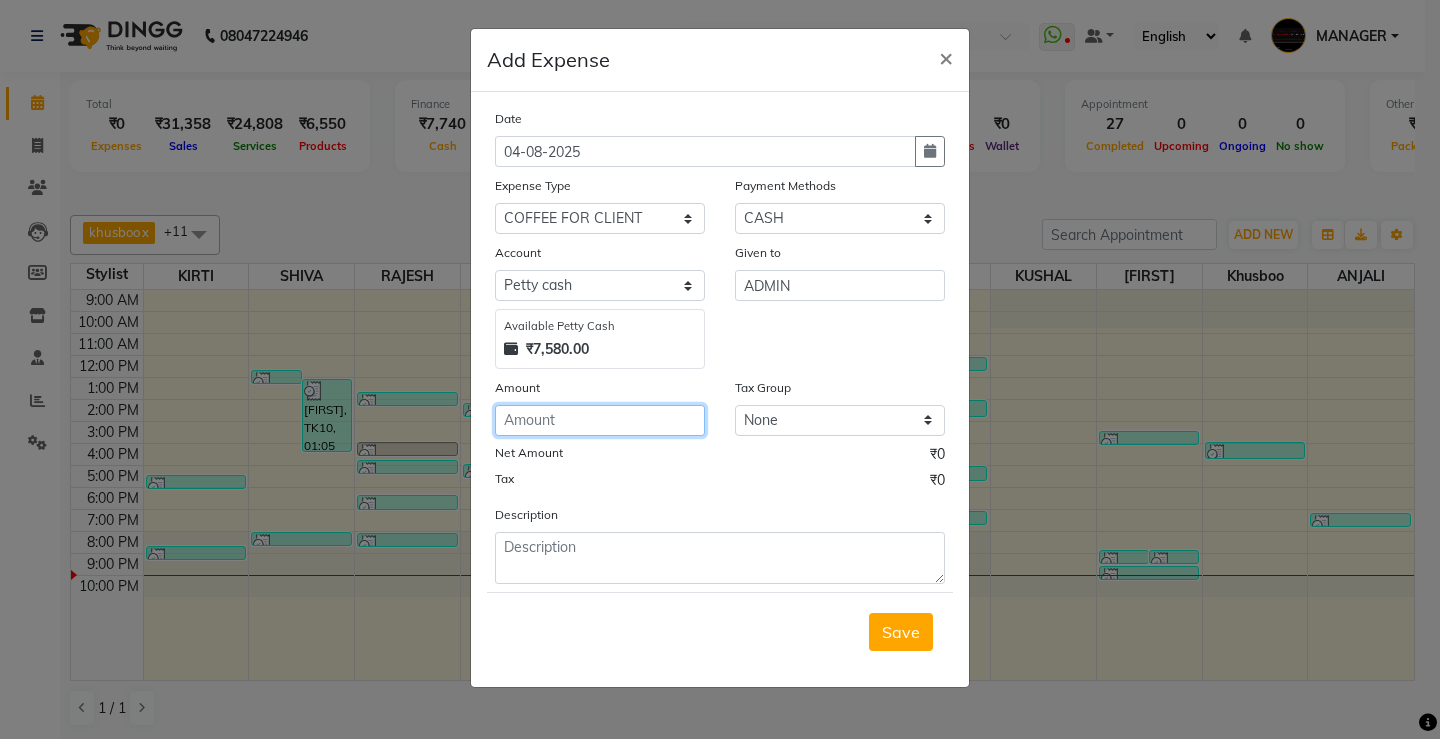 click 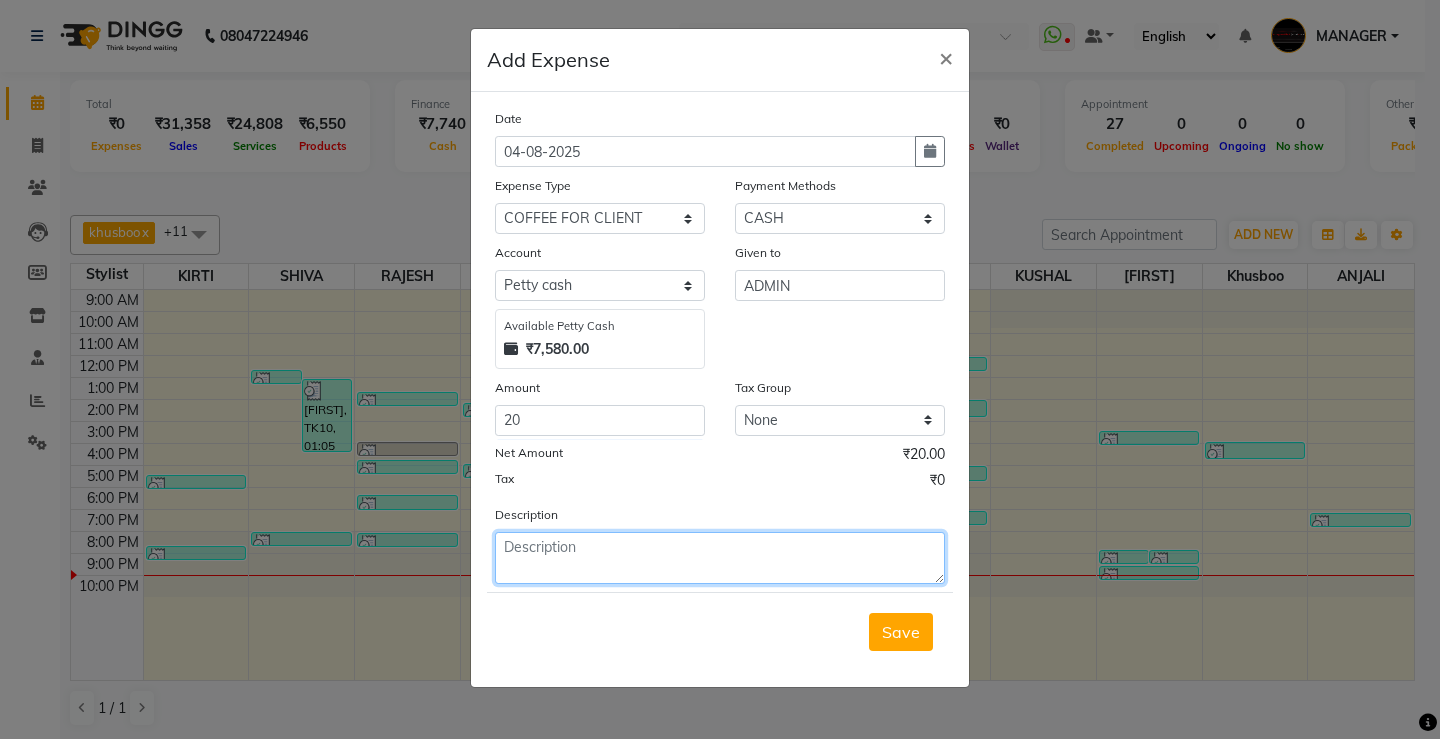 click 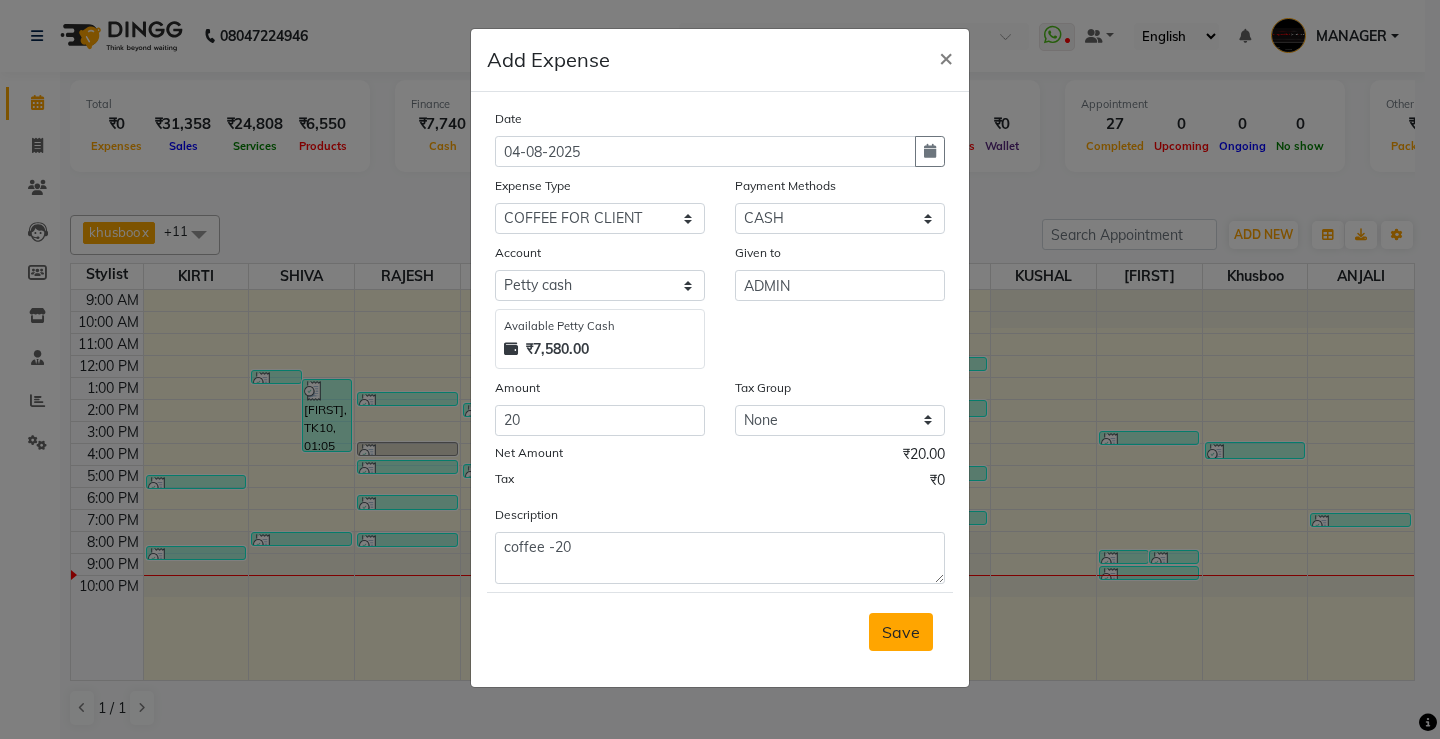 click on "Save" at bounding box center [901, 632] 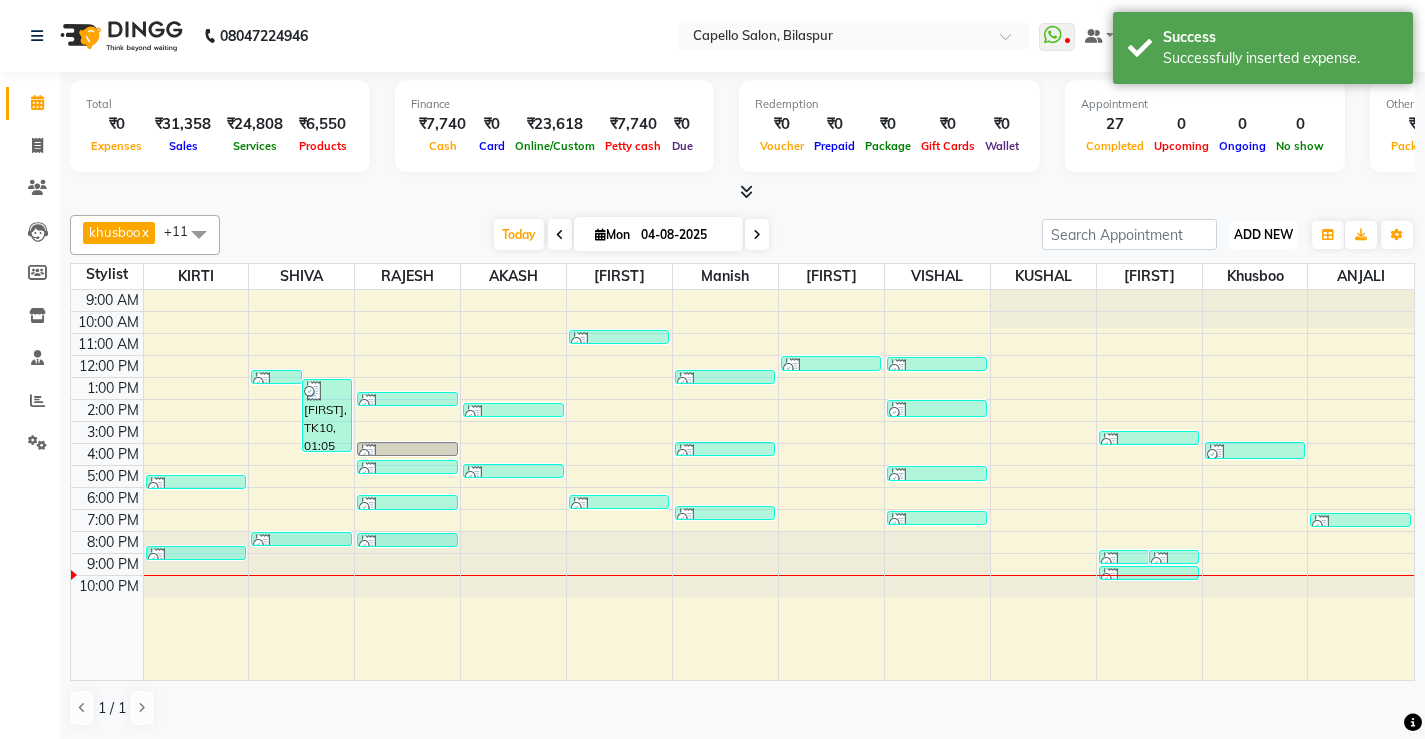 click on "ADD NEW" at bounding box center (1263, 234) 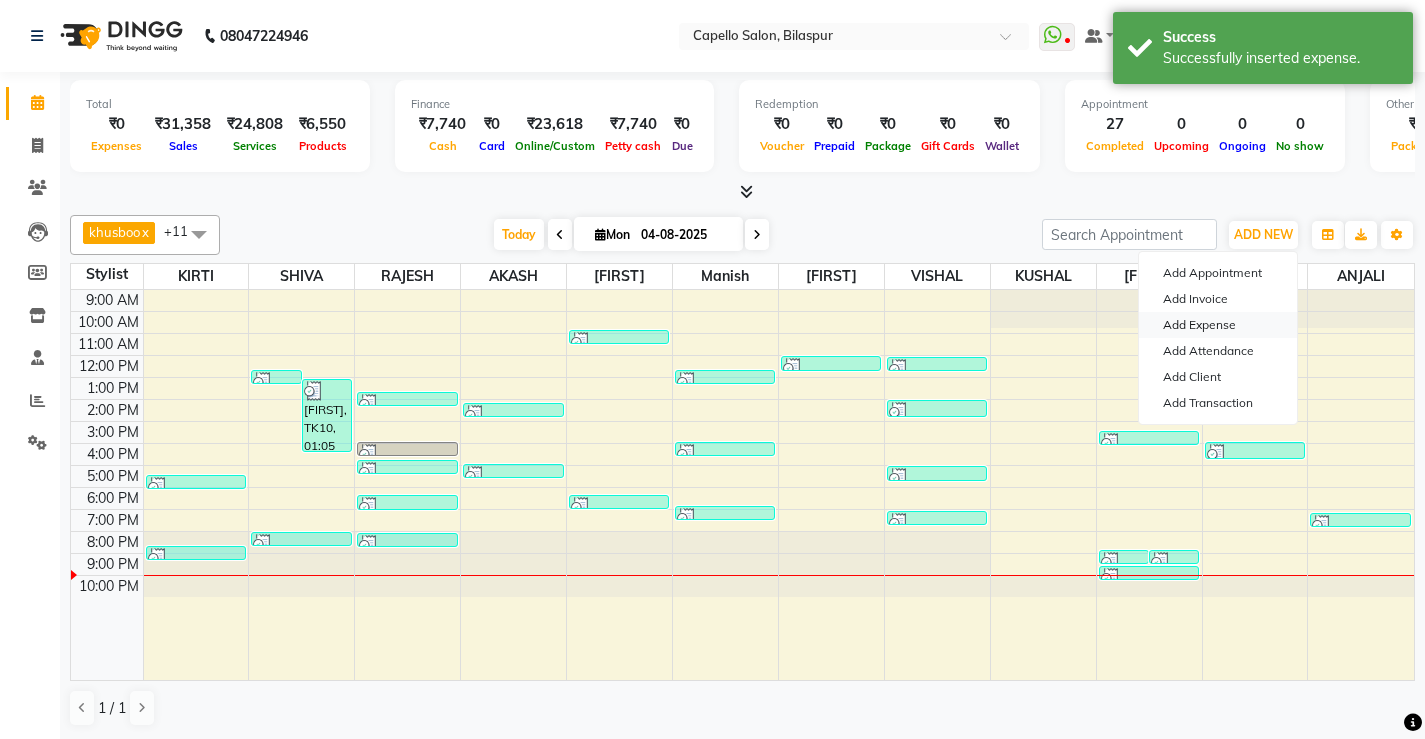 click on "Add Expense" at bounding box center [1218, 325] 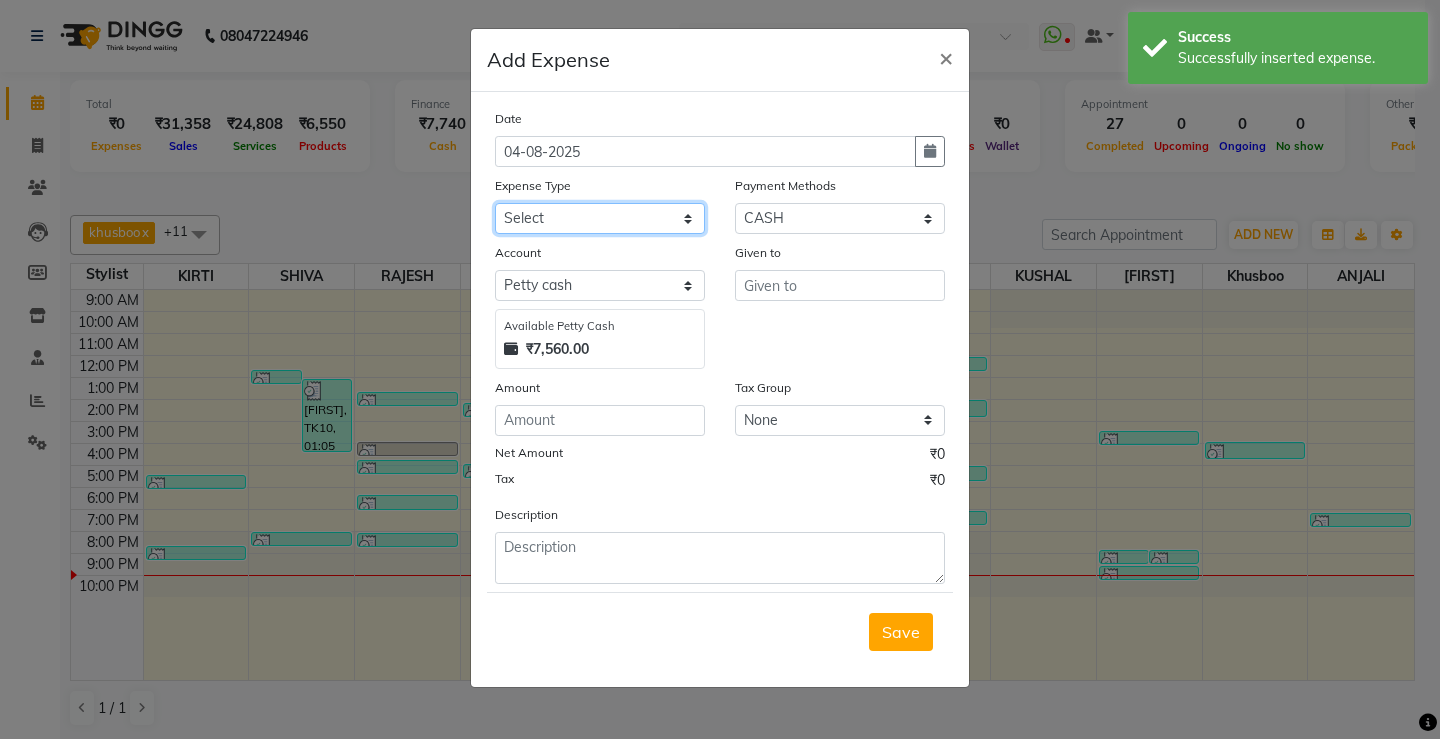 click on "Select Advance Salary Annual Lift Maintenance Charges BUILDING MAINTANANCE EXP Cash transfer to bank Cash Transfer To Ho Cash transfer to hub CLIENT TEA EXP Client tip to staff COFFEE FOR CLIENT ELECTRICITY EXP Equipment FESTIVAL EXPENSES Fuel GARBAGE EXPENSES Hand wash Exp Insurance International purchase LAUNDARY EXPENSES Loan Repayment Maintenance Marketing Miscellaneous Other PETROL EXPENSES Product Salary Staff Incentive Staff Snacks STATIONARY EXP STORE MAINTAINANCE CHARGES Tea & Refreshment Tip For staff TRAVELLING ALLOWANCES Utilities WATER CAN EXP" 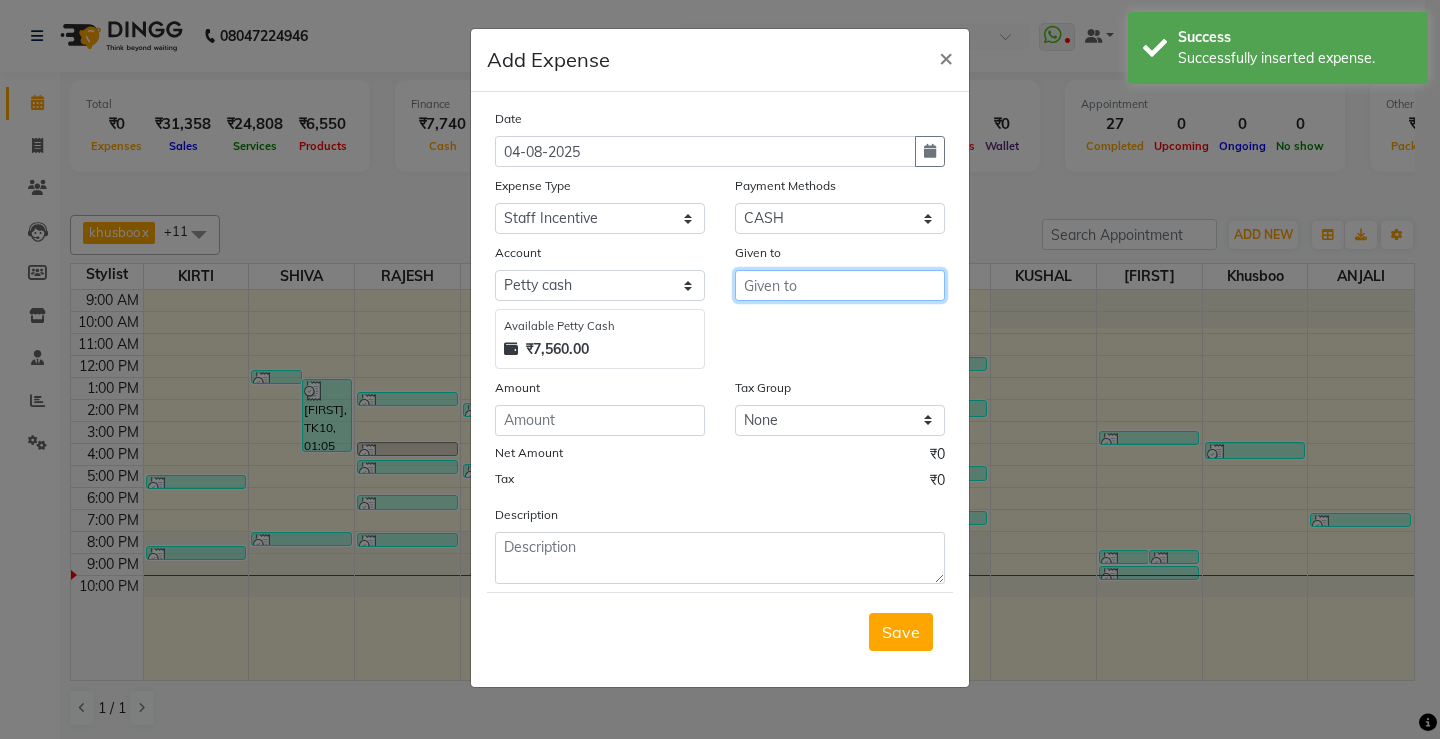 click at bounding box center (840, 285) 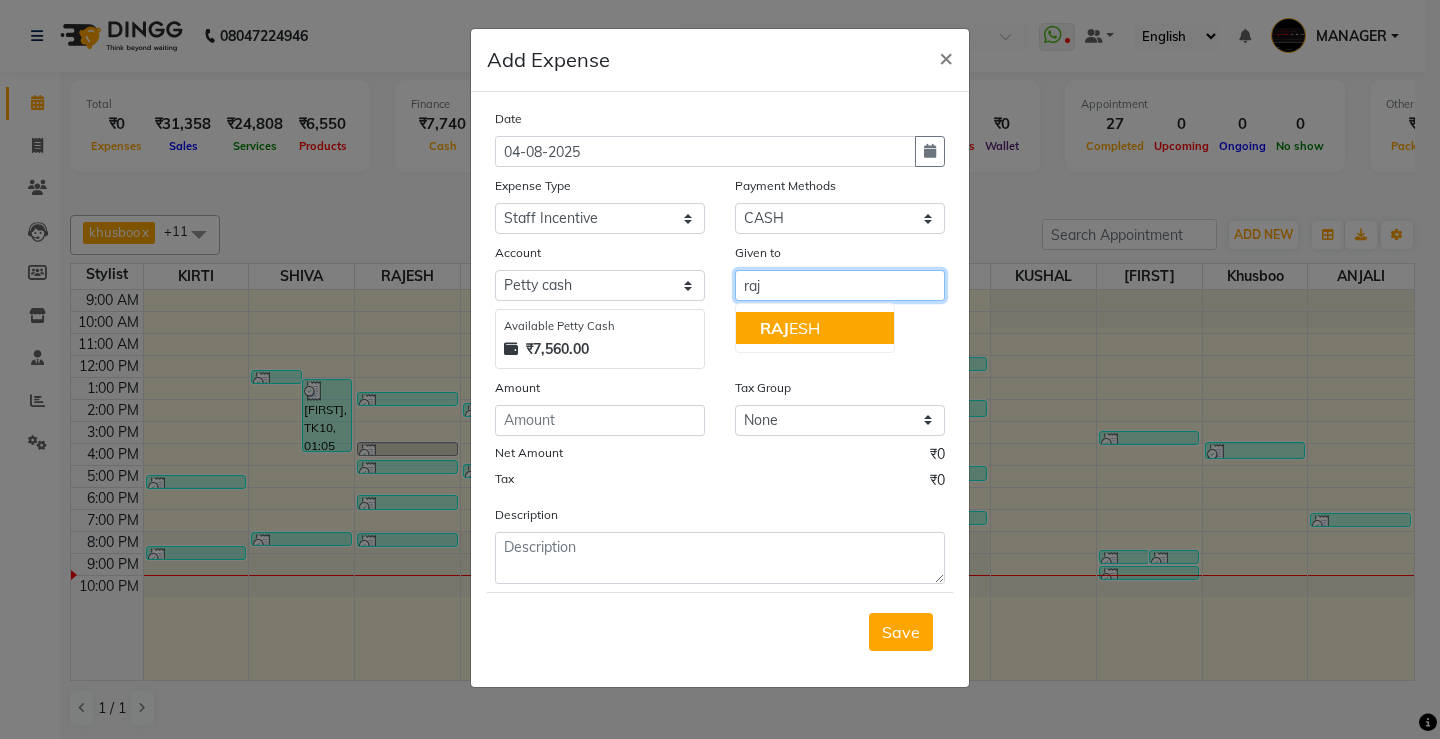 click on "[FIRST] [LAST]" at bounding box center (790, 328) 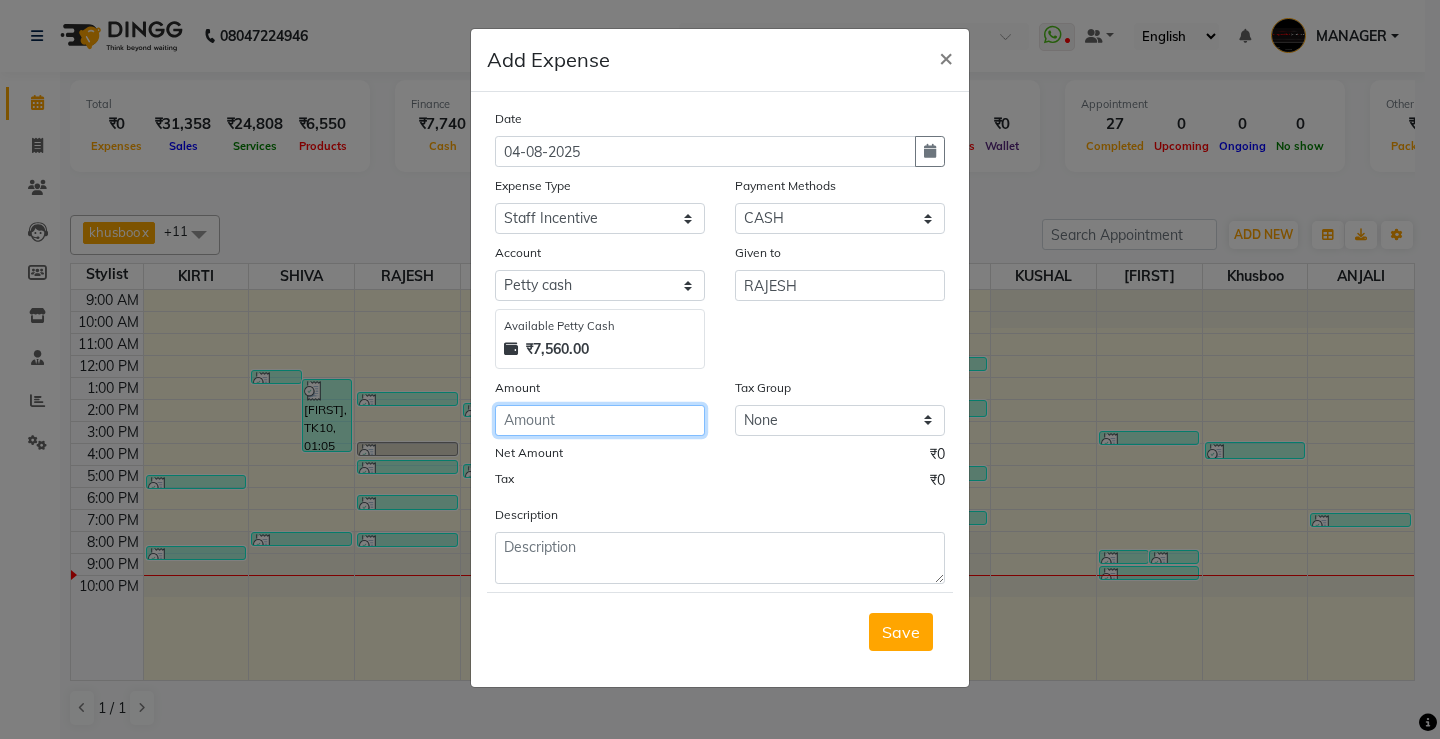 click 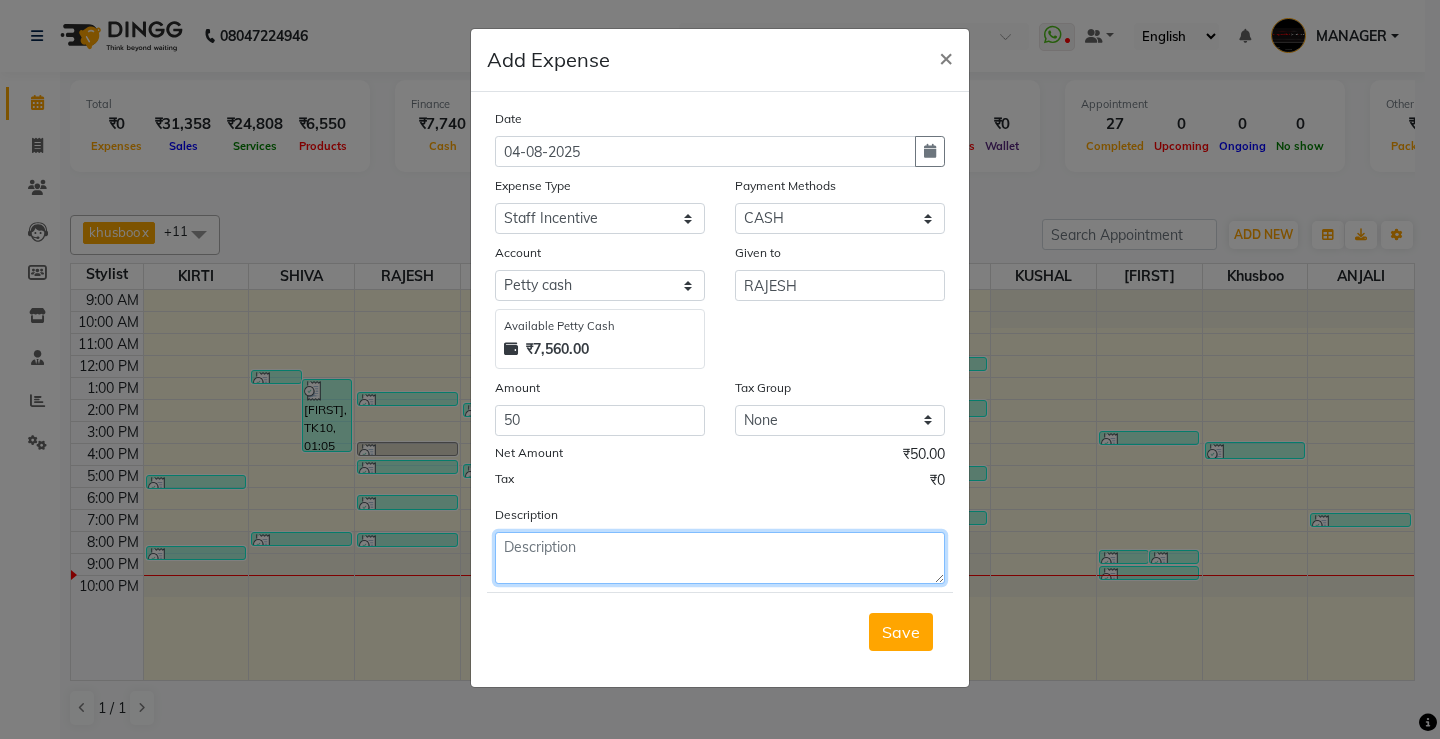 click 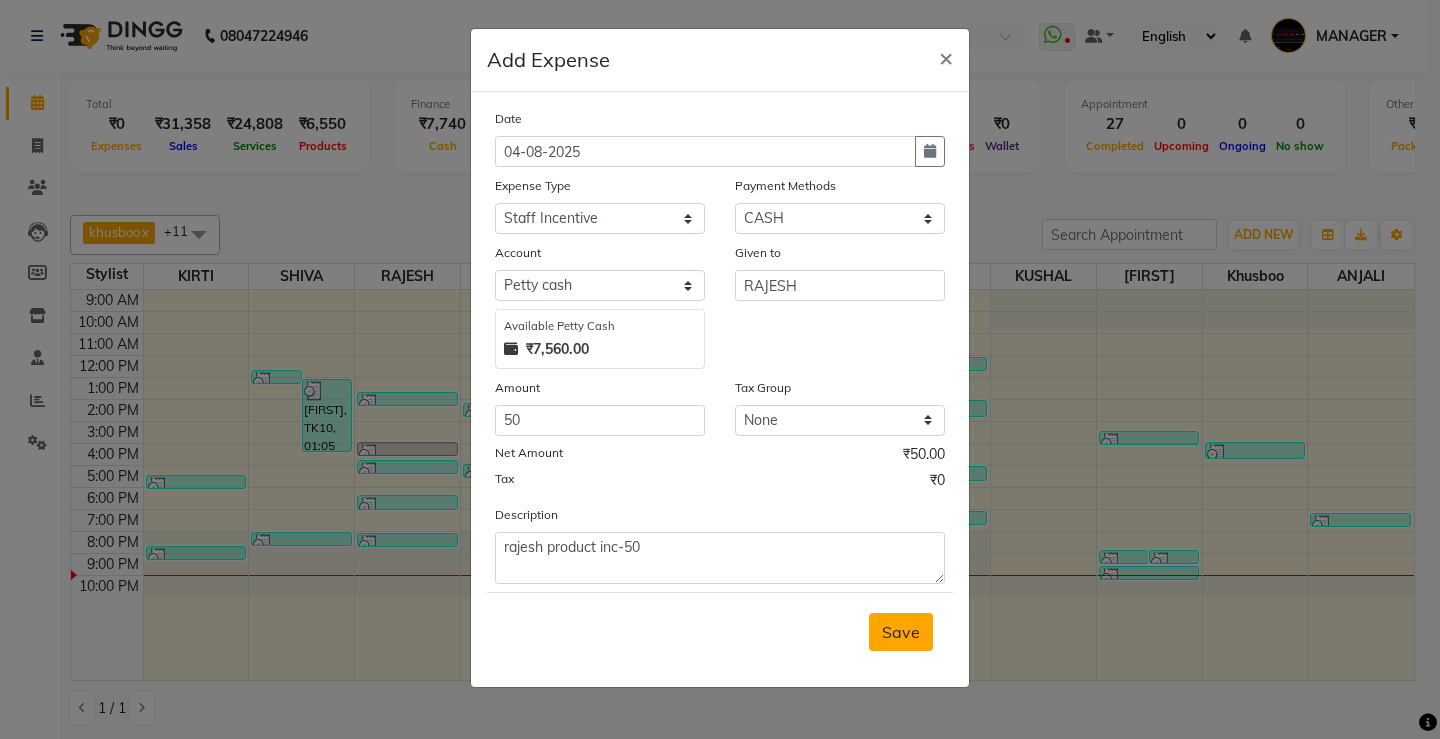click on "Save" at bounding box center [901, 632] 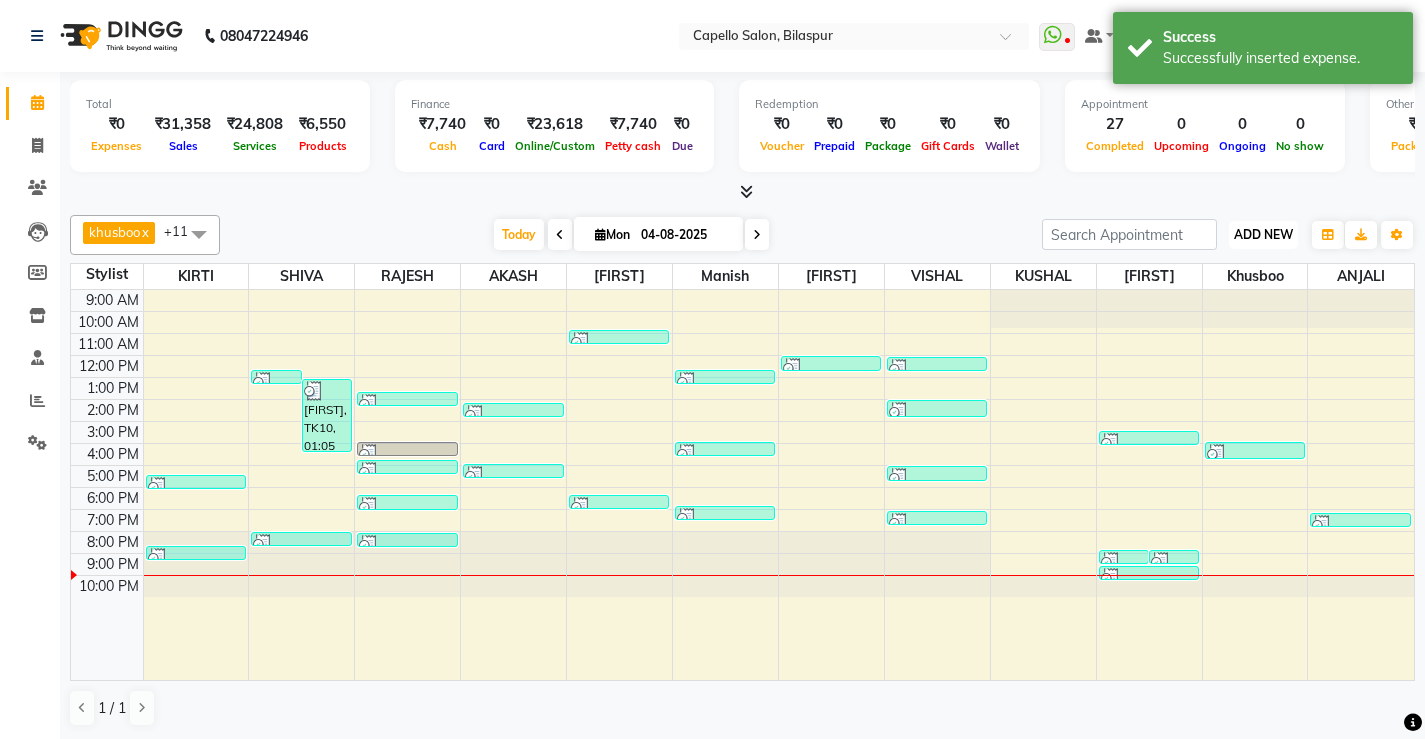 click on "ADD NEW" at bounding box center [1263, 234] 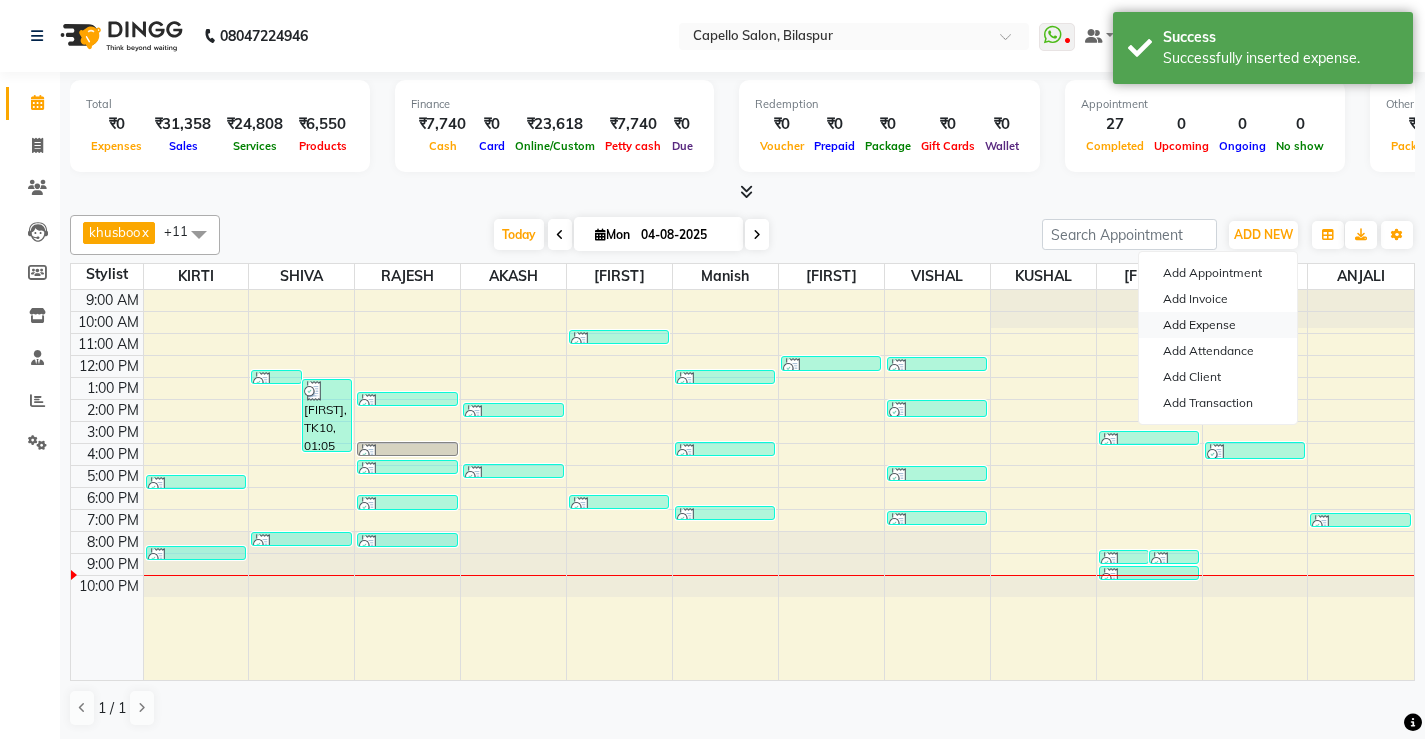 click on "Add Expense" at bounding box center (1218, 325) 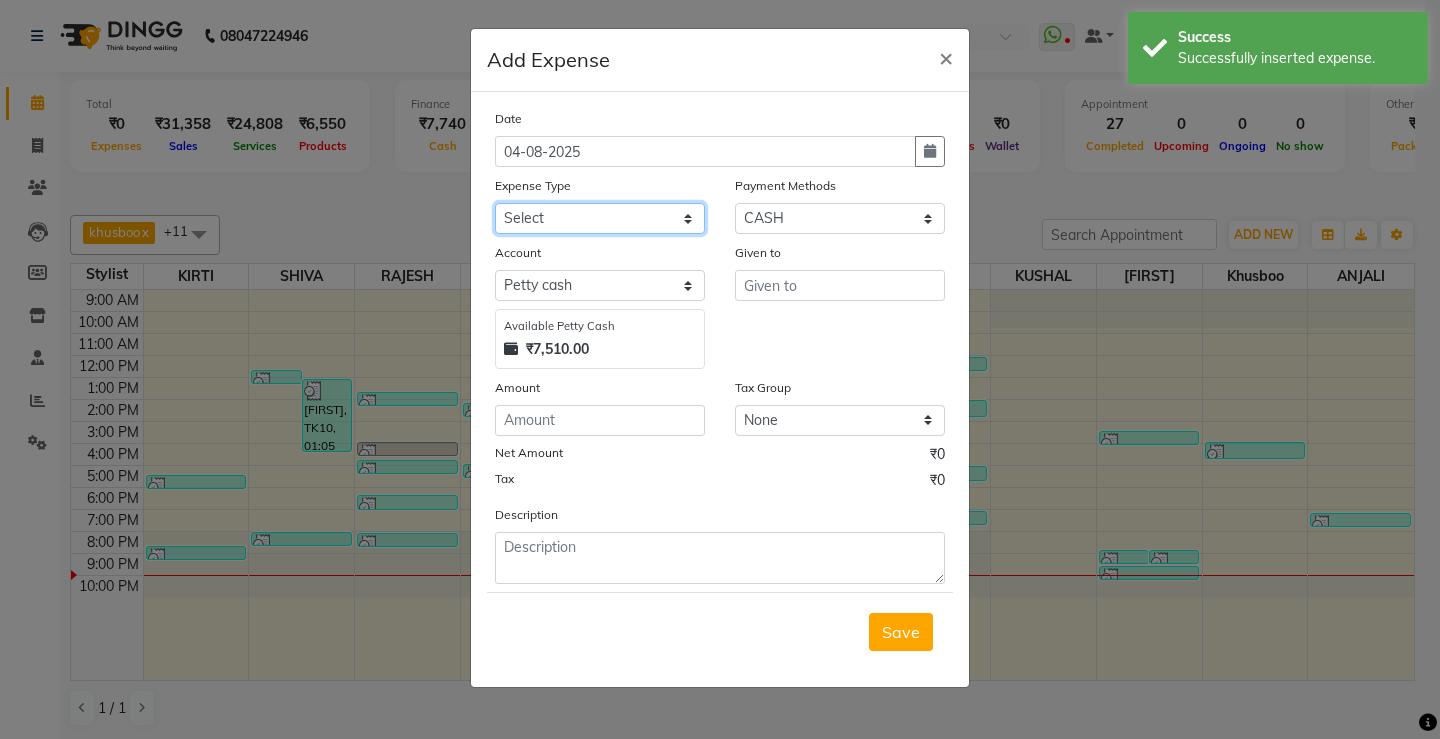 click on "Select Advance Salary Annual Lift Maintenance Charges BUILDING MAINTANANCE EXP Cash transfer to bank Cash Transfer To Ho Cash transfer to hub CLIENT TEA EXP Client tip to staff COFFEE FOR CLIENT ELECTRICITY EXP Equipment FESTIVAL EXPENSES Fuel GARBAGE EXPENSES Hand wash Exp Insurance International purchase LAUNDARY EXPENSES Loan Repayment Maintenance Marketing Miscellaneous Other PETROL EXPENSES Product Salary Staff Incentive Staff Snacks STATIONARY EXP STORE MAINTAINANCE CHARGES Tea & Refreshment Tip For staff TRAVELLING ALLOWANCES Utilities WATER CAN EXP" 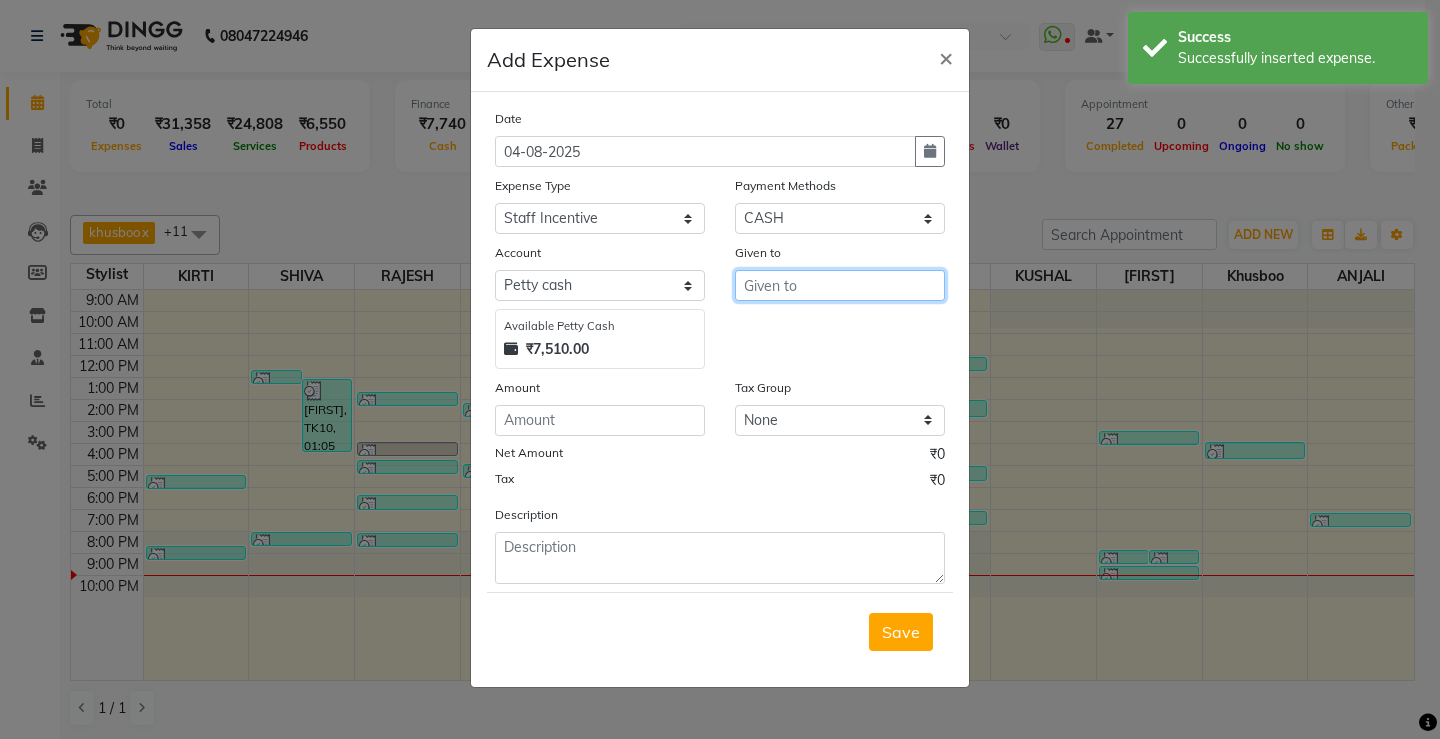 click at bounding box center (840, 285) 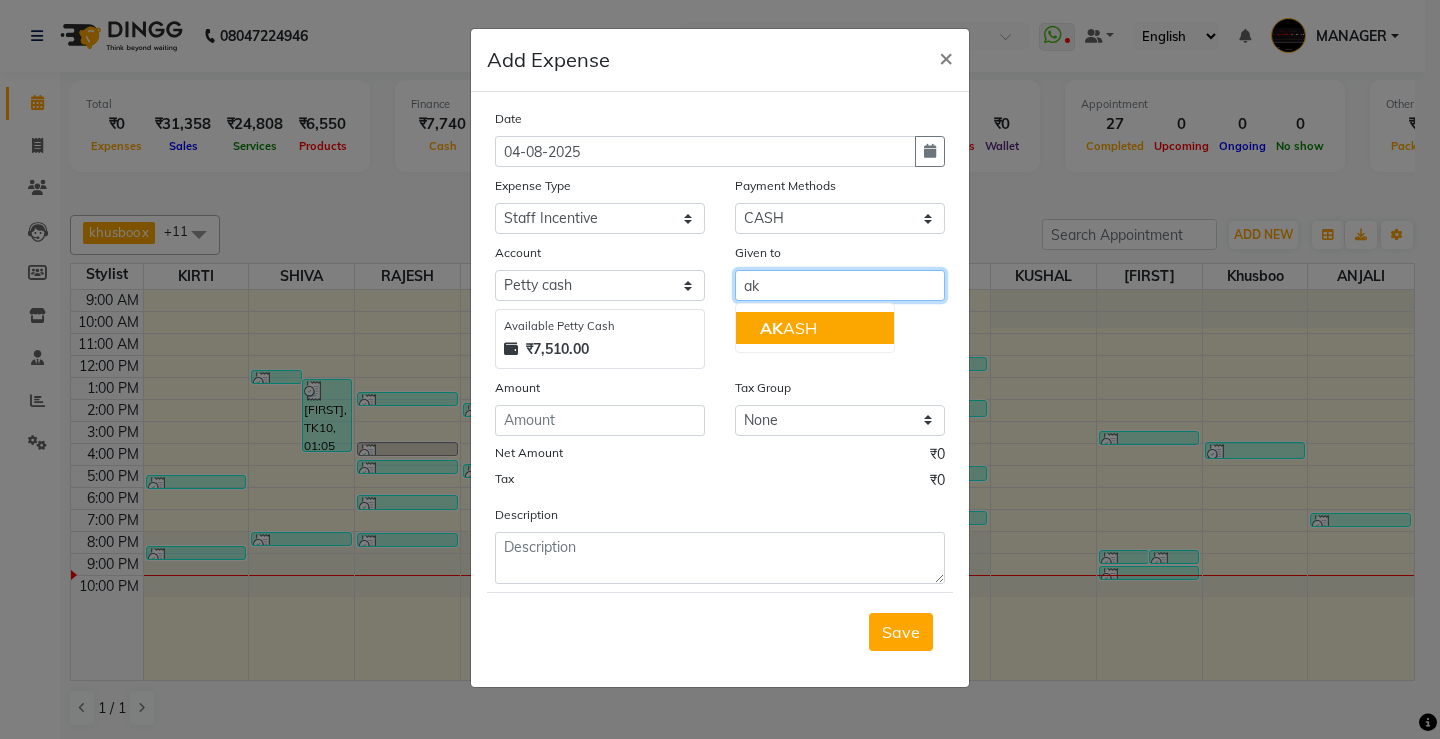 click on "[FIRST] [LAST]" at bounding box center [788, 328] 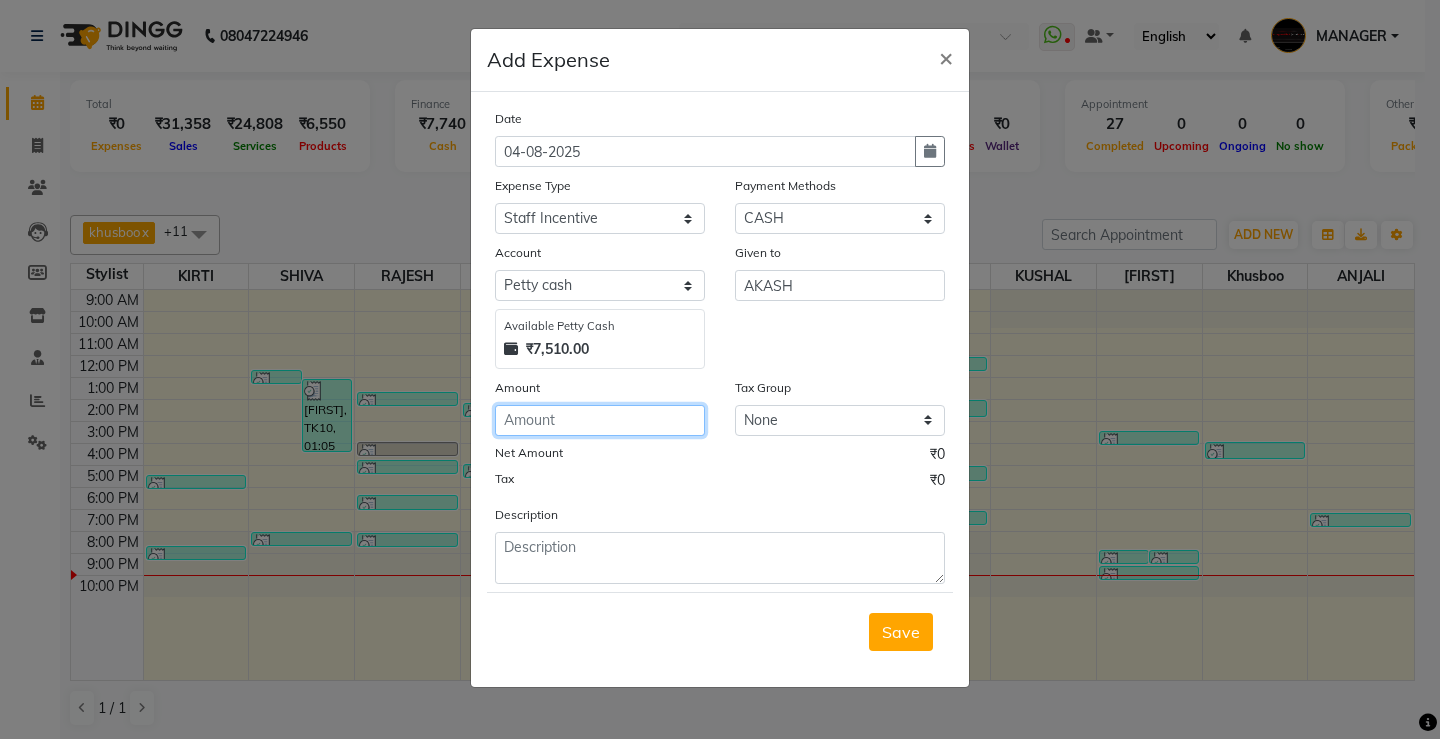 click 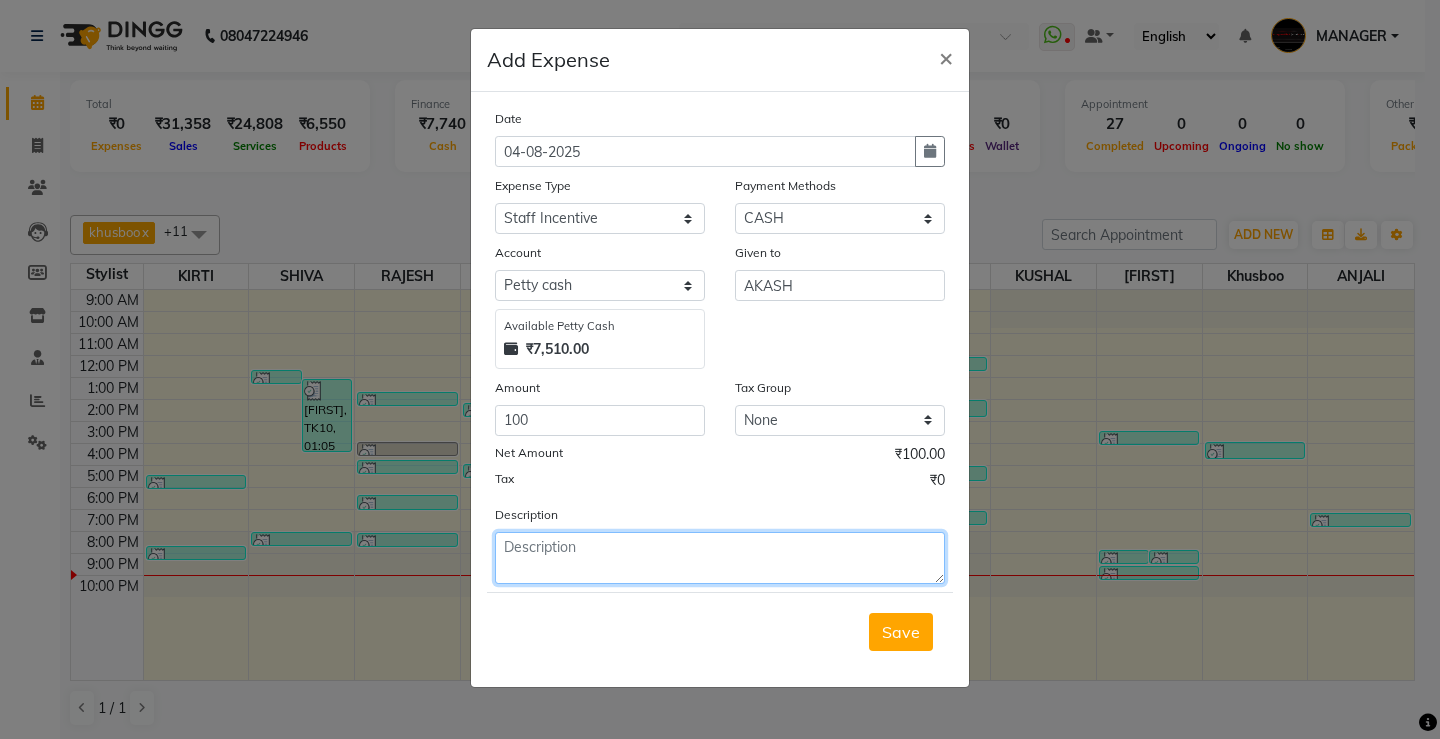 click 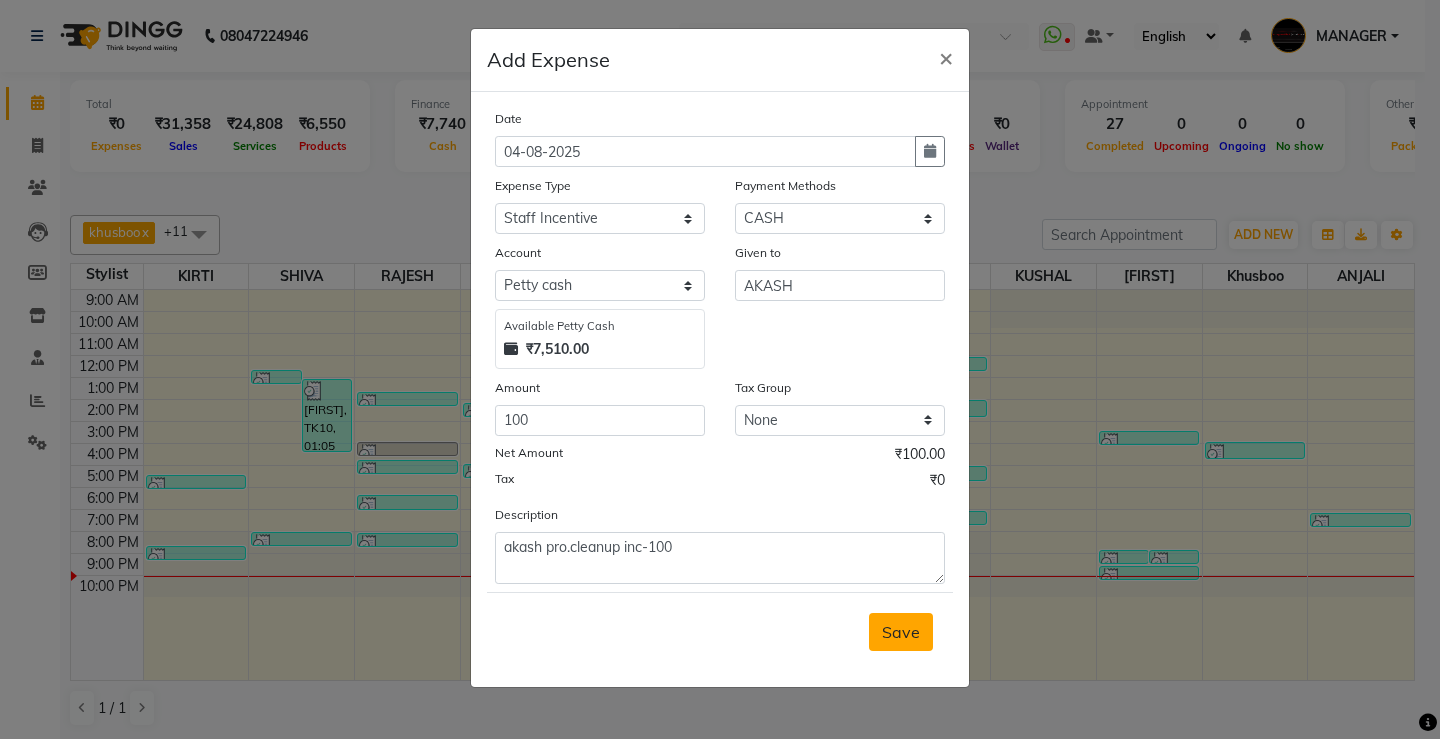 click on "Save" at bounding box center [901, 632] 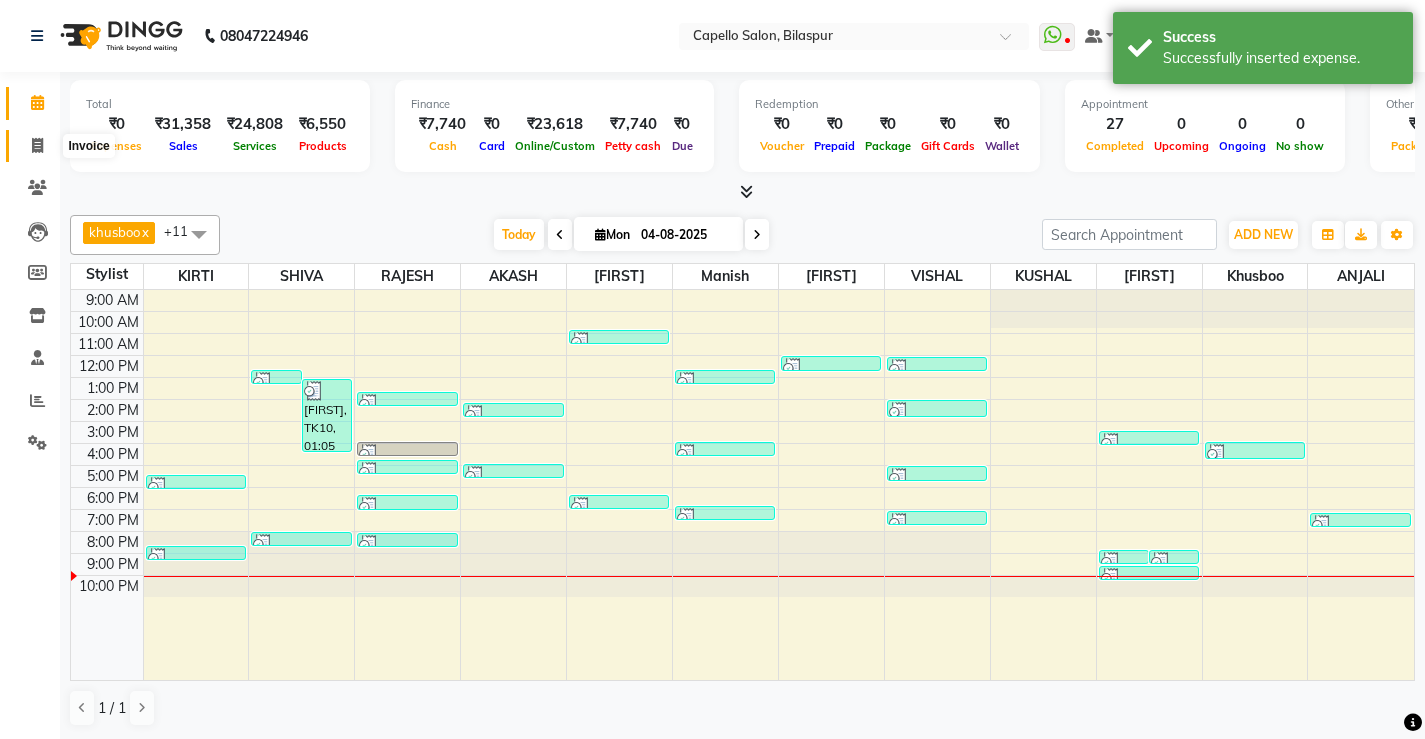 click 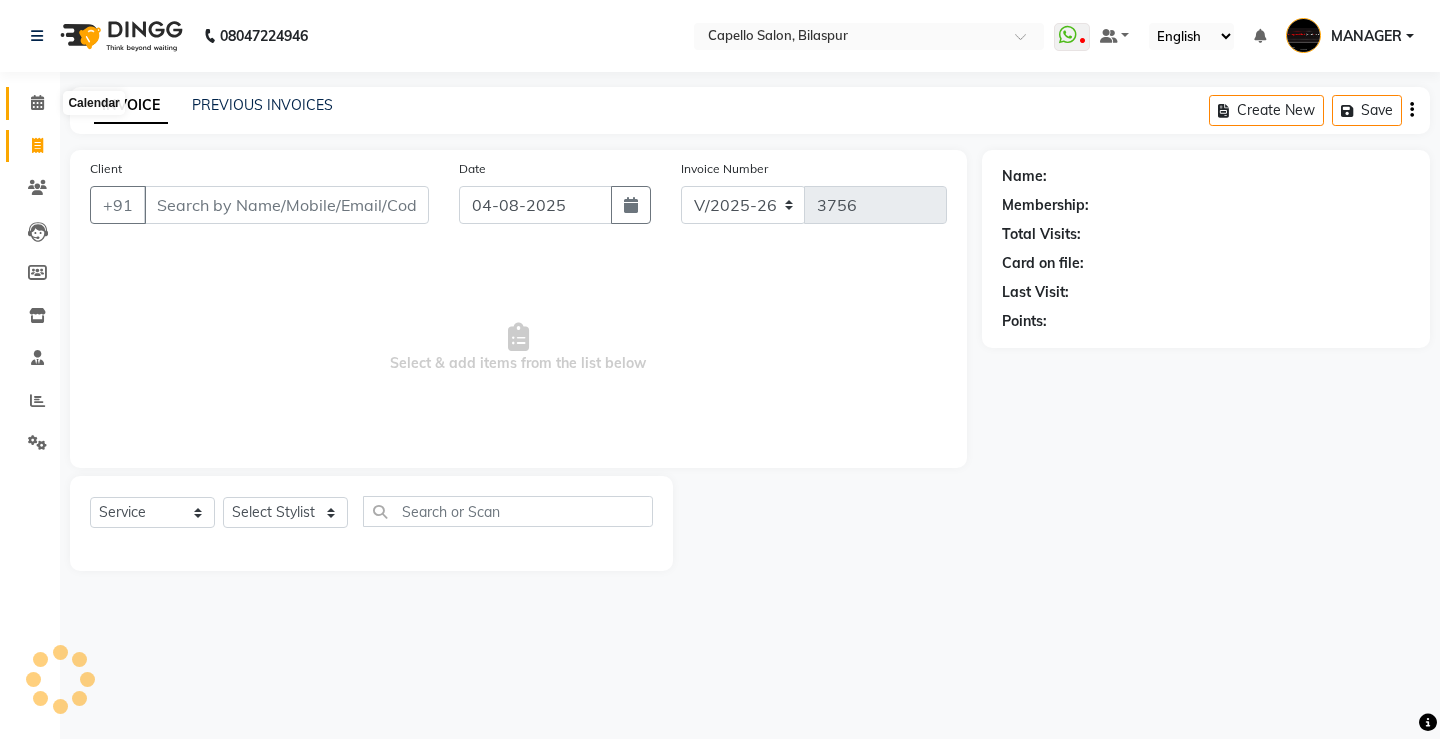 click 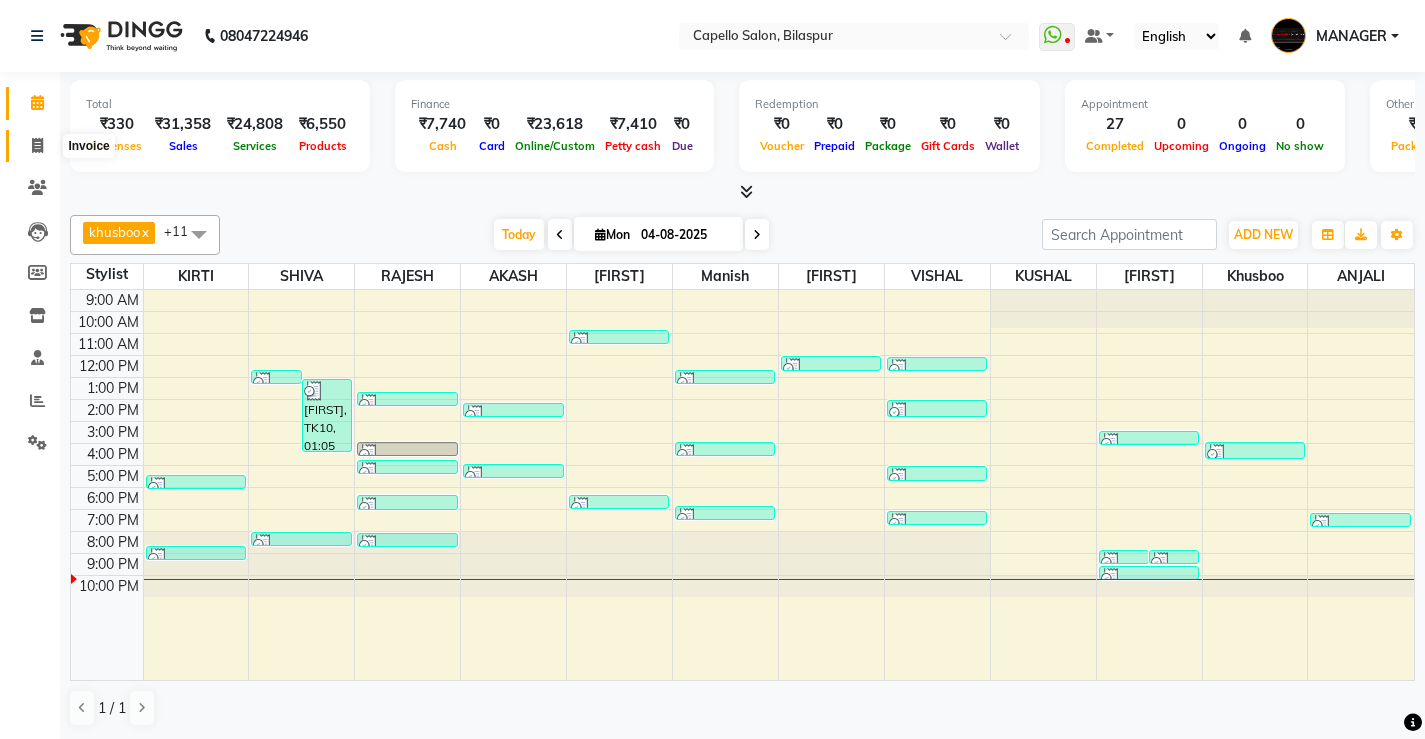 click 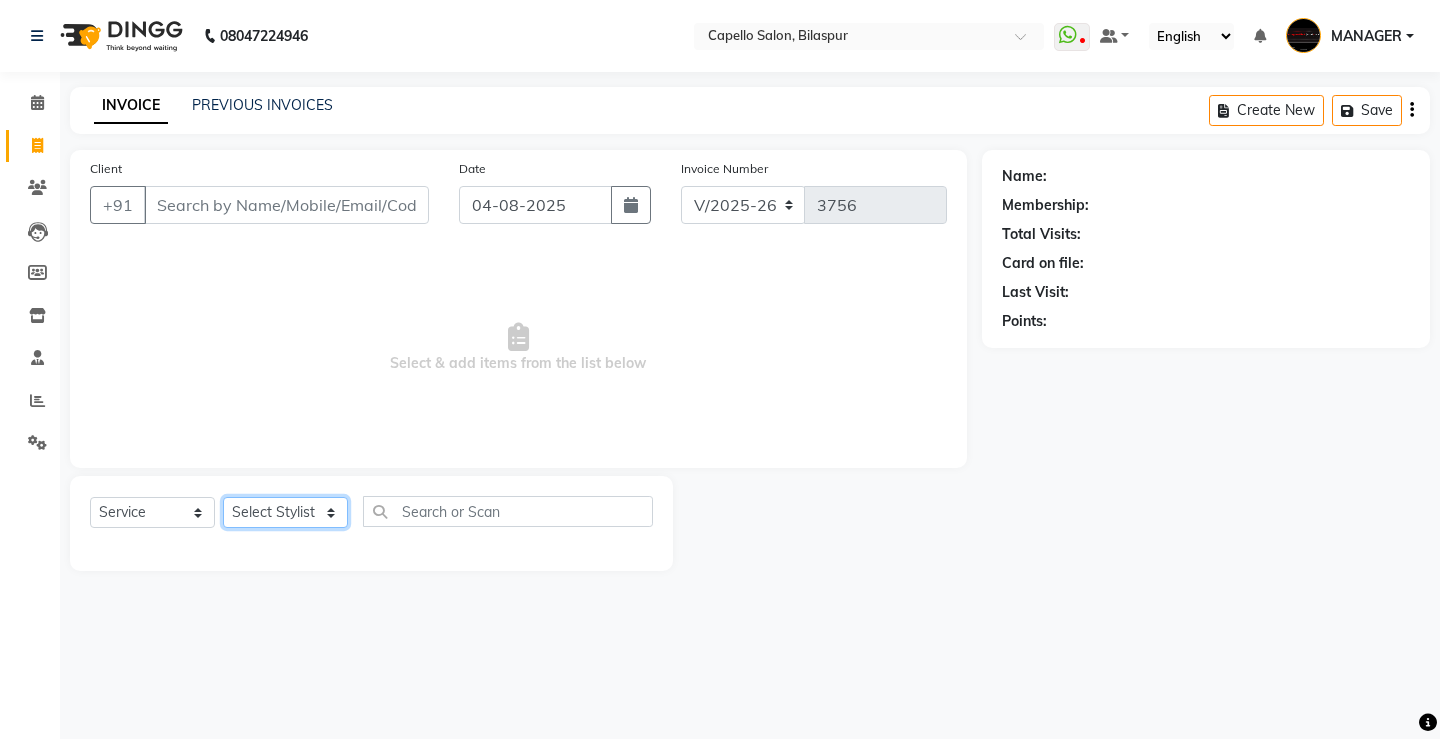click on "Select Stylist ADMIN AKASH ANJALI khusboo KIRTI KUSHAL MANAGER Manish  RAJESH reshma ritee shailendra SHIVA VISHAL" 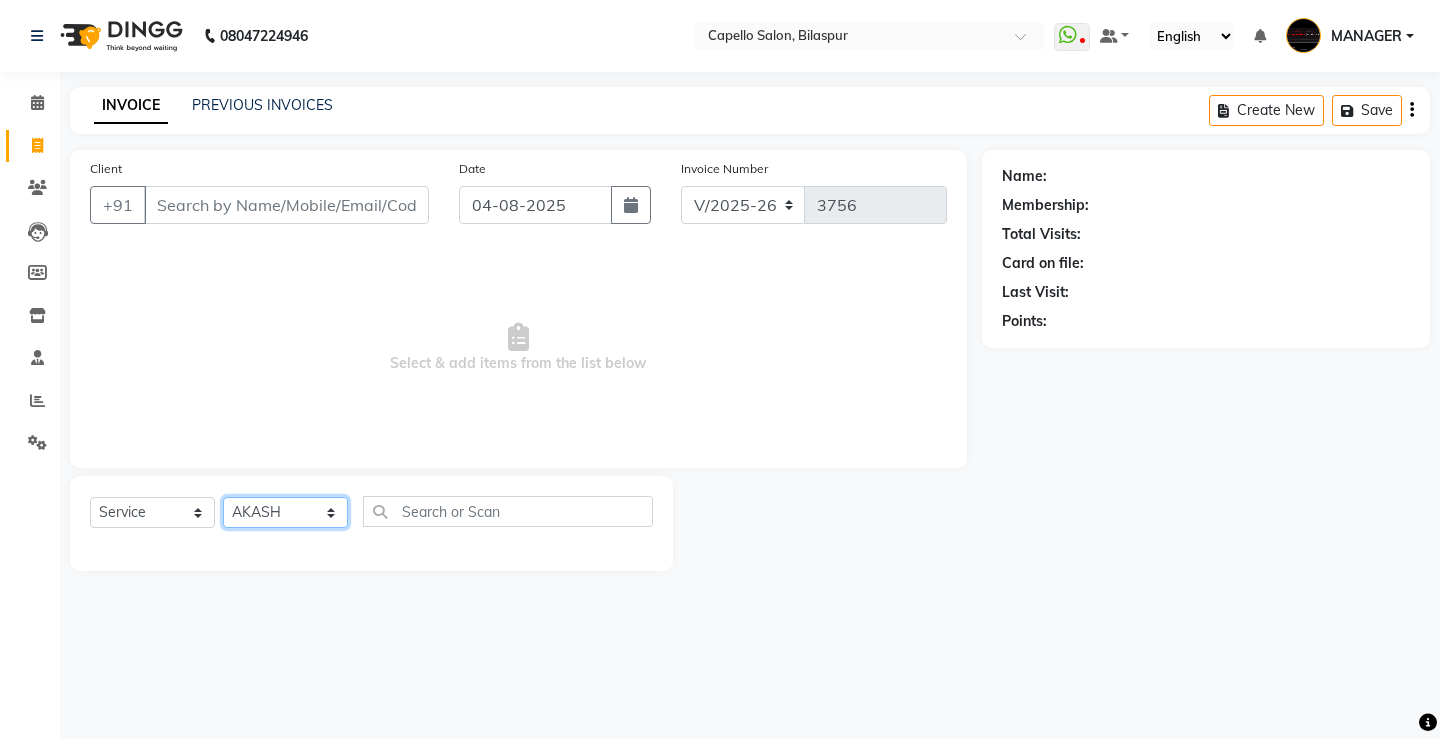 click on "Select Stylist ADMIN AKASH ANJALI khusboo KIRTI KUSHAL MANAGER Manish  RAJESH reshma ritee shailendra SHIVA VISHAL" 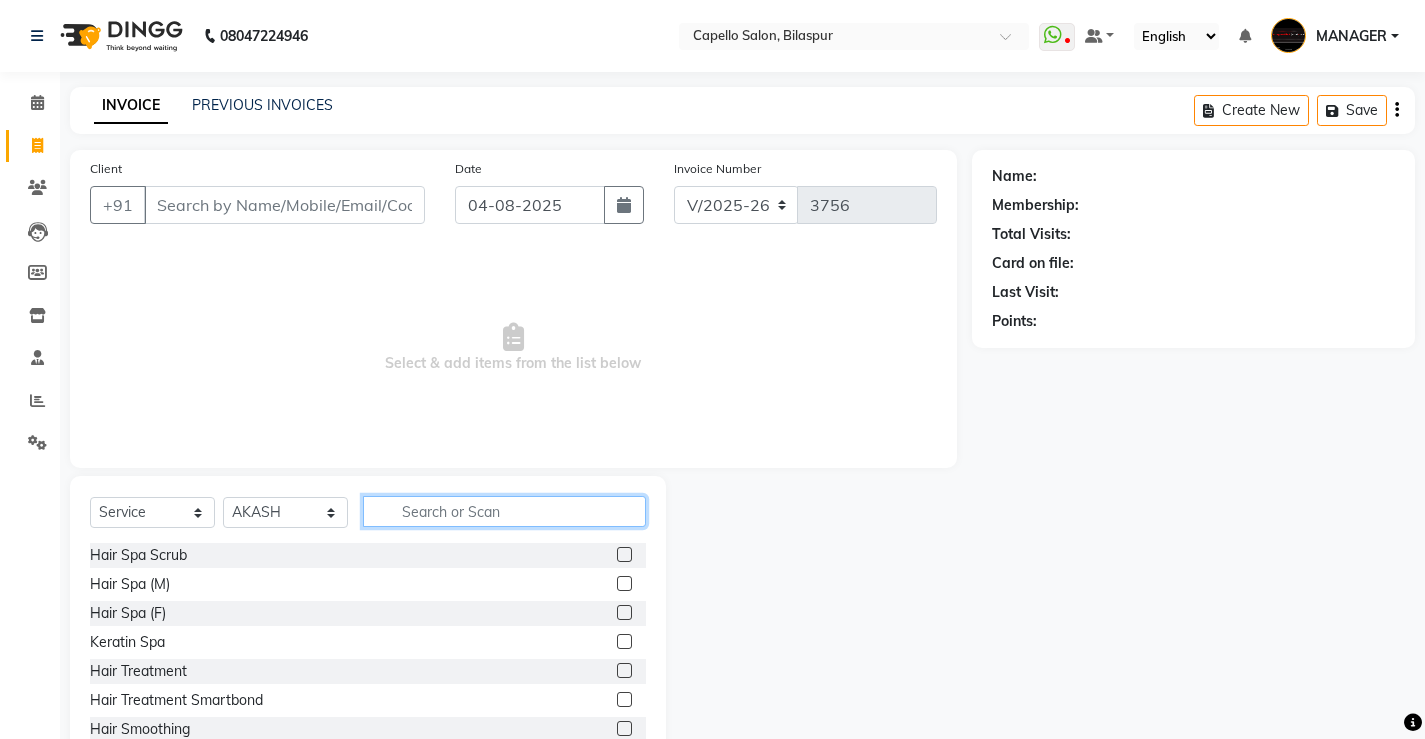 click 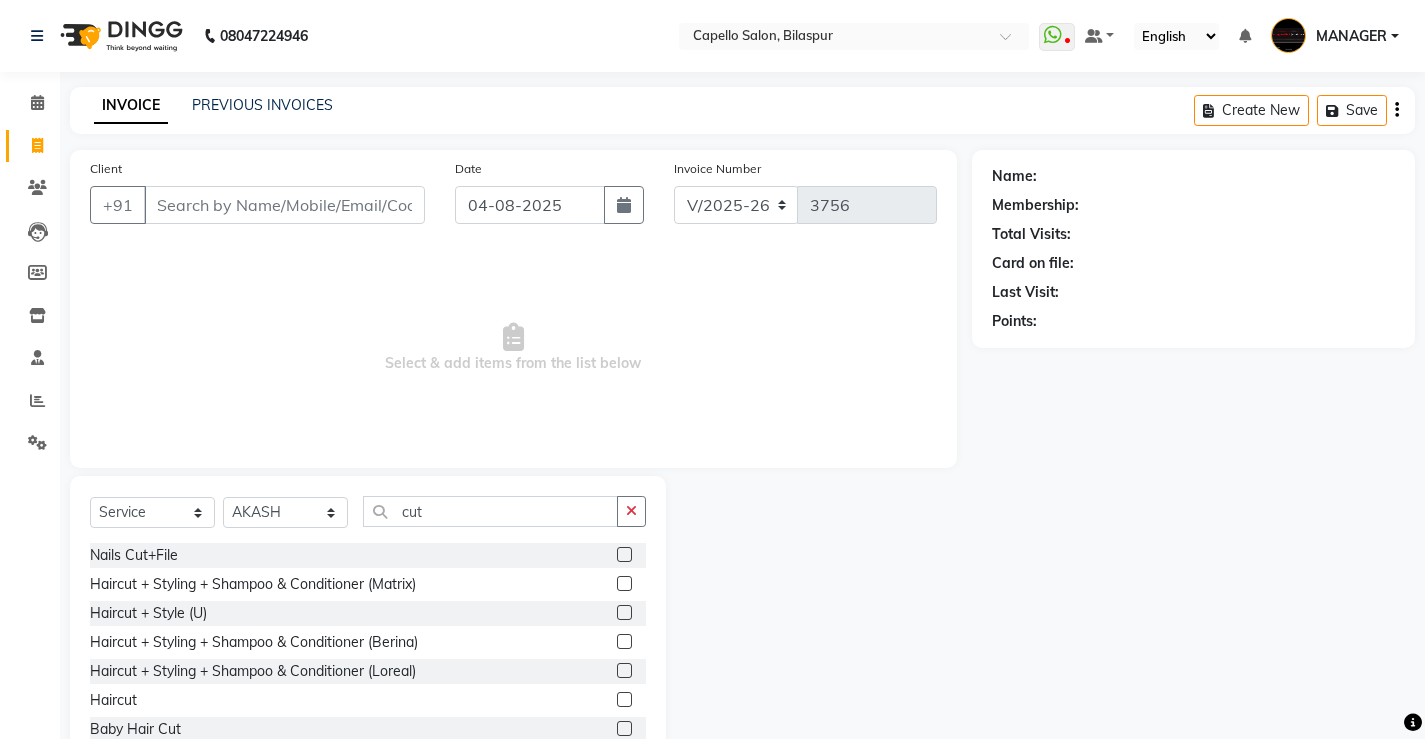 click 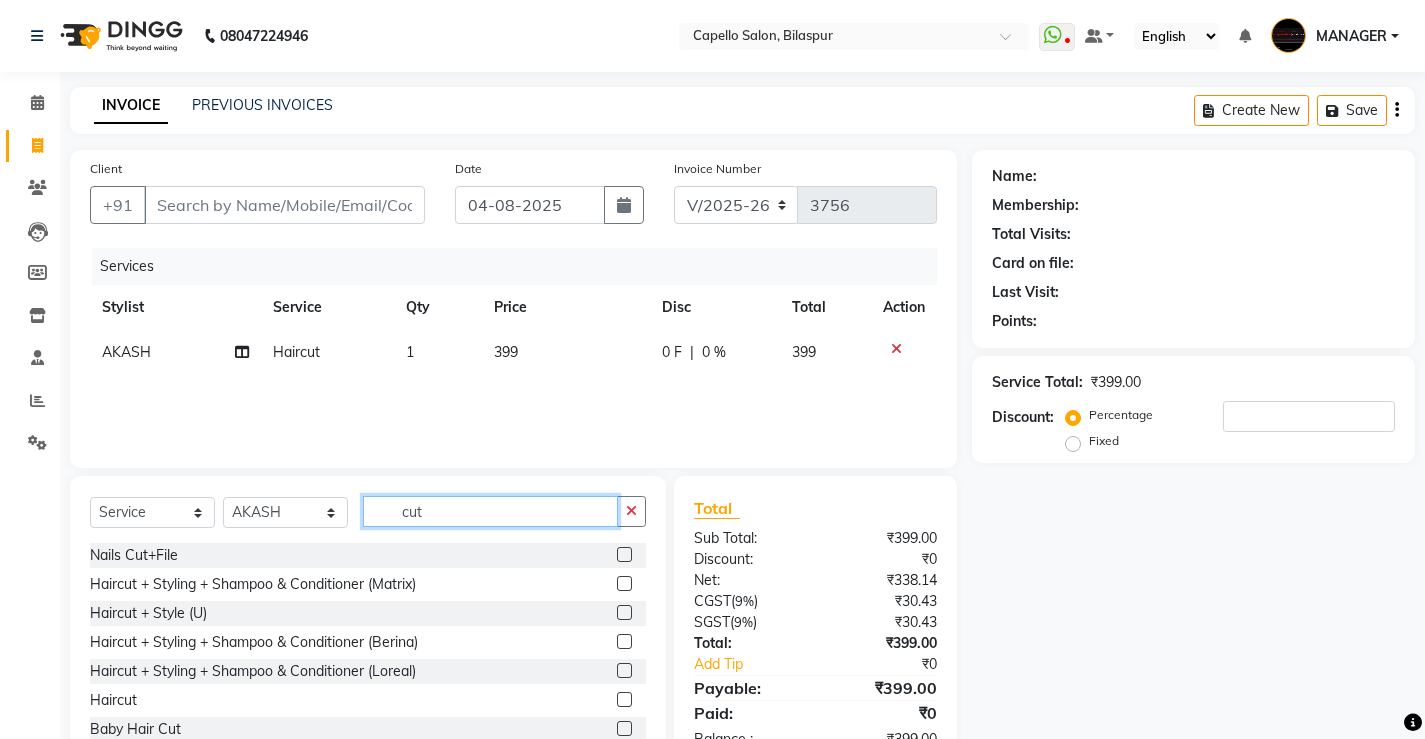 drag, startPoint x: 478, startPoint y: 509, endPoint x: 379, endPoint y: 499, distance: 99.50377 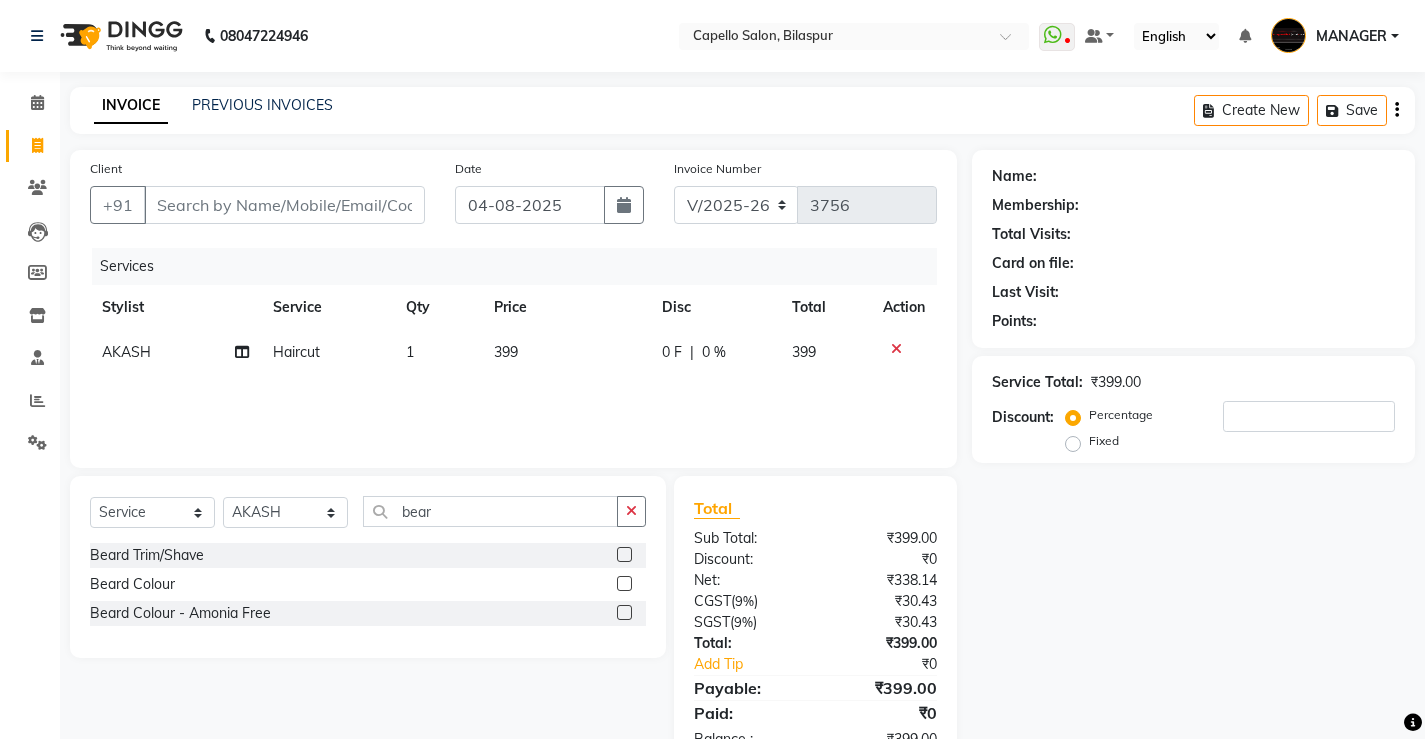 click 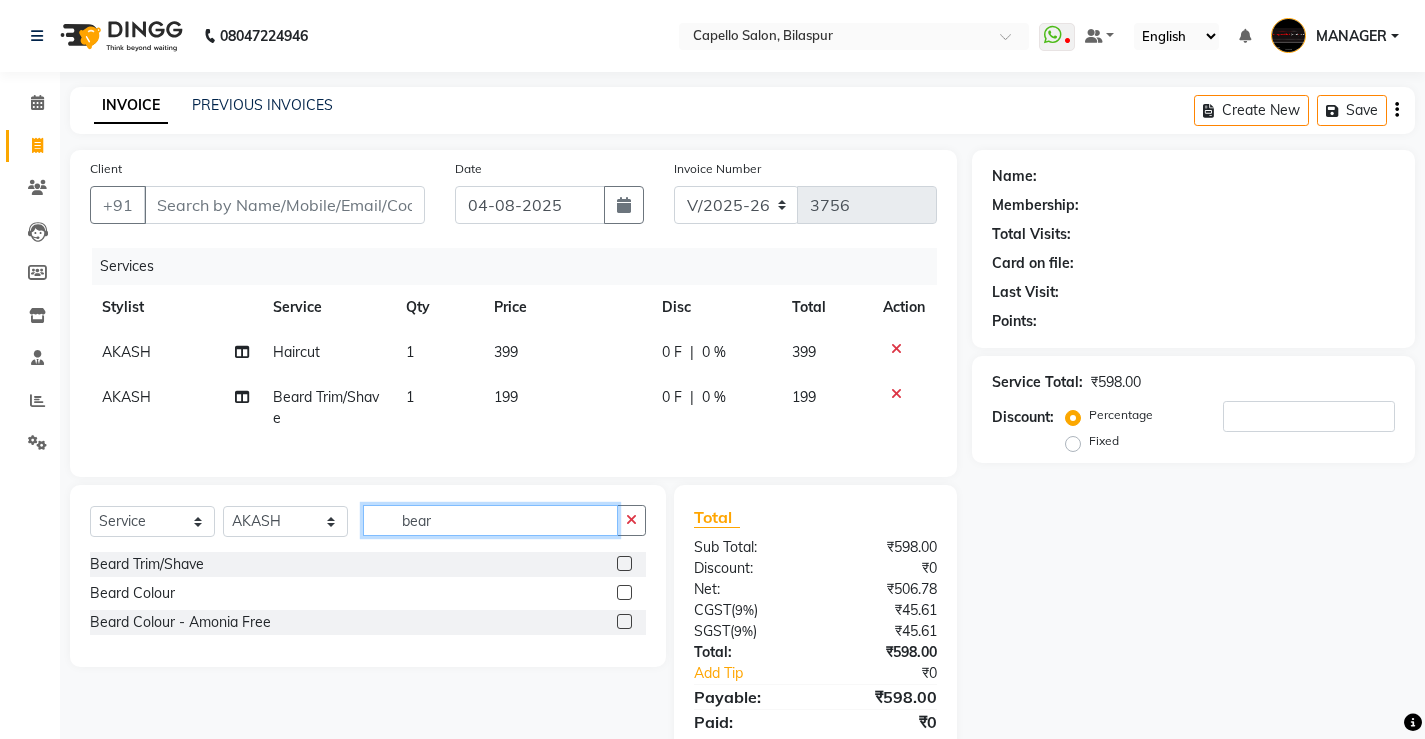 click on "bear" 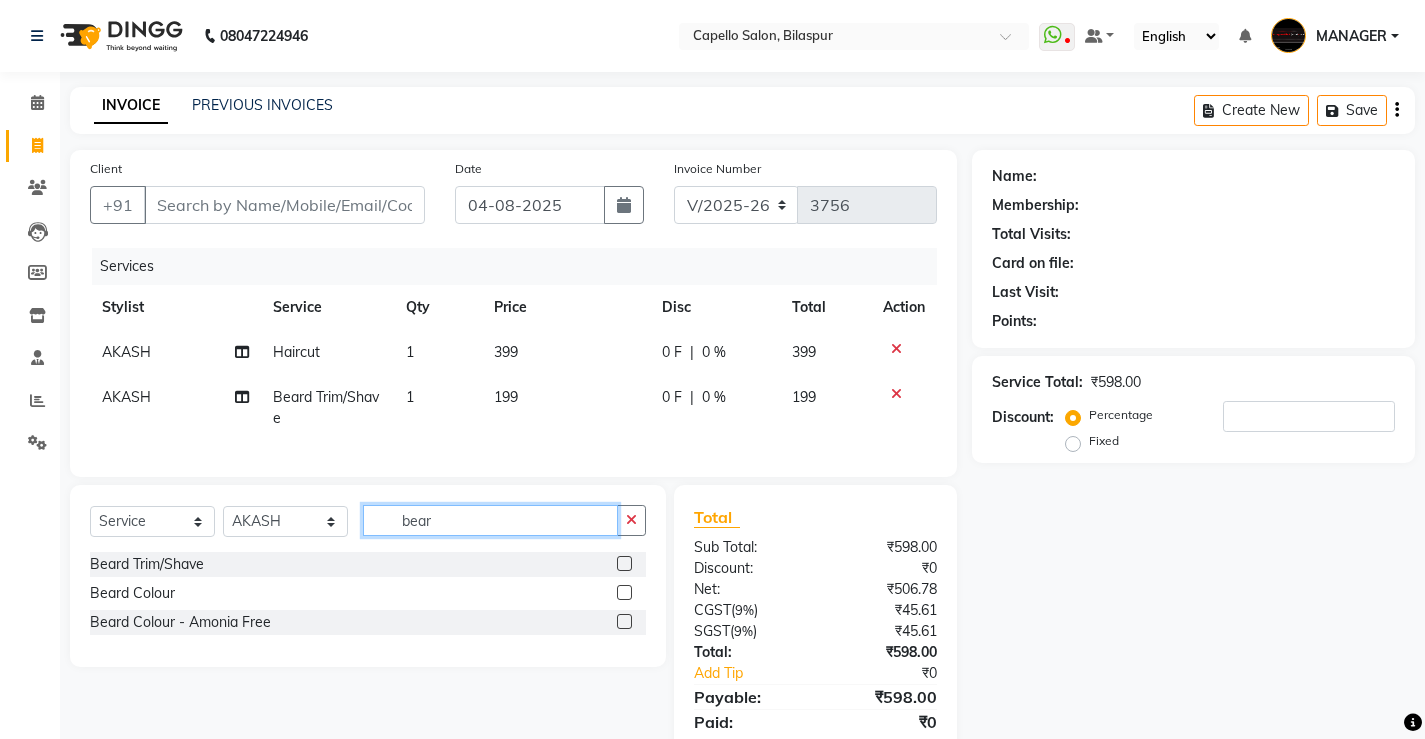 click on "bear" 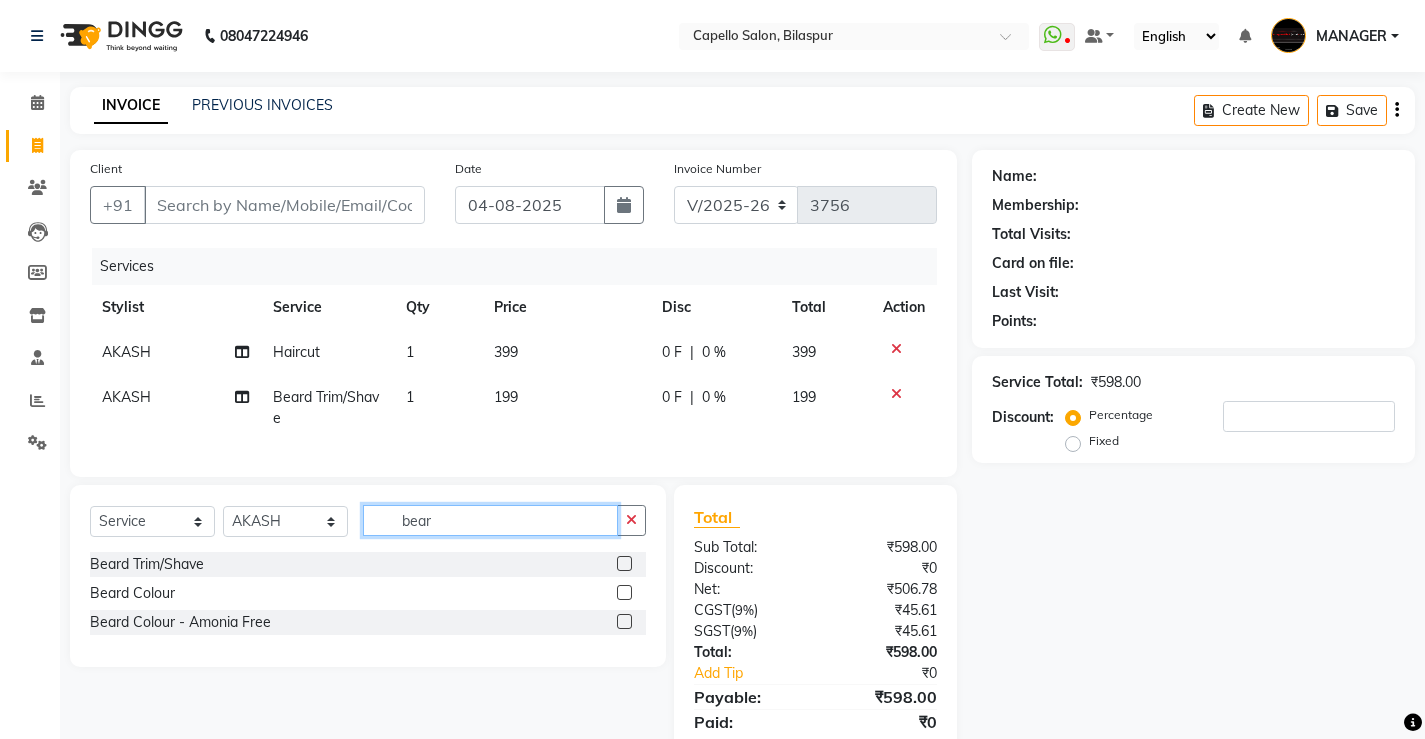 drag, startPoint x: 419, startPoint y: 543, endPoint x: 358, endPoint y: 536, distance: 61.400326 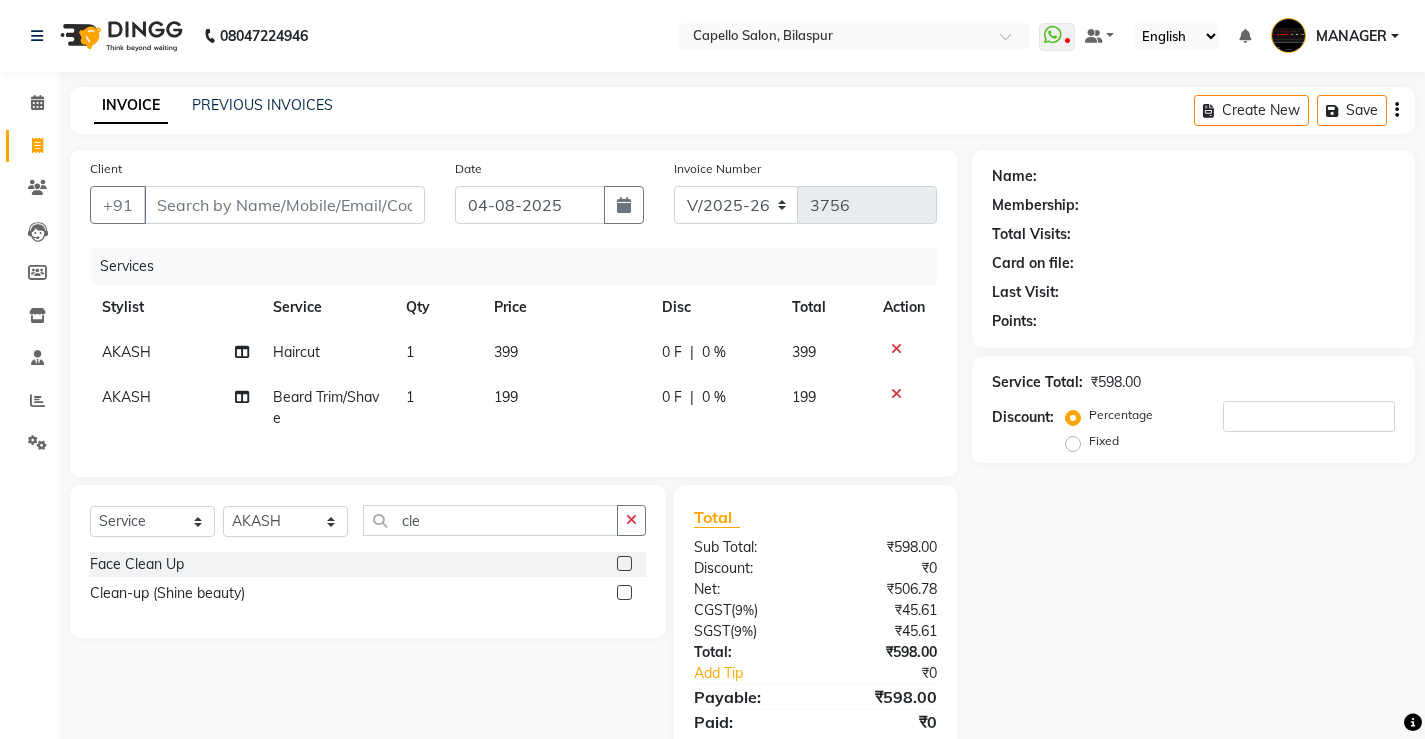 click 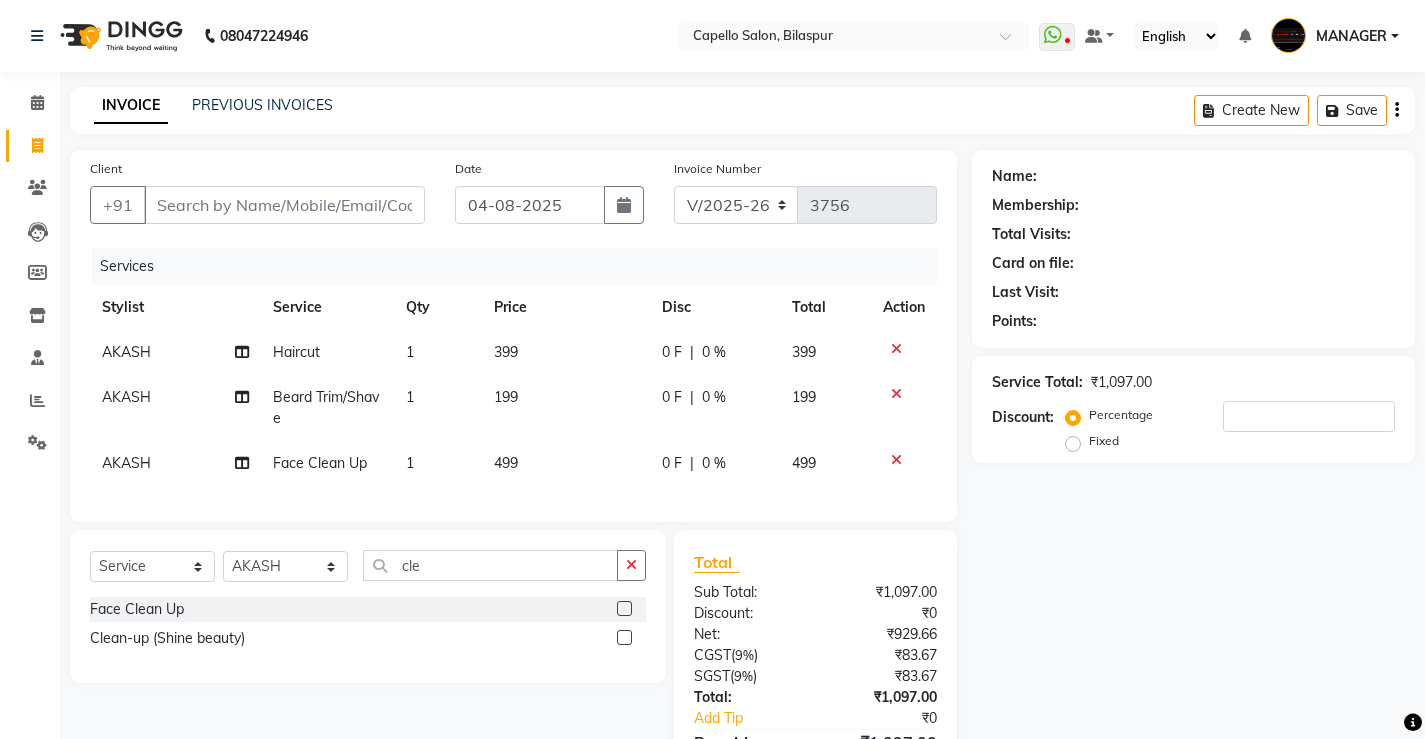 click 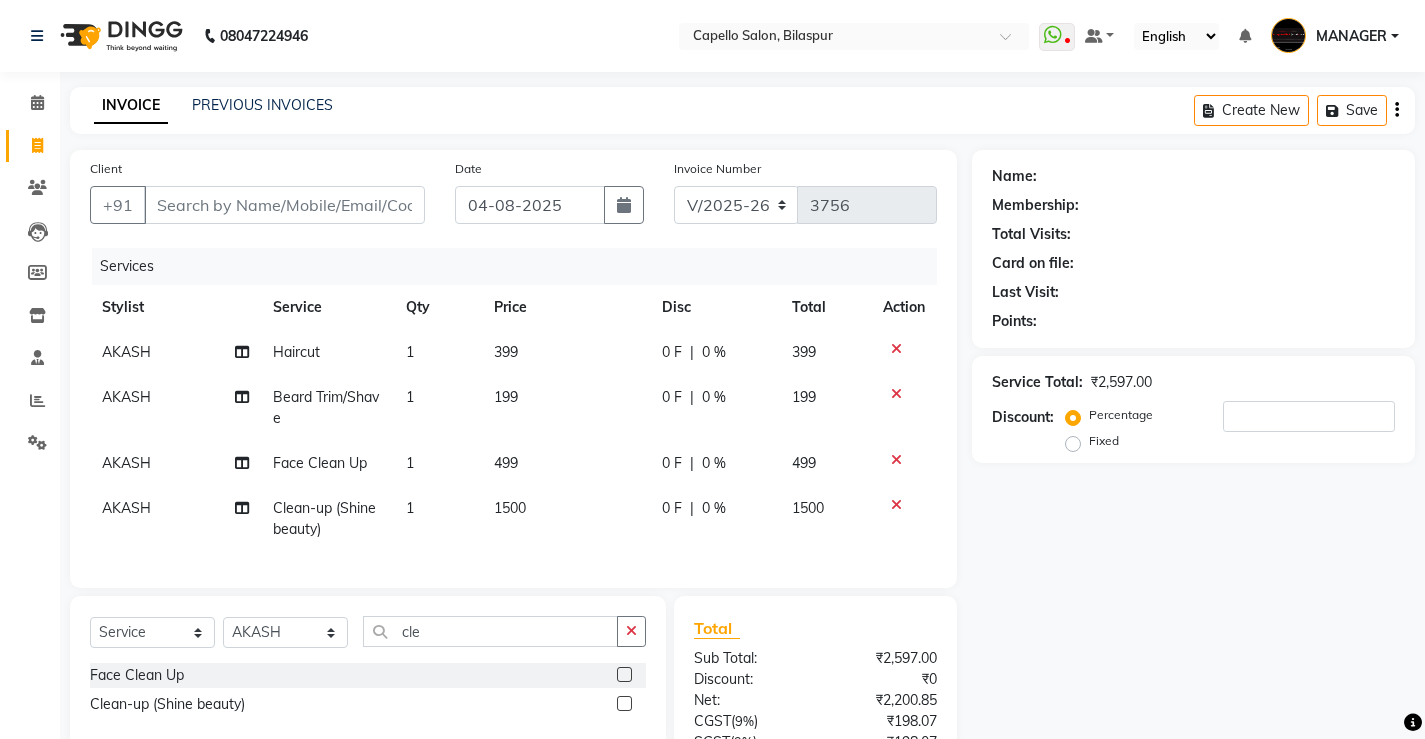 click 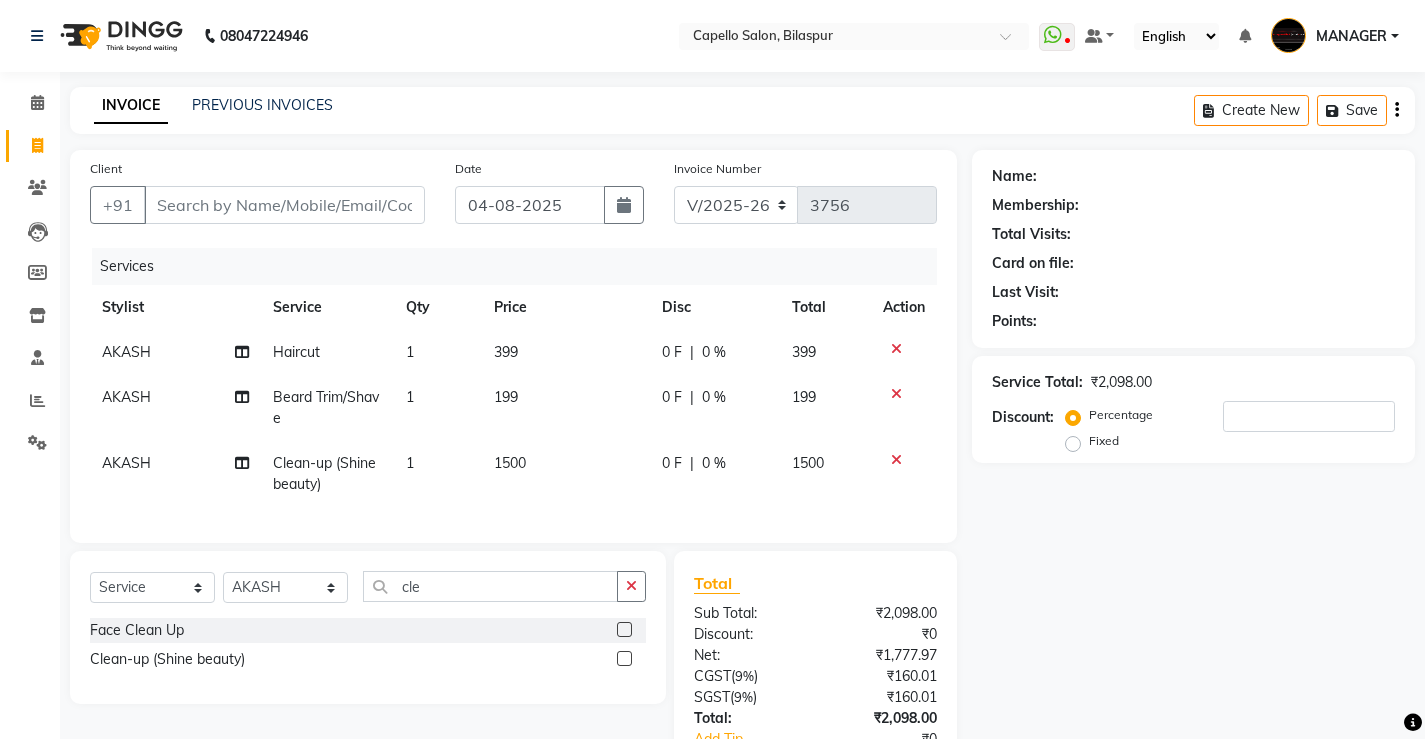 click on "399" 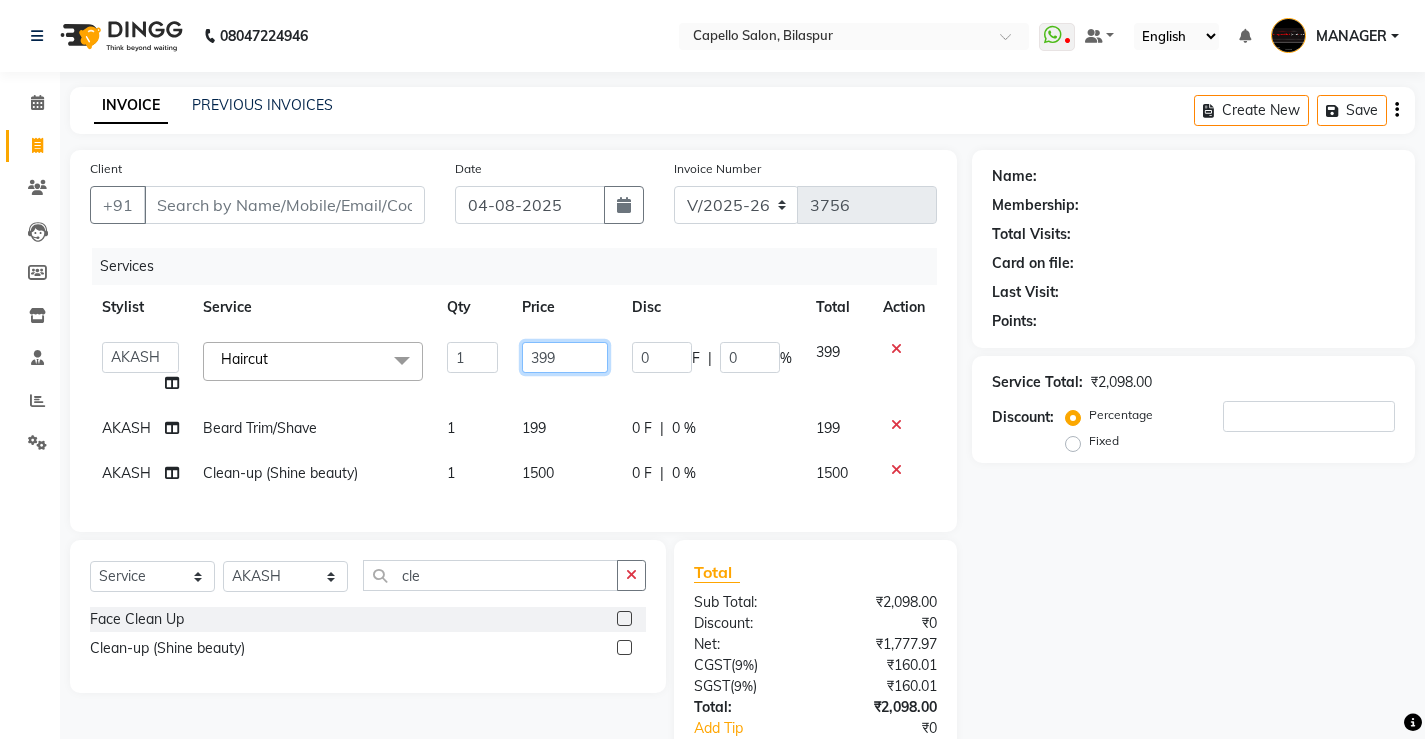 click on "399" 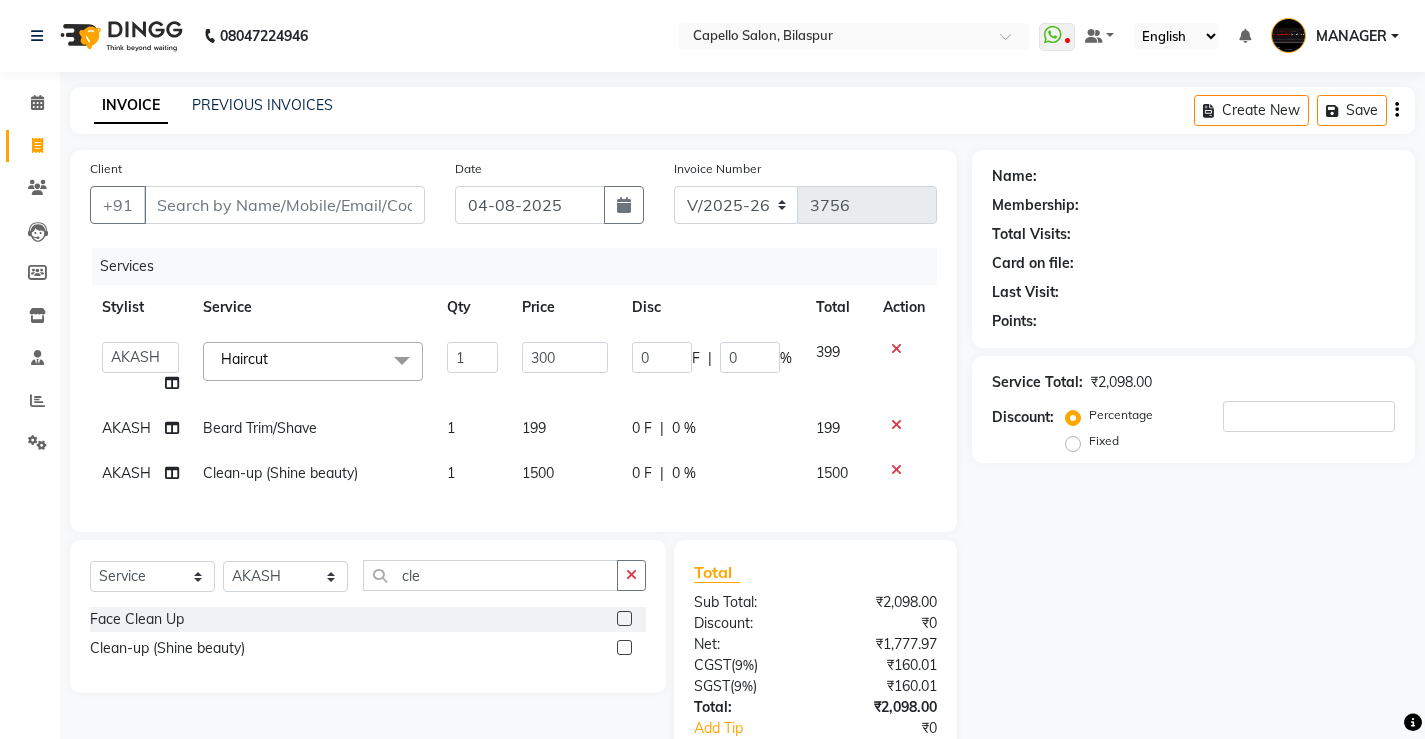 click on "199" 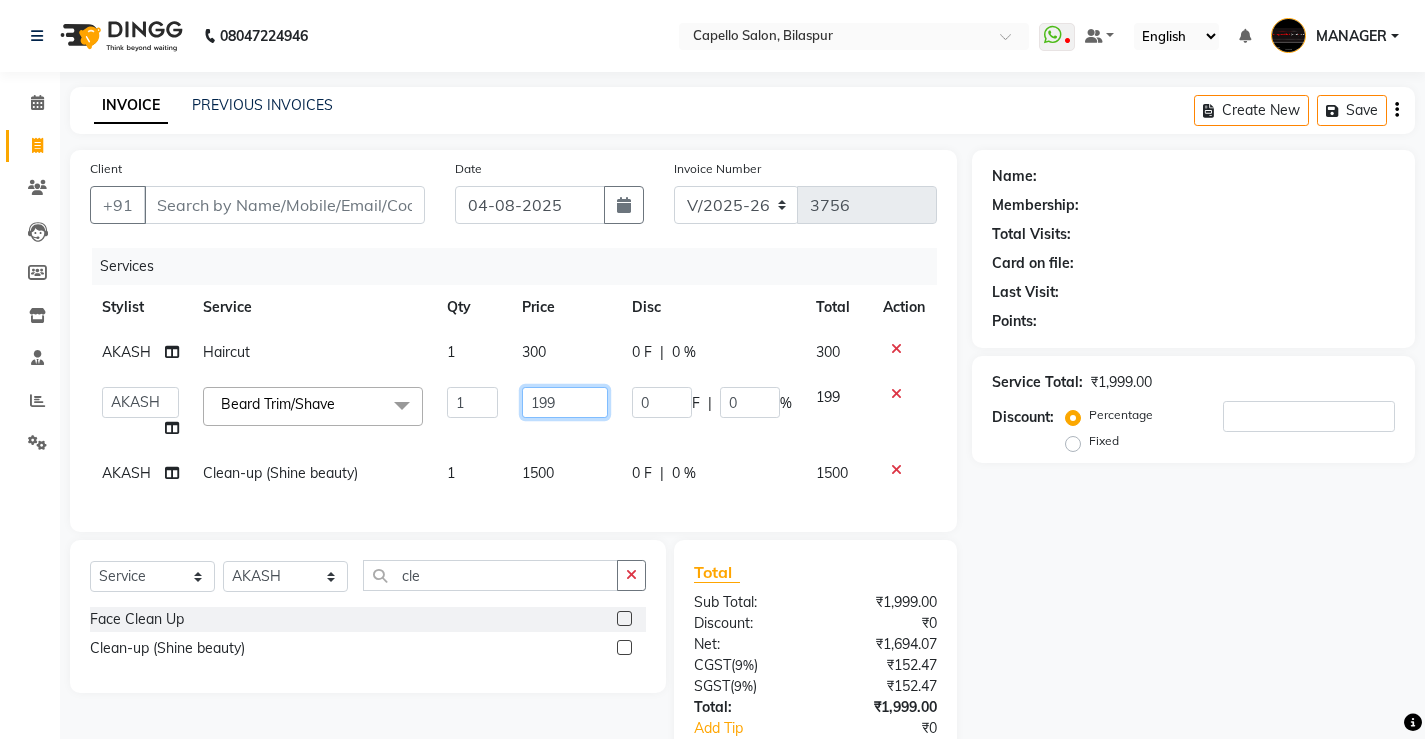 click on "199" 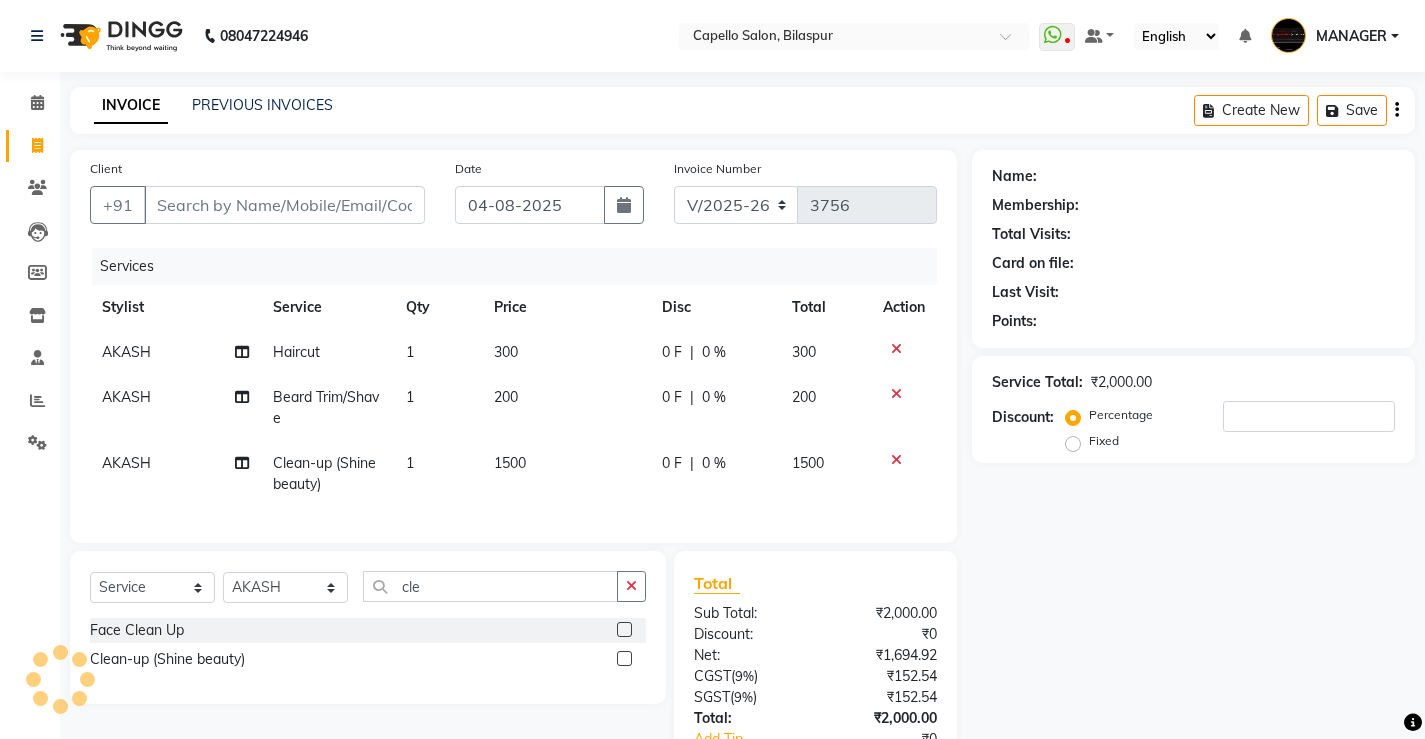 click on "[FIRST] Haircut 1 300 0 F | 0 % 300 [FIRST] Beard Trim/Shave 1 200 0 F | 0 % 200 [FIRST] Clean-up (Shine beauty) 1 1500 0 F | 0 % 1500" 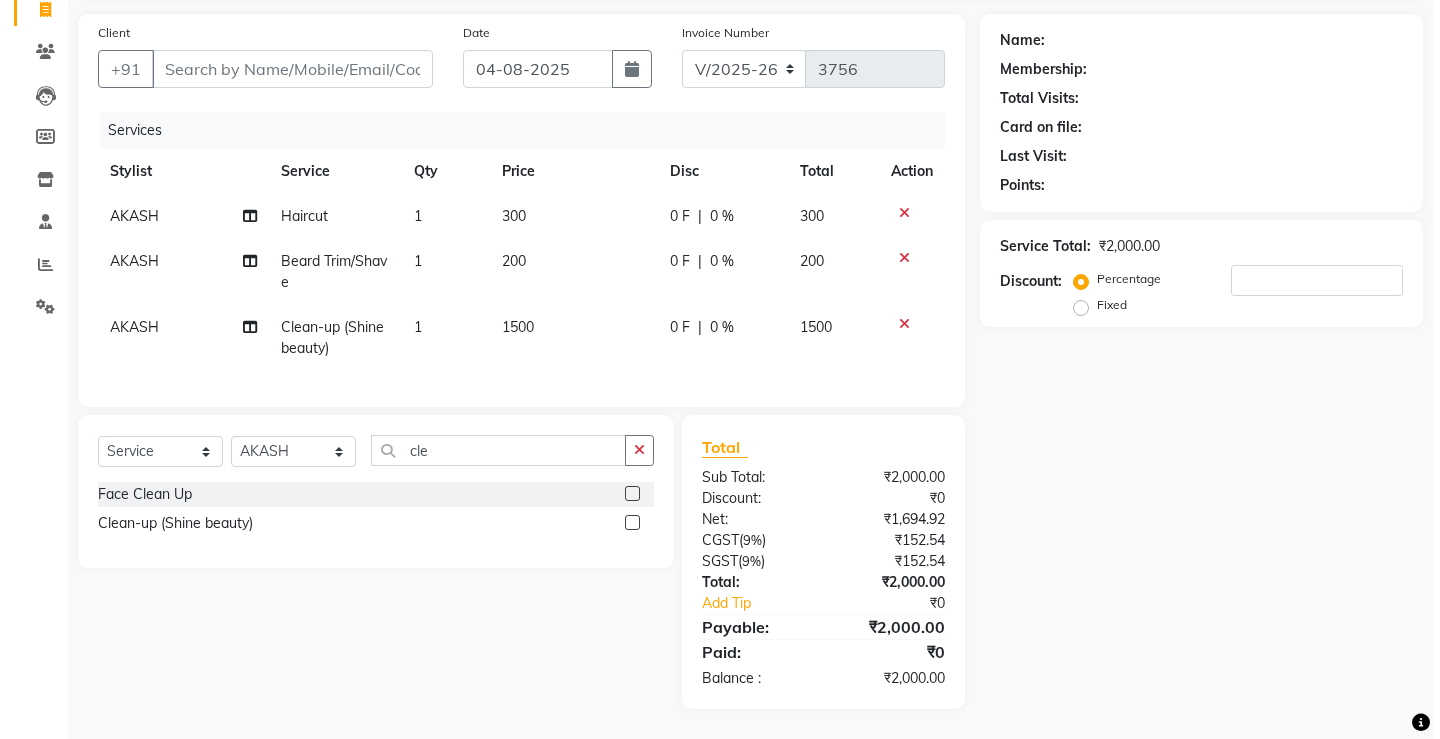 scroll, scrollTop: 0, scrollLeft: 0, axis: both 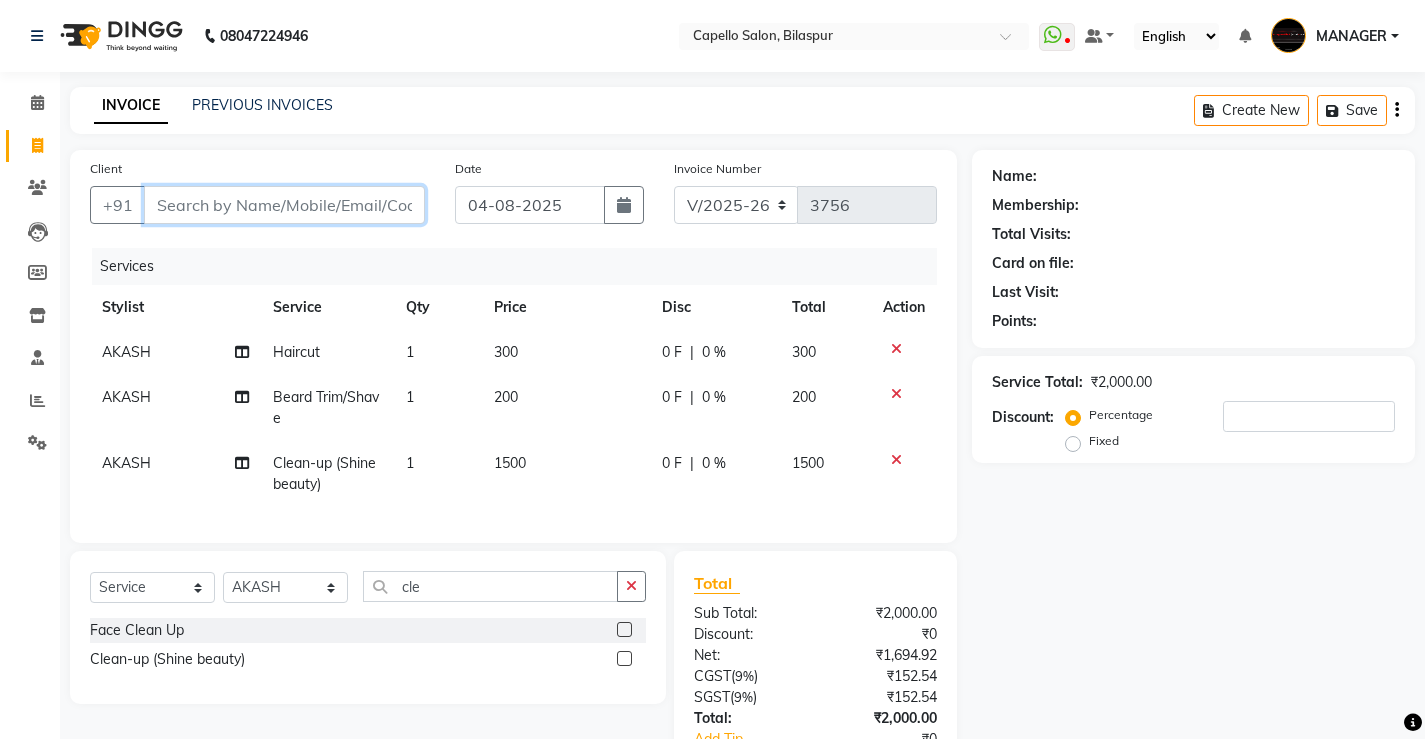 click on "Client" at bounding box center [284, 205] 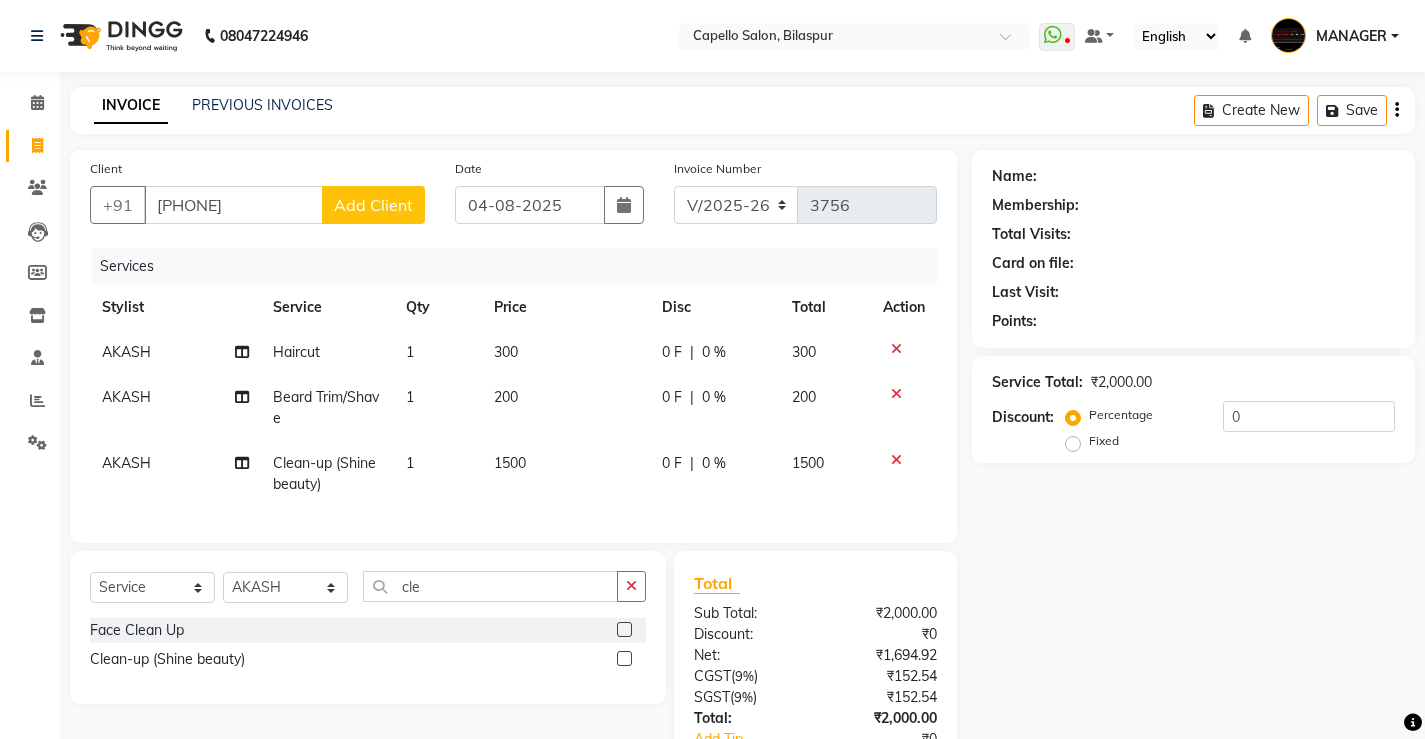 click on "Add Client" 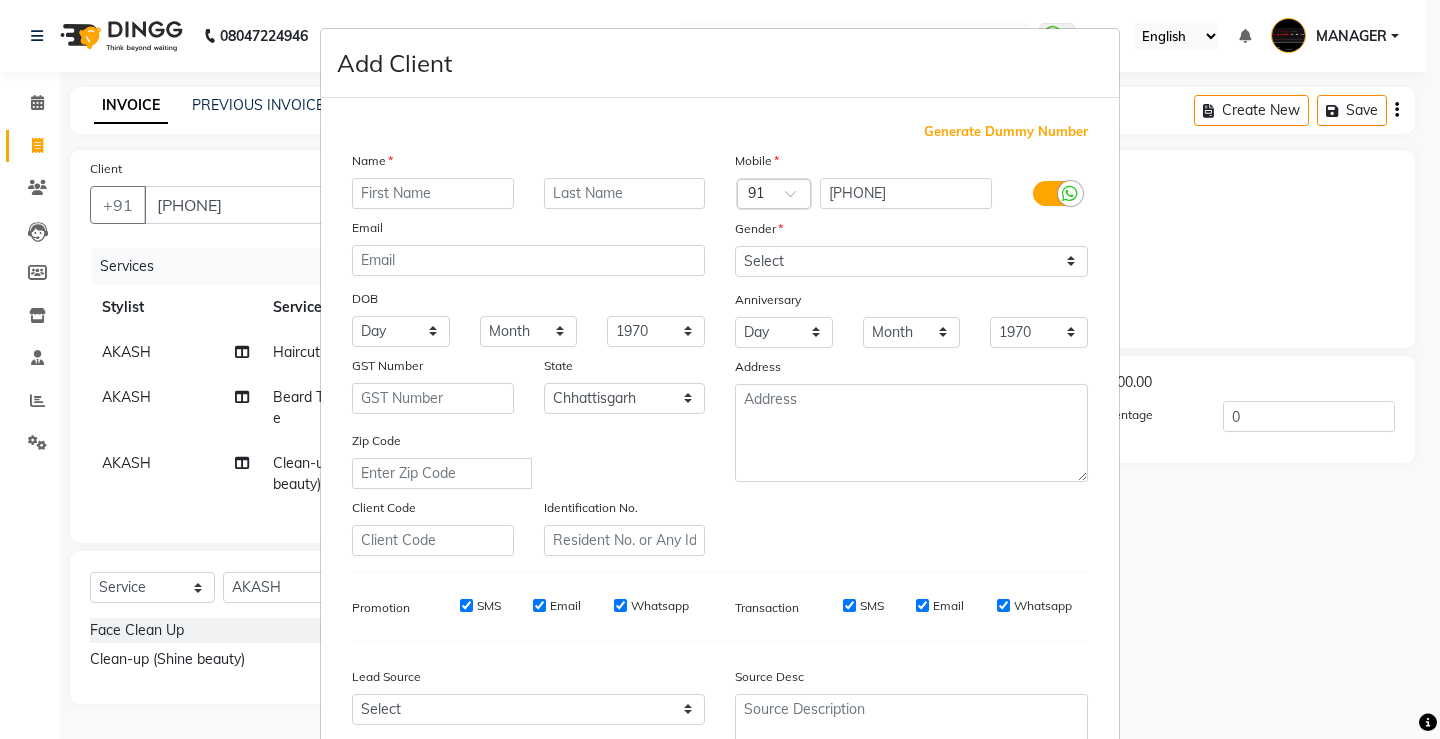 click at bounding box center [433, 193] 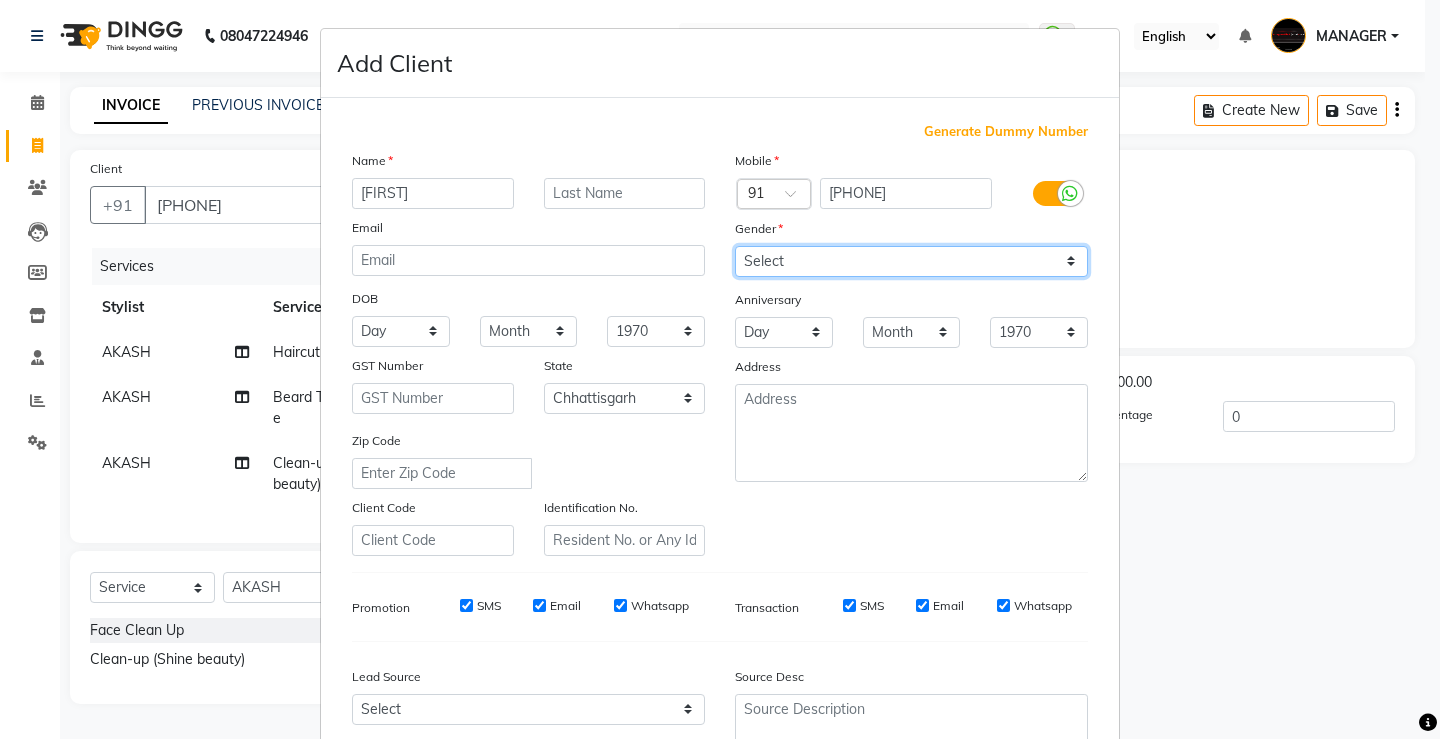 click on "Select Male Female Other Prefer Not To Say" at bounding box center (911, 261) 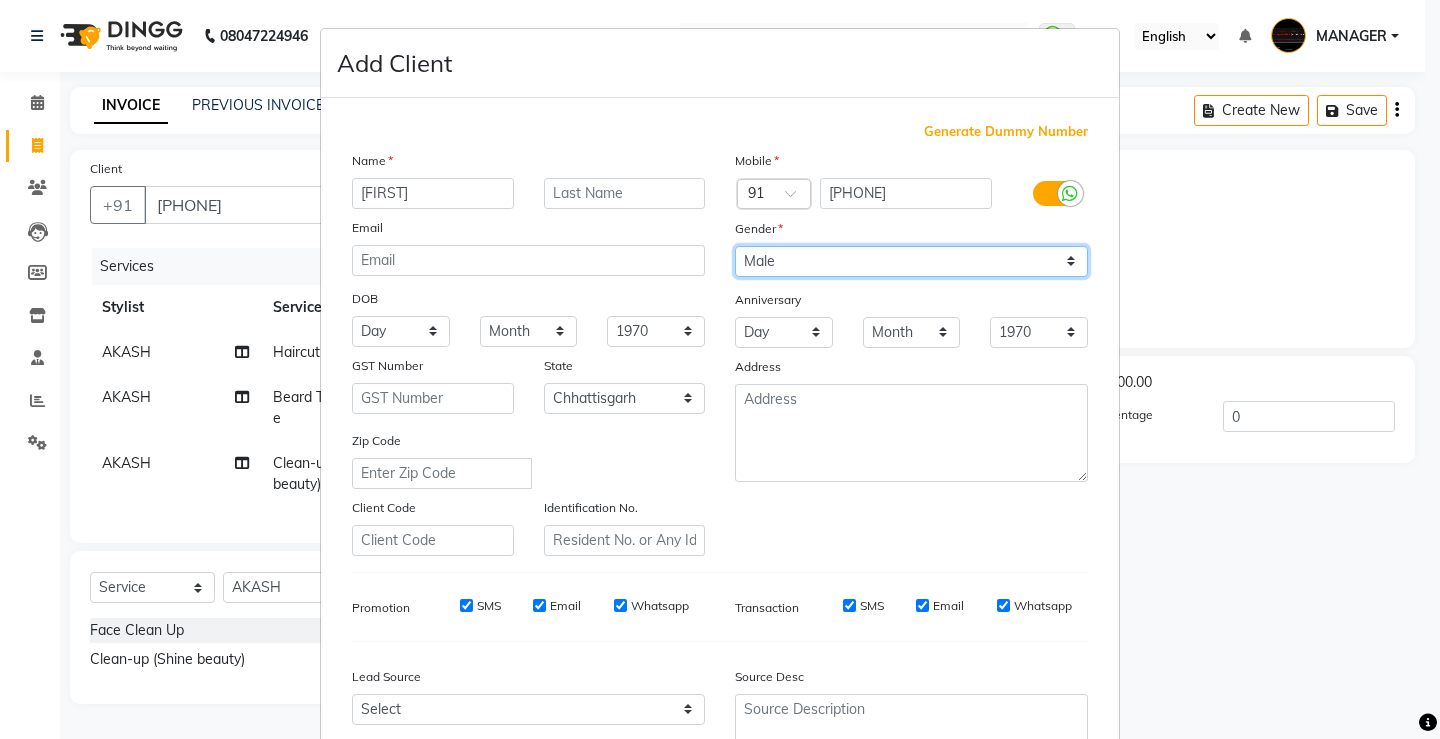 click on "Select Male Female Other Prefer Not To Say" at bounding box center (911, 261) 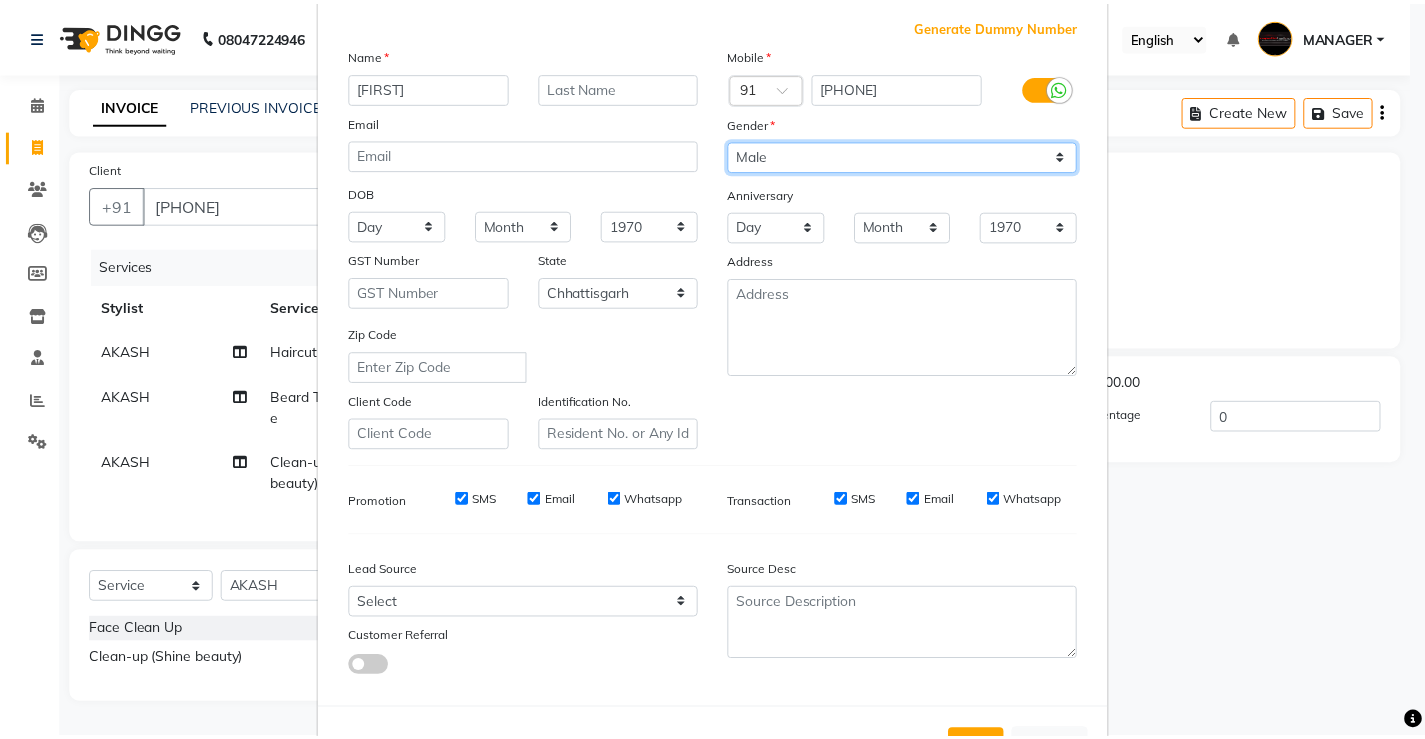 scroll, scrollTop: 184, scrollLeft: 0, axis: vertical 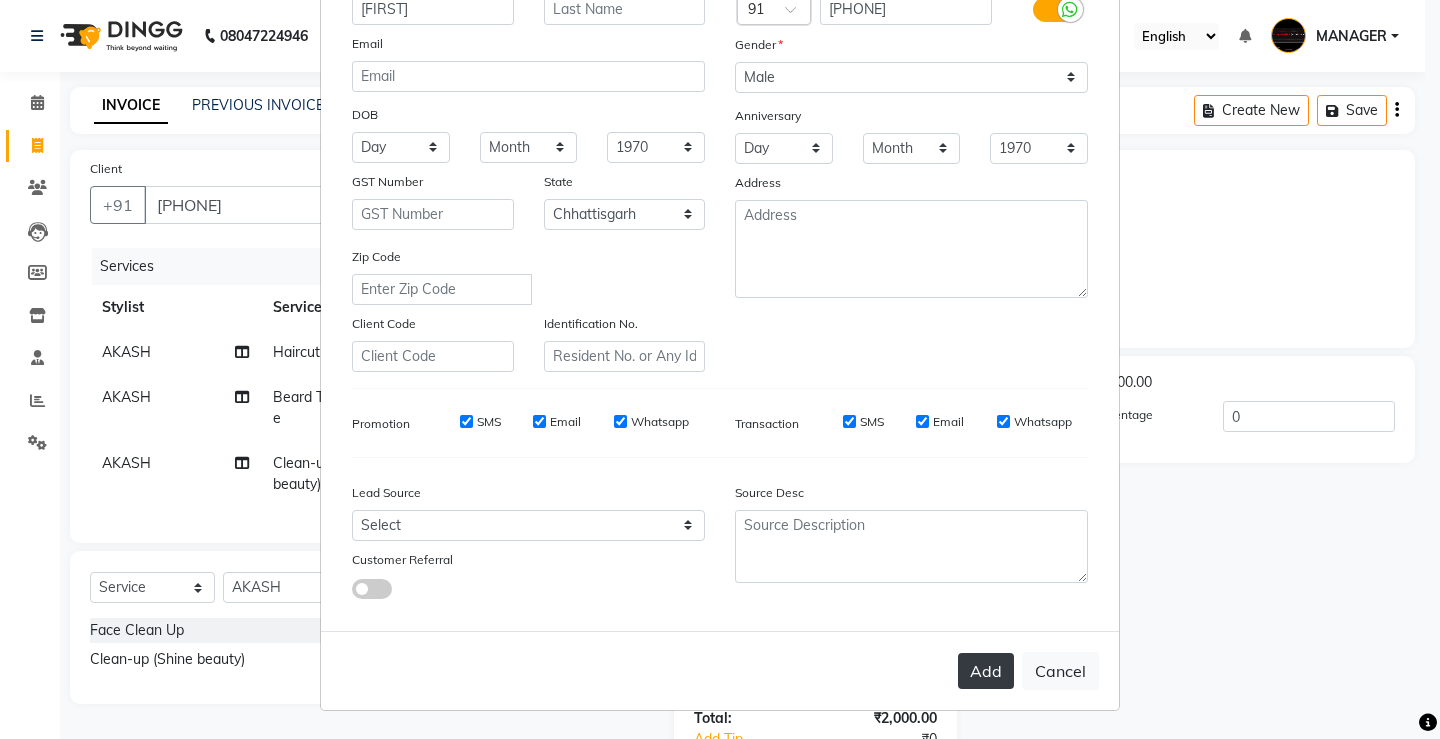 click on "Add" at bounding box center (986, 671) 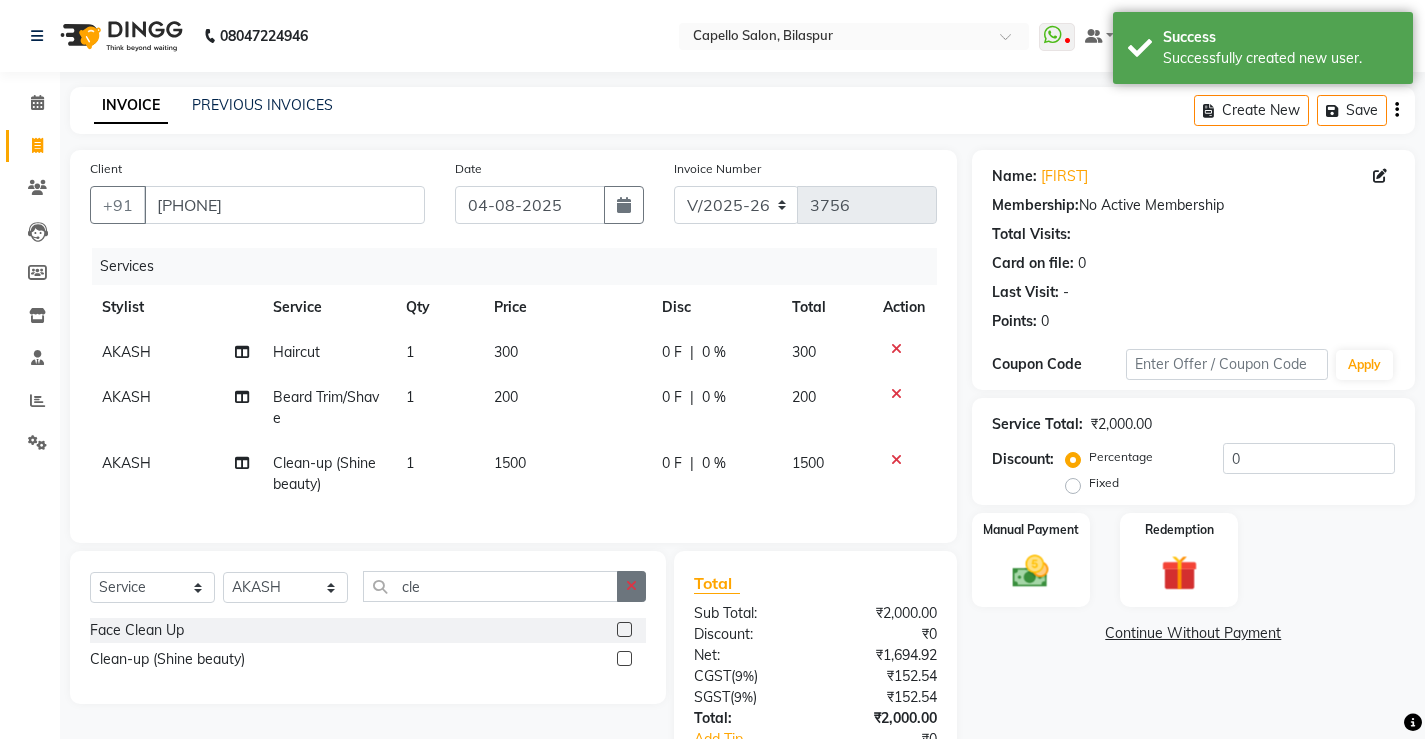 scroll, scrollTop: 151, scrollLeft: 0, axis: vertical 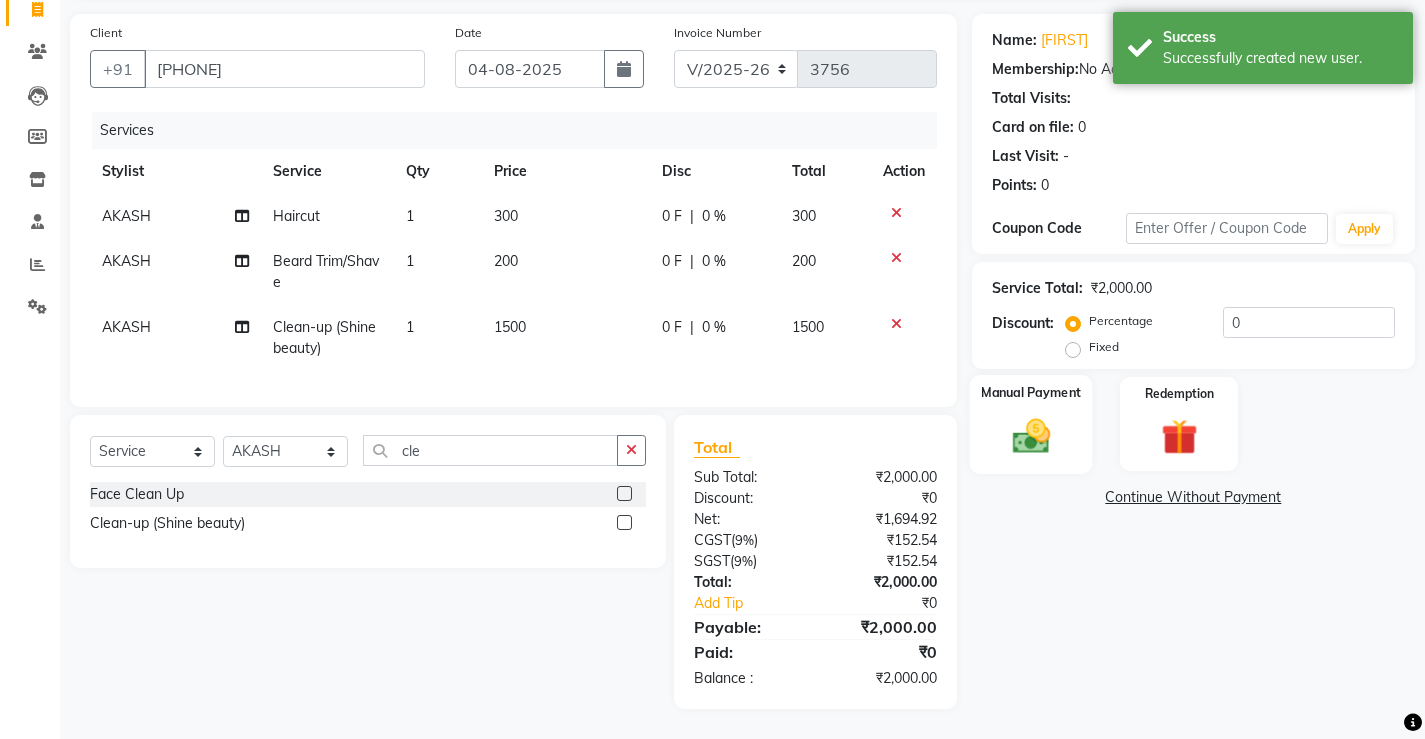 click 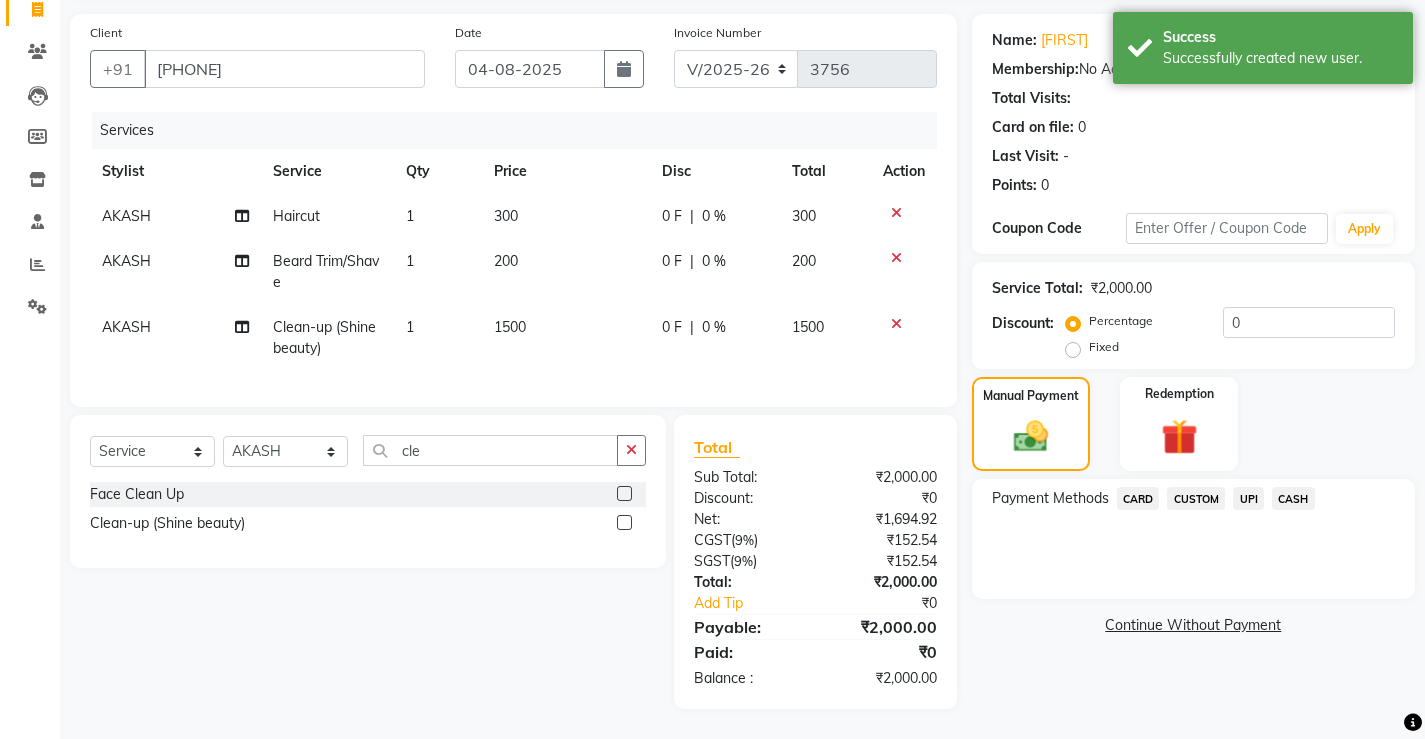 click on "CASH" 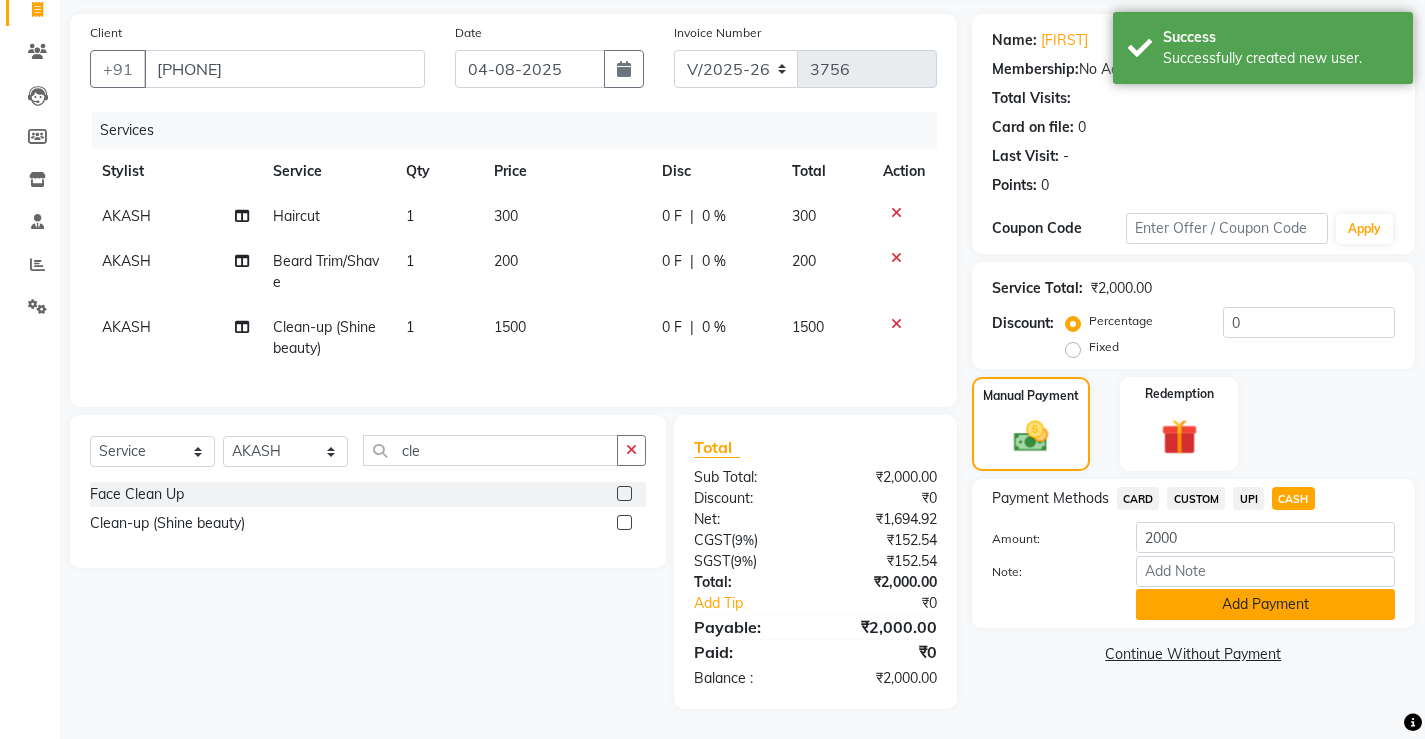 click on "Add Payment" 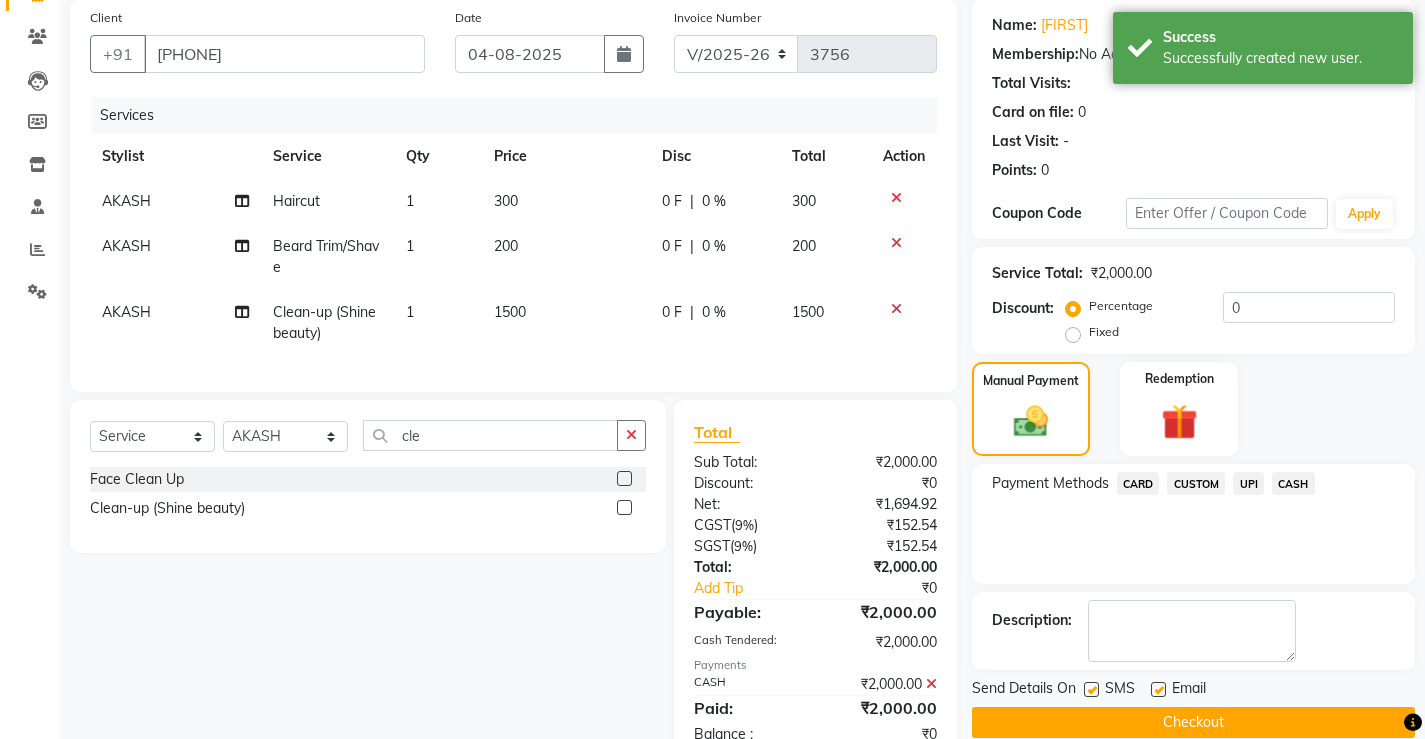scroll, scrollTop: 222, scrollLeft: 0, axis: vertical 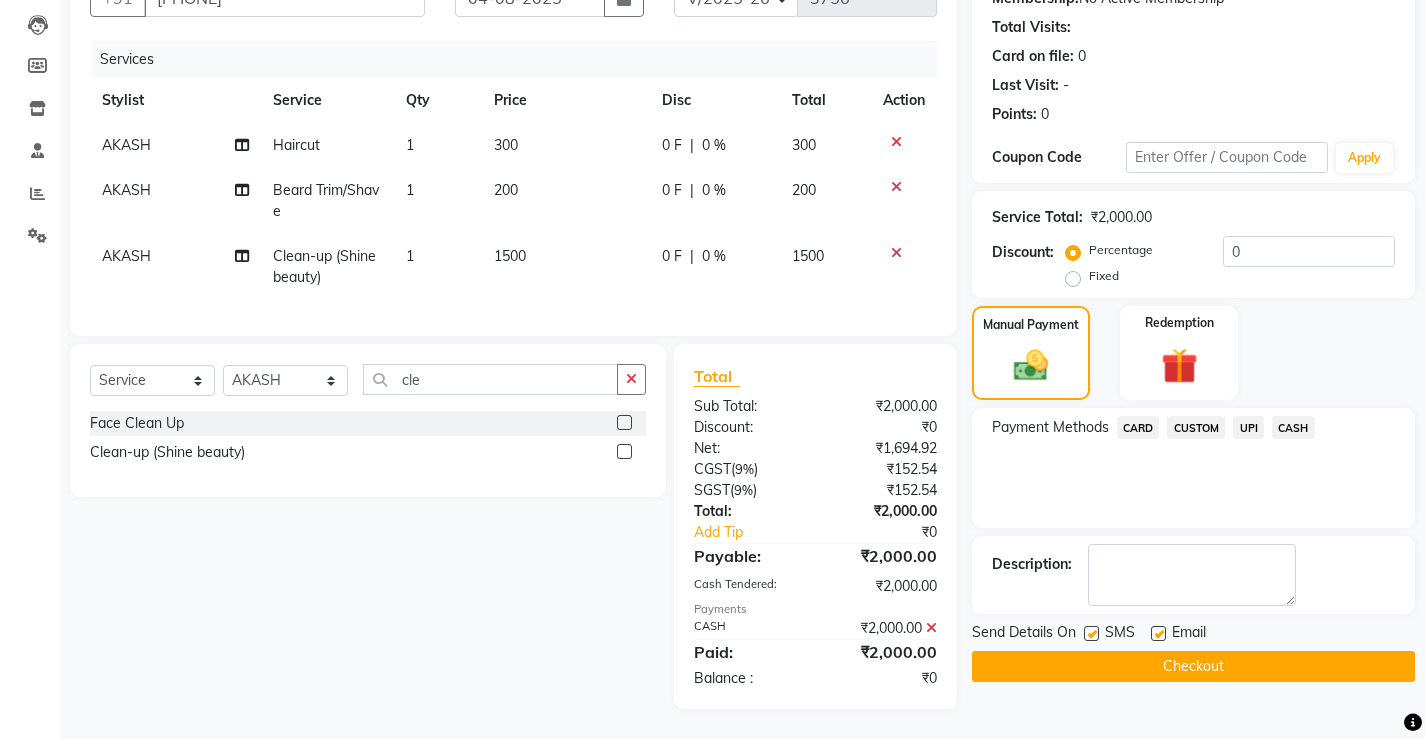 click on "Checkout" 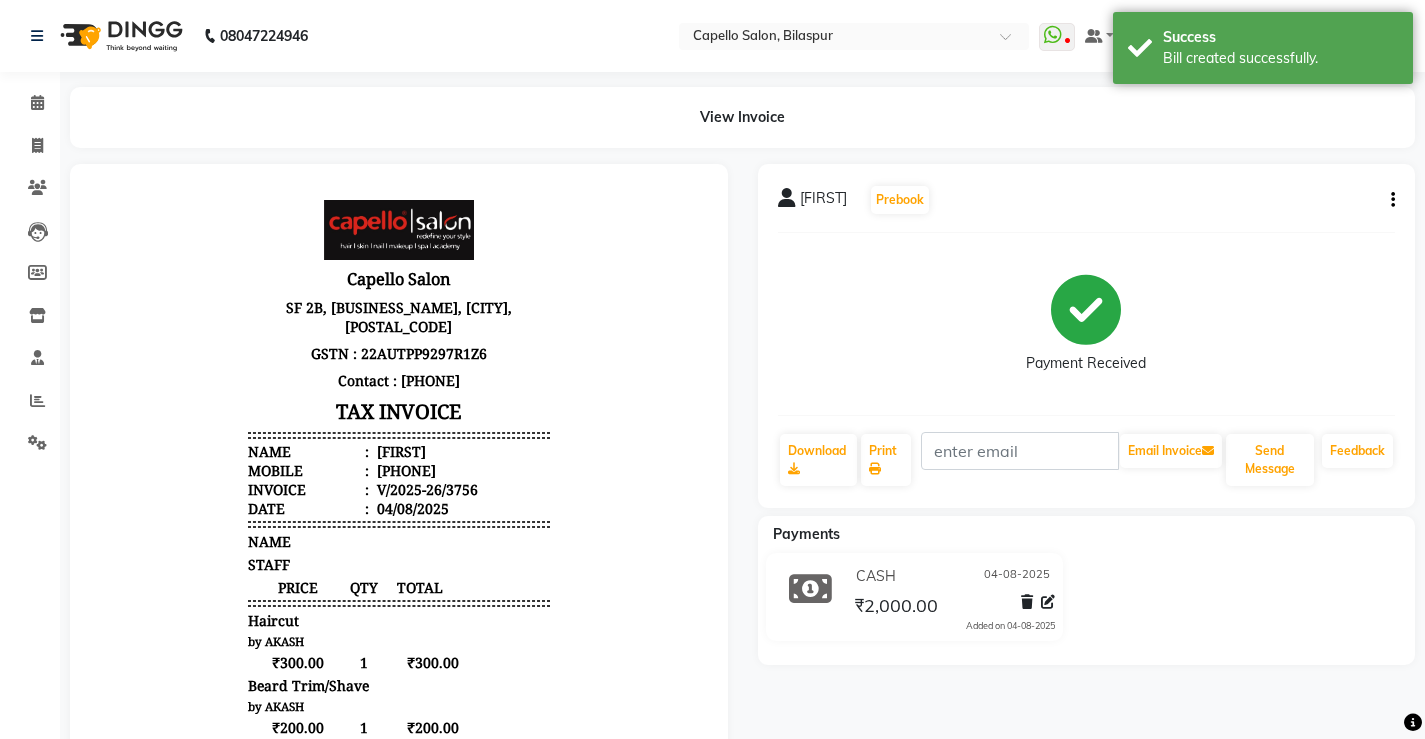 scroll, scrollTop: 0, scrollLeft: 0, axis: both 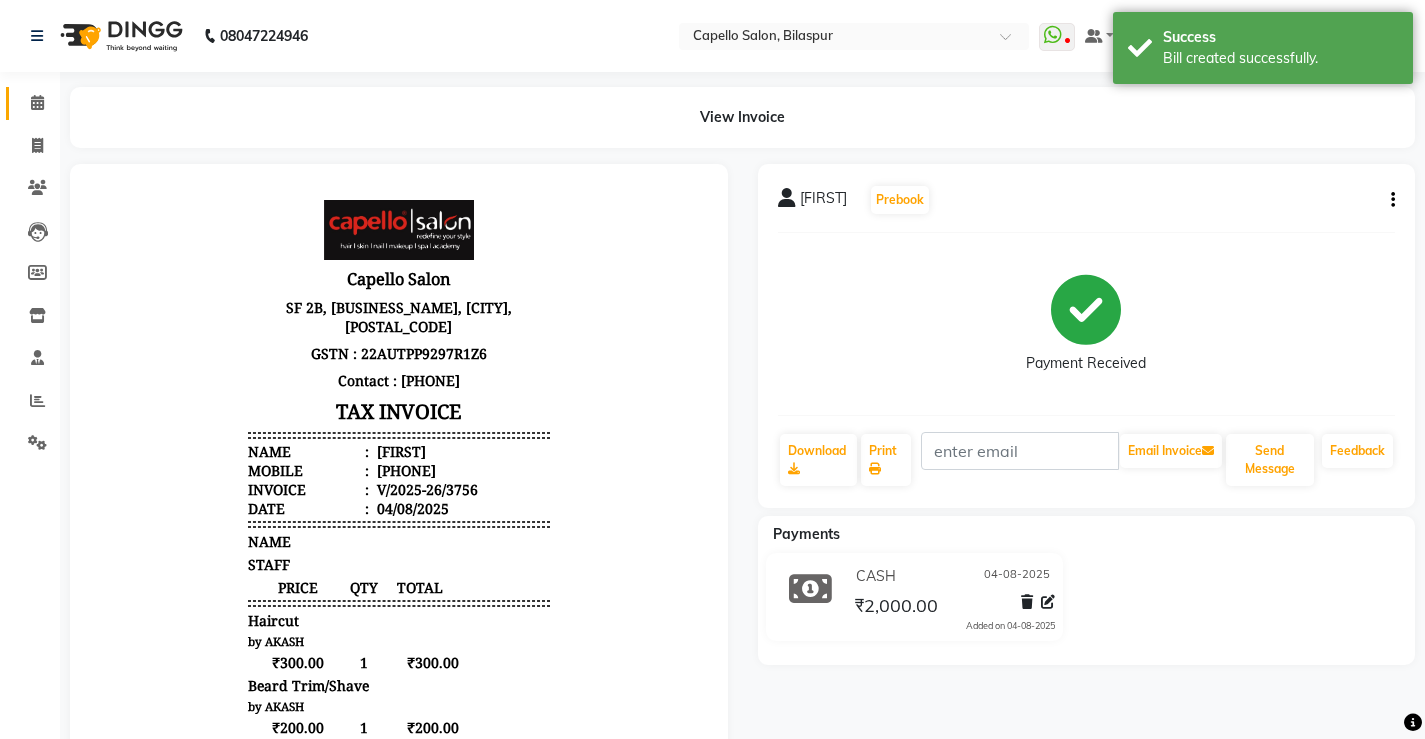 click 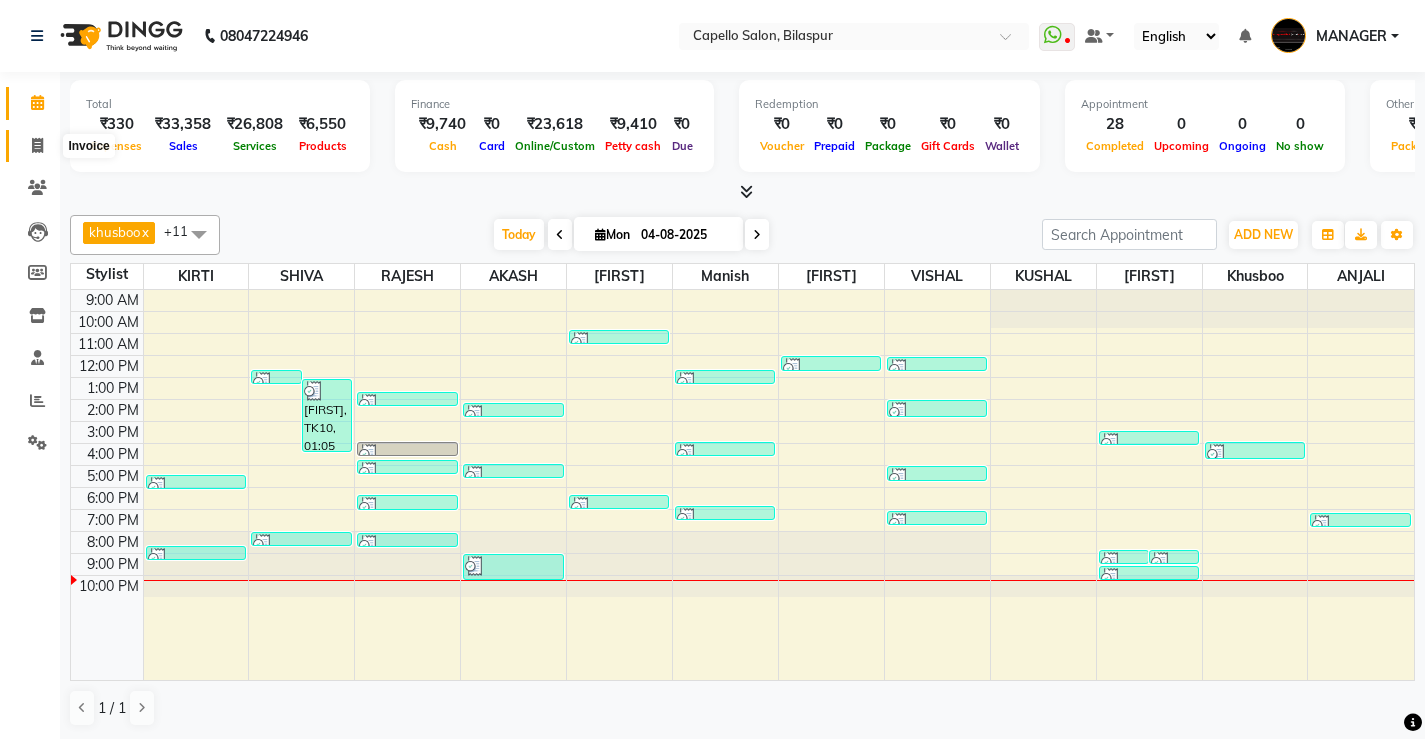 click 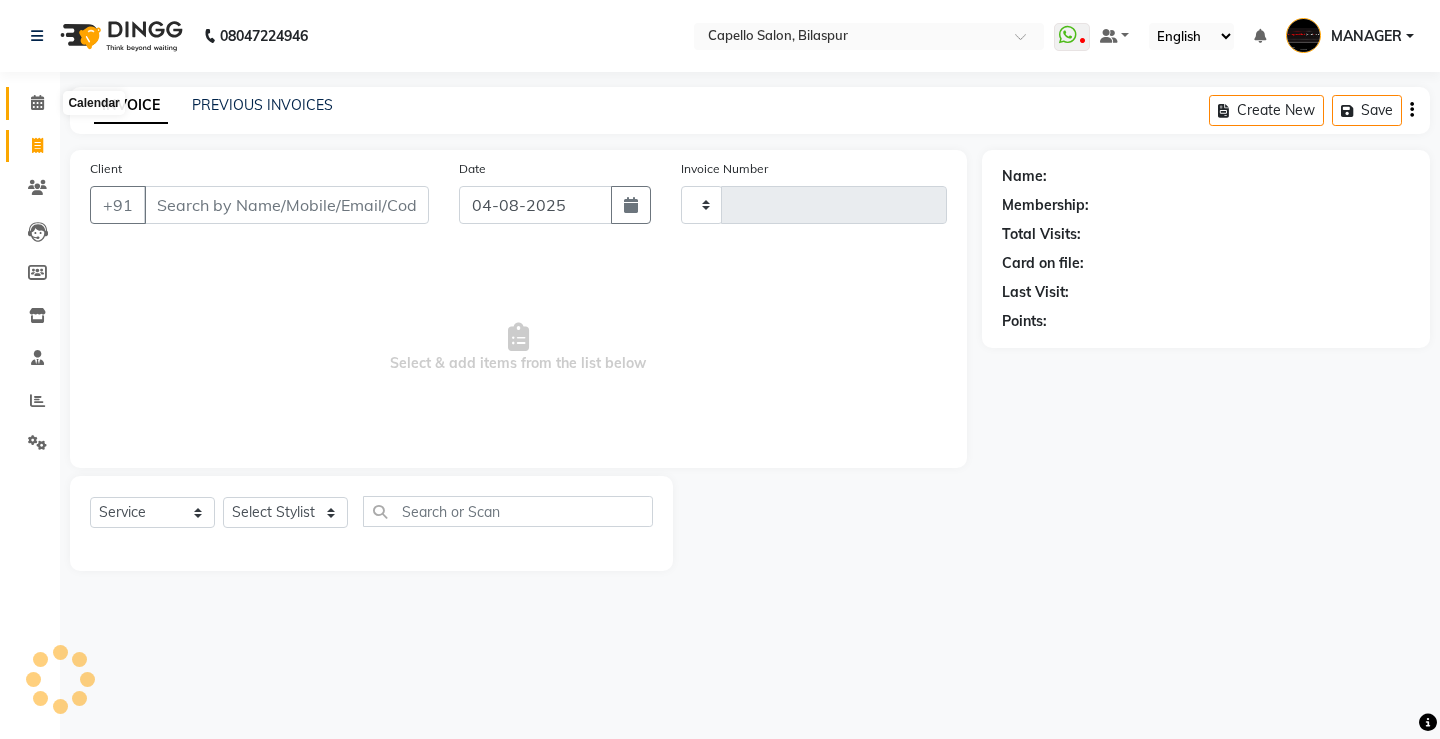 click 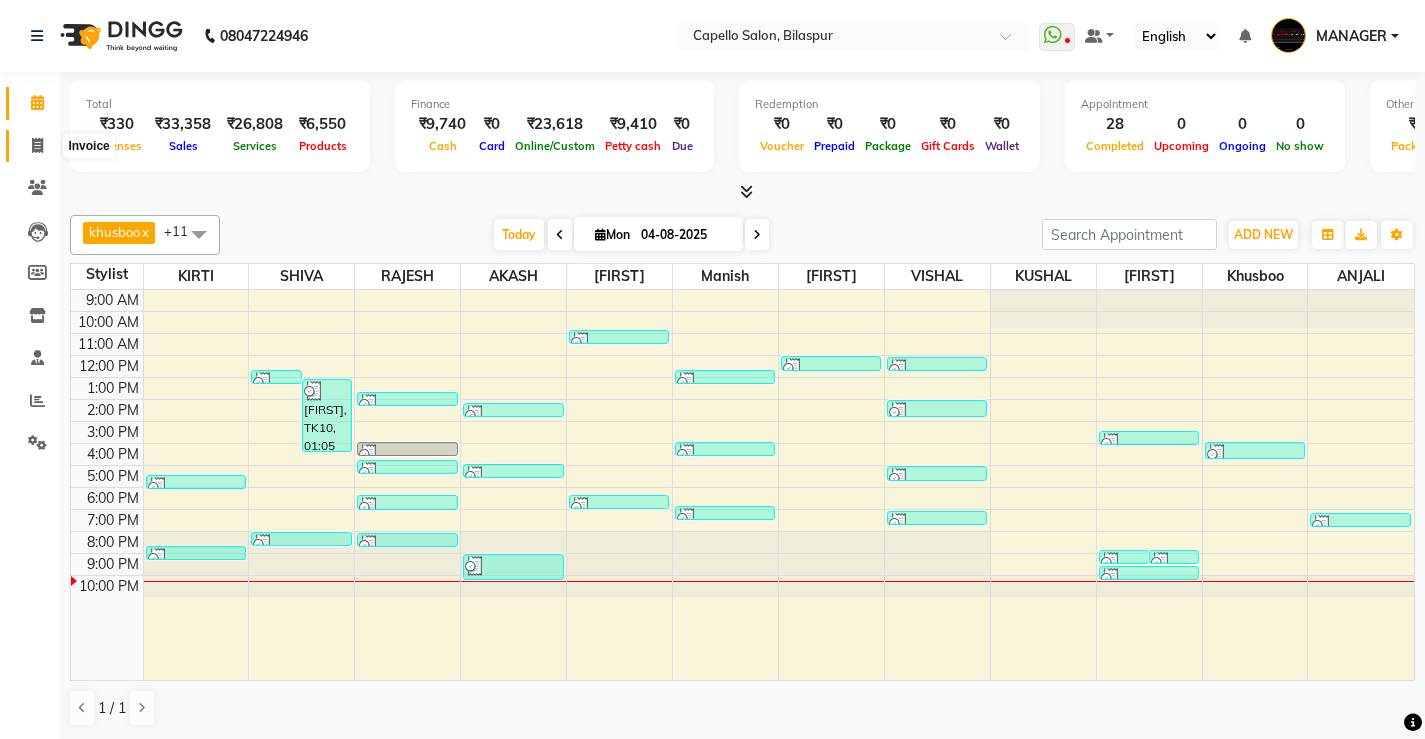 click 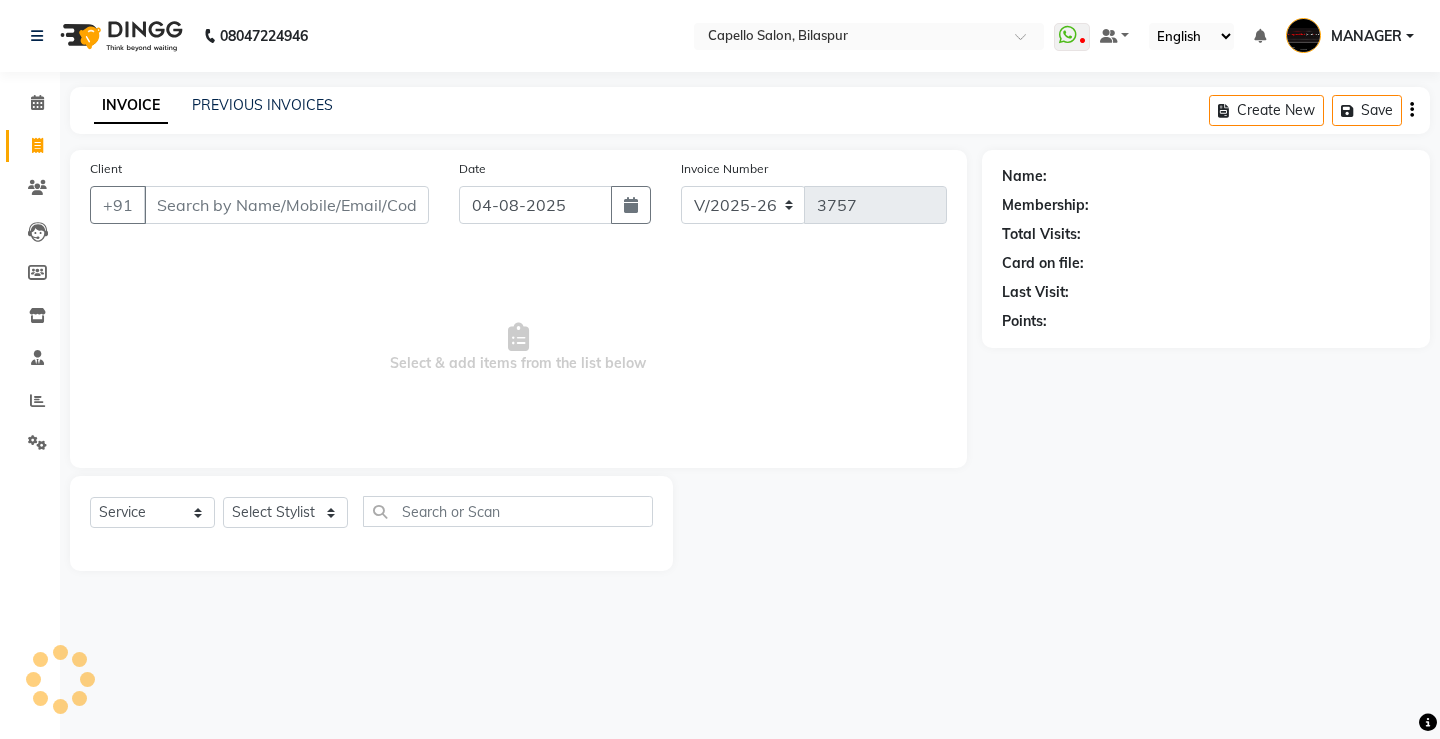 click on "INVOICE PREVIOUS INVOICES Create New   Save" 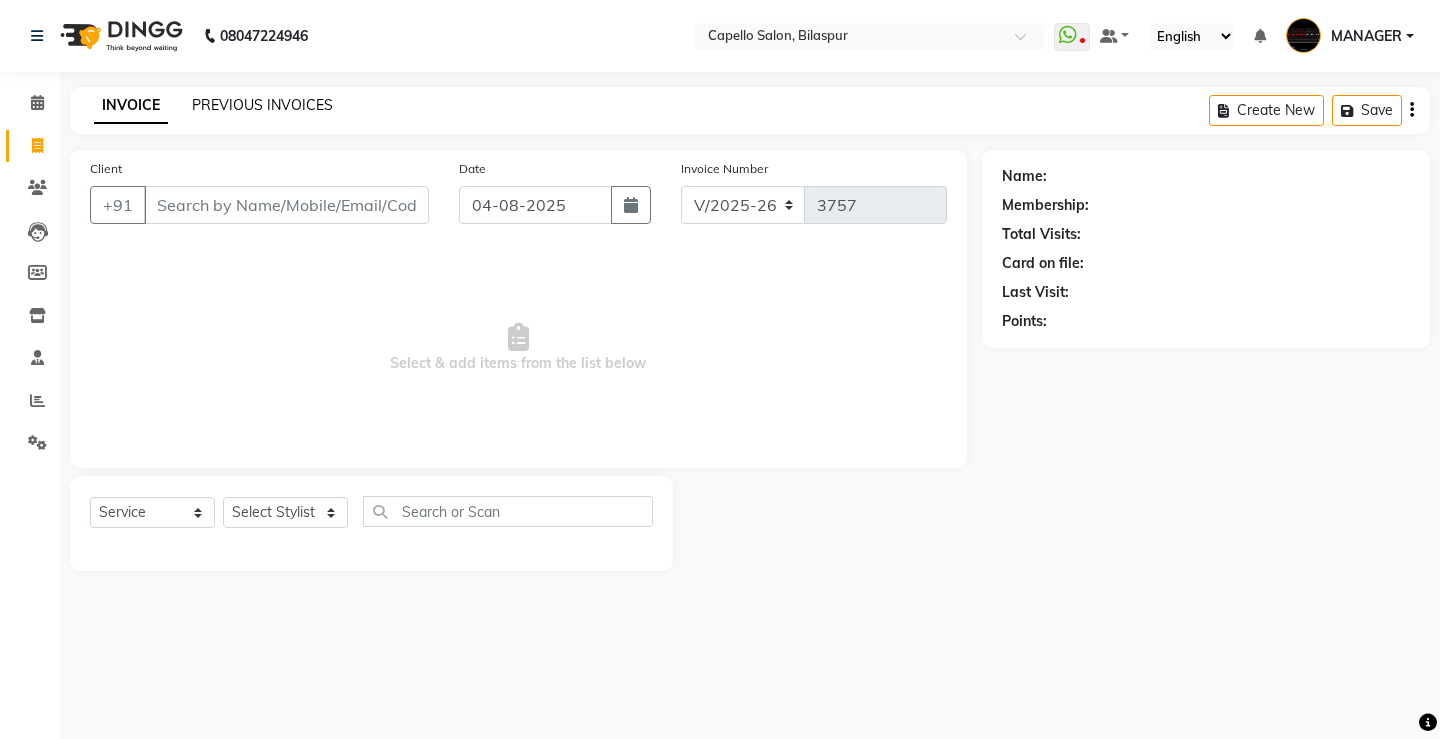 click on "PREVIOUS INVOICES" 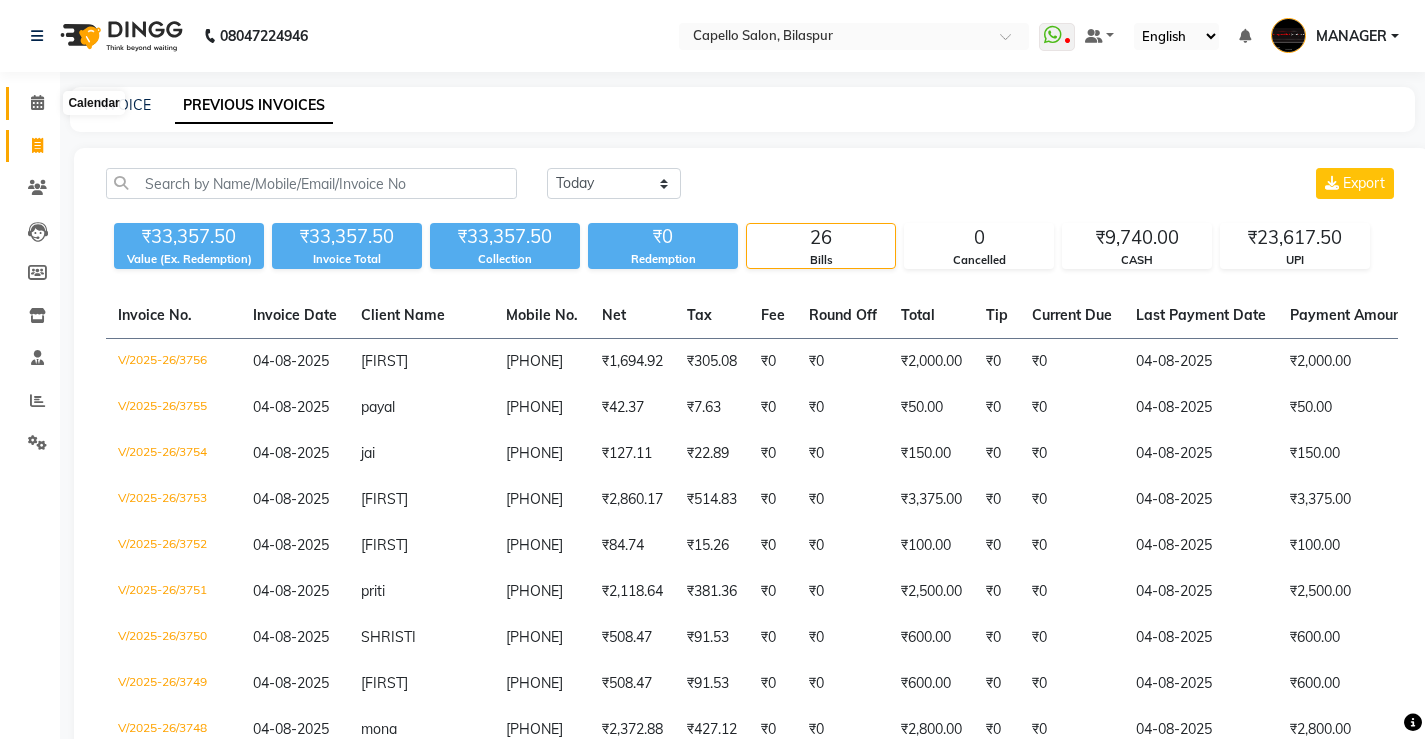 click 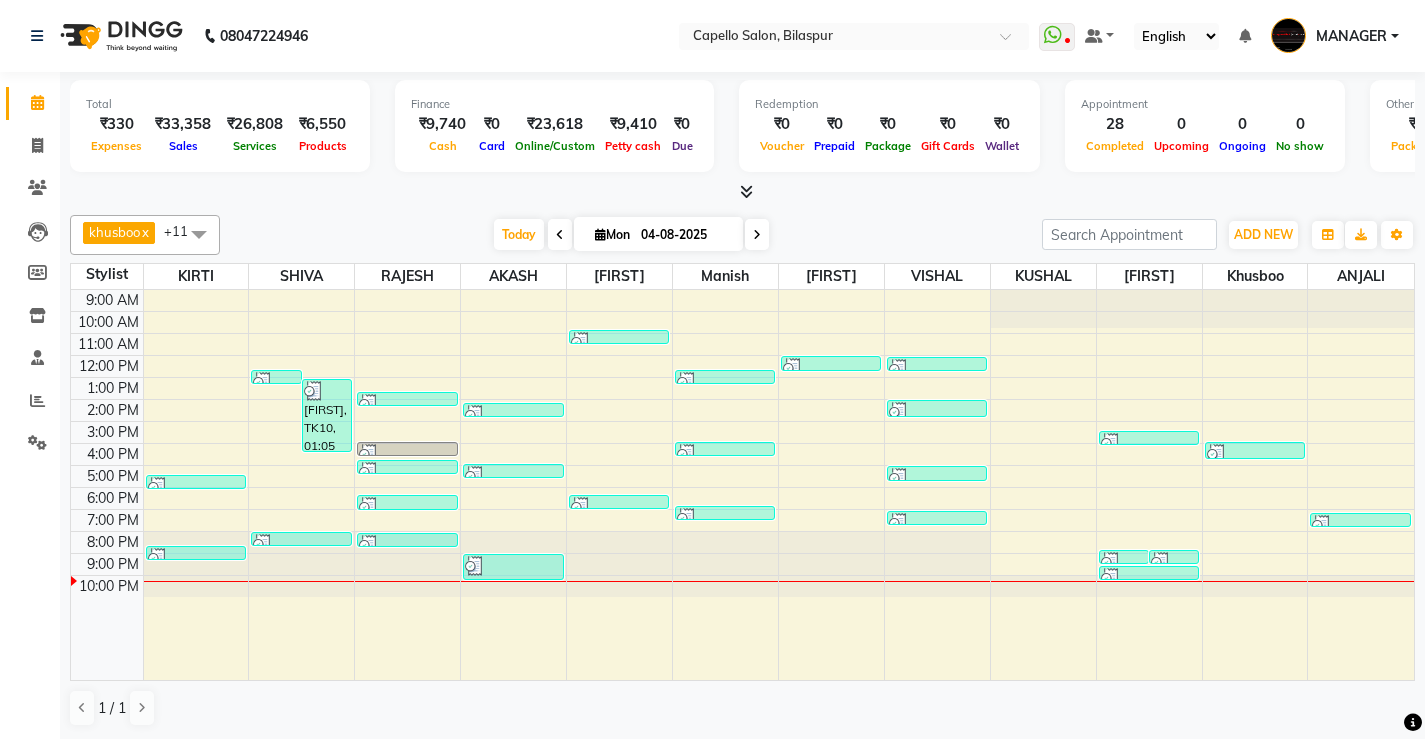 click at bounding box center [746, 191] 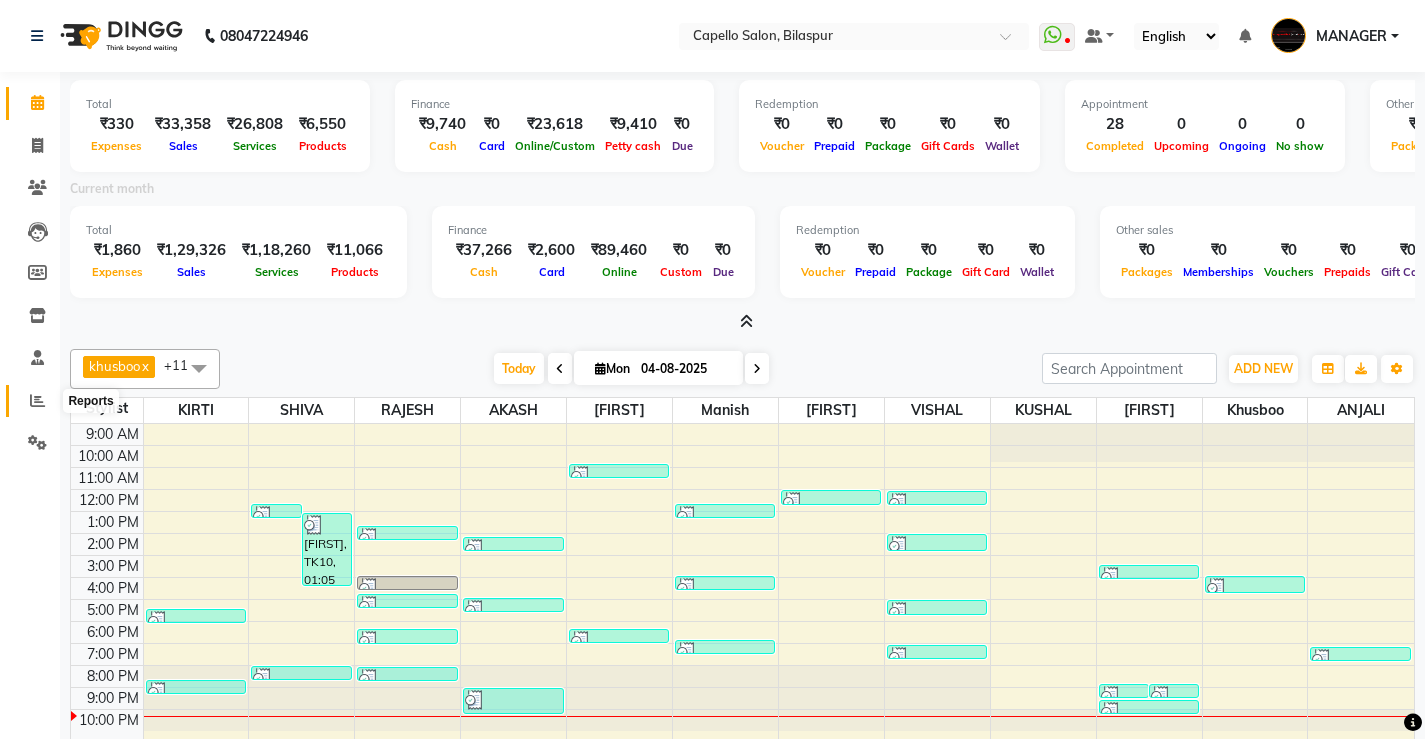 click 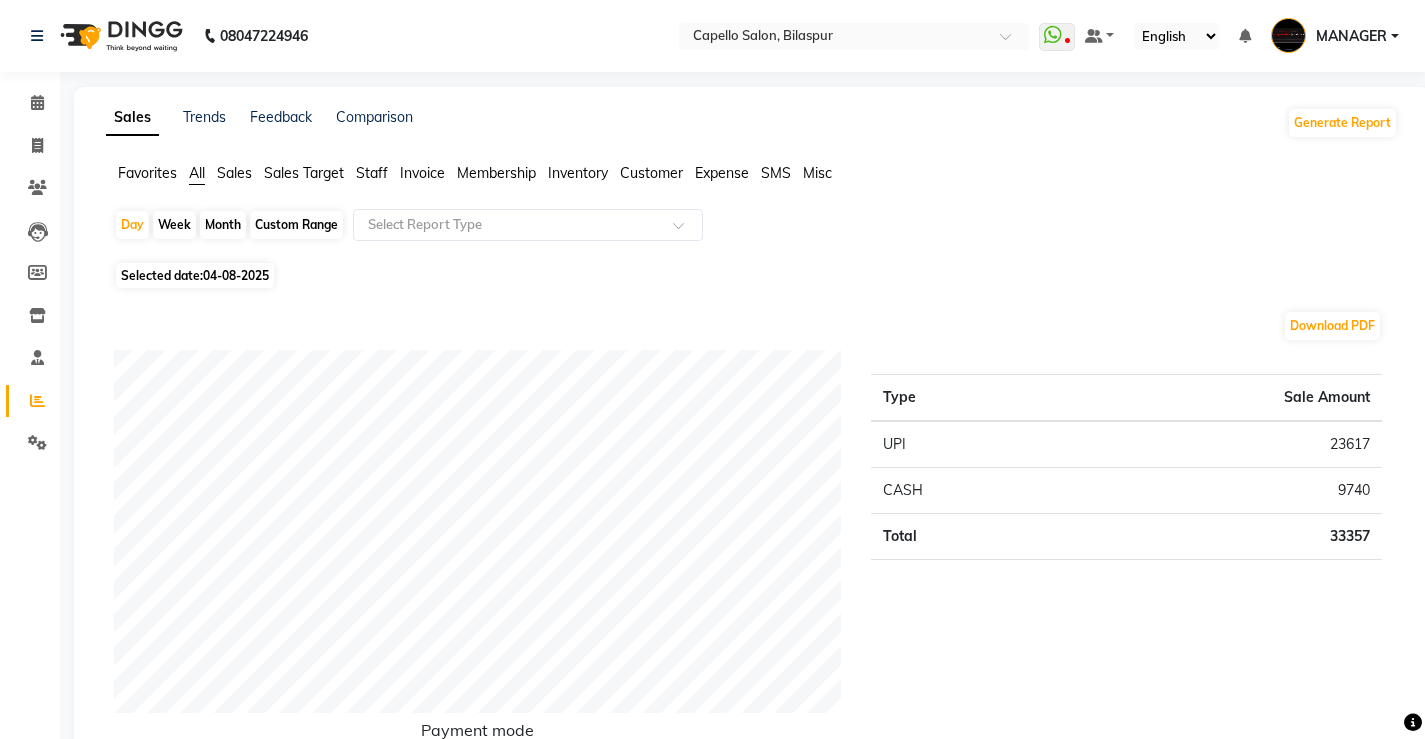 click on "Staff" 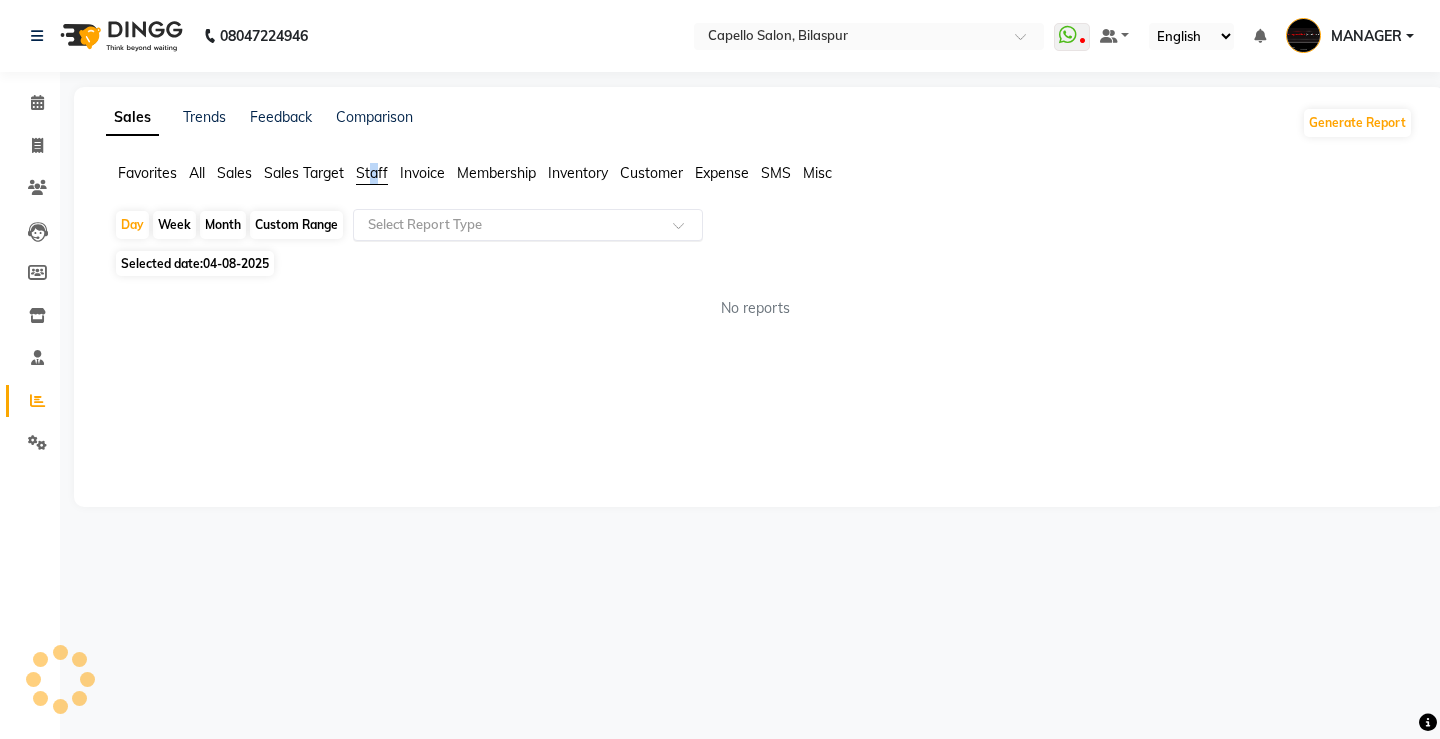click 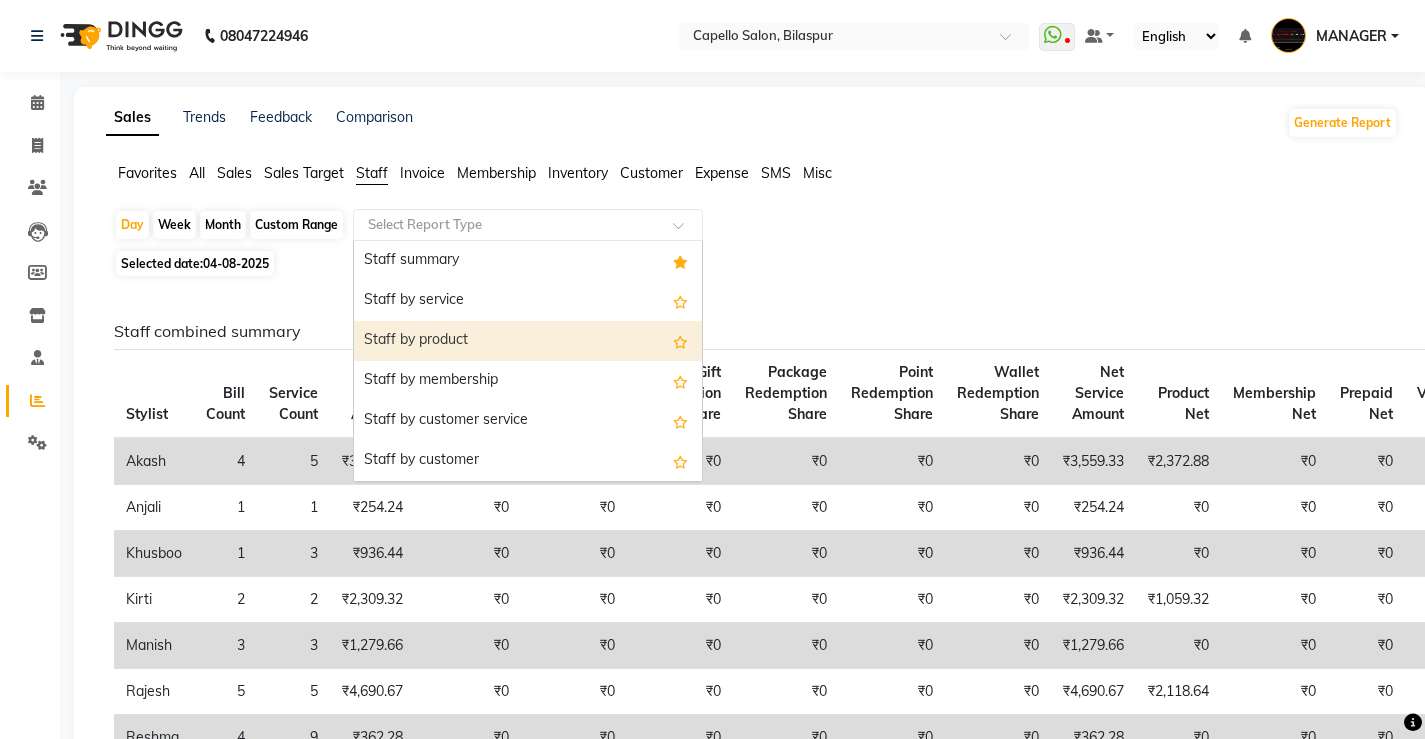 click on "Staff by product" at bounding box center [528, 341] 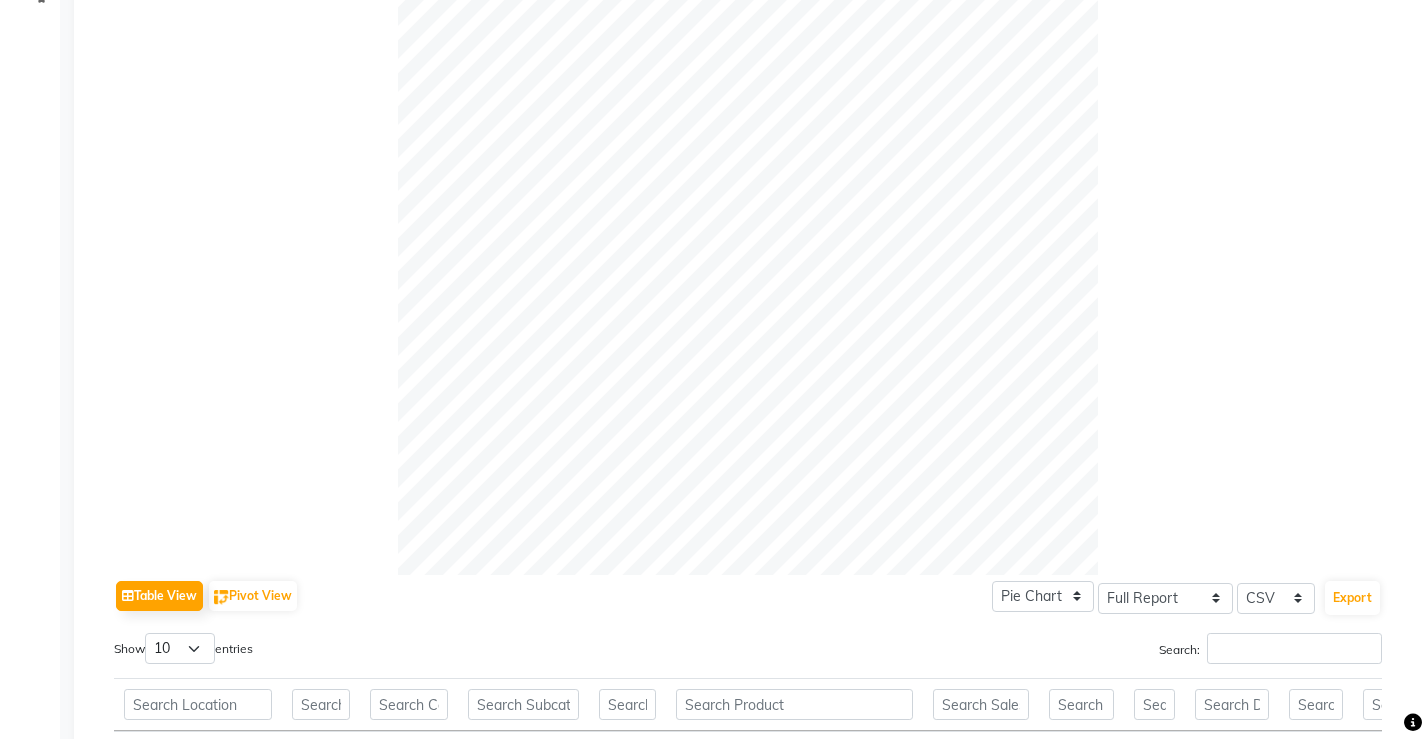 scroll, scrollTop: 0, scrollLeft: 0, axis: both 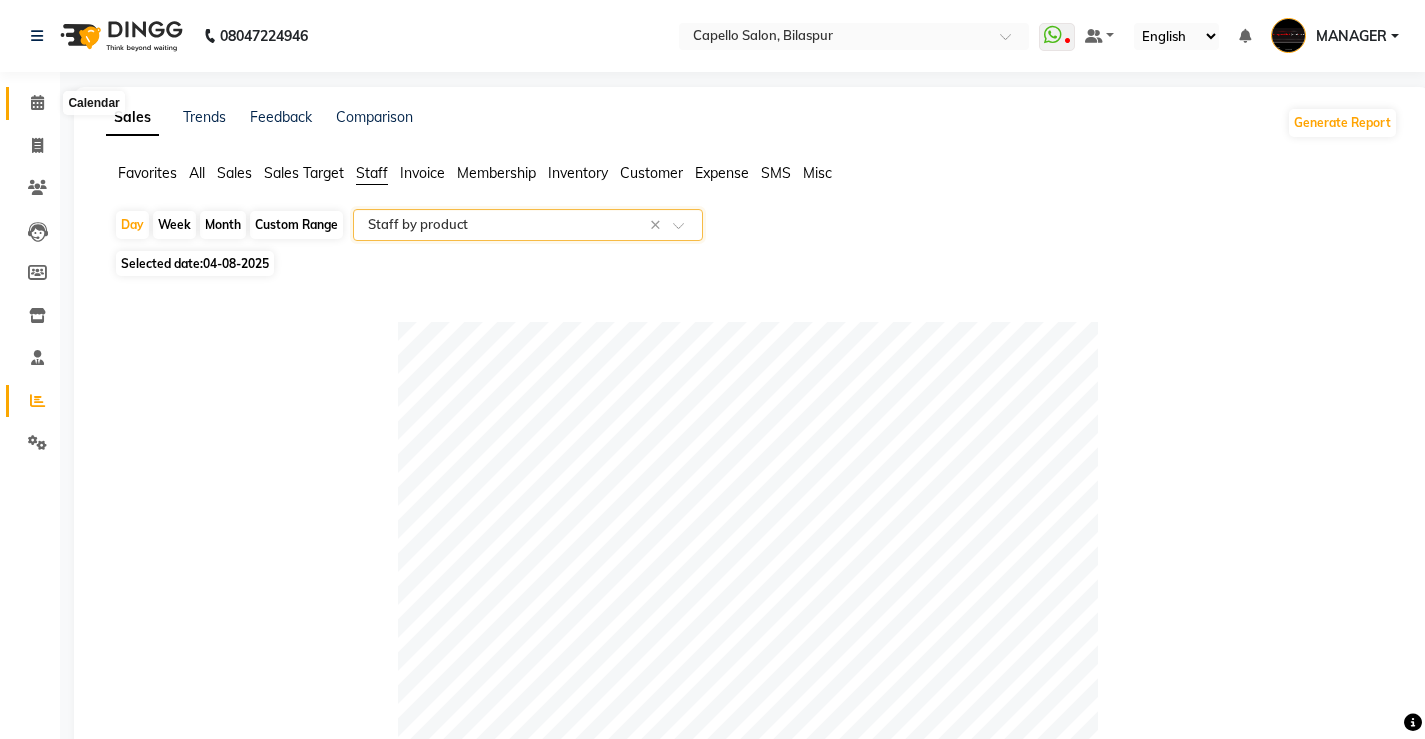 click 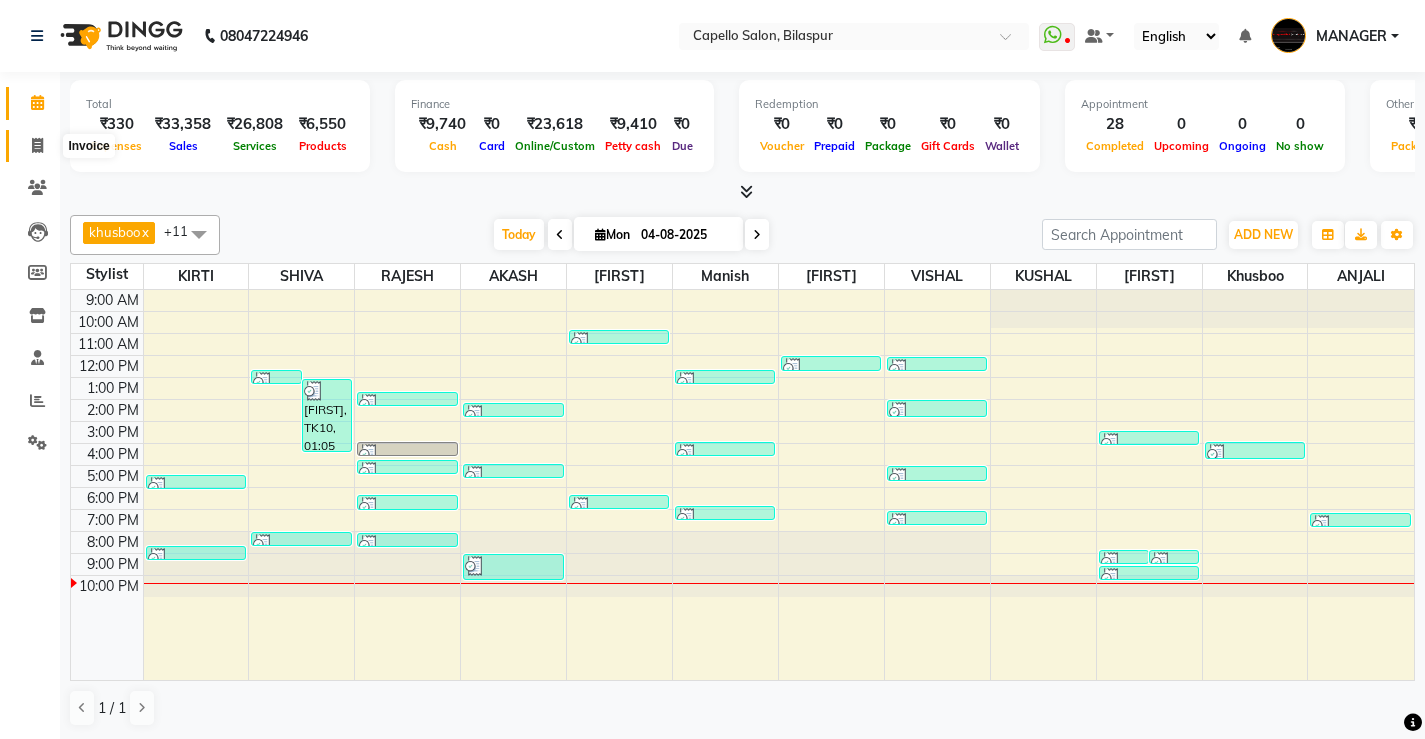 click 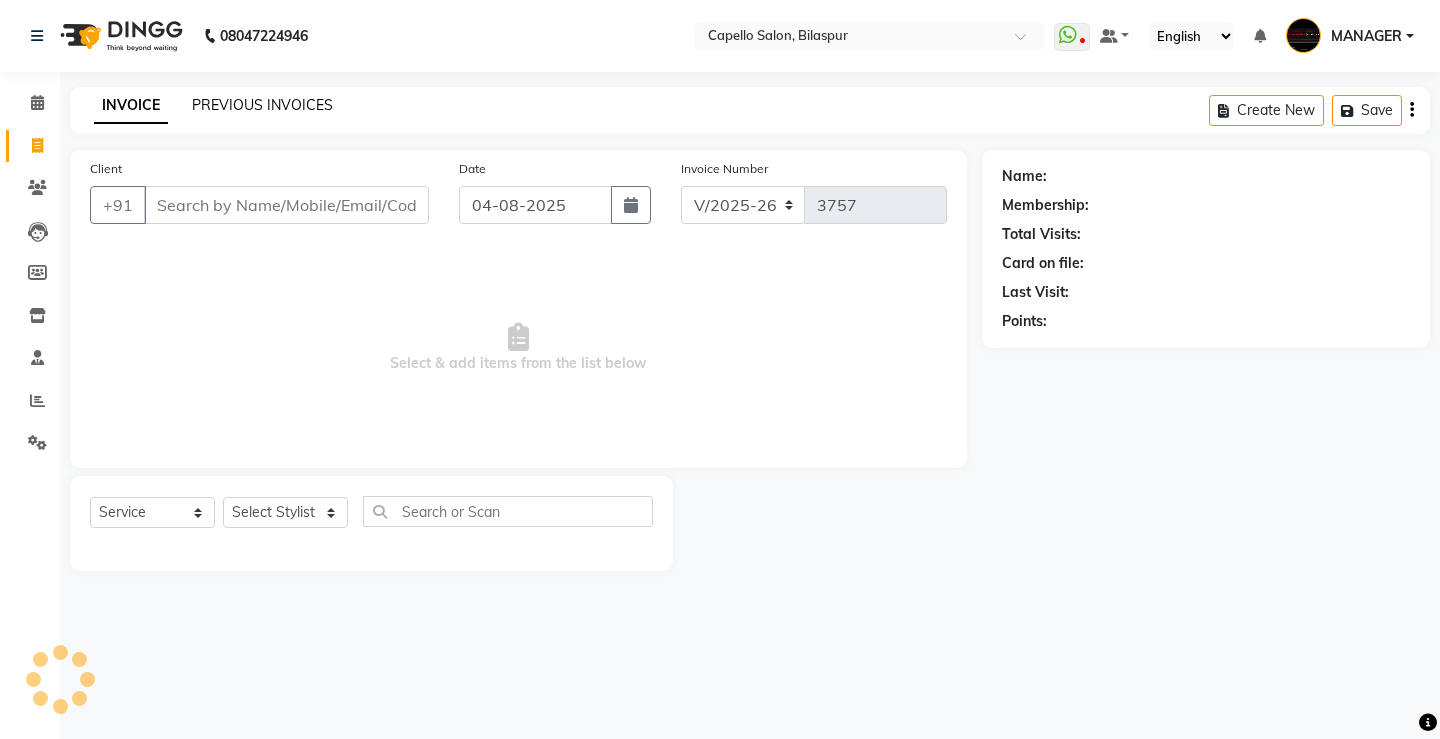 click on "PREVIOUS INVOICES" 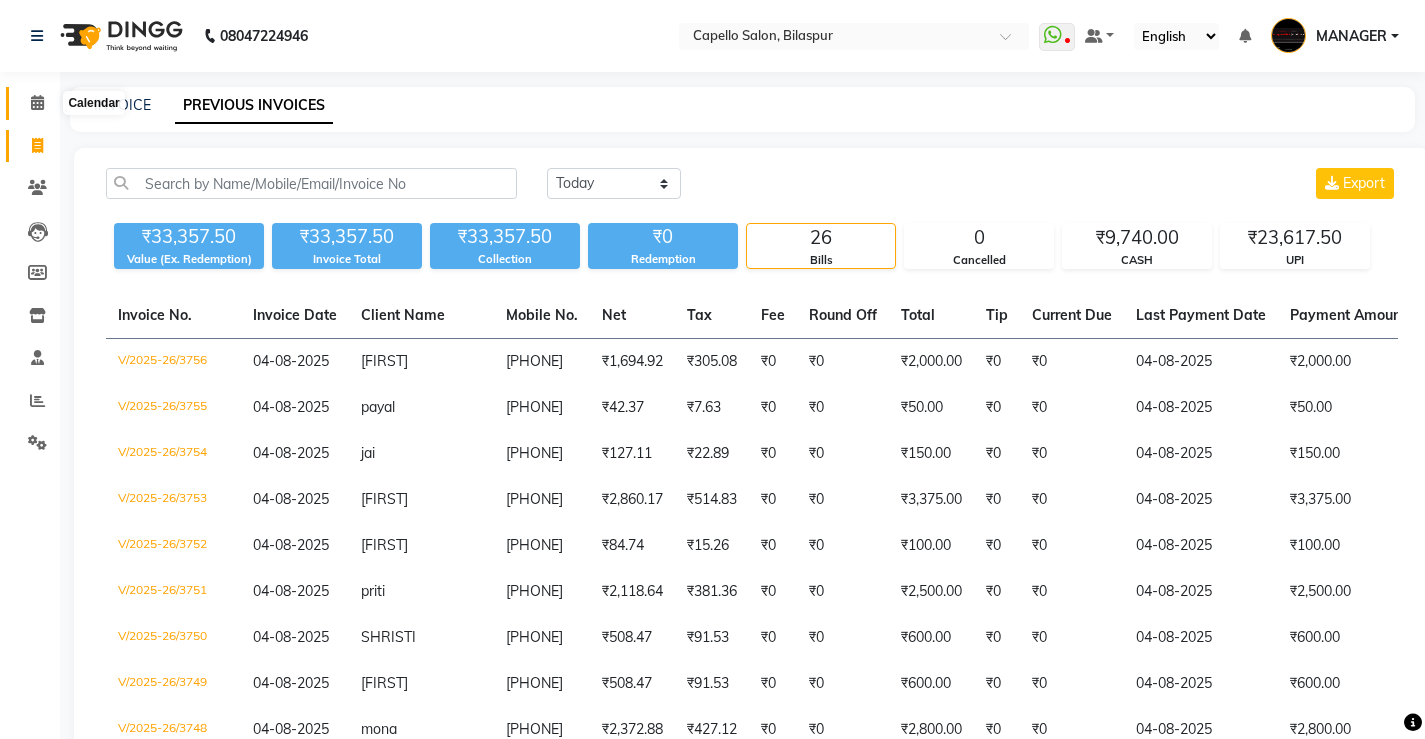 click 